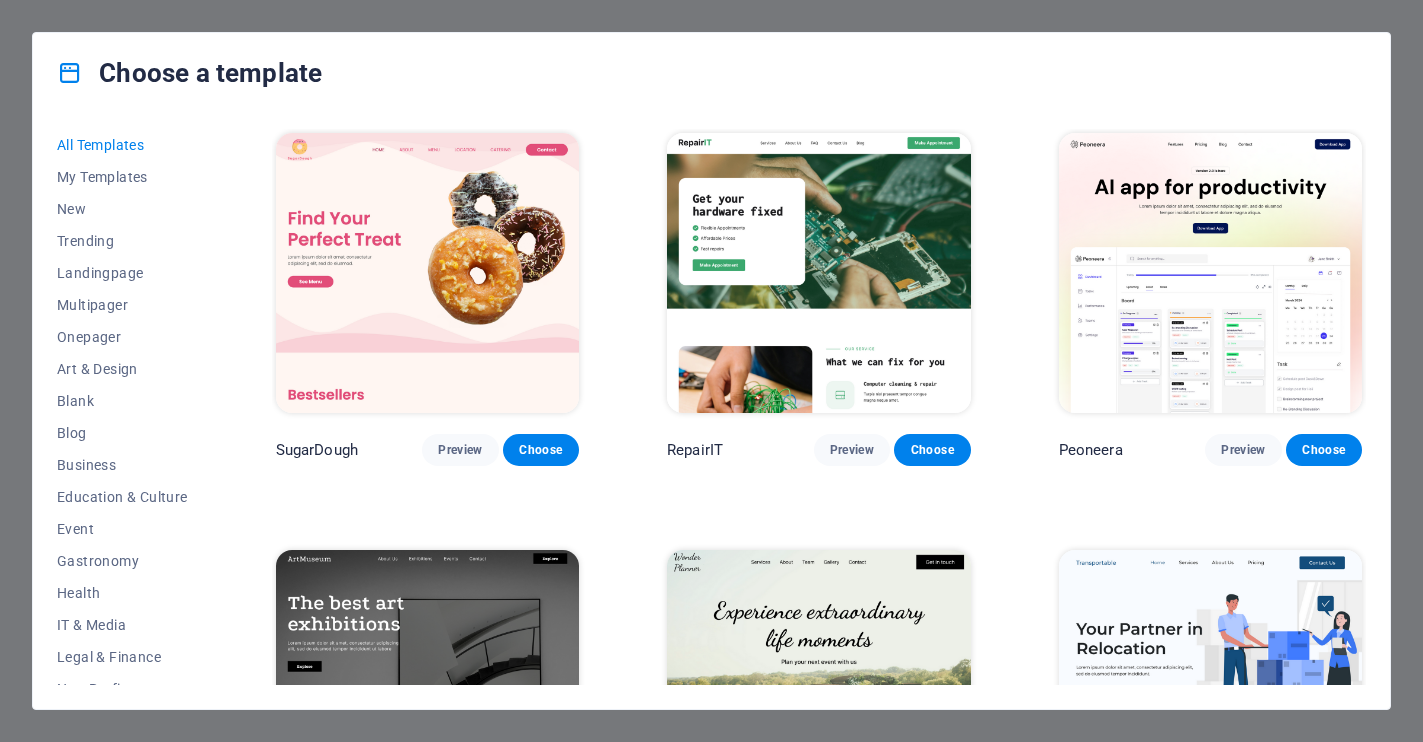 scroll, scrollTop: 0, scrollLeft: 0, axis: both 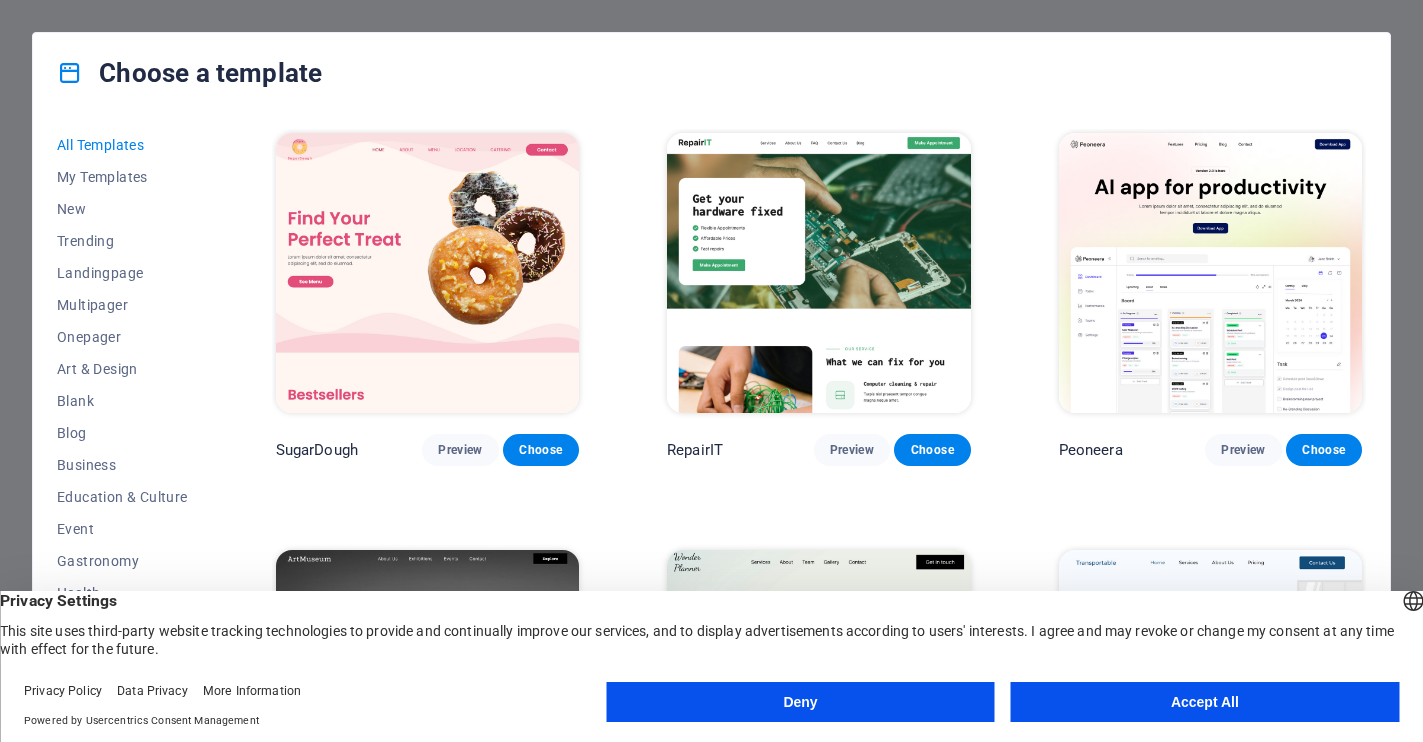 click on "Accept All" at bounding box center (1205, 702) 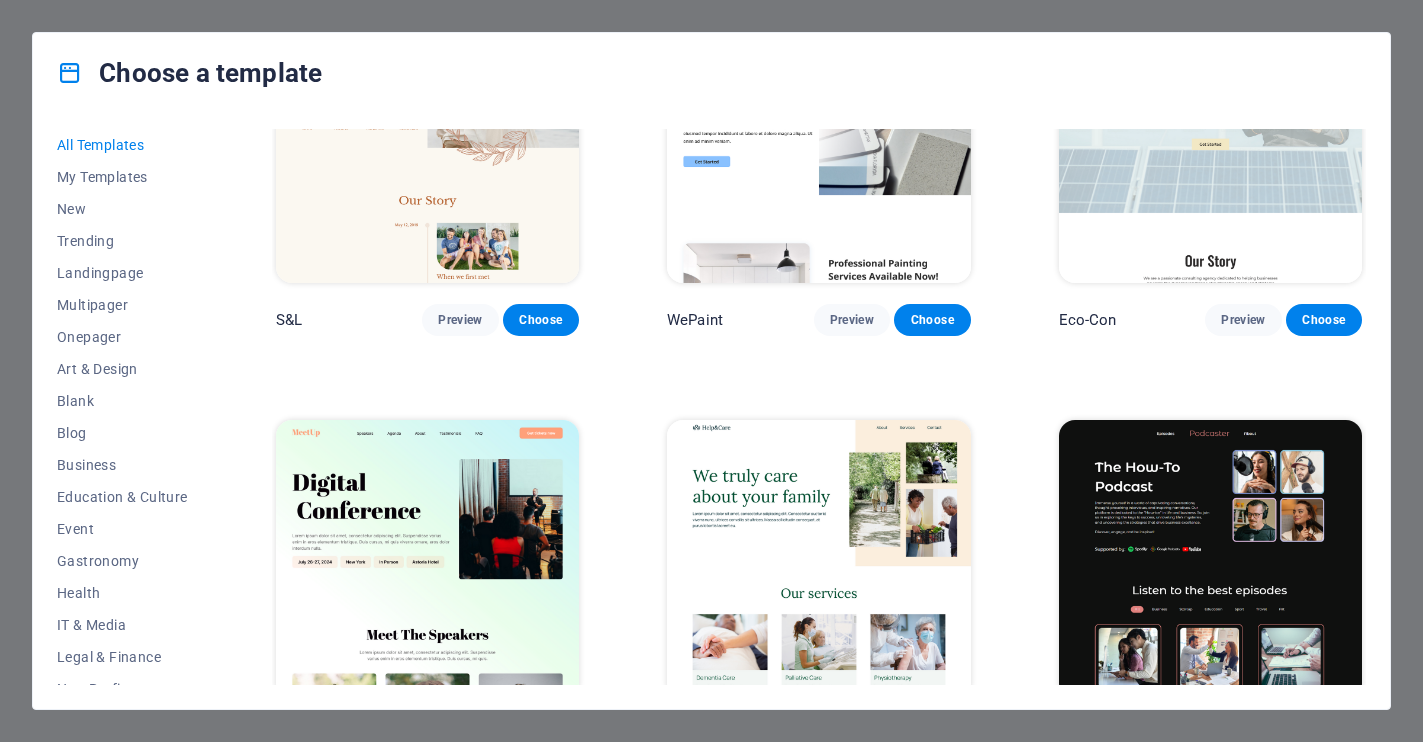 scroll, scrollTop: 1005, scrollLeft: 0, axis: vertical 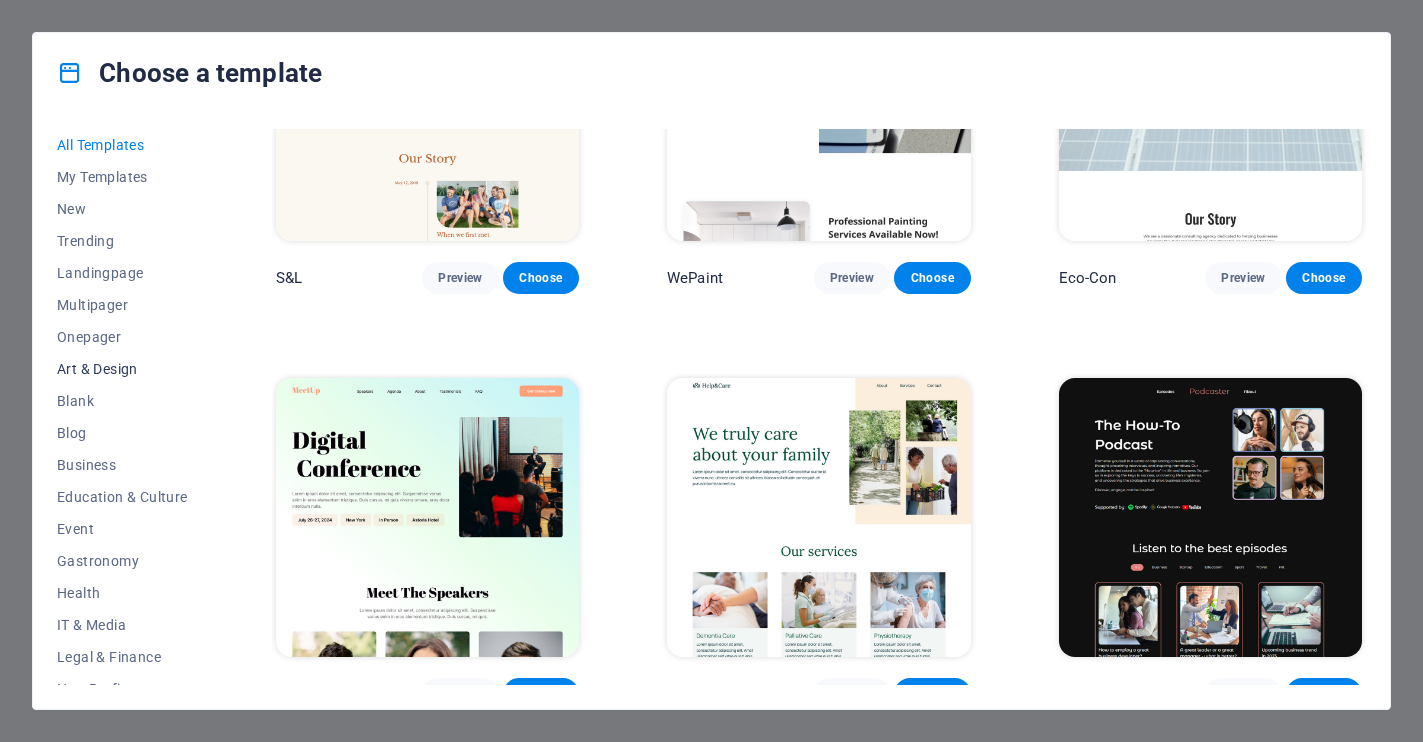 click on "Art & Design" at bounding box center (122, 369) 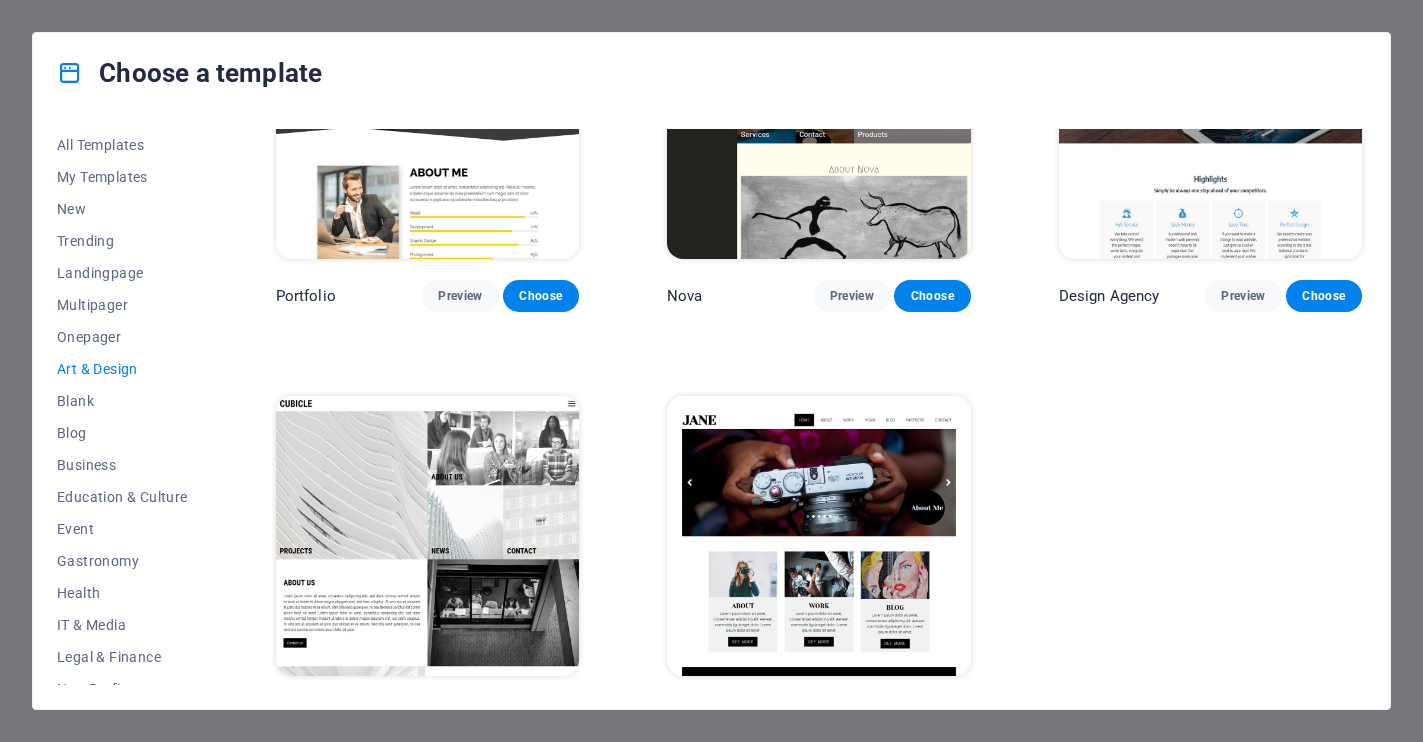 scroll, scrollTop: 1433, scrollLeft: 0, axis: vertical 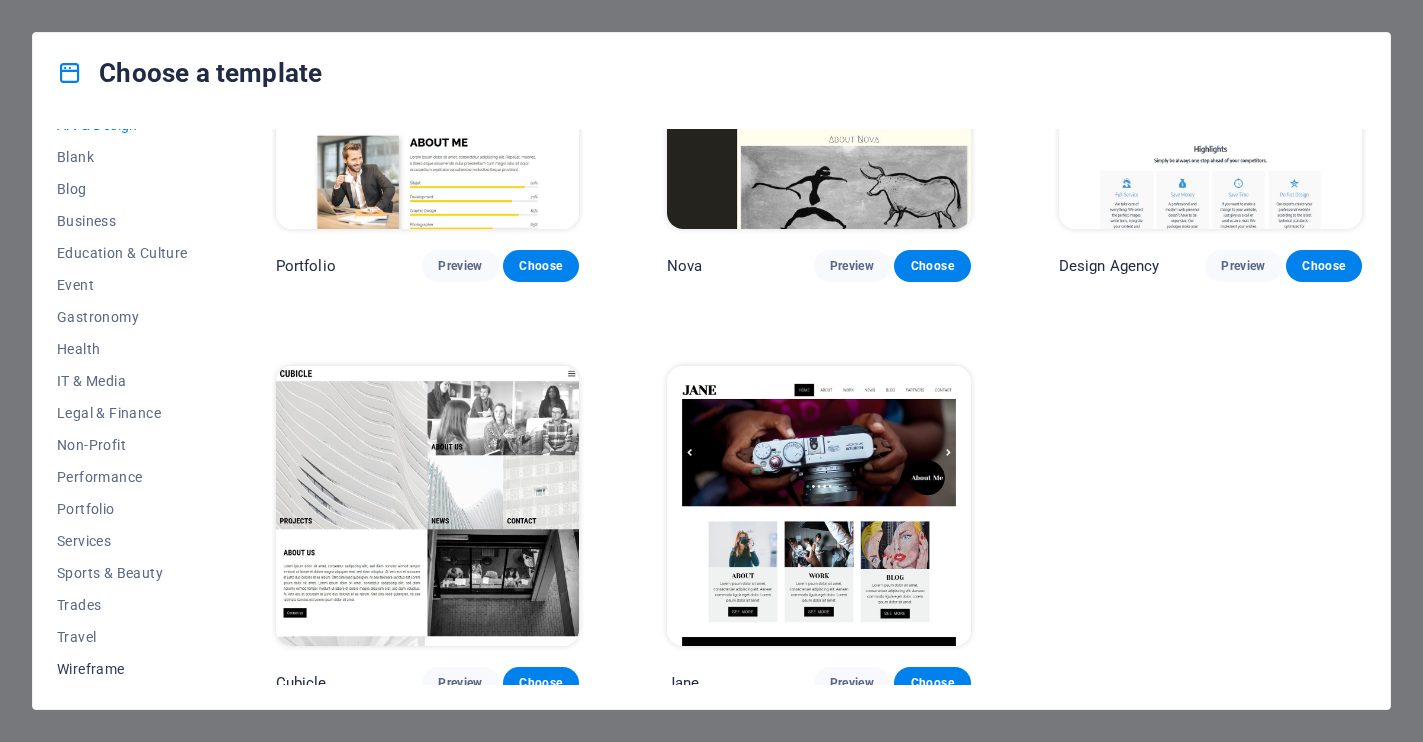click on "Wireframe" at bounding box center [122, 669] 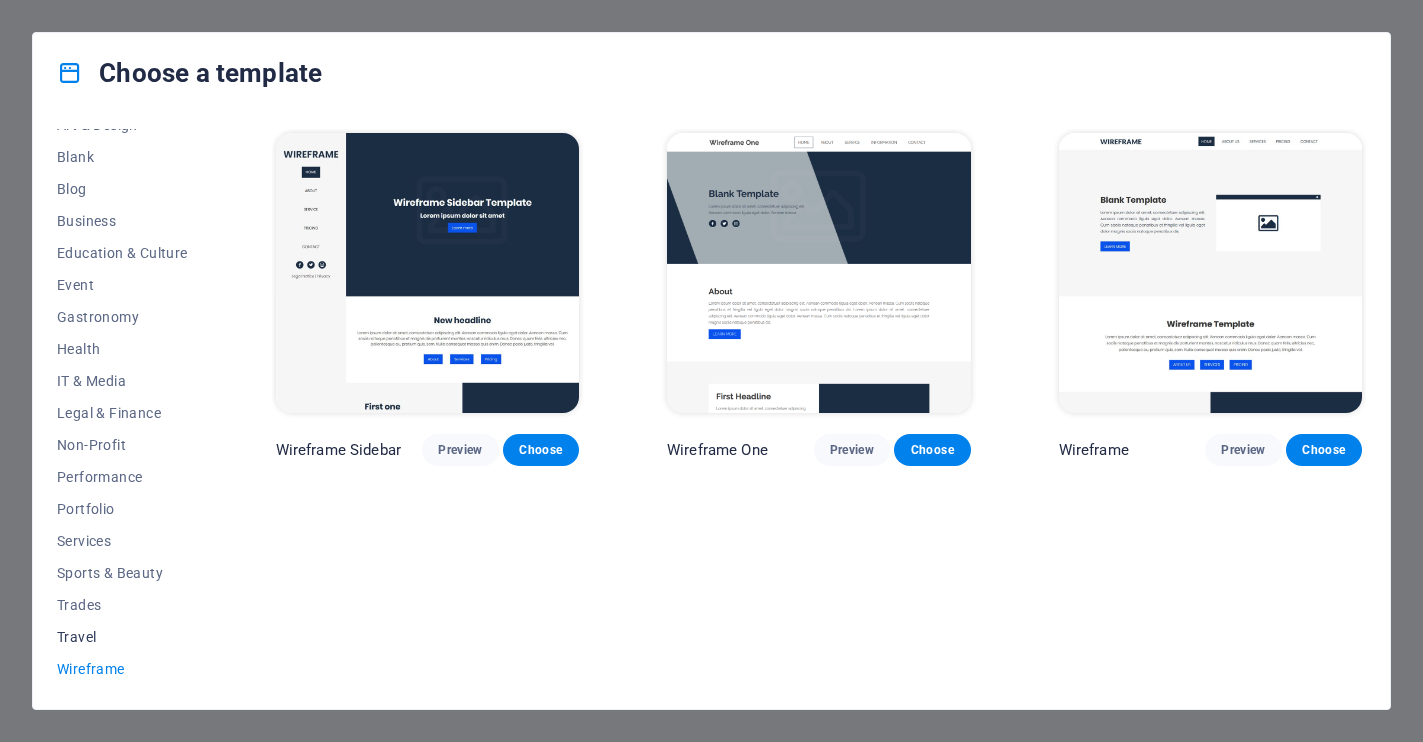 click on "Travel" at bounding box center (122, 637) 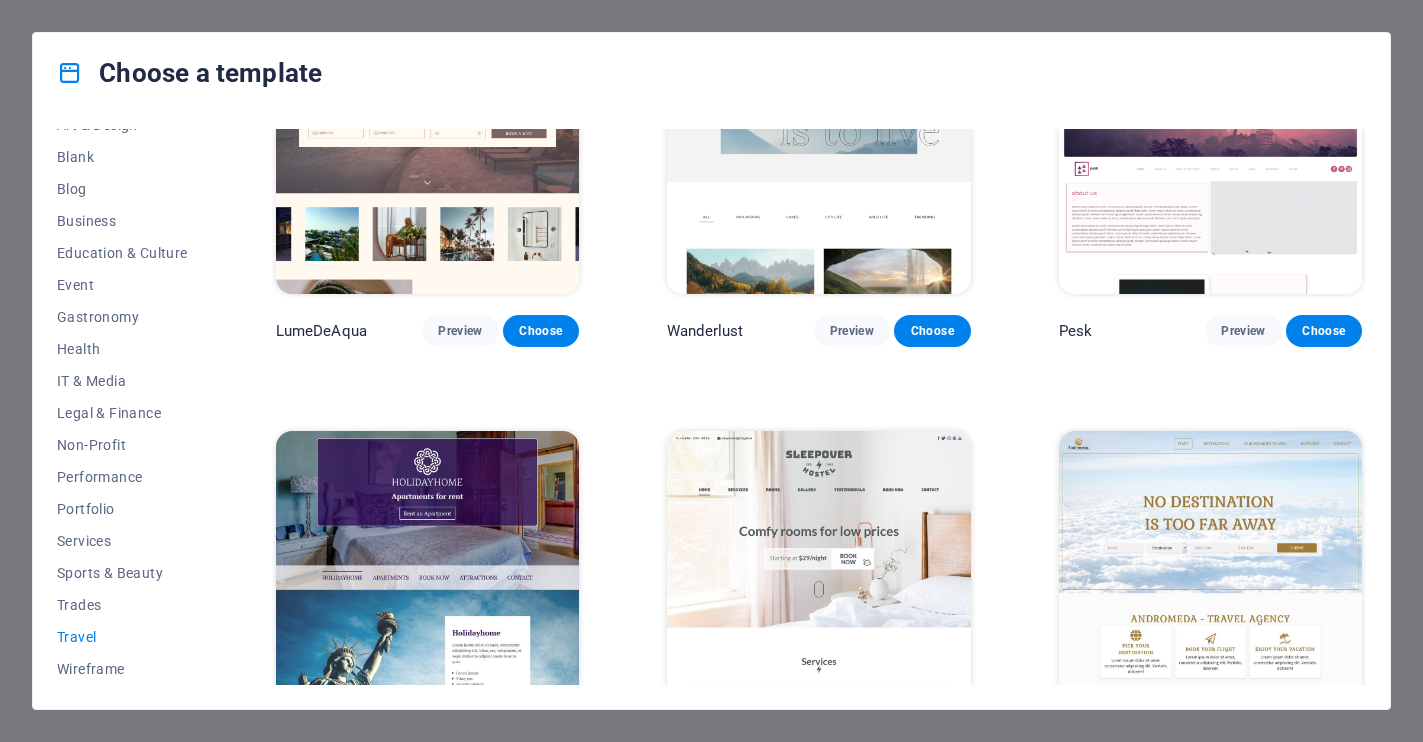 scroll, scrollTop: 159, scrollLeft: 0, axis: vertical 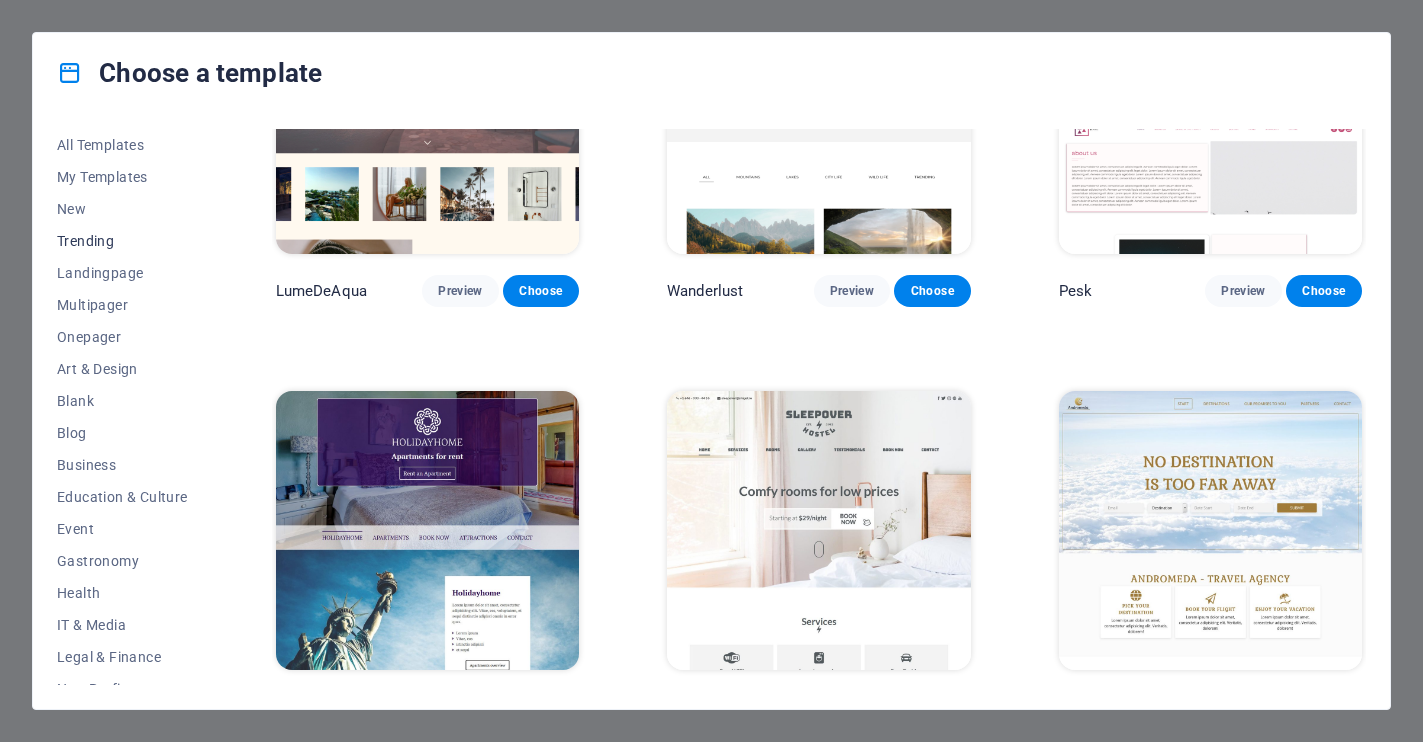 click on "Trending" at bounding box center [122, 241] 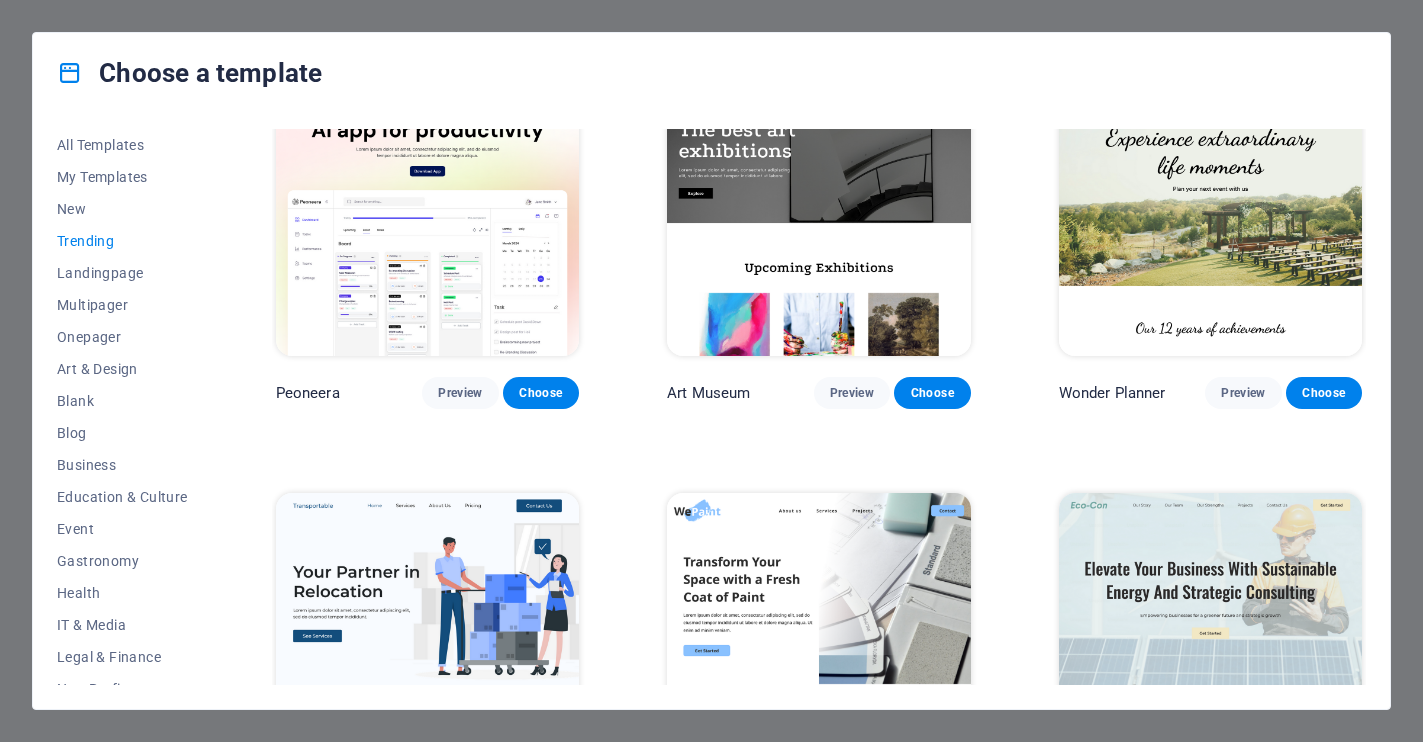 scroll, scrollTop: 0, scrollLeft: 0, axis: both 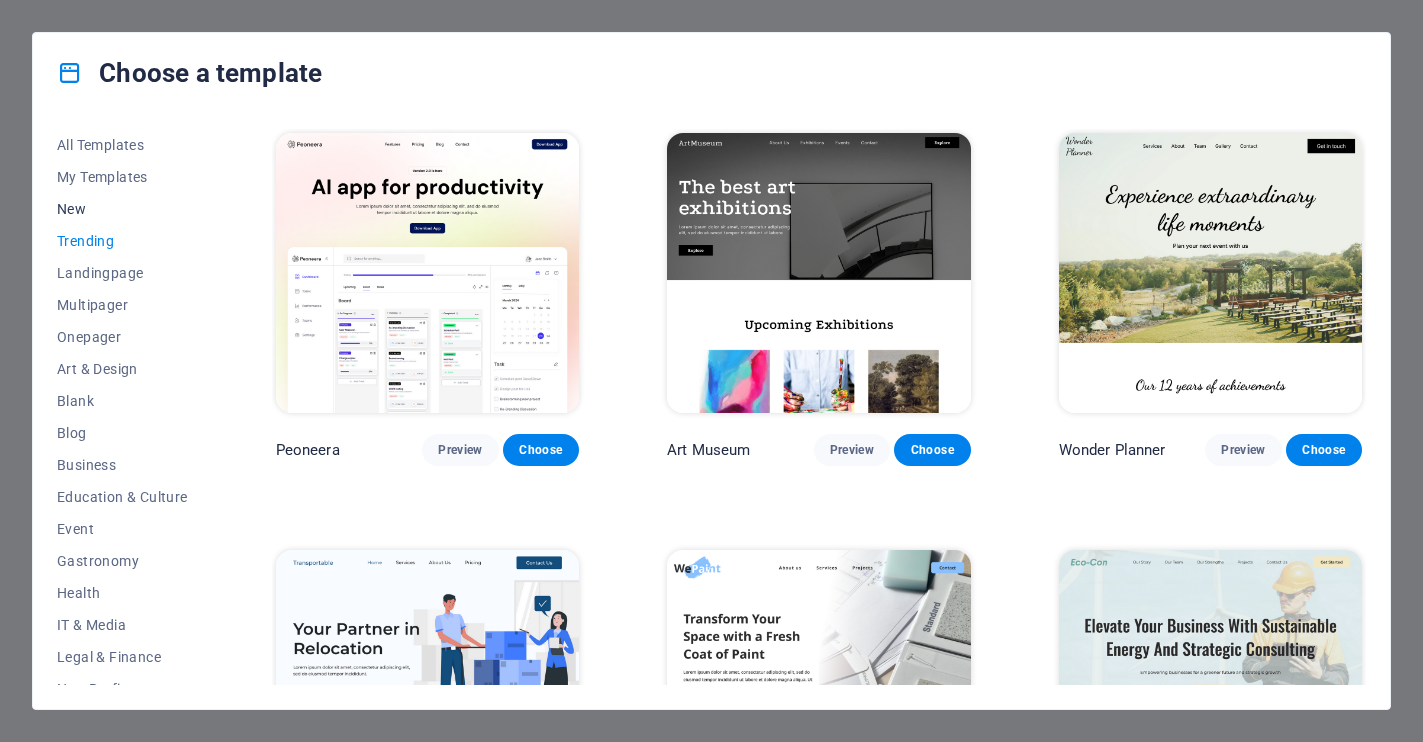 click on "New" at bounding box center (122, 209) 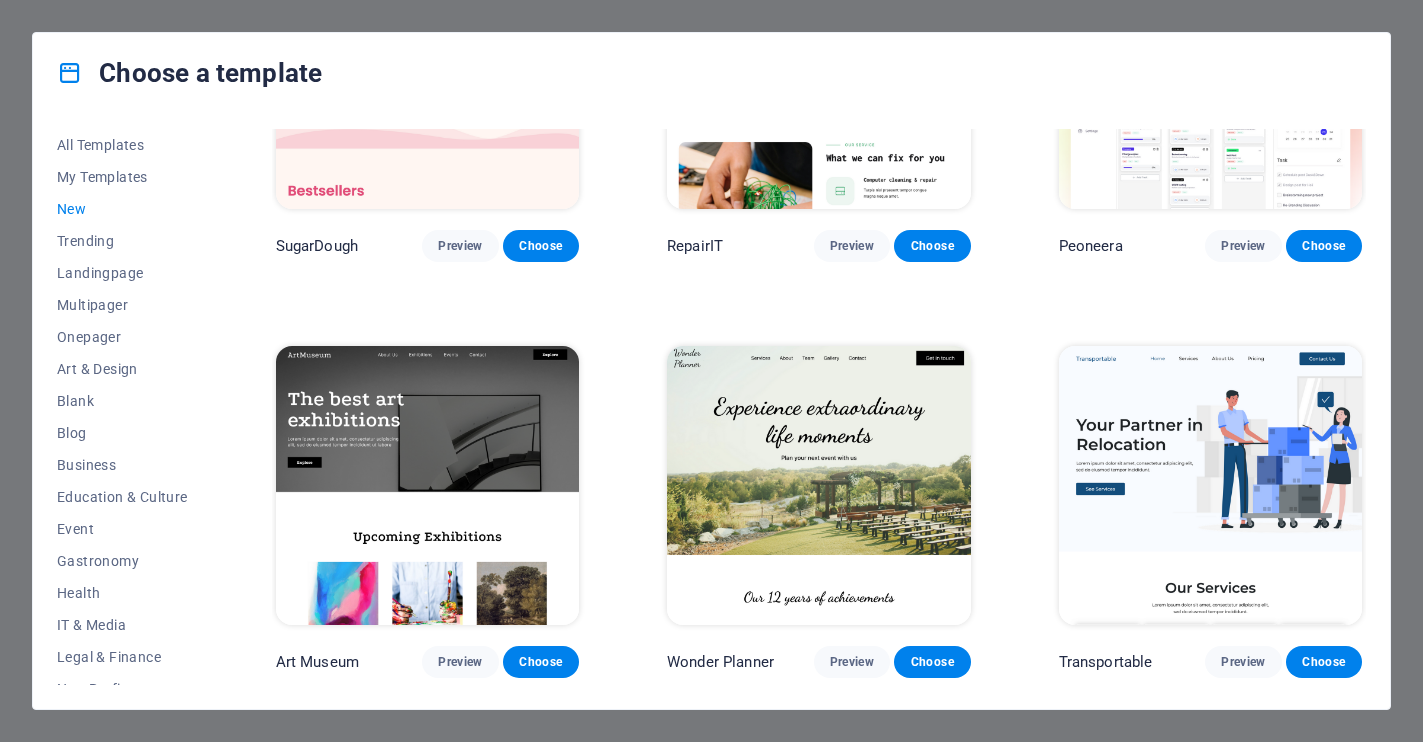 scroll, scrollTop: 205, scrollLeft: 0, axis: vertical 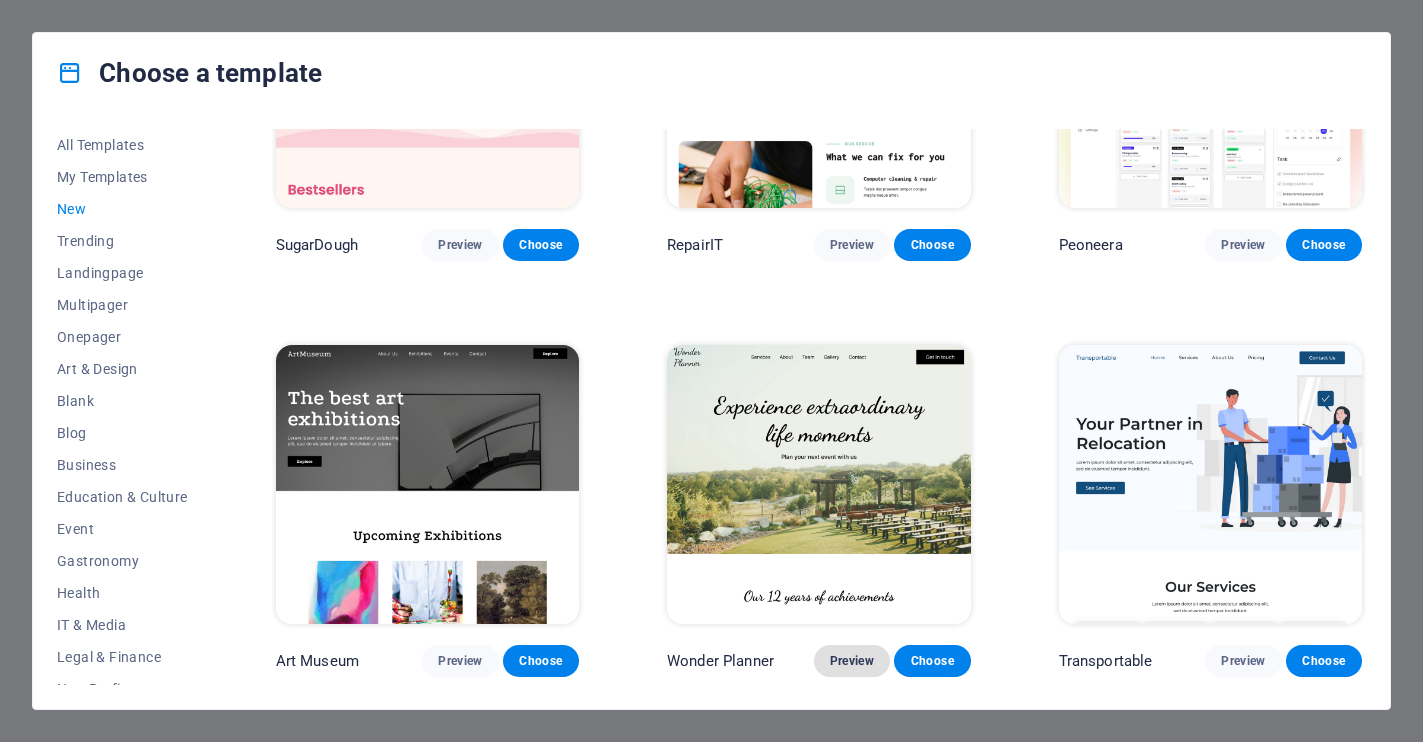 click on "Preview" at bounding box center (852, 661) 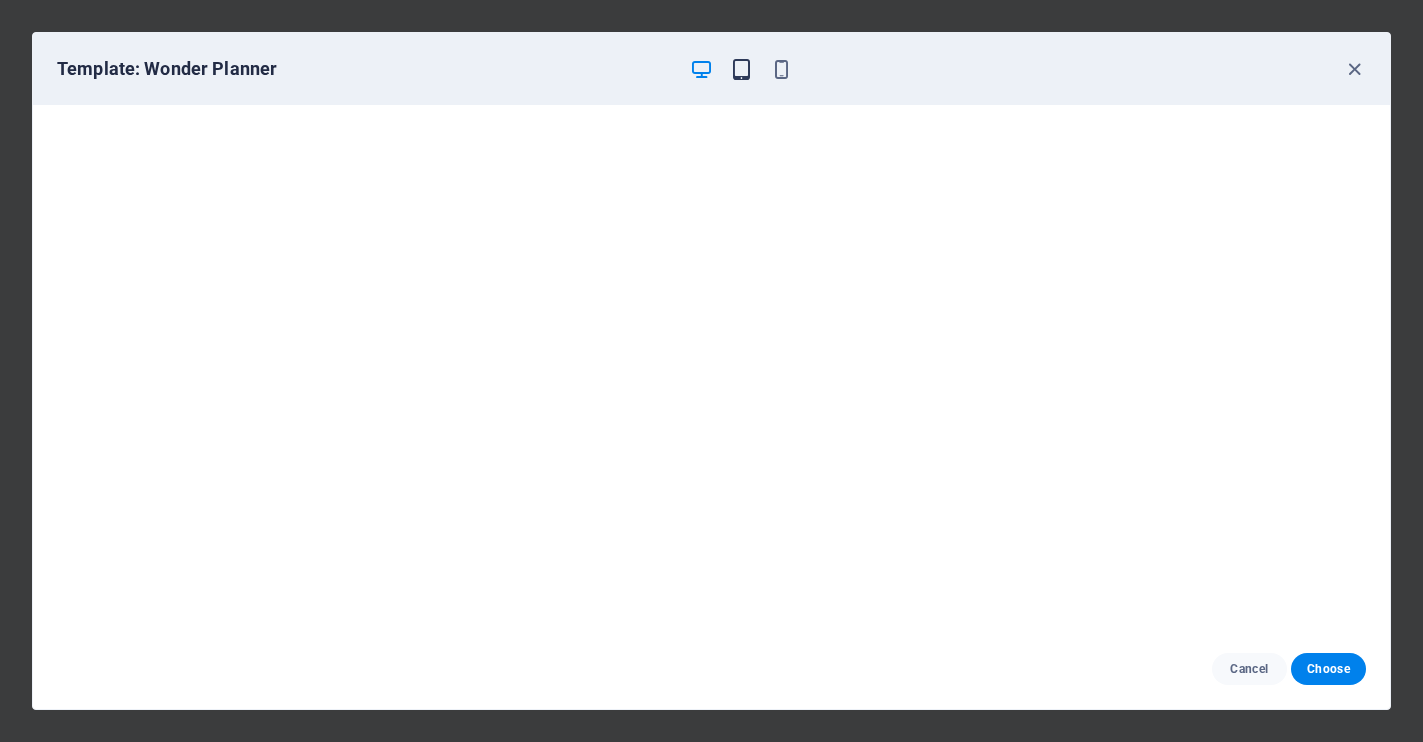 click at bounding box center [741, 69] 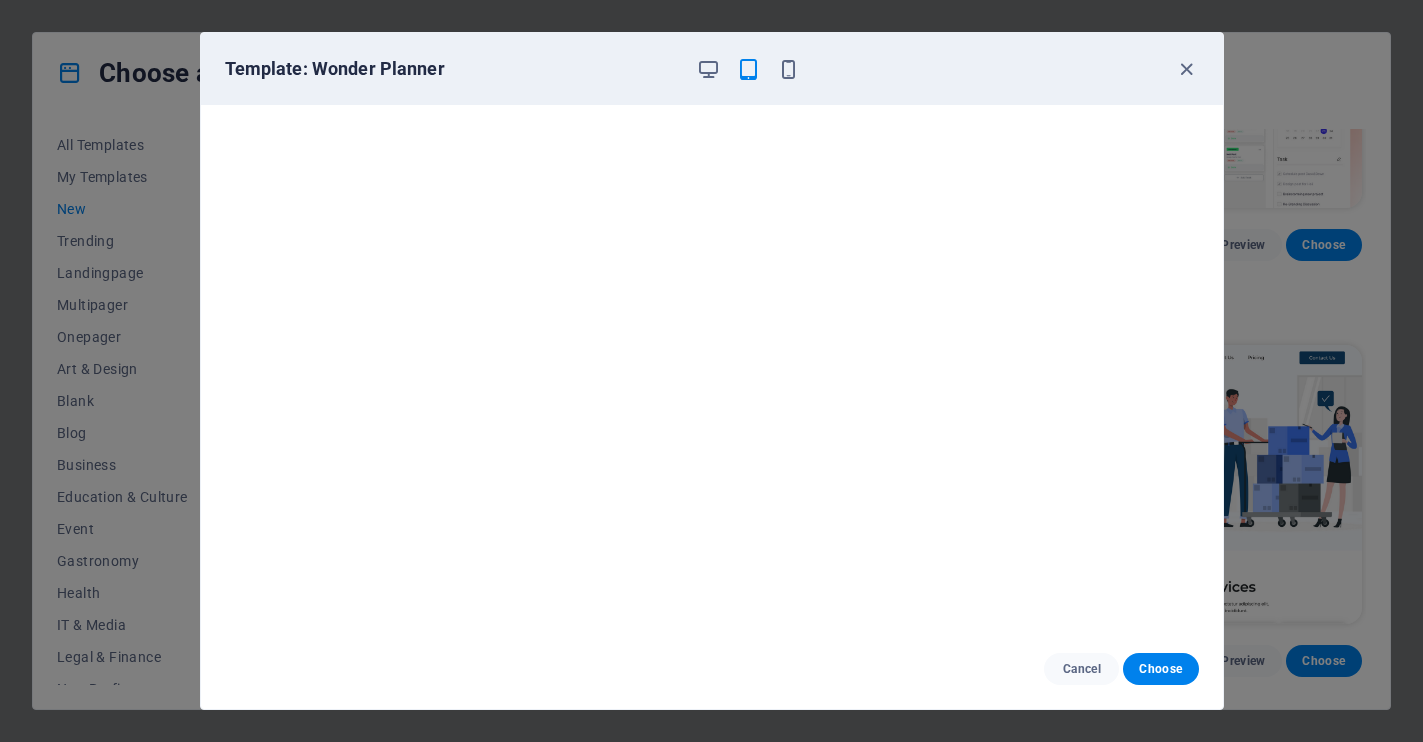 click on "Template: Wonder Planner" at bounding box center [700, 69] 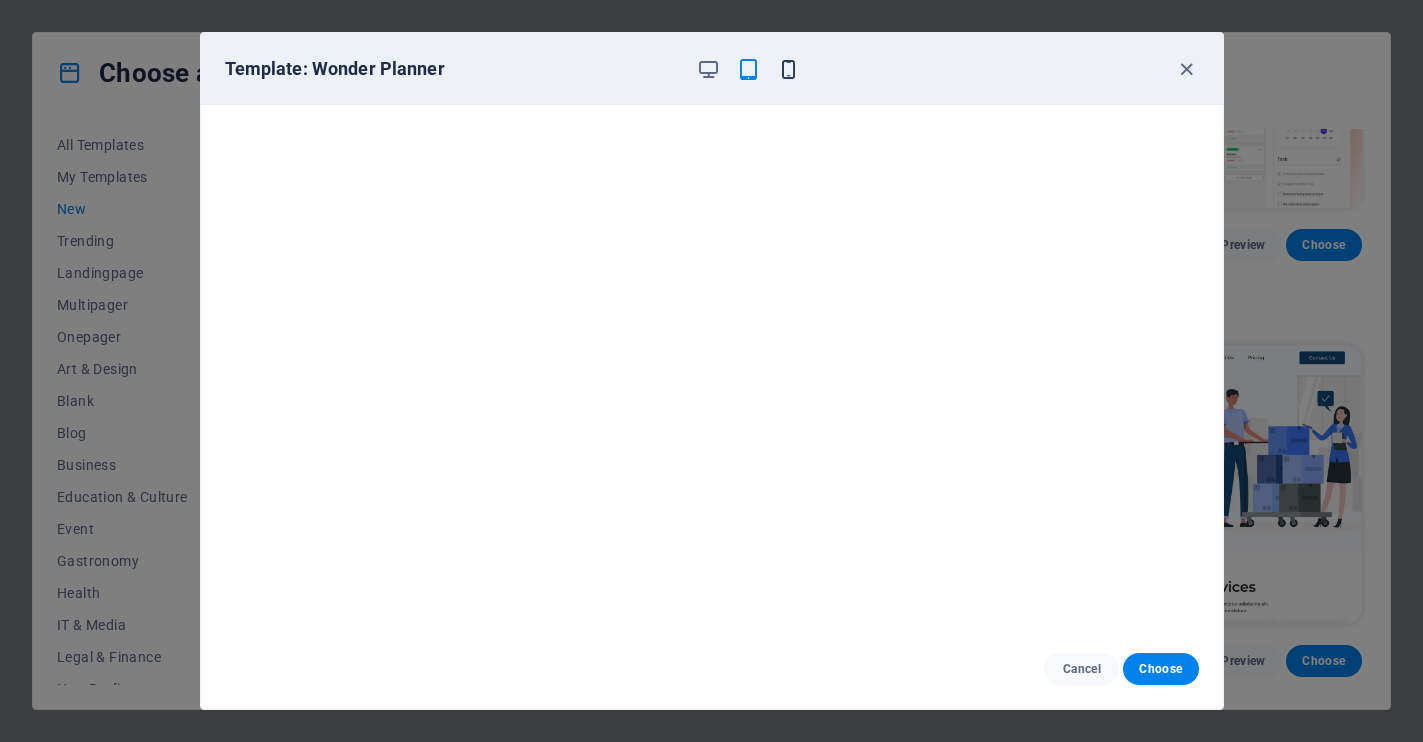 click at bounding box center [788, 69] 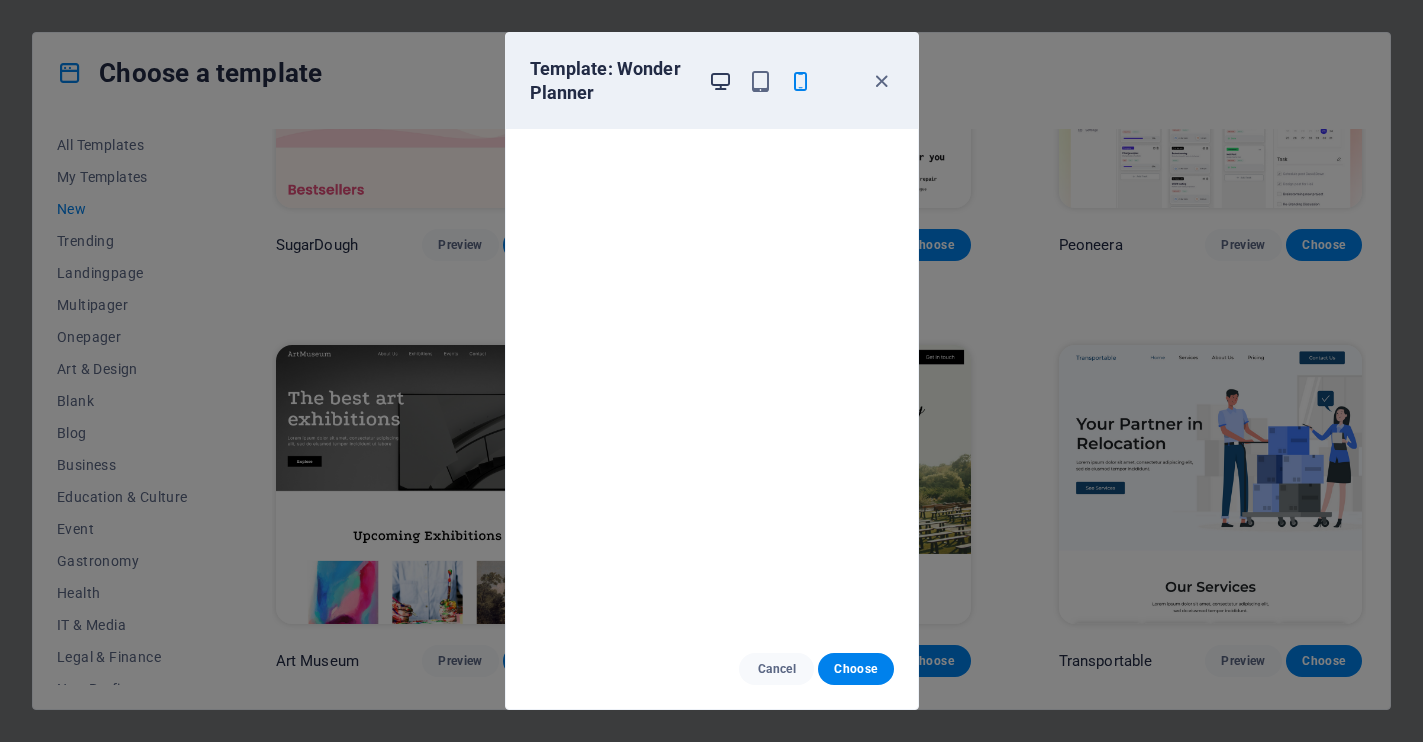 click at bounding box center (720, 81) 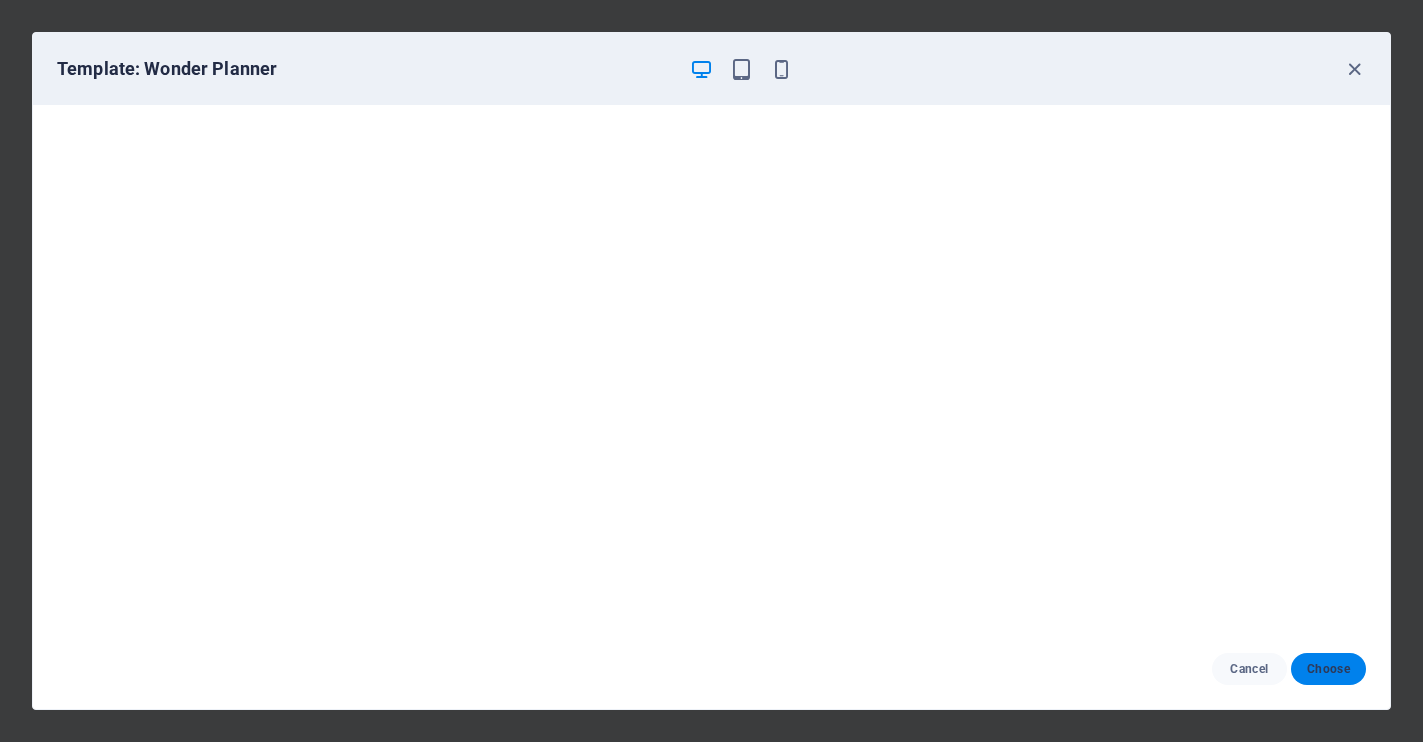 click on "Choose" at bounding box center [1328, 669] 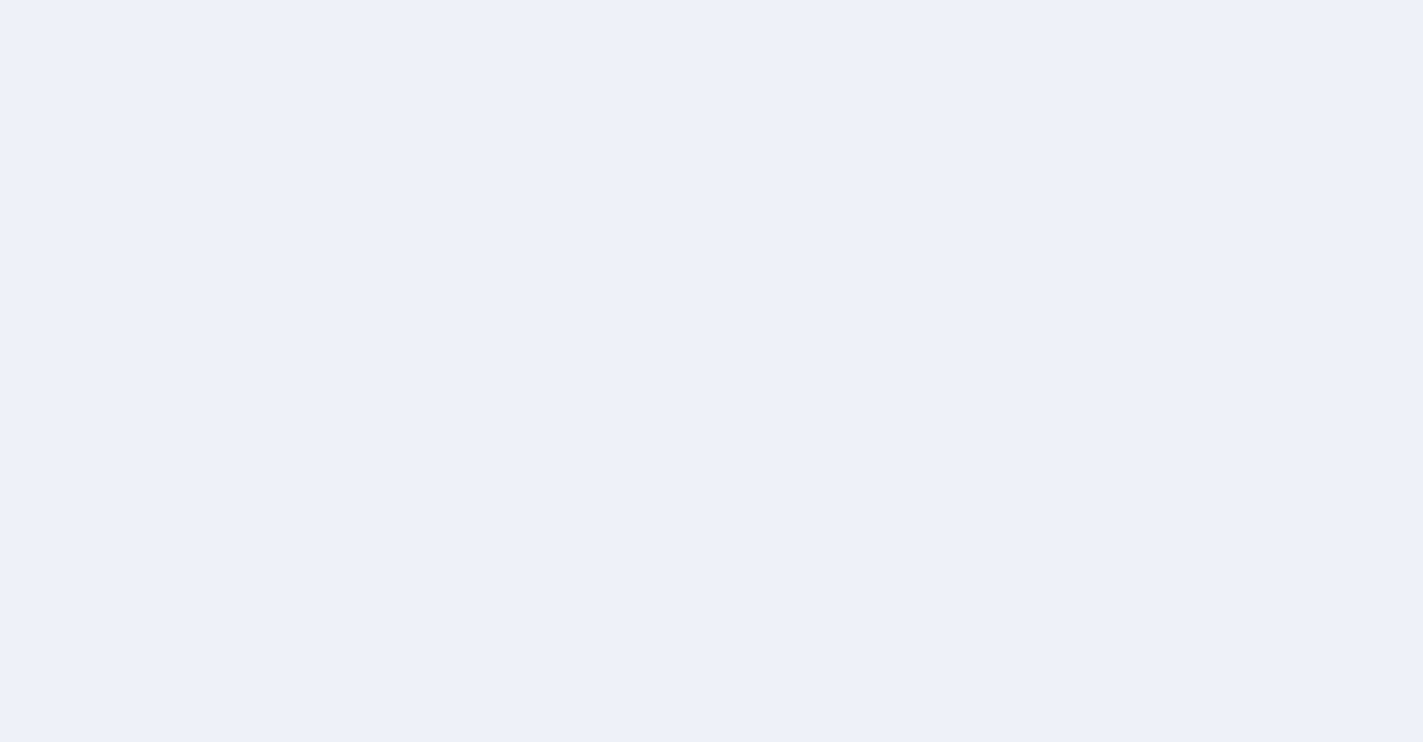 scroll, scrollTop: 0, scrollLeft: 0, axis: both 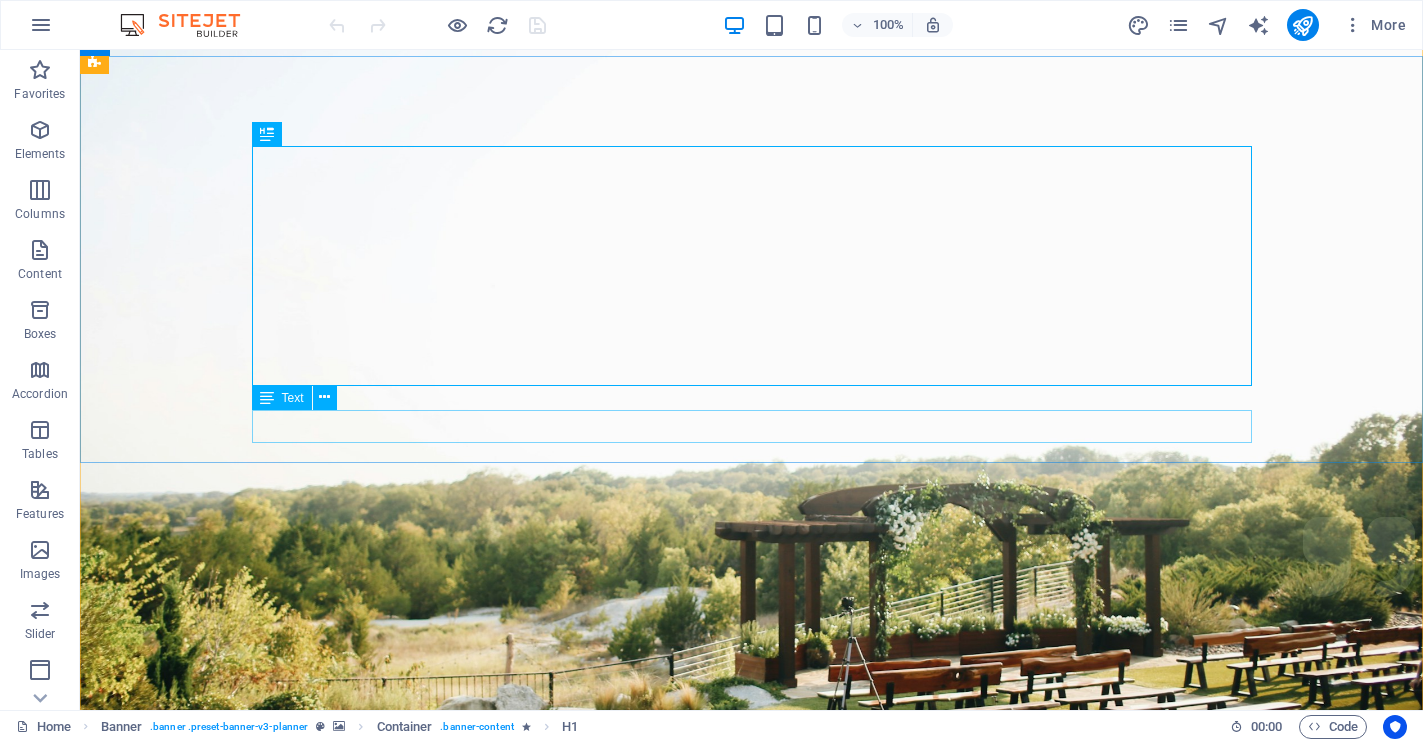 click on "Plan your next event with us" at bounding box center [752, 1414] 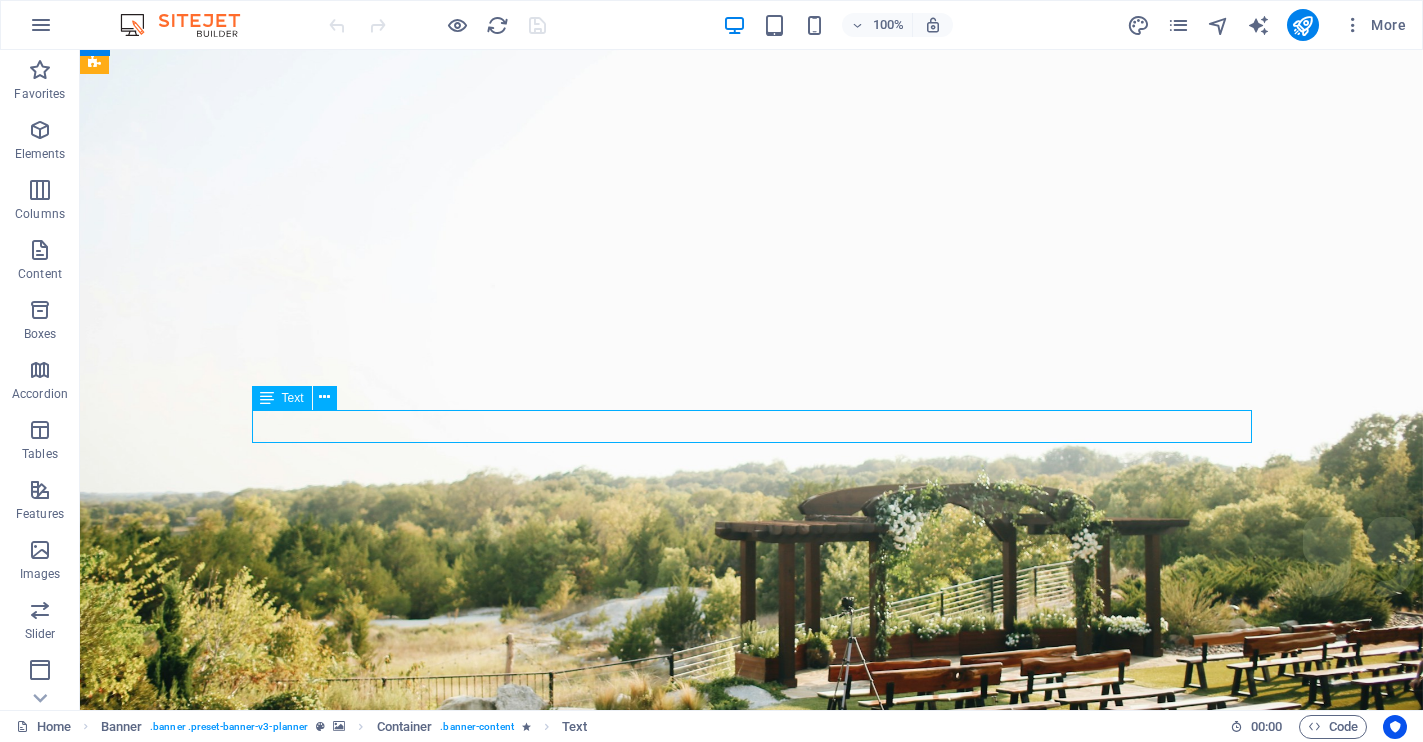 click on "Plan your next event with us" at bounding box center [752, 1414] 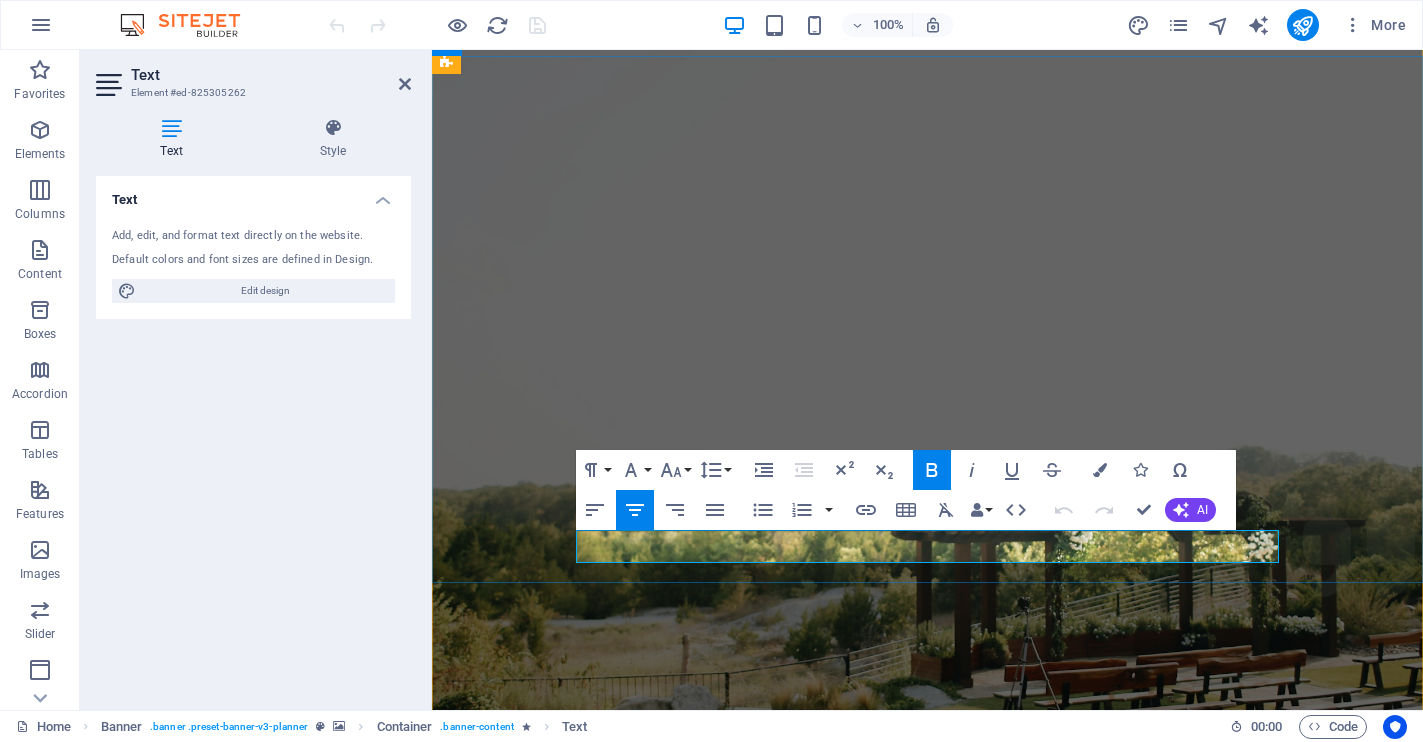 drag, startPoint x: 1097, startPoint y: 546, endPoint x: 771, endPoint y: 554, distance: 326.09814 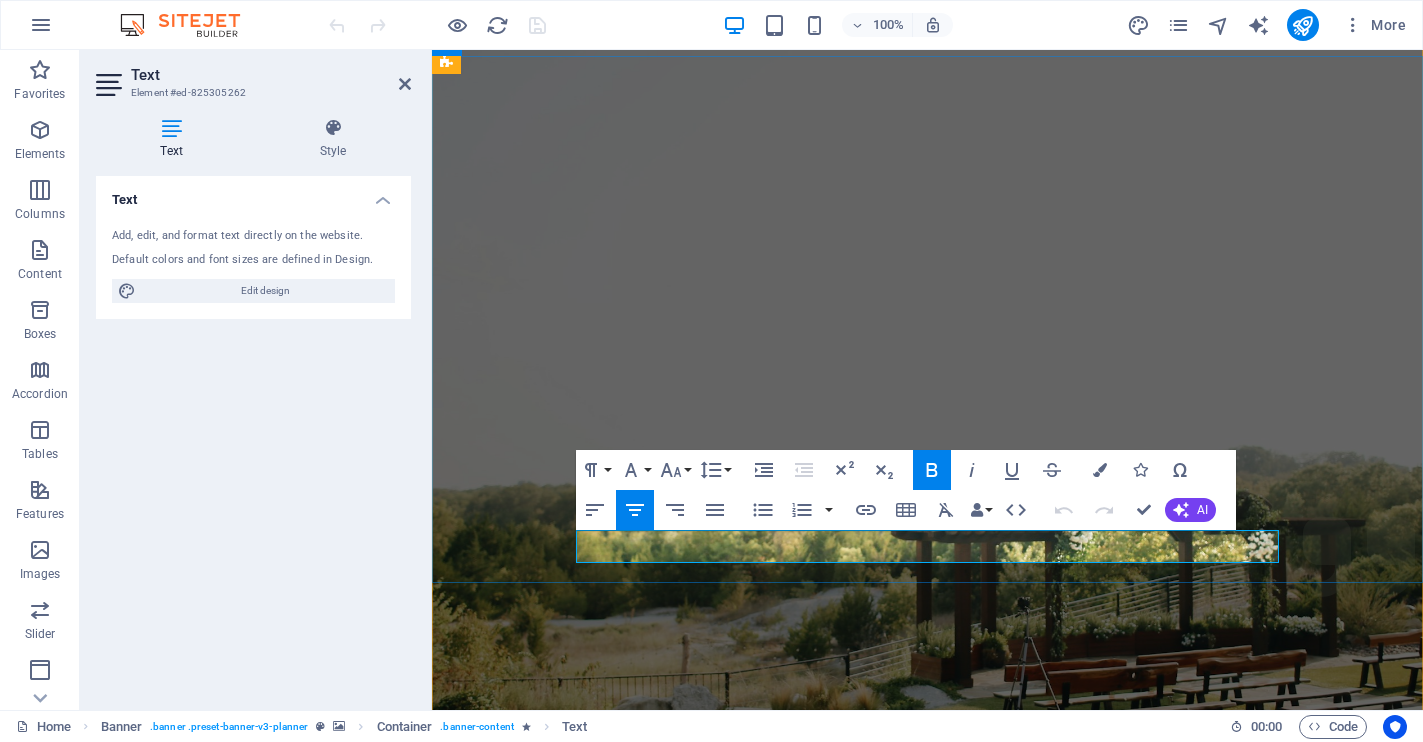 type 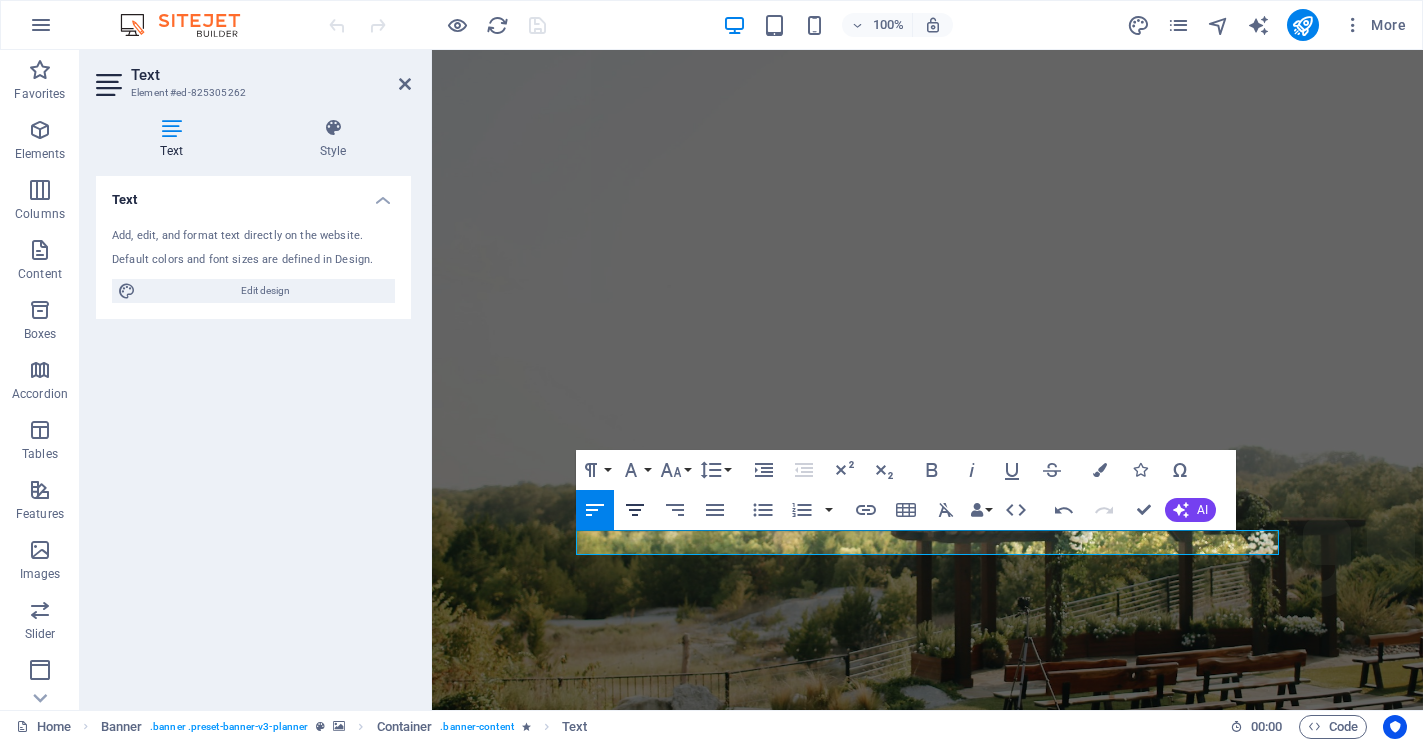 click 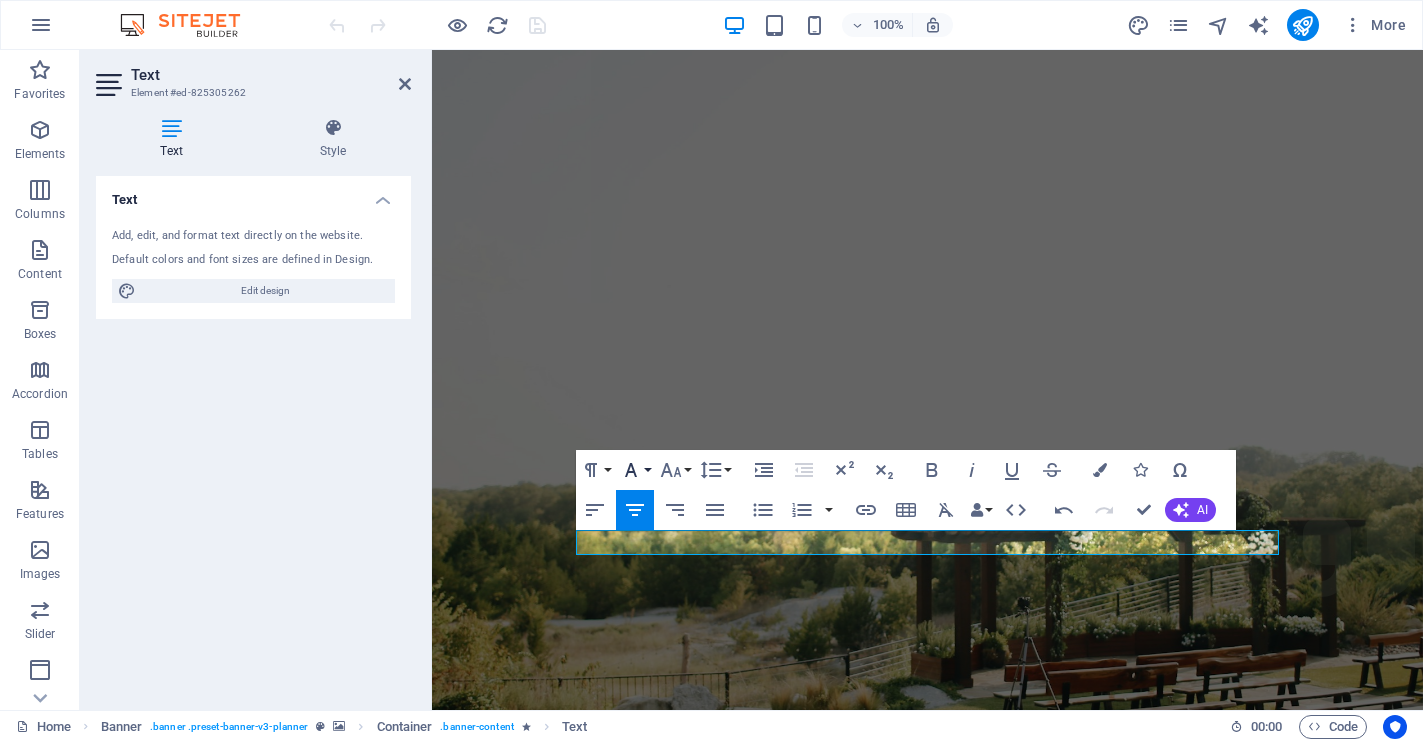click on "Font Family" at bounding box center (635, 470) 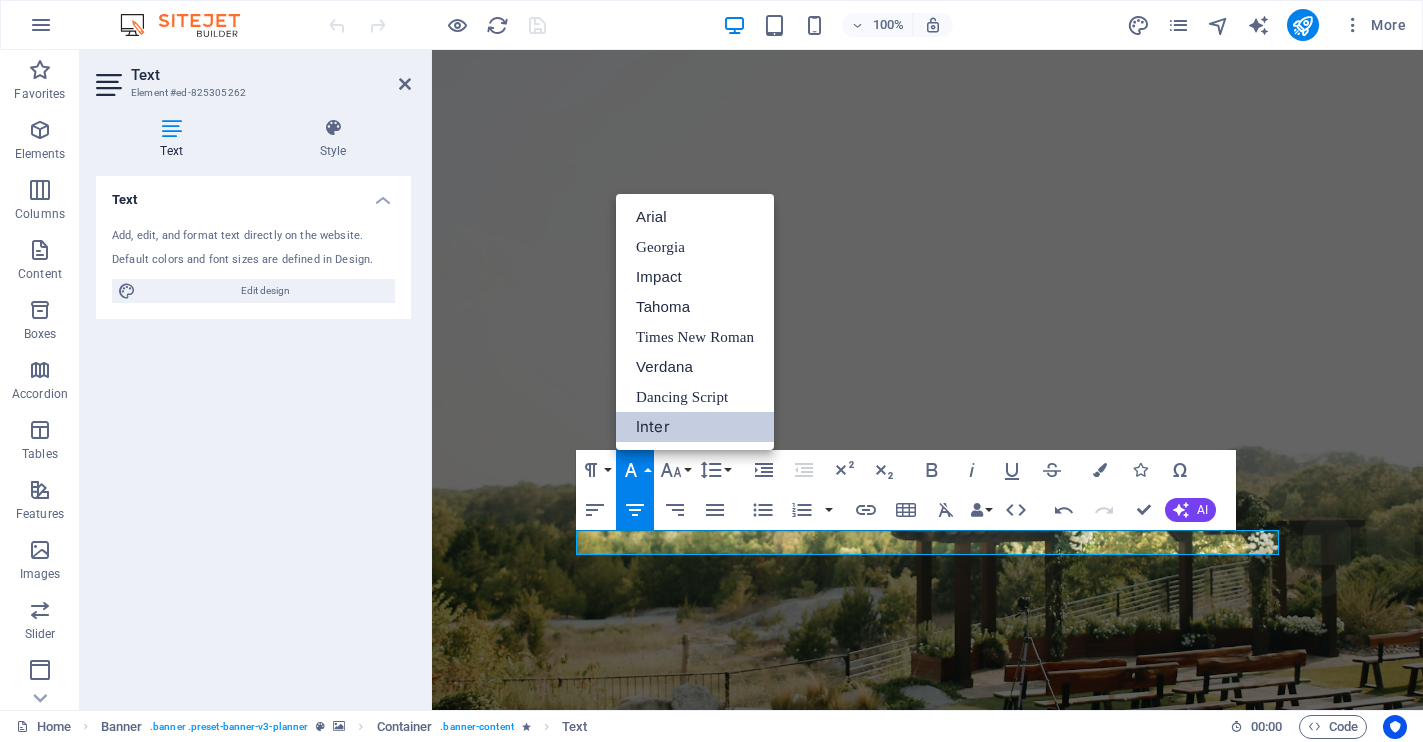 scroll, scrollTop: 0, scrollLeft: 0, axis: both 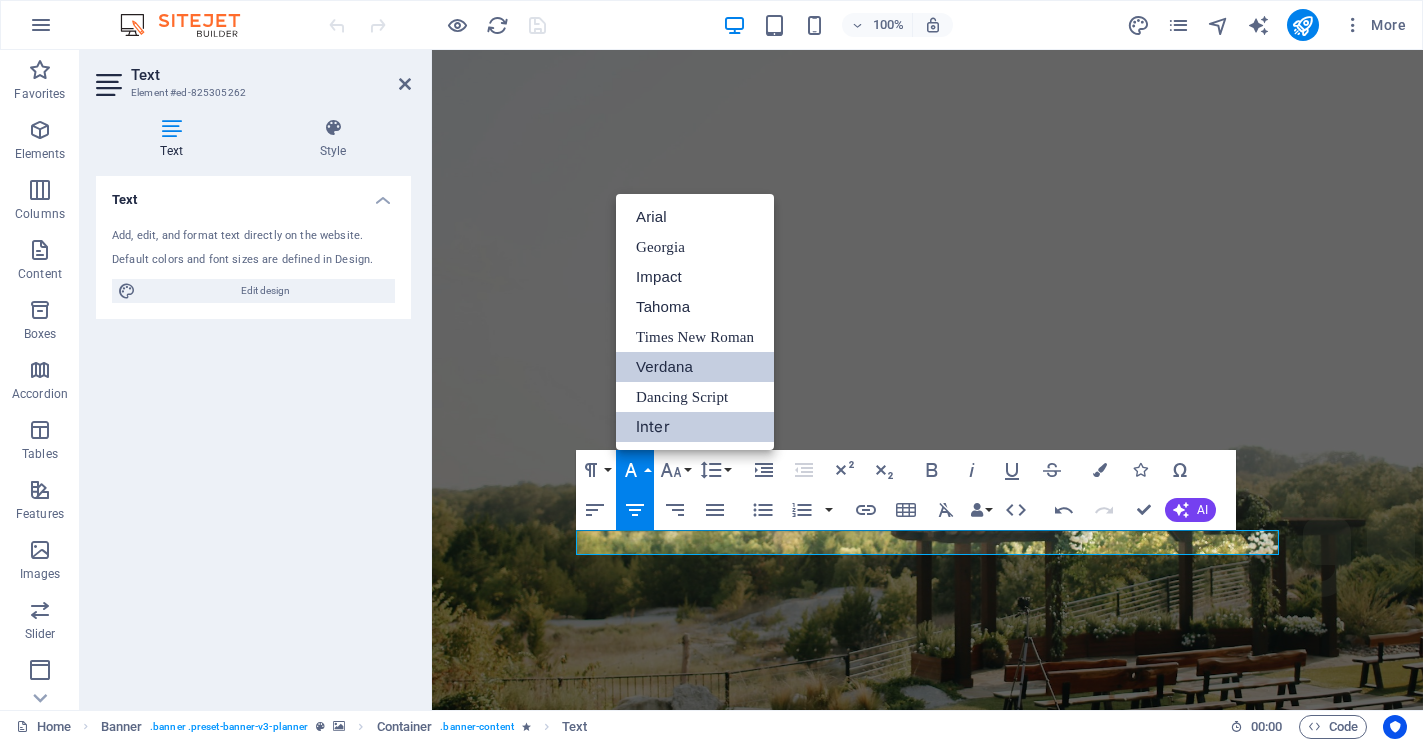 click on "Verdana" at bounding box center [695, 367] 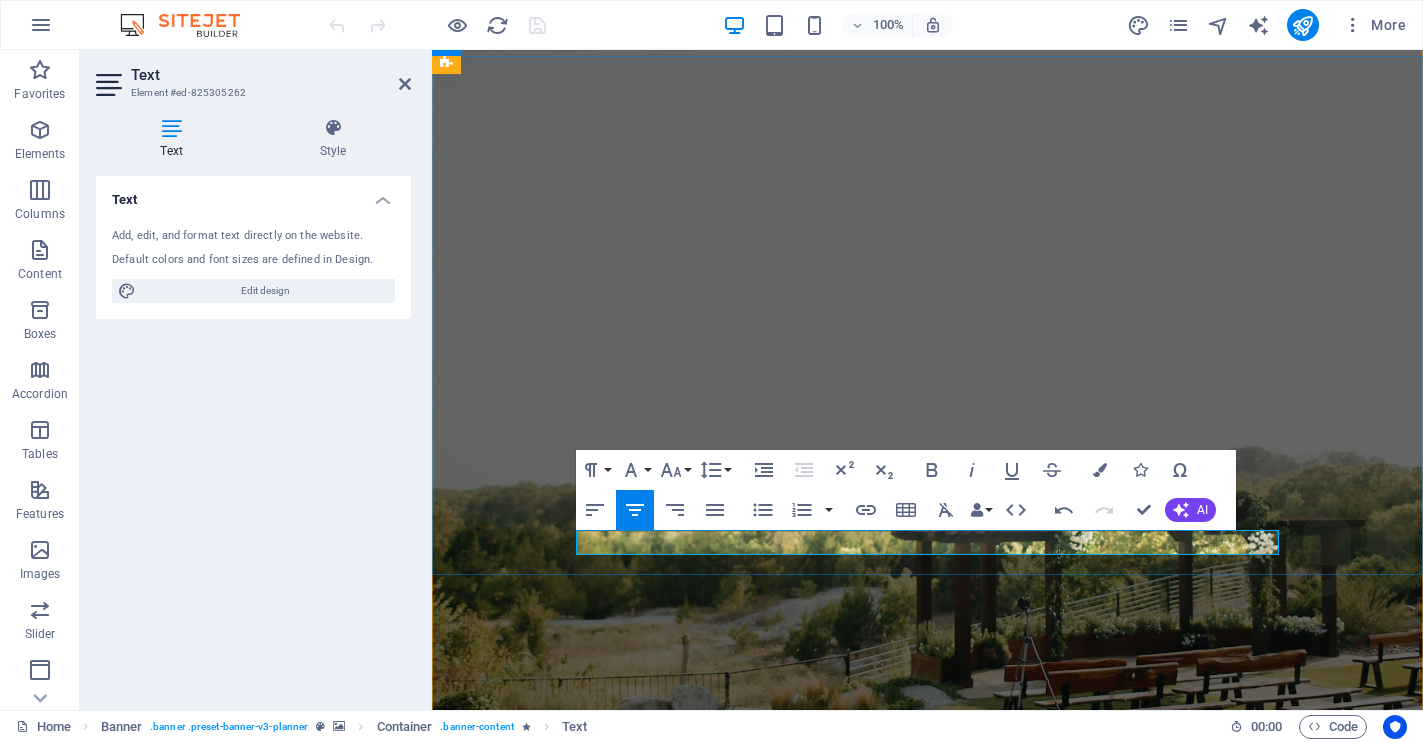 click on "Your smile is made simple ​" at bounding box center [927, 1530] 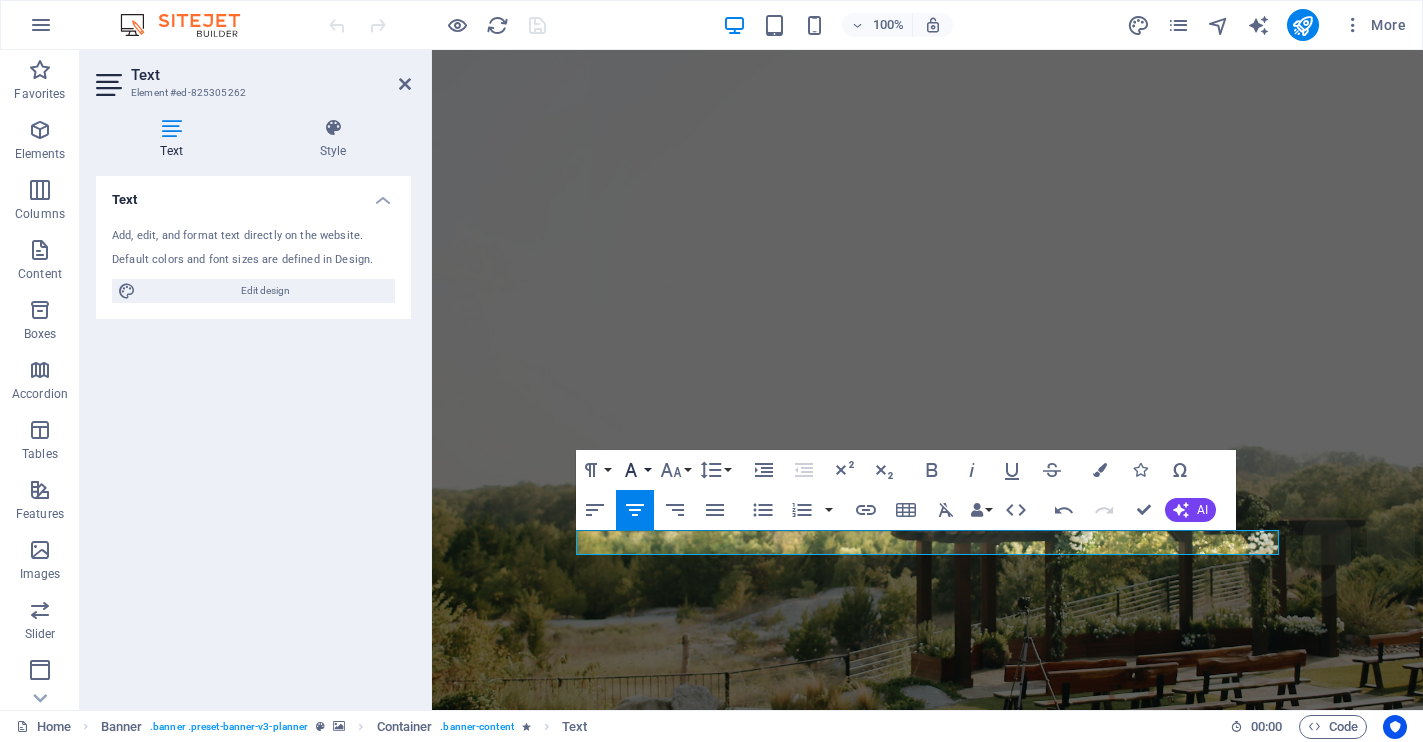 click 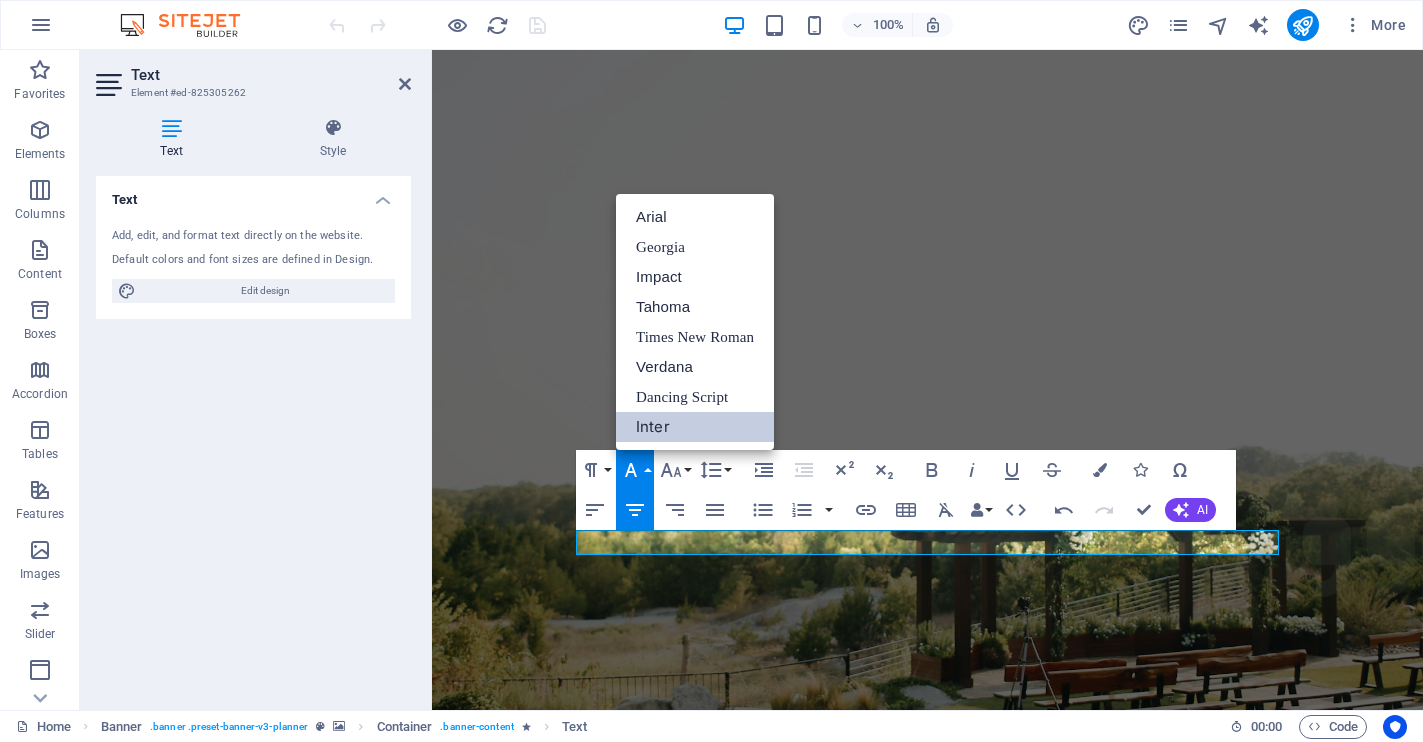 scroll, scrollTop: 0, scrollLeft: 0, axis: both 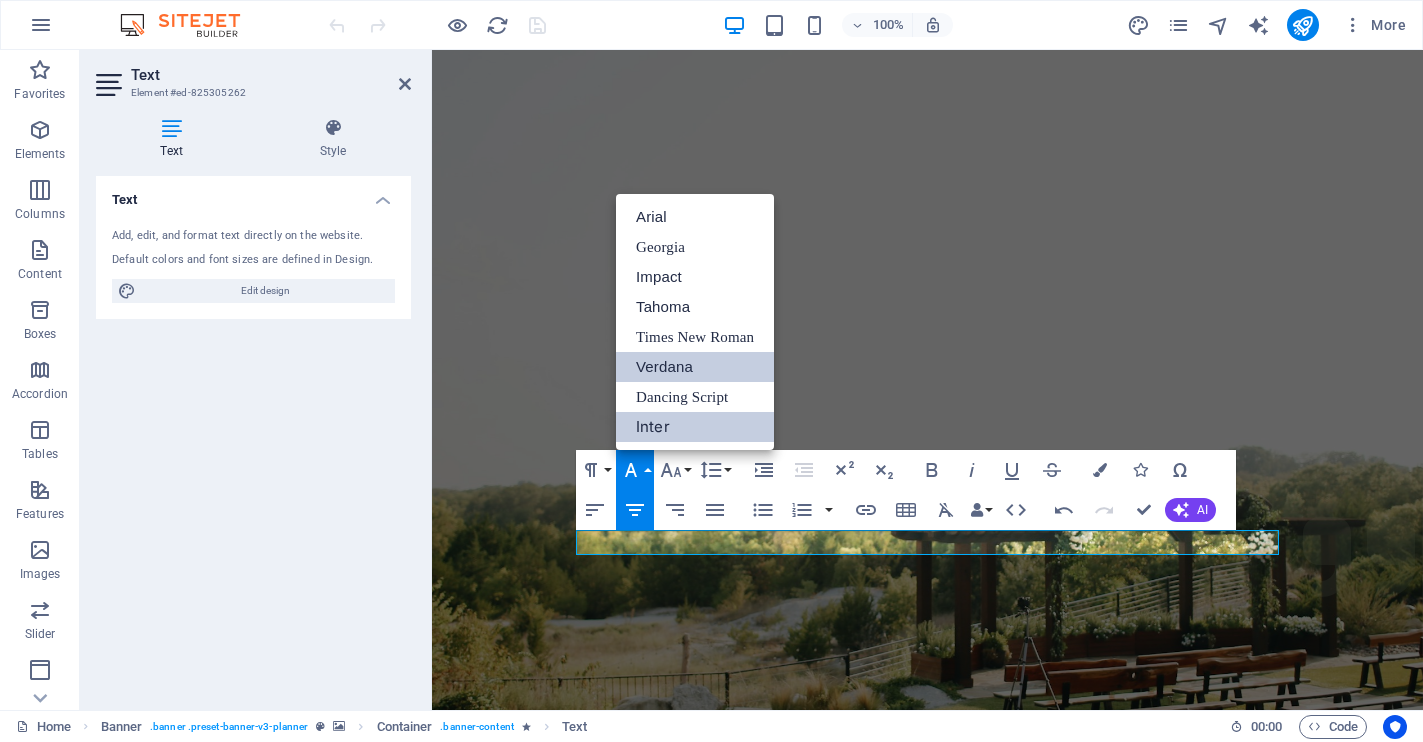 click on "Verdana" at bounding box center (695, 367) 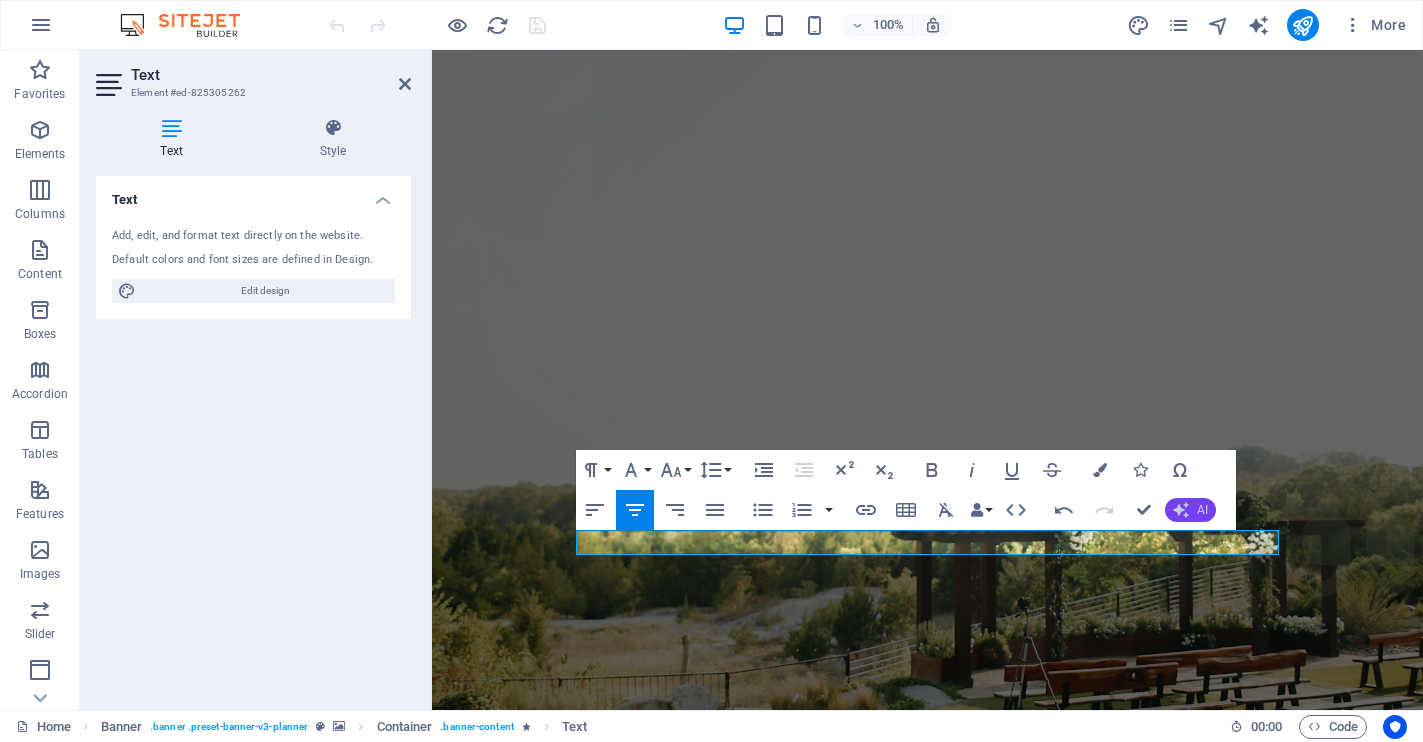 click 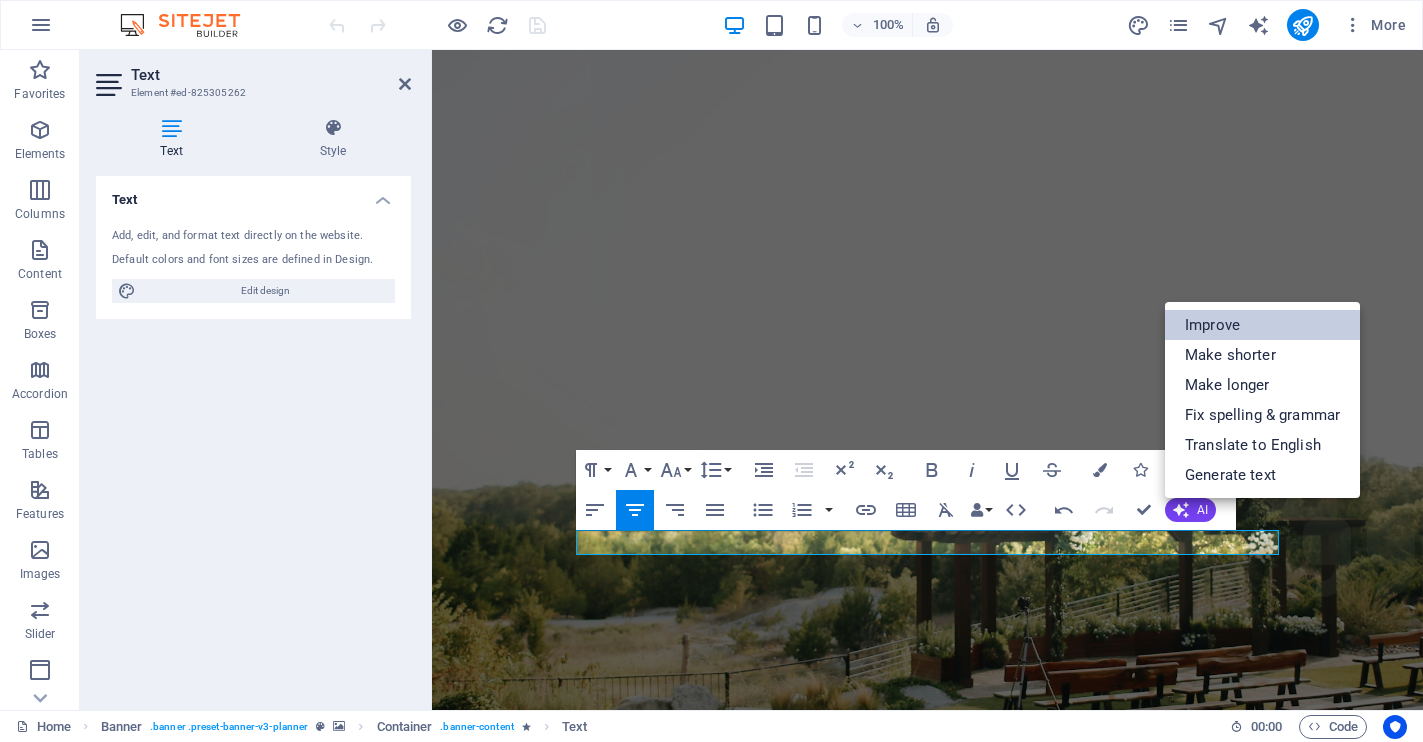 click on "Improve" at bounding box center (1262, 325) 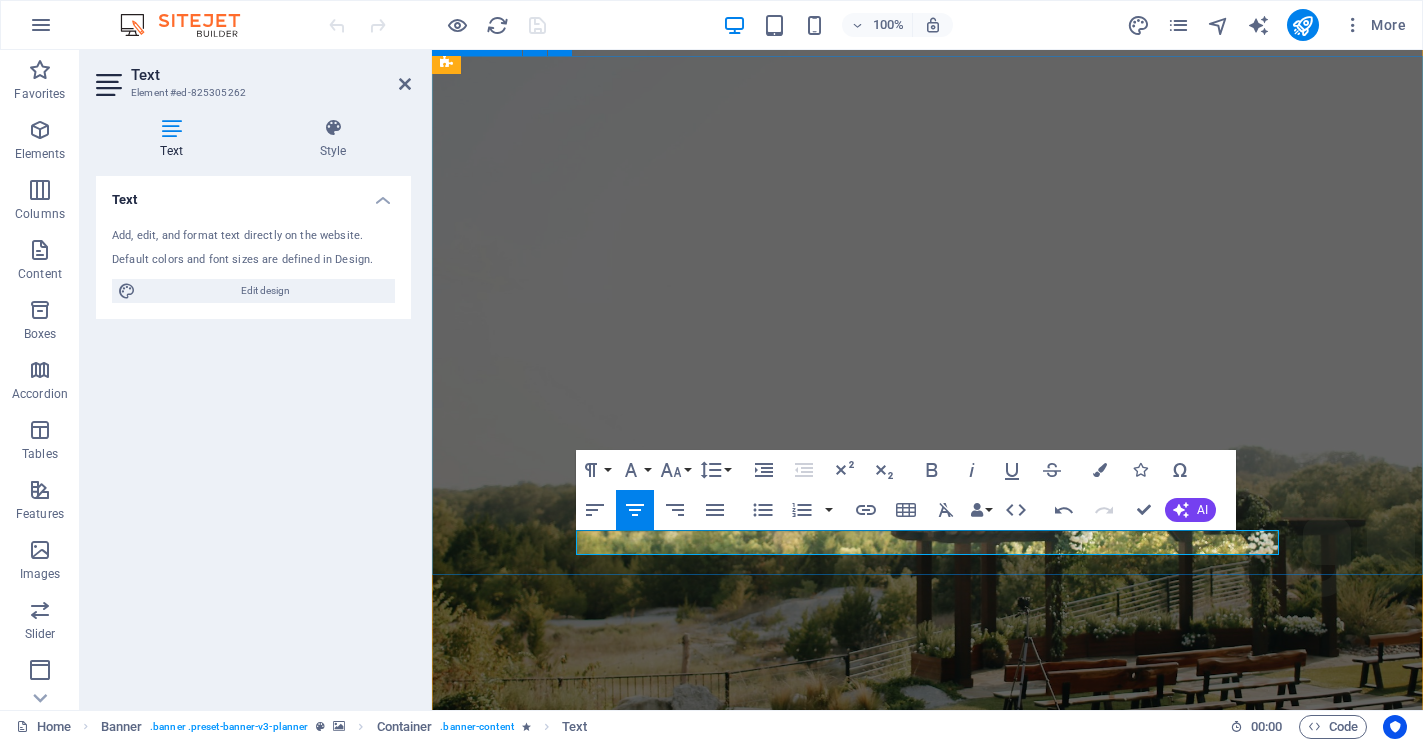 click on "Experience extraordinary life moments Your smile comes effortlessly." at bounding box center [927, 1302] 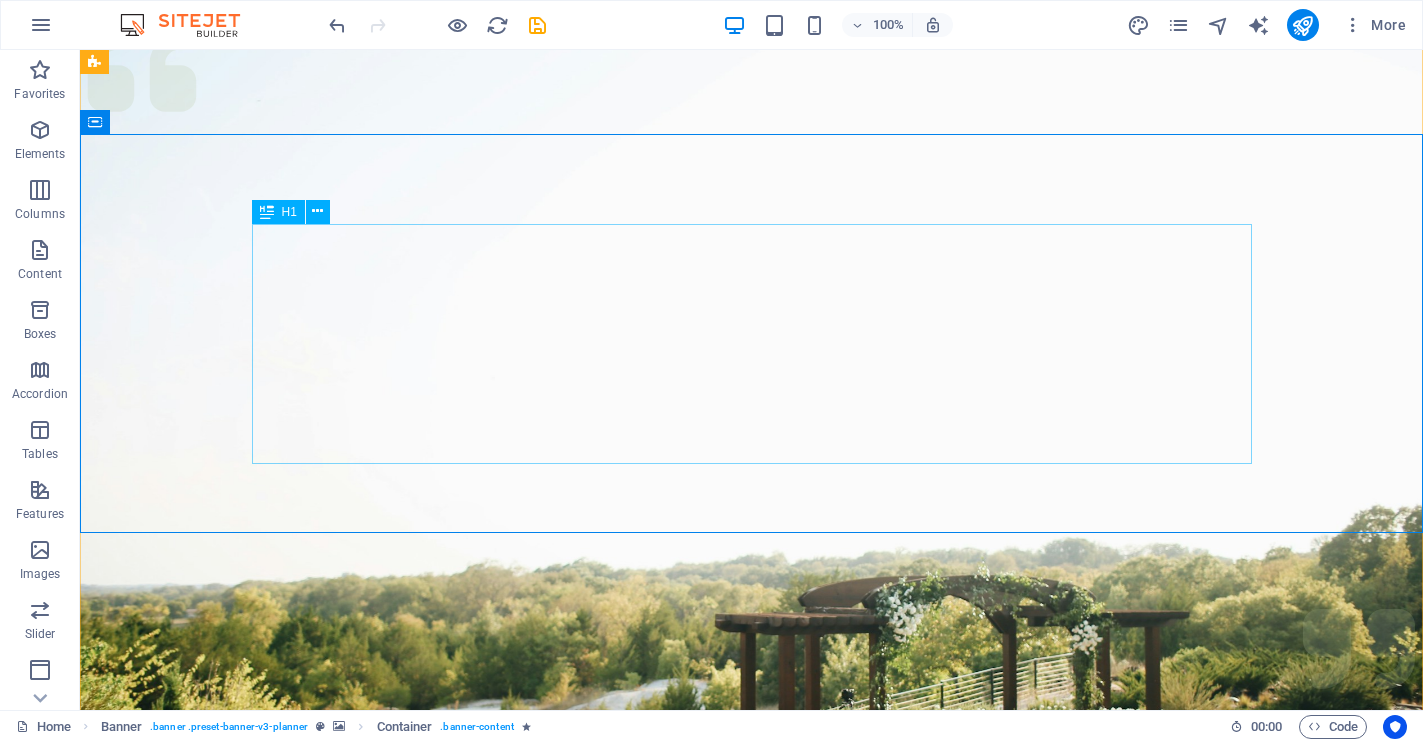 scroll, scrollTop: 0, scrollLeft: 0, axis: both 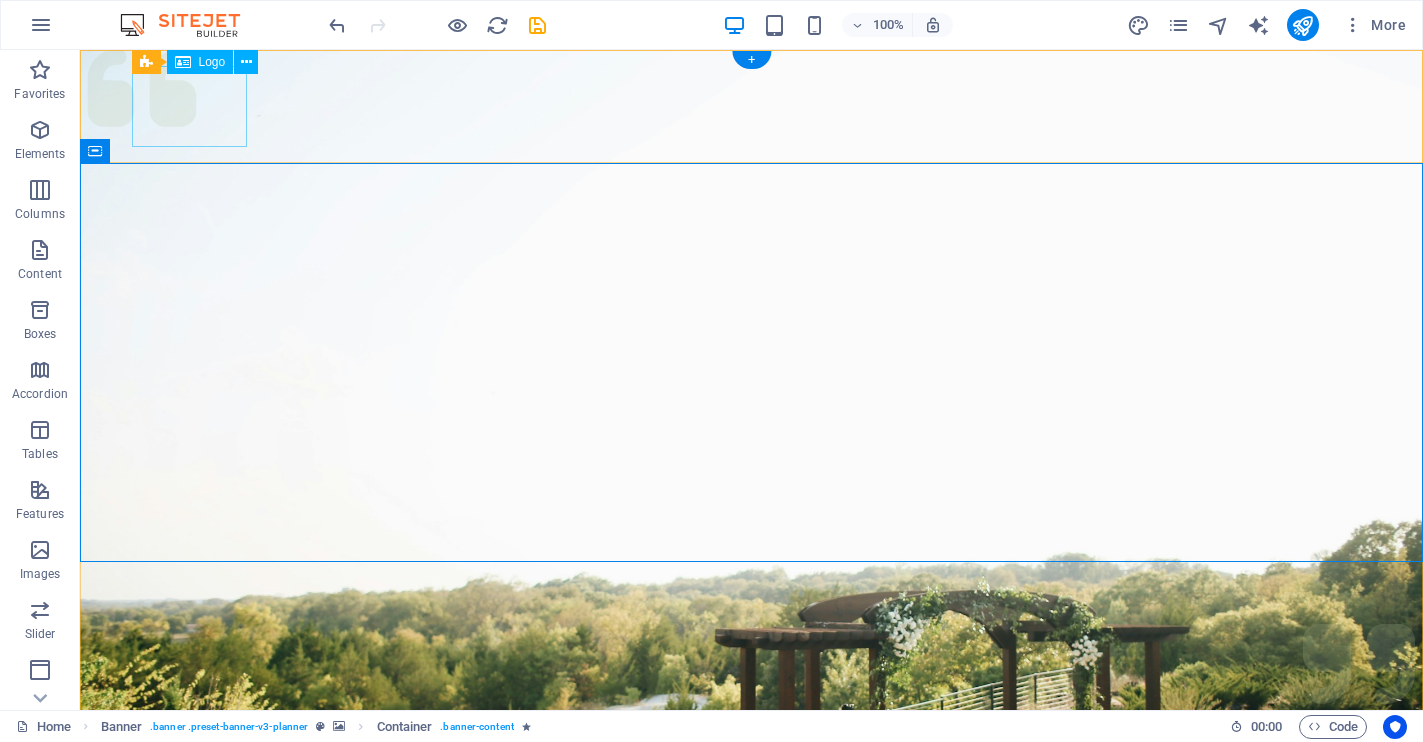 click at bounding box center (752, 1006) 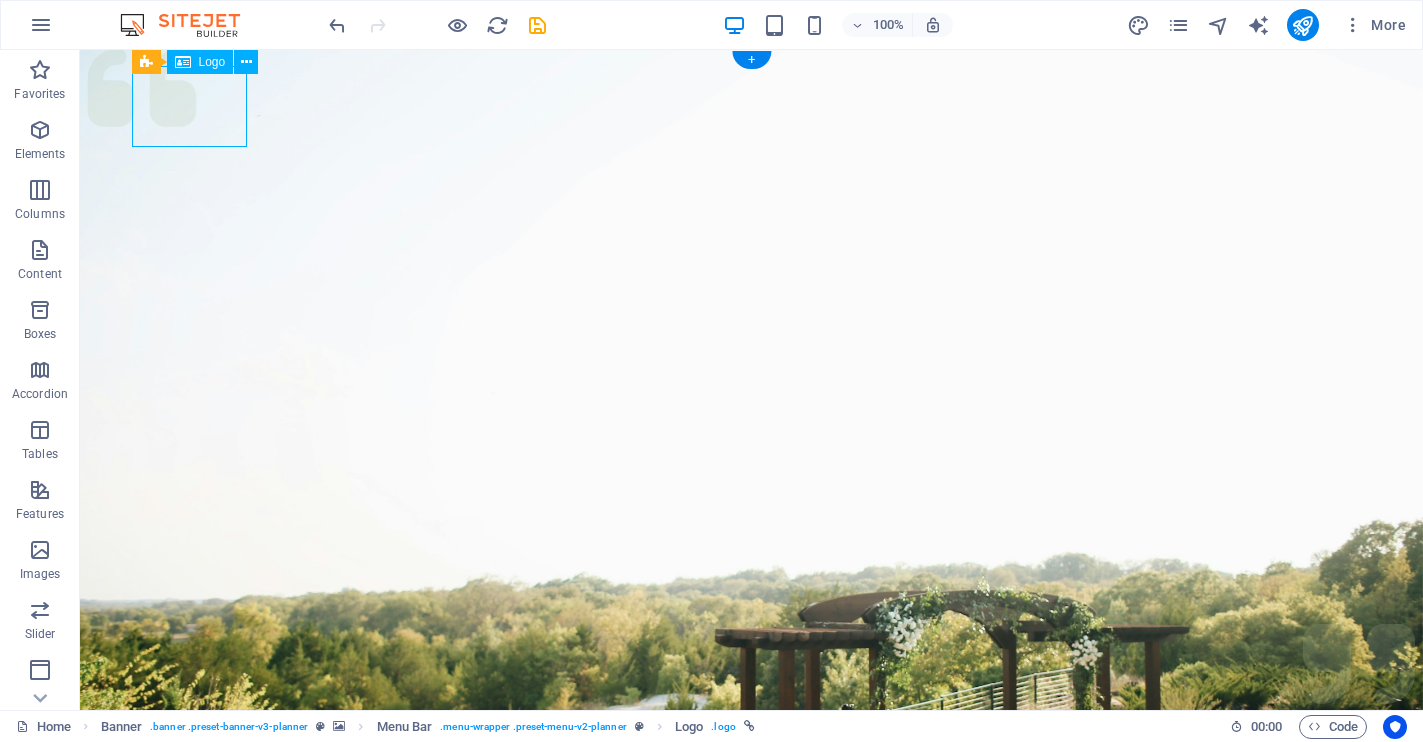 click at bounding box center [752, 1006] 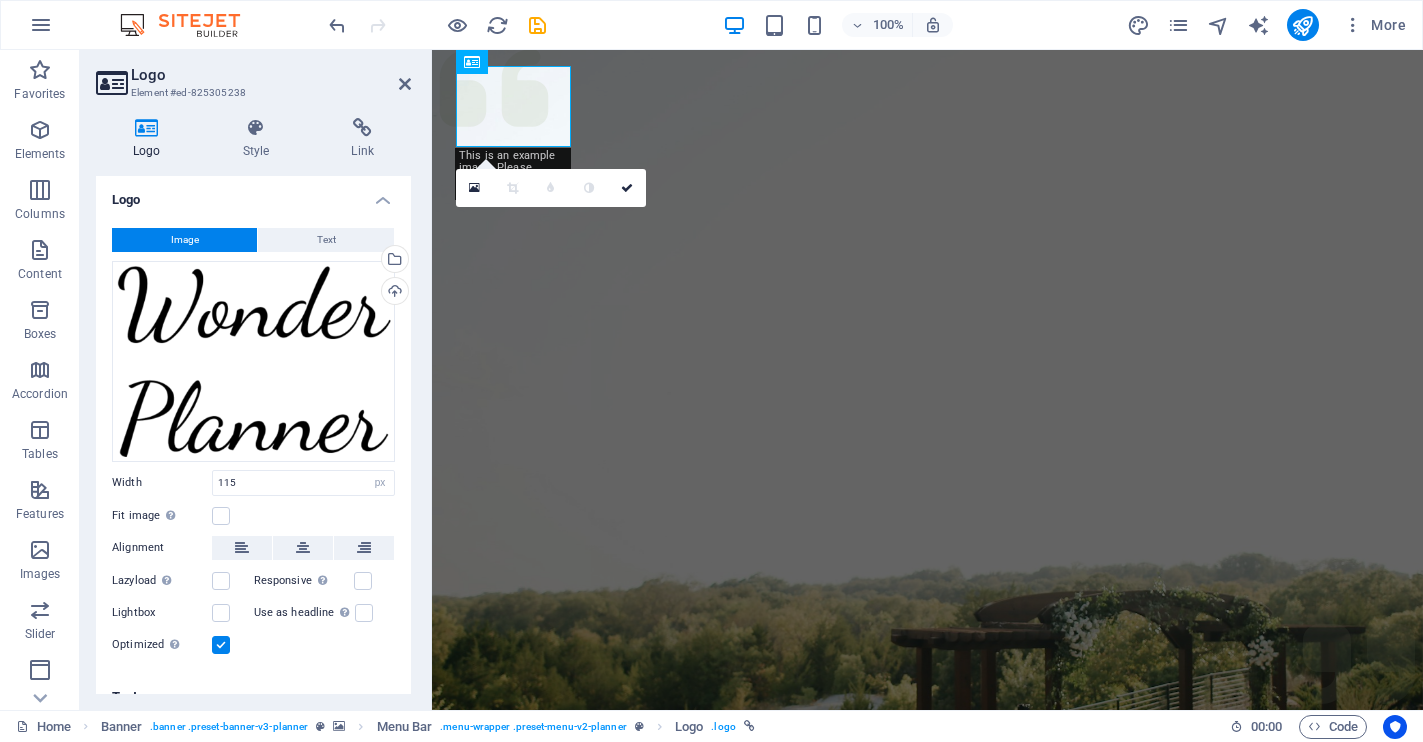 click on "Element #ed-825305238" at bounding box center [251, 93] 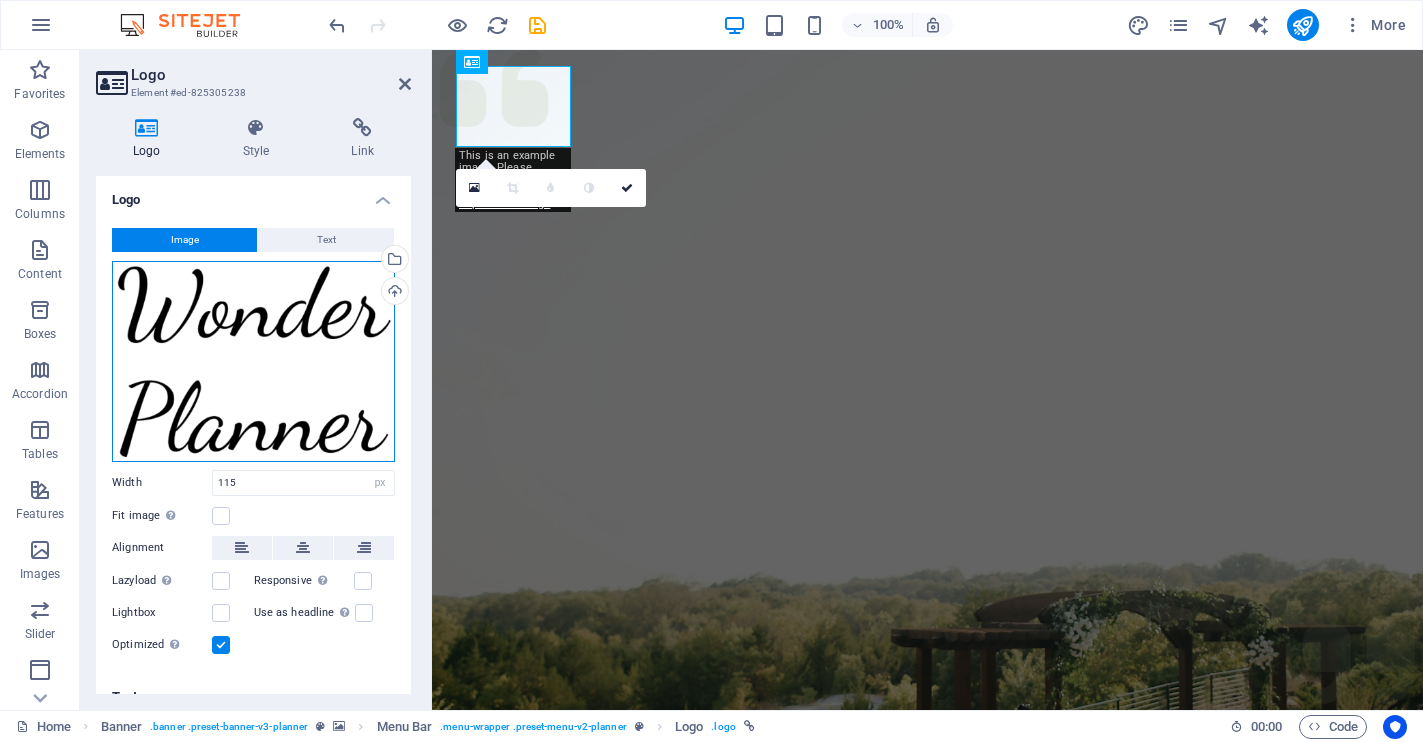 click on "Drag files here, click to choose files or select files from Files or our free stock photos & videos" at bounding box center (253, 361) 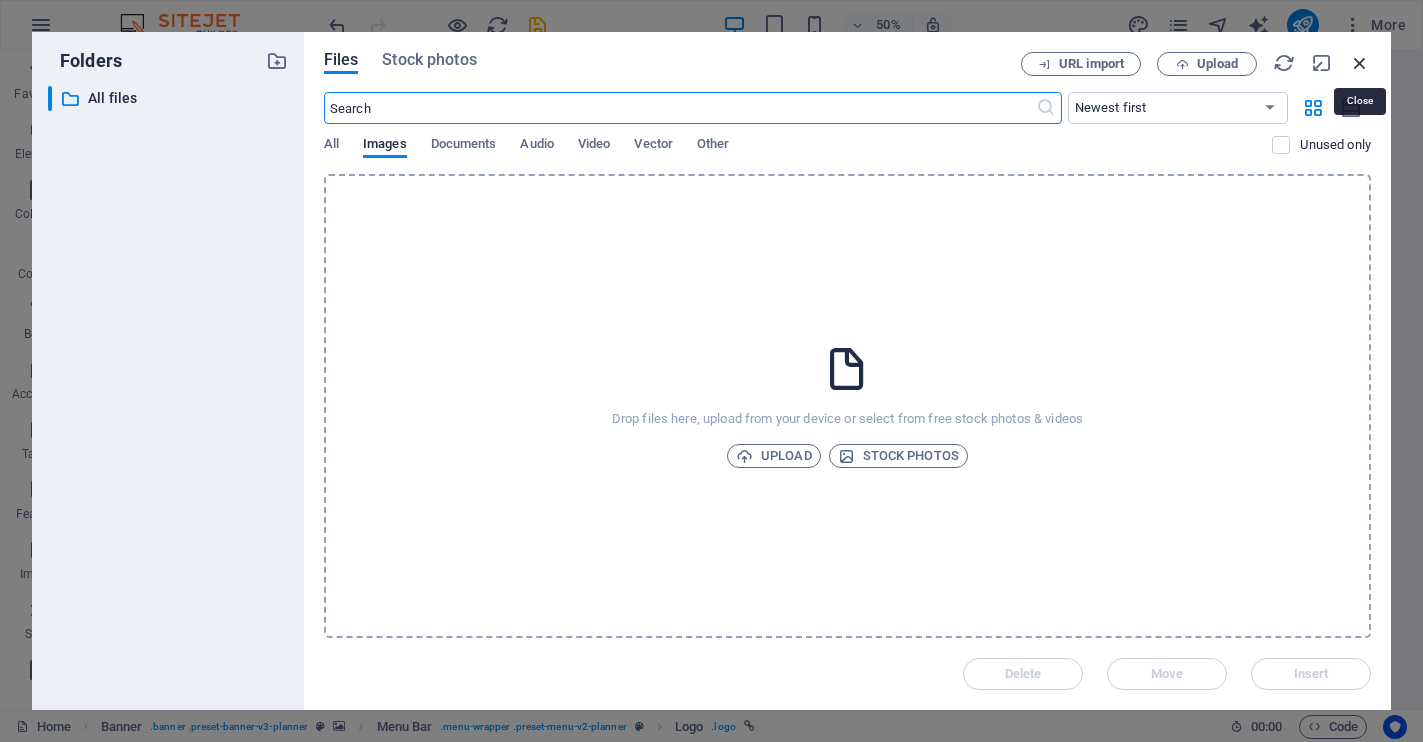click at bounding box center [1360, 63] 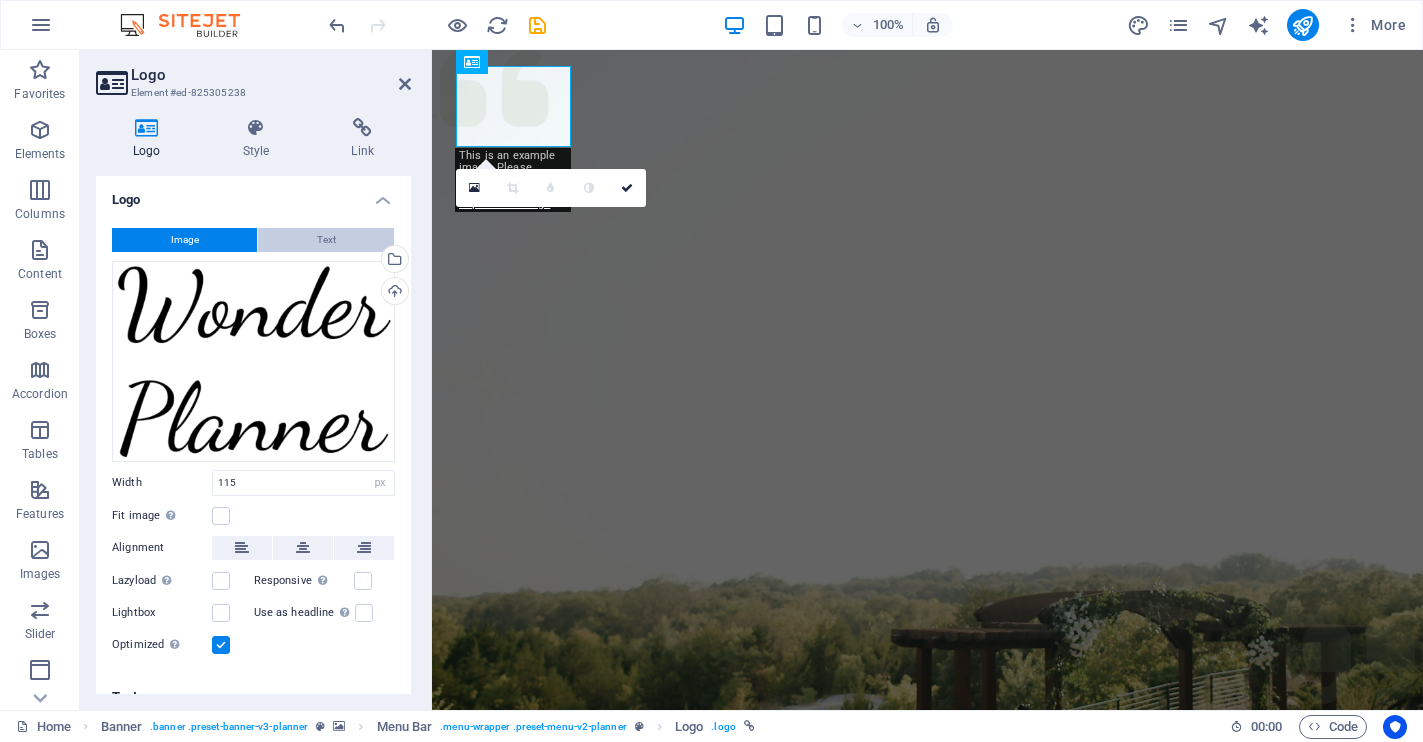 click on "Text" at bounding box center (326, 240) 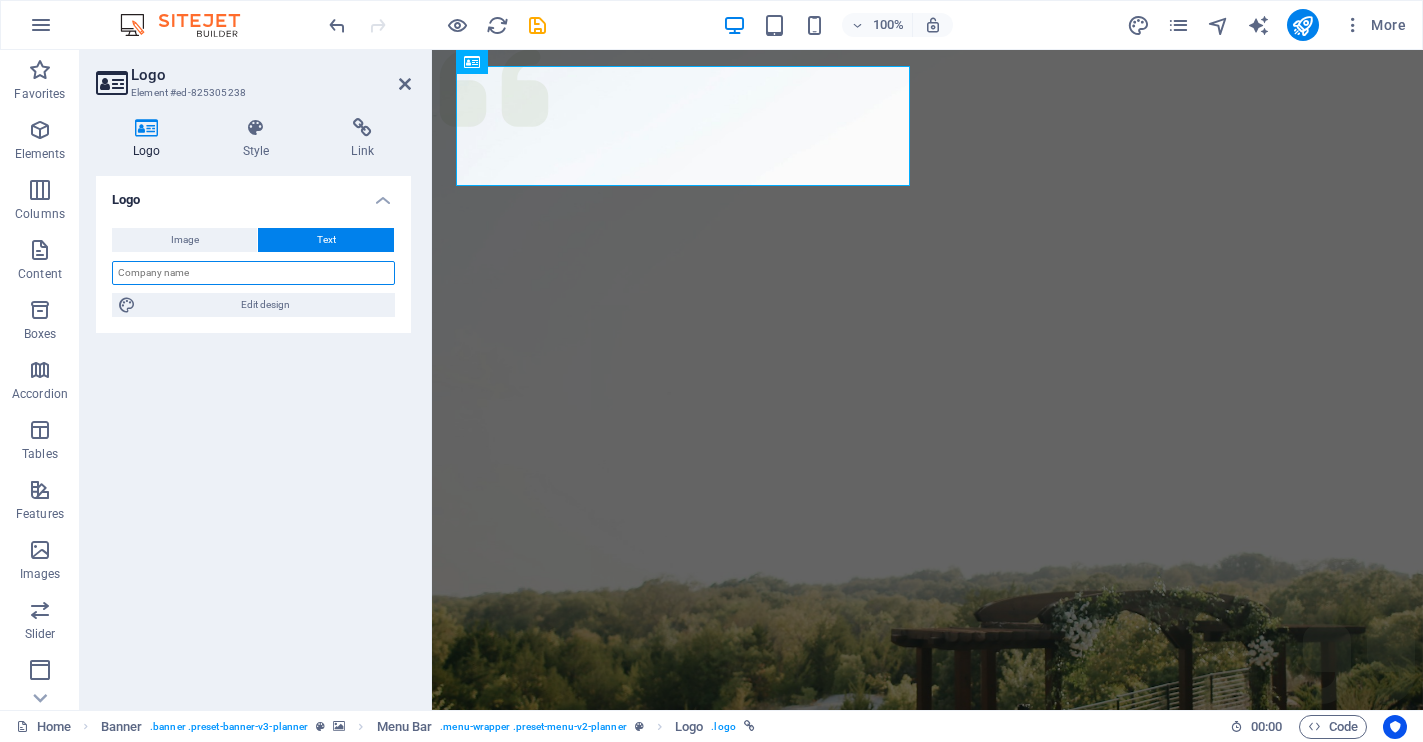click at bounding box center (253, 273) 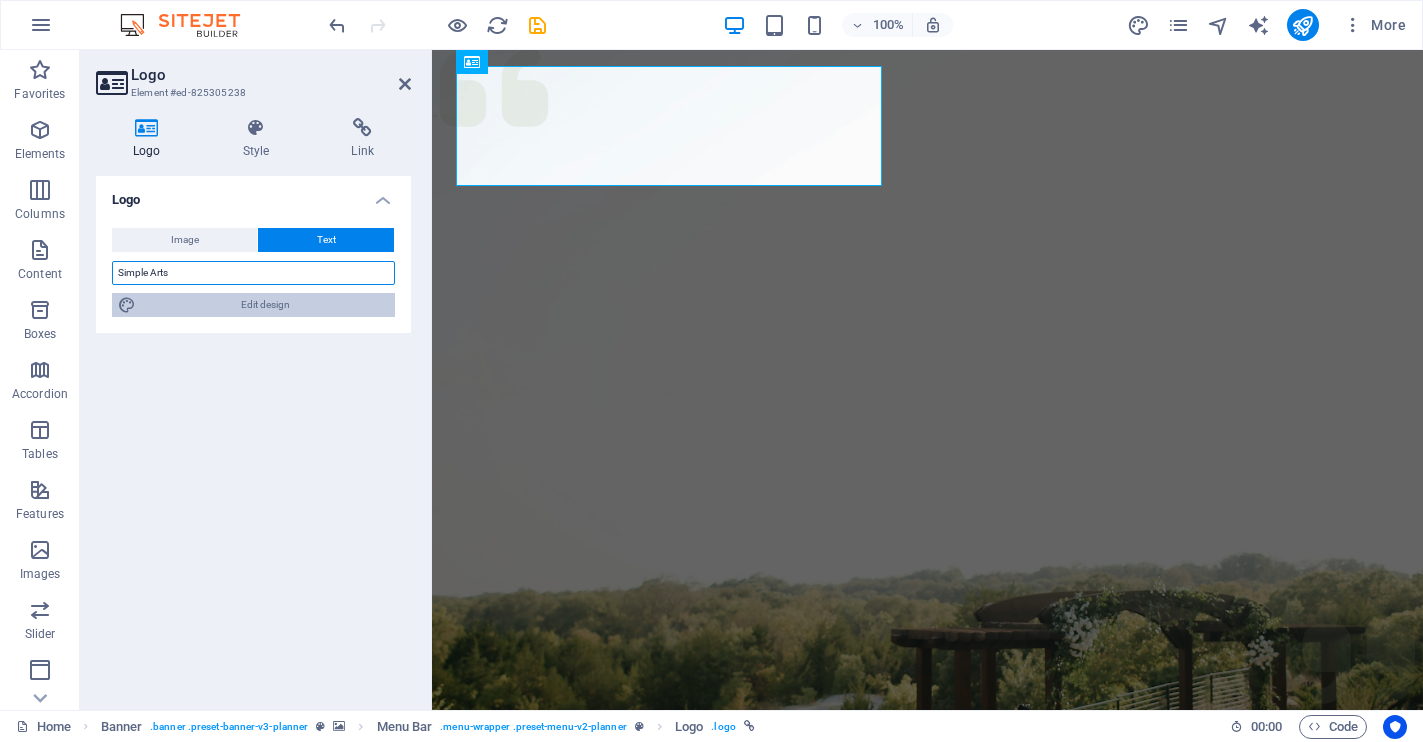type on "Simple Arts" 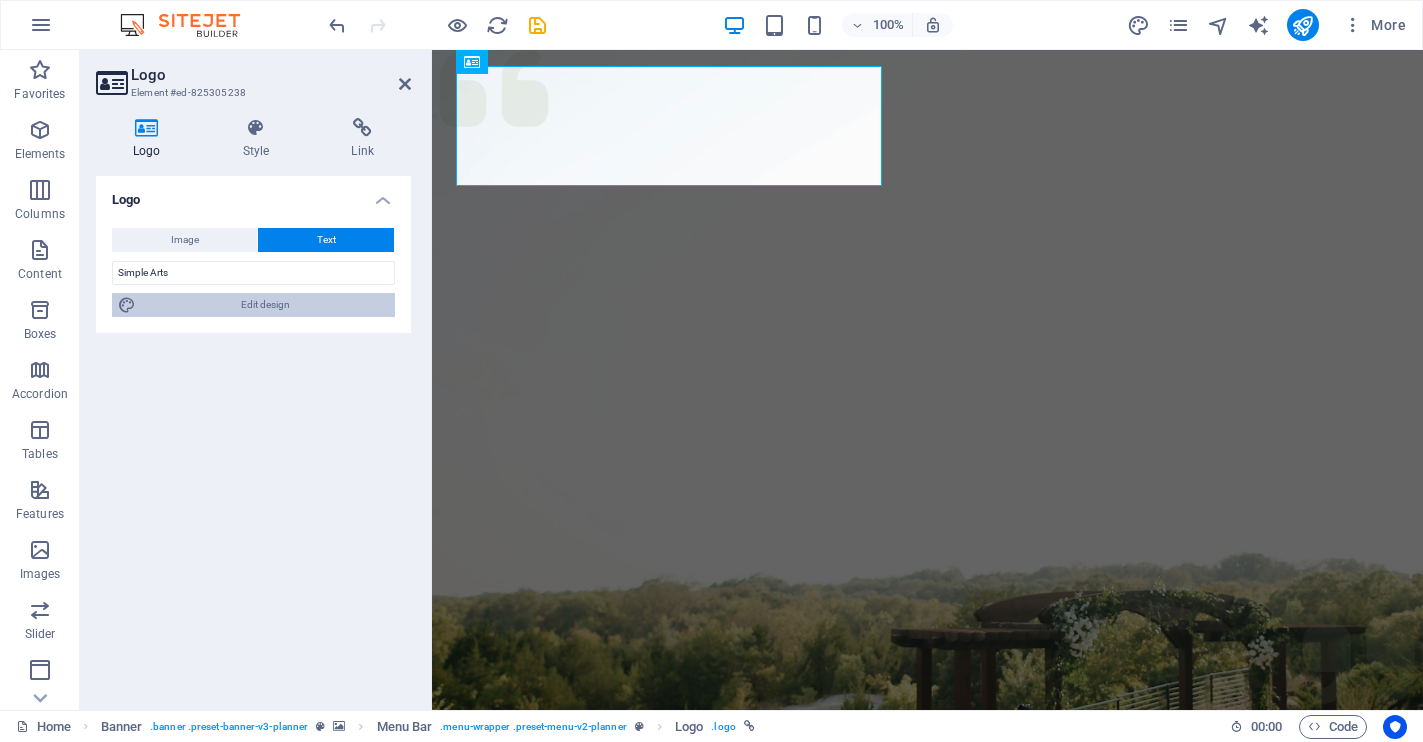 click on "Edit design" at bounding box center (265, 305) 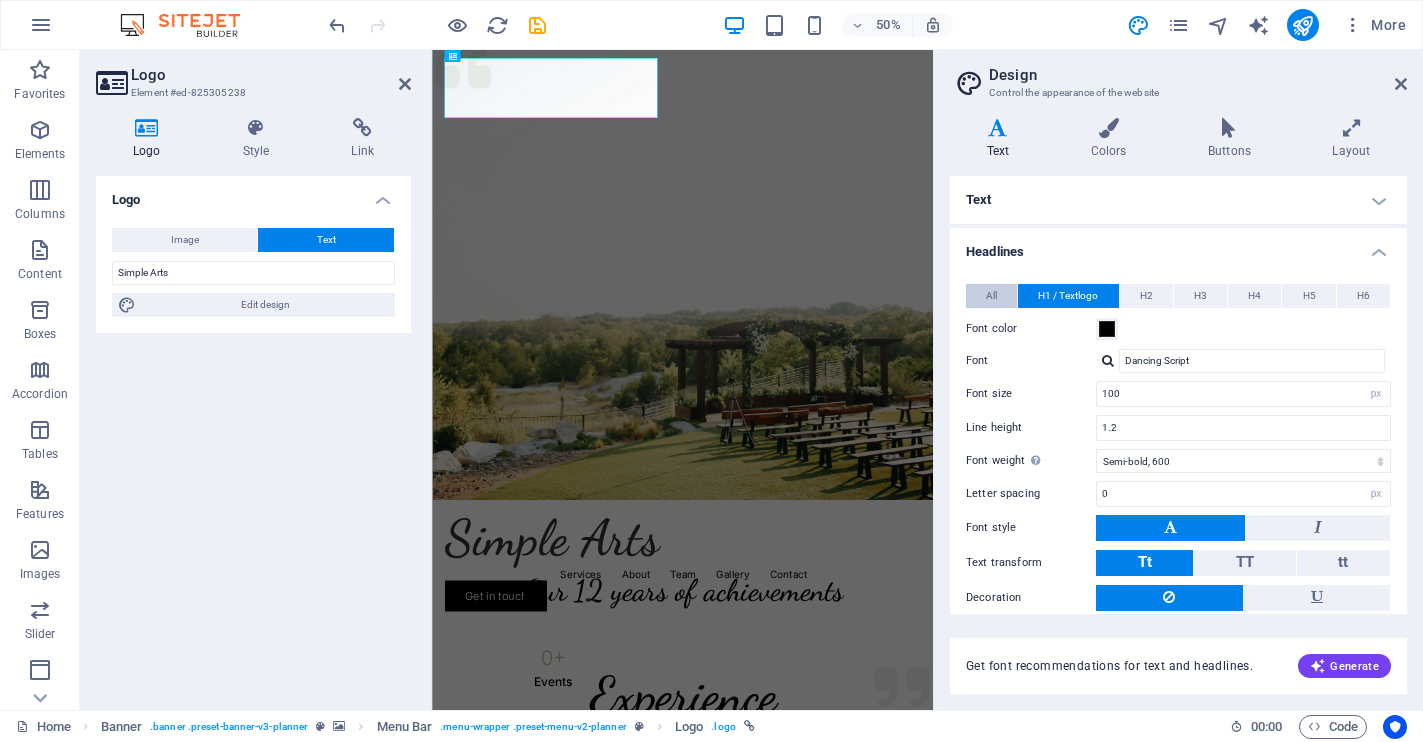 click on "All" at bounding box center (991, 296) 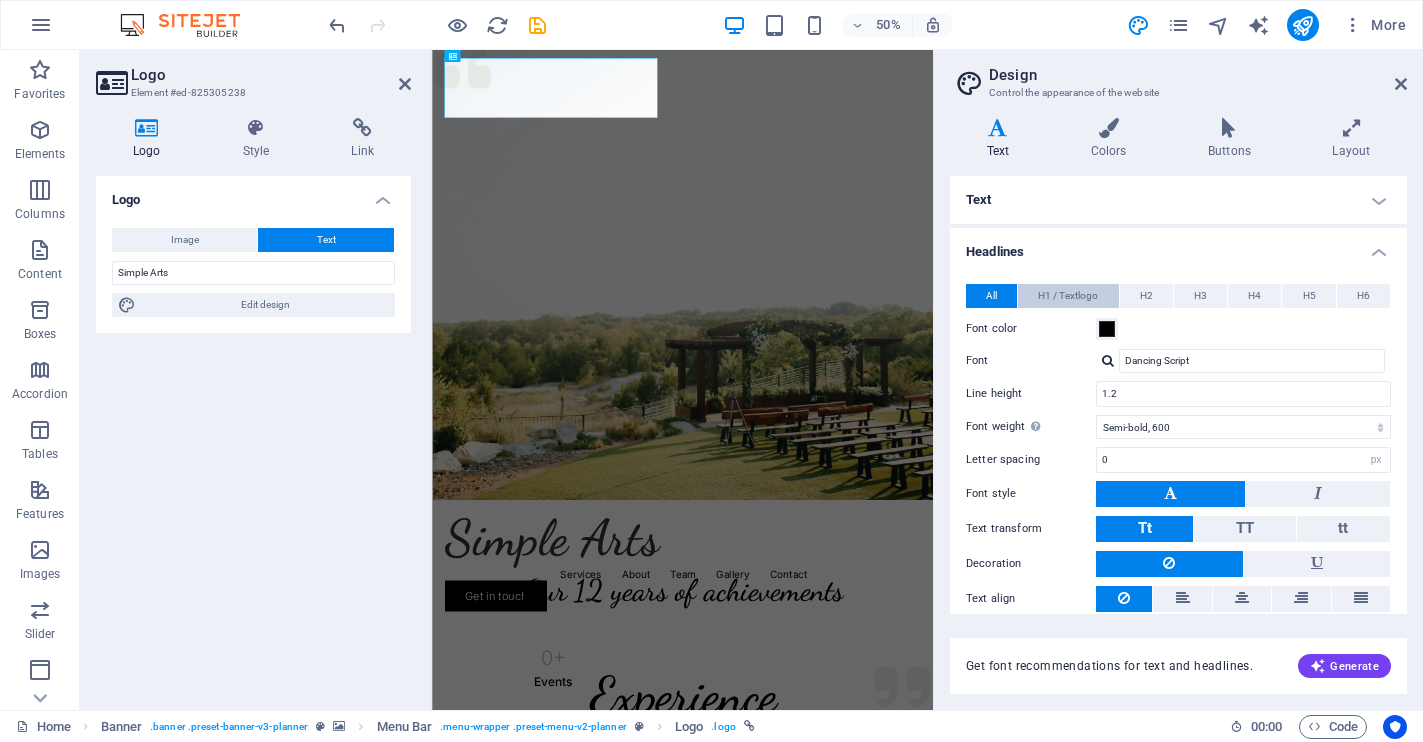 click on "H1 / Textlogo" at bounding box center (1068, 296) 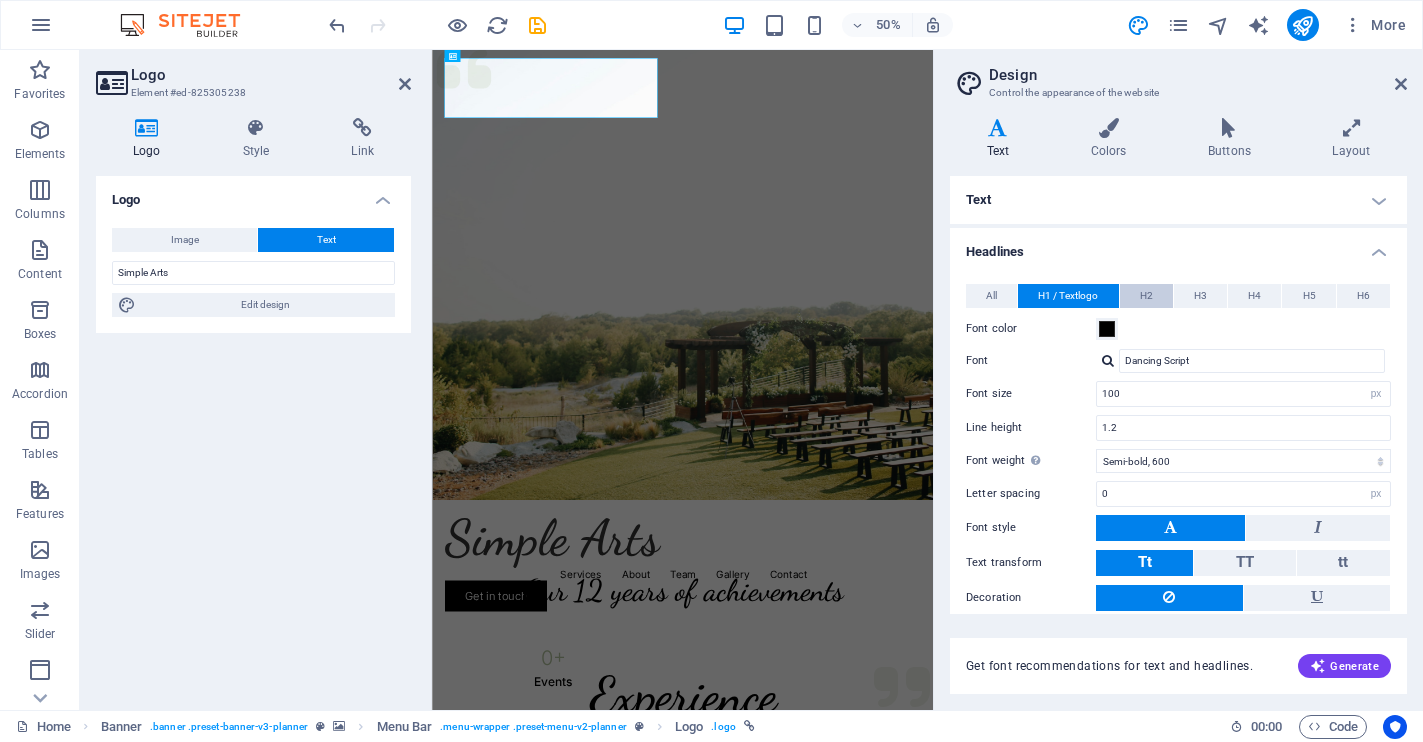 click on "H2" at bounding box center [1146, 296] 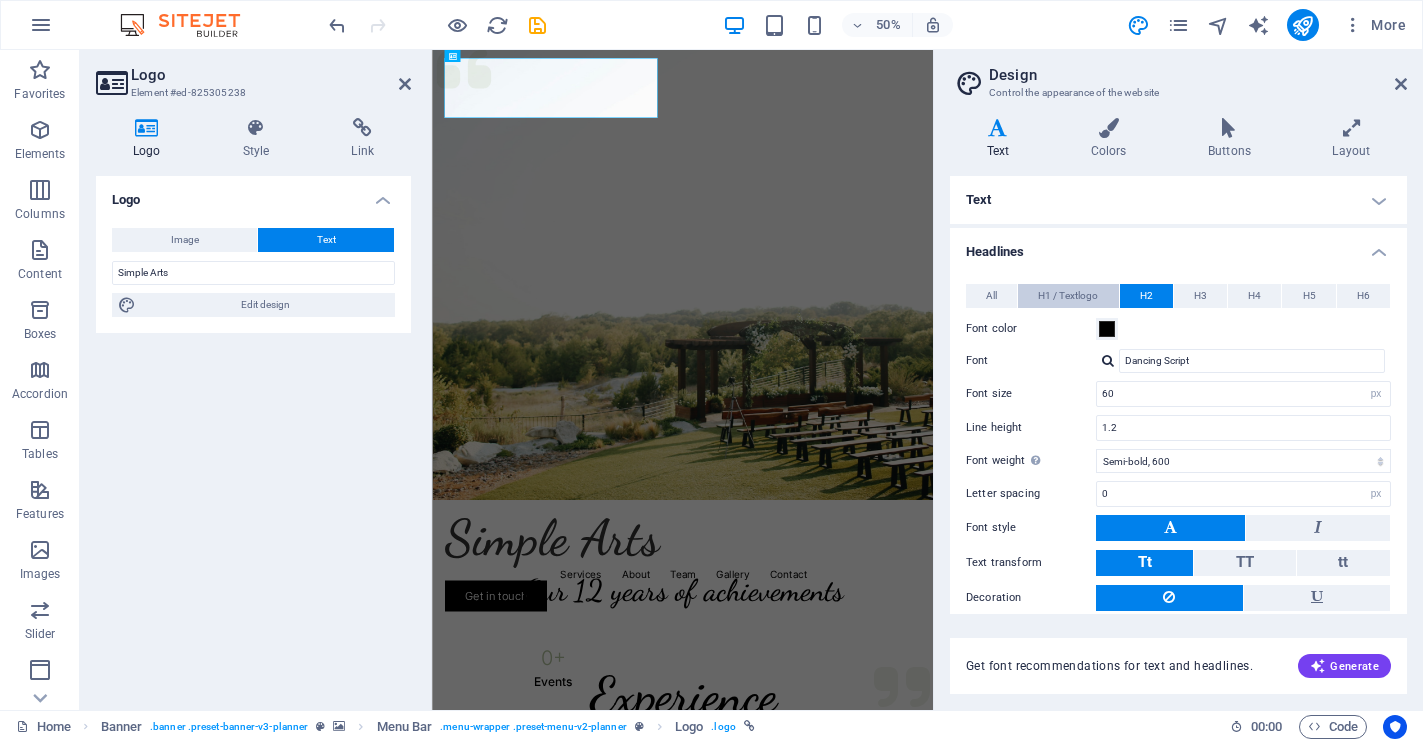click on "H1 / Textlogo" at bounding box center [1068, 296] 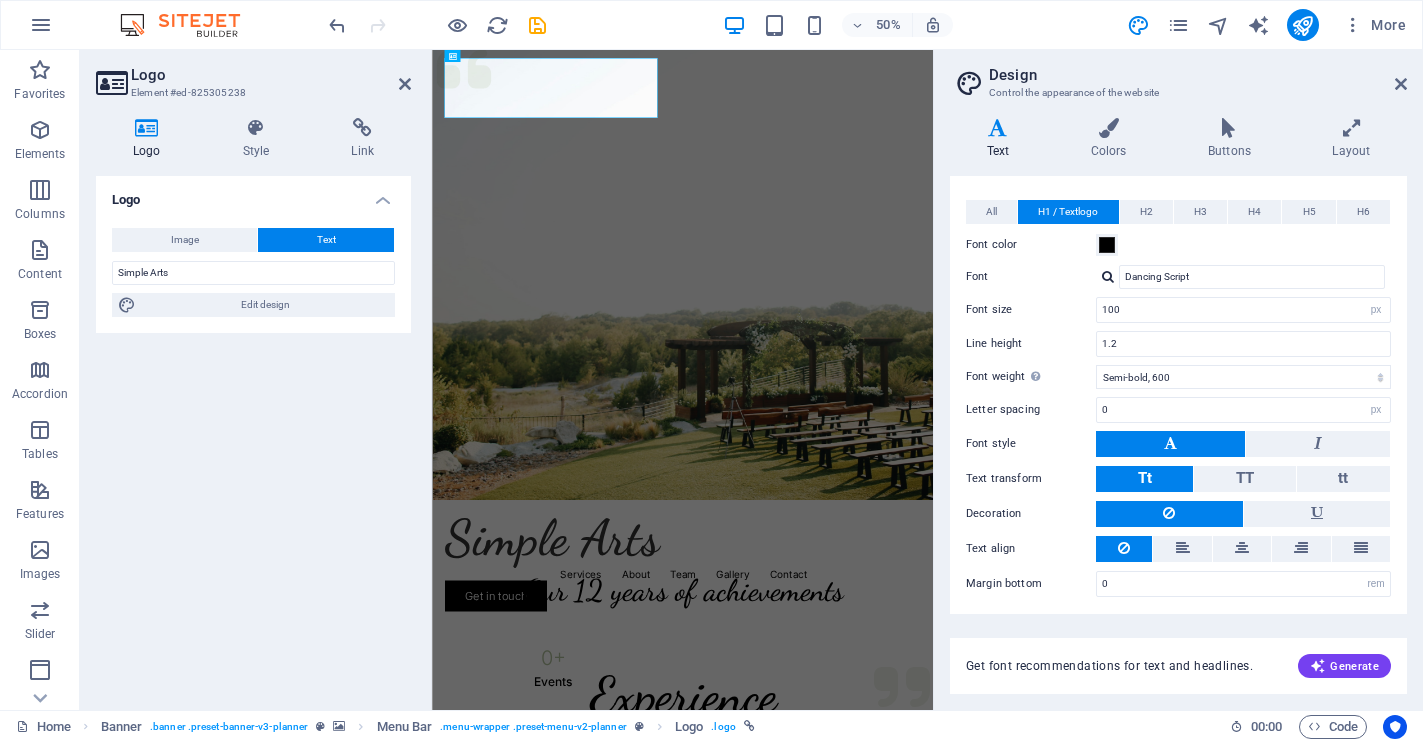 scroll, scrollTop: 84, scrollLeft: 0, axis: vertical 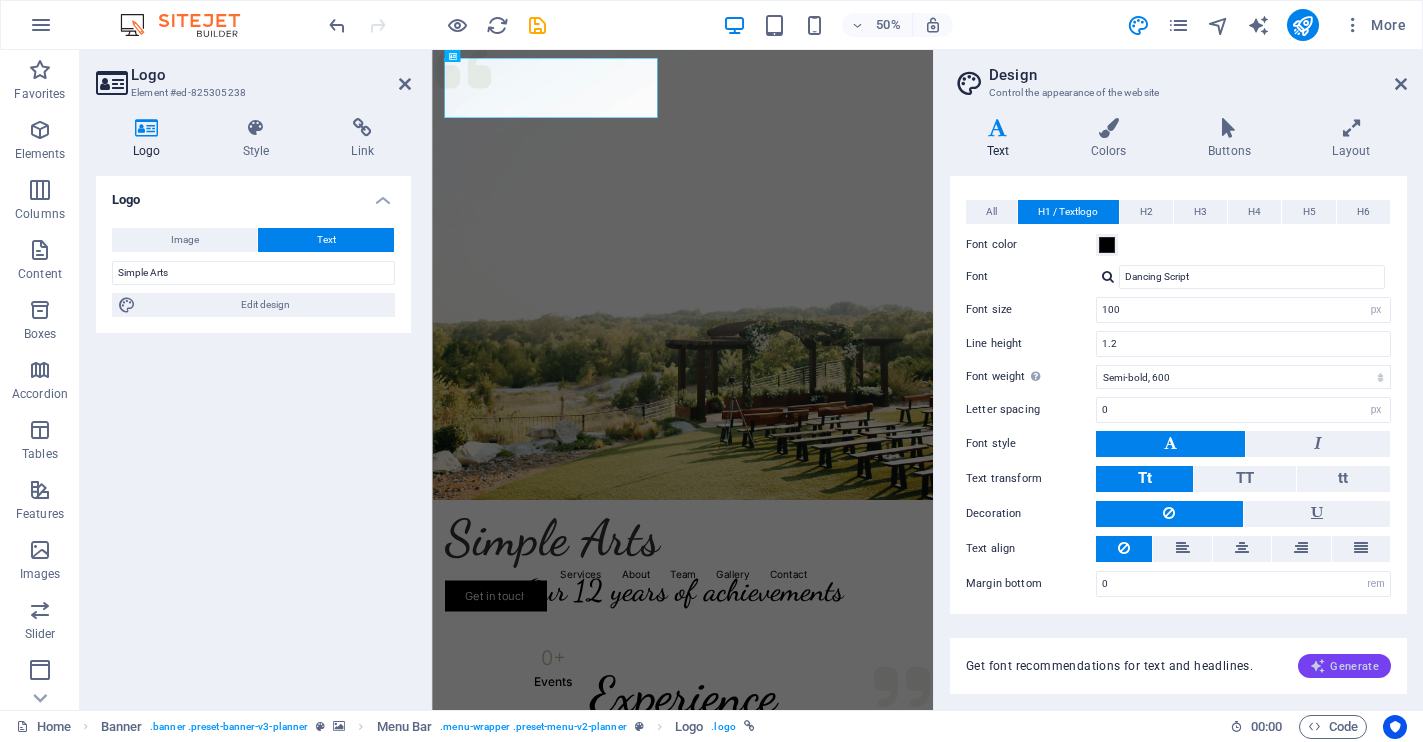 click on "Generate" at bounding box center [1344, 666] 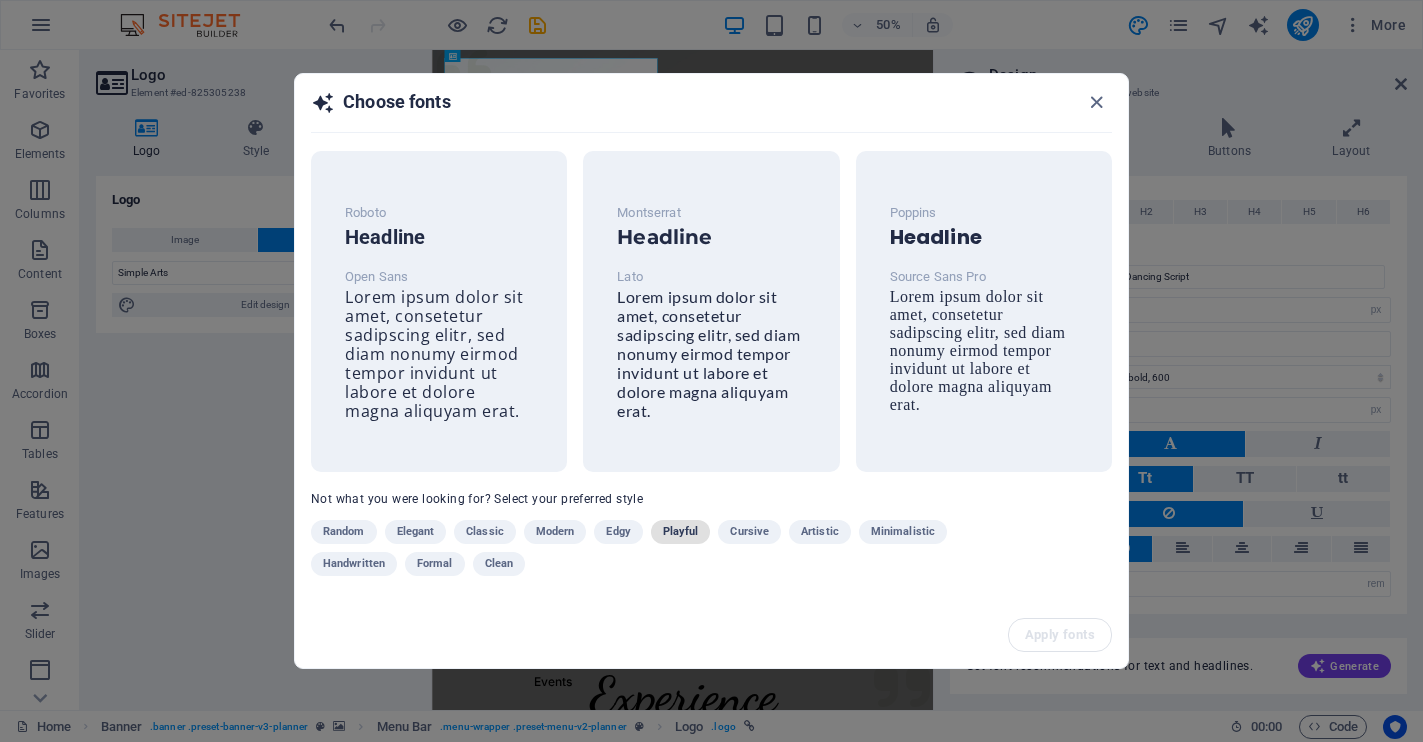 click on "Playful" at bounding box center [681, 532] 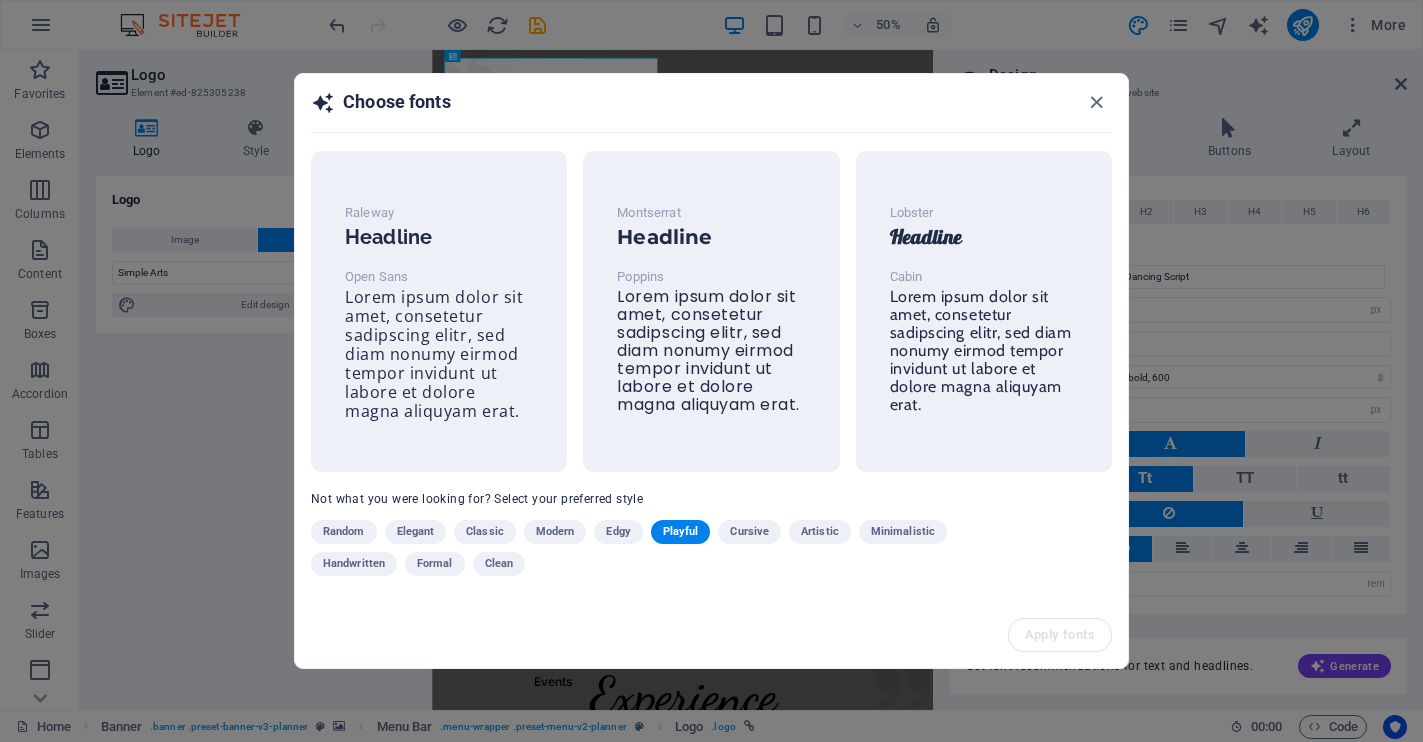 click on "Artistic" at bounding box center (820, 532) 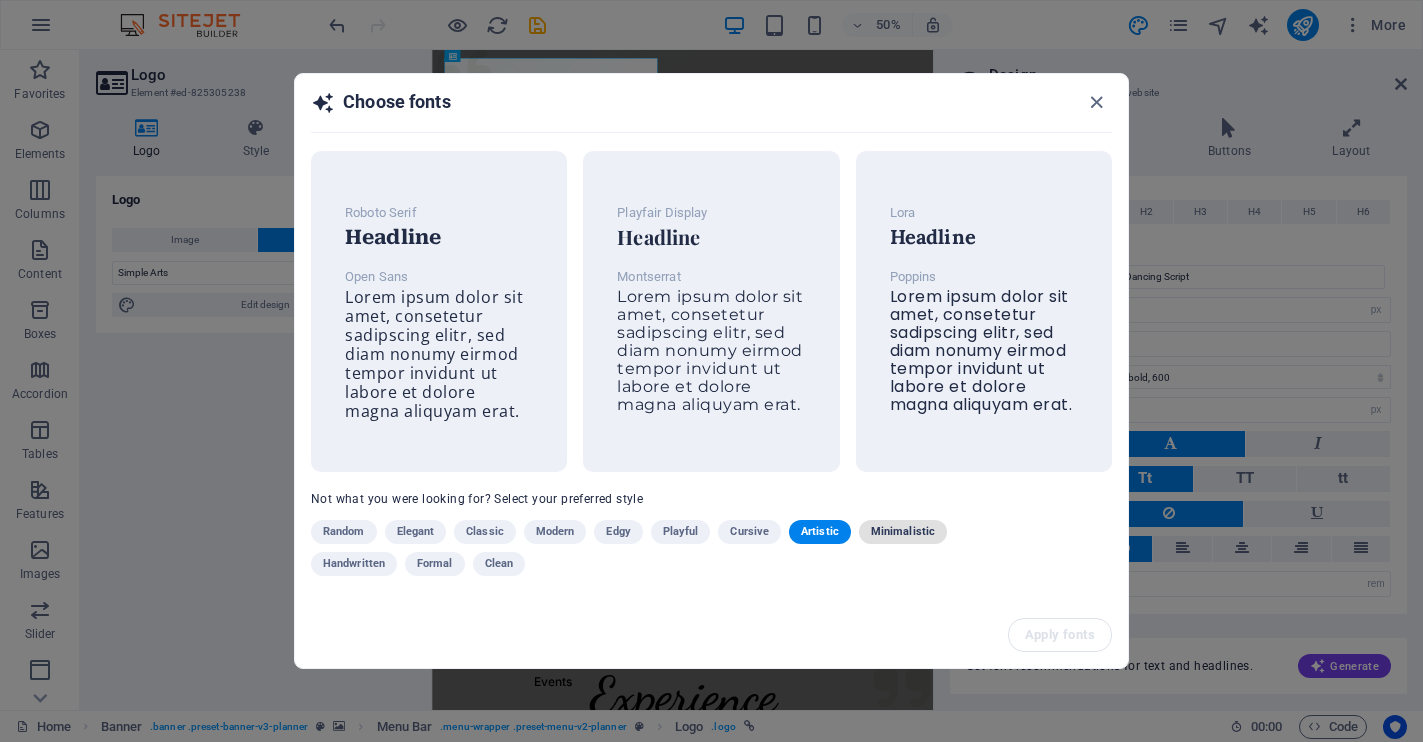 click on "Minimalistic" at bounding box center [903, 532] 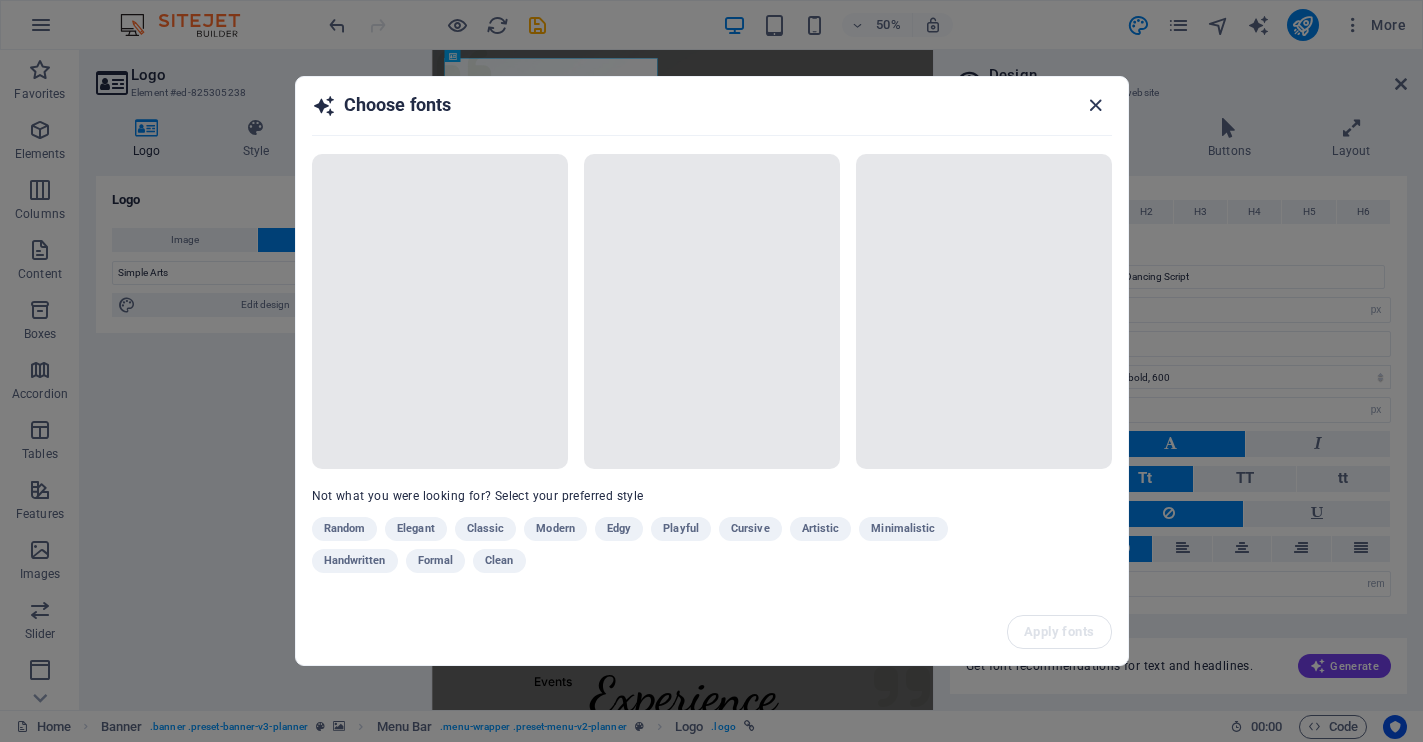 click at bounding box center [1095, 105] 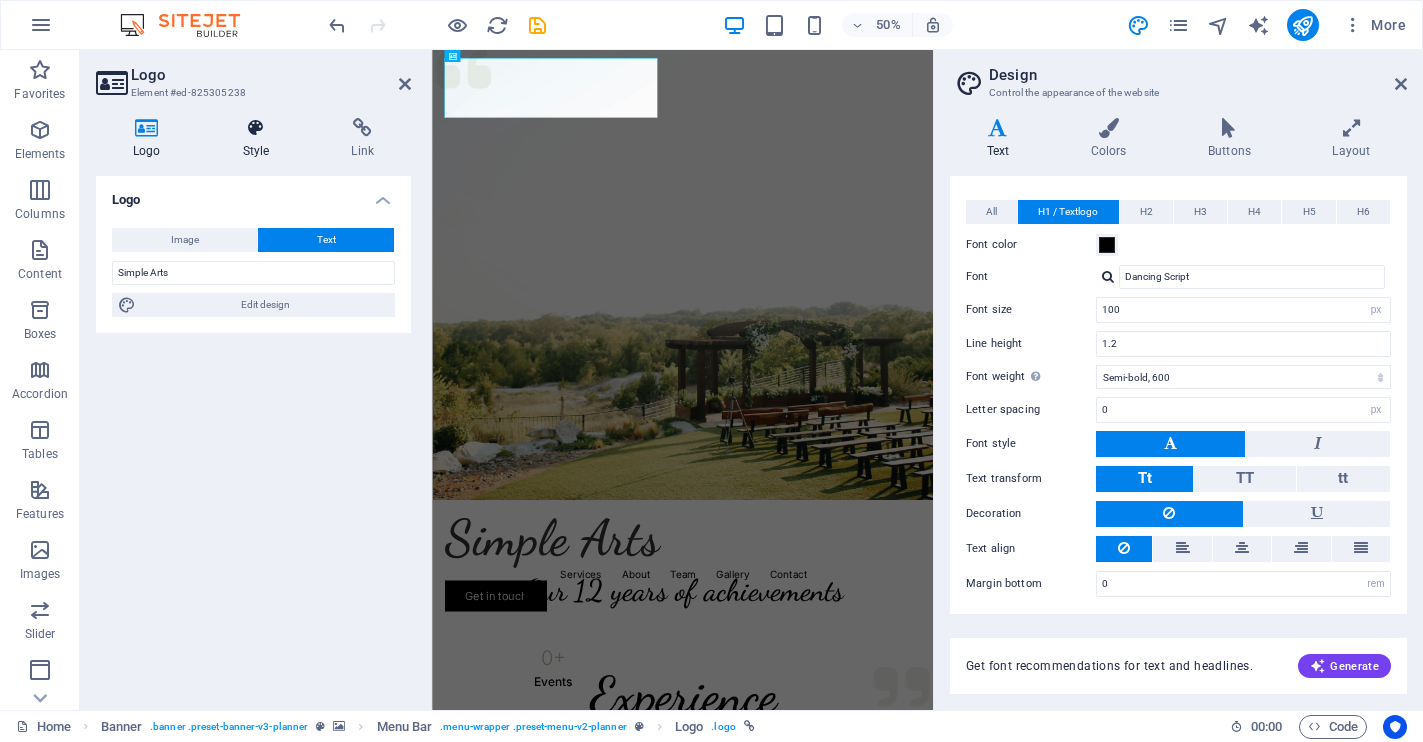 click on "Style" at bounding box center (260, 139) 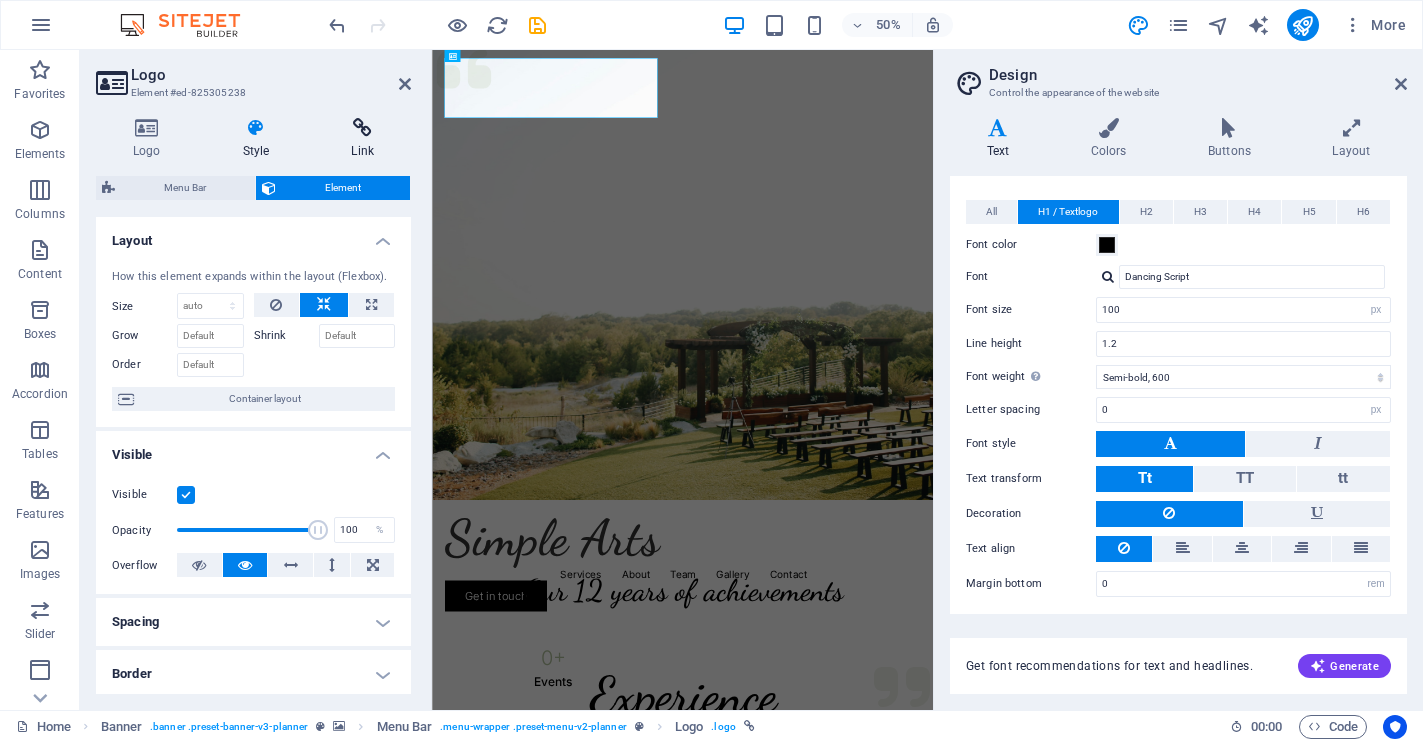click on "Link" at bounding box center [362, 139] 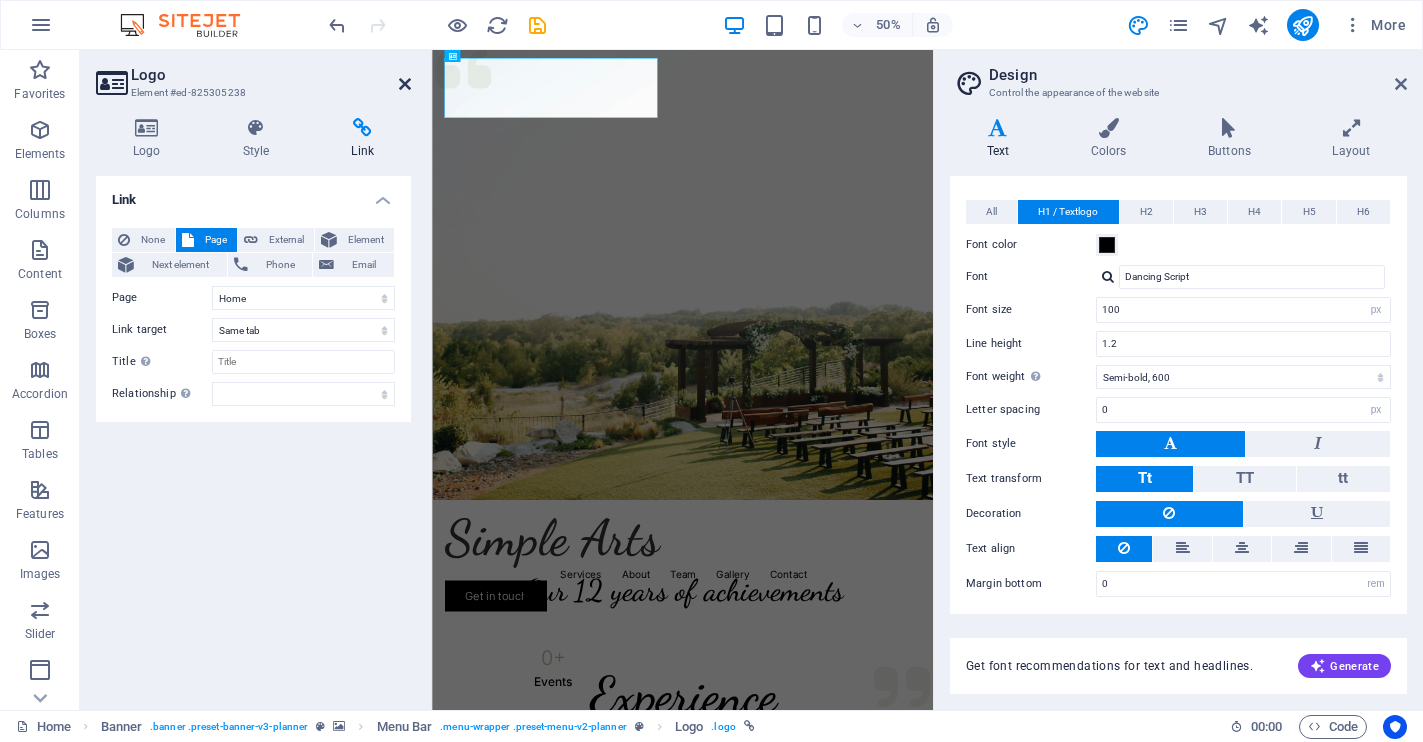 click at bounding box center [405, 84] 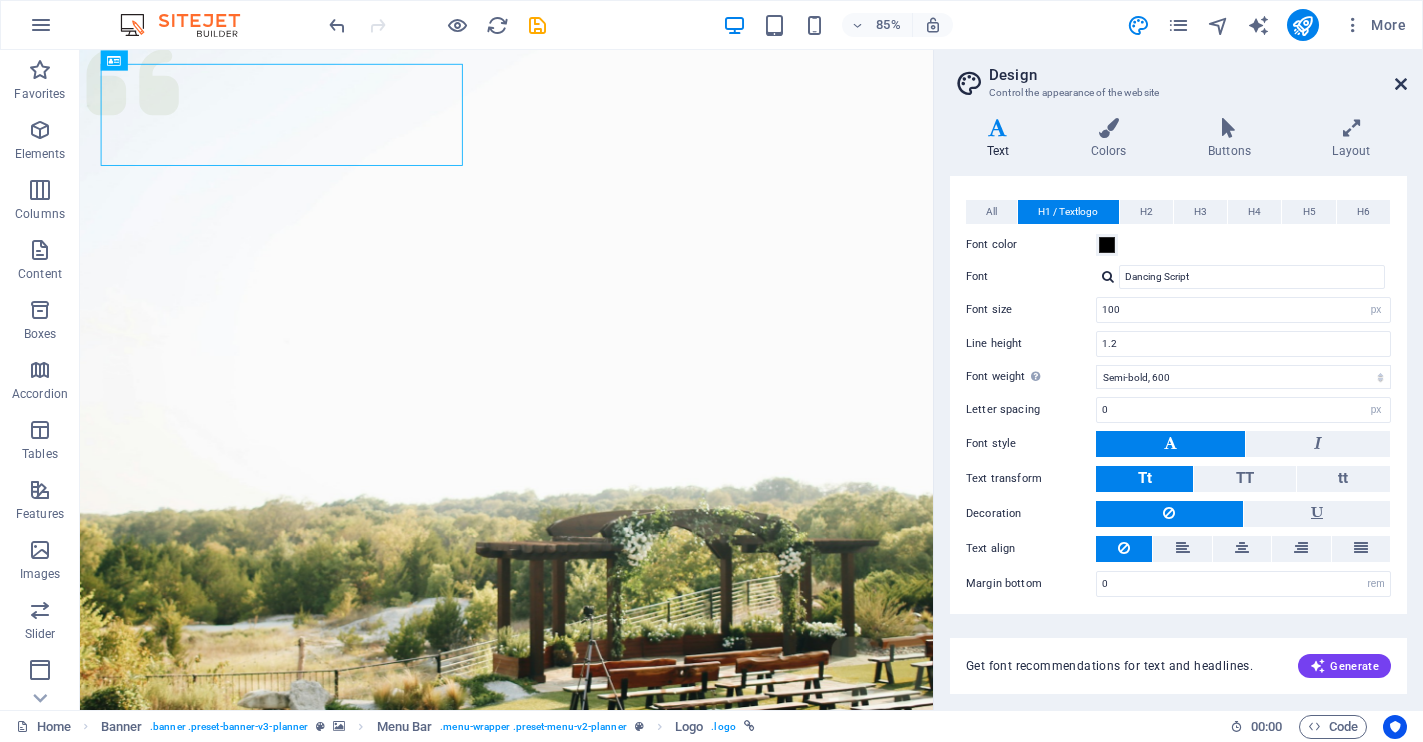 click at bounding box center [1401, 84] 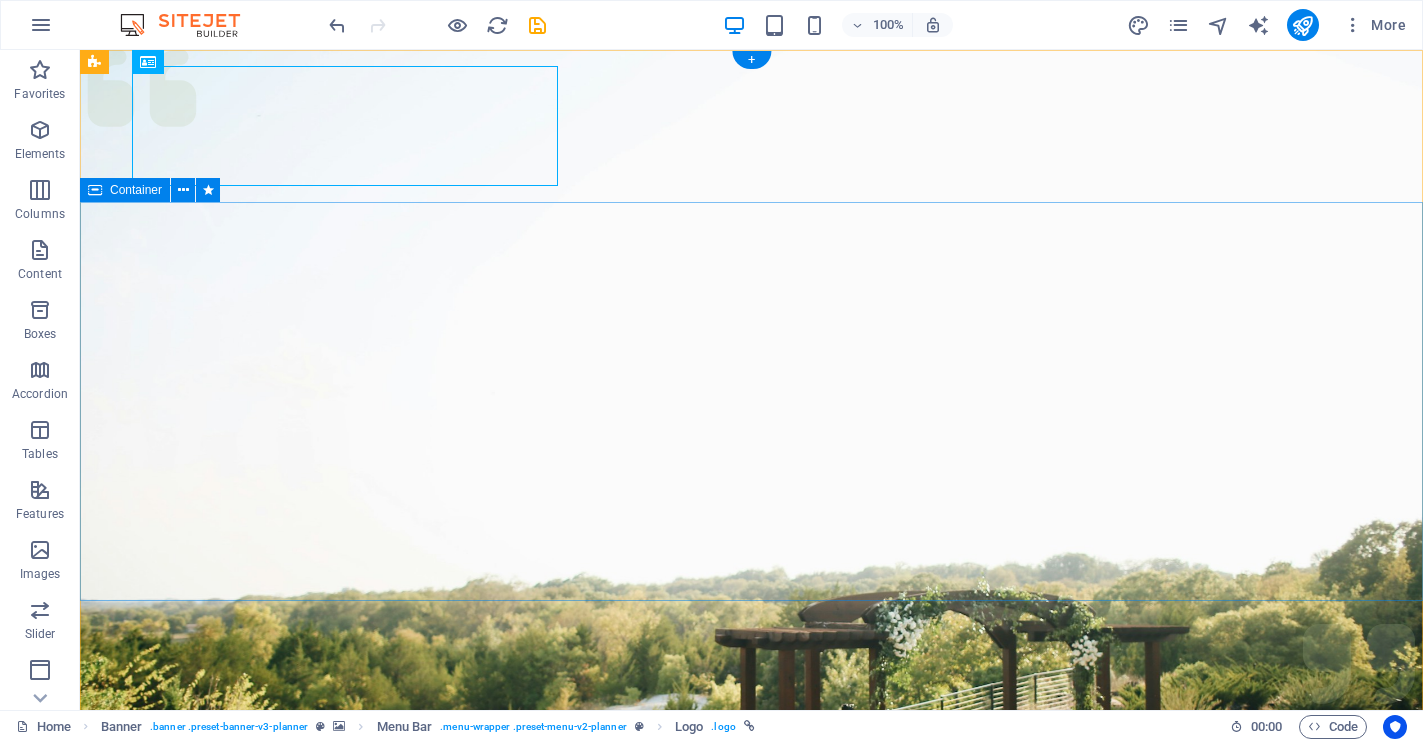 click on "Experience extraordinary life moments Your smile comes effortlessly." at bounding box center (751, 1388) 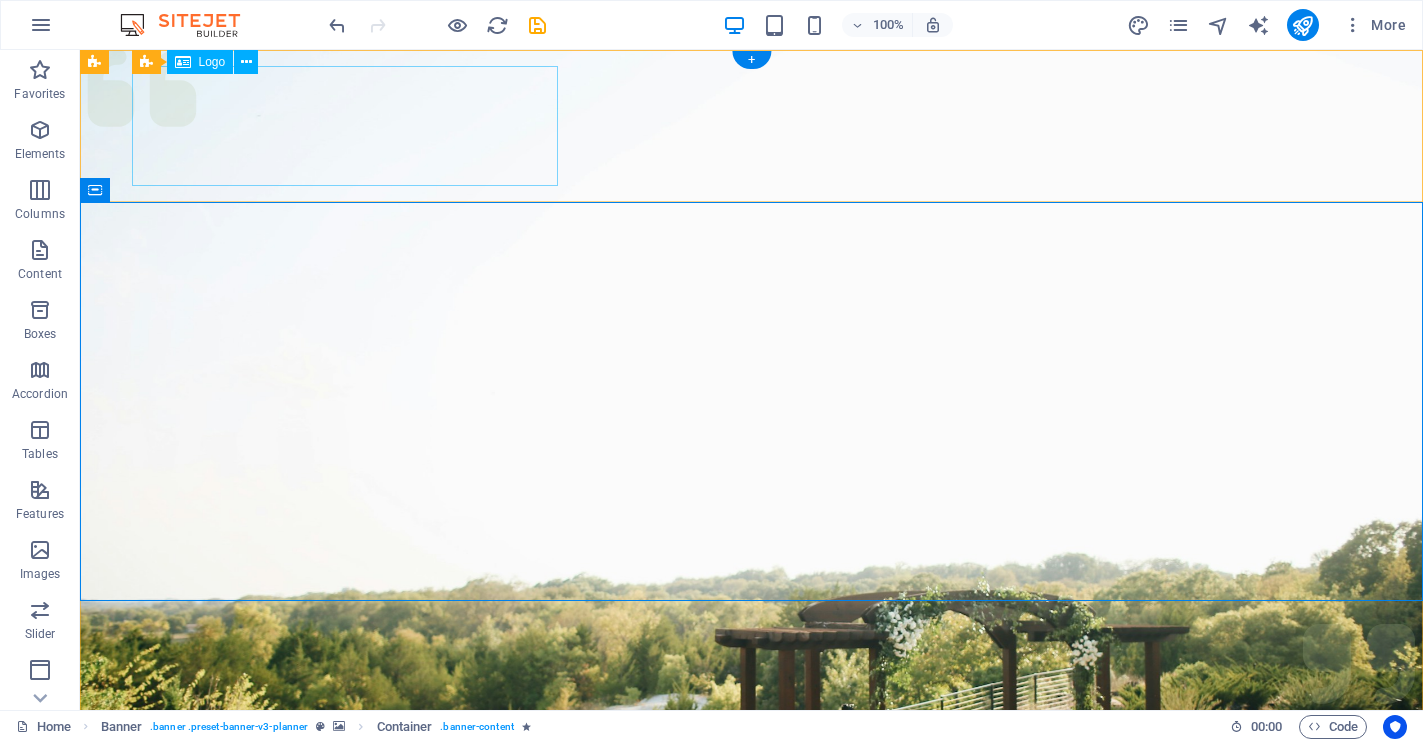click on "Simple Arts" at bounding box center [752, 1026] 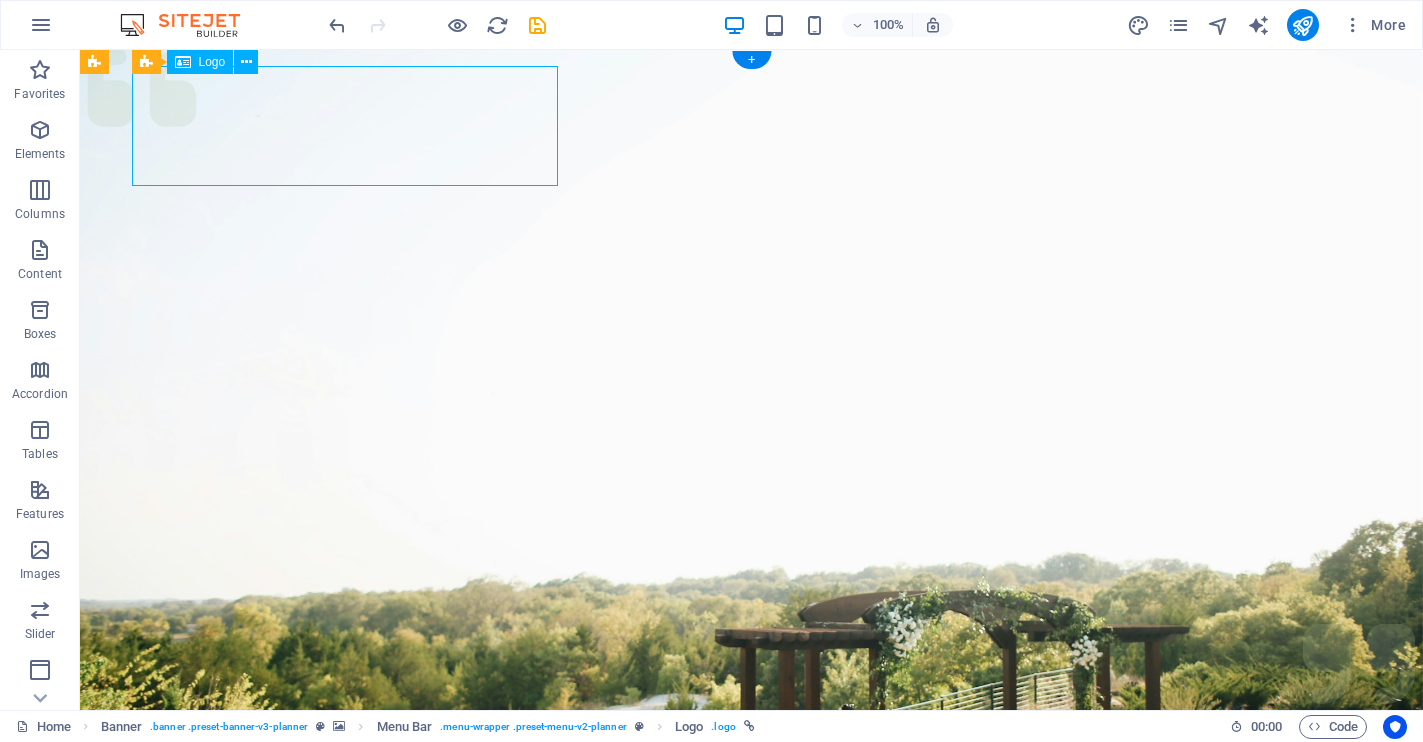 click on "Simple Arts" at bounding box center [752, 1026] 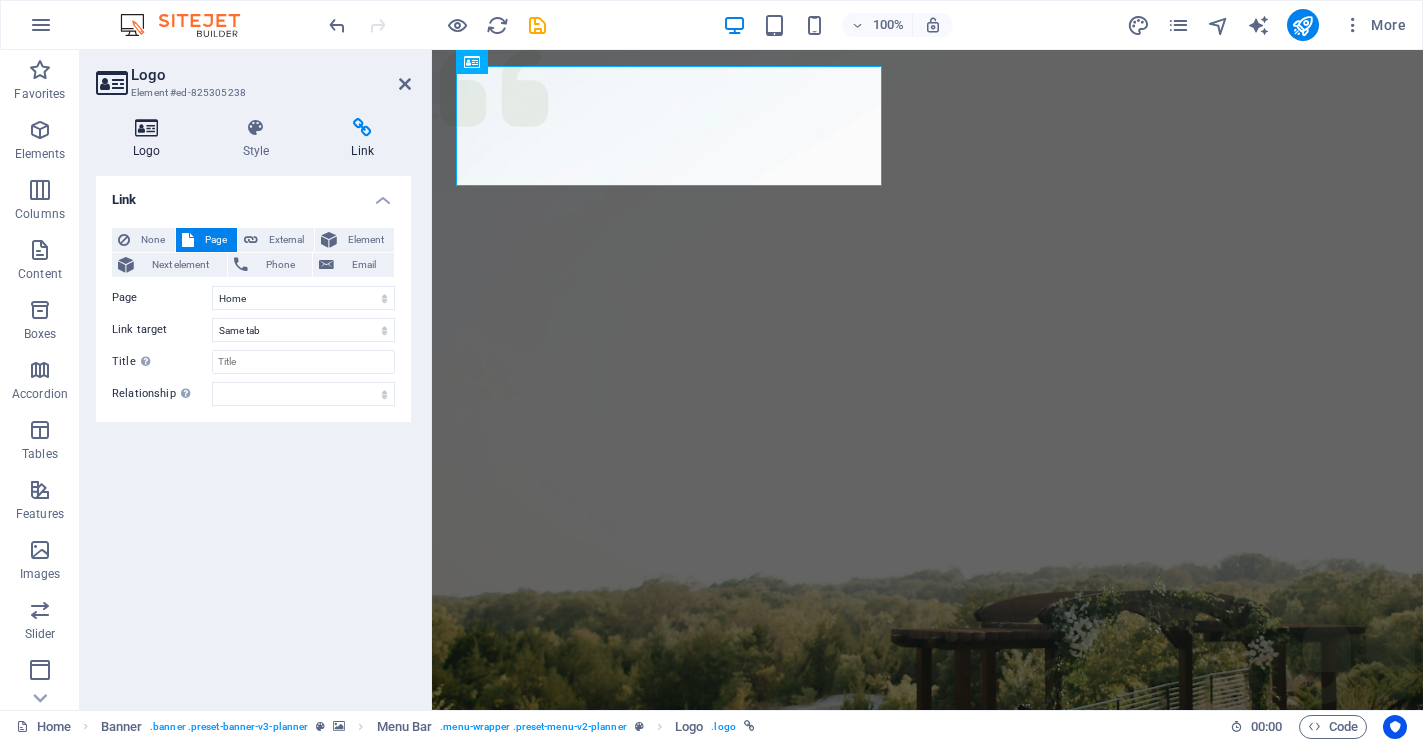 click on "Logo" at bounding box center (151, 139) 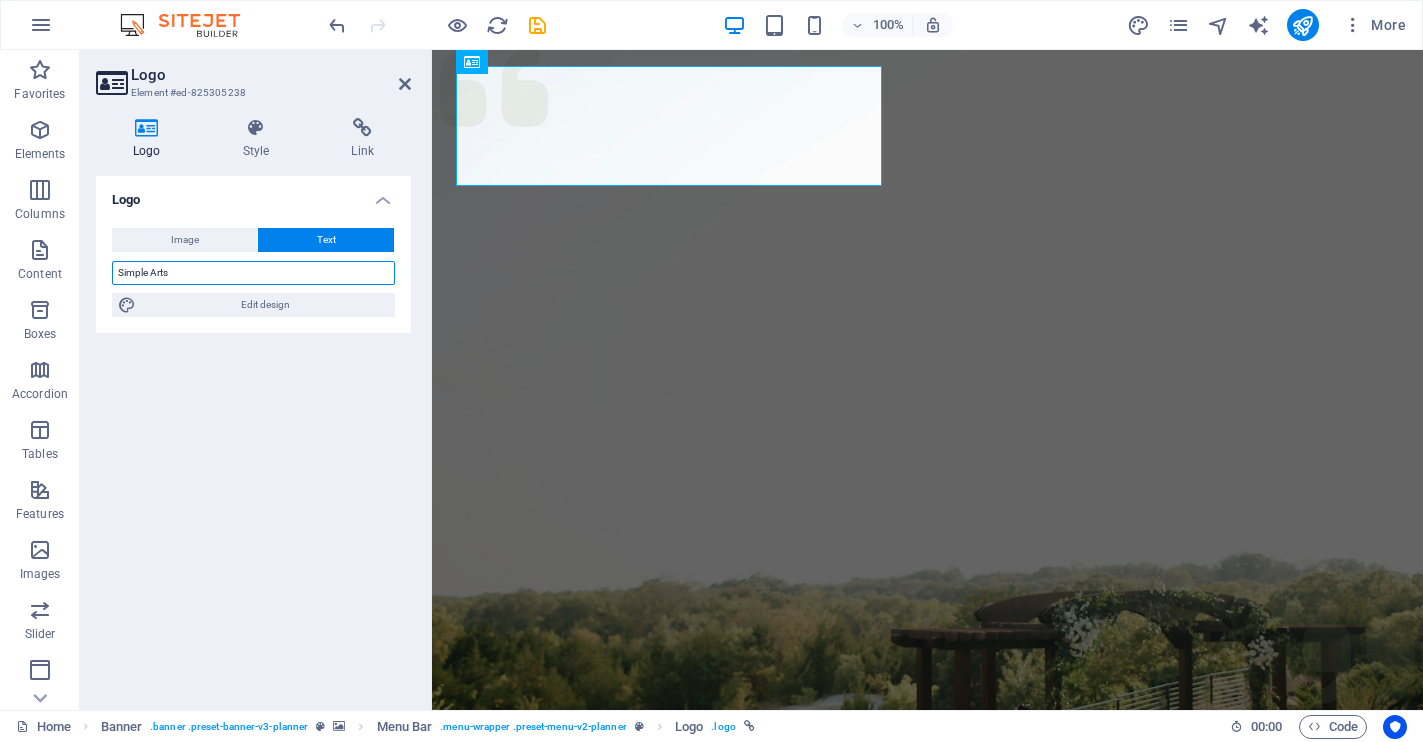 click on "Simple Arts" at bounding box center (253, 273) 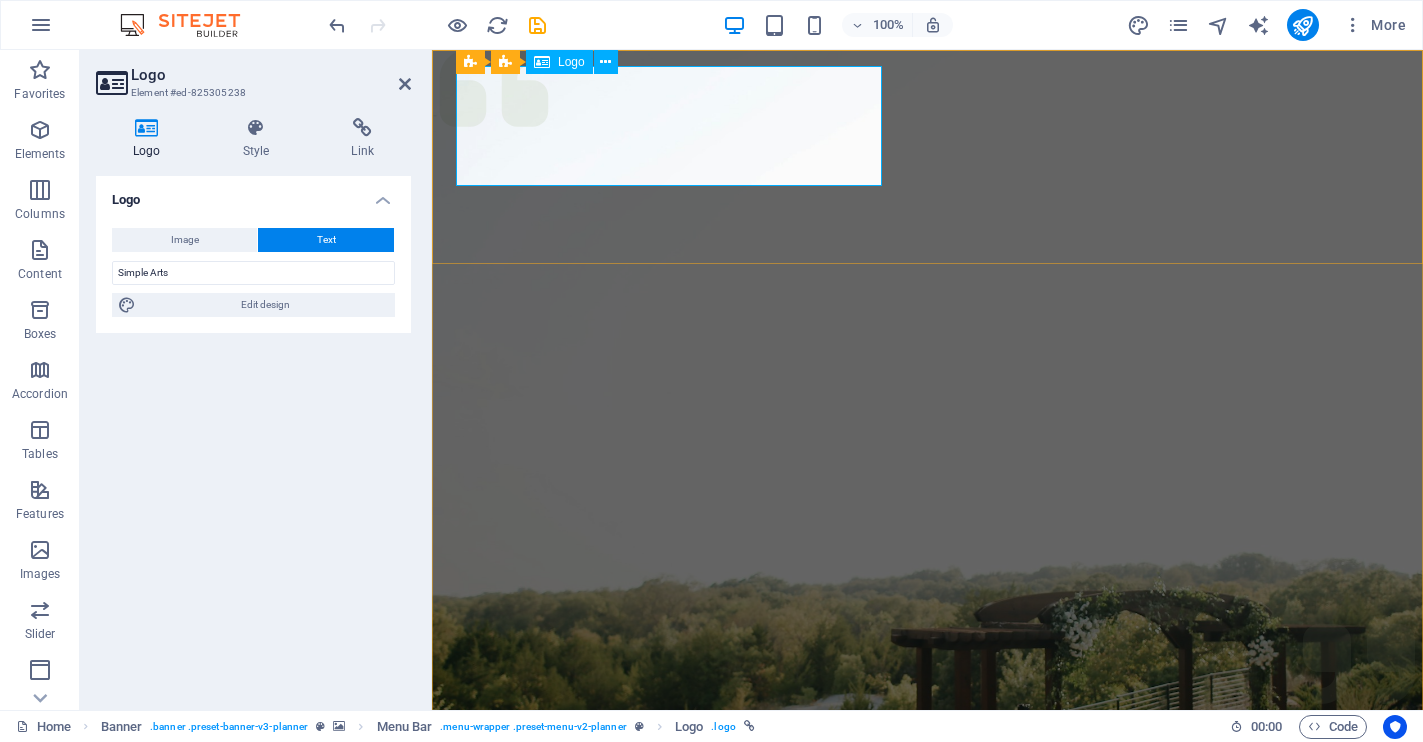 click on "Simple Arts" at bounding box center (927, 1026) 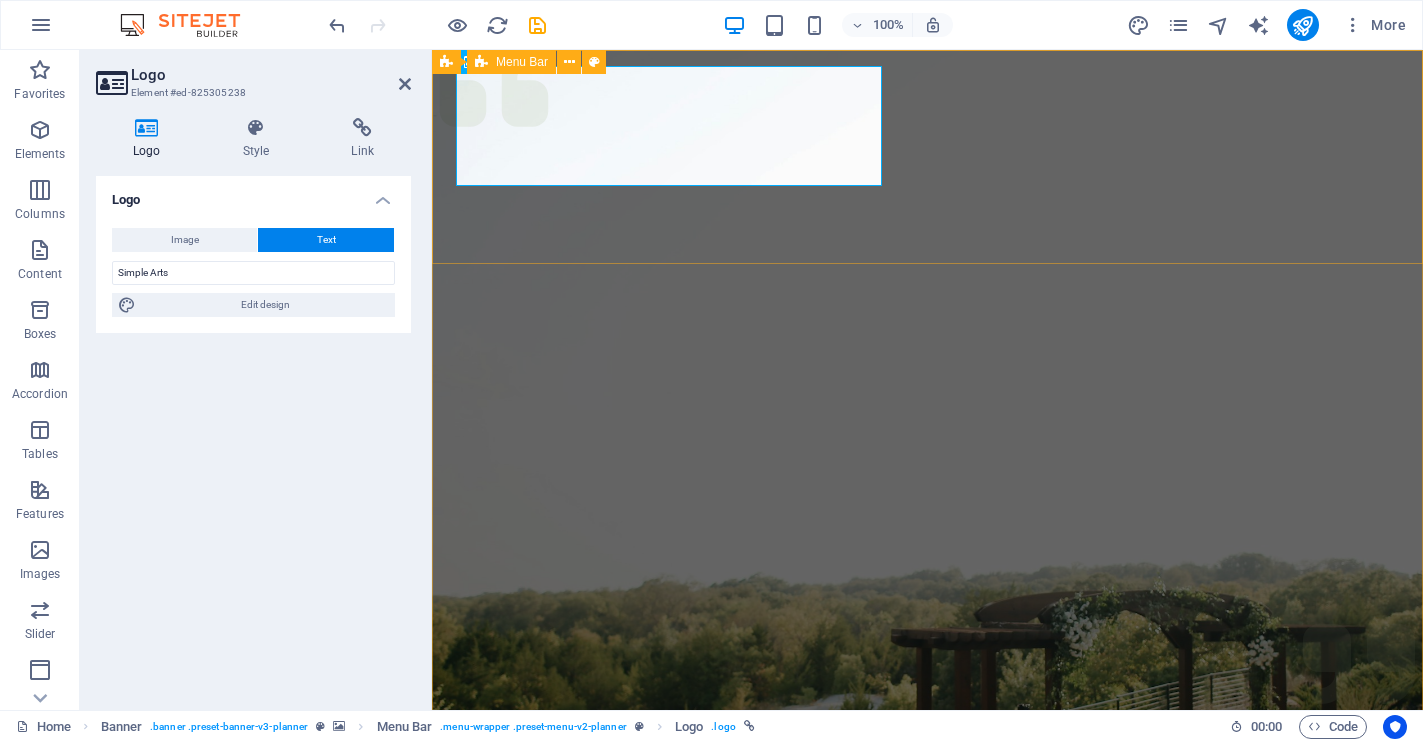 drag, startPoint x: 787, startPoint y: 185, endPoint x: 787, endPoint y: 200, distance: 15 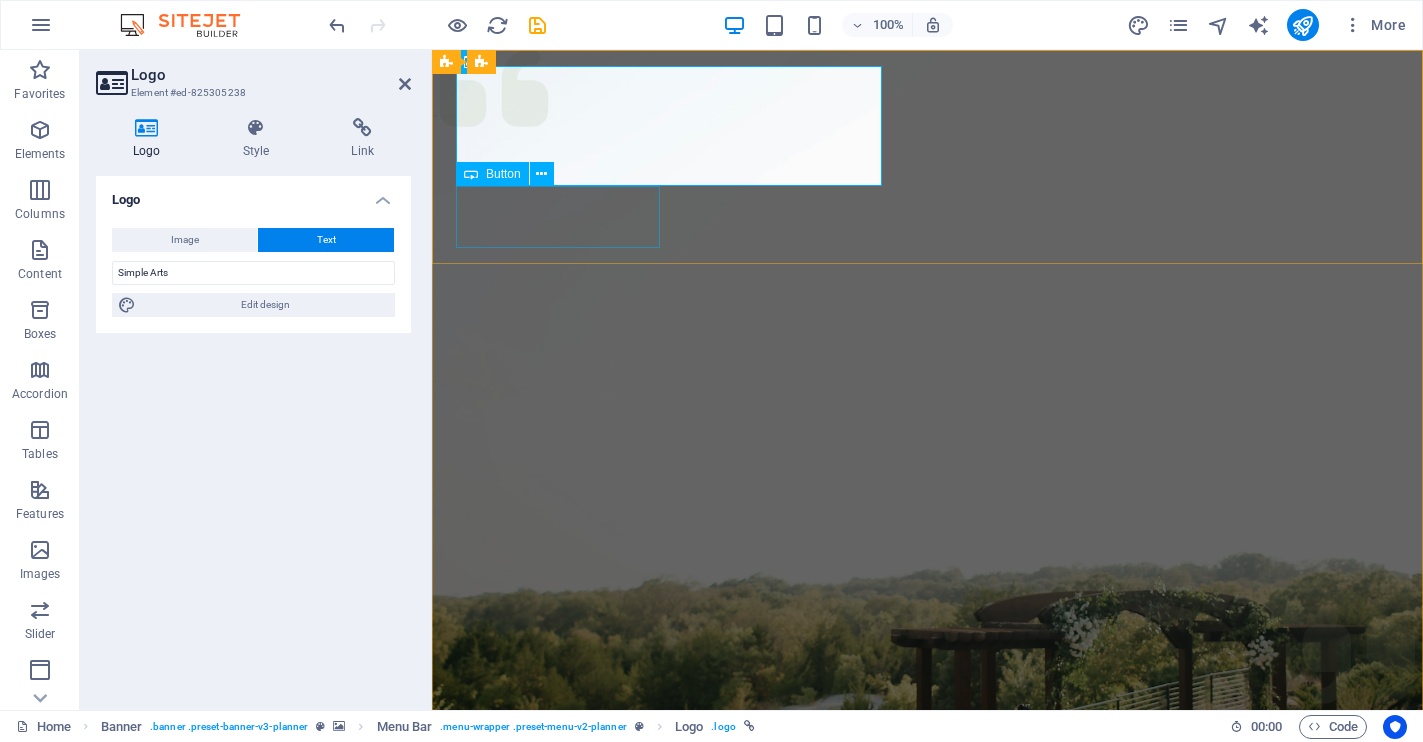 click on "Get in touch" at bounding box center [927, 1142] 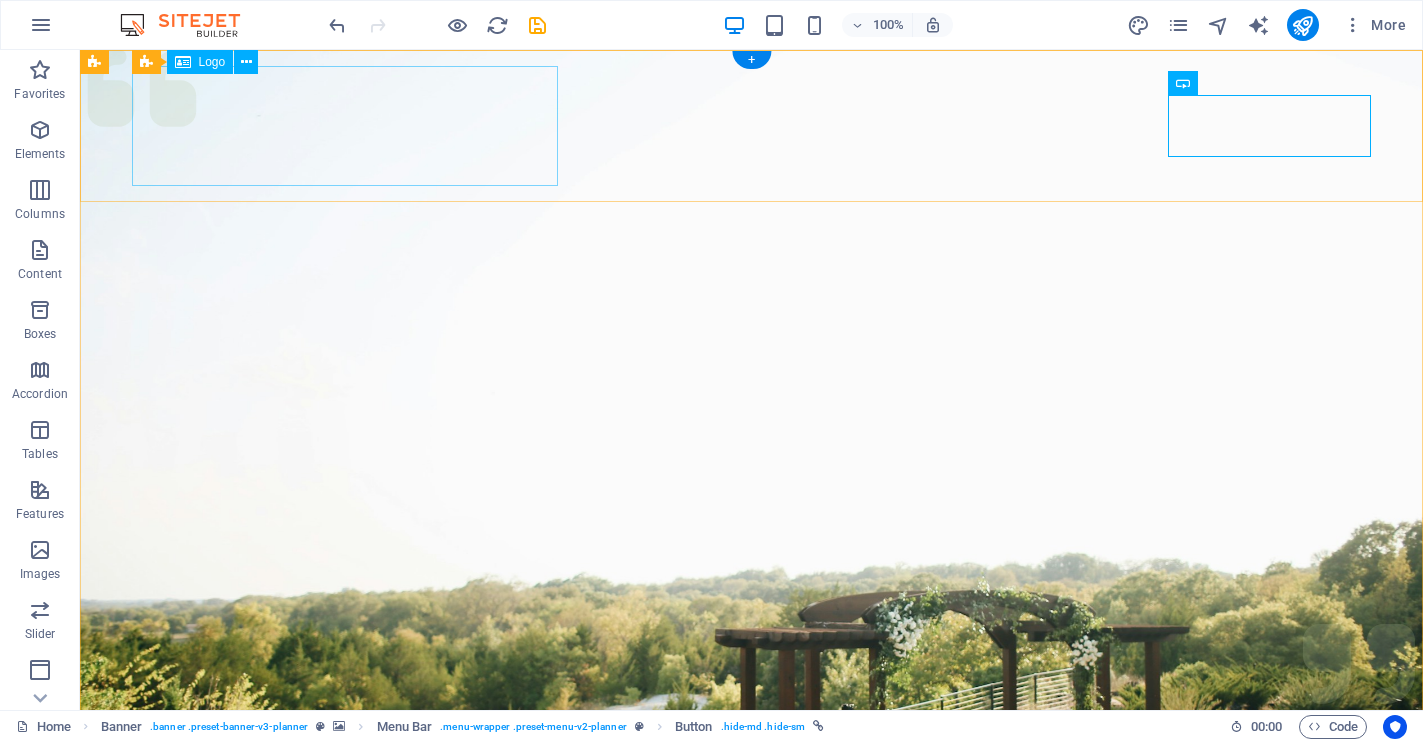 click on "Simple Arts" at bounding box center (752, 1026) 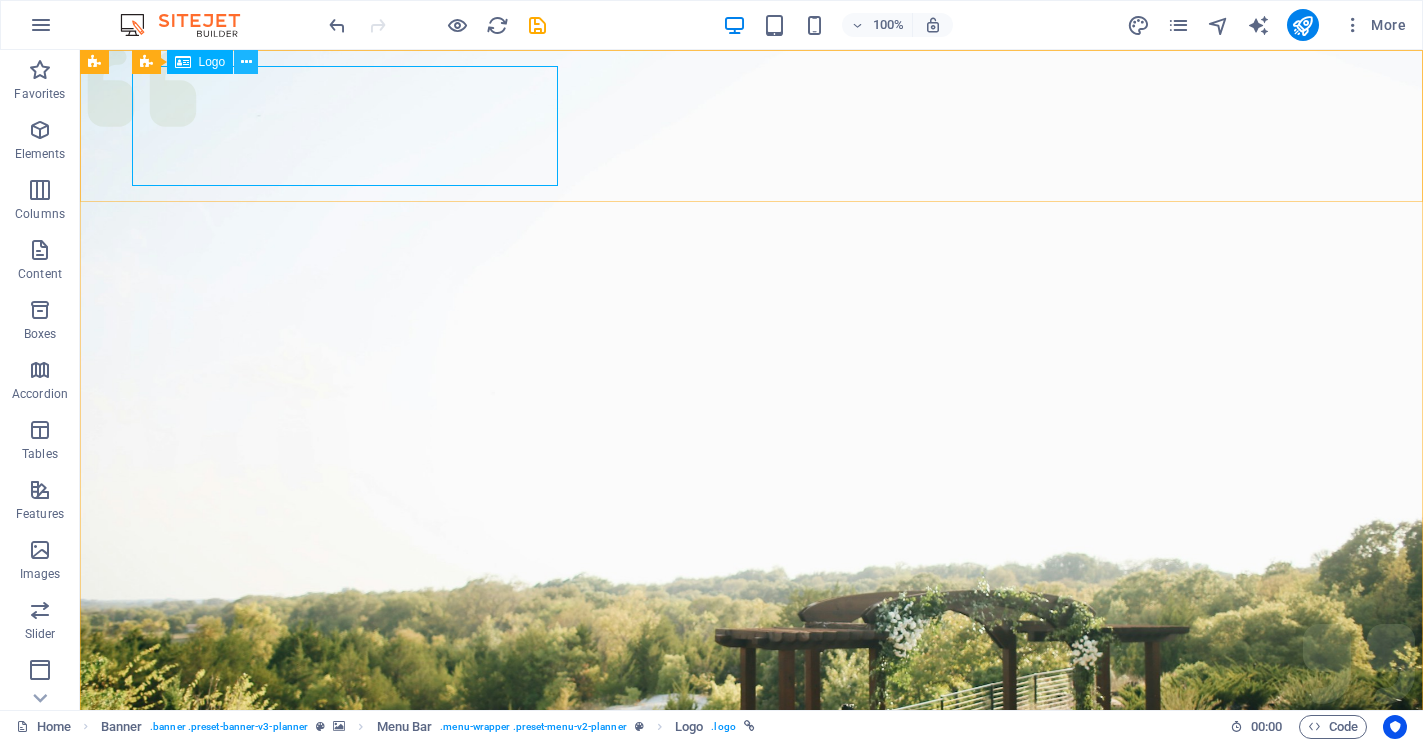 click at bounding box center (246, 62) 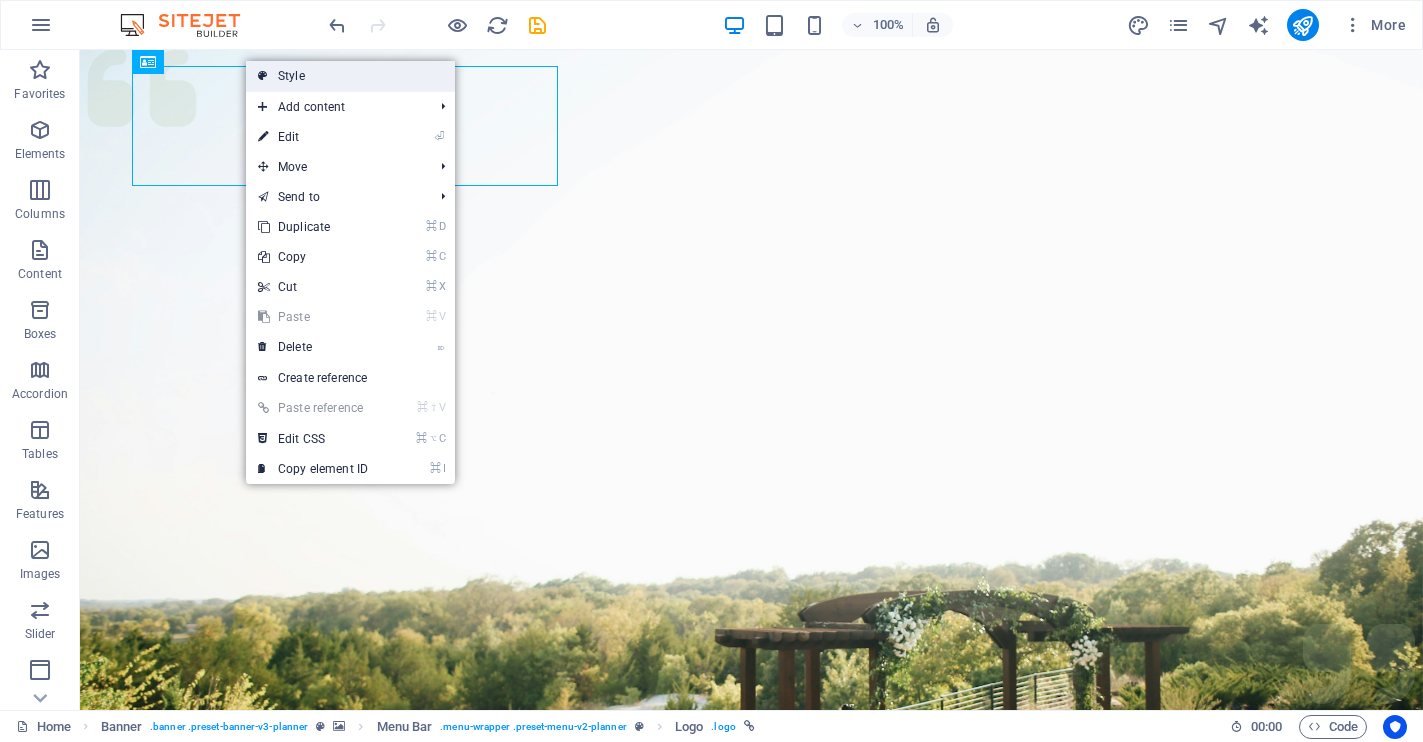 click on "Style" at bounding box center [350, 76] 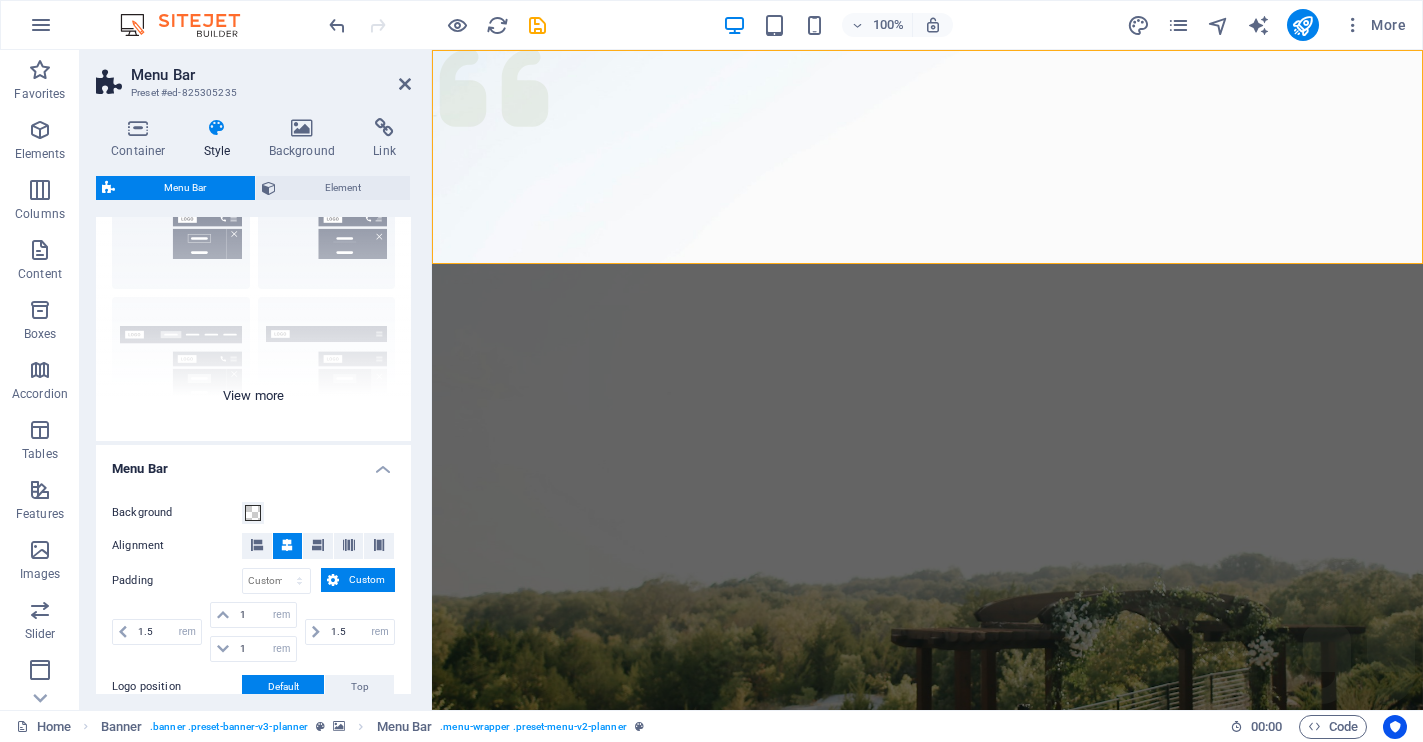 scroll, scrollTop: 148, scrollLeft: 0, axis: vertical 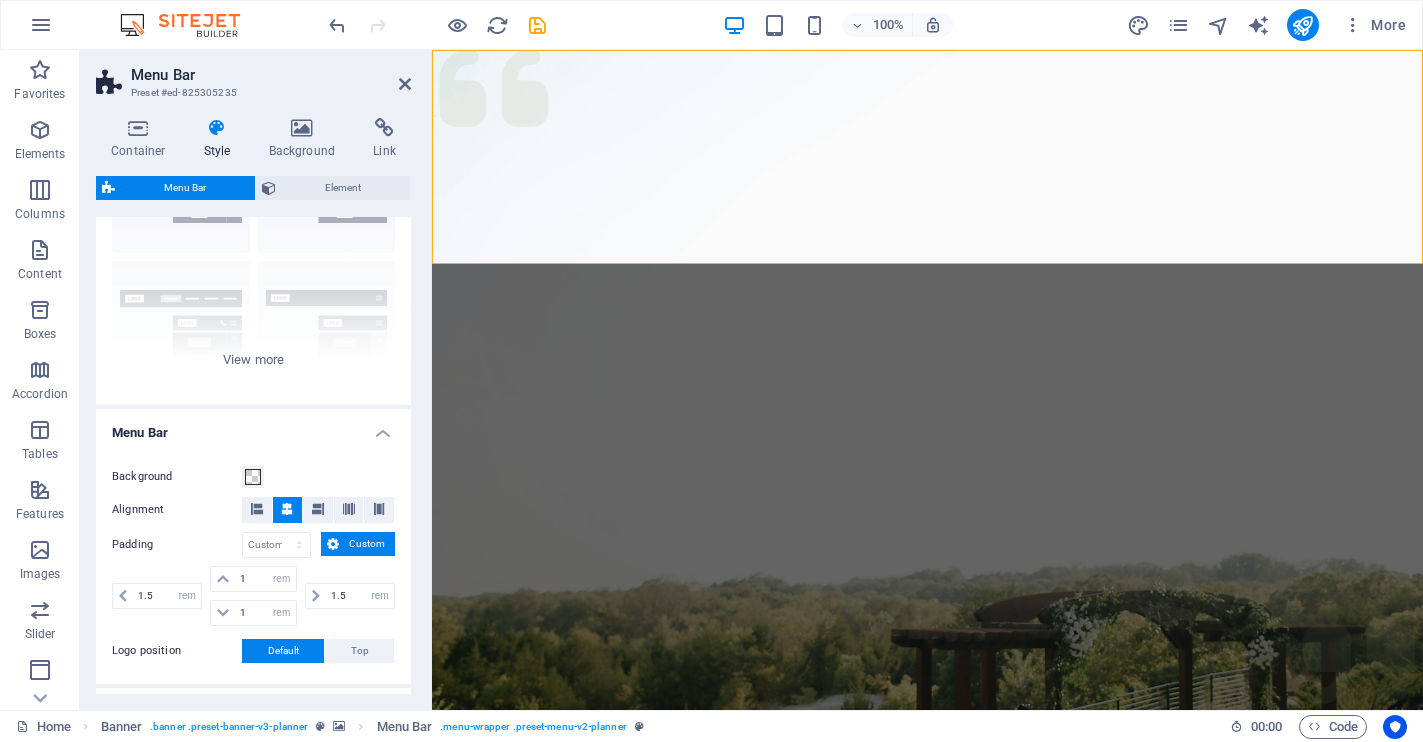click on "Menu Bar" at bounding box center (271, 75) 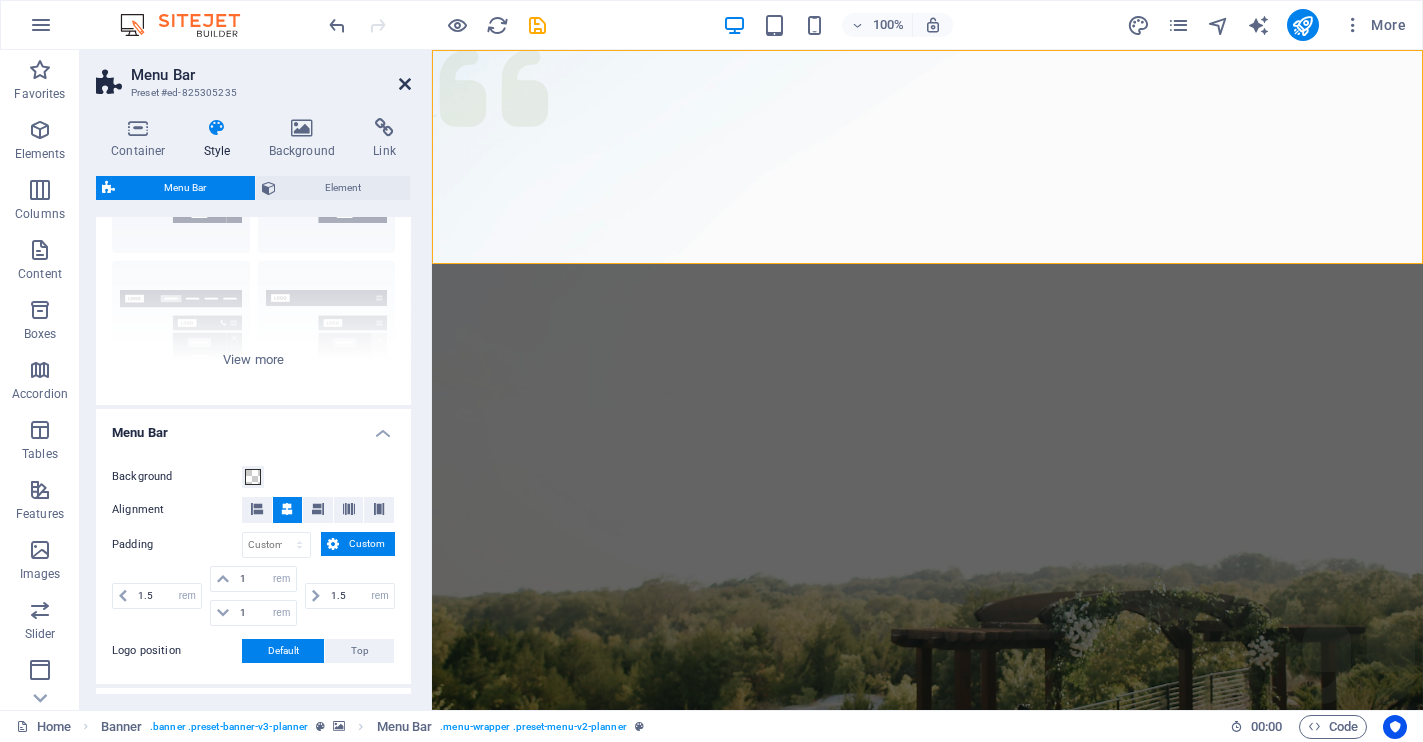 click at bounding box center [405, 84] 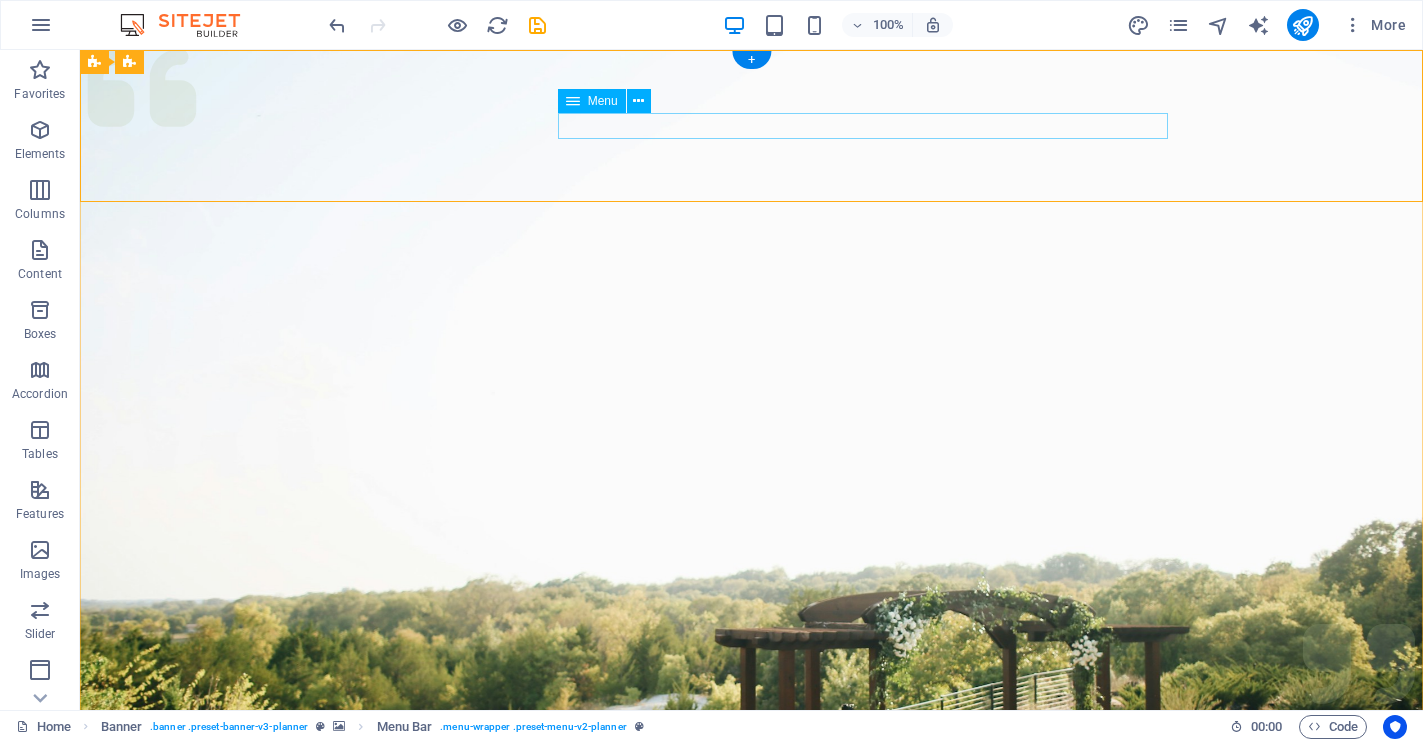 click on "Services About Team Gallery Contact" at bounding box center [752, 1098] 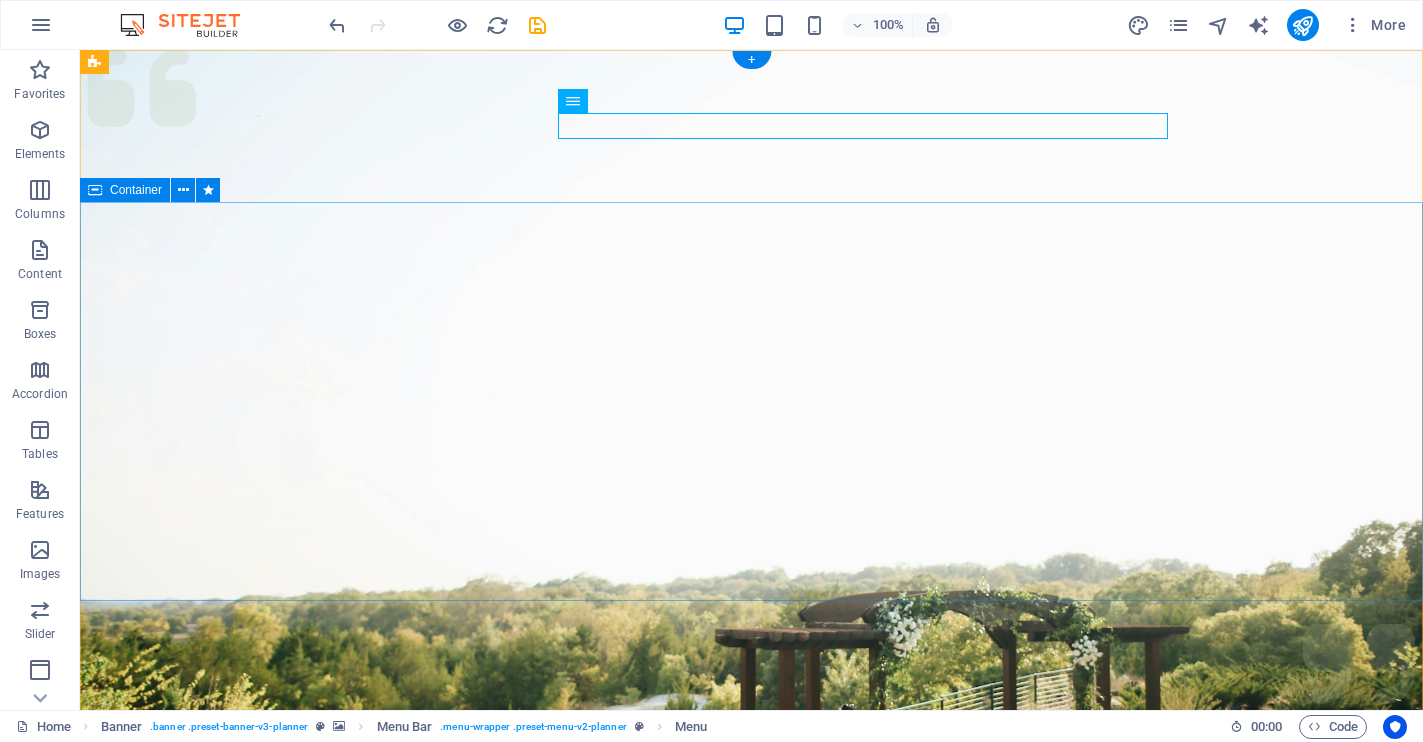 click on "Experience extraordinary life moments Your smile comes effortlessly." at bounding box center [751, 1388] 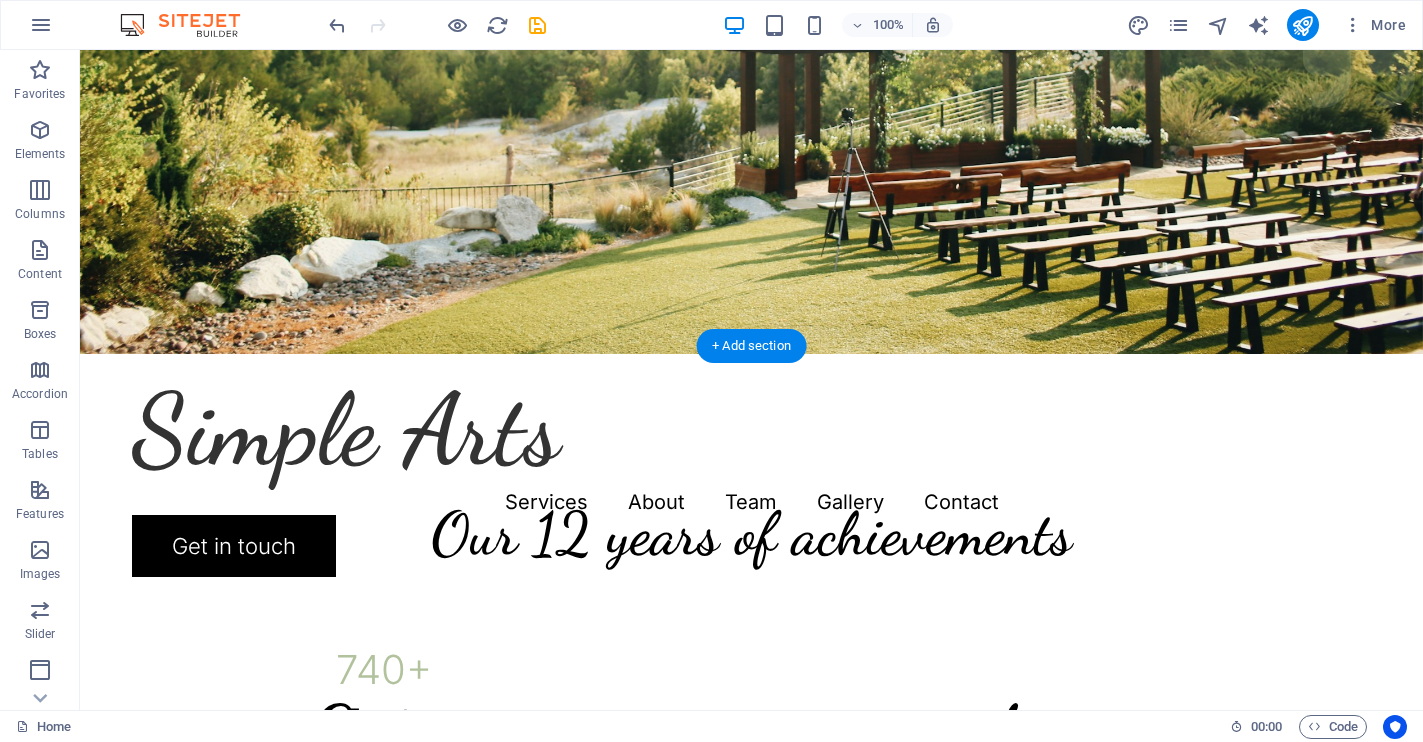 scroll, scrollTop: 635, scrollLeft: 0, axis: vertical 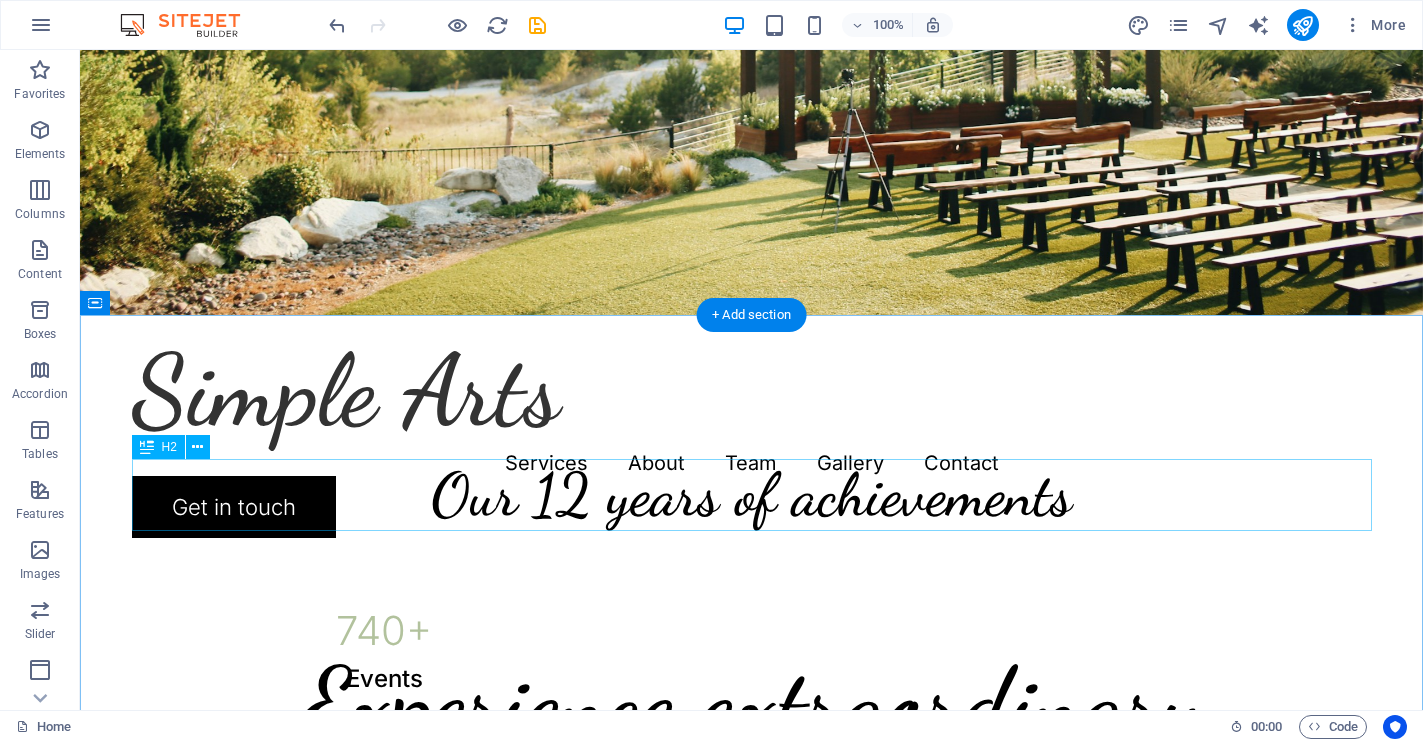 click on "Our 12 years of achievements" at bounding box center (752, 495) 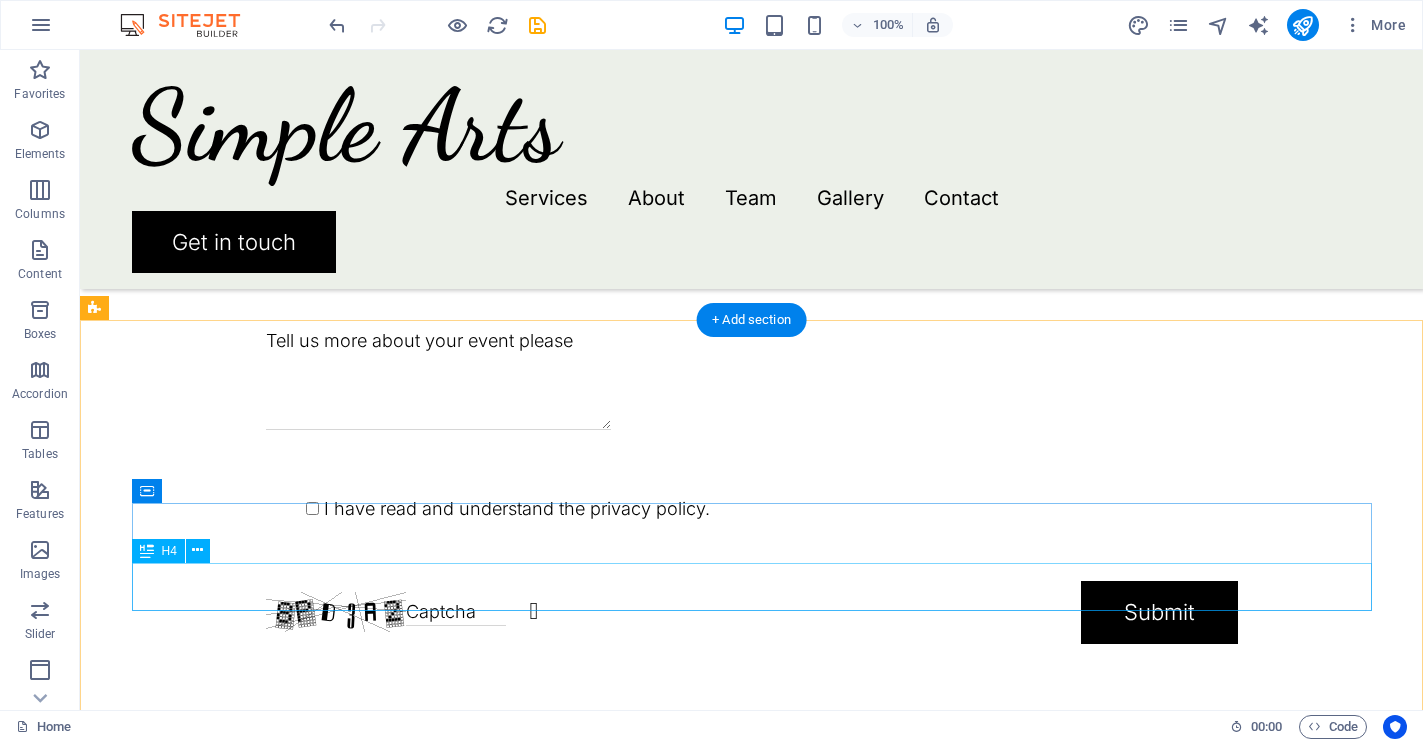 scroll, scrollTop: 4669, scrollLeft: 0, axis: vertical 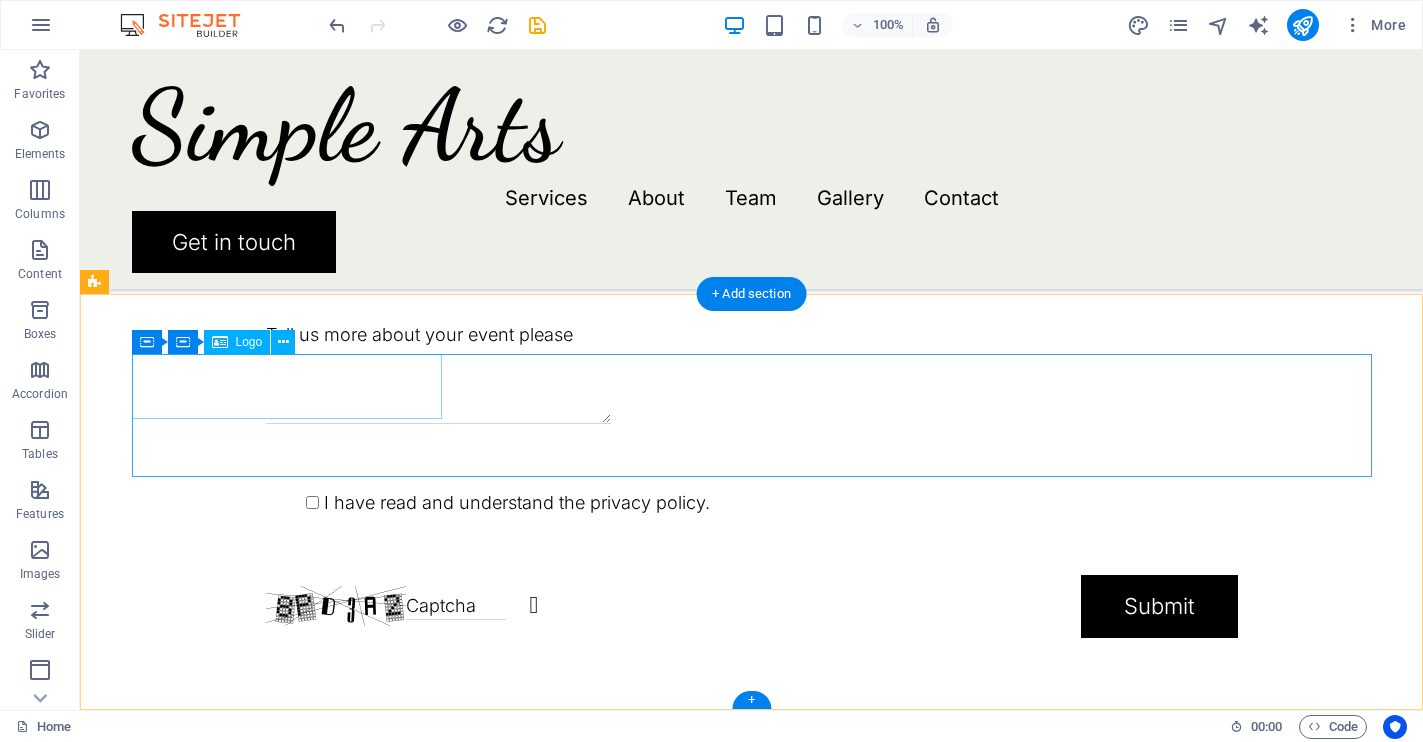 click at bounding box center (752, 2730) 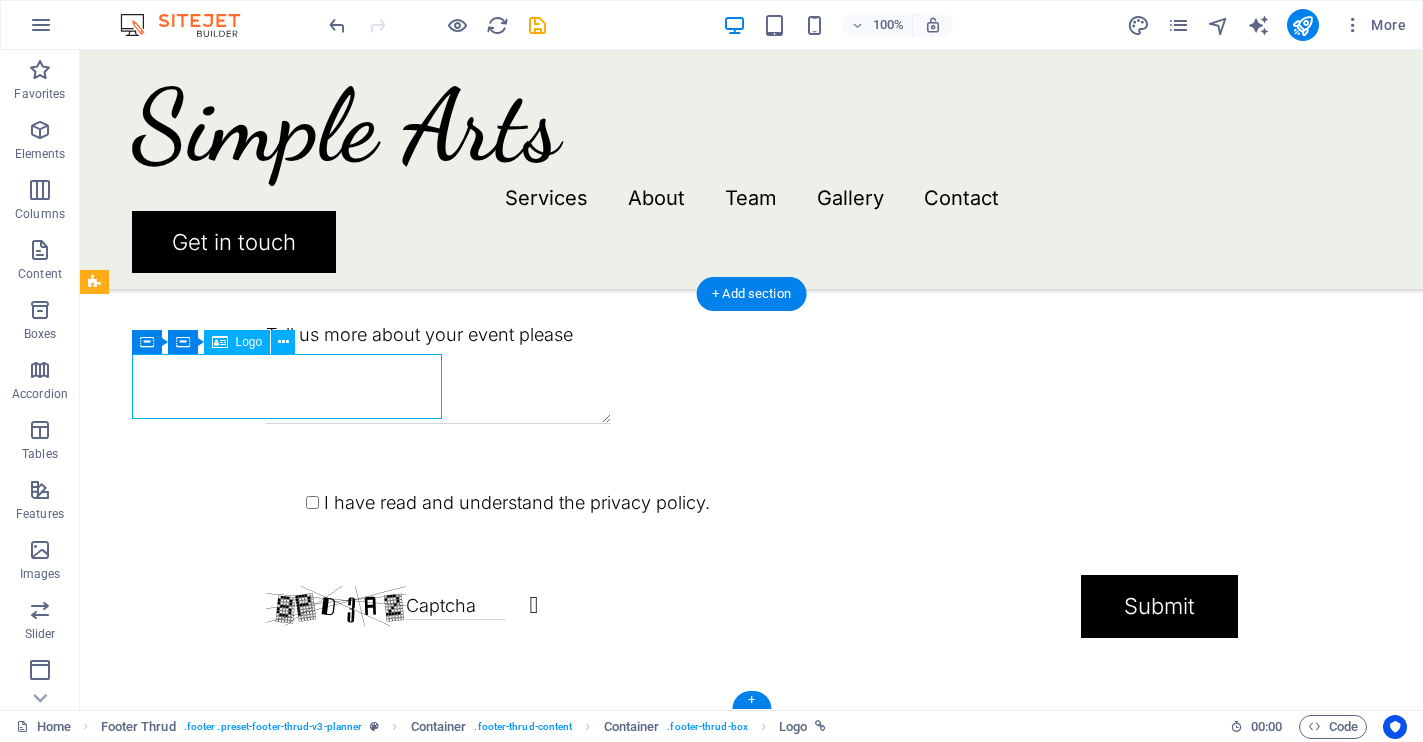 click at bounding box center (752, 2730) 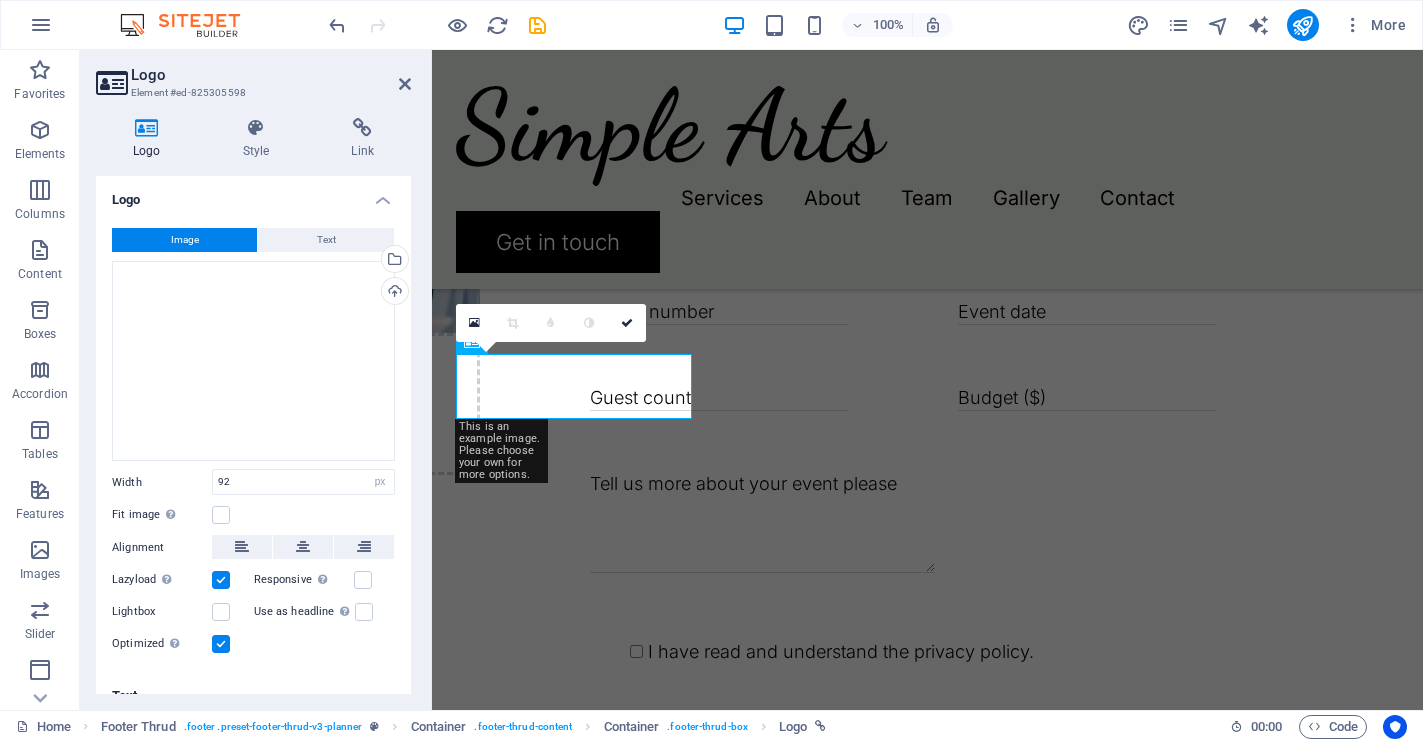 scroll, scrollTop: 4818, scrollLeft: 0, axis: vertical 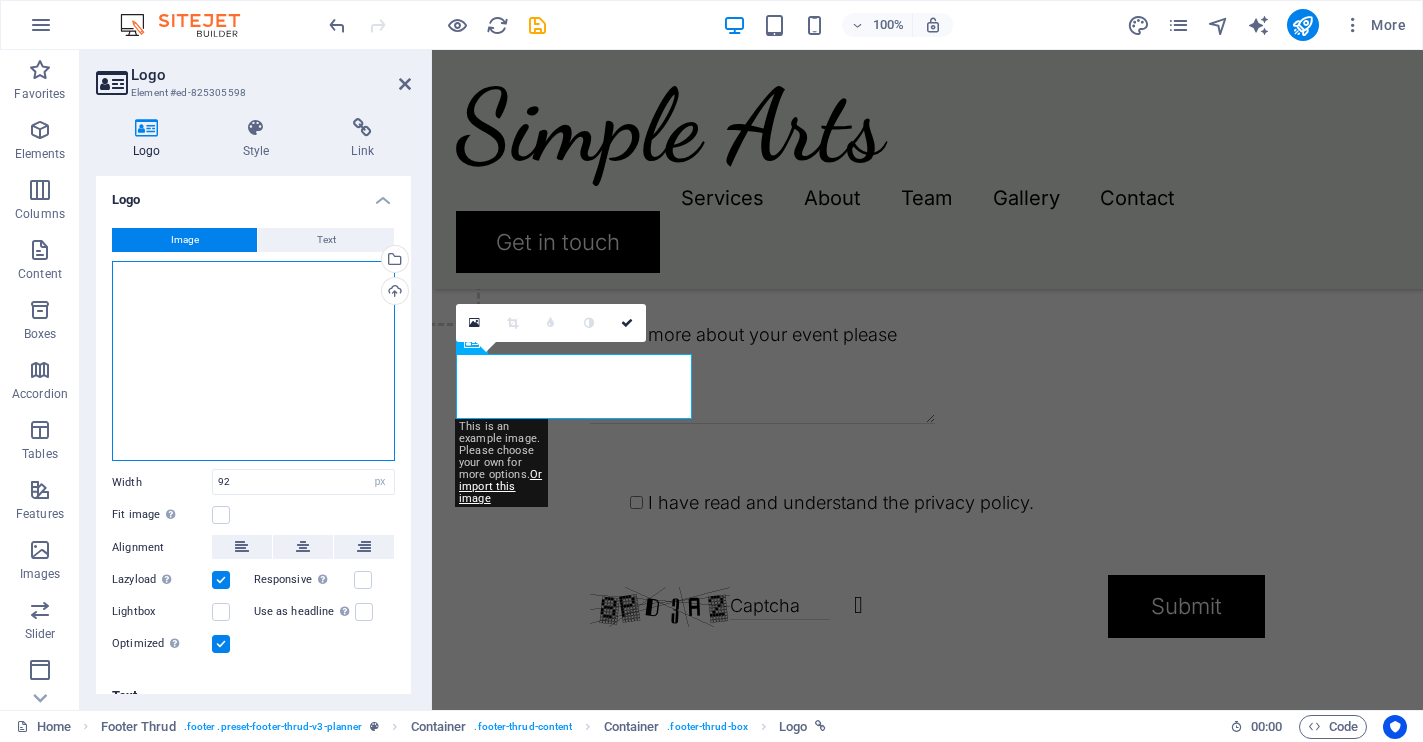 click on "Drag files here, click to choose files or select files from Files or our free stock photos & videos" at bounding box center [253, 361] 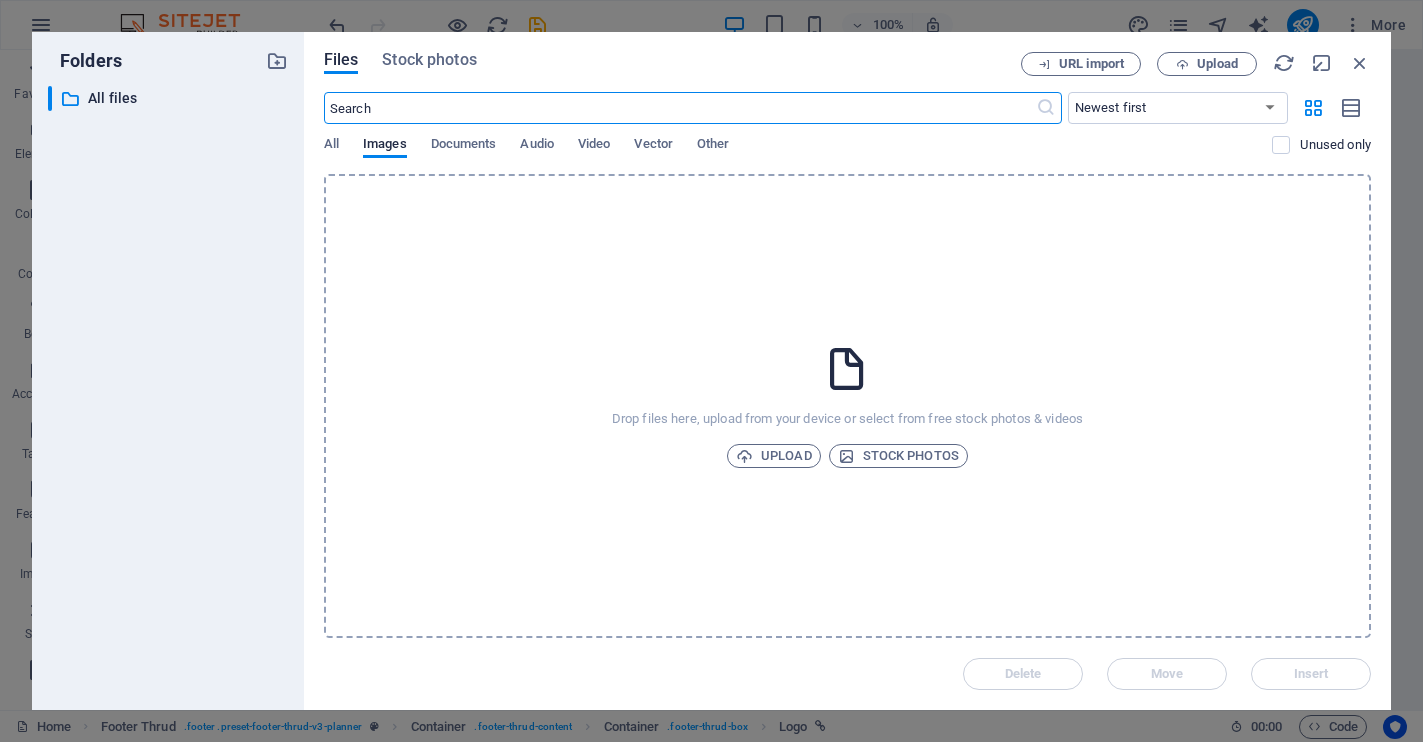 scroll, scrollTop: 4181, scrollLeft: 0, axis: vertical 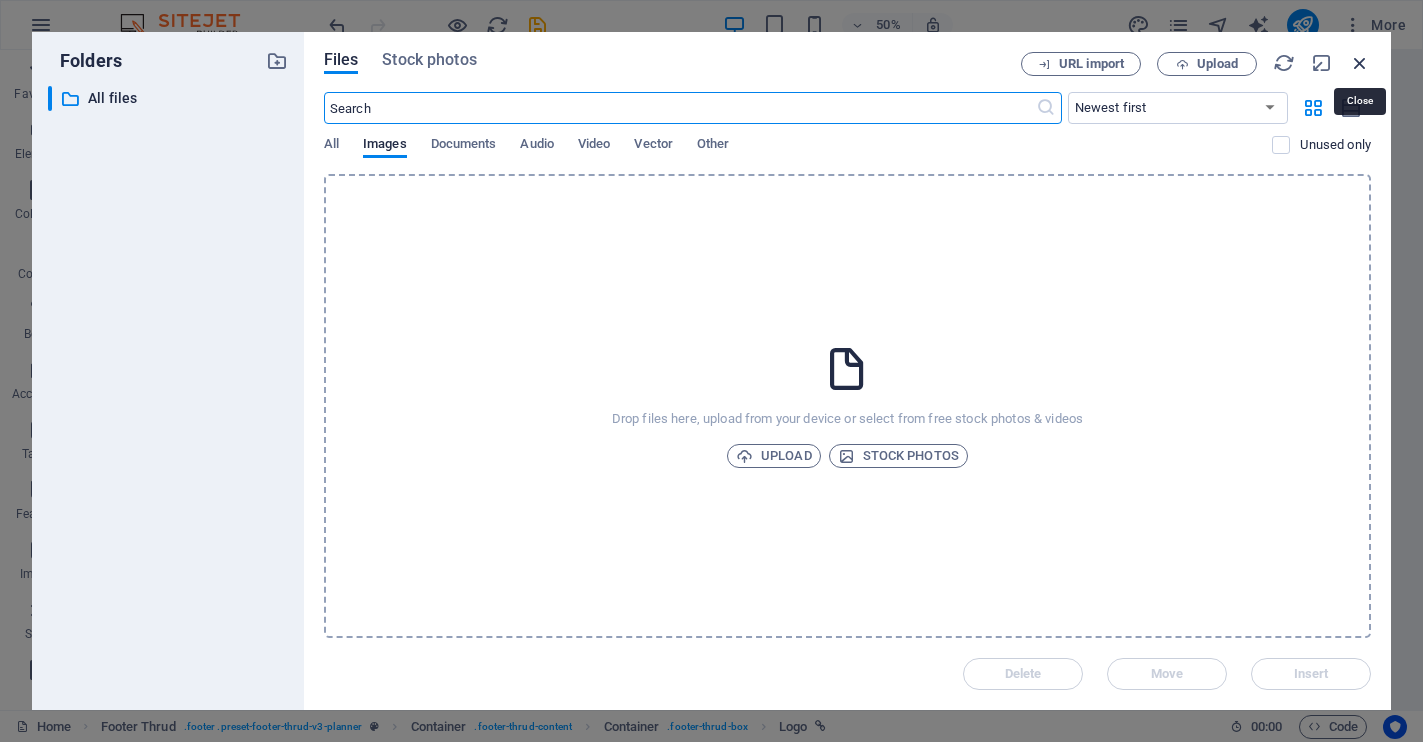 click at bounding box center [1360, 63] 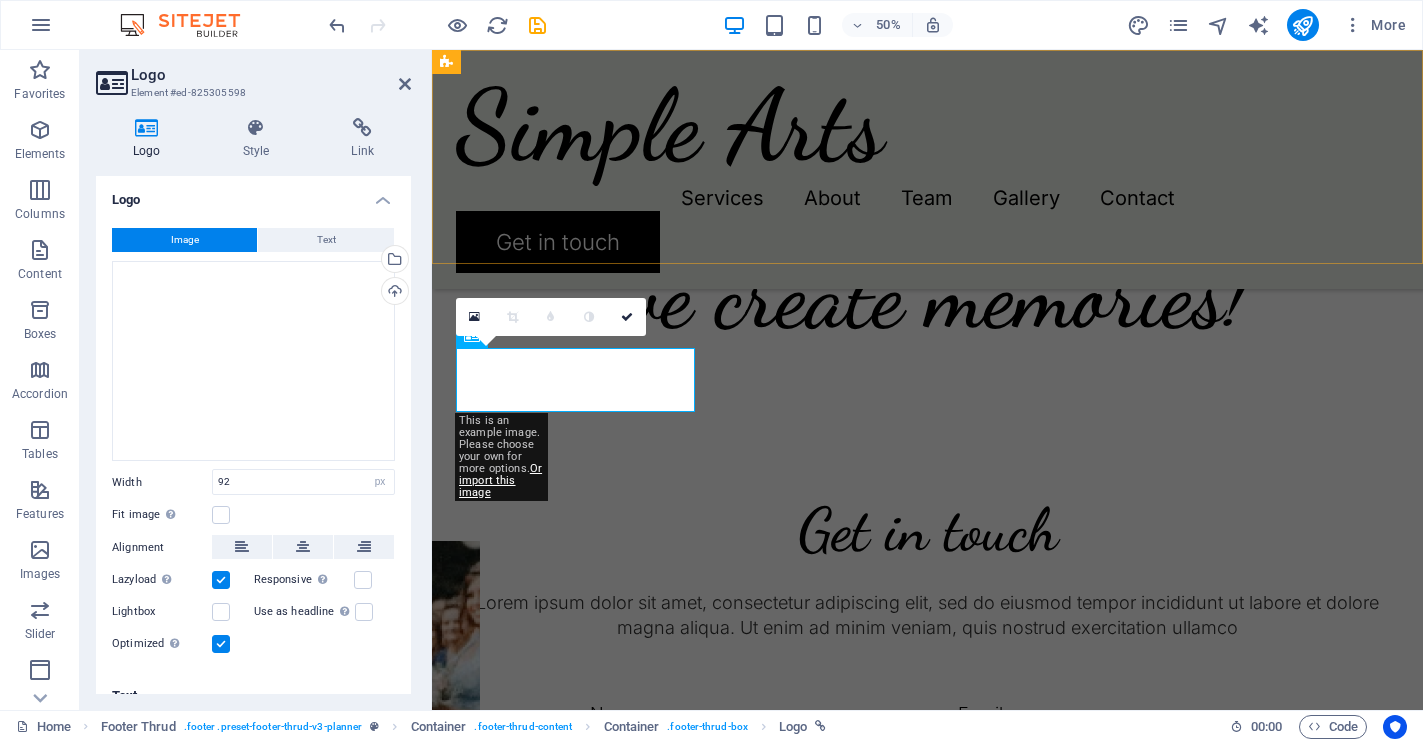 scroll, scrollTop: 4799, scrollLeft: 0, axis: vertical 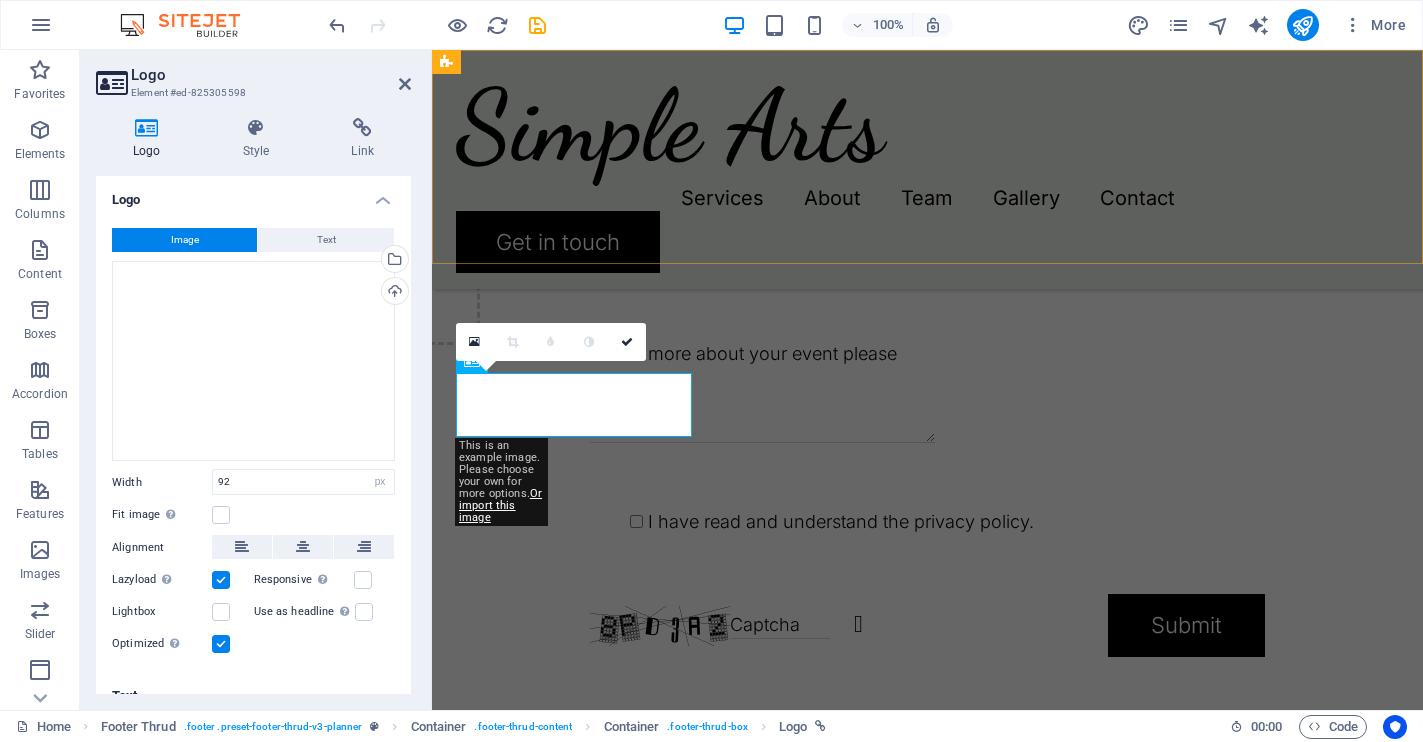 click on "Simple Arts Menu Services About Team Gallery Contact Get in touch" at bounding box center [927, 169] 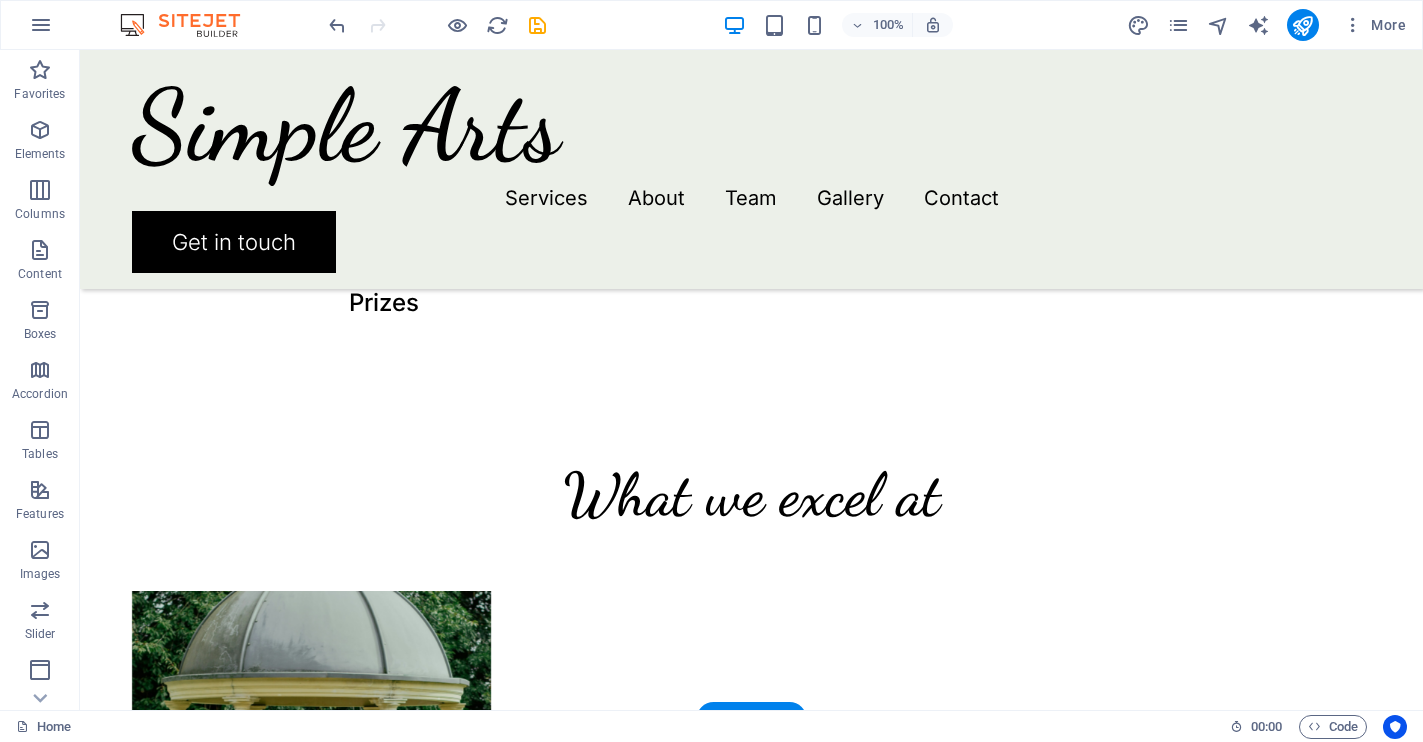 scroll, scrollTop: 1385, scrollLeft: 0, axis: vertical 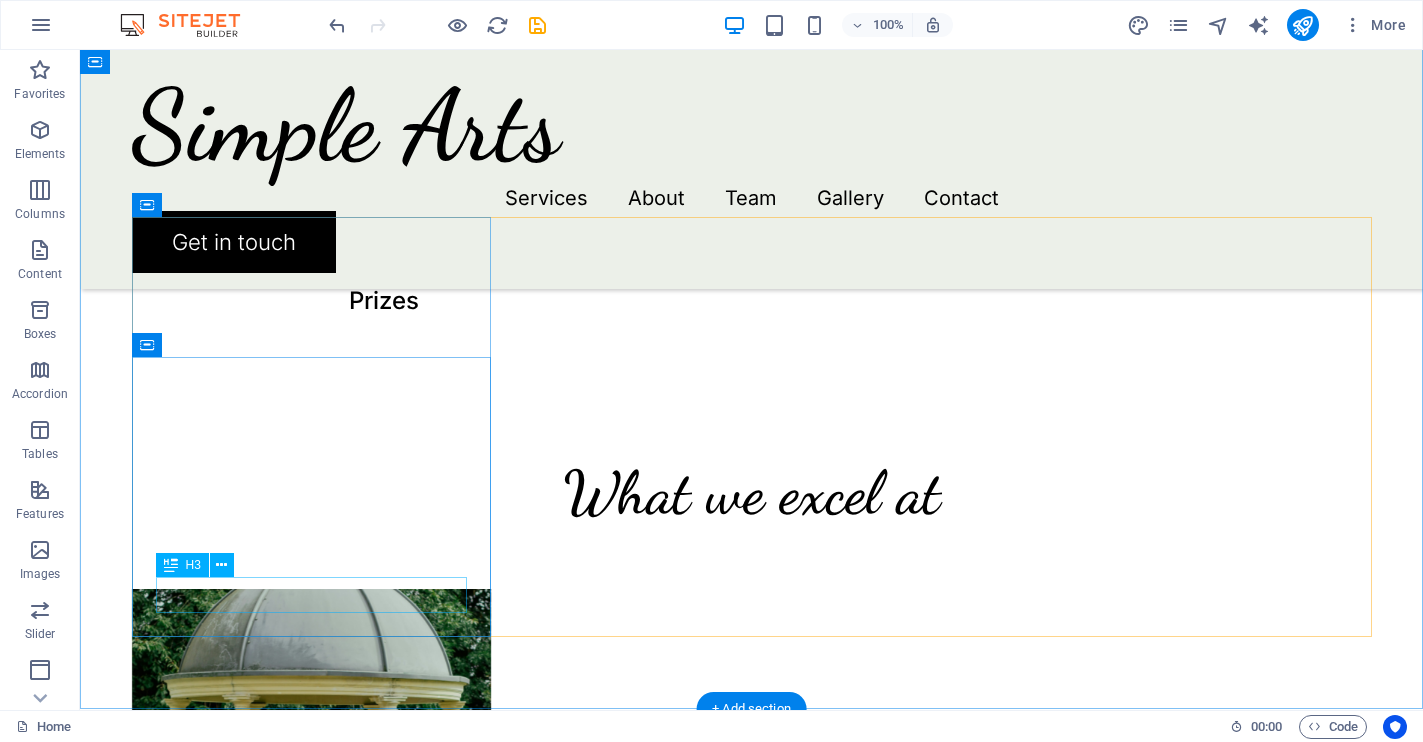 click on "Weddings" at bounding box center [312, 1027] 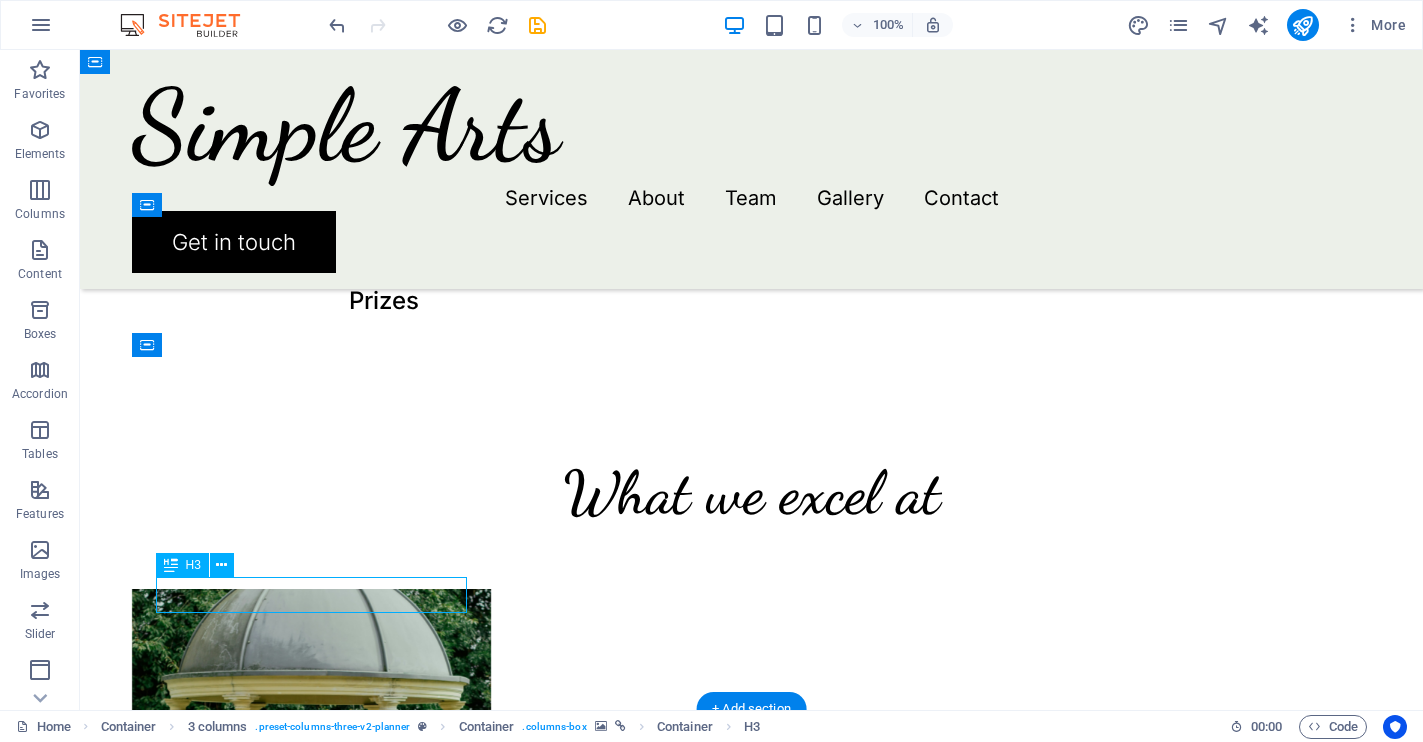 click on "Weddings" at bounding box center [312, 1027] 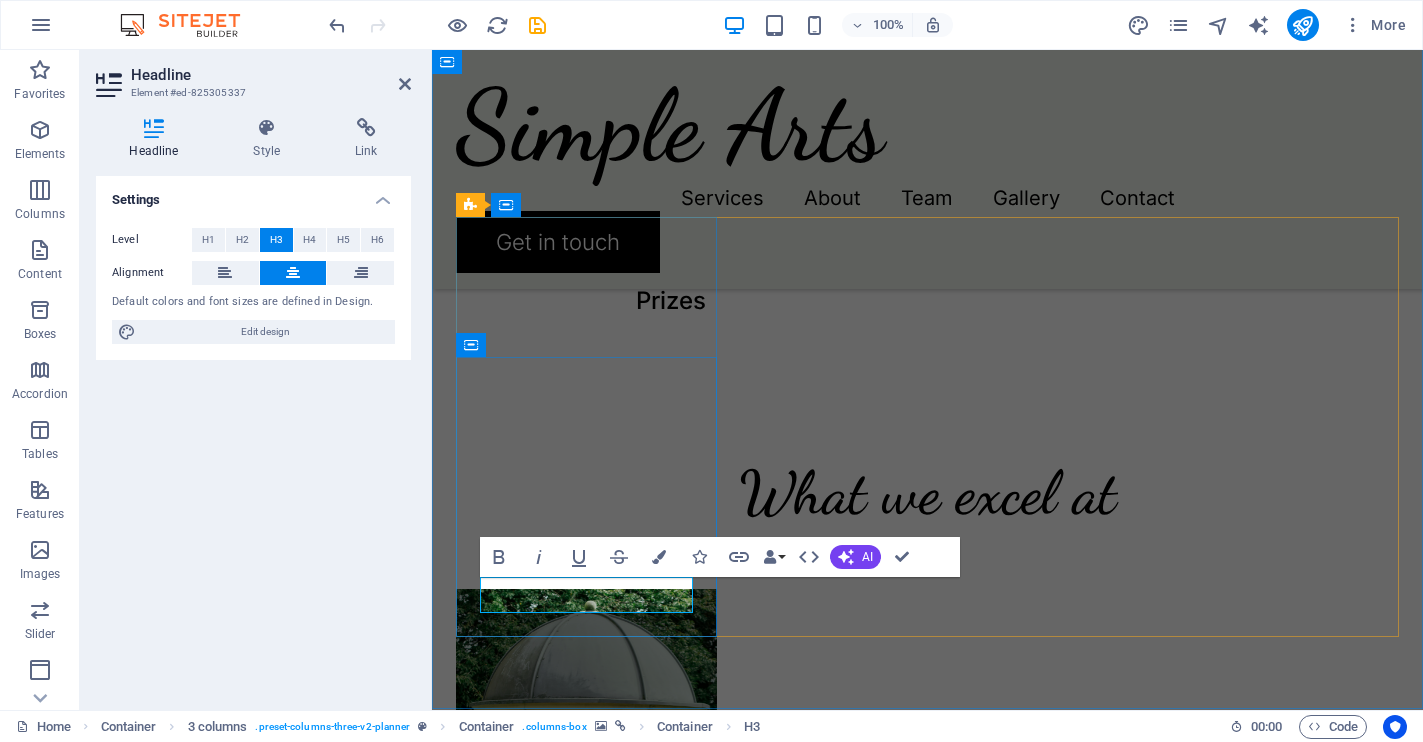 click on "Weddings" at bounding box center [586, 1027] 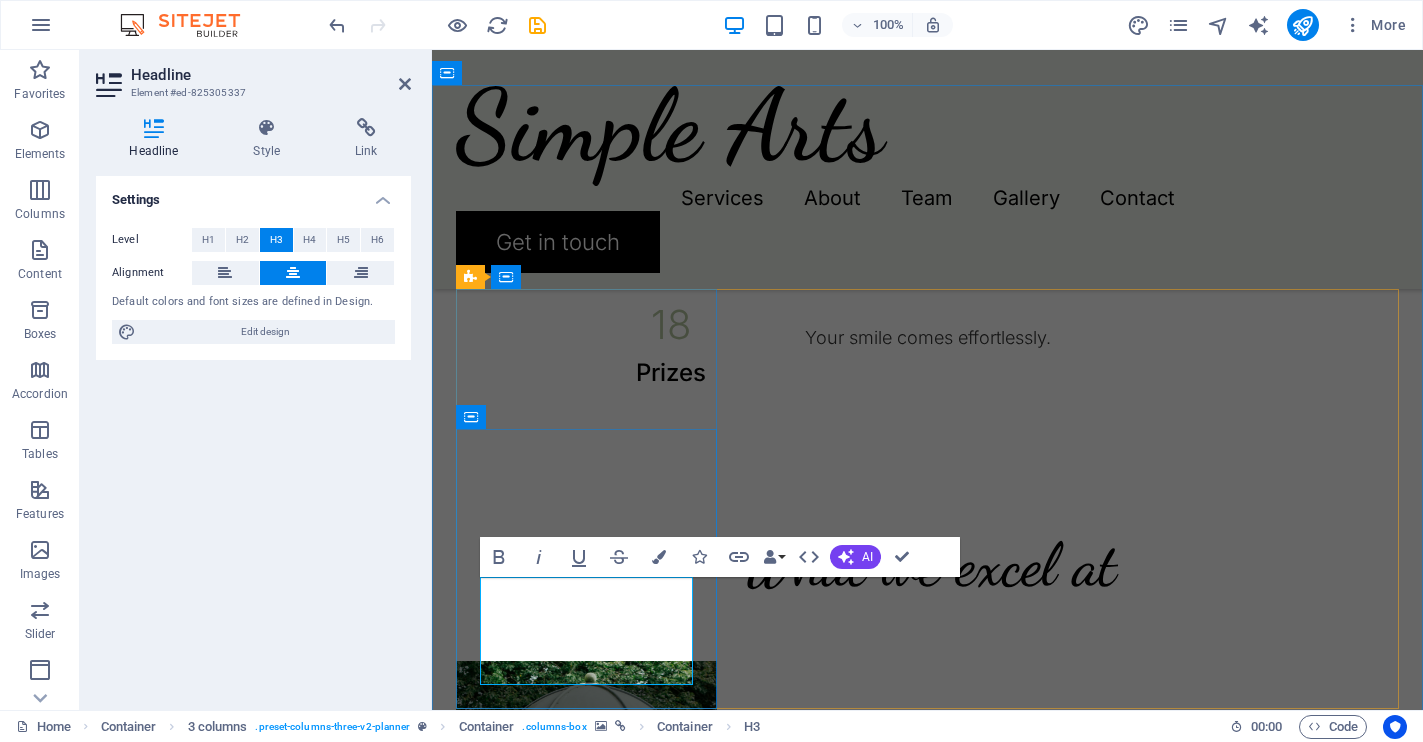 scroll, scrollTop: 1349, scrollLeft: 0, axis: vertical 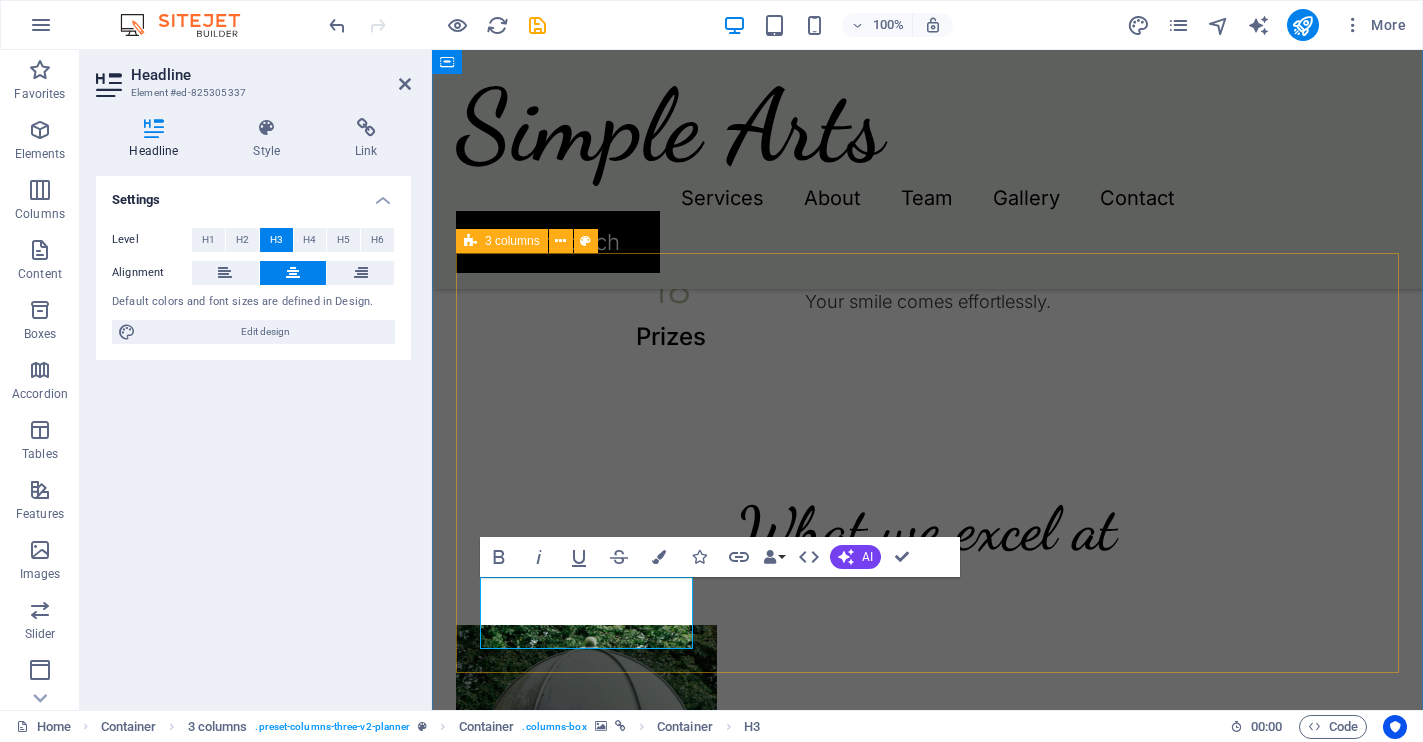 click on "Wedding Reflections Private celebrations Gala dinners" at bounding box center [927, 1295] 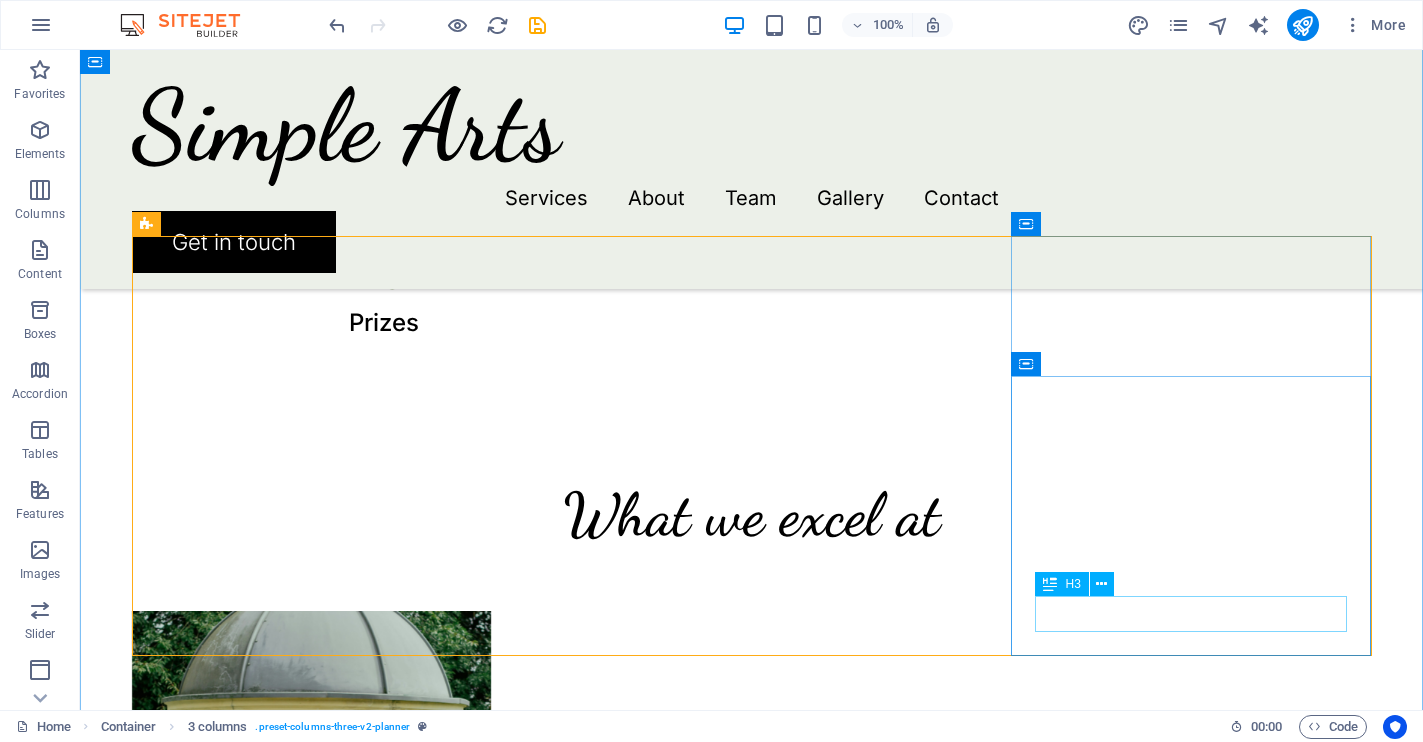 scroll, scrollTop: 1370, scrollLeft: 0, axis: vertical 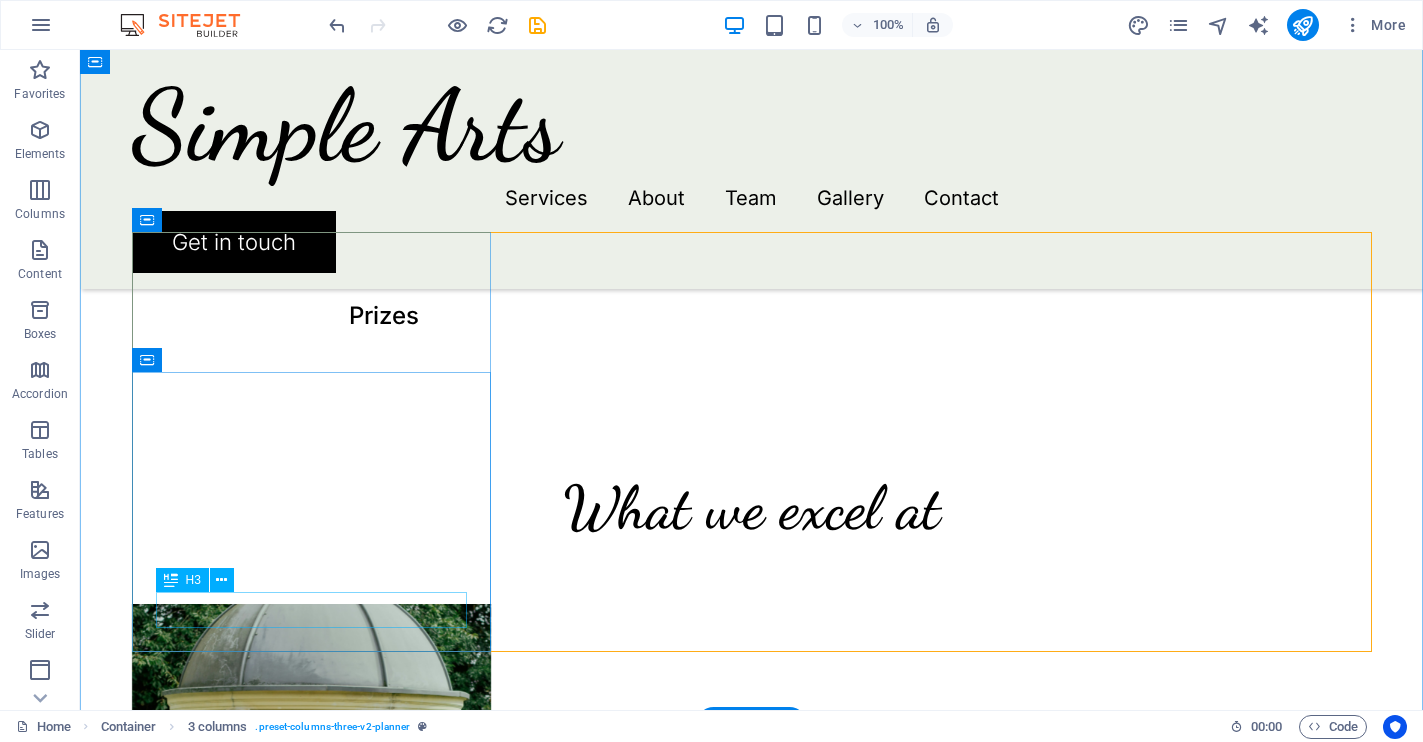 click on "Wedding Reflections" at bounding box center (312, 1042) 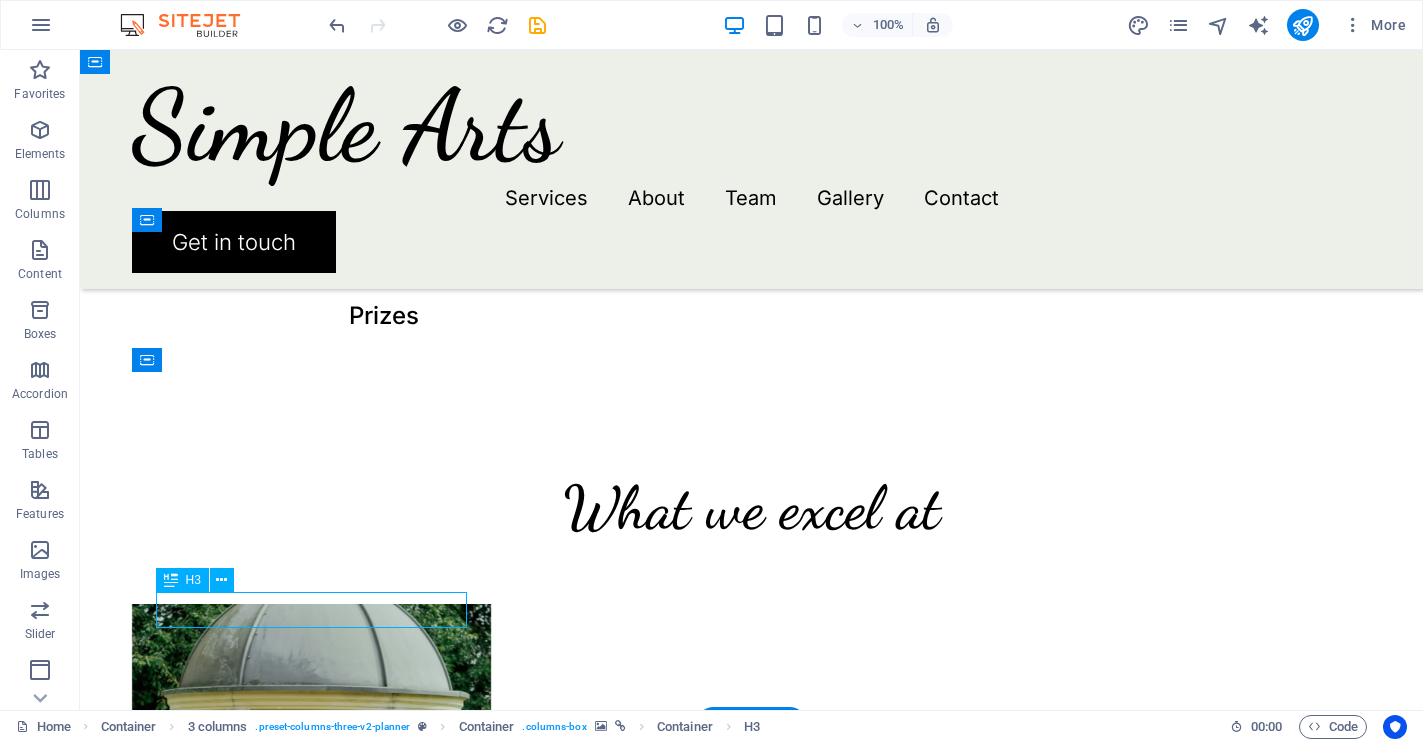 click on "Wedding Reflections" at bounding box center [312, 1042] 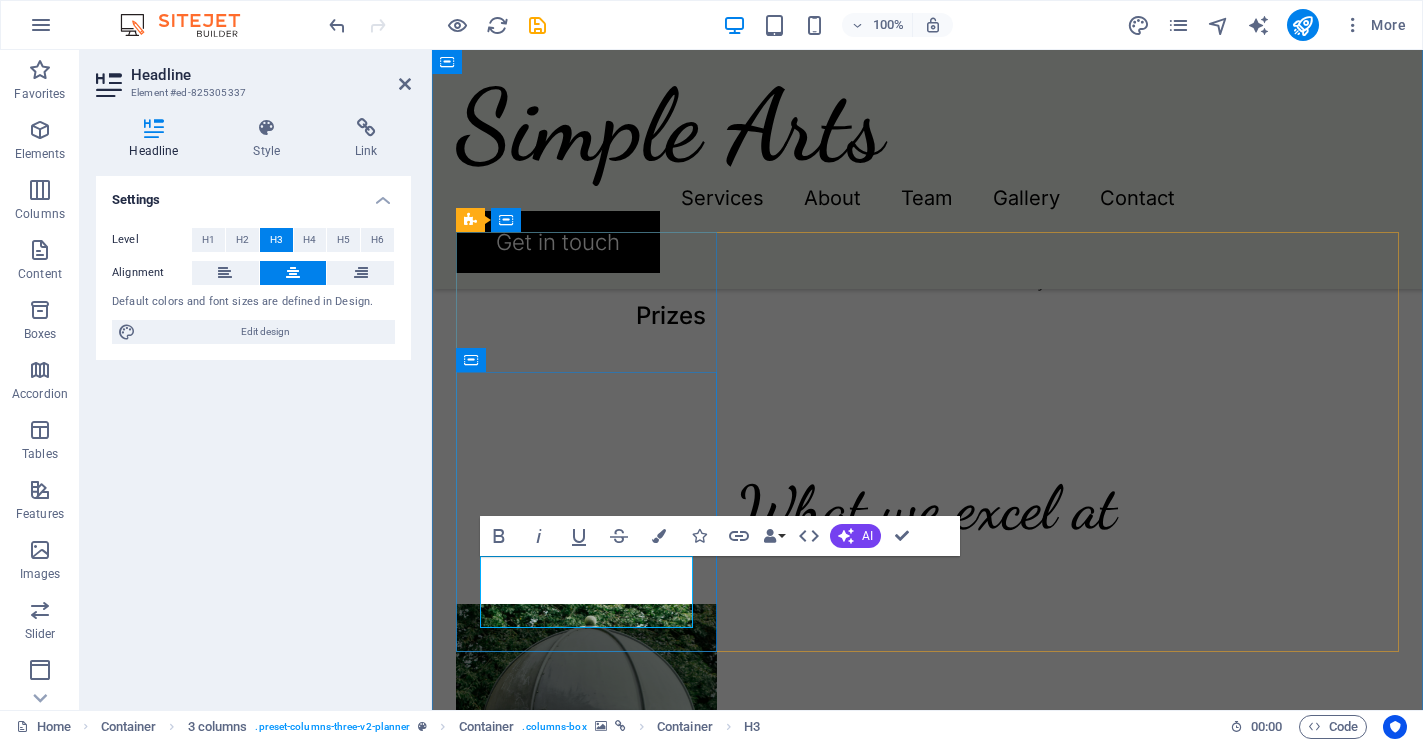 type 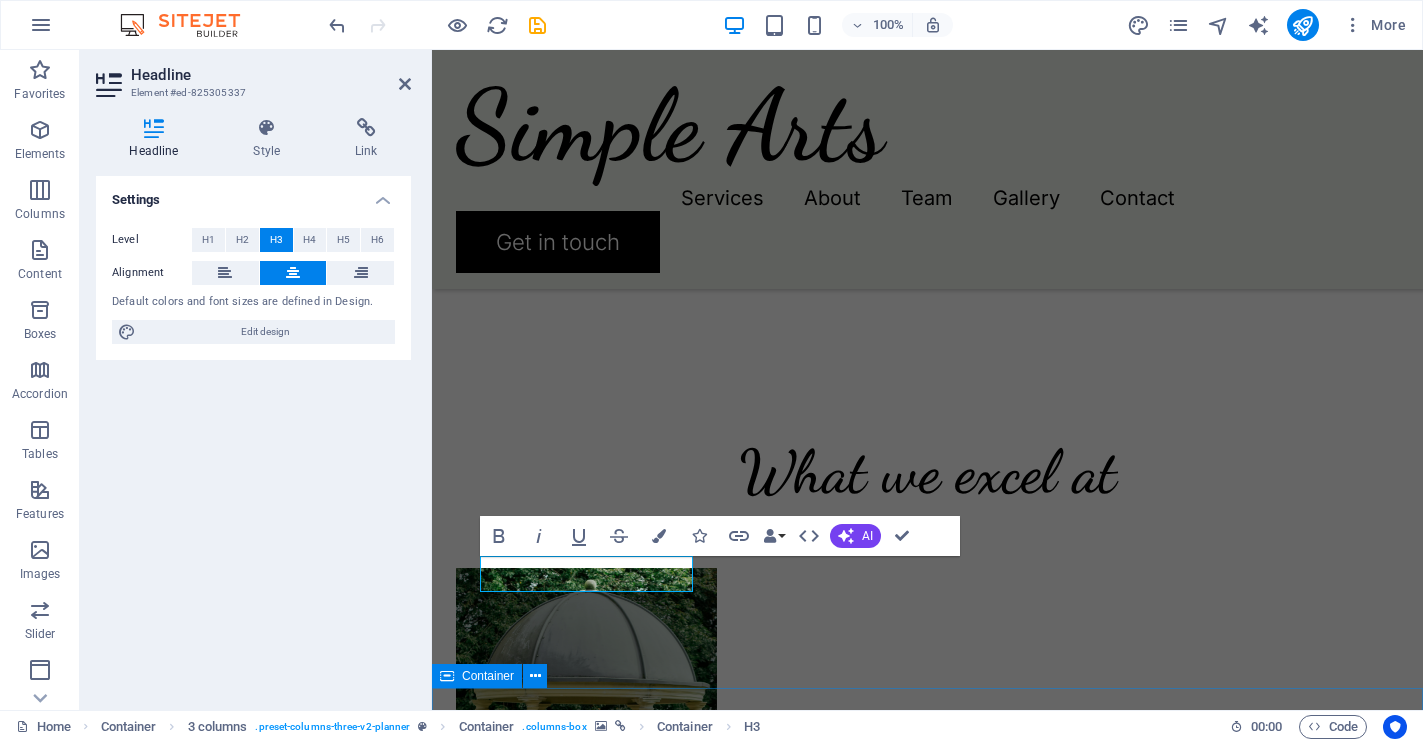 click on "What we excel at ​Weddings Private celebrations Gala dinners" at bounding box center (927, 1172) 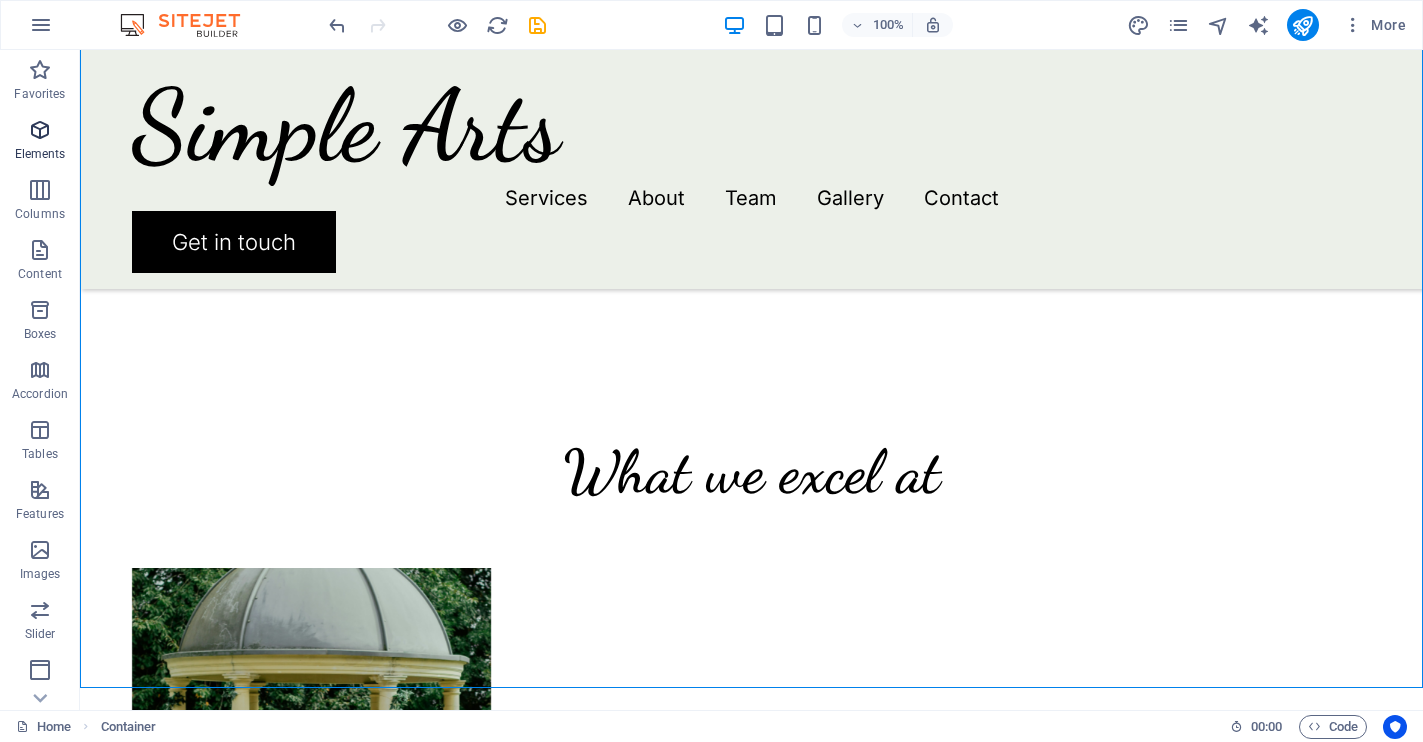 click at bounding box center (40, 130) 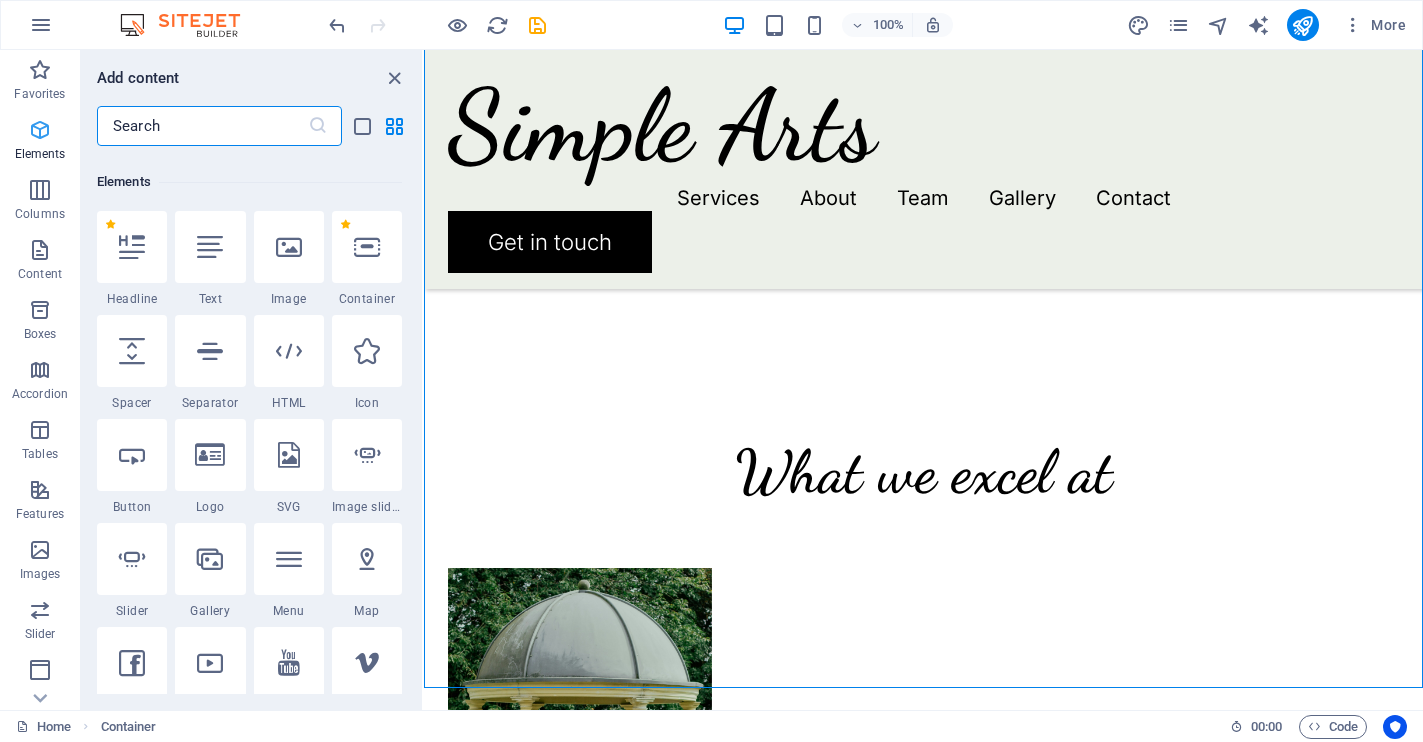 scroll, scrollTop: 213, scrollLeft: 0, axis: vertical 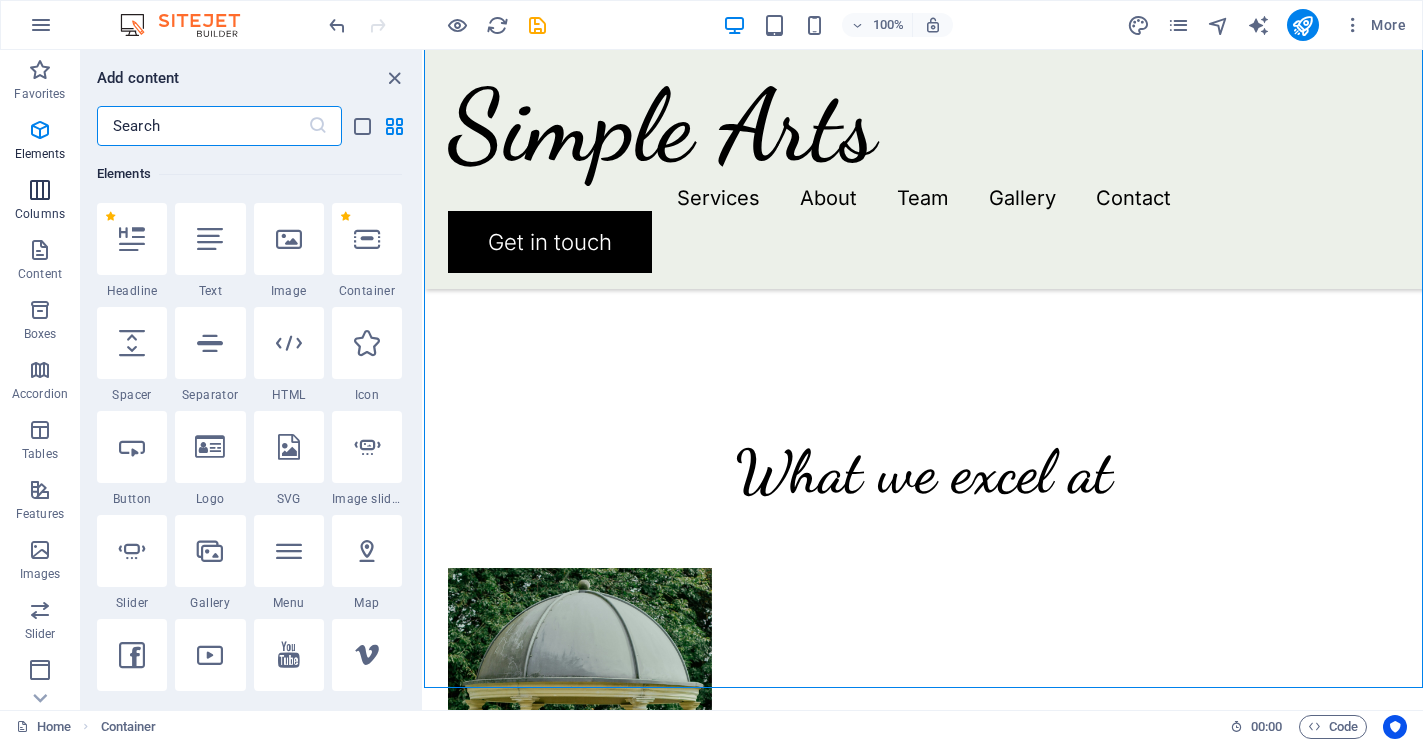 click at bounding box center (40, 190) 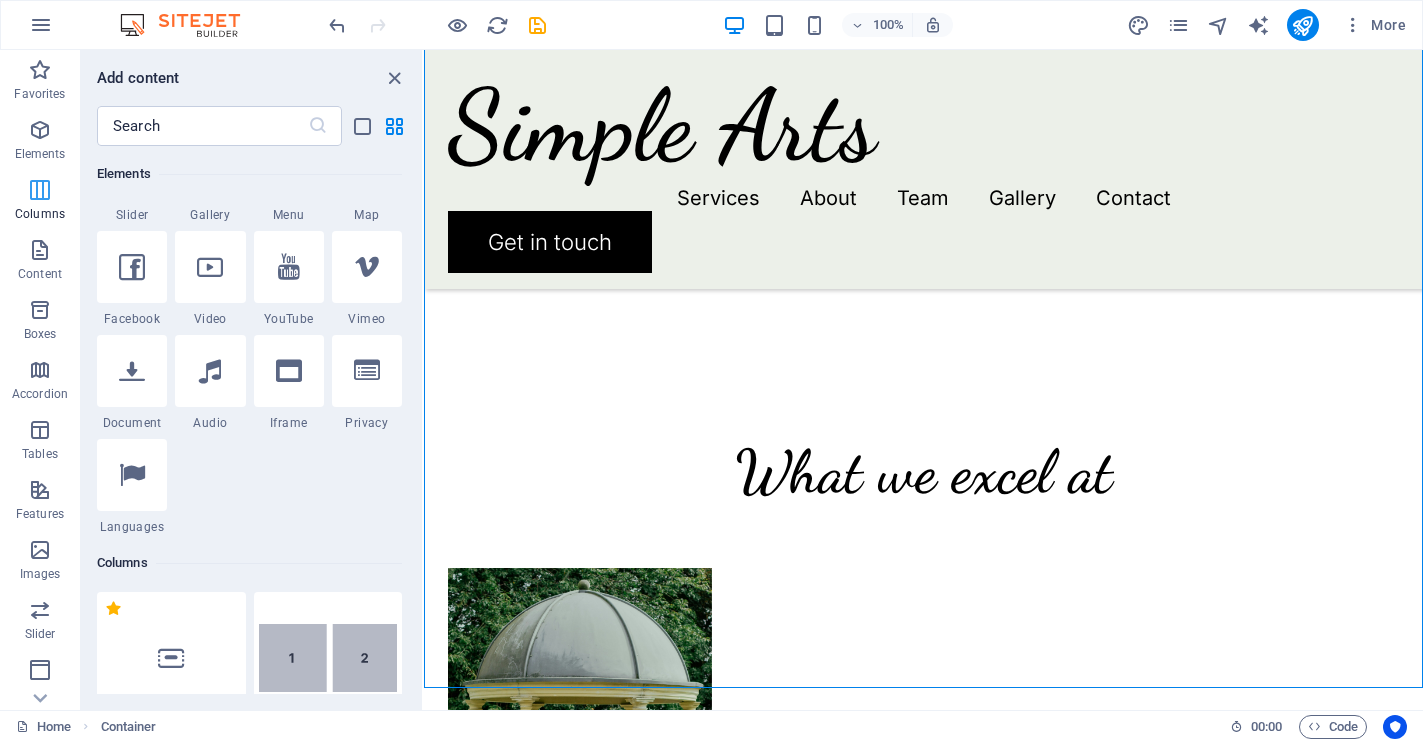 scroll, scrollTop: 990, scrollLeft: 0, axis: vertical 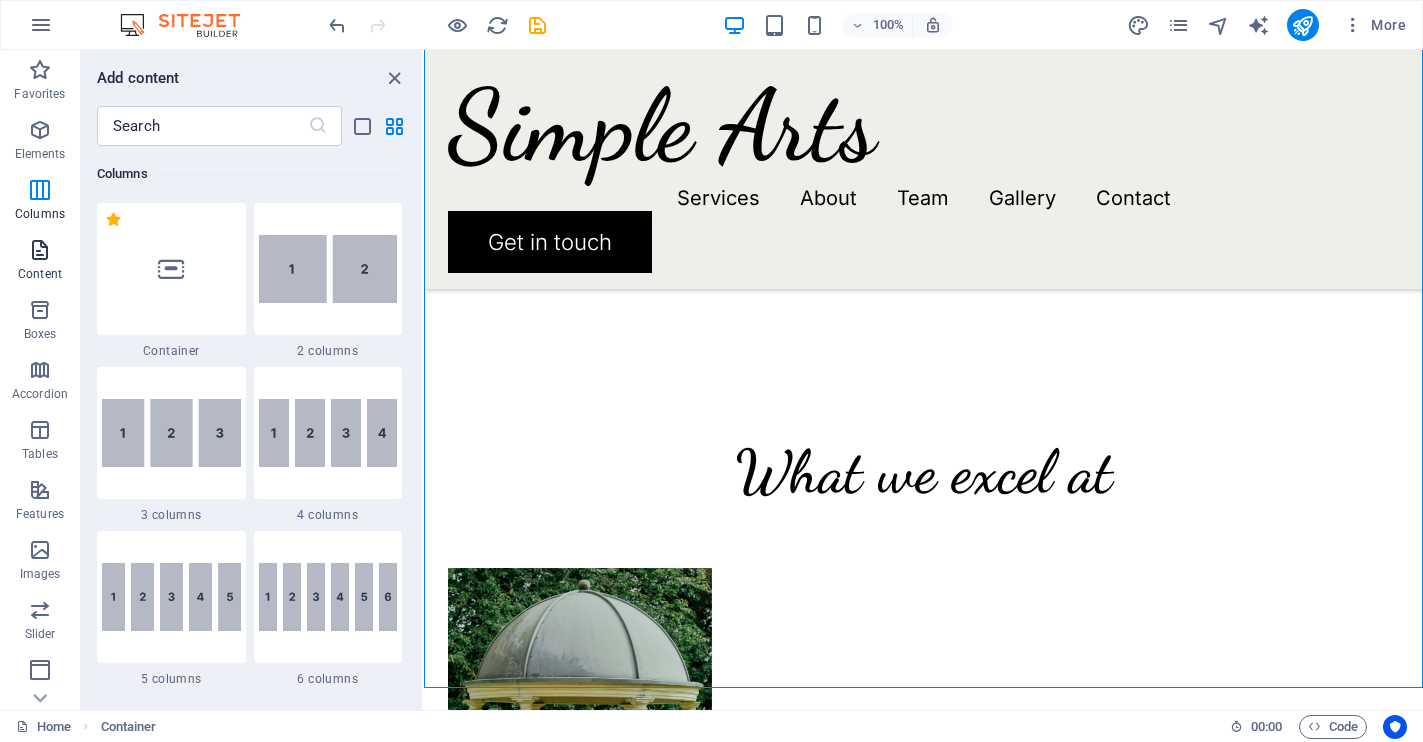click at bounding box center (40, 250) 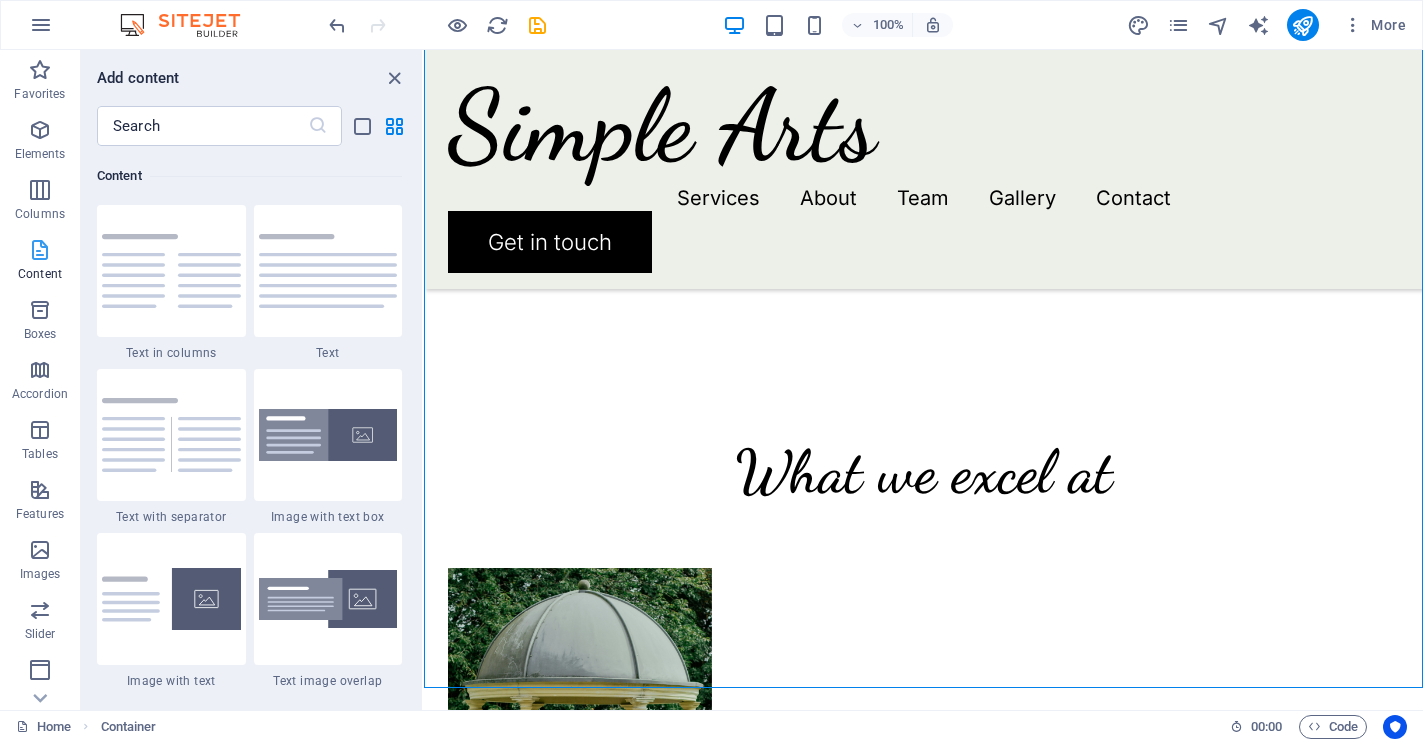 scroll, scrollTop: 3499, scrollLeft: 0, axis: vertical 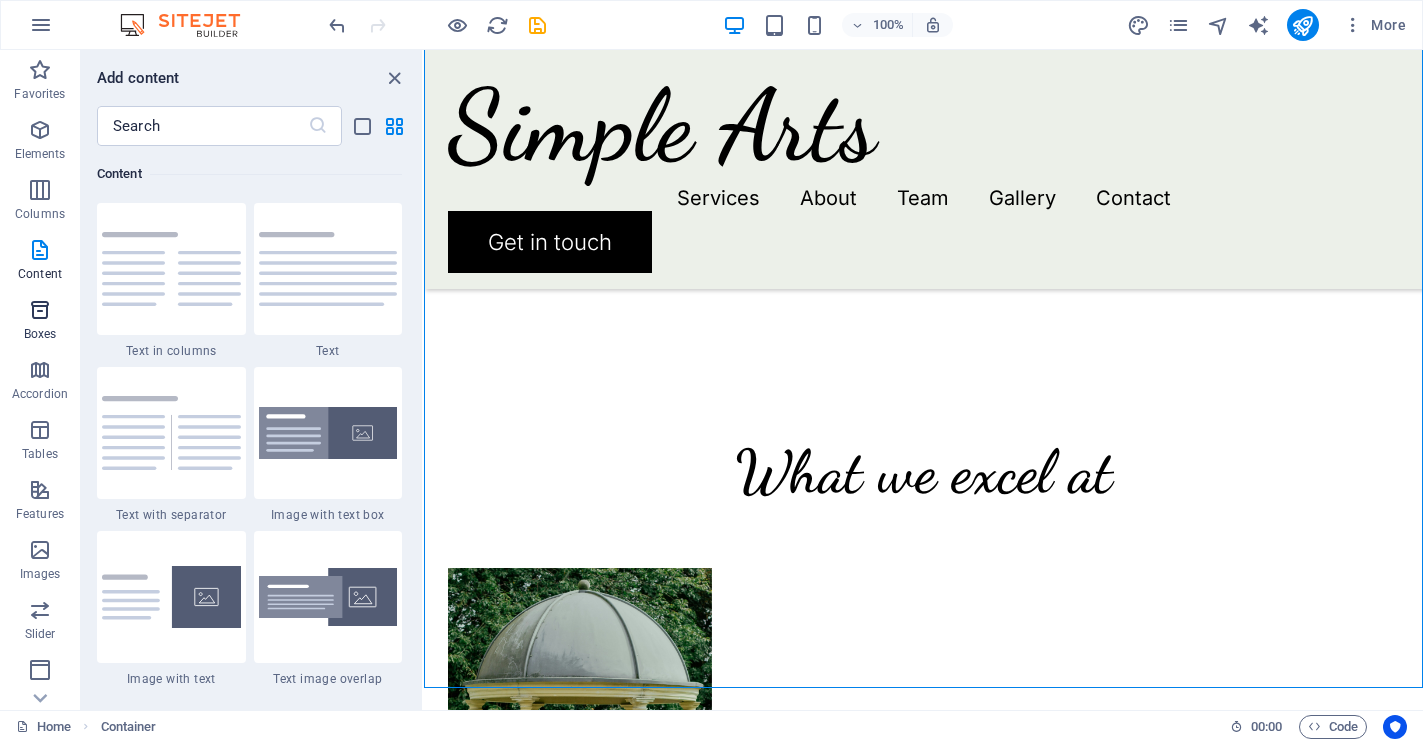 click at bounding box center [40, 310] 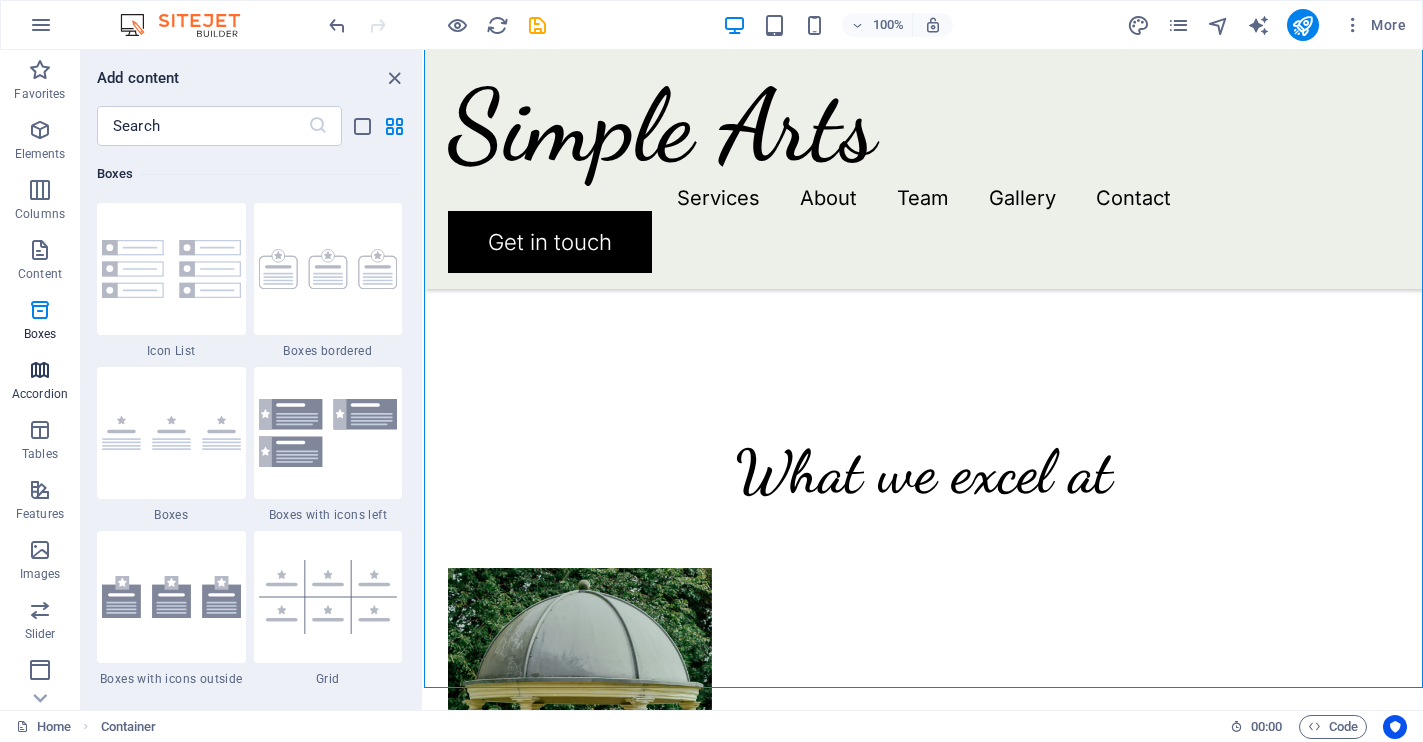 click at bounding box center [40, 370] 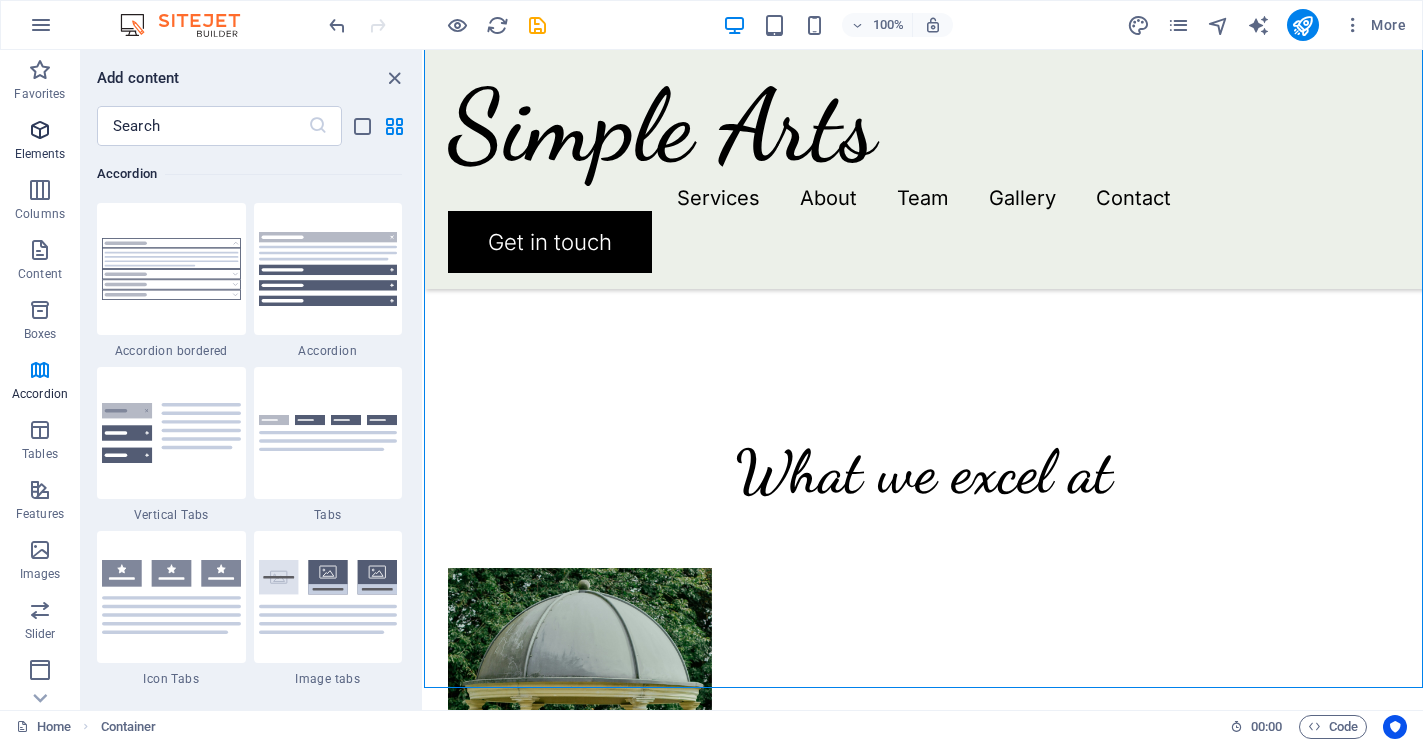 click at bounding box center [40, 130] 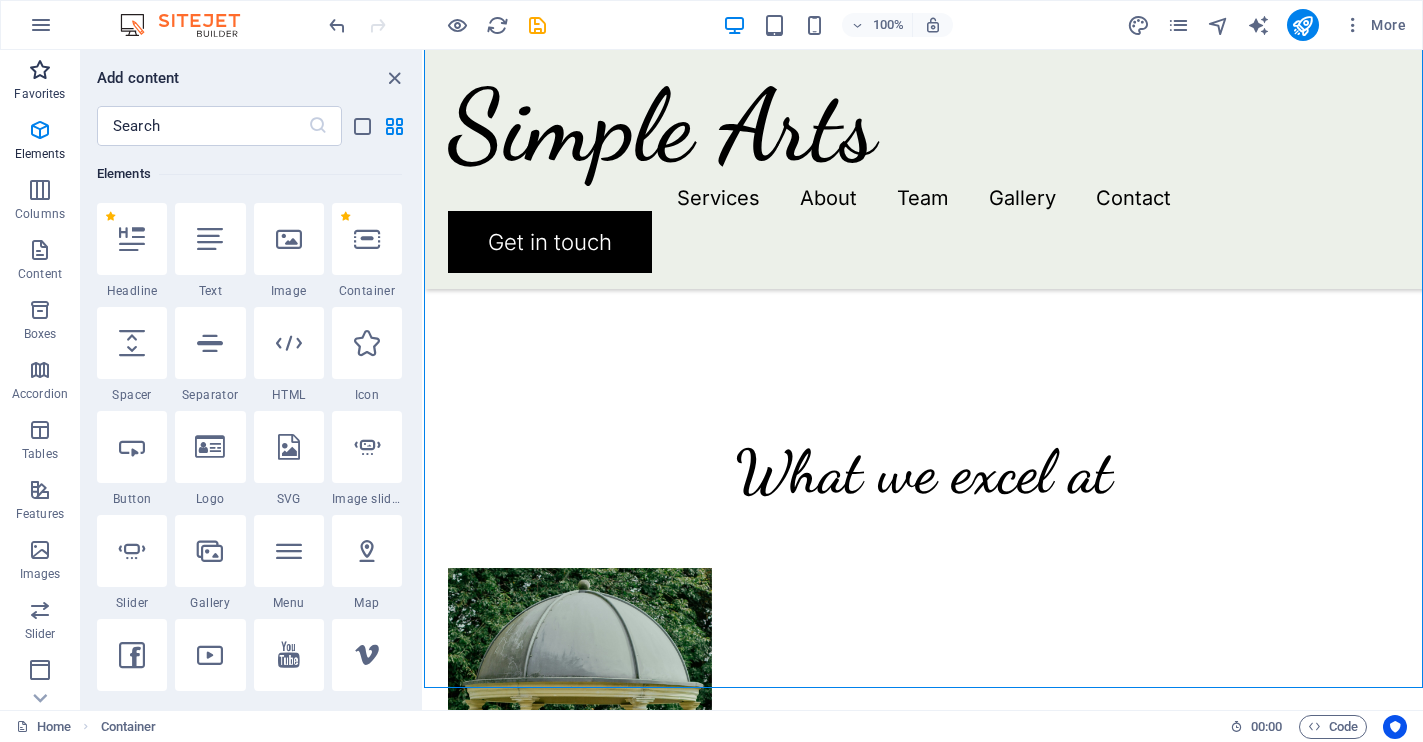 click at bounding box center [40, 70] 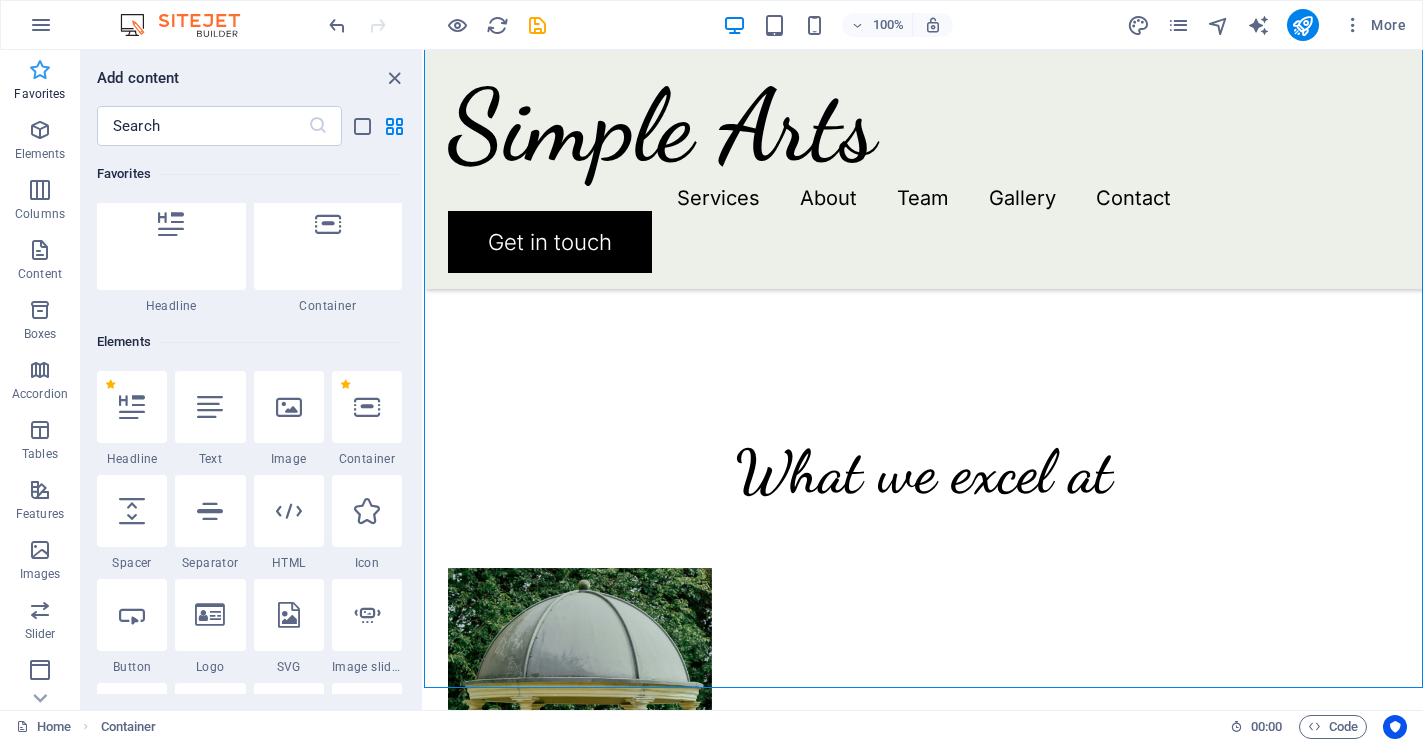 scroll, scrollTop: 0, scrollLeft: 0, axis: both 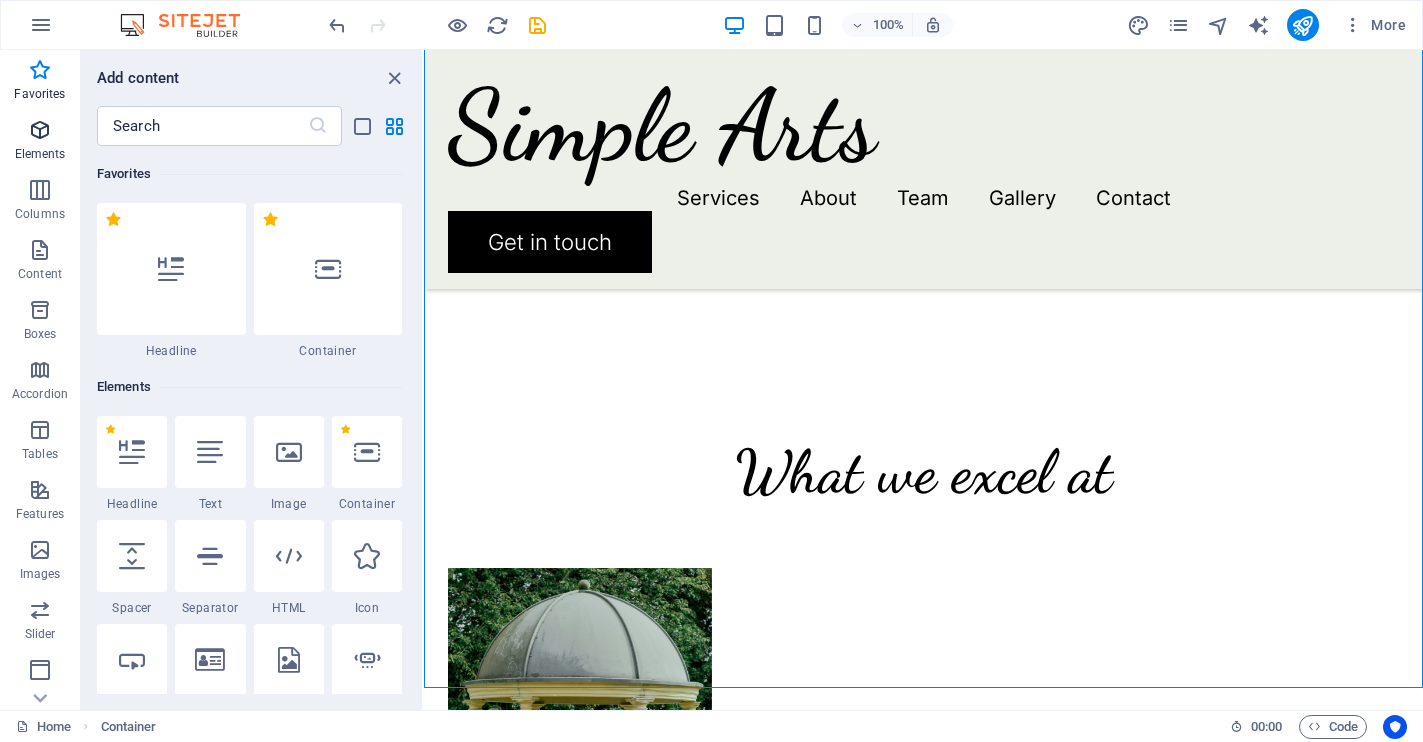 click at bounding box center [40, 130] 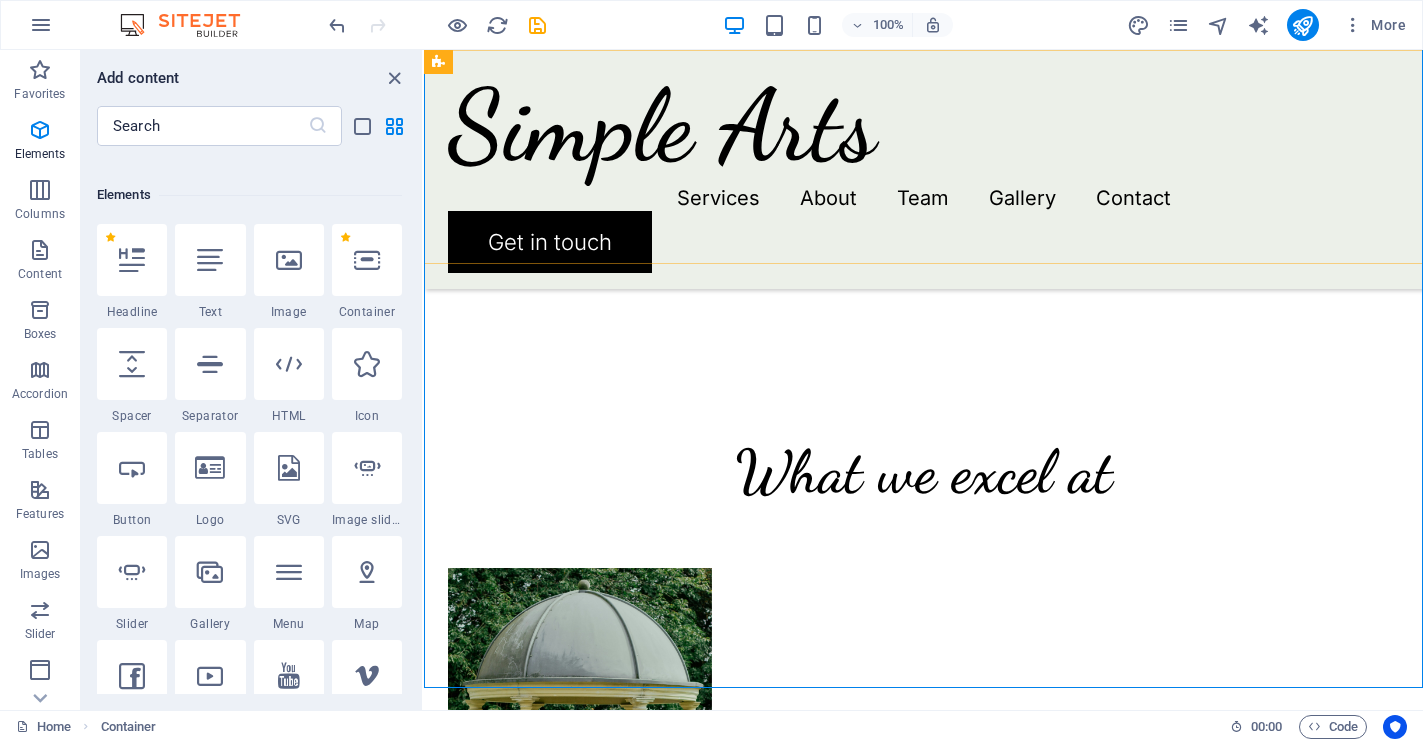 scroll, scrollTop: 213, scrollLeft: 0, axis: vertical 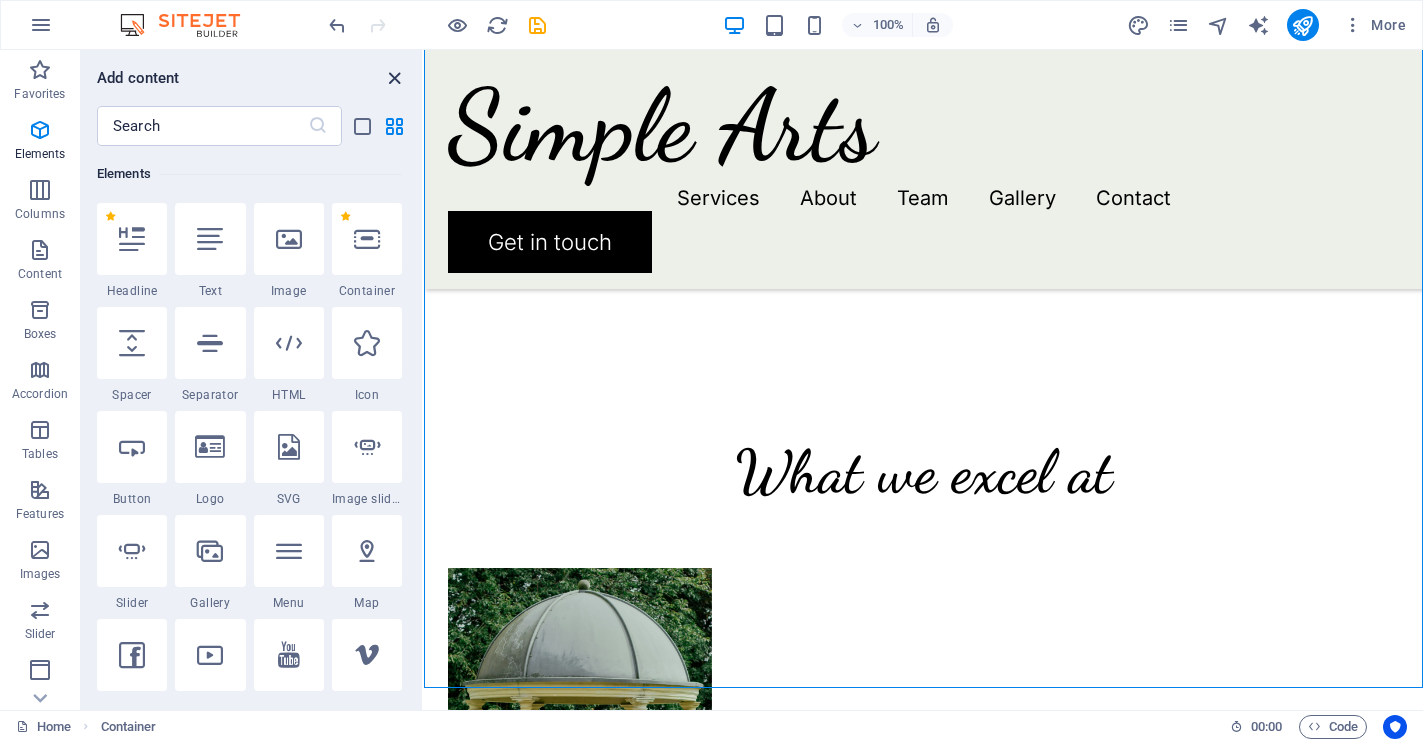 click at bounding box center [394, 78] 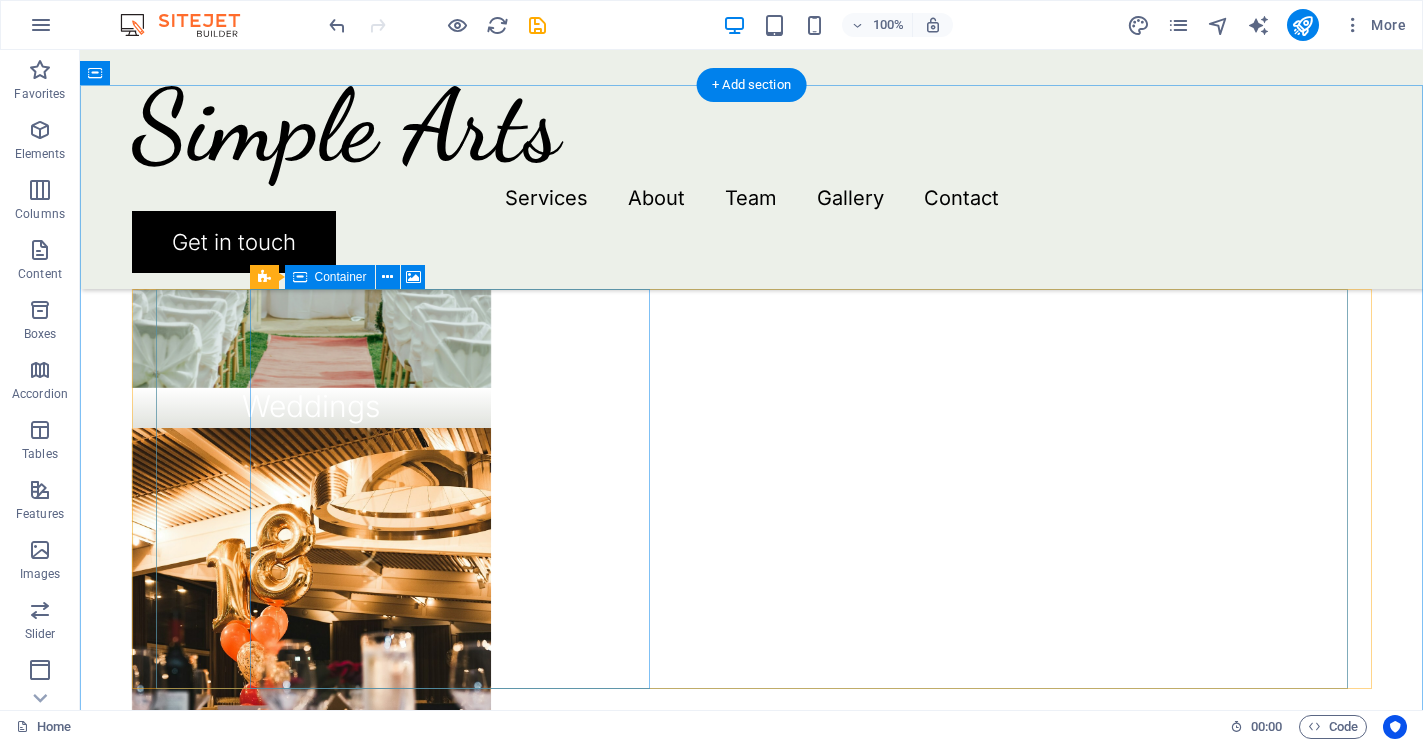 scroll, scrollTop: 2064, scrollLeft: 0, axis: vertical 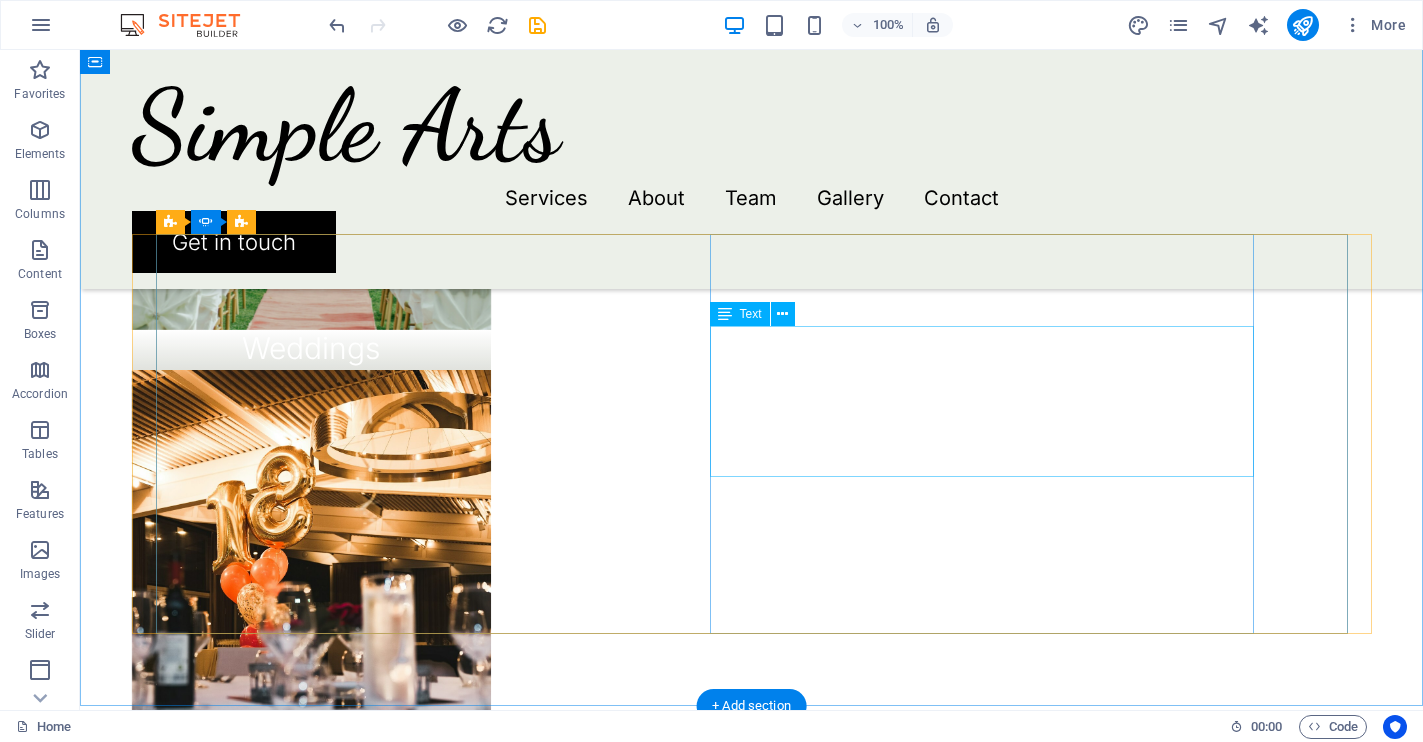 click on "Lorem ipsum dolor sit amet, consectetur adipiscing elit, sed do eiusmod tempor incididunt ut labore et dolore magna aliqua. Ut enim ad minim veniam, quis nostrud exercitation ullamco laboris nisi ut aliquip ex ea commodo consequat. Duis aute irure dolor in reprehenderit in voluptate velit esse cillum dolore eu fugiat nulla pariatur." at bounding box center (-410, 3273) 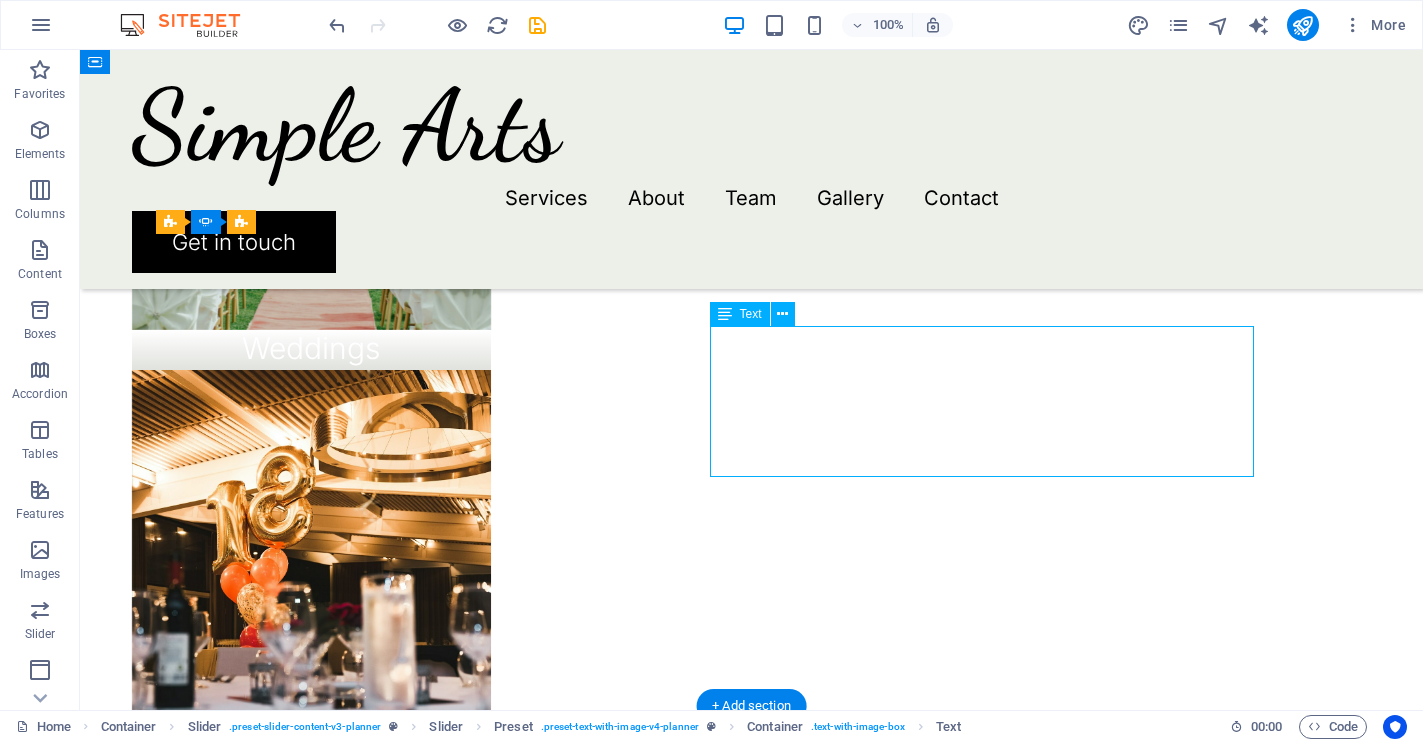 click on "Lorem ipsum dolor sit amet, consectetur adipiscing elit, sed do eiusmod tempor incididunt ut labore et dolore magna aliqua. Ut enim ad minim veniam, quis nostrud exercitation ullamco laboris nisi ut aliquip ex ea commodo consequat. Duis aute irure dolor in reprehenderit in voluptate velit esse cillum dolore eu fugiat nulla pariatur." at bounding box center (-410, 3273) 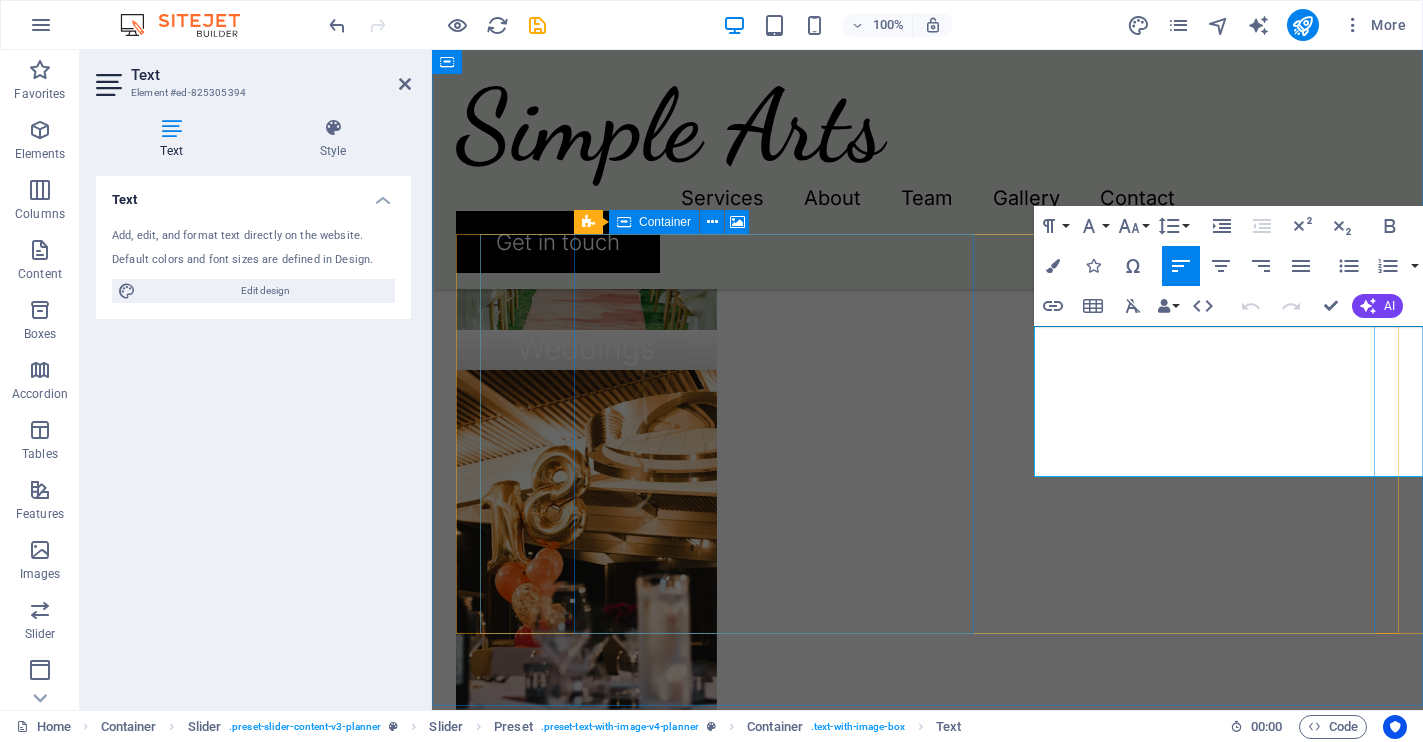 click on "Add elements" at bounding box center [-27, 4512] 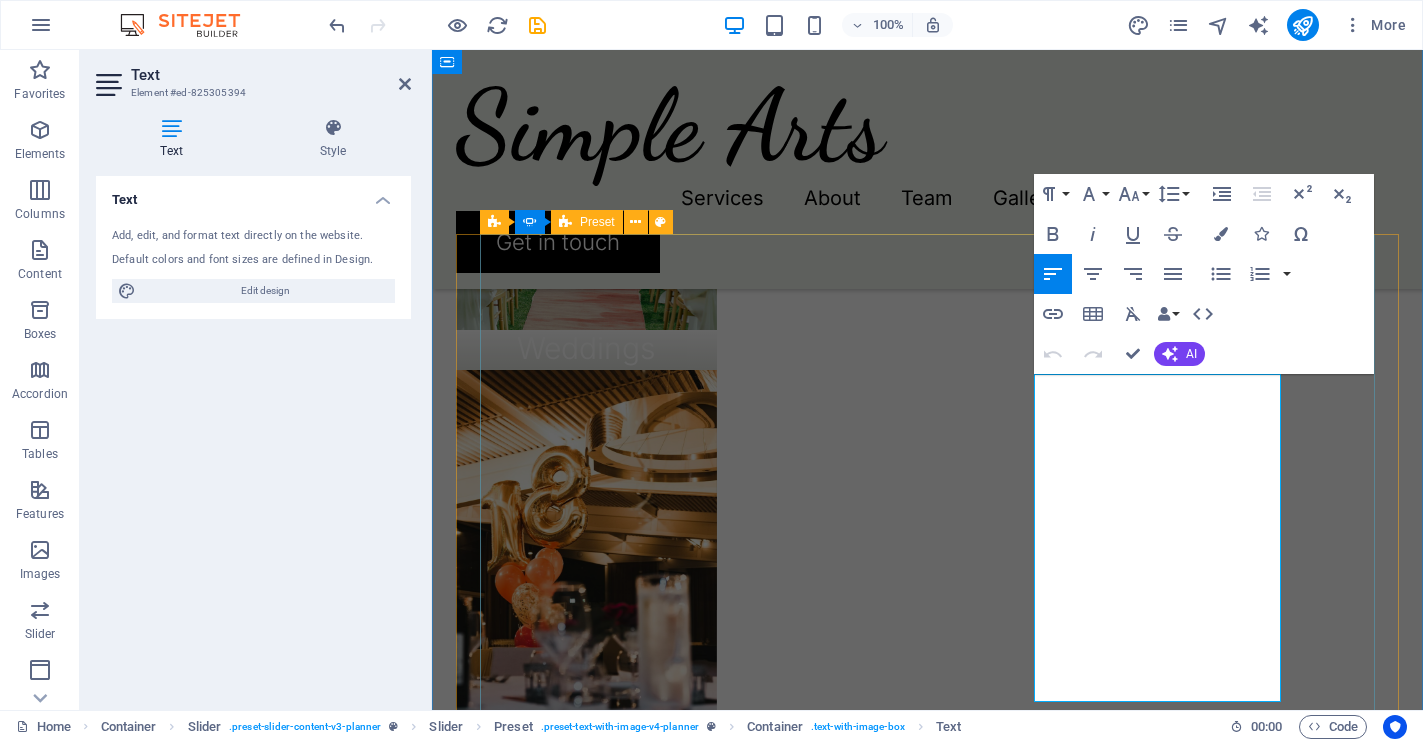 click on "Extraordinary service Lorem ipsum dolor sit amet, consectetur adipiscing elit, sed do eiusmod tempor incididunt ut labore et dolore magna aliqua. Ut enim ad minim veniam, quis nostrud exercitation ullamco laboris nisi ut aliquip ex ea commodo consequat. Duis aute irure dolor in reprehenderit in voluptate velit esse cillum dolore eu fugiat nulla pariatur.         Samuel C. Berlingthon Drop content here or  Add elements  Paste clipboard" at bounding box center (32, 3734) 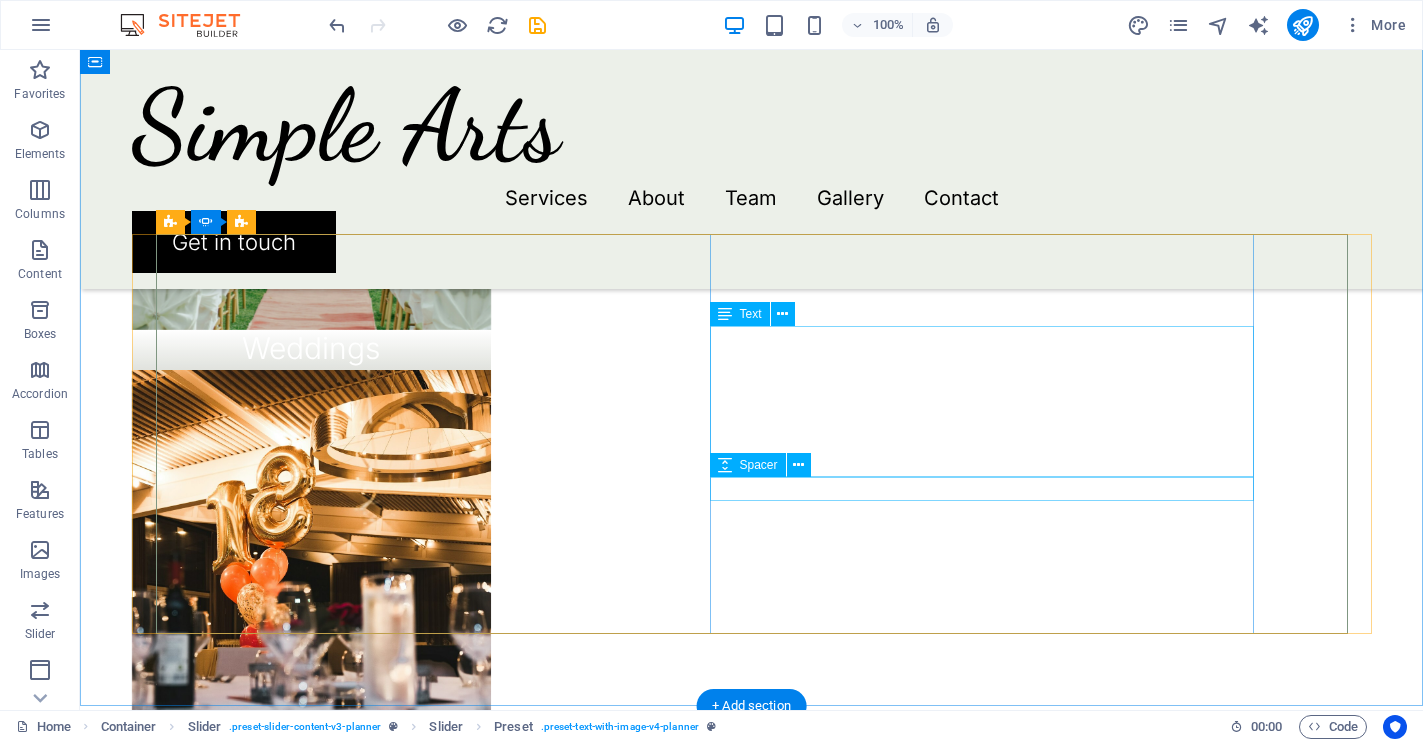 click at bounding box center [-262, 3288] 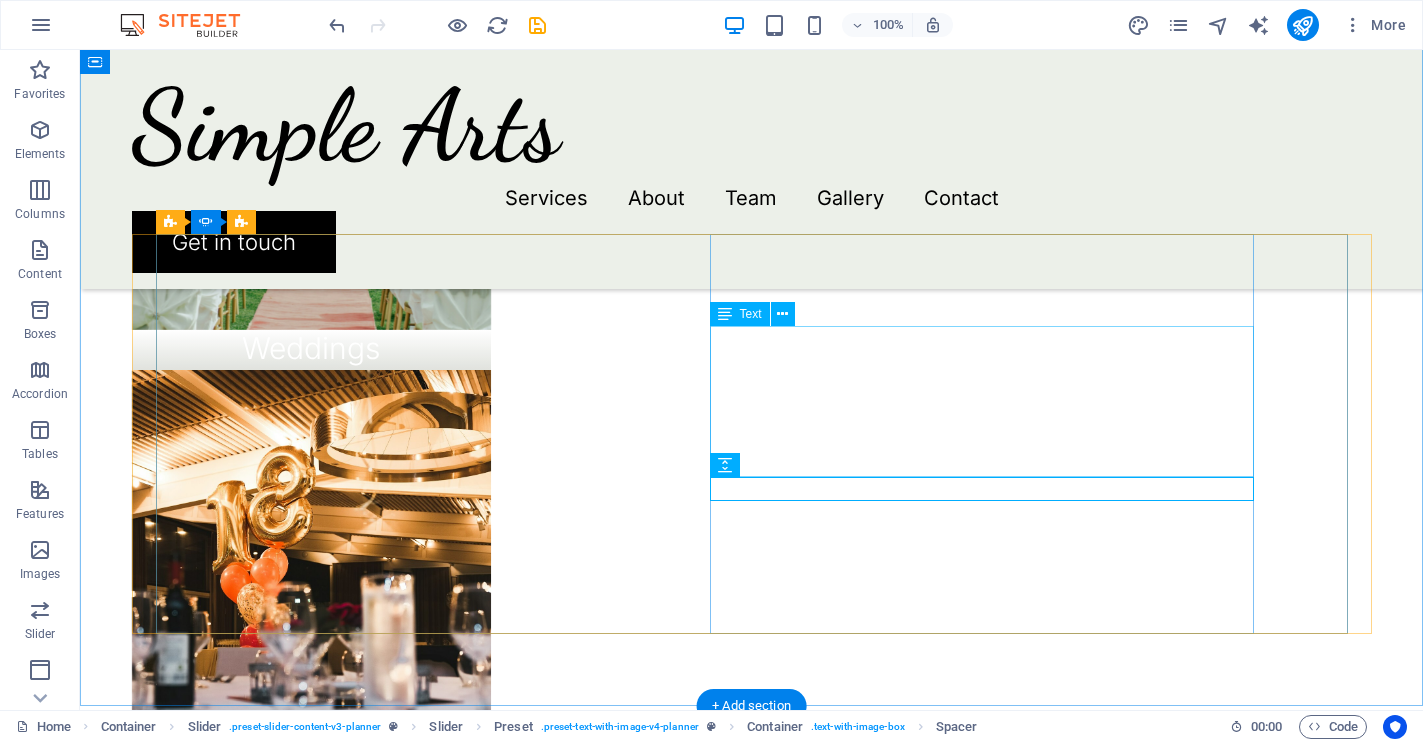 click on "Lorem ipsum dolor sit amet, consectetur adipiscing elit, sed do eiusmod tempor incididunt ut labore et dolore magna aliqua. Ut enim ad minim veniam, quis nostrud exercitation ullamco laboris nisi ut aliquip ex ea commodo consequat. Duis aute irure dolor in reprehenderit in voluptate velit esse cillum dolore eu fugiat nulla pariatur." at bounding box center [-410, 3273] 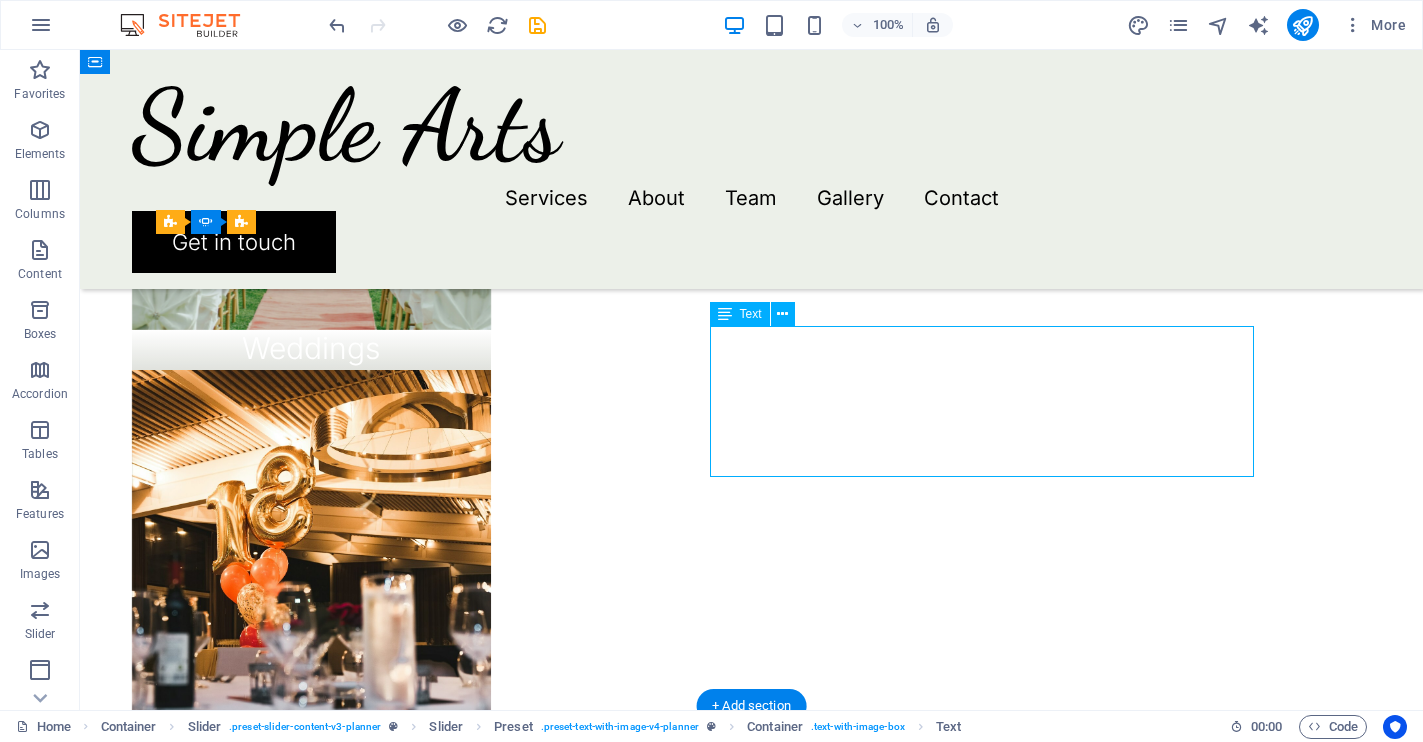 click on "Lorem ipsum dolor sit amet, consectetur adipiscing elit, sed do eiusmod tempor incididunt ut labore et dolore magna aliqua. Ut enim ad minim veniam, quis nostrud exercitation ullamco laboris nisi ut aliquip ex ea commodo consequat. Duis aute irure dolor in reprehenderit in voluptate velit esse cillum dolore eu fugiat nulla pariatur." at bounding box center (-410, 3273) 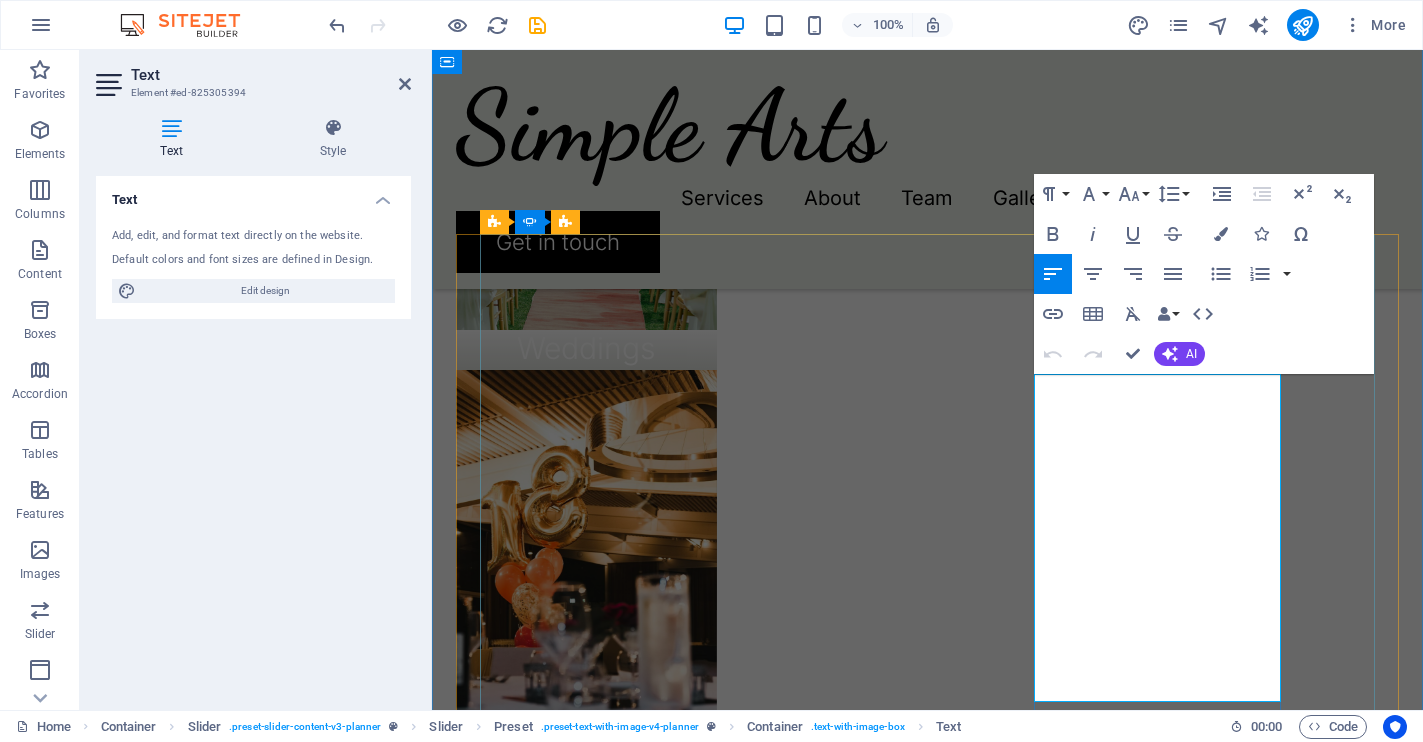 click on "Lorem ipsum dolor sit amet, consectetur adipiscing elit, sed do eiusmod tempor incididunt ut labore et dolore magna aliqua. Ut enim ad minim veniam, quis nostrud exercitation ullamco laboris nisi ut aliquip ex ea commodo consequat. Duis aute irure dolor in reprehenderit in voluptate velit esse cillum dolore eu fugiat nulla pariatur." at bounding box center (62, 3213) 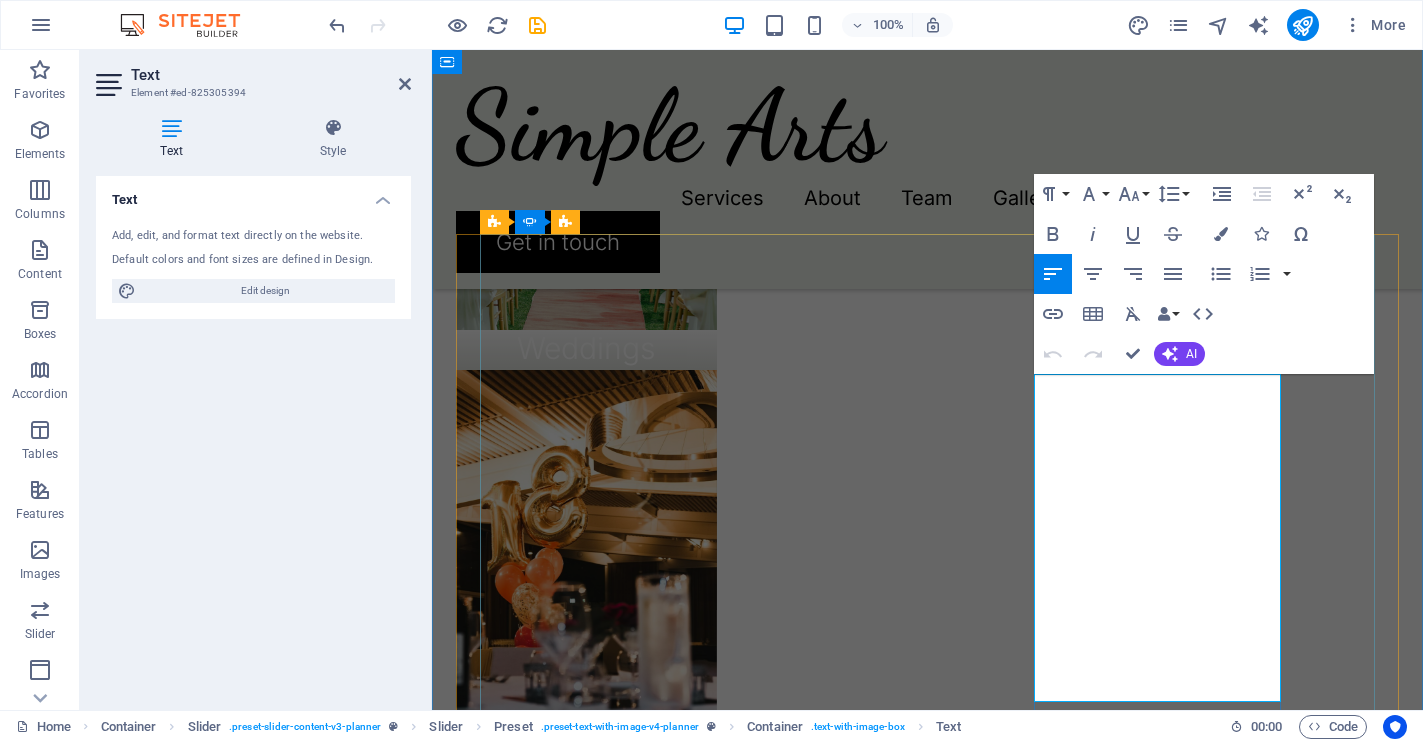 click on "Lorem ipsum dolor sit amet, consectetur adipiscing elit, sed do eiusmod tempor incididunt ut labore et dolore magna aliqua. Ut enim ad minim veniam, quis nostrud exercitation ullamco laboris nisi ut aliquip ex ea commodo consequat. Duis aute irure dolor in reprehenderit in voluptate velit esse cillum dolore eu fugiat nulla pariatur." at bounding box center [62, 3213] 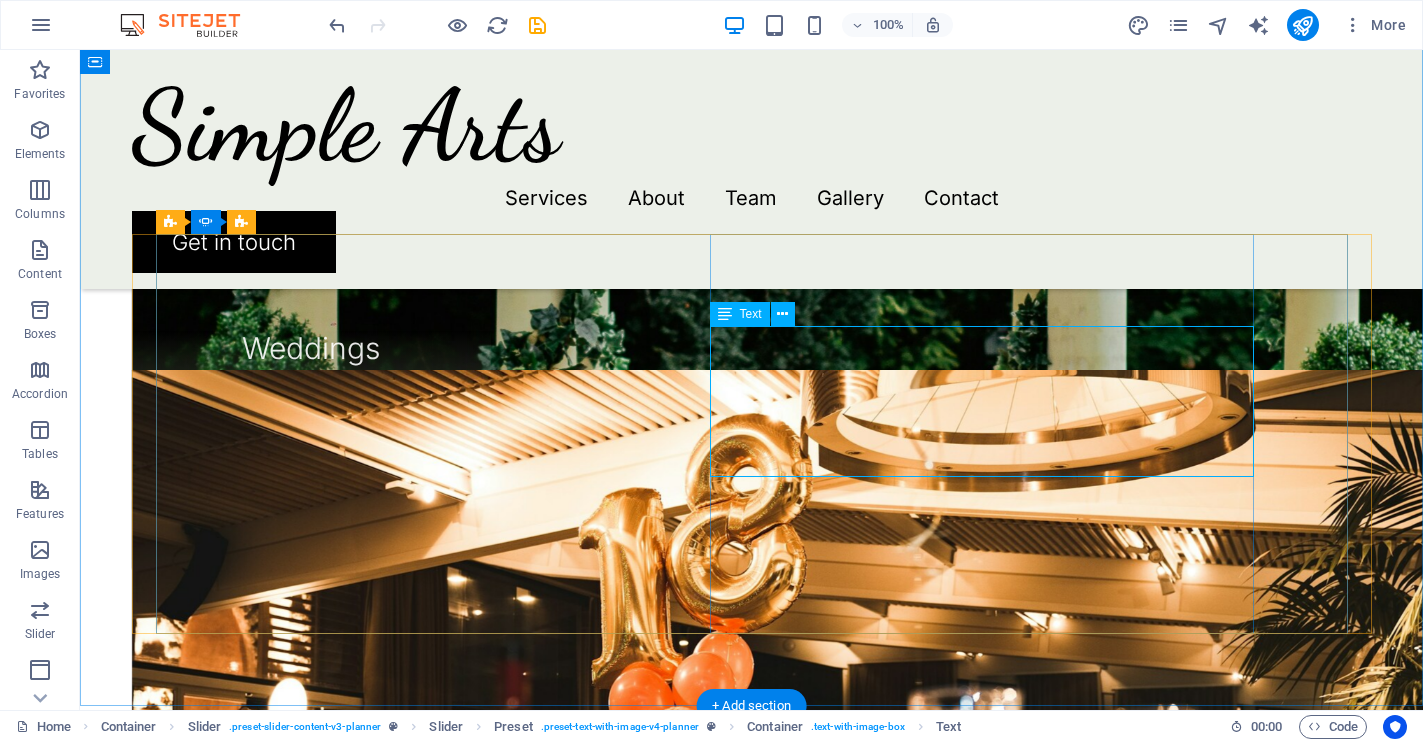 click on "Lorem ipsum dolor sit amet, consectetur adipiscing elit, sed do eiusmod tempor incididunt ut labore et dolore magna aliqua. Ut enim ad minim veniam, quis nostrud exercitation ullamco laboris nisi ut aliquip ex ea commodo consequat. Duis aute irure dolor in reprehenderit in voluptate velit esse cillum dolore eu fugiat nulla pariatur." at bounding box center (-410, 3273) 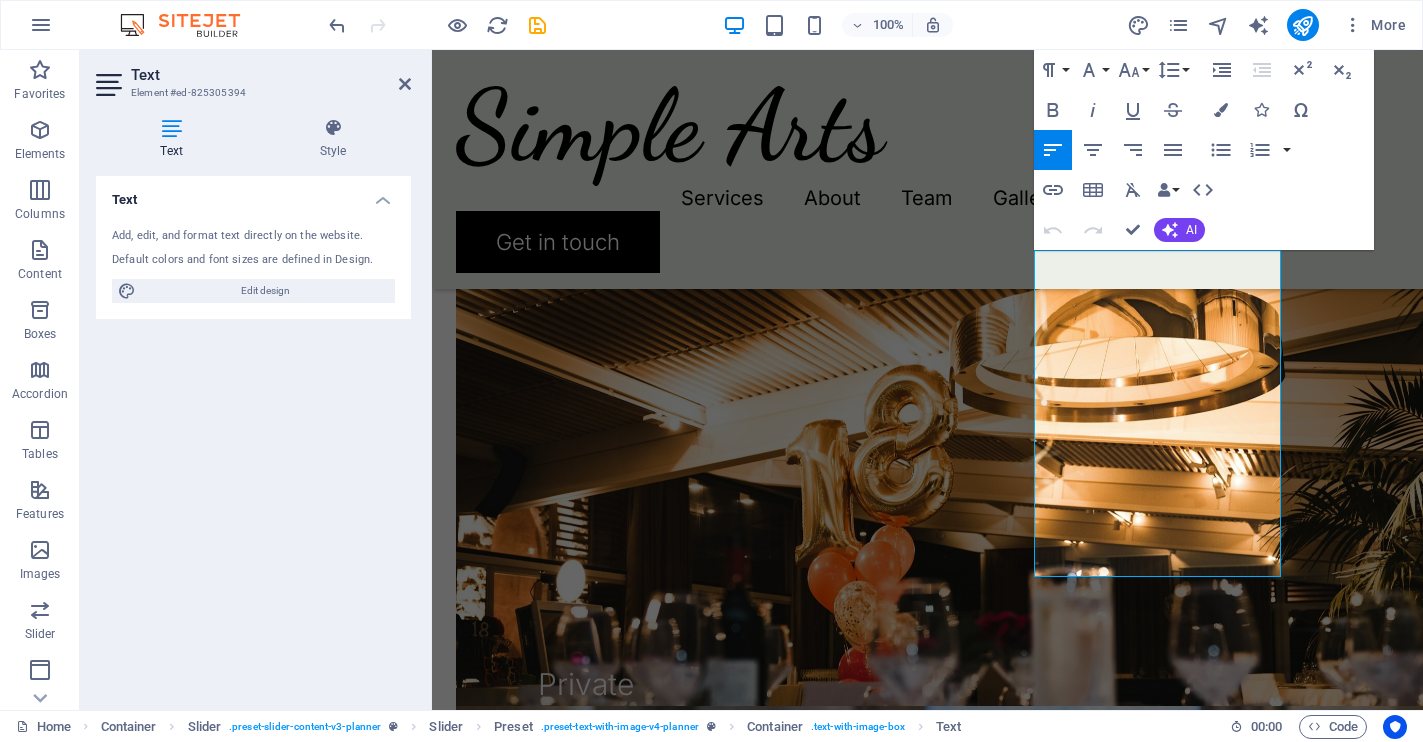 scroll, scrollTop: 2340, scrollLeft: 0, axis: vertical 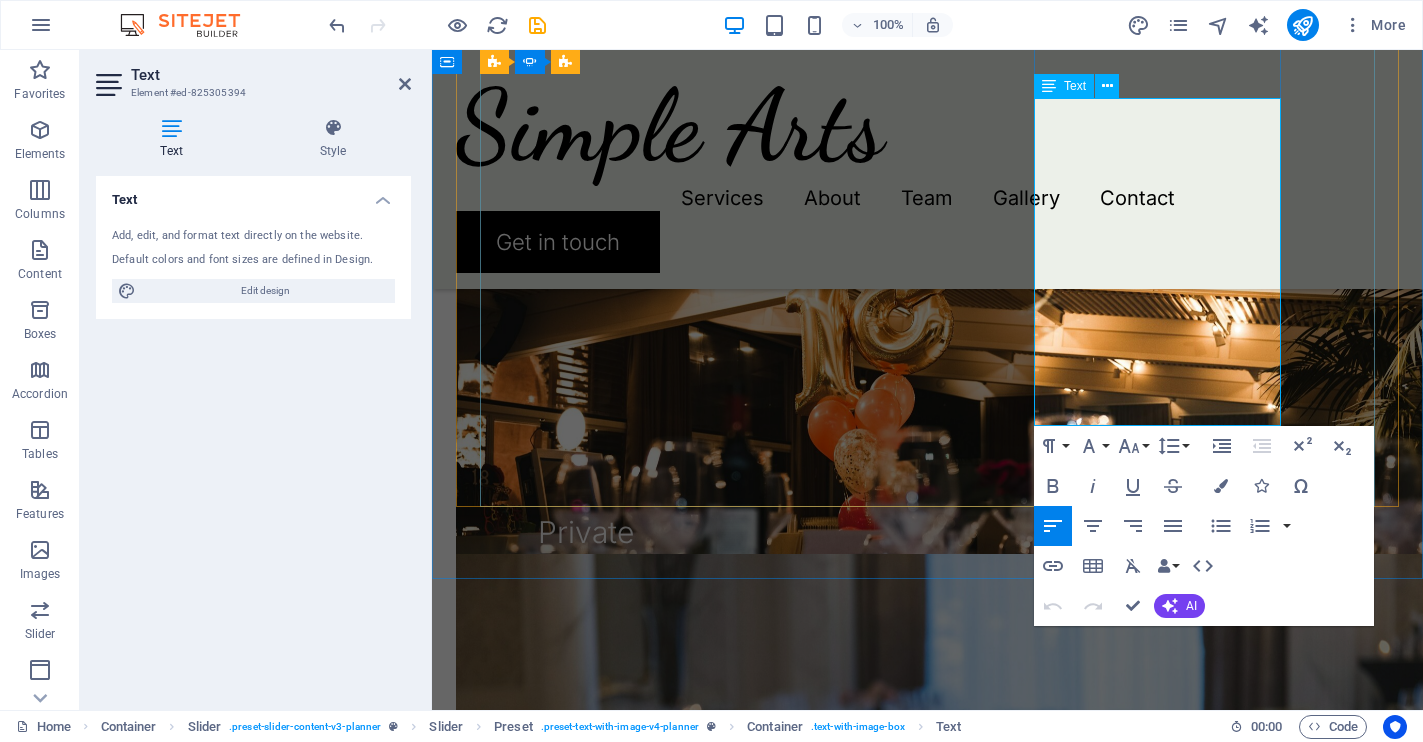 drag, startPoint x: 1042, startPoint y: 388, endPoint x: 1215, endPoint y: 404, distance: 173.73831 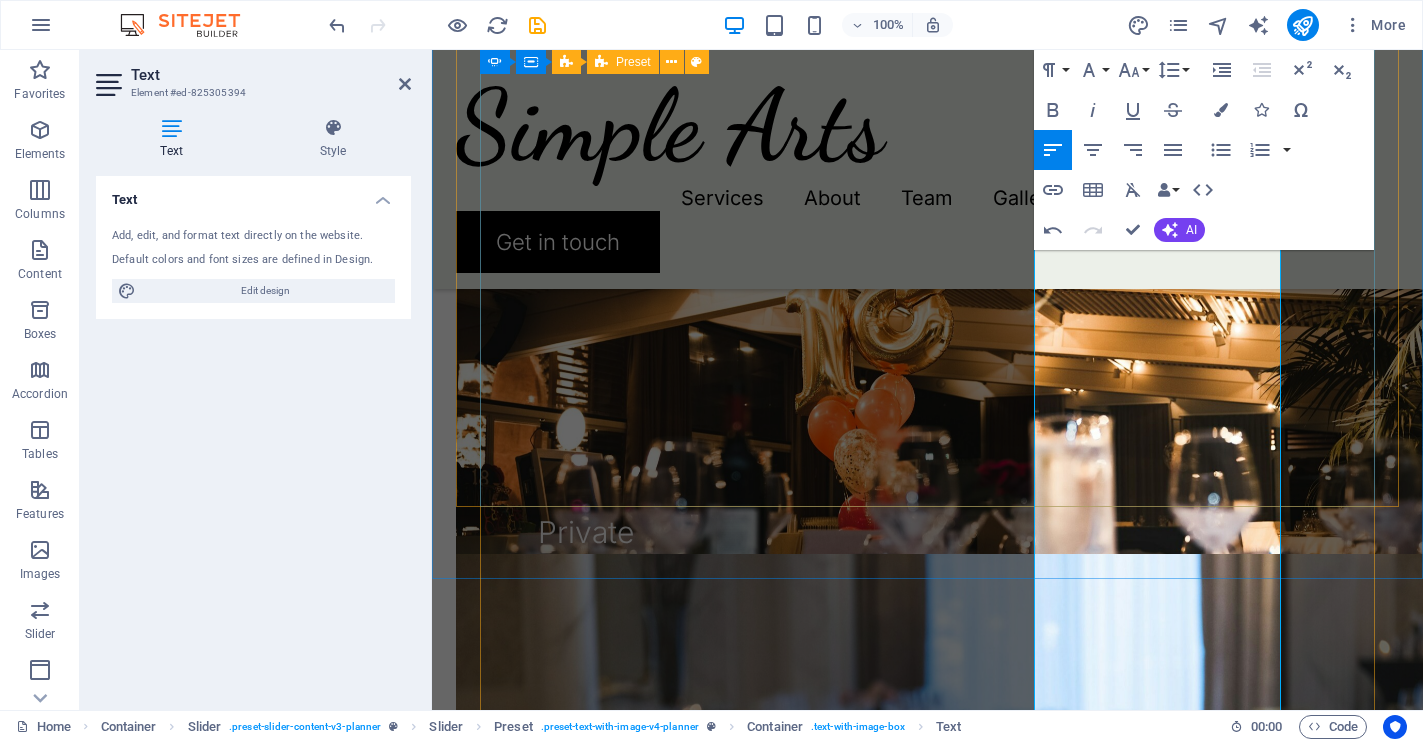 click on "Extraordinary service L Simple Arts was born from the yearning to celebrate beauty’s gentle spontaneity—the kind that feels like falling in love with a sunrise or tracing the outline of your beloved’s hand. In our world, art is not about perfection: it is about connection, intimacy, and the poetry that exists in imperfection. We believe every piece tells a story as unique as the curves of a handwritten letter or a whispered secret at dusk. Each organic mirror, hand-shaped and raw-edged, exists somewhere between wonder and memory—capturing reflections not only of faces, but of cherished moments and private dreams. Our vision is to fill homes and hearts with art that evokes a hush: the sensation of slow mornings, laughter echoing through sunlit rooms, and the timeless comfort of belonging. Simple Arts hopes to leave you with the feeling of romance—of life’s quiet surprises and the enduring warmth that art, like love, gently brings into your everyday.         Samuel C. Berlingthon or" at bounding box center [32, 3558] 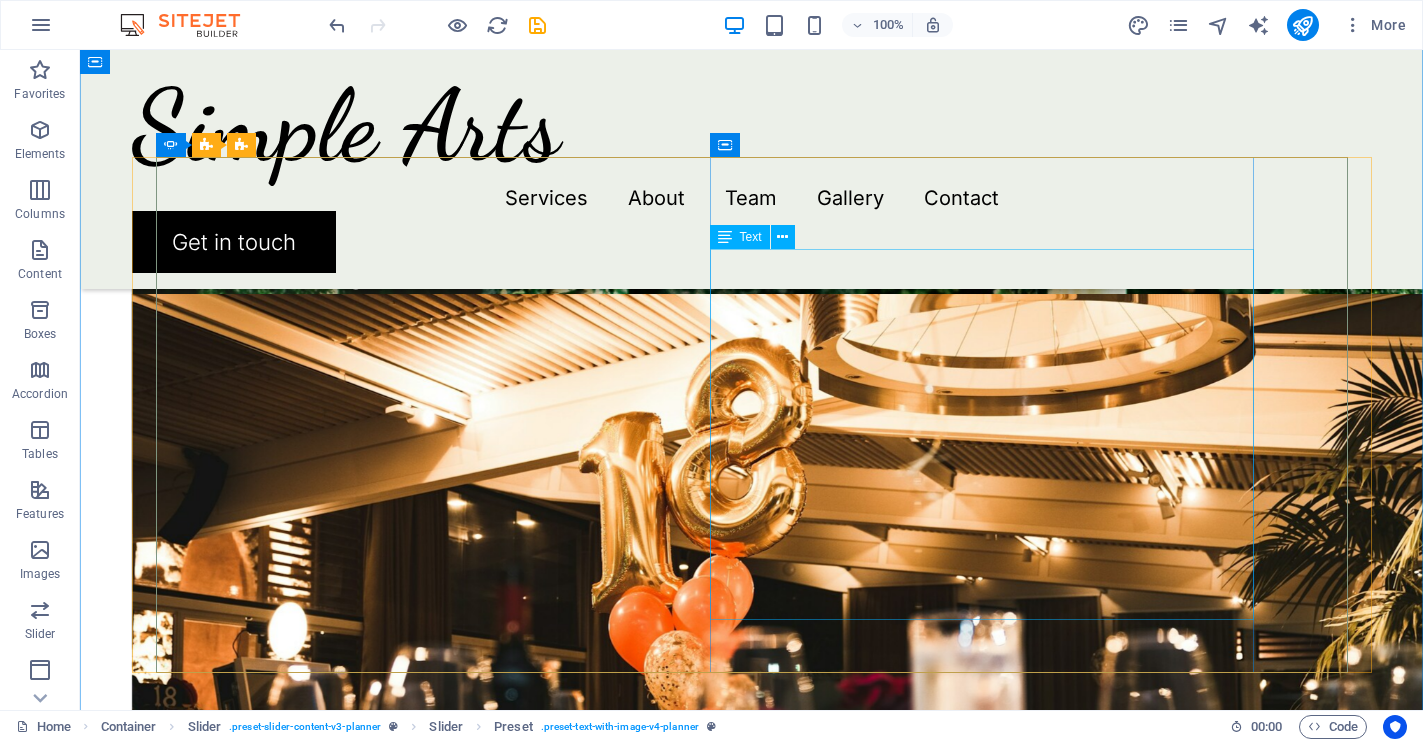 scroll, scrollTop: 2137, scrollLeft: 0, axis: vertical 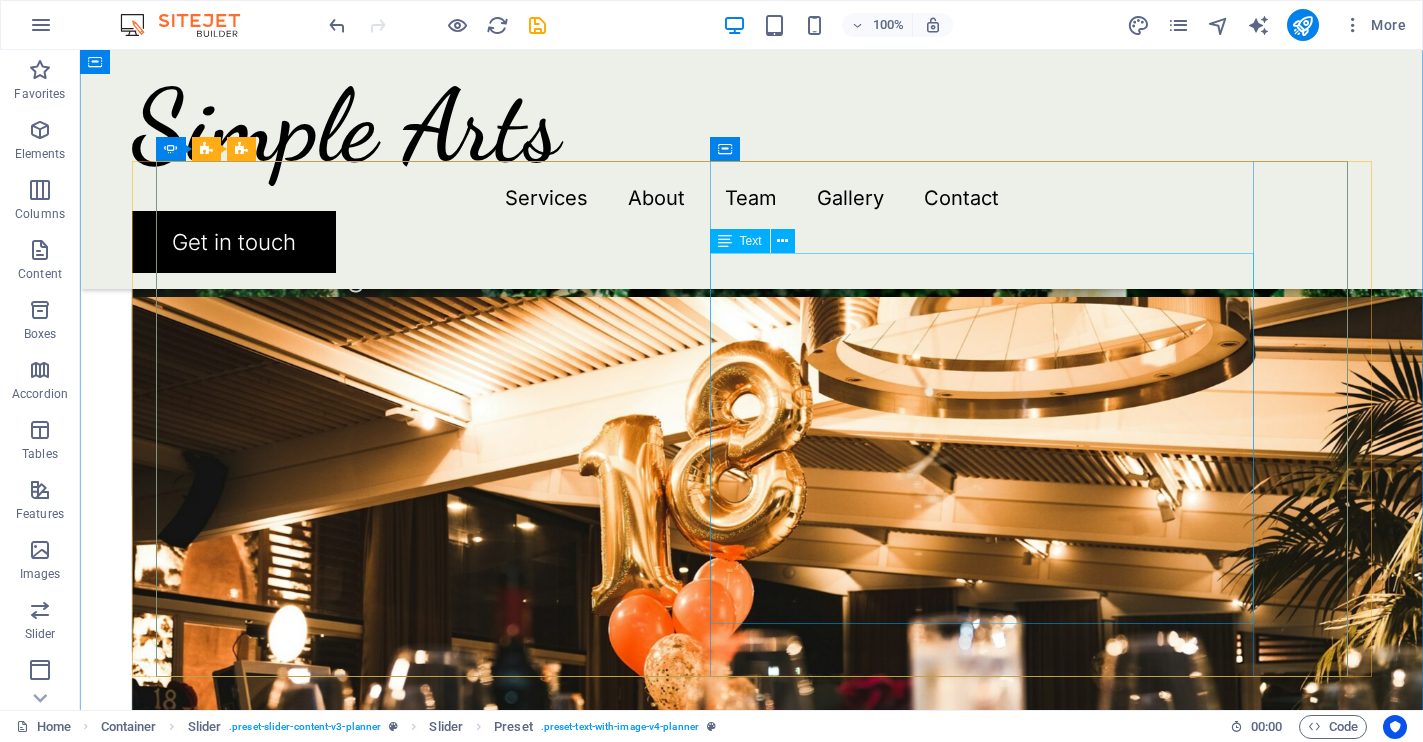 click on "L Simple Arts was born from the yearning to celebrate beauty’s gentle spontaneity—the kind that feels like falling in love with a sunrise or tracing the outline of your beloved’s hand. In our world, art is not about perfection: it is about connection, intimacy, and the poetry that exists in imperfection. We believe every piece tells a story as unique as the curves of a handwritten letter or a whispered secret at dusk. Each organic mirror, hand-shaped and raw-edged, exists somewhere between wonder and memory—capturing reflections not only of faces, but of cherished moments and private dreams. Our vision is to fill homes and hearts with art that evokes a hush: the sensation of slow mornings, laughter echoing through sunlit rooms, and the timeless comfort of belonging. Simple Arts hopes to leave you with the feeling of romance—of life’s quiet surprises and the enduring warmth that art, like love, gently brings into your everyday." at bounding box center [-410, 3291] 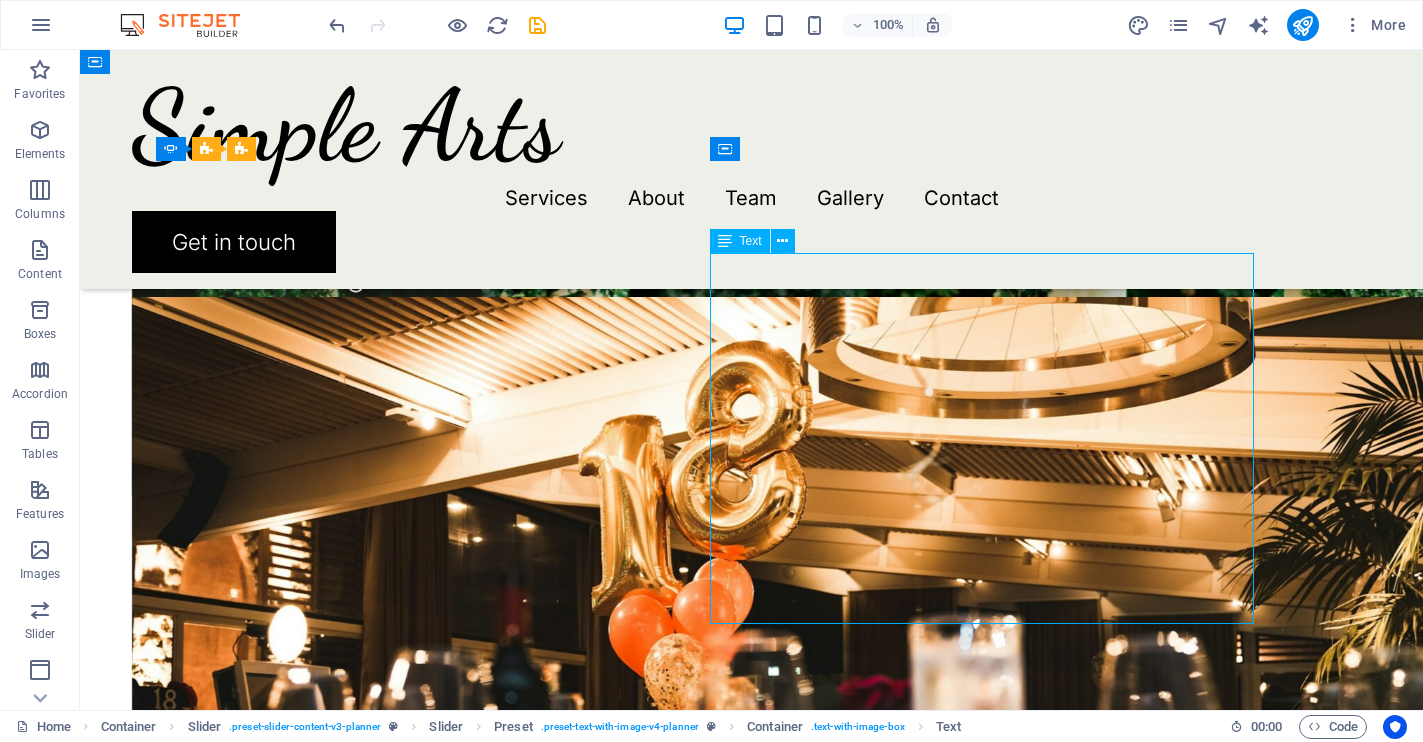 click on "L Simple Arts was born from the yearning to celebrate beauty’s gentle spontaneity—the kind that feels like falling in love with a sunrise or tracing the outline of your beloved’s hand. In our world, art is not about perfection: it is about connection, intimacy, and the poetry that exists in imperfection. We believe every piece tells a story as unique as the curves of a handwritten letter or a whispered secret at dusk. Each organic mirror, hand-shaped and raw-edged, exists somewhere between wonder and memory—capturing reflections not only of faces, but of cherished moments and private dreams. Our vision is to fill homes and hearts with art that evokes a hush: the sensation of slow mornings, laughter echoing through sunlit rooms, and the timeless comfort of belonging. Simple Arts hopes to leave you with the feeling of romance—of life’s quiet surprises and the enduring warmth that art, like love, gently brings into your everyday." at bounding box center (-410, 3291) 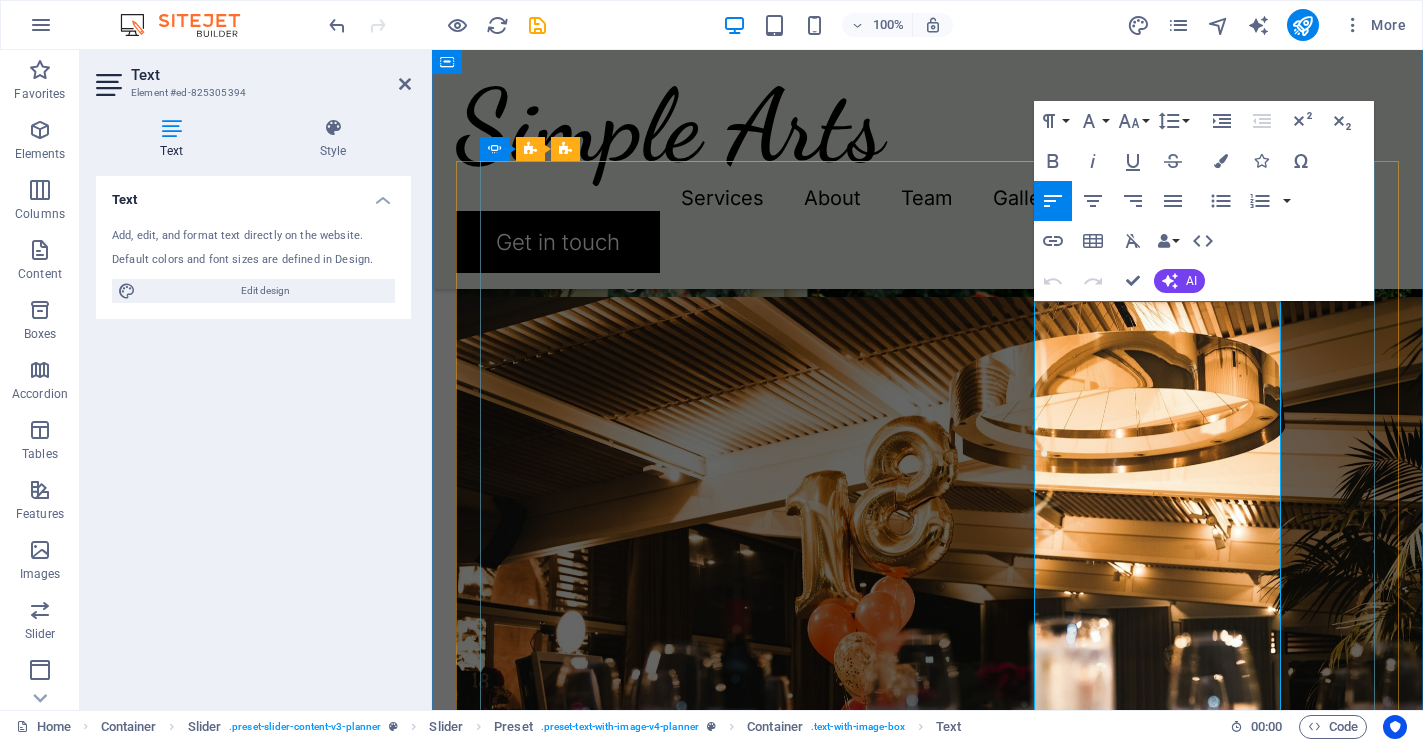 click on "Simple Arts was born from the yearning to celebrate beauty’s gentle spontaneity—the kind that feels like falling in love with a sunrise or tracing the outline of your beloved’s hand. In our world, art is not about perfection: it is about connection, intimacy, and the poetry that exists in imperfection." at bounding box center (62, 3147) 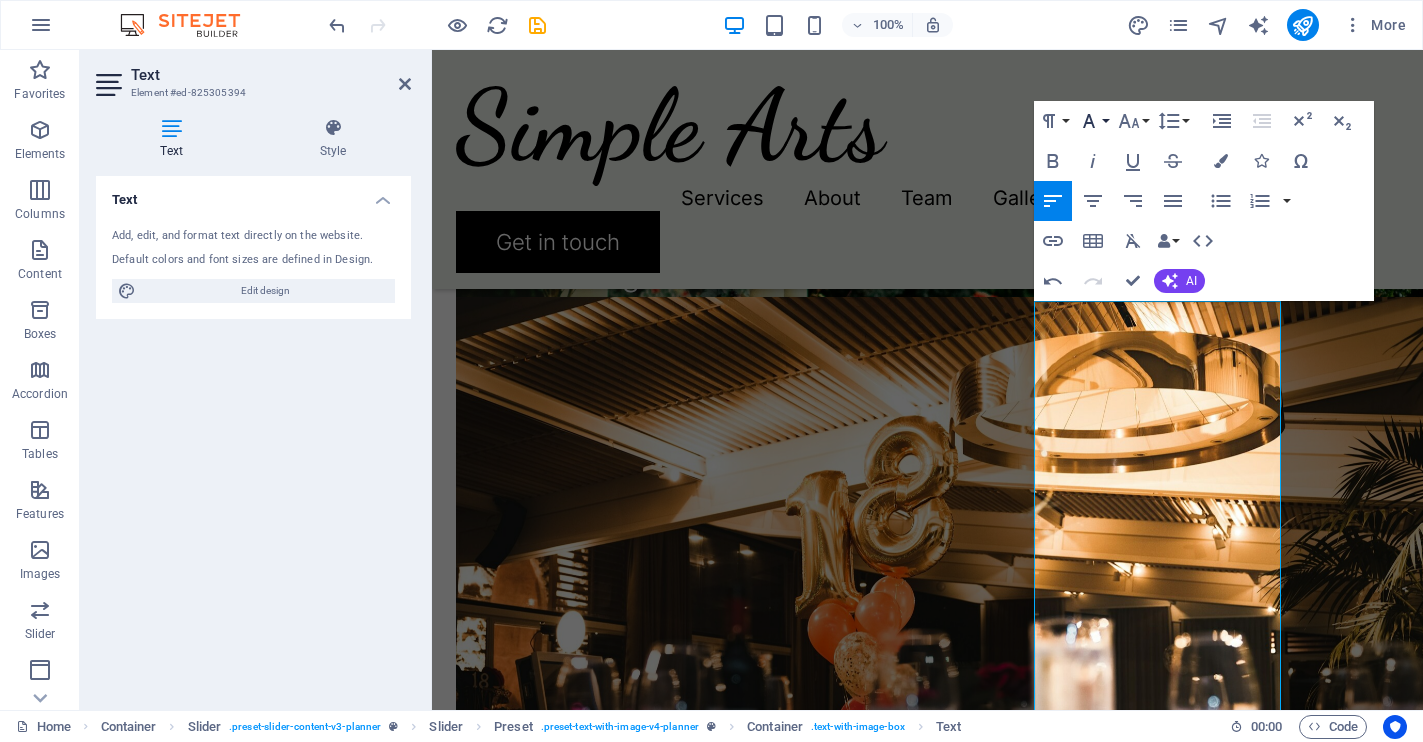 click on "Font Family" at bounding box center (1093, 121) 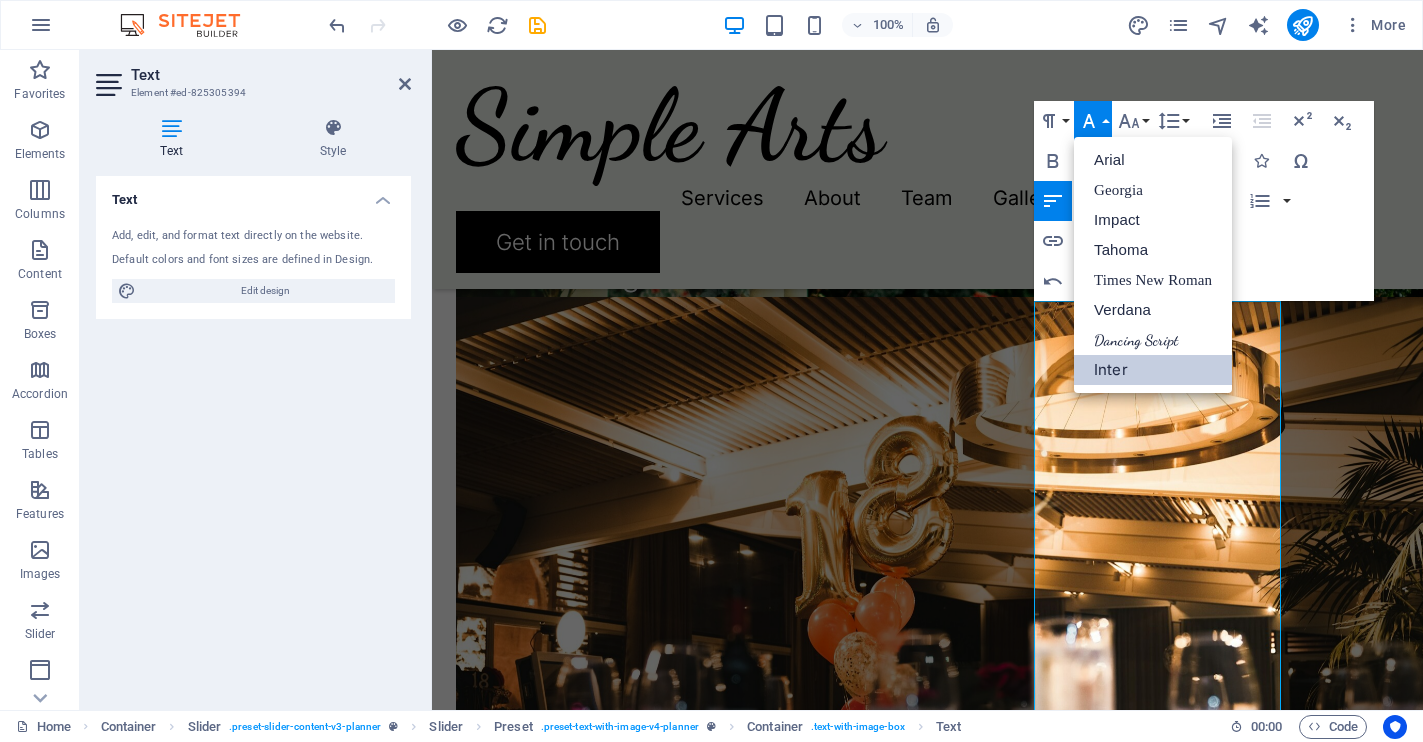 scroll, scrollTop: 0, scrollLeft: 0, axis: both 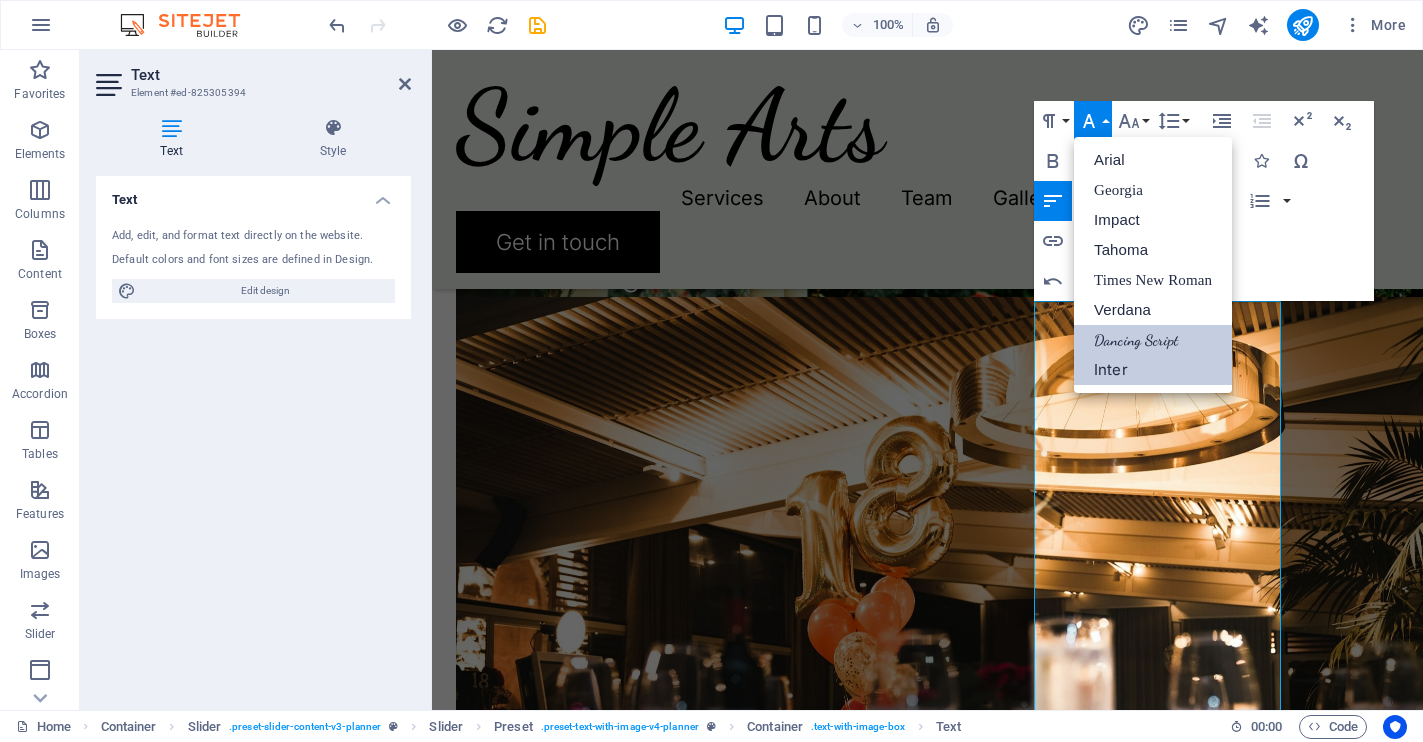 click on "Dancing Script" at bounding box center (1153, 340) 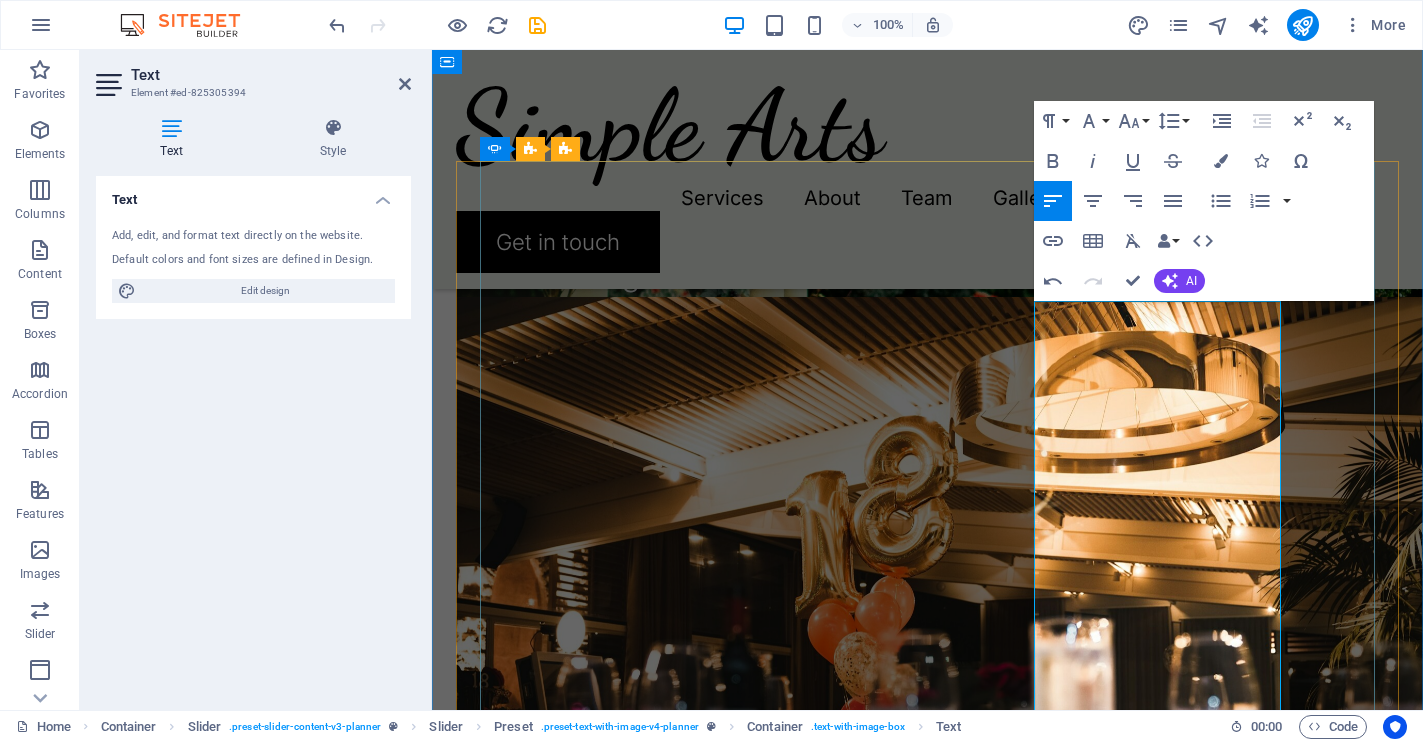 click on "​ Simple Arts was born from the yearning to celebrate beauty’s gentle spontaneity—the kind that feels like falling in love with a sunrise or tracing the outline of your beloved’s hand. In our world, art is not about perfection: it is about connection, intimacy, and the poetry that exists in imperfection." at bounding box center [62, 3128] 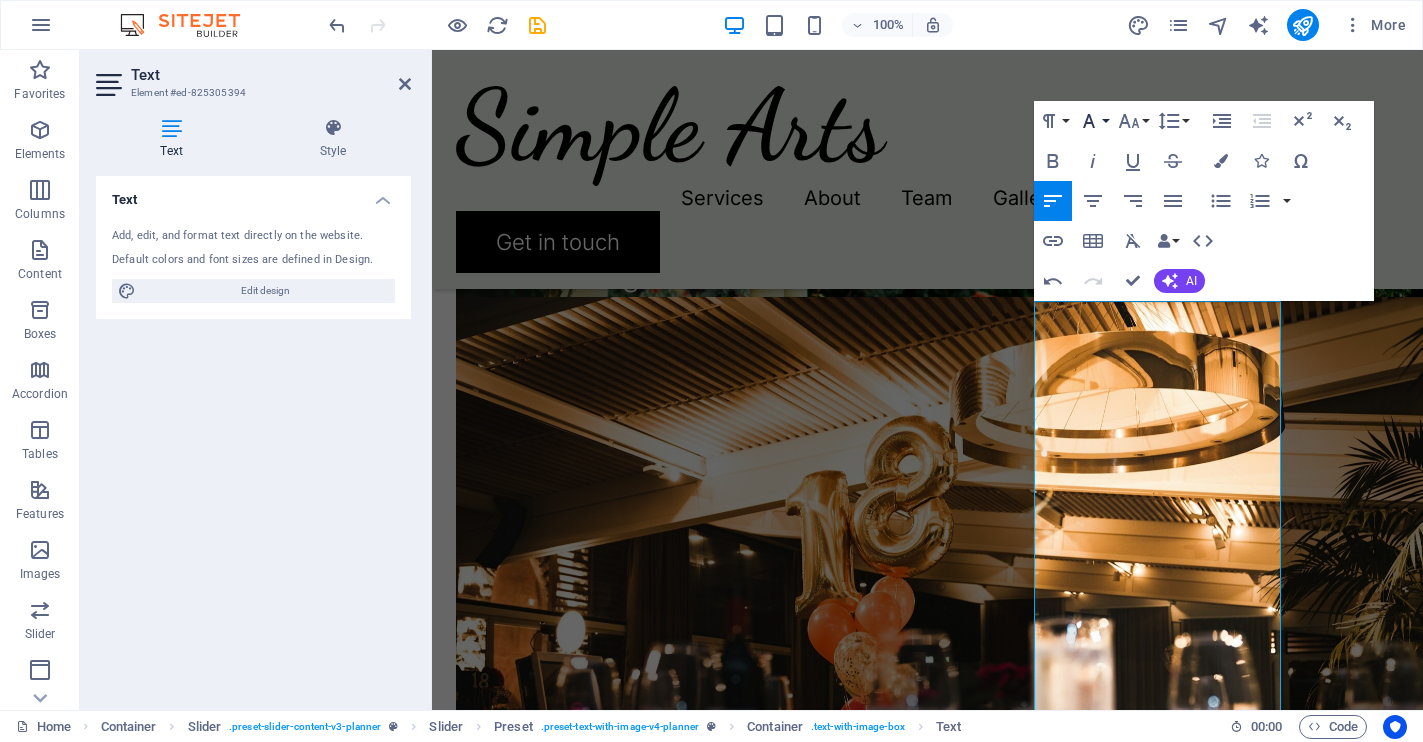 click on "Font Family" at bounding box center [1093, 121] 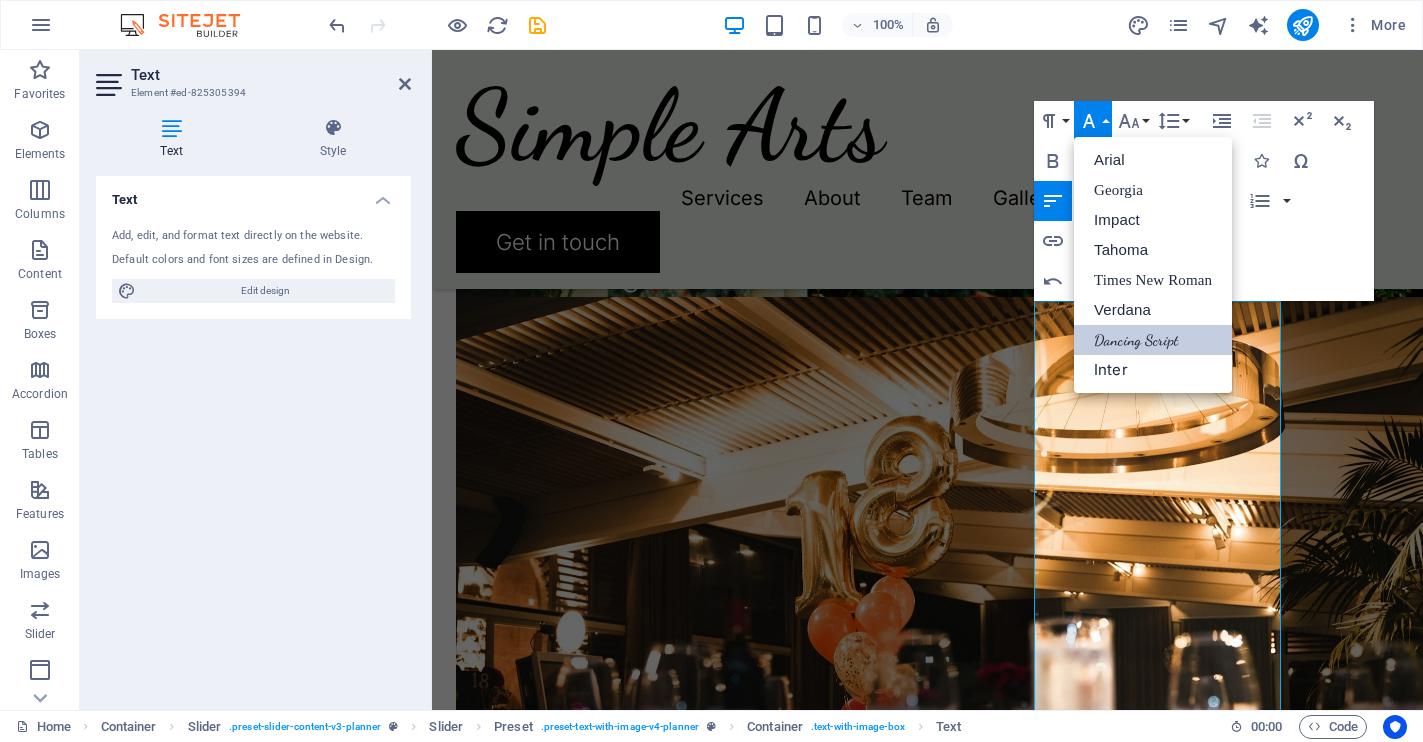 scroll, scrollTop: 0, scrollLeft: 0, axis: both 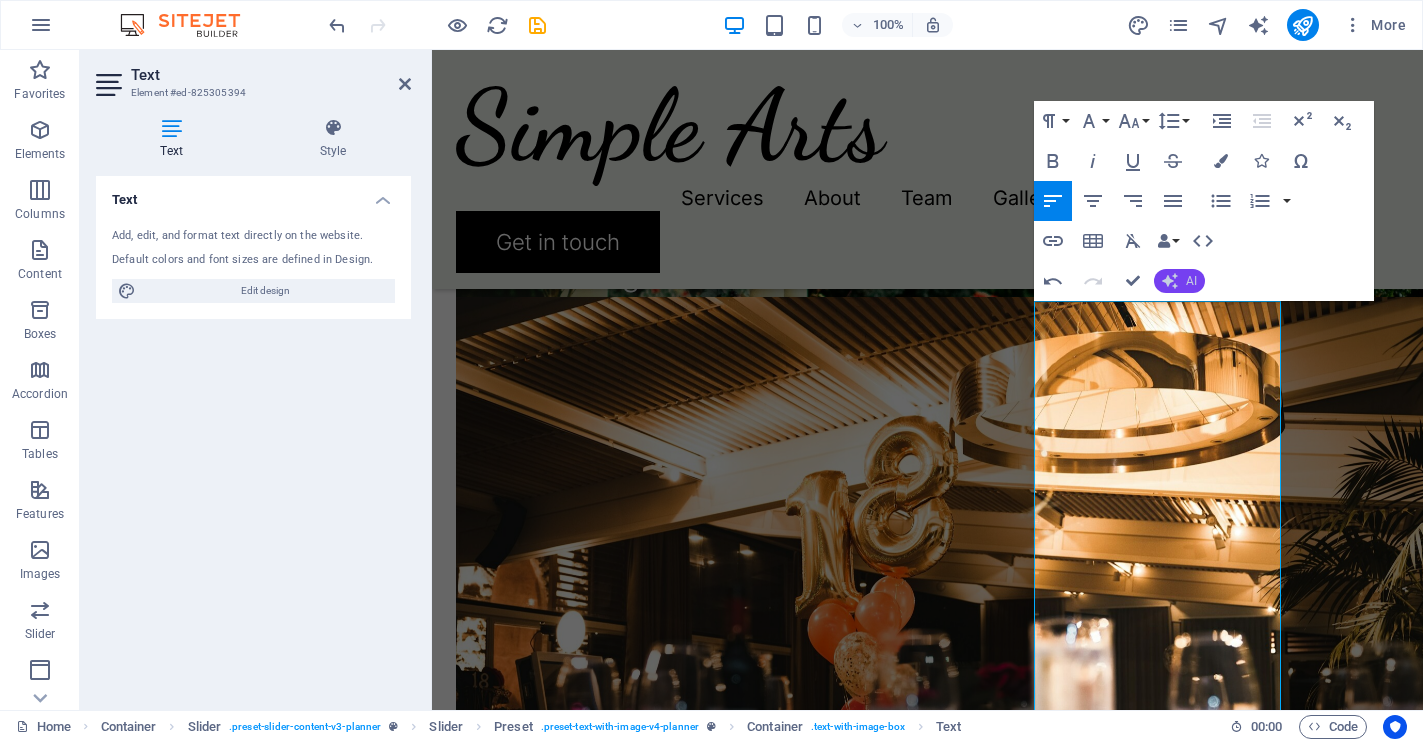 click on "AI" at bounding box center [1191, 281] 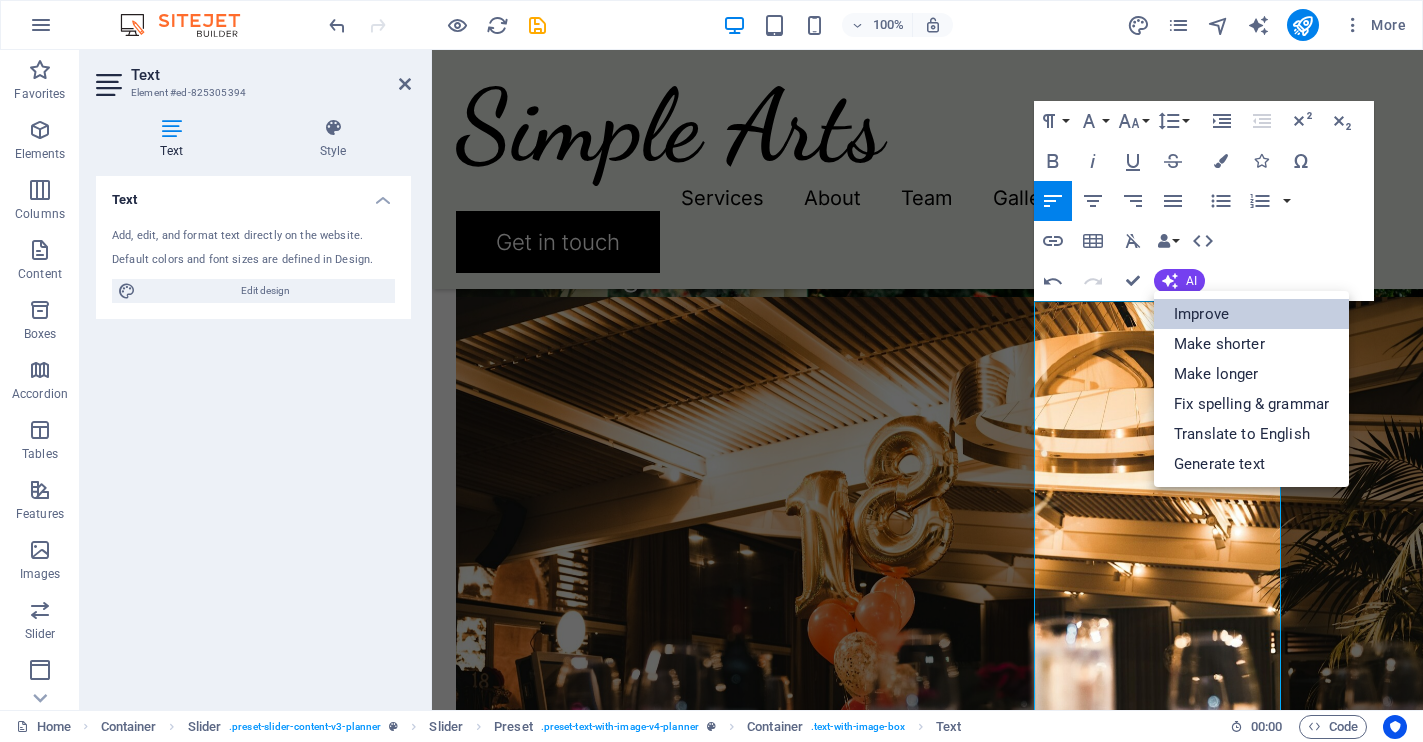 click on "Improve" at bounding box center [1251, 314] 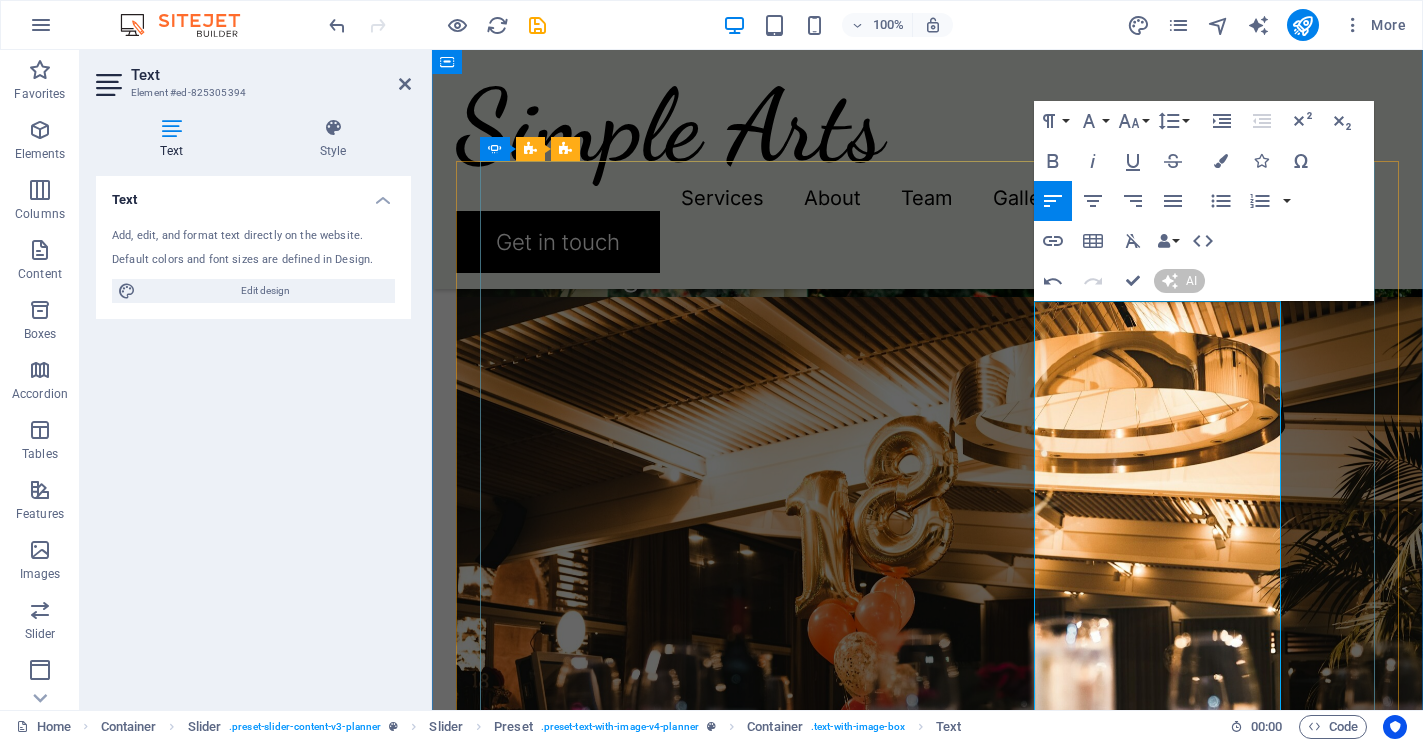 type 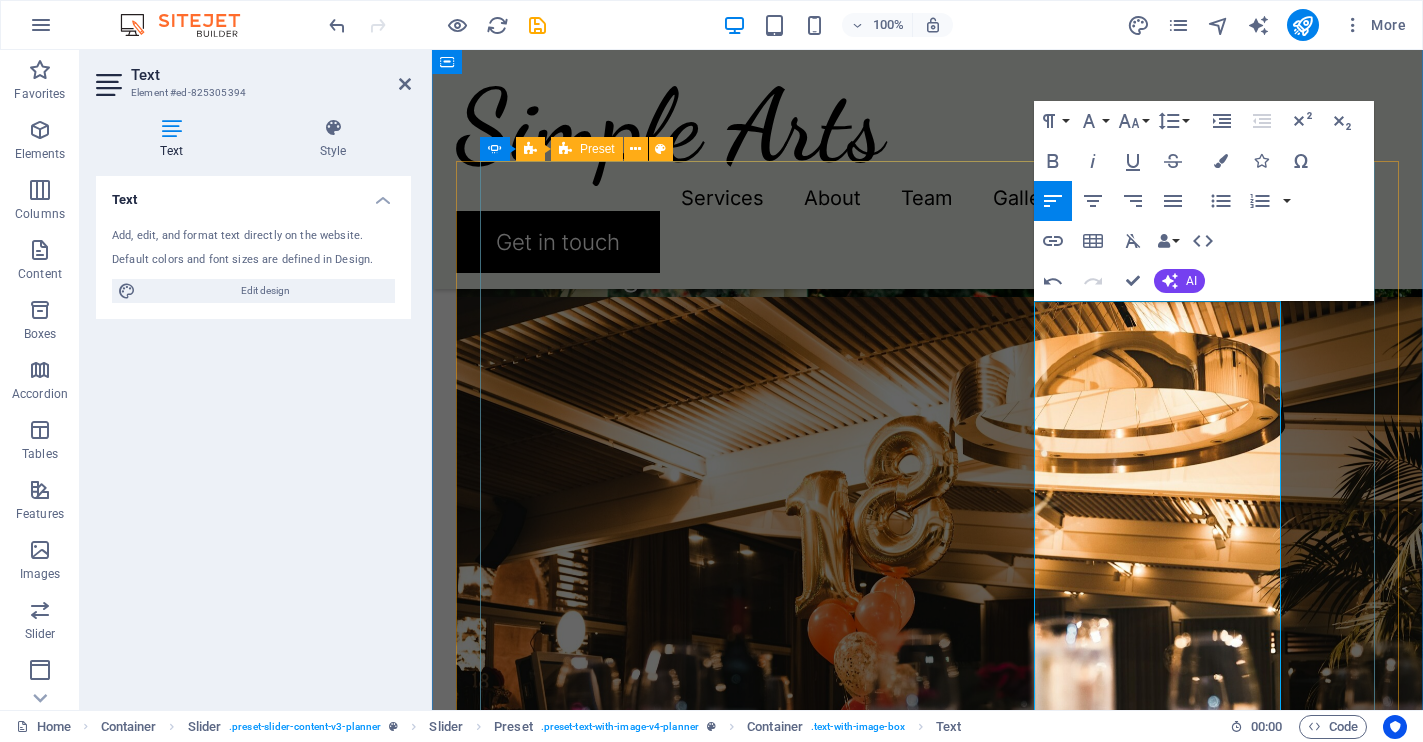 click on "Extraordinary service Simple Arts was born from a desire to celebrate the gentle spontaneity of beauty—the kind that feels like falling in love with a sunrise or tracing the outline of a beloved's hand. In our world, art is not about perfection; it is about connection, intimacy, and the poetry found within imperfection. We believe that every piece tells a story as unique as the curves of a handwritten letter or a whispered secret at dusk. Each organic mirror, hand-shaped and raw-edged, exists in that delicate space between wonder and memory—capturing not only the reflections of faces, but also cherished moments and private dreams. Our vision is to fill homes and hearts with art that evokes a hushed reverence—the sensation of slow mornings, laughter echoing through sunlit rooms, and the timeless comfort of belonging. Simple Arts aims to leave you with a feeling of romance—the kind that celebrates life's quiet surprises and the enduring warmth that art, like love, gently brings into your everyday life." at bounding box center [32, 3800] 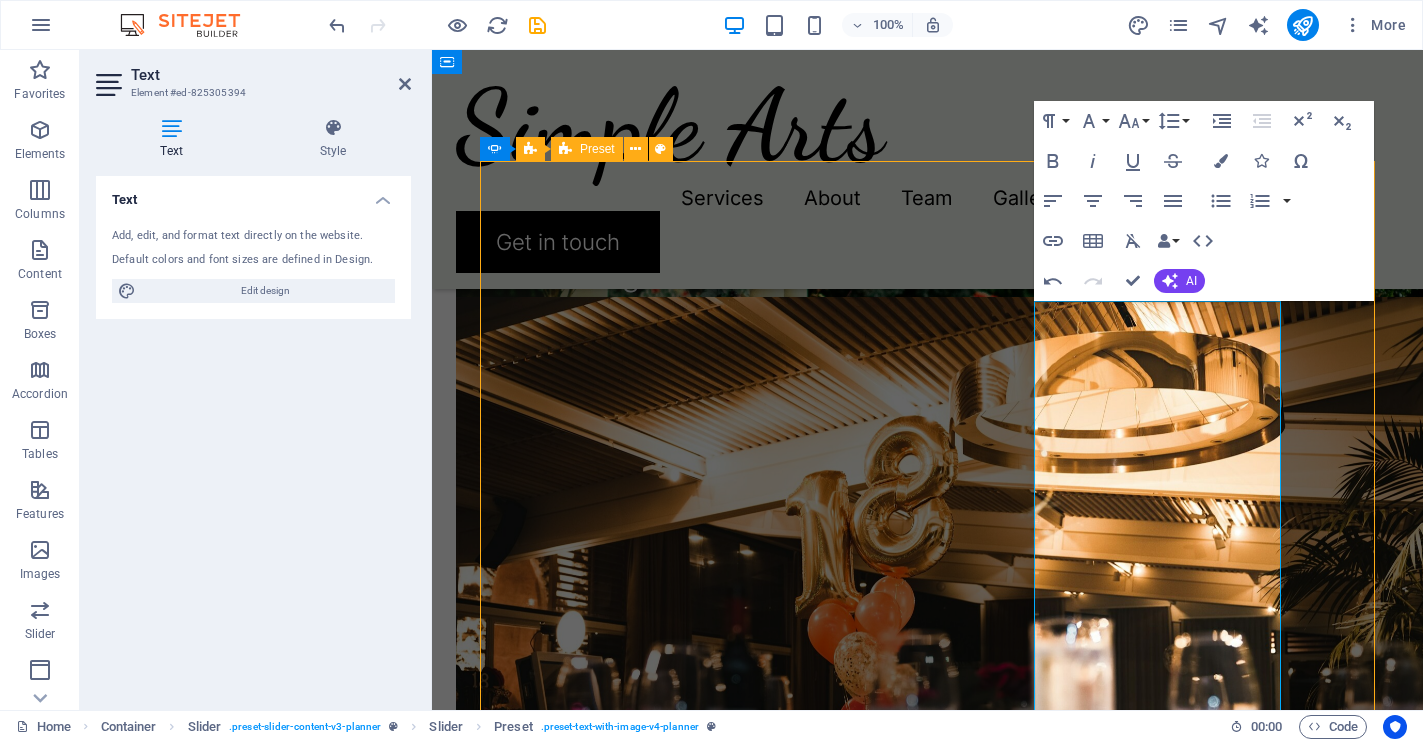click on "Extraordinary service Simple Arts was born from a desire to celebrate the gentle spontaneity of beauty—the kind that feels like falling in love with a sunrise or tracing the outline of a beloved's hand. In our world, art is not about perfection; it is about connection, intimacy, and the poetry found within imperfection. We believe that every piece tells a story as unique as the curves of a handwritten letter or a whispered secret at dusk. Each organic mirror, hand-shaped and raw-edged, exists in that delicate space between wonder and memory—capturing not only the reflections of faces, but also cherished moments and private dreams. Our vision is to fill homes and hearts with art that evokes a hushed reverence—the sensation of slow mornings, laughter echoing through sunlit rooms, and the timeless comfort of belonging. Simple Arts aims to leave you with a feeling of romance—the kind that celebrates life's quiet surprises and the enduring warmth that art, like love, gently brings into your everyday life." at bounding box center [32, 3800] 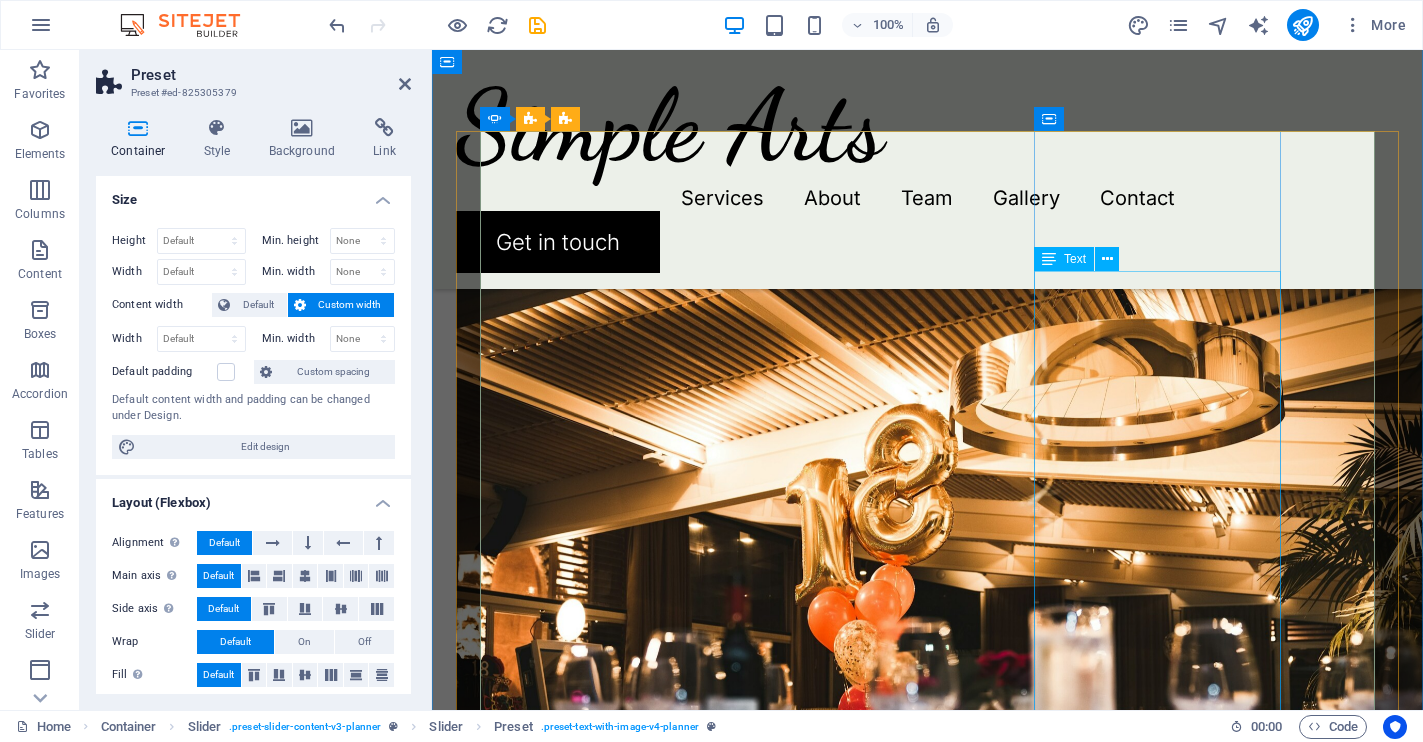 scroll, scrollTop: 2167, scrollLeft: 0, axis: vertical 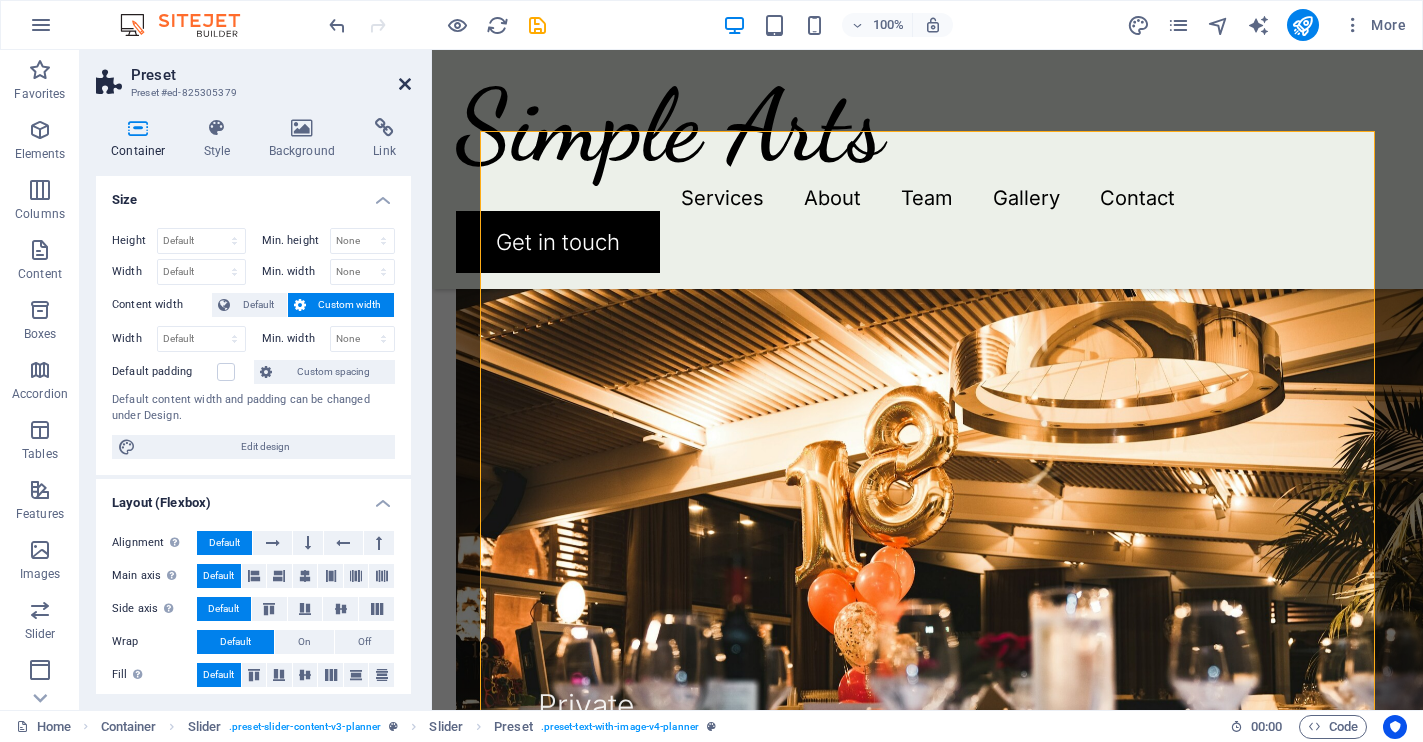 click at bounding box center [405, 84] 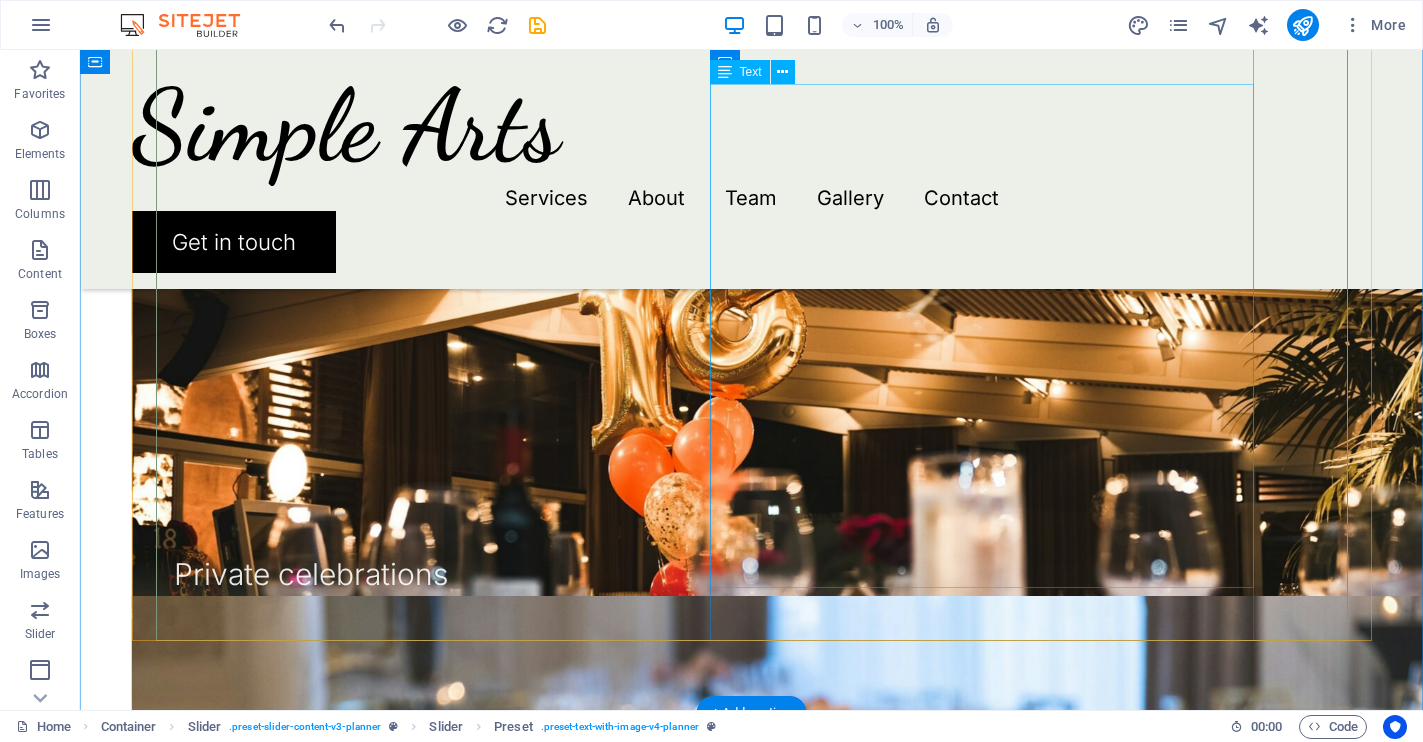 scroll, scrollTop: 2361, scrollLeft: 0, axis: vertical 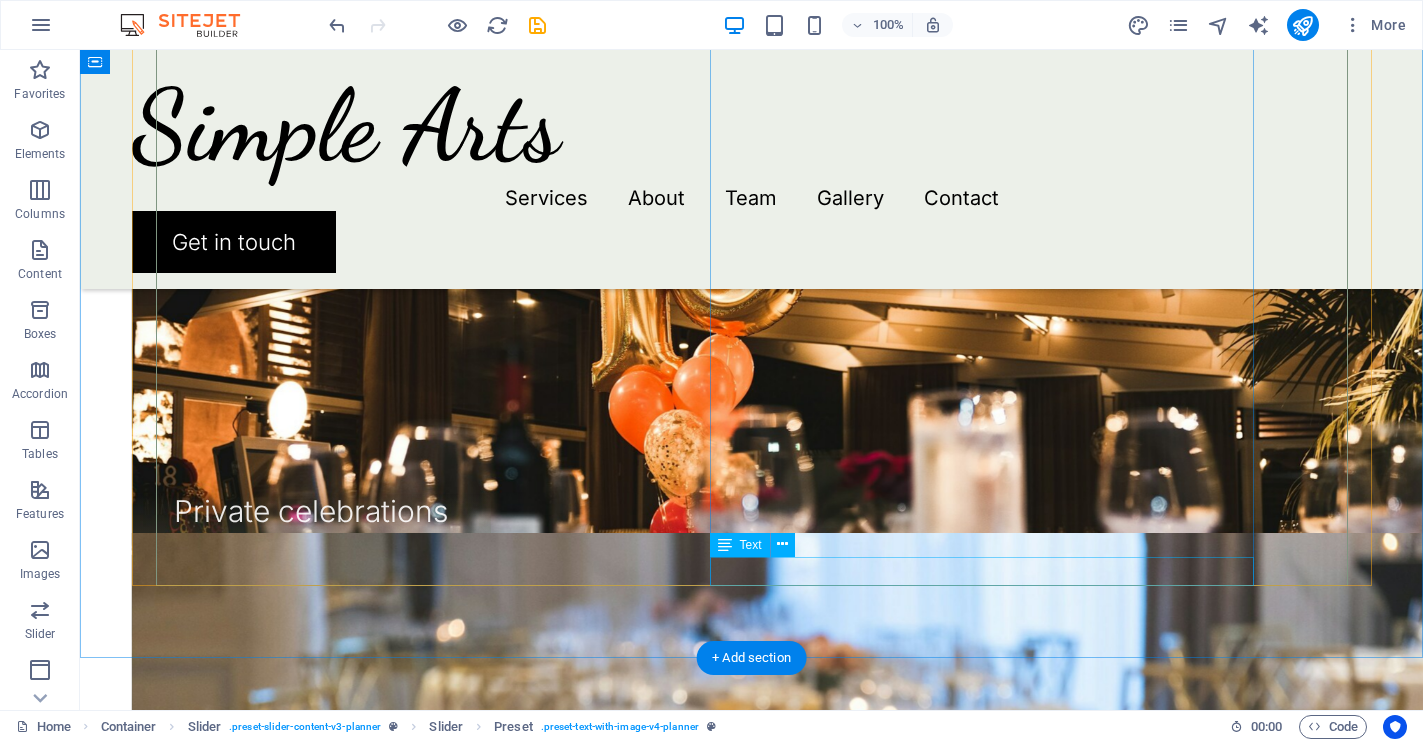 click on "Samuel C. Berlingthon" at bounding box center (-410, 3768) 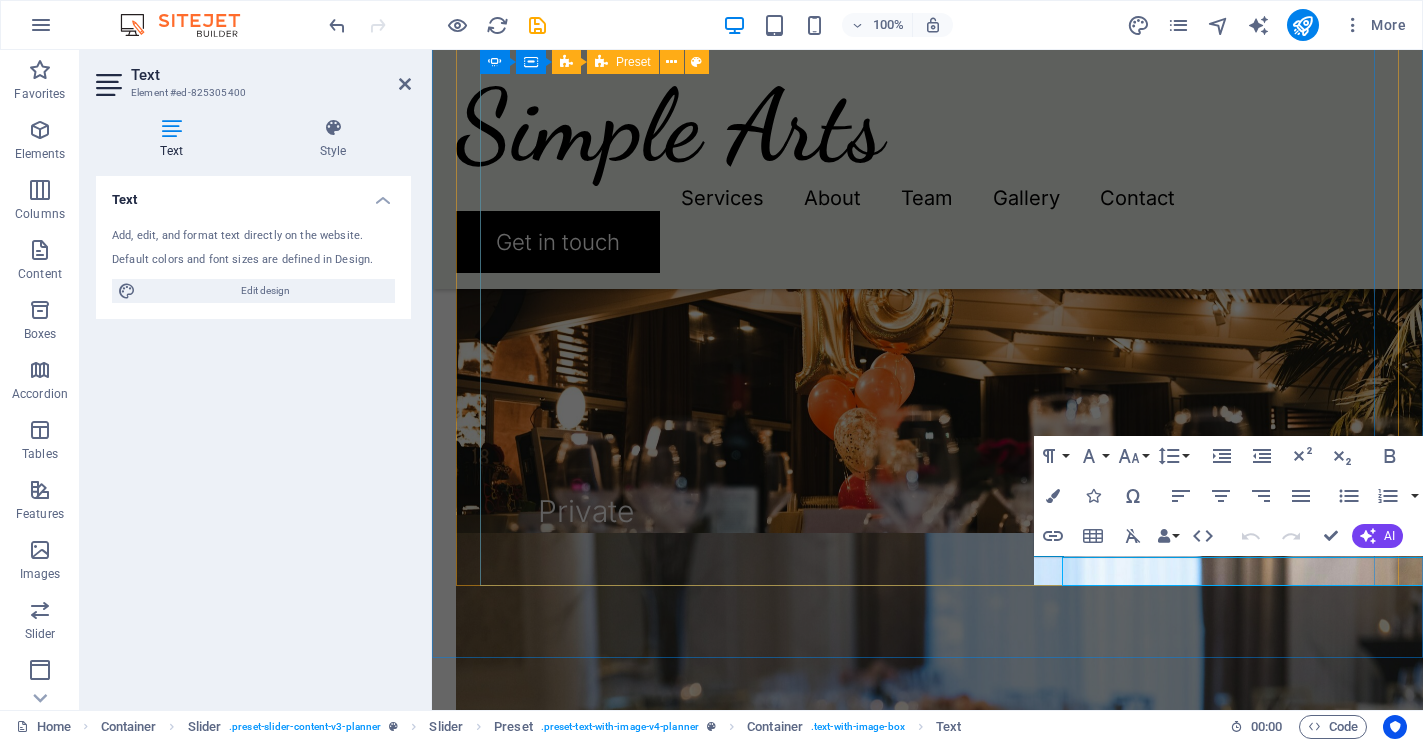 scroll, scrollTop: 2651, scrollLeft: 0, axis: vertical 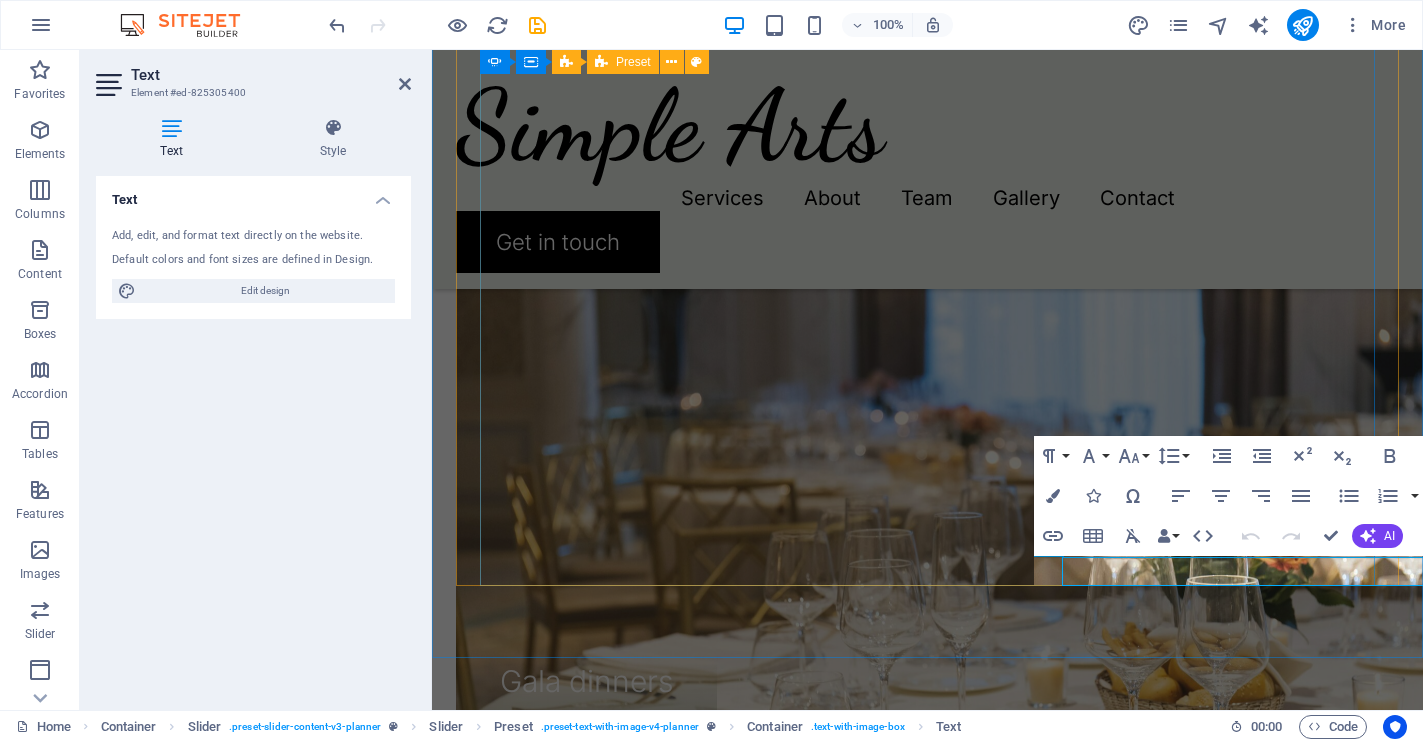 click on "Extraordinary service Simple Arts was born from a desire to celebrate the gentle spontaneity of beauty—the kind that feels like falling in love with a sunrise or tracing the outline of a beloved's hand. In our world, art is not about perfection; it is about connection, intimacy, and the poetry found within imperfection. We believe that every piece tells a story as unique as the curves of a handwritten letter or a whispered secret at dusk. Each organic mirror, hand-shaped and raw-edged, exists in that delicate space between wonder and memory—capturing not only the reflections of faces, but also cherished moments and private dreams. Our vision is to fill homes and hearts with art that evokes a hushed reverence—the sensation of slow mornings, laughter echoing through sunlit rooms, and the timeless comfort of belonging. Simple Arts aims to leave you with a feeling of romance—the kind that celebrates life's quiet surprises and the enduring warmth that art, like love, gently brings into your everyday life." at bounding box center (-116, 3469) 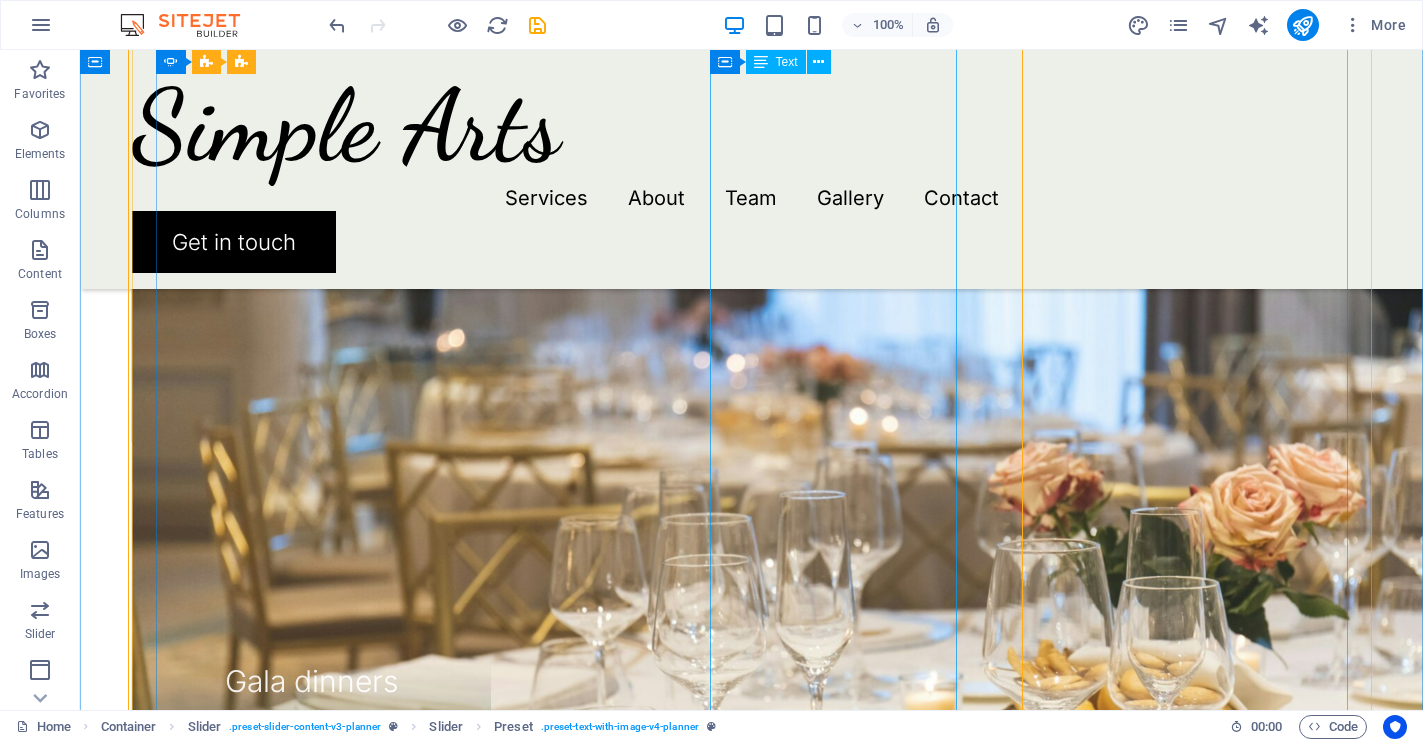 scroll, scrollTop: 2361, scrollLeft: 0, axis: vertical 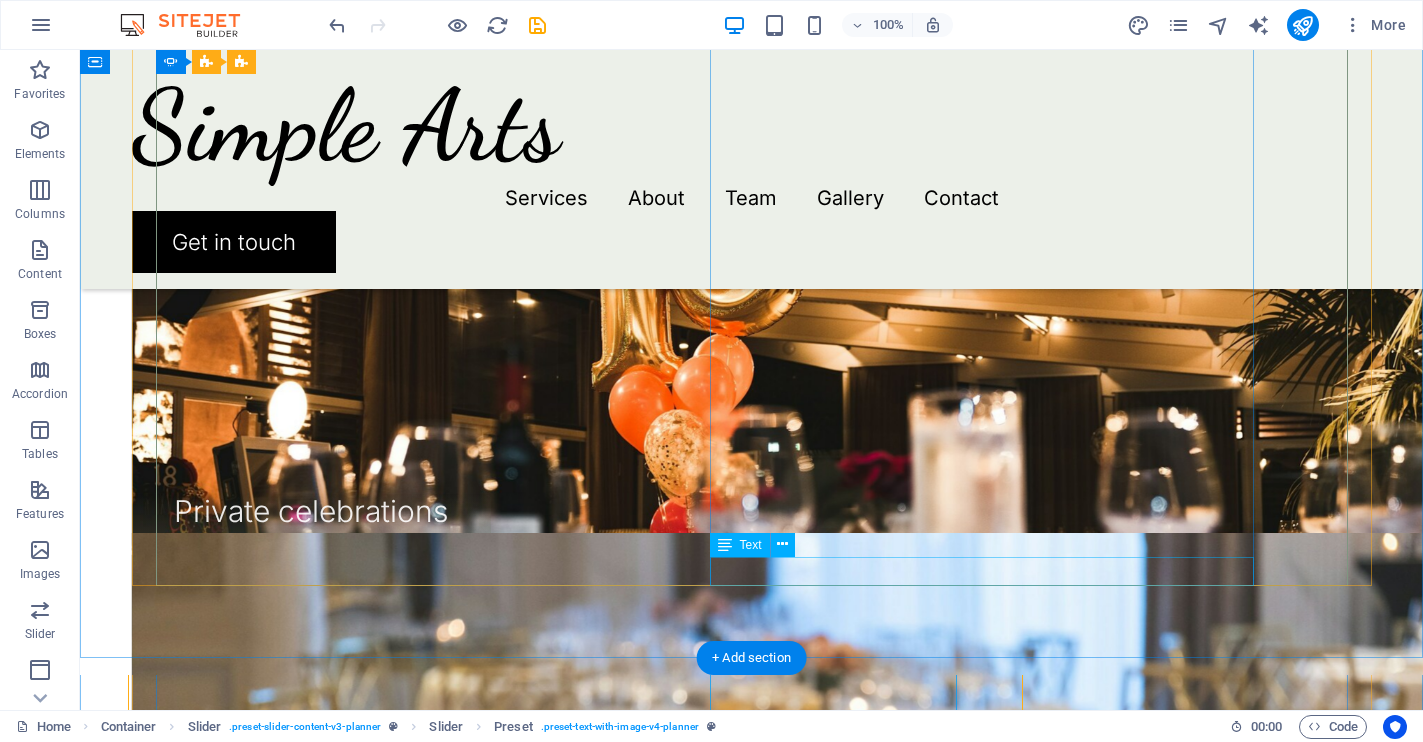 click on "Samuel C. Berlingthon" at bounding box center [-410, 3768] 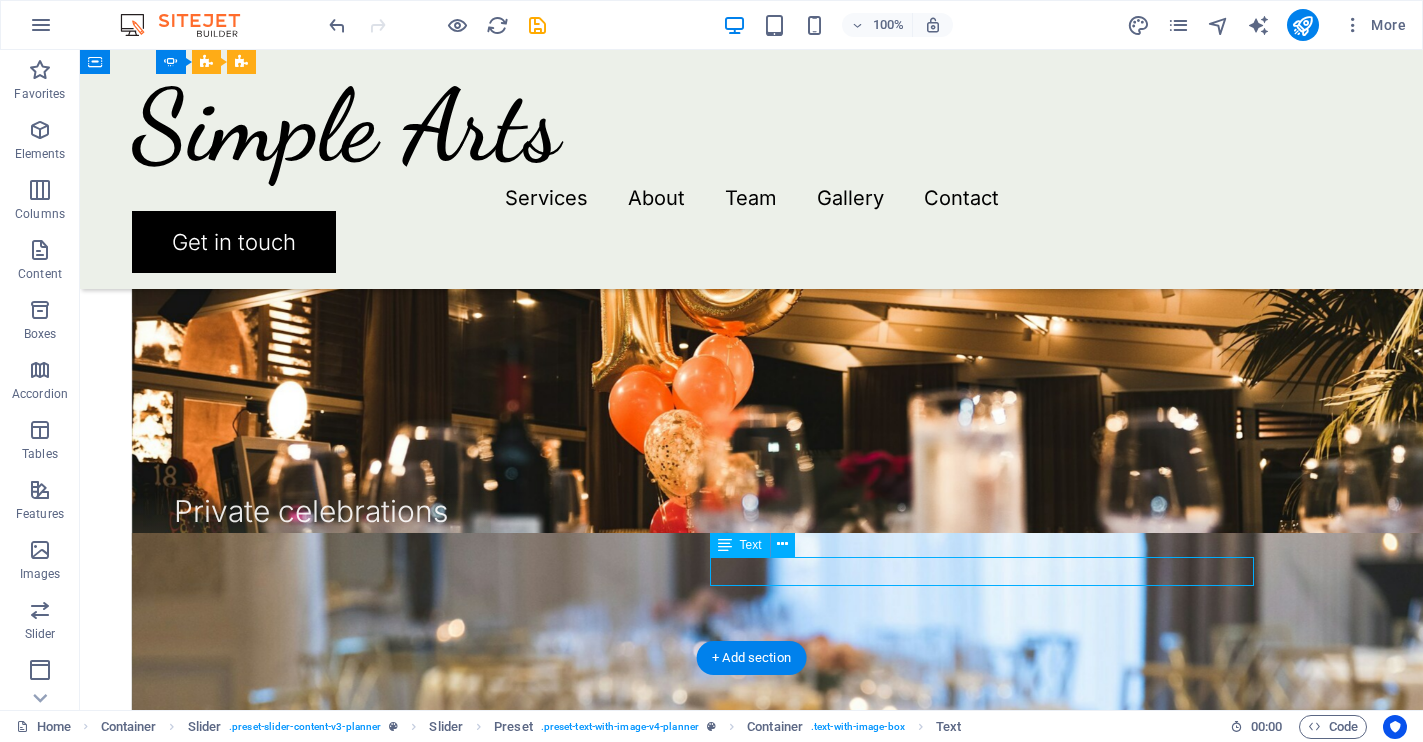 click on "Samuel C. Berlingthon" at bounding box center (-410, 3768) 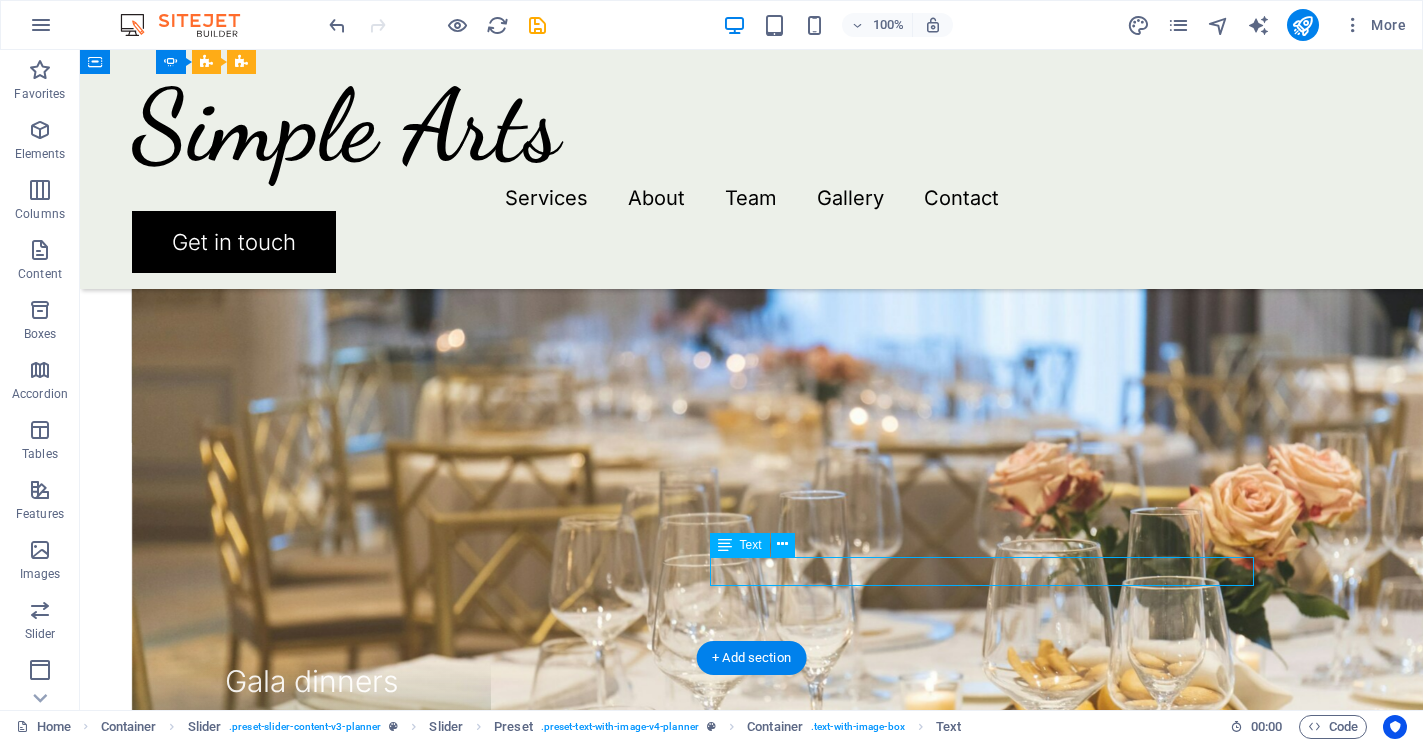 click on "Extraordinary service Simple Arts was born from a desire to celebrate the gentle spontaneity of beauty—the kind that feels like falling in love with a sunrise or tracing the outline of a beloved's hand. In our world, art is not about perfection; it is about connection, intimacy, and the poetry found within imperfection. We believe that every piece tells a story as unique as the curves of a handwritten letter or a whispered secret at dusk. Each organic mirror, hand-shaped and raw-edged, exists in that delicate space between wonder and memory—capturing not only the reflections of faces, but also cherished moments and private dreams. Our vision is to fill homes and hearts with art that evokes a hushed reverence—the sensation of slow mornings, laughter echoing through sunlit rooms, and the timeless comfort of belonging. Simple Arts aims to leave you with a feeling of romance—the kind that celebrates life's quiet surprises and the enduring warmth that art, like love, gently brings into your everyday life." at bounding box center (-440, 3469) 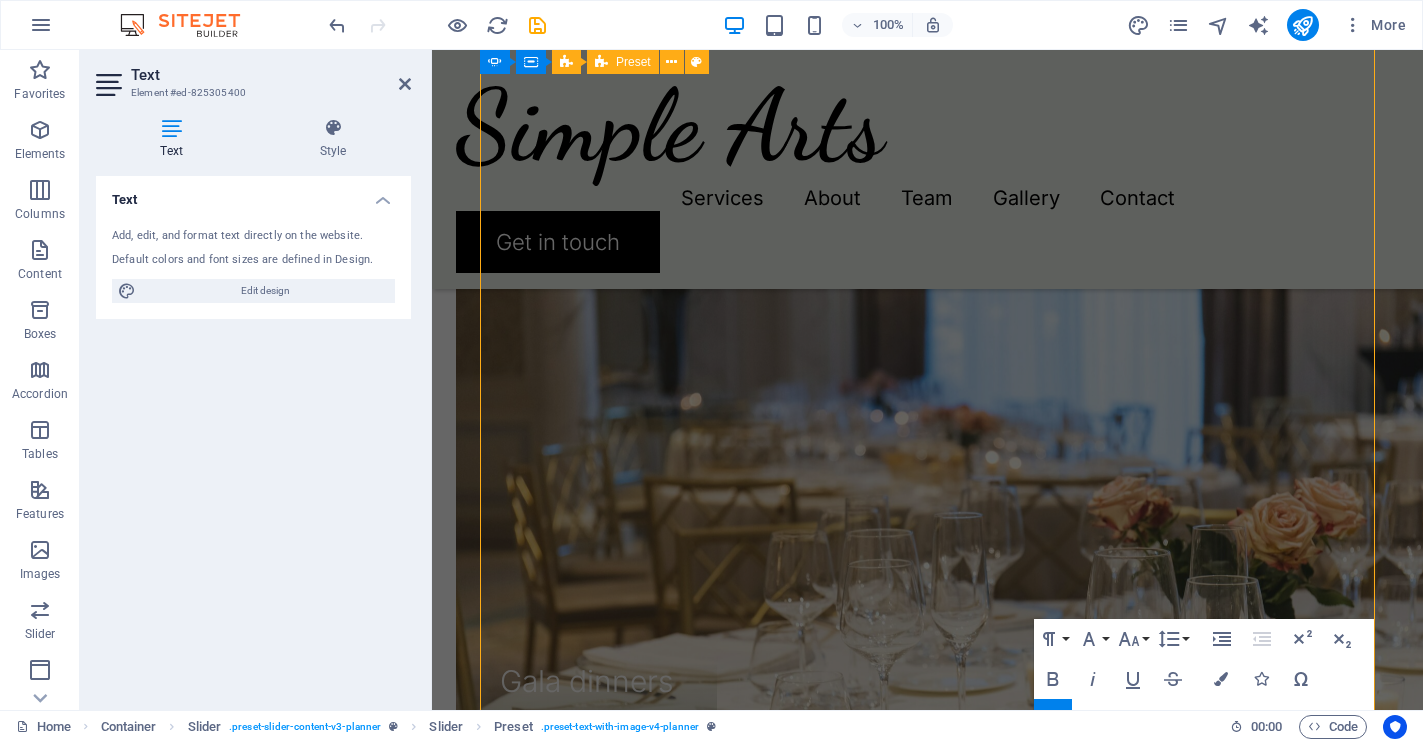 scroll, scrollTop: 2361, scrollLeft: 0, axis: vertical 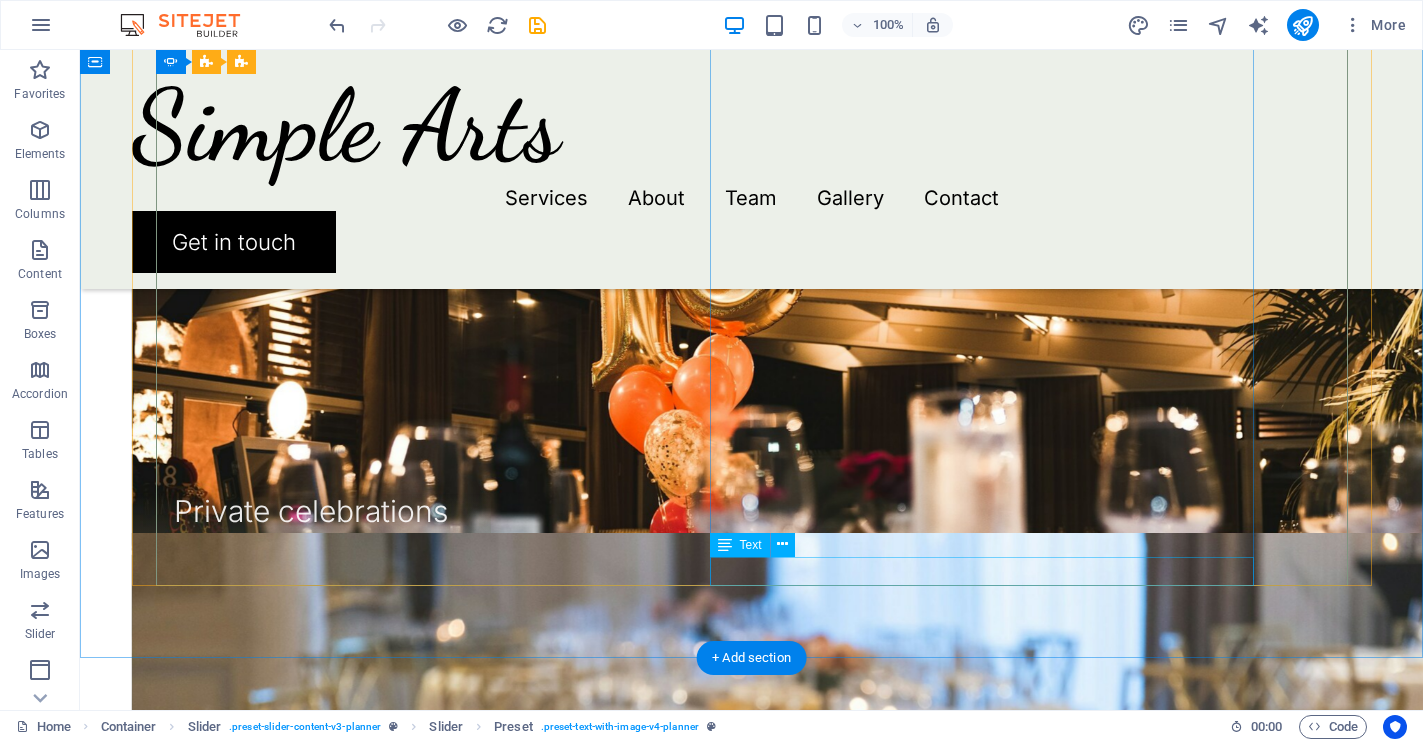 click on "Samuel C. Berlingthon" at bounding box center (-410, 3768) 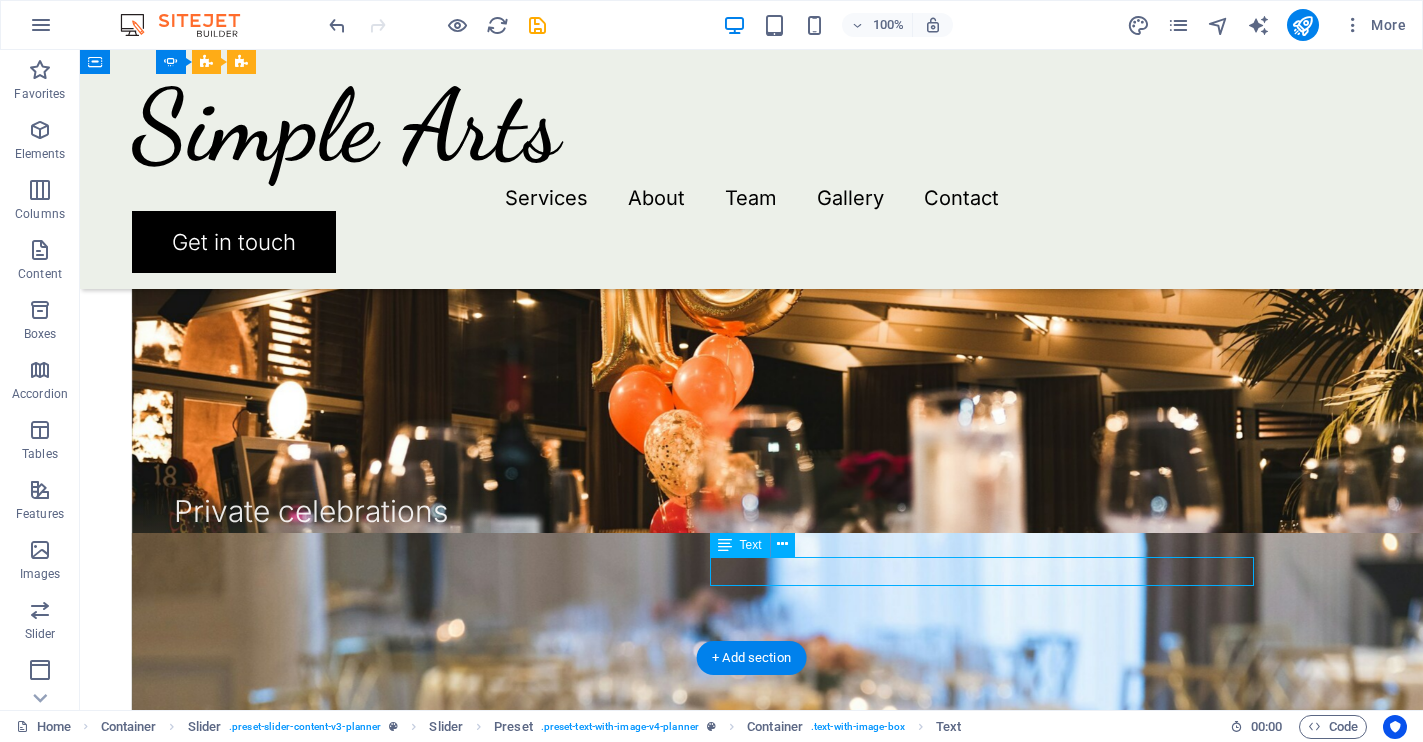 click on "Samuel C. Berlingthon" at bounding box center (-410, 3768) 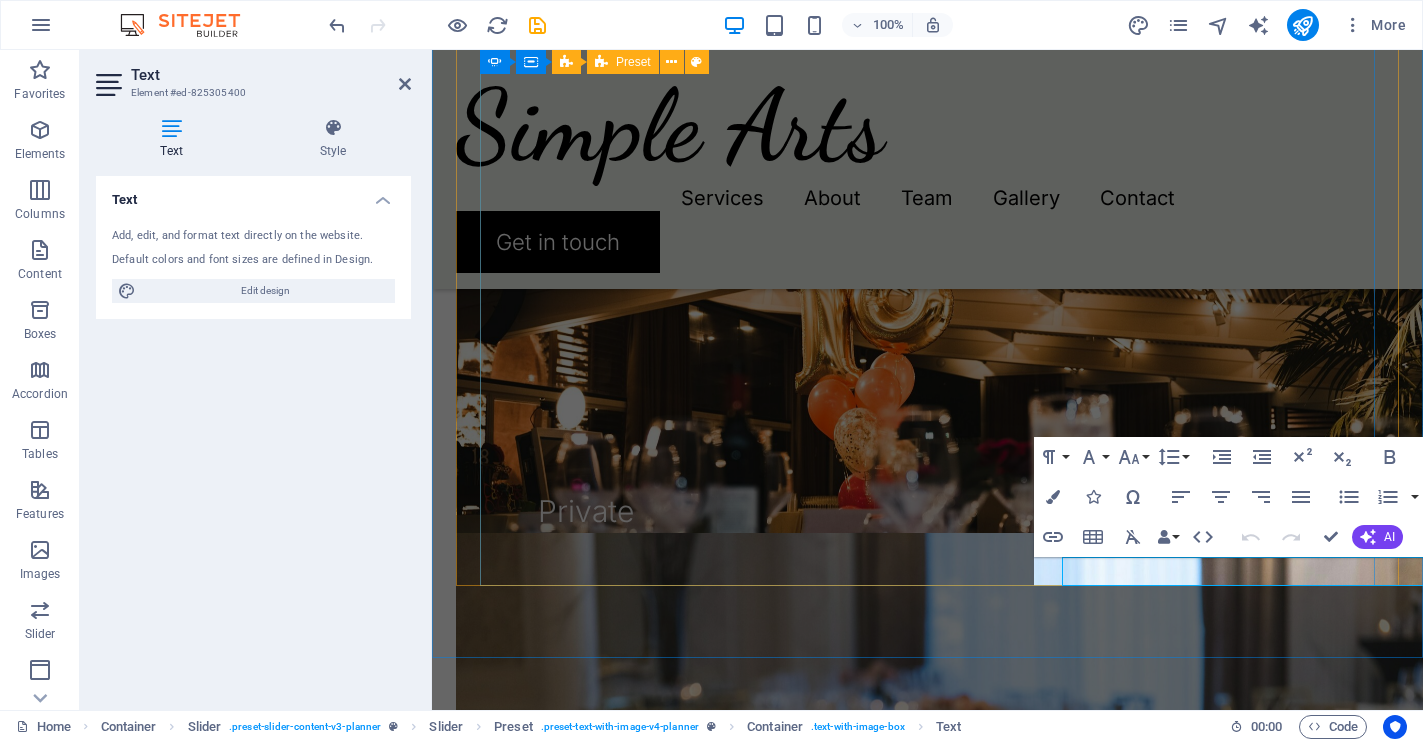 scroll, scrollTop: 3119, scrollLeft: 0, axis: vertical 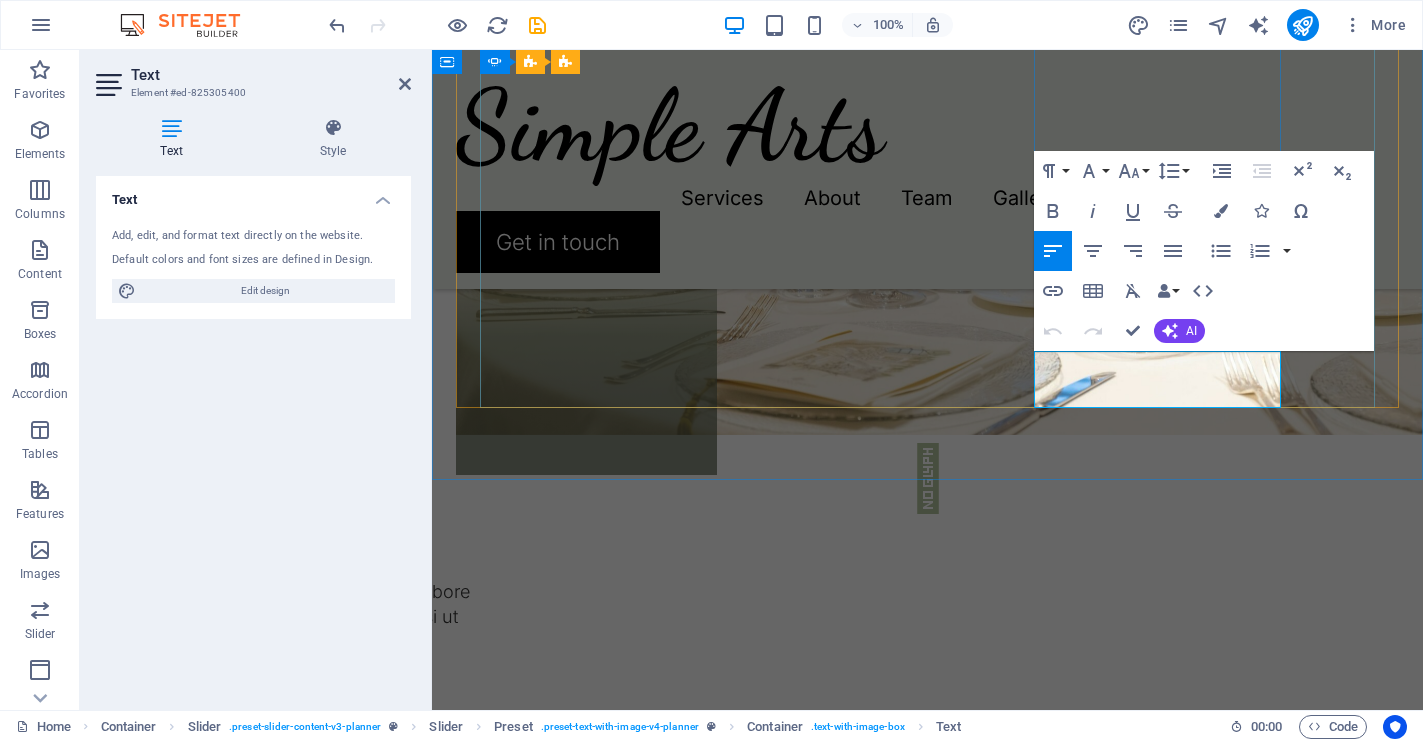 drag, startPoint x: 1169, startPoint y: 394, endPoint x: 1071, endPoint y: 370, distance: 100.89599 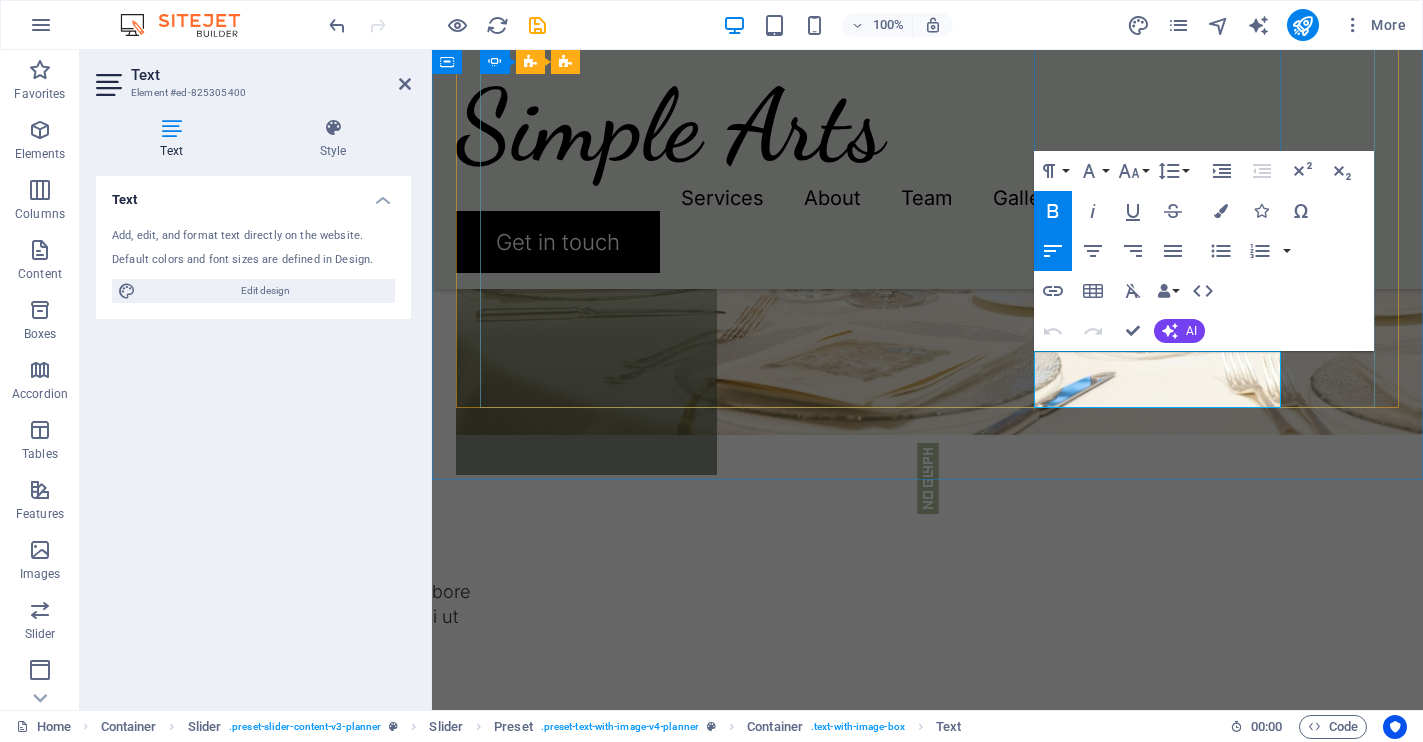 type 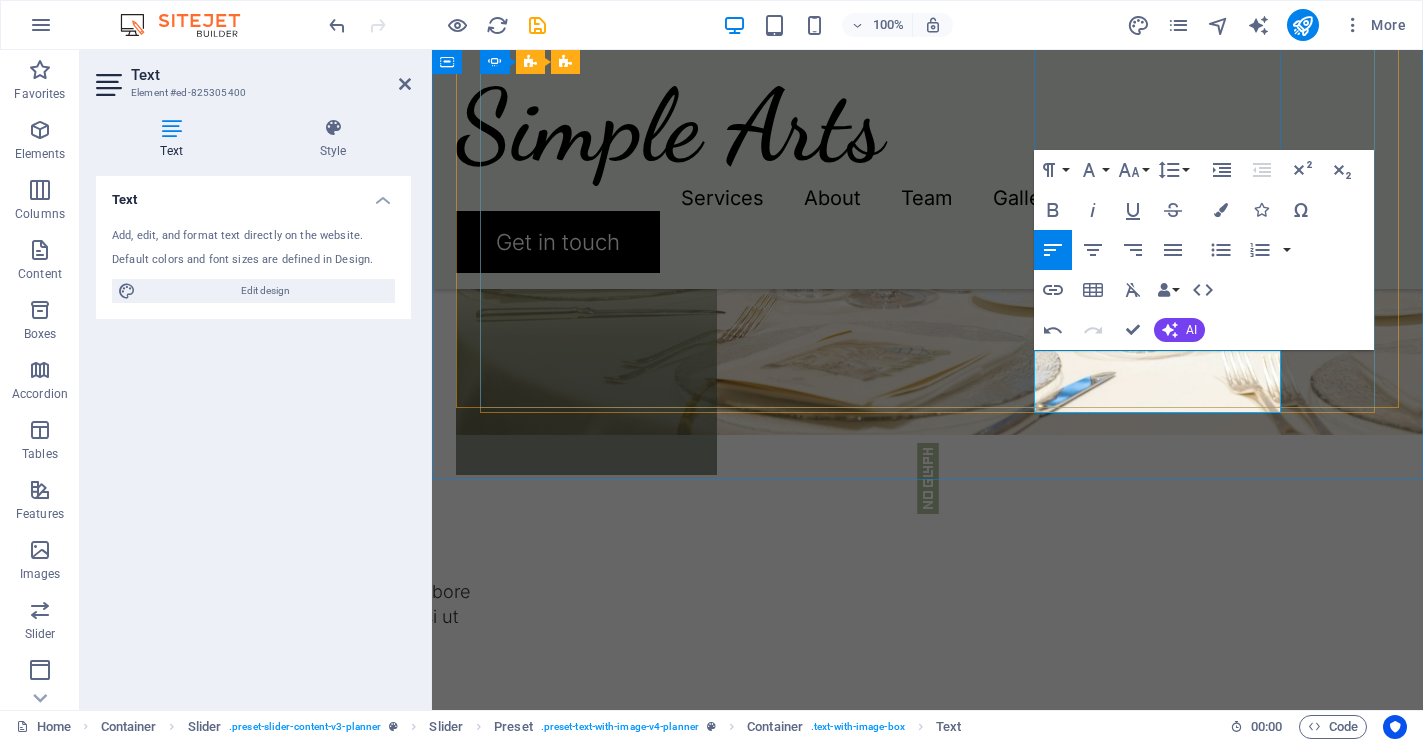 scroll, scrollTop: 0, scrollLeft: 0, axis: both 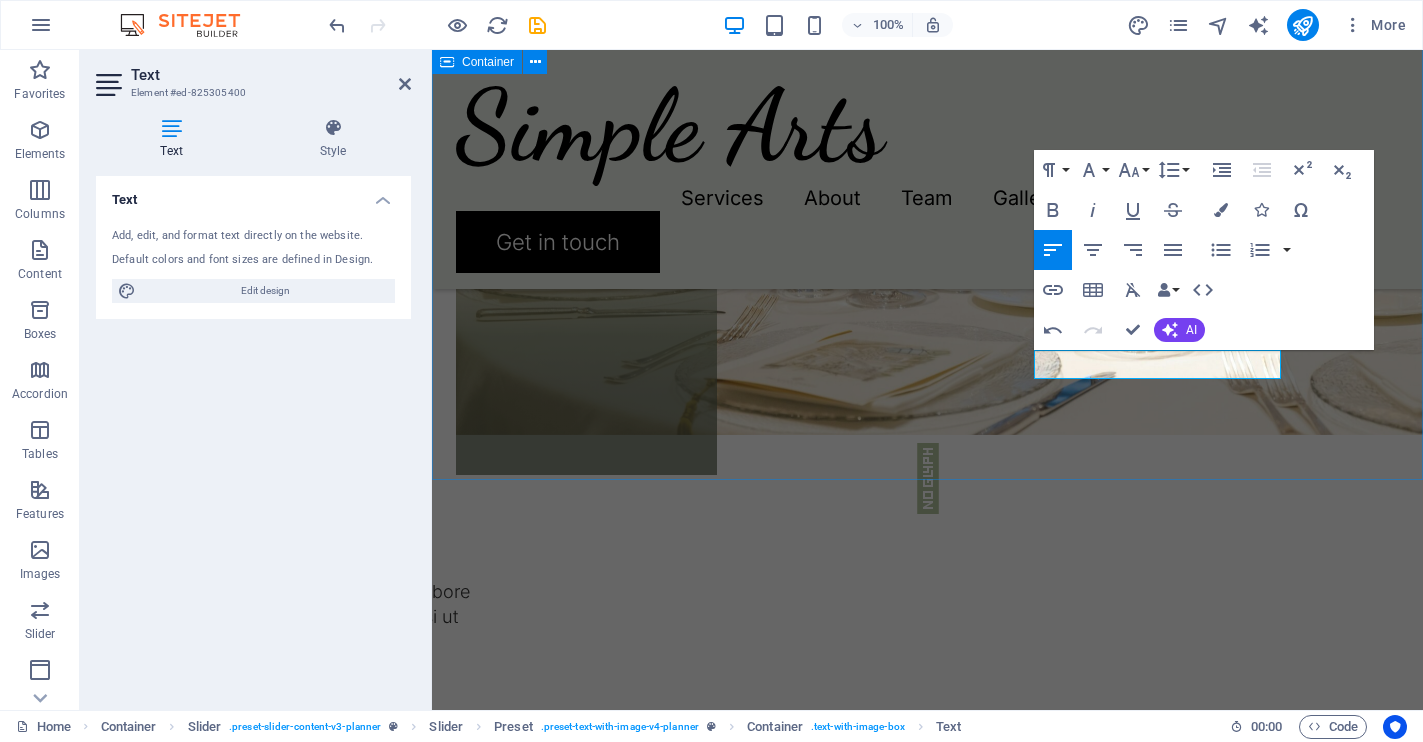 click on "People about us Olivia and Benjamin Lorem ipsum dolor sit amet, consectetur adipiscing elit, sed do eiusmod tempor incididunt ut labore et dolore magna aliqua. Ut enim ad minim veniam, quis nostrud exercitation ullamco laboris nisi ut aliquip ex ea commodo consequat. Duis aute irure dolor in reprehenderit in voluptate velit esse cillum dolore eu fugiat nulla pariatur.         Olivia Santiago Drop content here or  Add elements  Paste clipboard Extraordinary service Simple Arts was born from a desire to celebrate the gentle spontaneity of beauty—the kind that feels like falling in love with a sunrise or tracing the outline of a beloved's hand. In our world, art is not about perfection; it is about connection, intimacy, and the poetry found within imperfection.       Simple Art Drop content here or  Add elements  Paste clipboard Olivia and Benjamin         Olivia Santiago Drop content here or  Add elements  Paste clipboard Extraordinary service         Samuel C. Berlingthon or" at bounding box center [927, 1035] 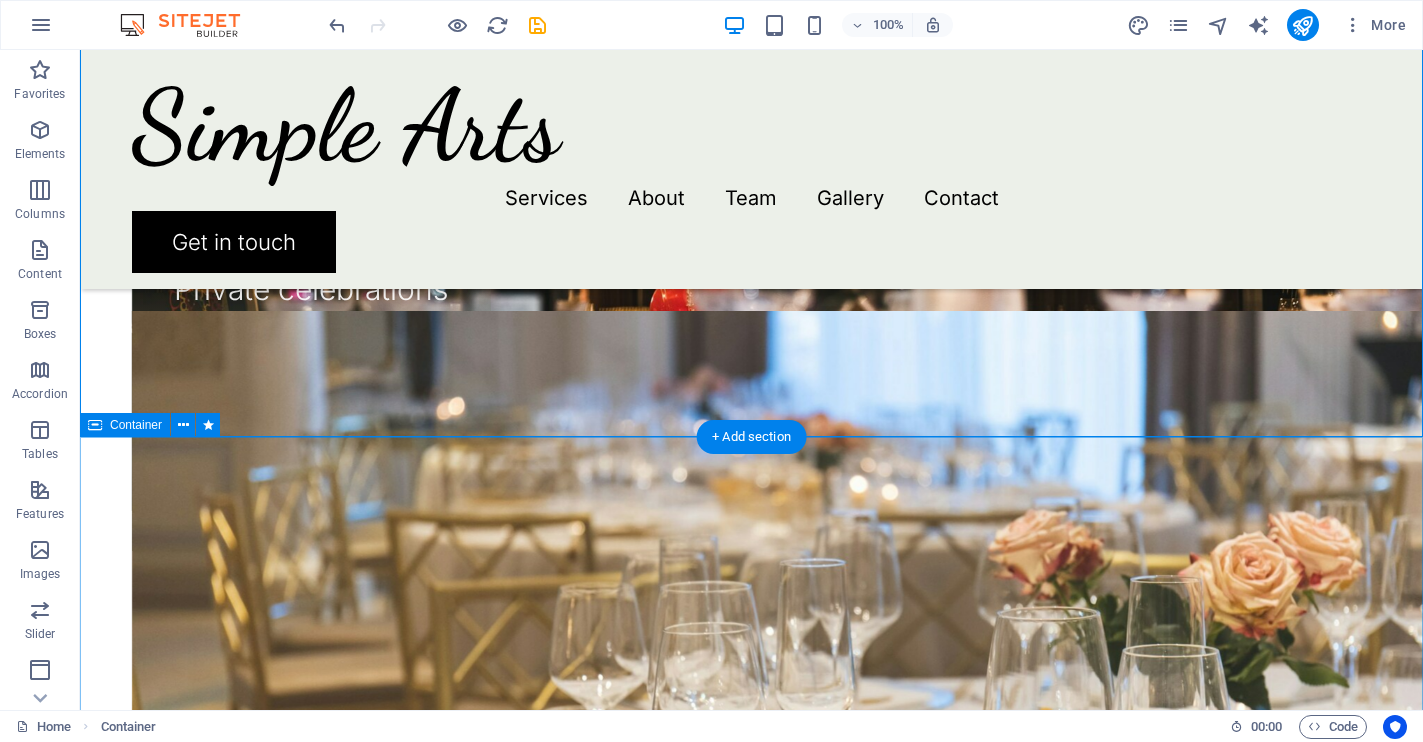 scroll, scrollTop: 2584, scrollLeft: 0, axis: vertical 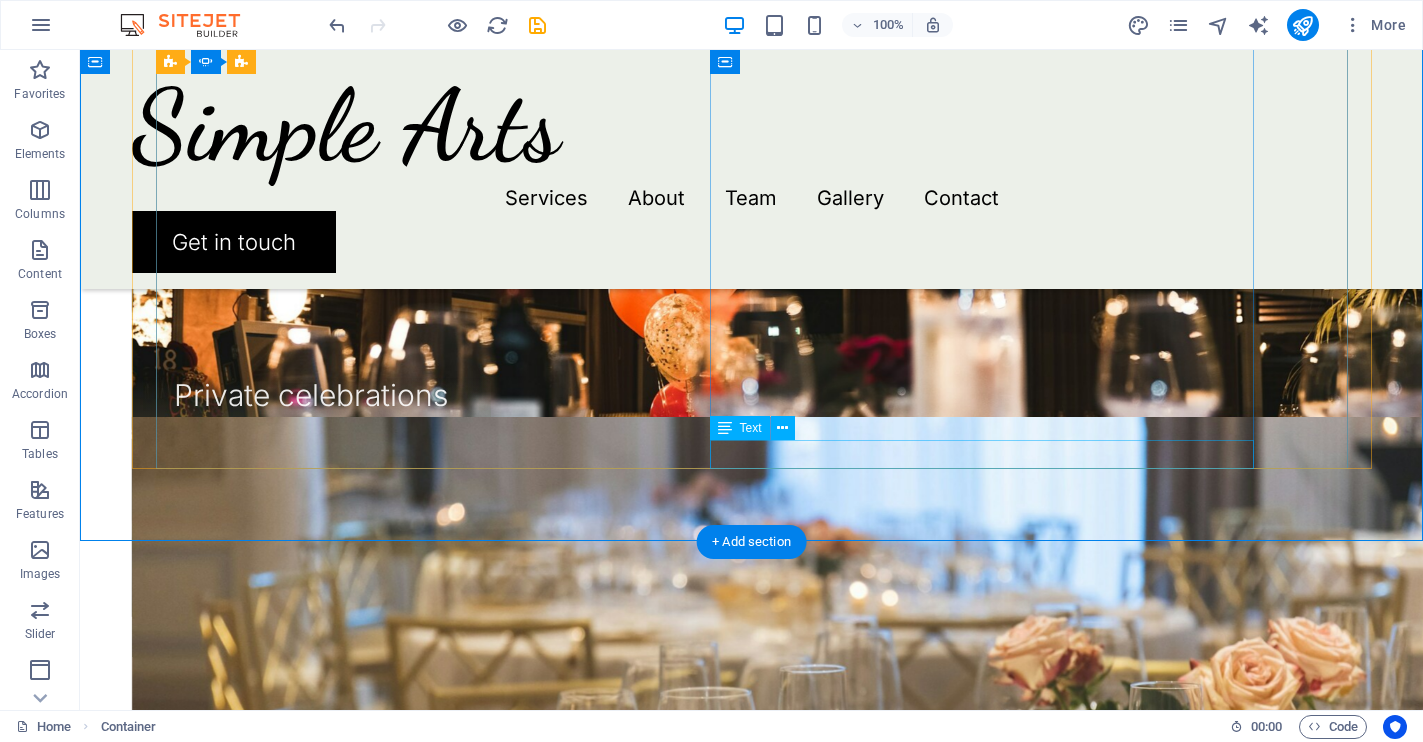 click on "Simple Art" at bounding box center [-410, 3652] 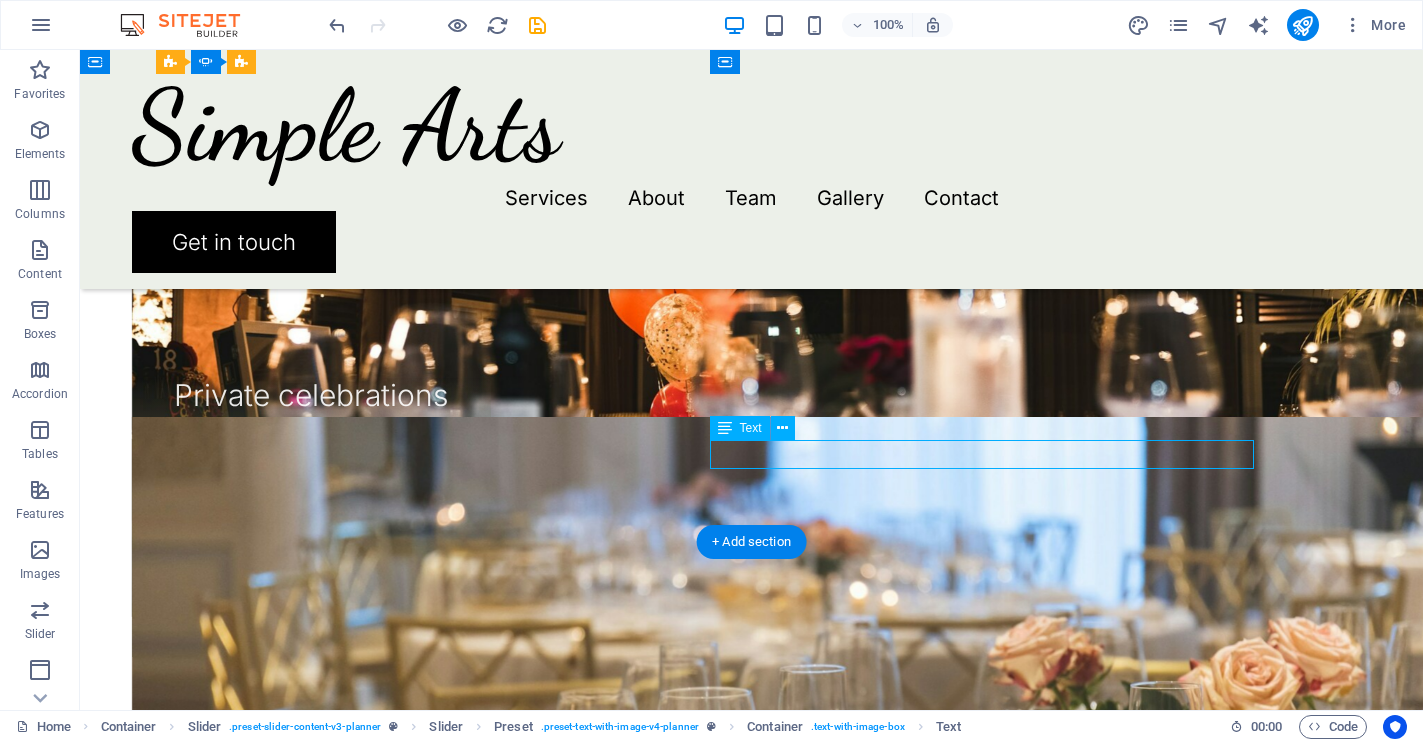 click on "Simple Art" at bounding box center (-410, 3652) 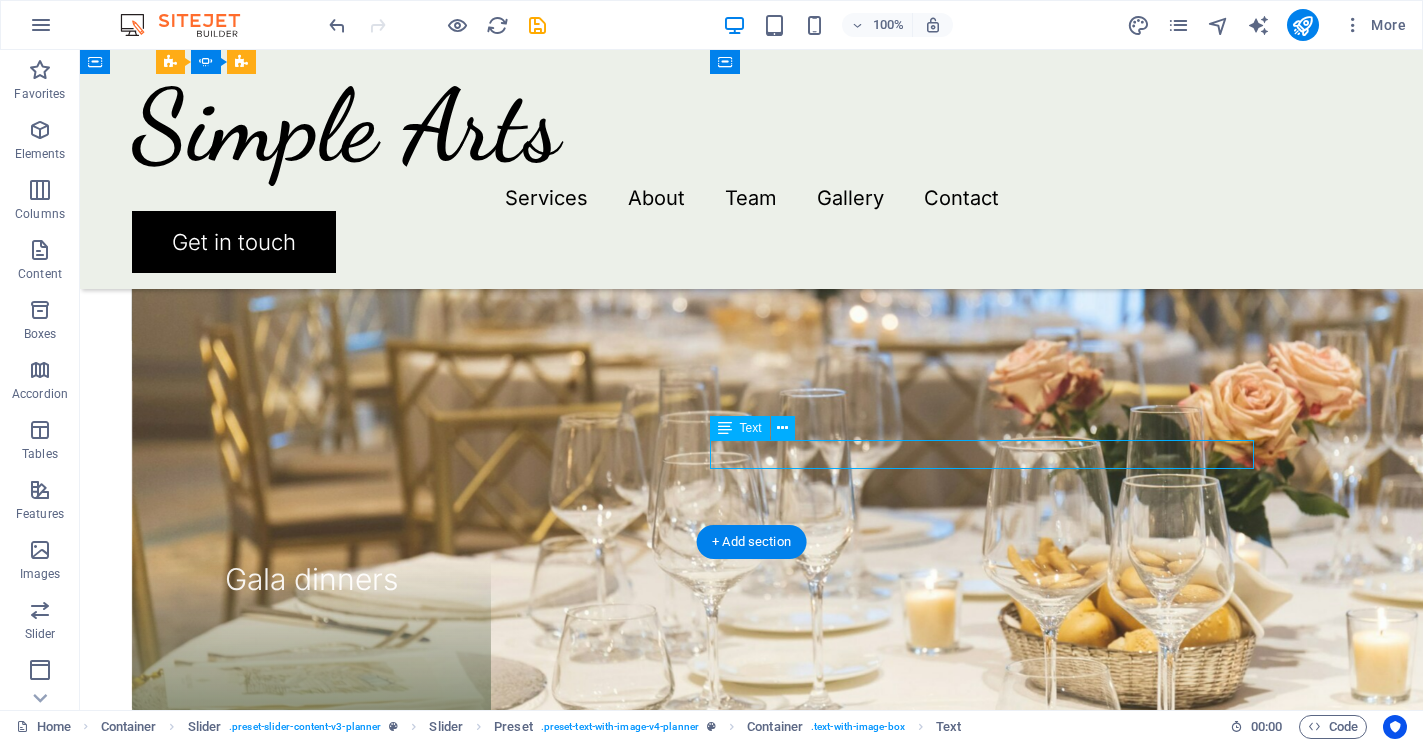 click on "Extraordinary service Simple Arts was born from a desire to celebrate the gentle spontaneity of beauty—the kind that feels like falling in love with a sunrise or tracing the outline of a beloved's hand. In our world, art is not about perfection; it is about connection, intimacy, and the poetry found within imperfection. We believe that every piece tells a story as unique as the curves of a handwritten letter or a whispered secret at dusk. Each organic mirror, hand-shaped and raw-edged, exists in that delicate space between wonder and memory—capturing not only the reflections of faces, but also cherished moments and private dreams. Our vision is to fill homes and hearts with art that evokes a hushed reverence—the sensation of slow mornings, laughter echoing through sunlit rooms, and the timeless comfort of belonging. Simple Arts aims to leave you with a feeling of romance—the kind that celebrates life's quiet surprises and the enduring warmth that art, like love, gently brings into your everyday life." at bounding box center (-440, 3367) 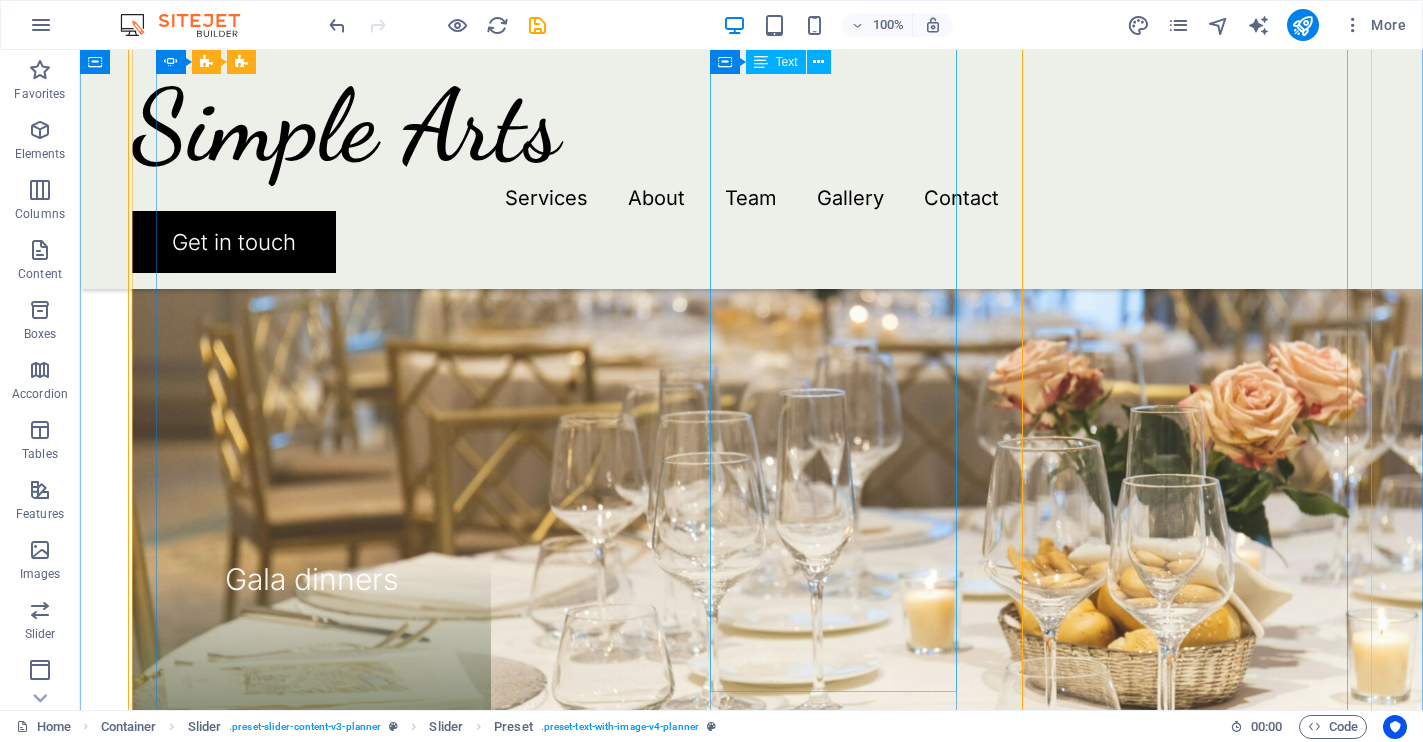scroll, scrollTop: 2477, scrollLeft: 0, axis: vertical 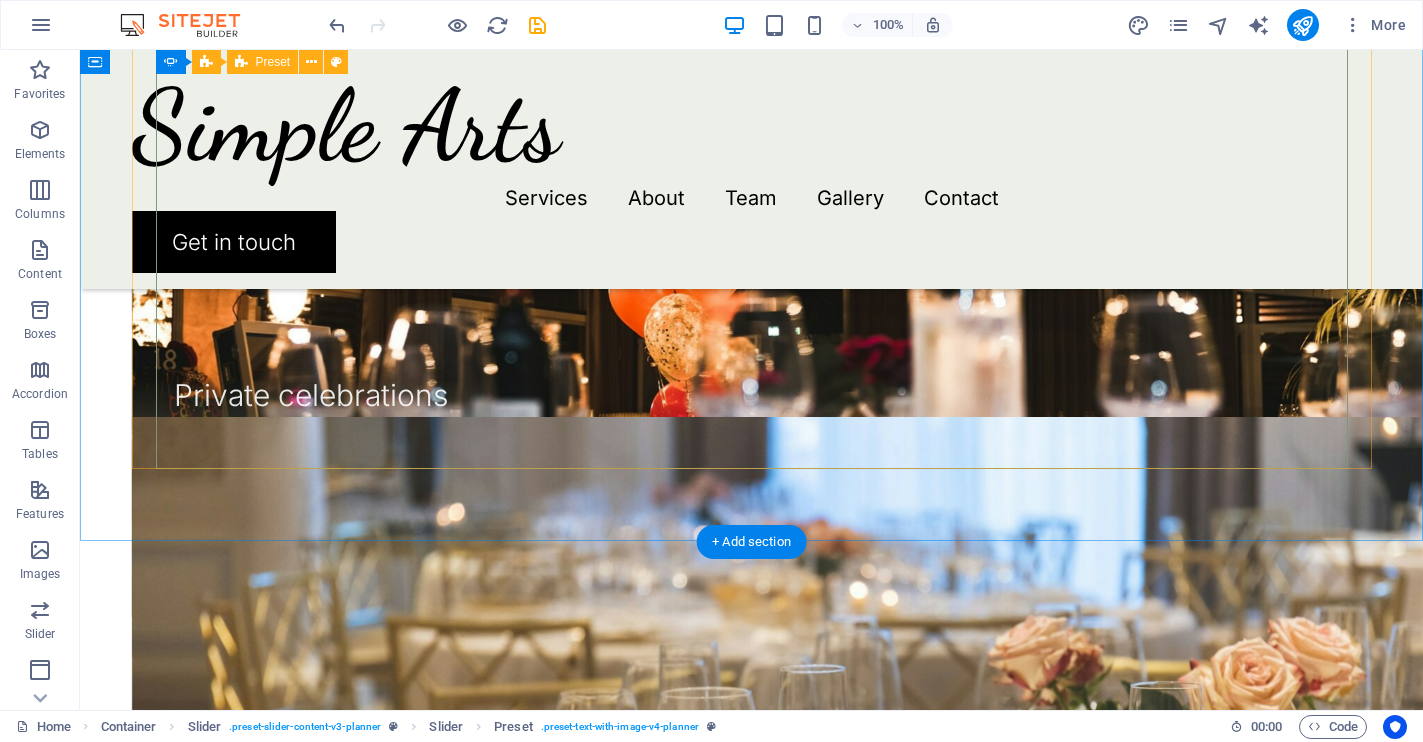 click on "Extraordinary service Simple Arts was born from a desire to celebrate the gentle spontaneity of beauty—the kind that feels like falling in love with a sunrise or tracing the outline of a beloved's hand. In our world, art is not about perfection; it is about connection, intimacy, and the poetry found within imperfection. We believe that every piece tells a story as unique as the curves of a handwritten letter or a whispered secret at dusk. Each organic mirror, hand-shaped and raw-edged, exists in that delicate space between wonder and memory—capturing not only the reflections of faces, but also cherished moments and private dreams. Our vision is to fill homes and hearts with art that evokes a hushed reverence—the sensation of slow mornings, laughter echoing through sunlit rooms, and the timeless comfort of belonging. Simple Arts aims to leave you with a feeling of romance—the kind that celebrates life's quiet surprises and the enduring warmth that art, like love, gently brings into your everyday life." at bounding box center [-440, 3643] 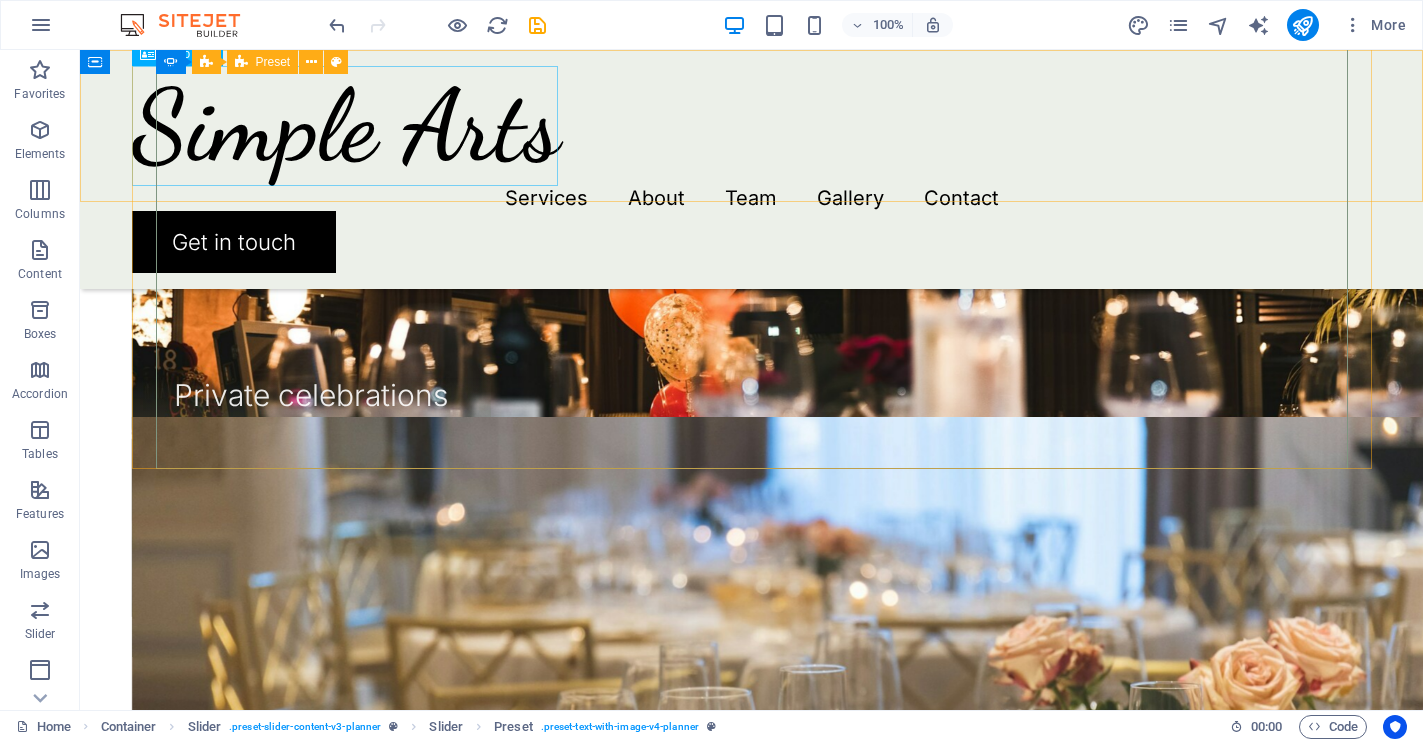 click on "Simple Arts" at bounding box center (752, 126) 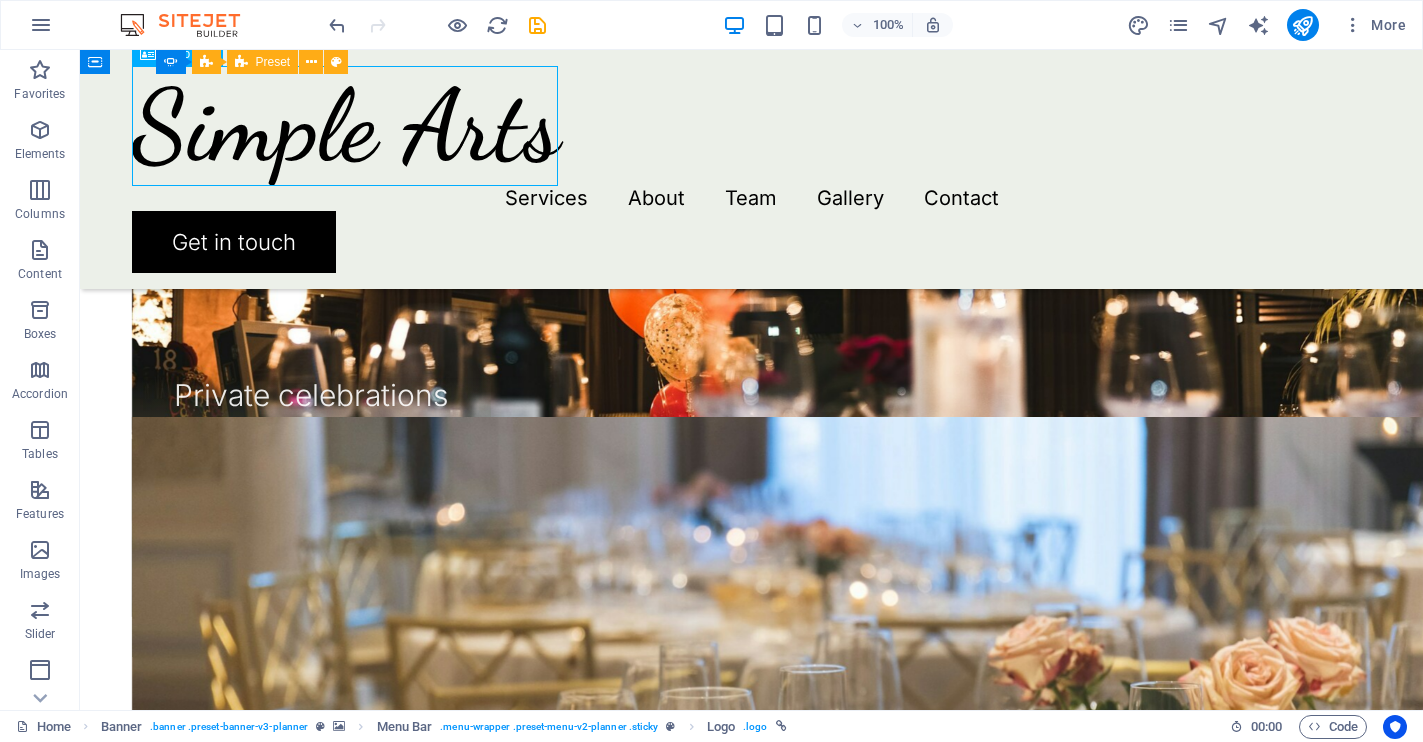 click on "Simple Arts" at bounding box center [752, 126] 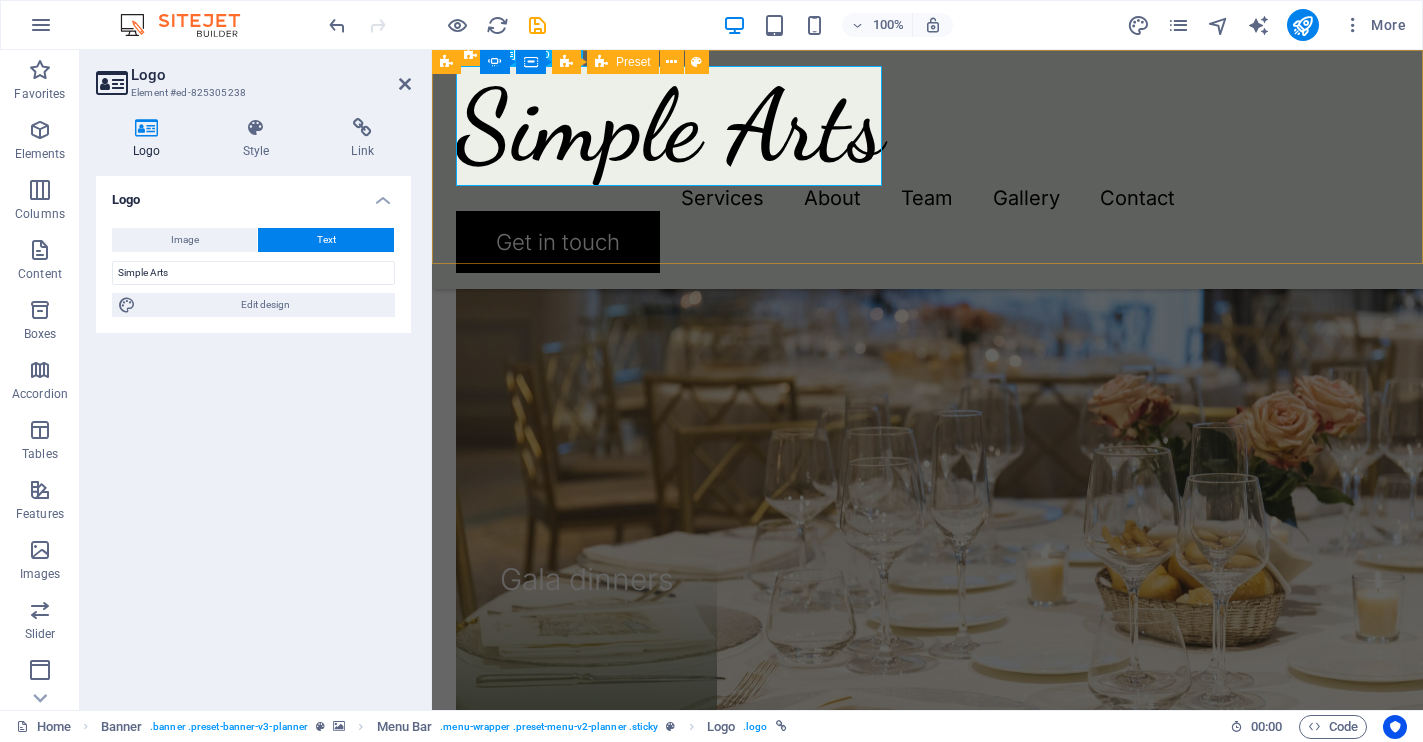 click on "Simple Arts" at bounding box center (927, 126) 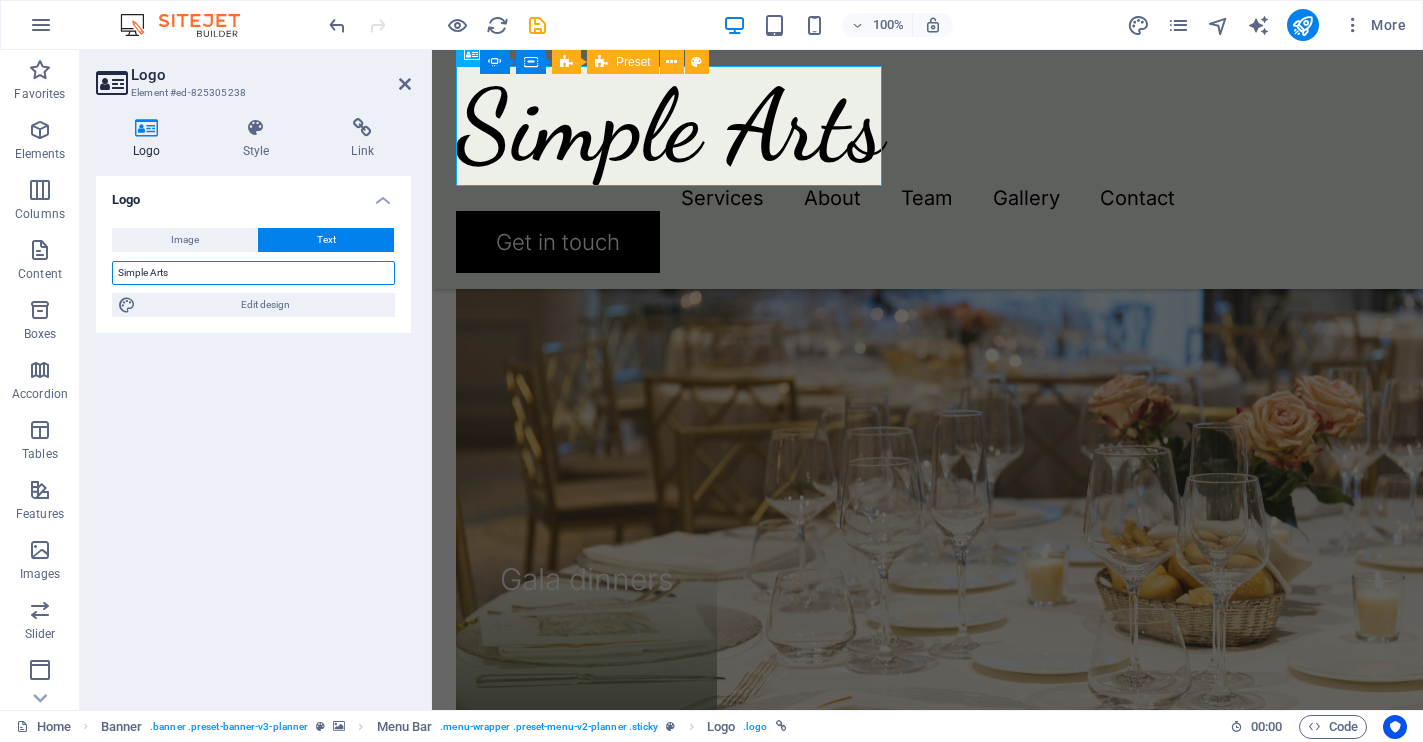 click on "Simple Arts" at bounding box center [253, 273] 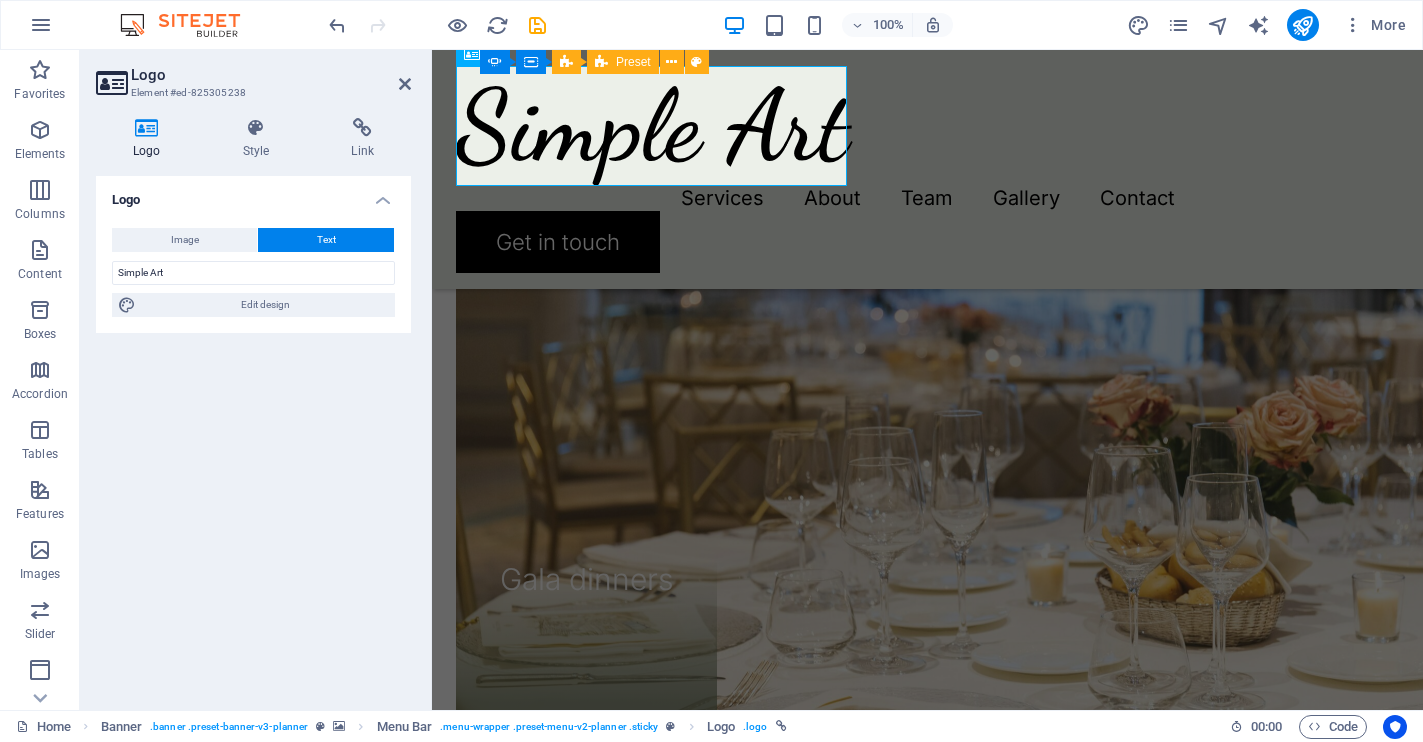 click on "Logo Image Text Drag files here, click to choose files or select files from Files or our free stock photos & videos Select files from the file manager, stock photos, or upload file(s) Upload Width 115 Default auto px rem % em vh vw Fit image Automatically fit image to a fixed width and height Height Default auto px Alignment Lazyload Loading images after the page loads improves page speed. Responsive Automatically load retina image and smartphone optimized sizes. Lightbox Use as headline The image will be wrapped in an H1 headline tag. Useful for giving alternative text the weight of an H1 headline, e.g. for the logo. Leave unchecked if uncertain. Optimized Images are compressed to improve page speed. Position Direction Custom X offset 50 px rem % vh vw Y offset 50 px rem % vh vw Simple Art Edit design Text Float No float Image left Image right Determine how text should behave around the image. Text Alternative text Image caption Paragraph Format Normal Heading 1 Heading 2 Heading 3 Heading 4 Heading 5 Code 8" at bounding box center (253, 435) 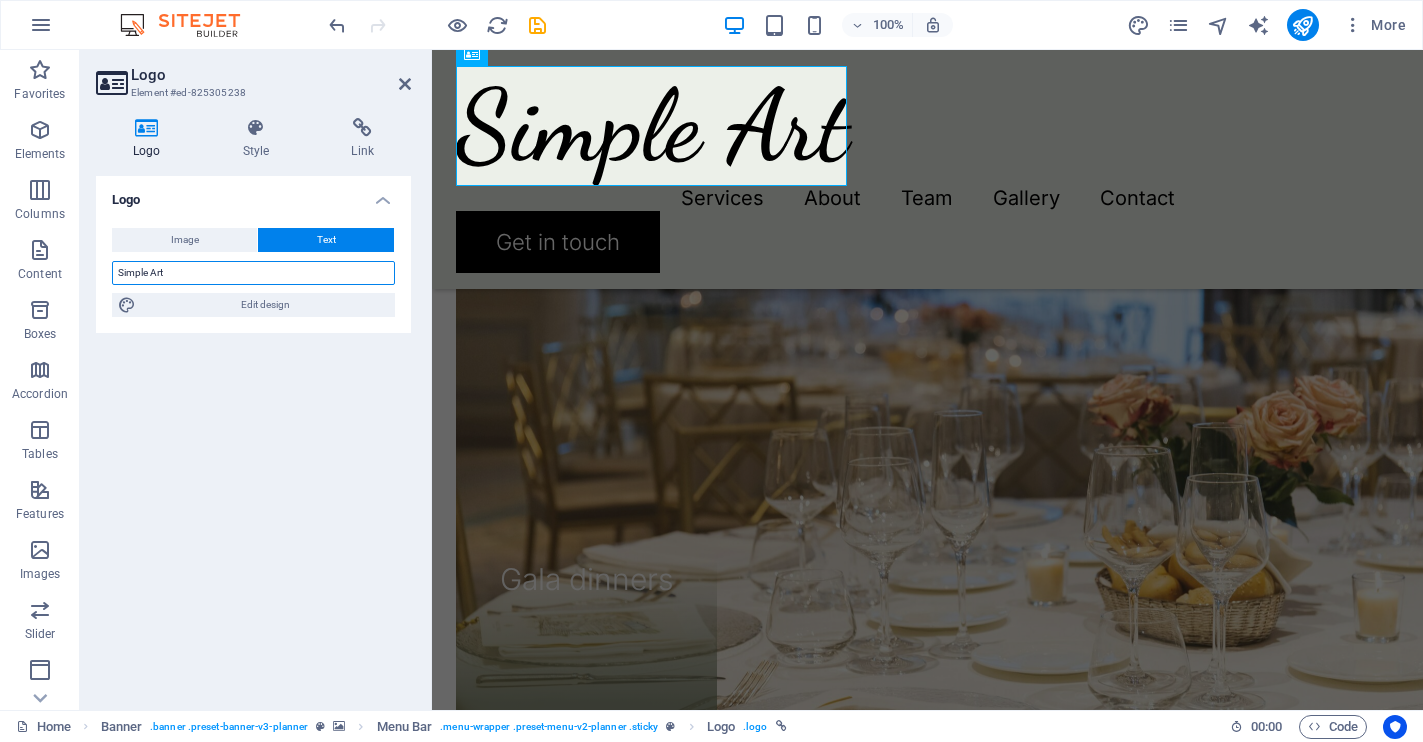 click on "Simple Art" at bounding box center [253, 273] 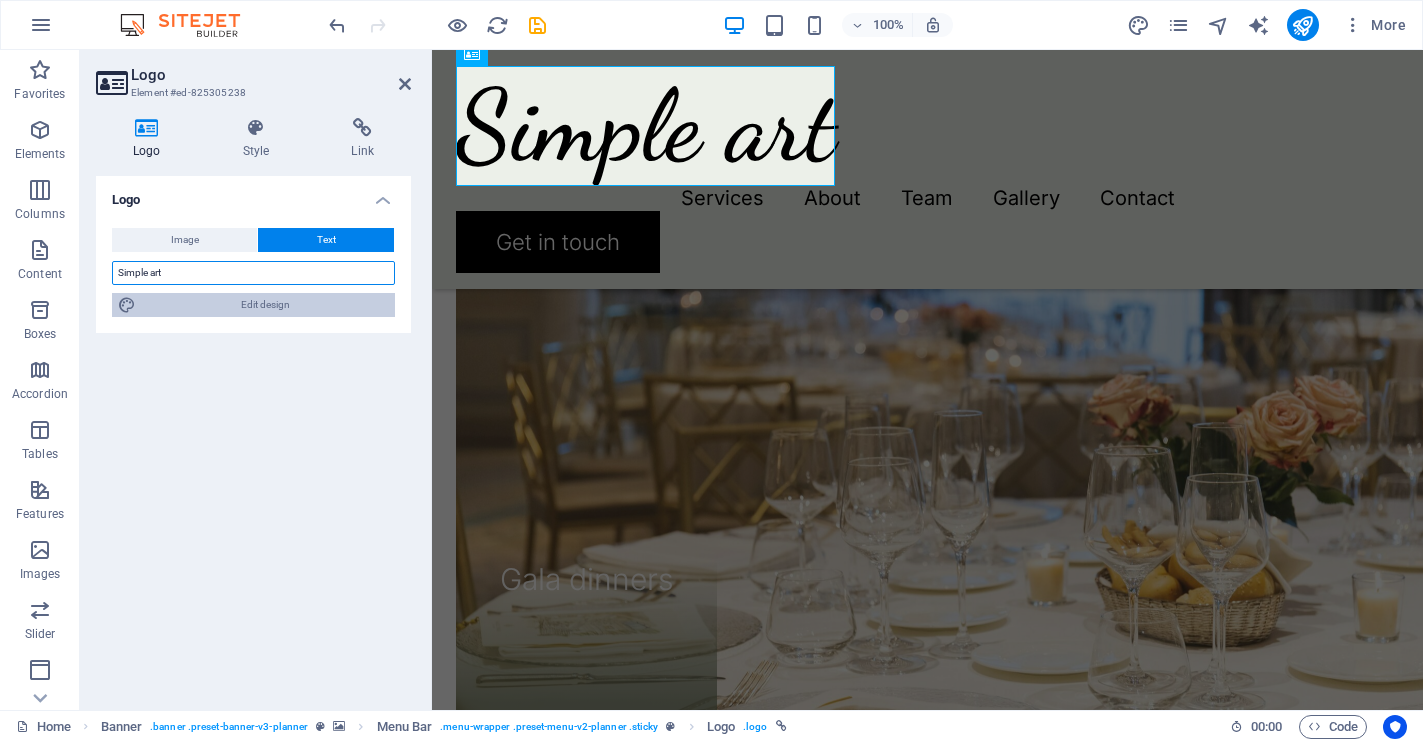 type on "Simple art" 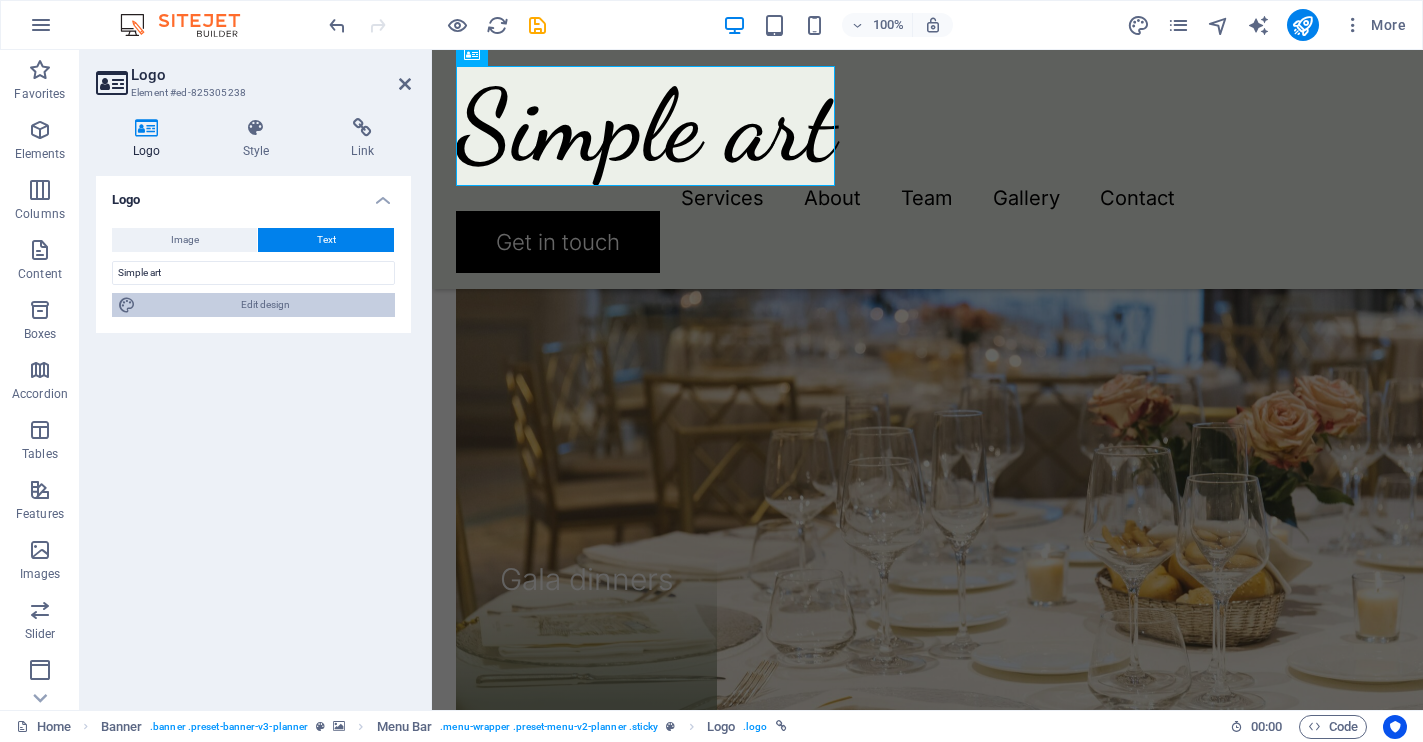 click on "Edit design" at bounding box center (265, 305) 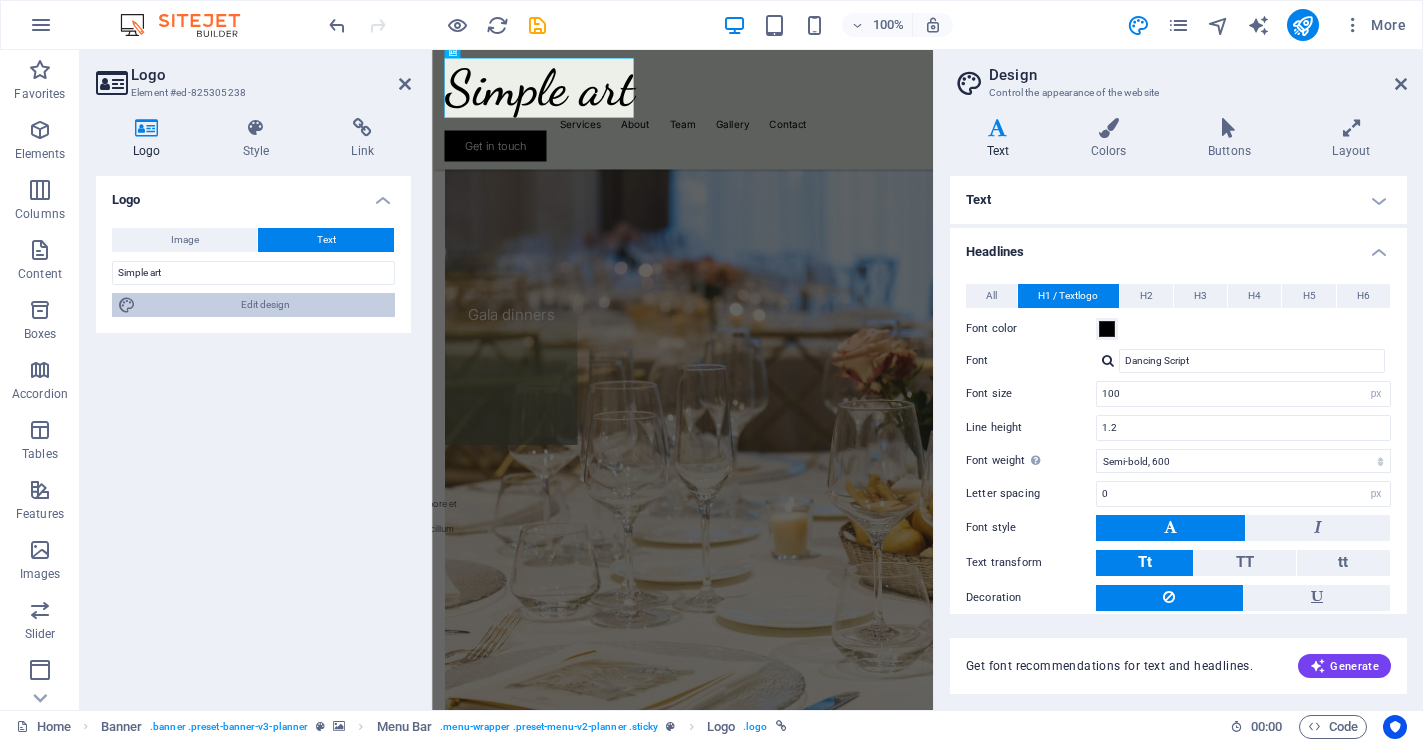 scroll, scrollTop: 2740, scrollLeft: 0, axis: vertical 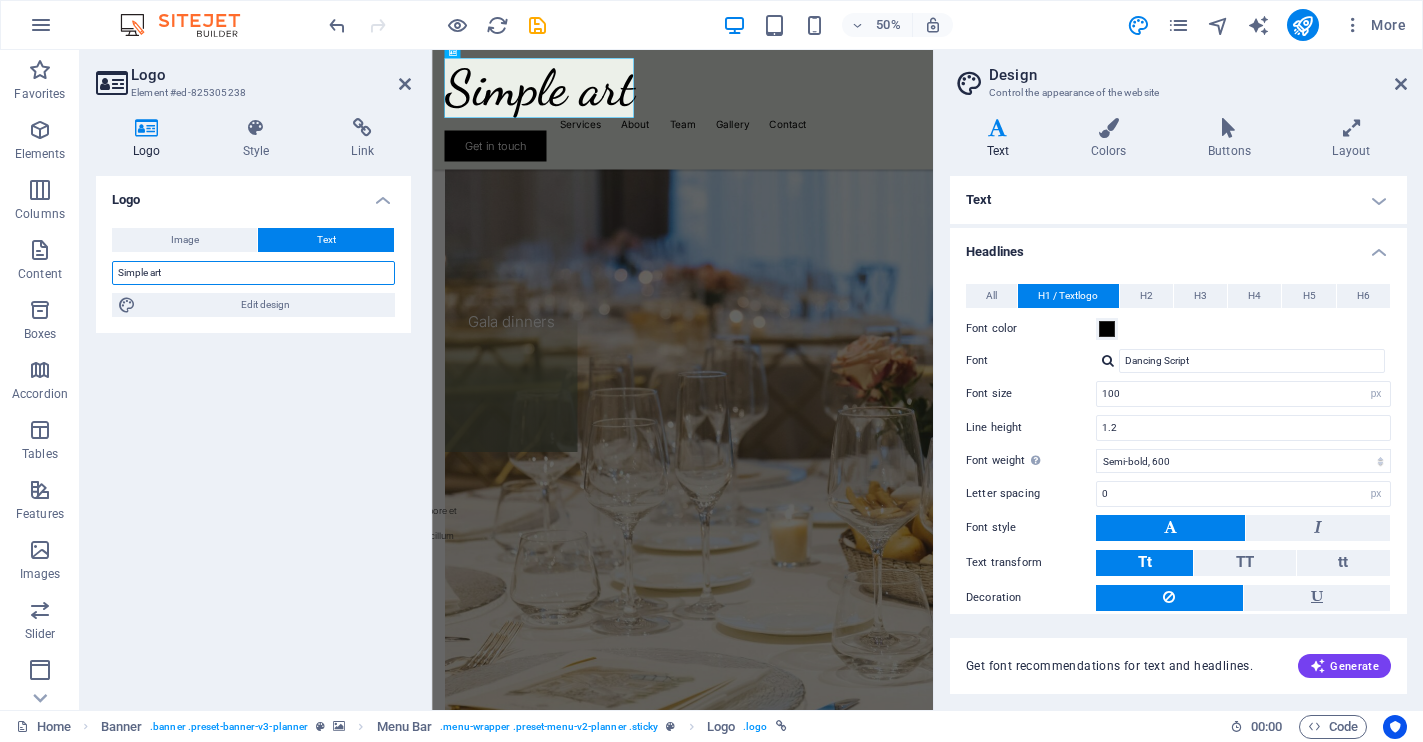 click on "Simple art" at bounding box center (253, 273) 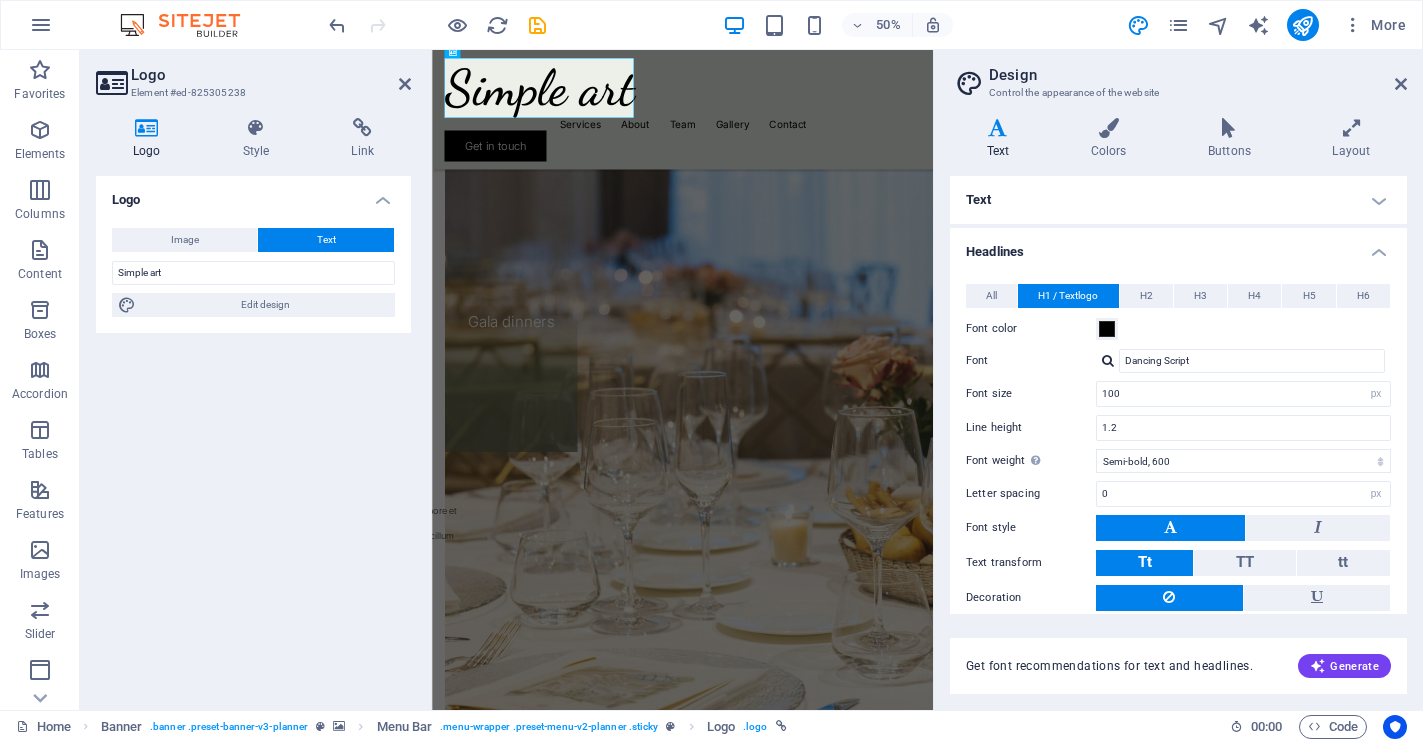 click at bounding box center [1170, 528] 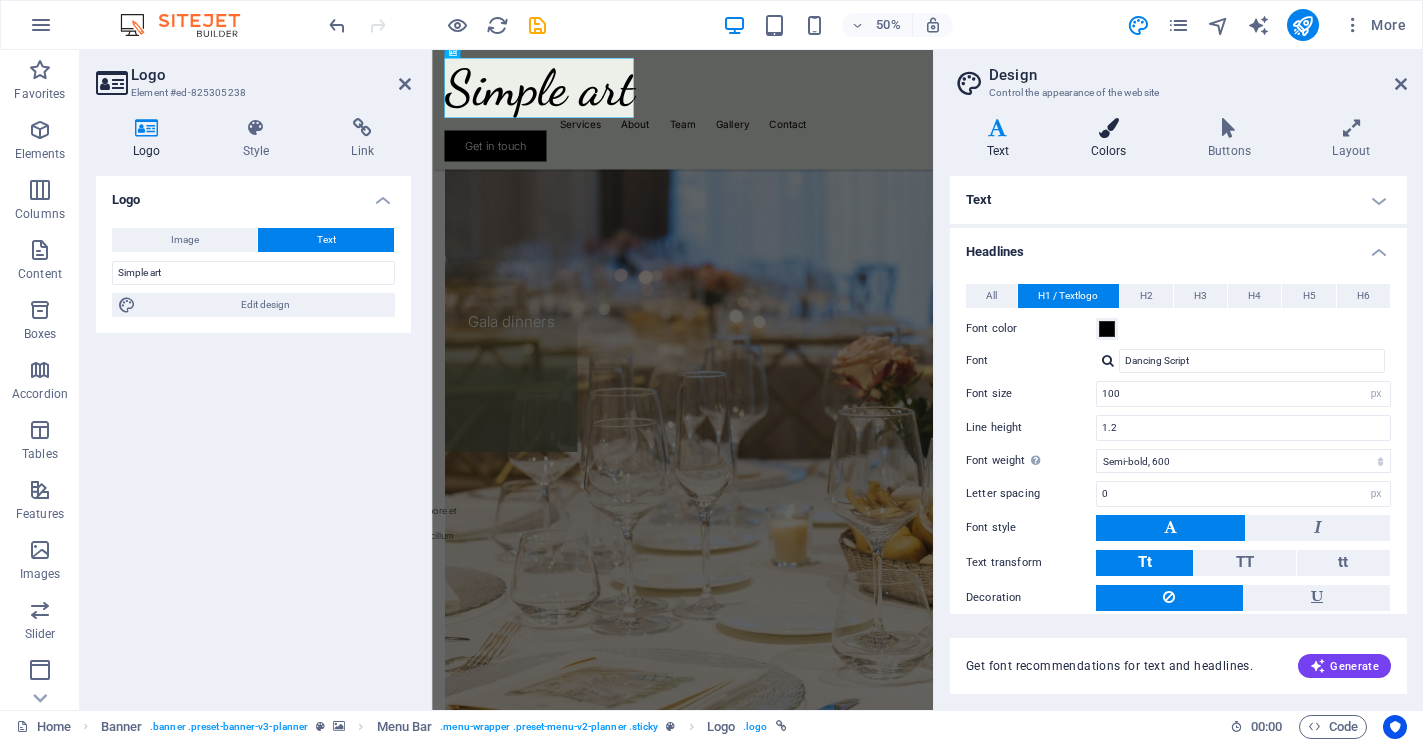 click at bounding box center (1108, 128) 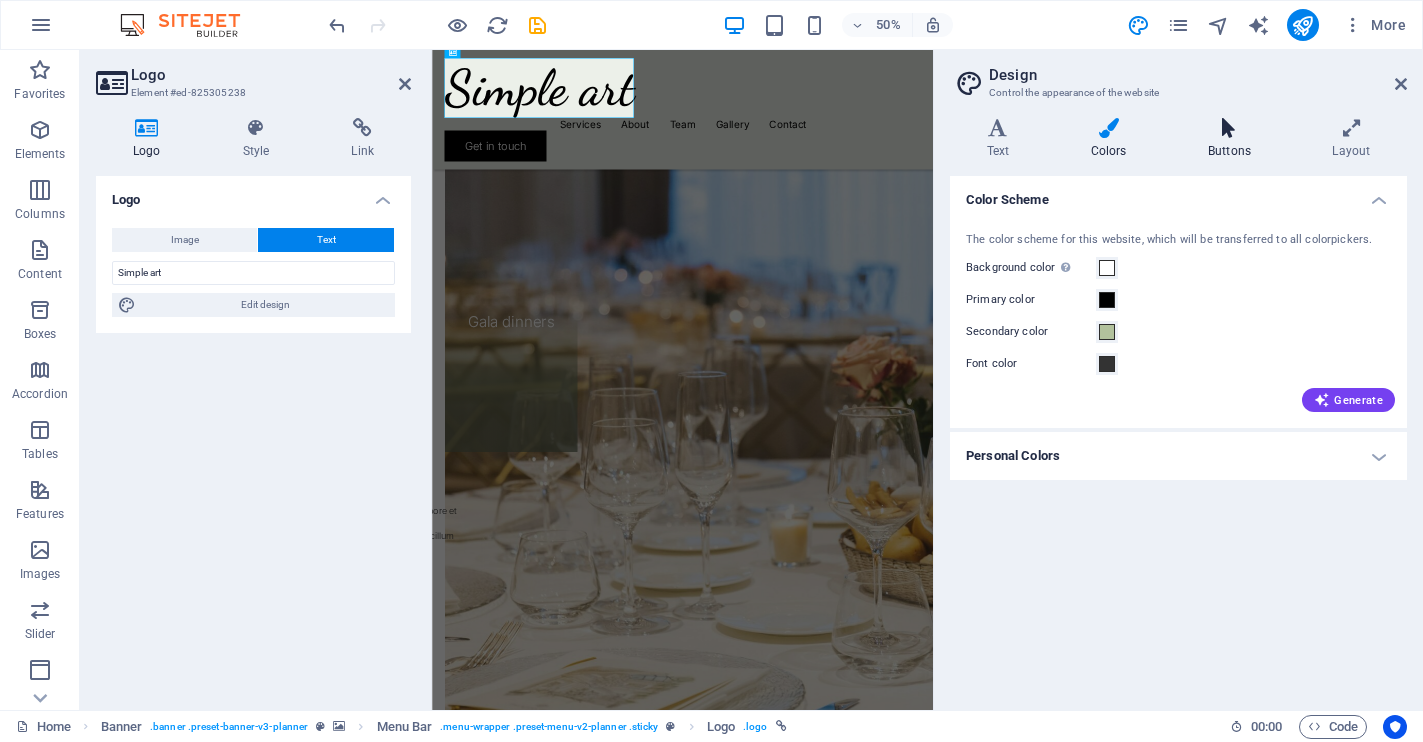 click at bounding box center [1229, 128] 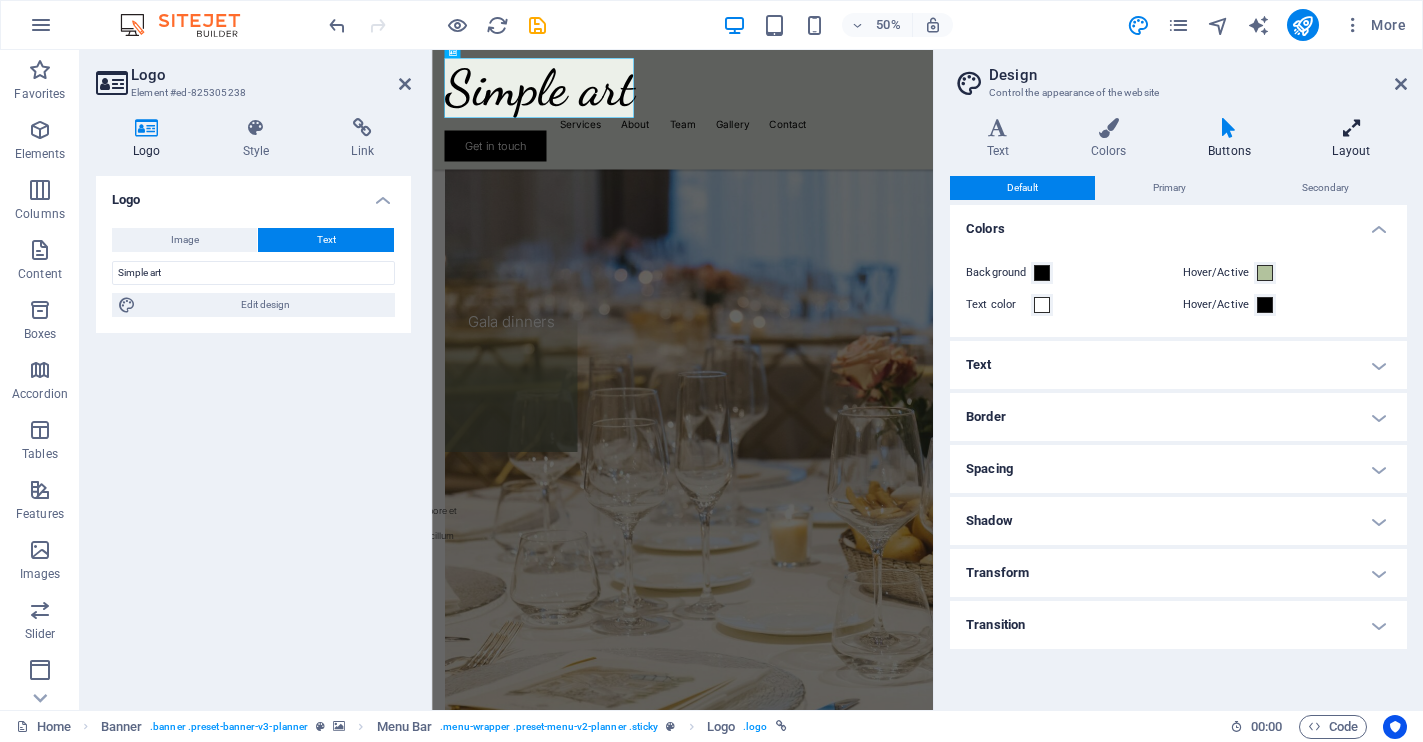 click at bounding box center [1351, 128] 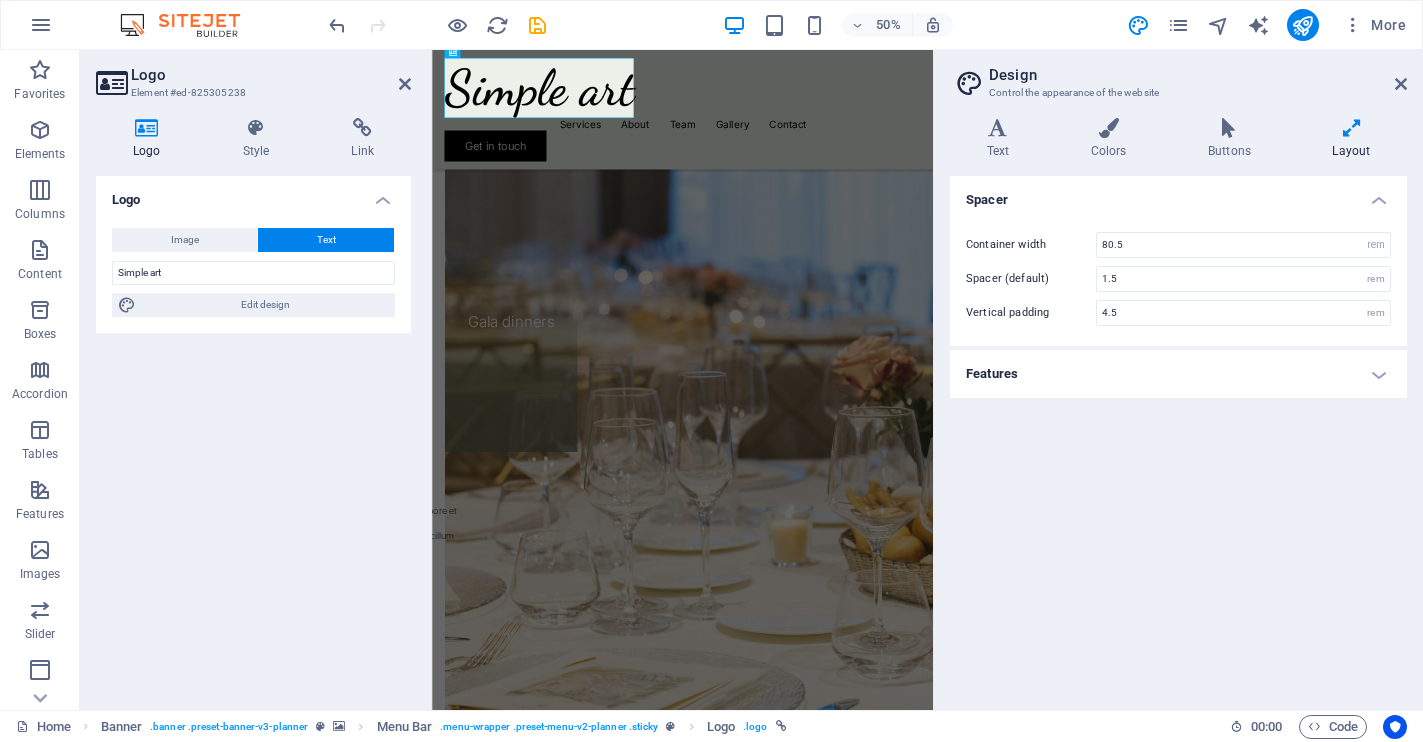 click on "Design Control the appearance of the website Variants  Text  Colors  Buttons  Layout Text Standard Bold Links Font color Font Inter Font size 18 rem px Line height 1.4 Font weight To display the font weight correctly, it may need to be enabled.  Manage Fonts Thin, 100 Extra-light, 200 Light, 300 Regular, 400 Medium, 500 Semi-bold, 600 Bold, 700 Extra-bold, 800 Black, 900 Letter spacing 0 rem px Font style Text transform Tt TT tt Text align Font weight To display the font weight correctly, it may need to be enabled.  Manage Fonts Thin, 100 Extra-light, 200 Light, 300 Regular, 400 Medium, 500 Semi-bold, 600 Bold, 700 Extra-bold, 800 Black, 900 Default Hover / Active Font color Font color Decoration Decoration Transition duration 0.3 s Transition function Ease Ease In Ease Out Ease In/Ease Out Linear Headlines All H1 / Textlogo H2 H3 H4 H5 H6 Font color Font Dancing Script Line height 1.2 Font weight To display the font weight correctly, it may need to be enabled.  Manage Fonts Thin, 100 Extra-light, 200 0 rem 0" at bounding box center [1178, 380] 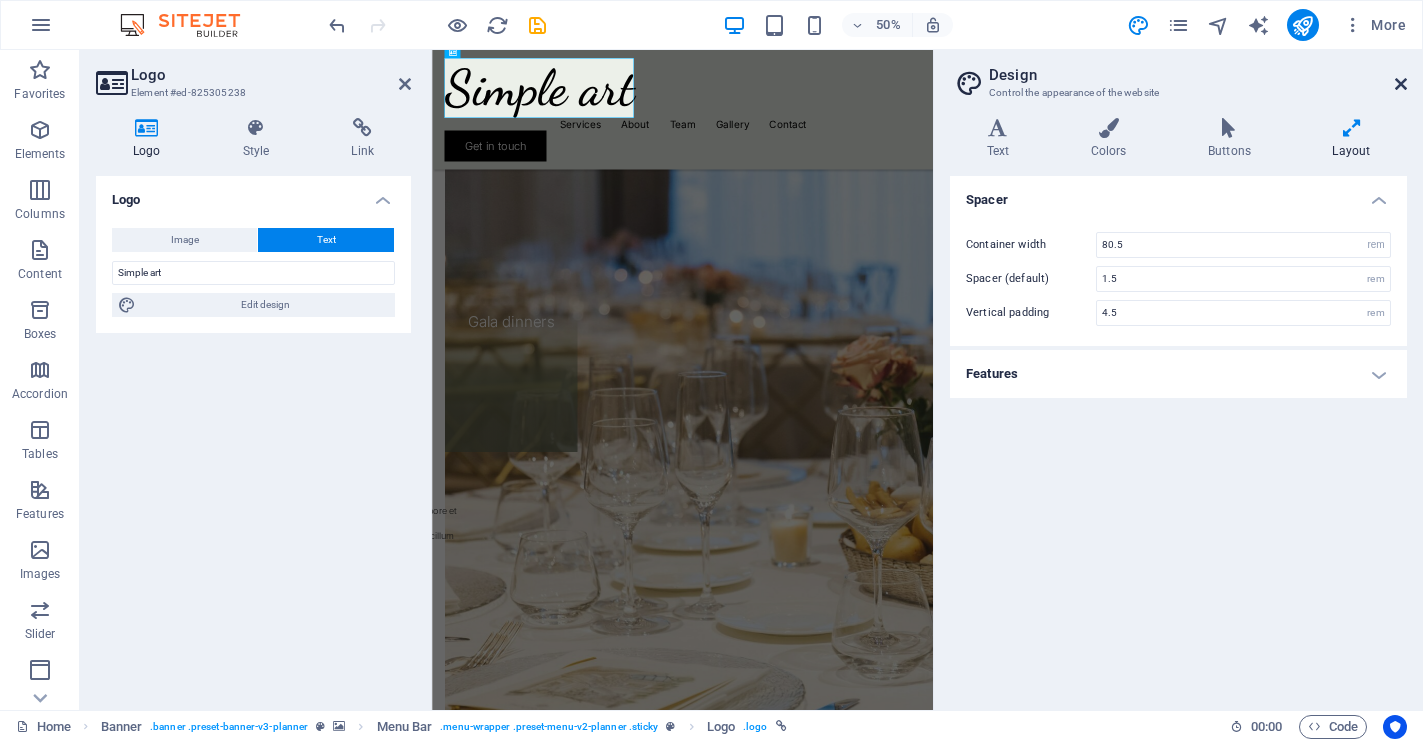 click at bounding box center (1401, 84) 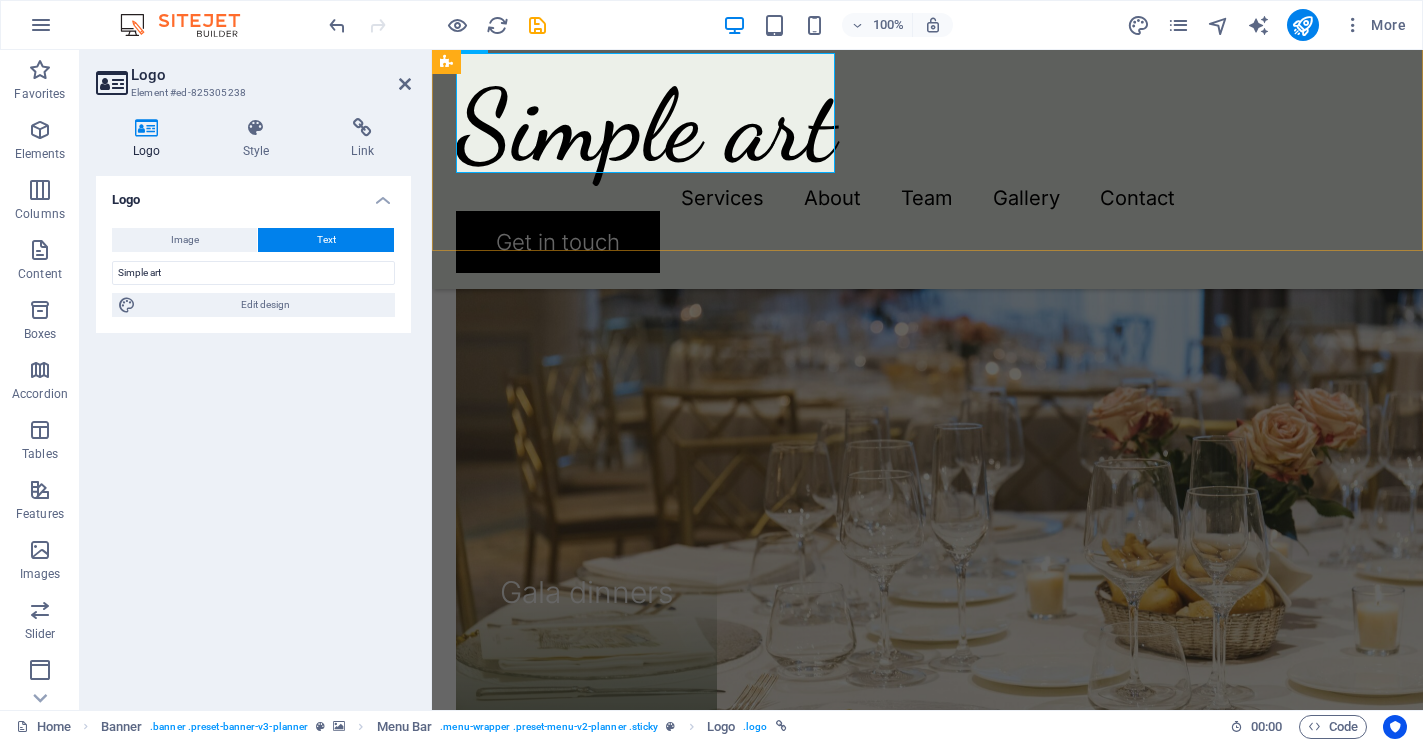 scroll, scrollTop: 2753, scrollLeft: 0, axis: vertical 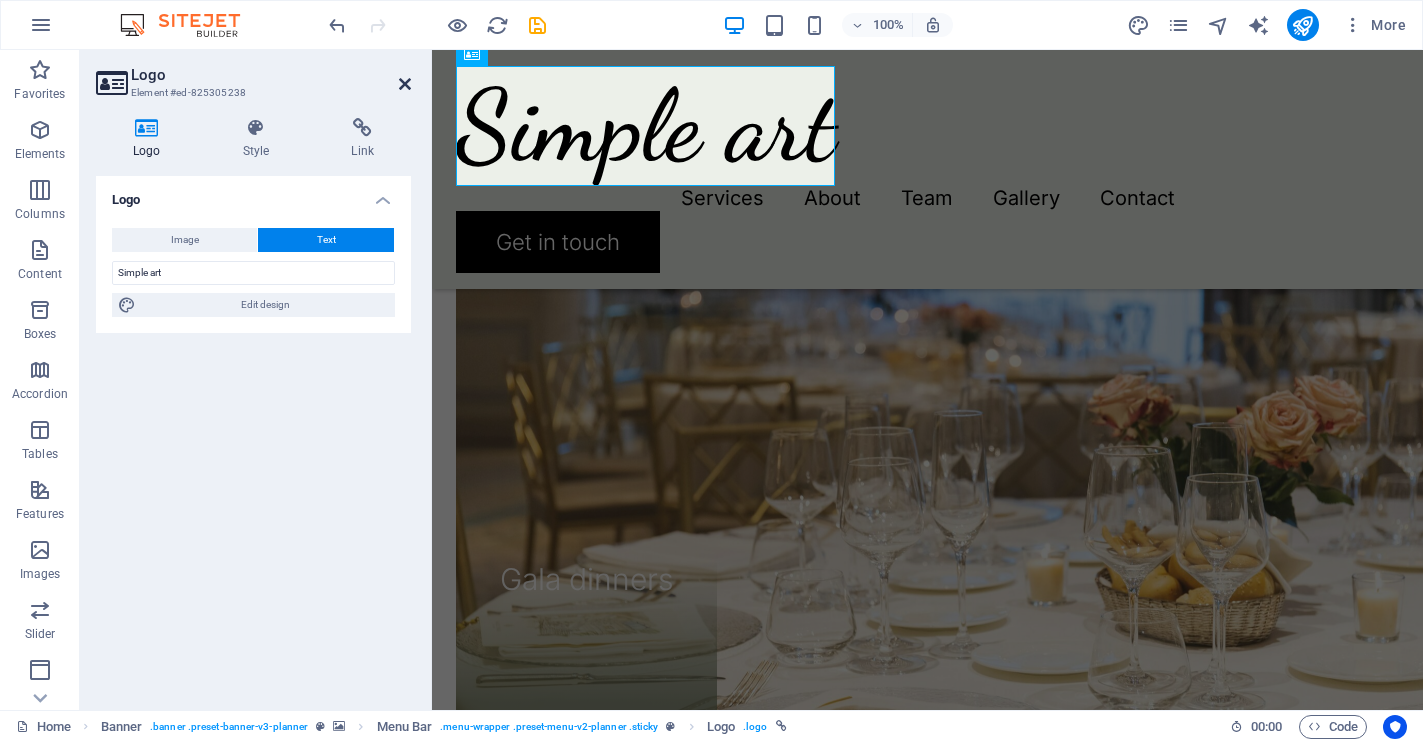 click at bounding box center [405, 84] 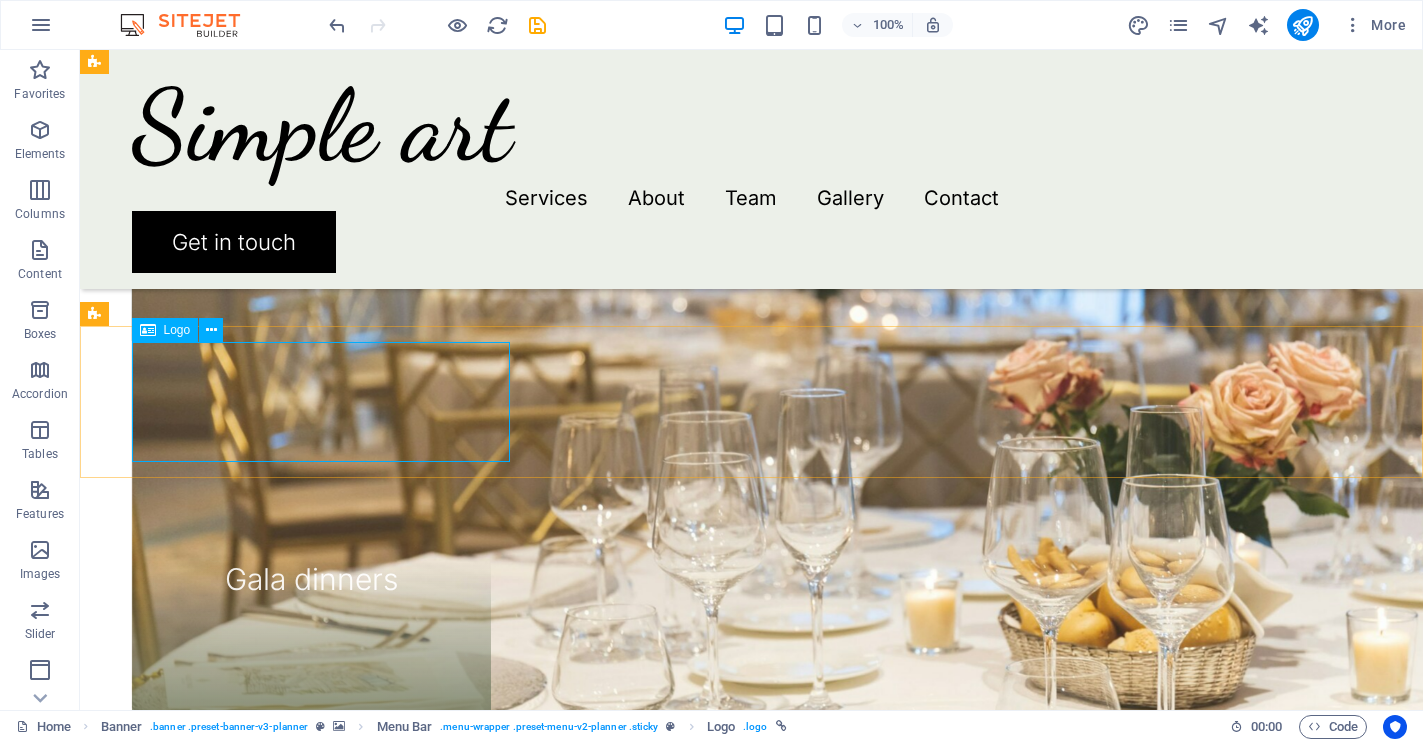 scroll, scrollTop: 2477, scrollLeft: 0, axis: vertical 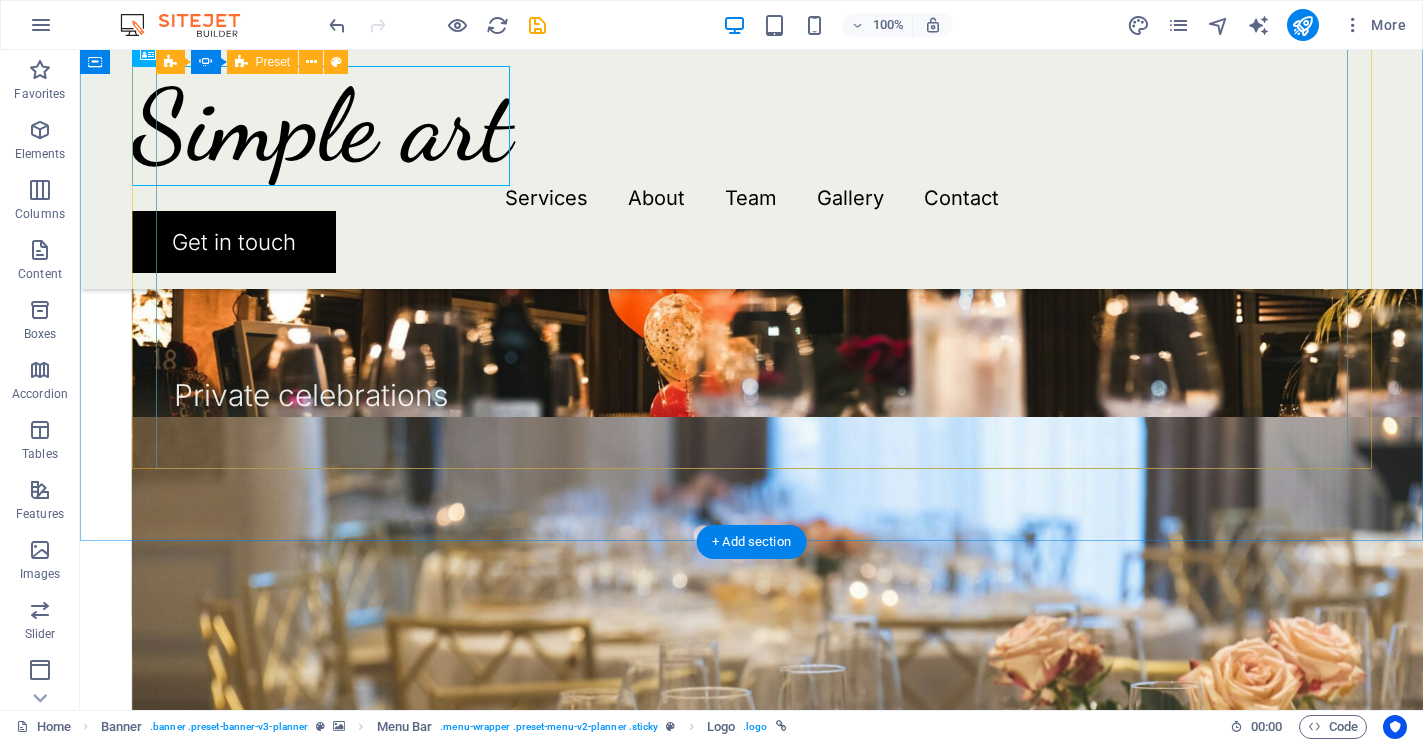 click on "Extraordinary service Simple Arts was born from a desire to celebrate the gentle spontaneity of beauty—the kind that feels like falling in love with a sunrise or tracing the outline of a beloved's hand. In our world, art is not about perfection; it is about connection, intimacy, and the poetry found within imperfection. We believe that every piece tells a story as unique as the curves of a handwritten letter or a whispered secret at dusk. Each organic mirror, hand-shaped and raw-edged, exists in that delicate space between wonder and memory—capturing not only the reflections of faces, but also cherished moments and private dreams. Our vision is to fill homes and hearts with art that evokes a hushed reverence—the sensation of slow mornings, laughter echoing through sunlit rooms, and the timeless comfort of belonging. Simple Arts aims to leave you with a feeling of romance—the kind that celebrates life's quiet surprises and the enduring warmth that art, like love, gently brings into your everyday life." at bounding box center [-440, 3643] 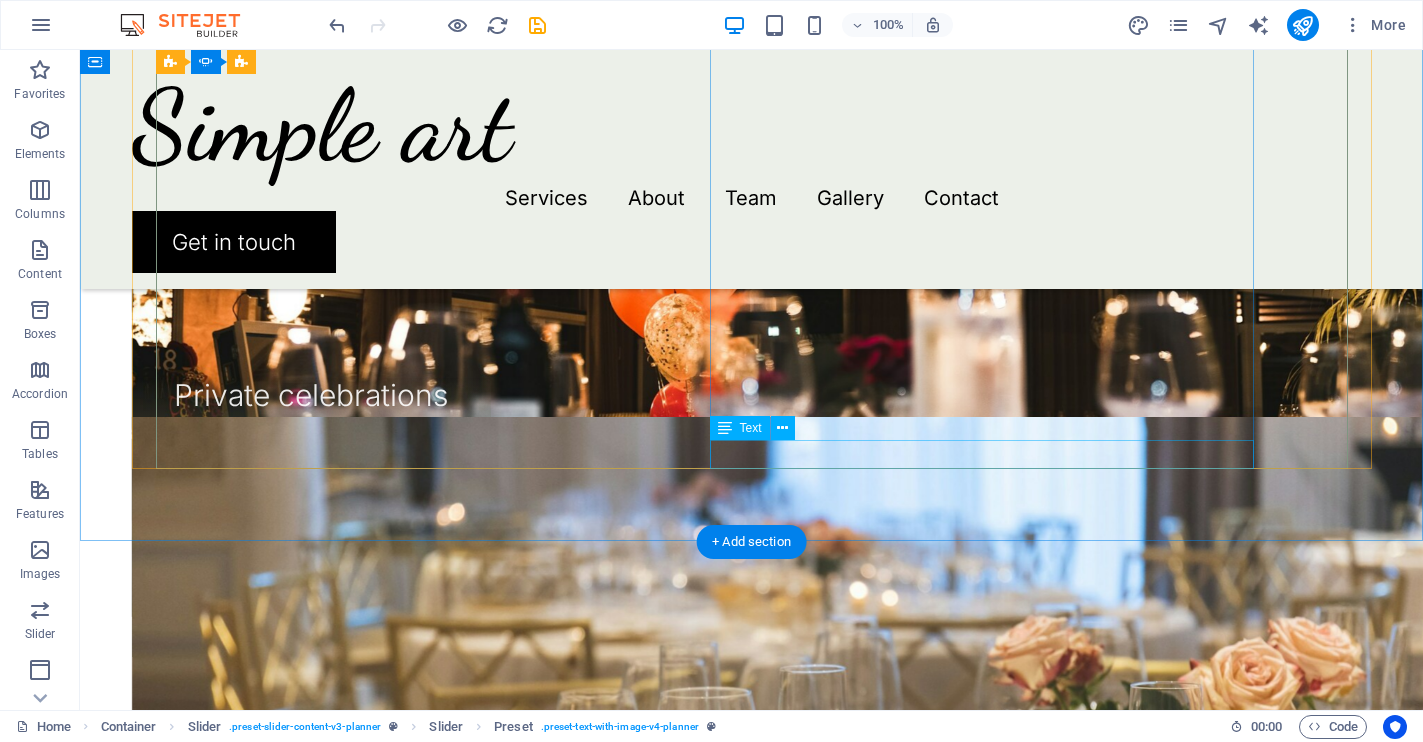 click on "Simple Art" at bounding box center [-410, 3652] 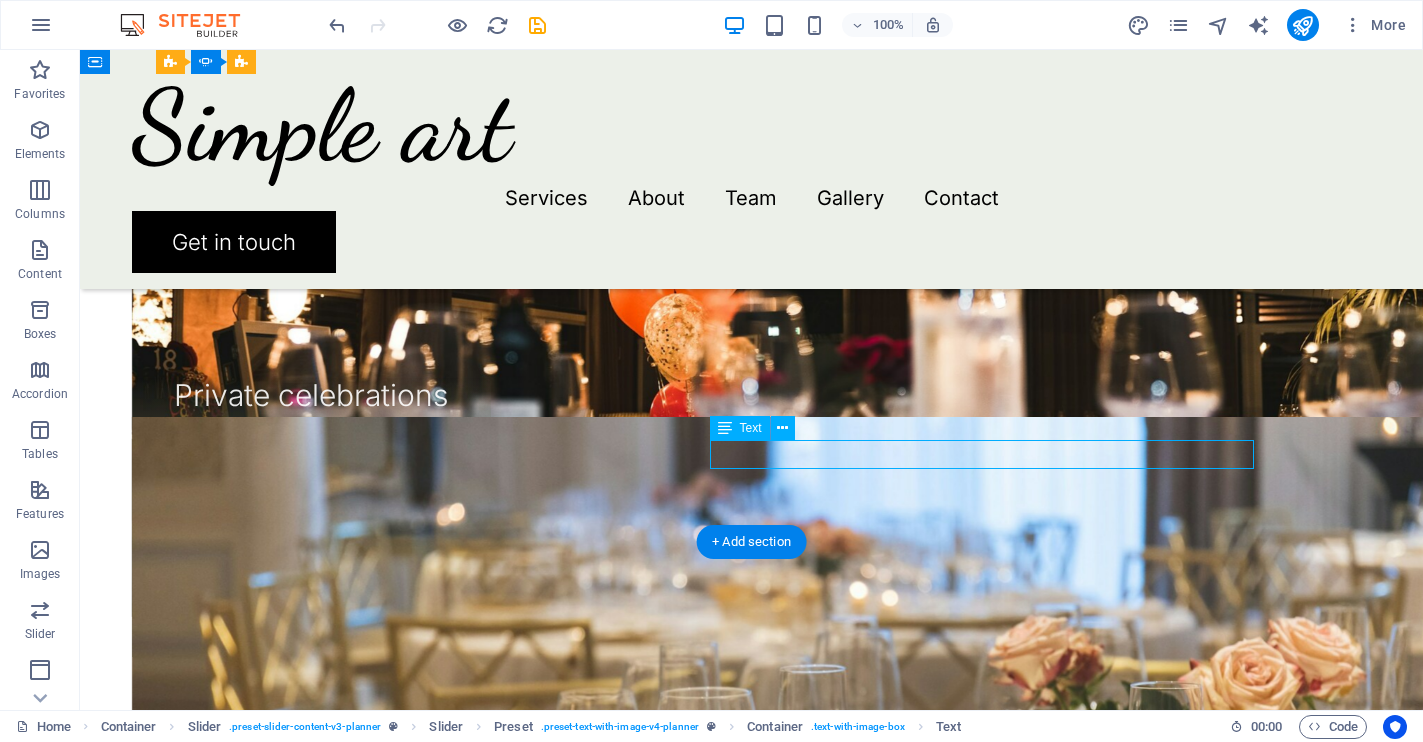 click on "Simple Art" at bounding box center [-410, 3652] 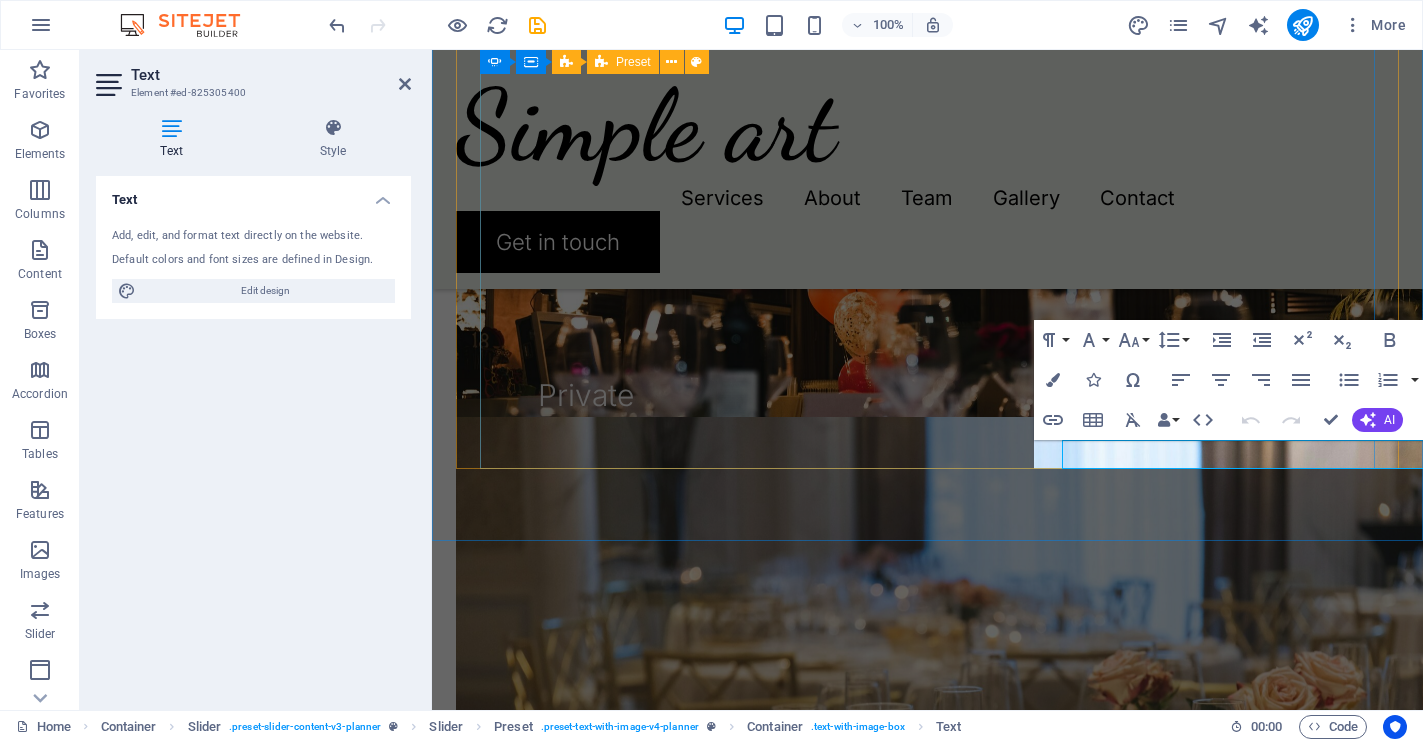 scroll, scrollTop: 3104, scrollLeft: 0, axis: vertical 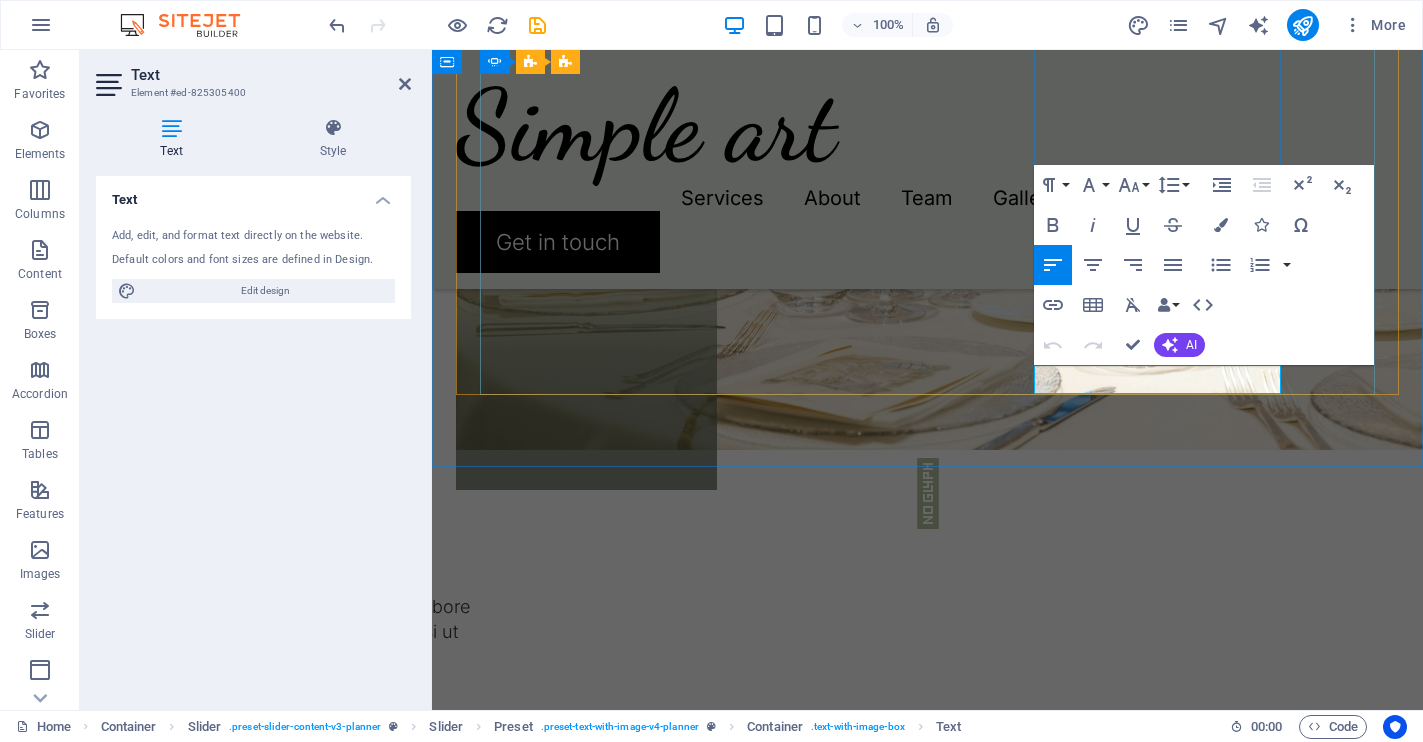 click on "Simple Art" at bounding box center (62, 2892) 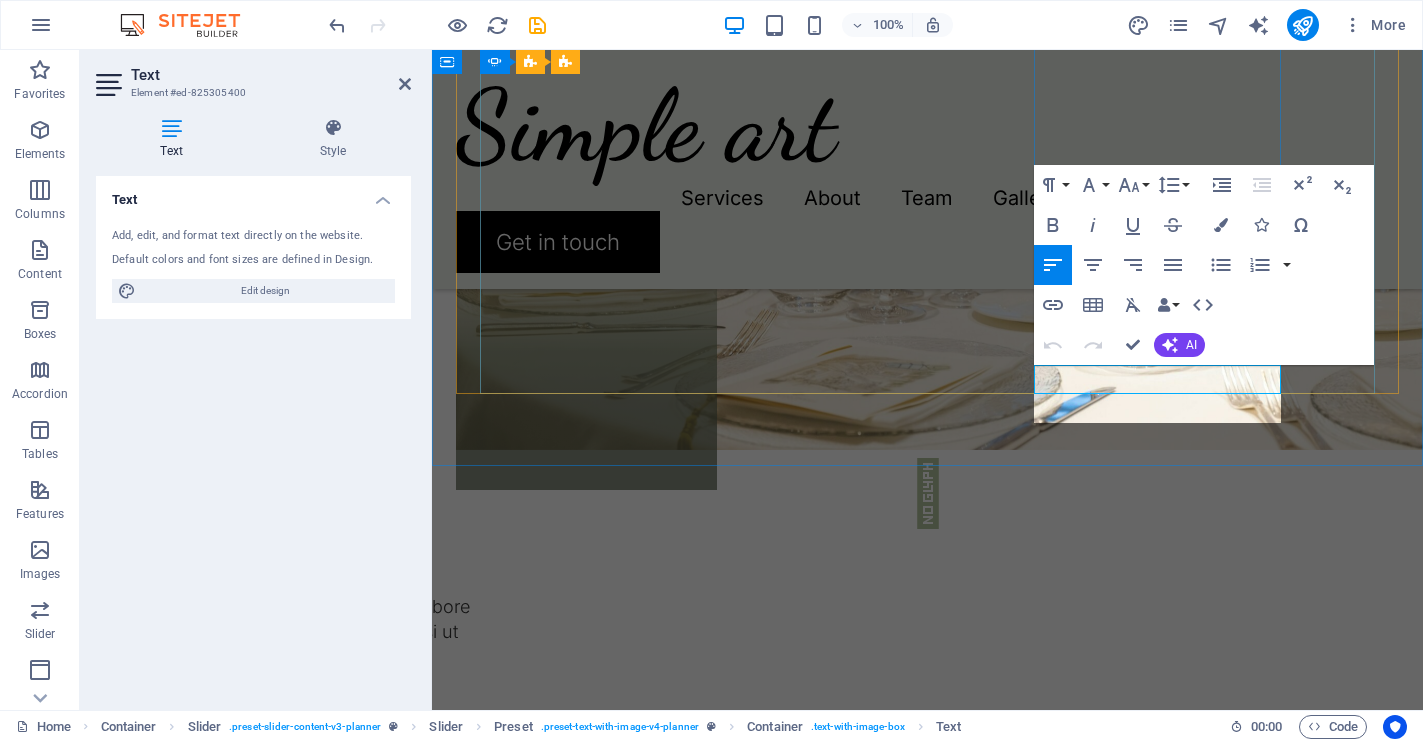 scroll, scrollTop: 0, scrollLeft: 0, axis: both 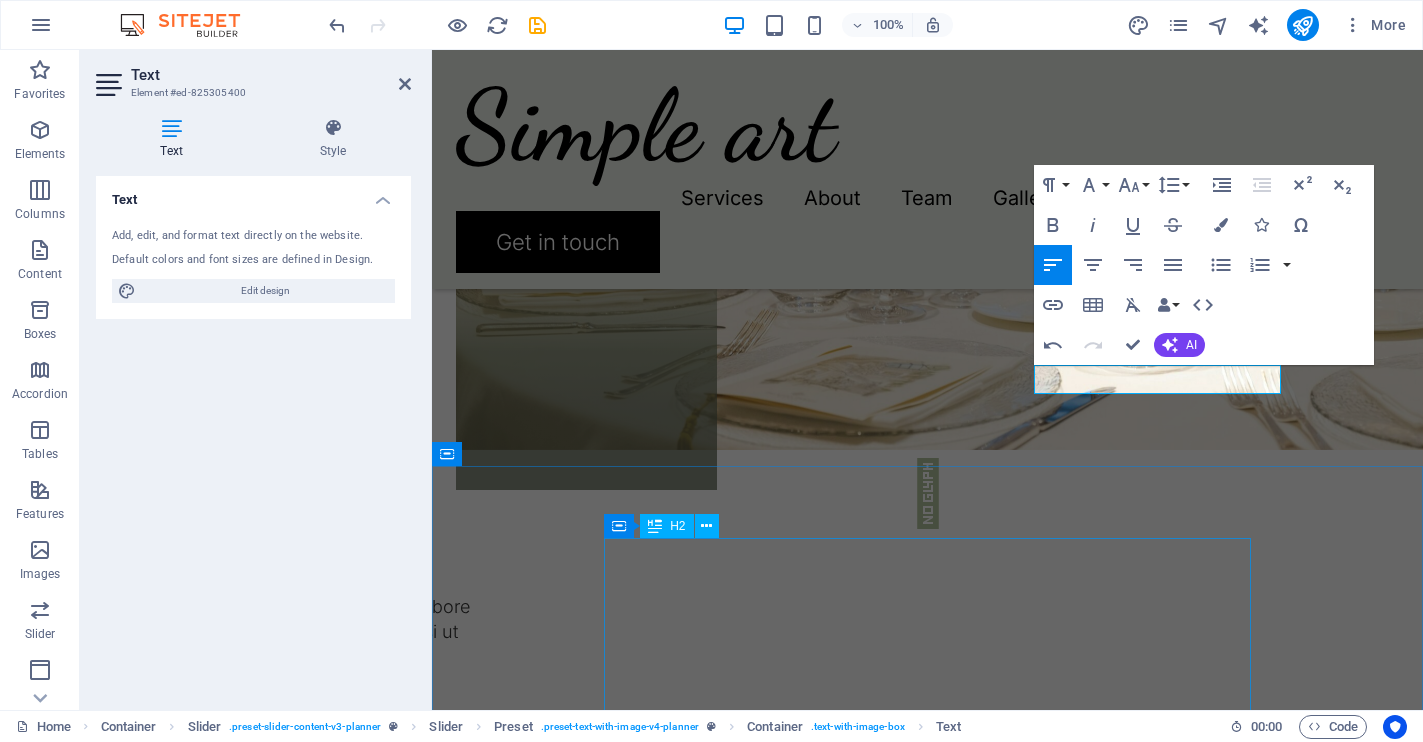 click on "Beyond plans, we create memories!" at bounding box center [927, 1971] 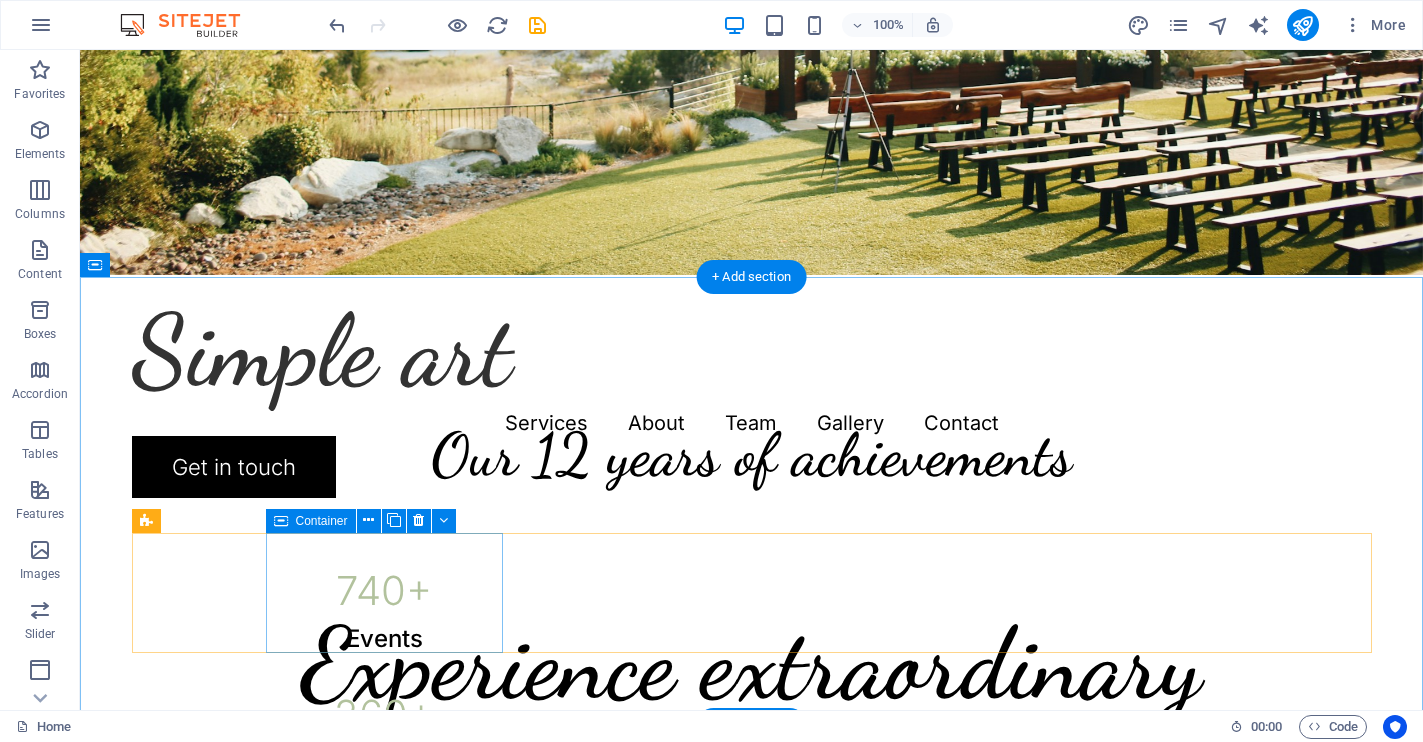 scroll, scrollTop: 673, scrollLeft: 0, axis: vertical 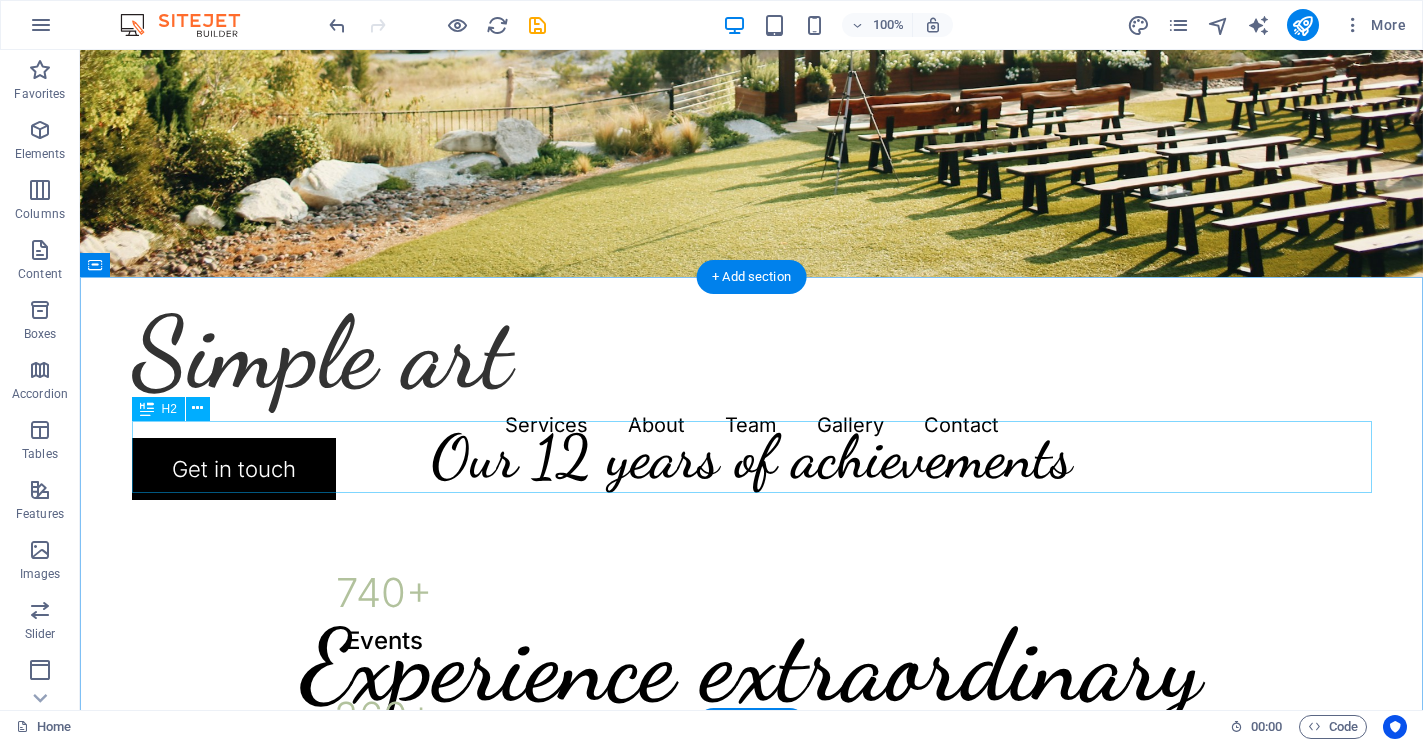 click on "Our 12 years of achievements" at bounding box center (752, 457) 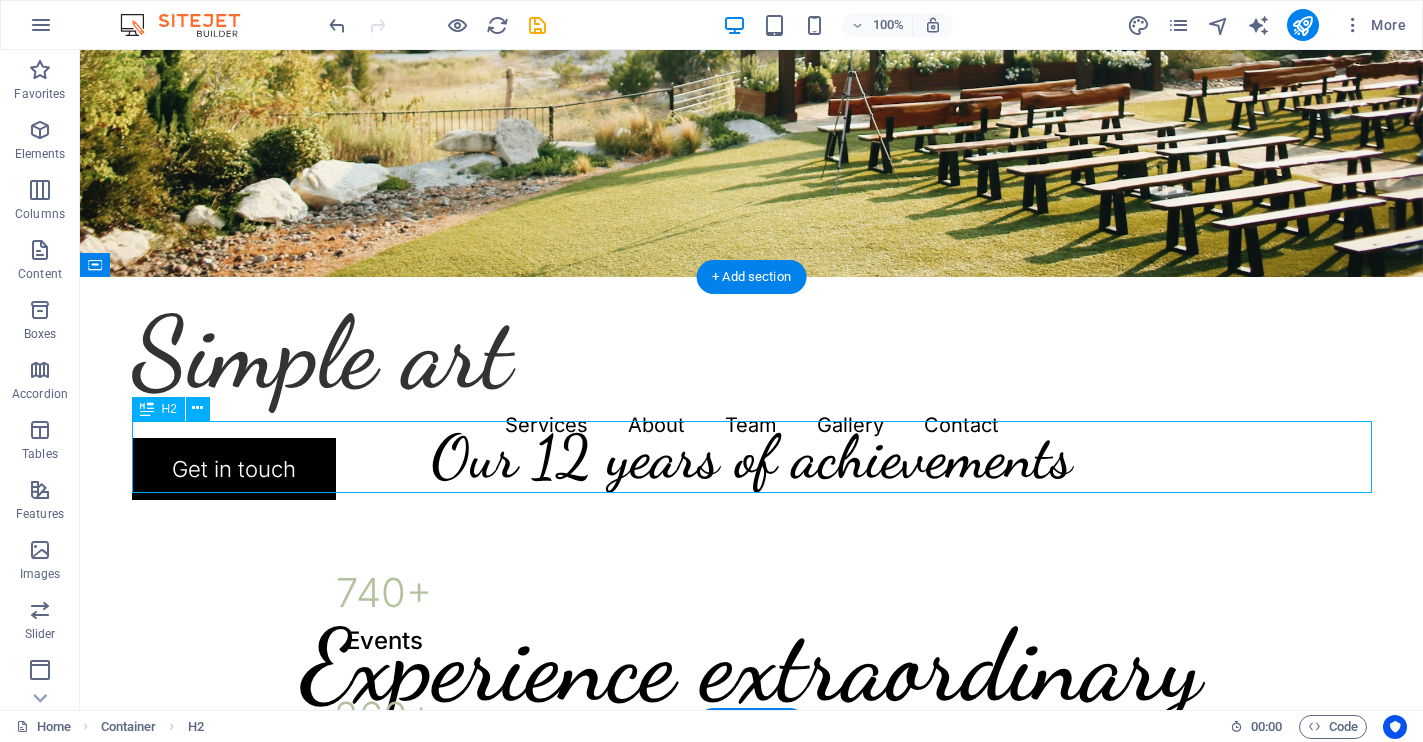 click on "Our 12 years of achievements" at bounding box center (752, 457) 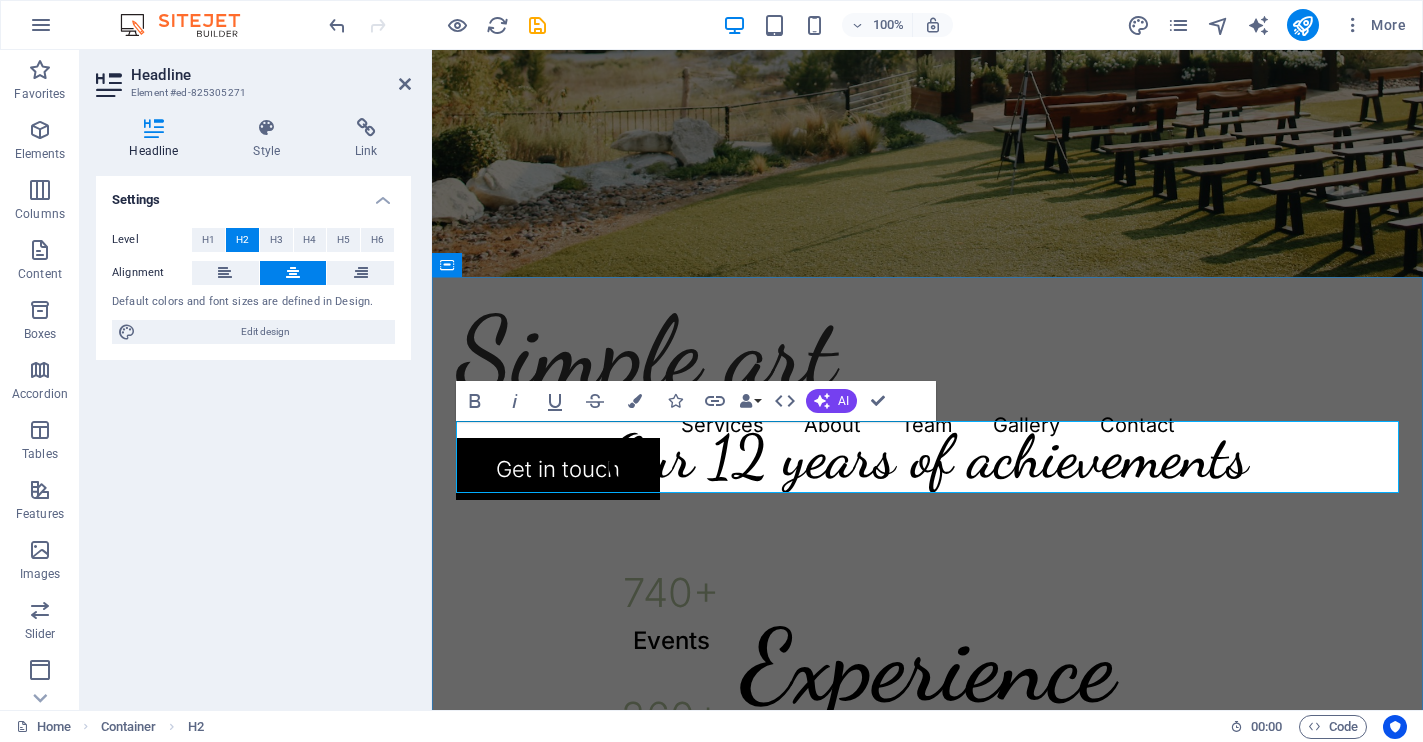 type 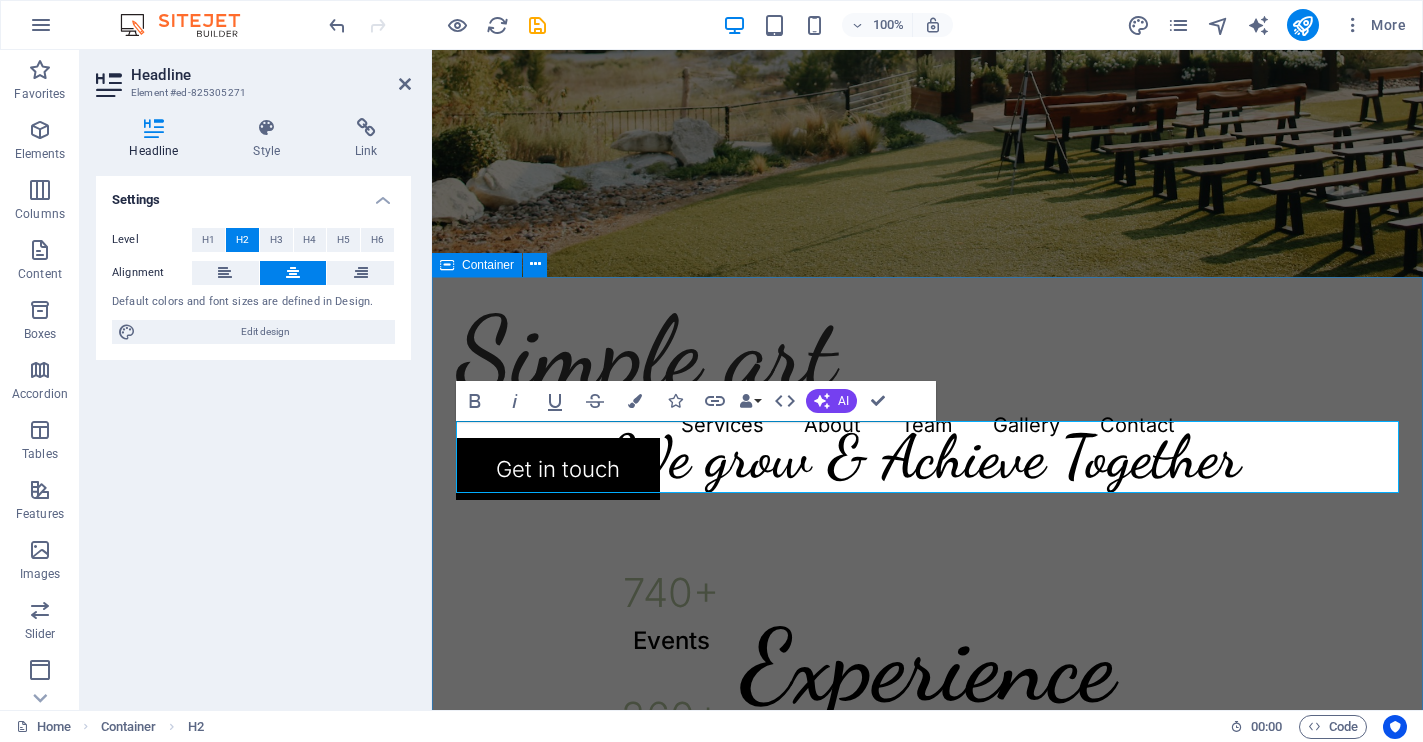 click on "We grow & Achieve Together 740 + Events 260 + Clients 130 k+ Guests 18 Prizes" at bounding box center [927, 687] 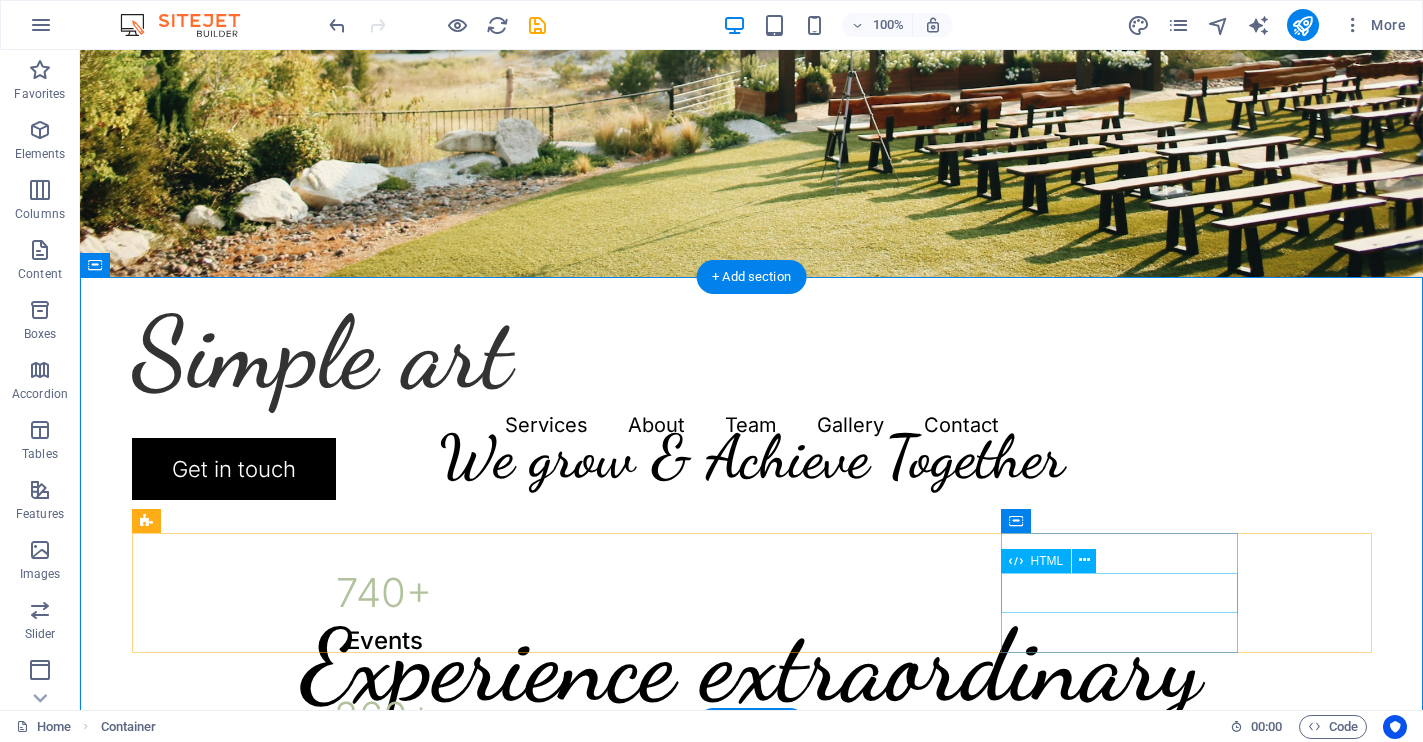 click on "18" at bounding box center (384, 965) 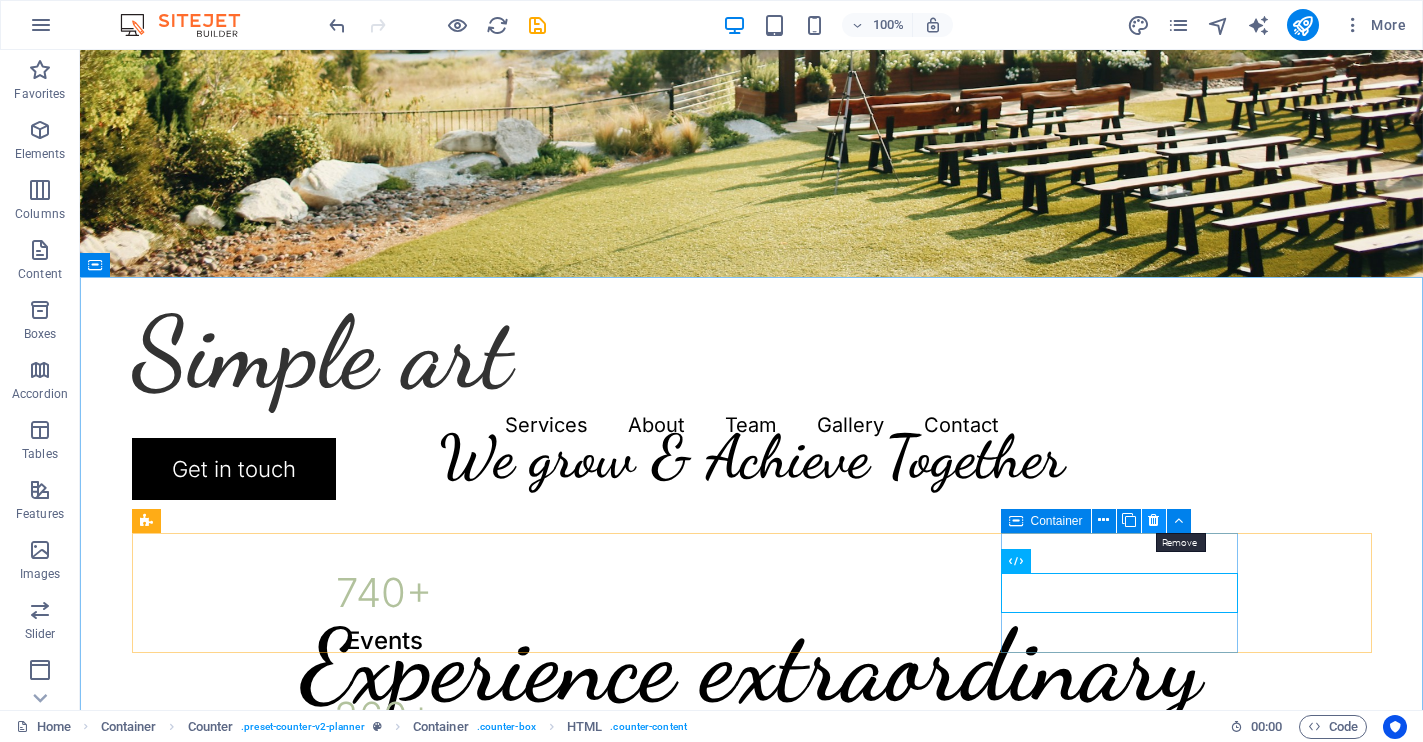 click at bounding box center [1153, 520] 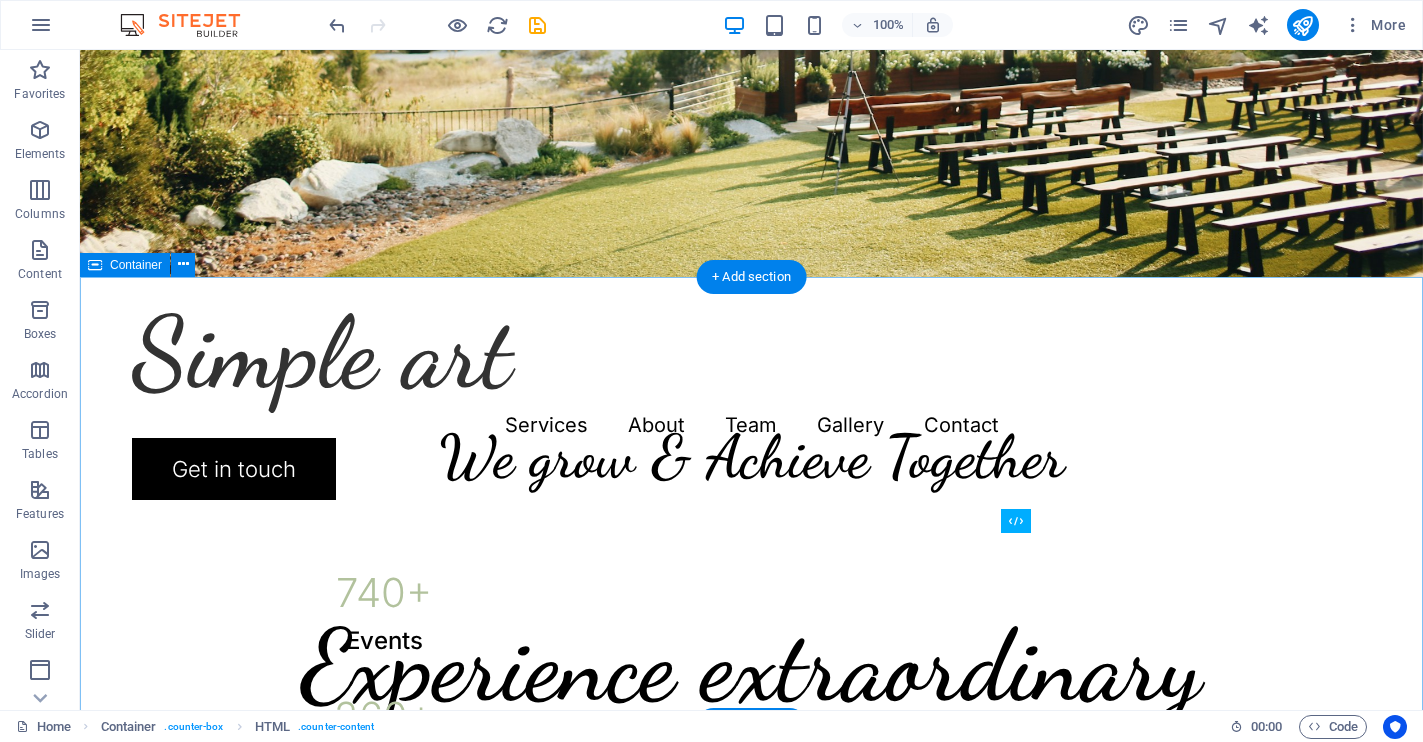click on "We grow & Achieve Together 740 + Events 260 + Clients 130 k+ Guests" at bounding box center (751, 625) 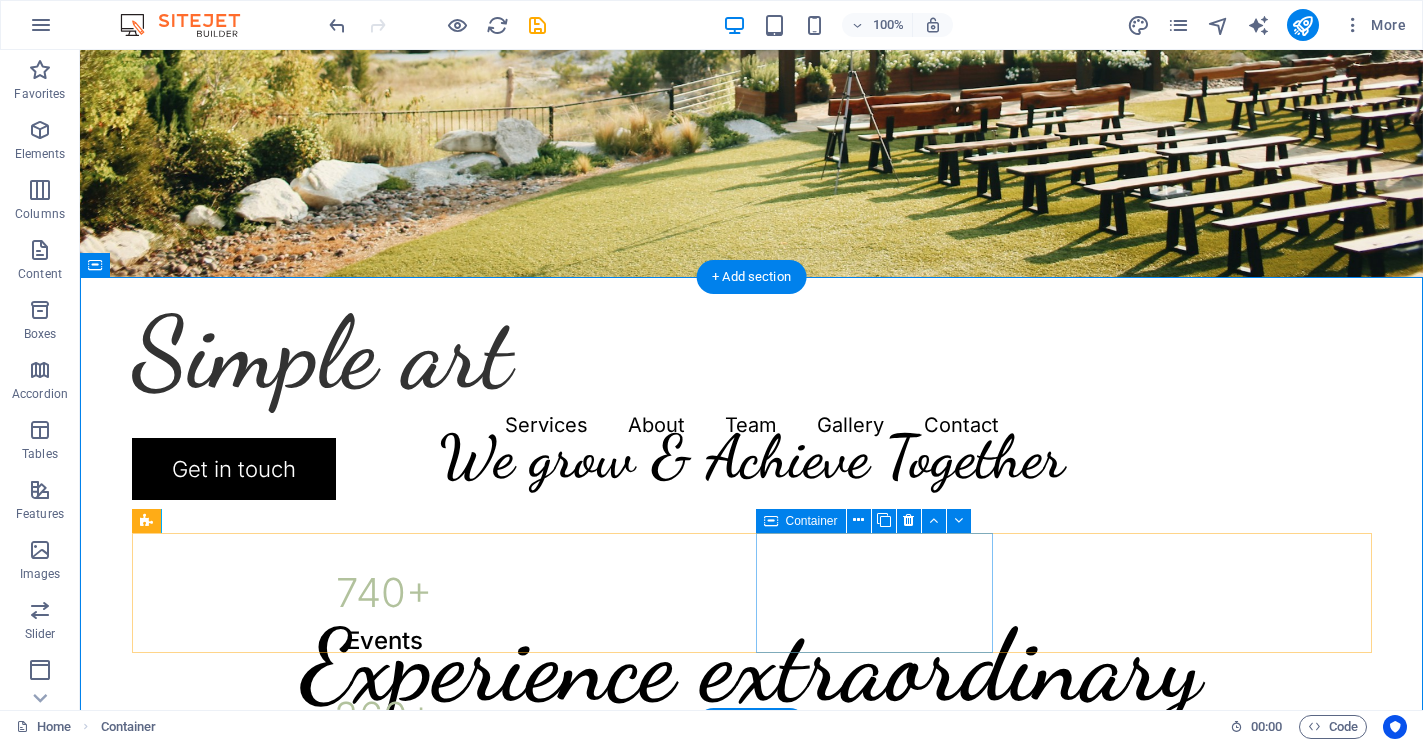 drag, startPoint x: 745, startPoint y: 533, endPoint x: 767, endPoint y: 533, distance: 22 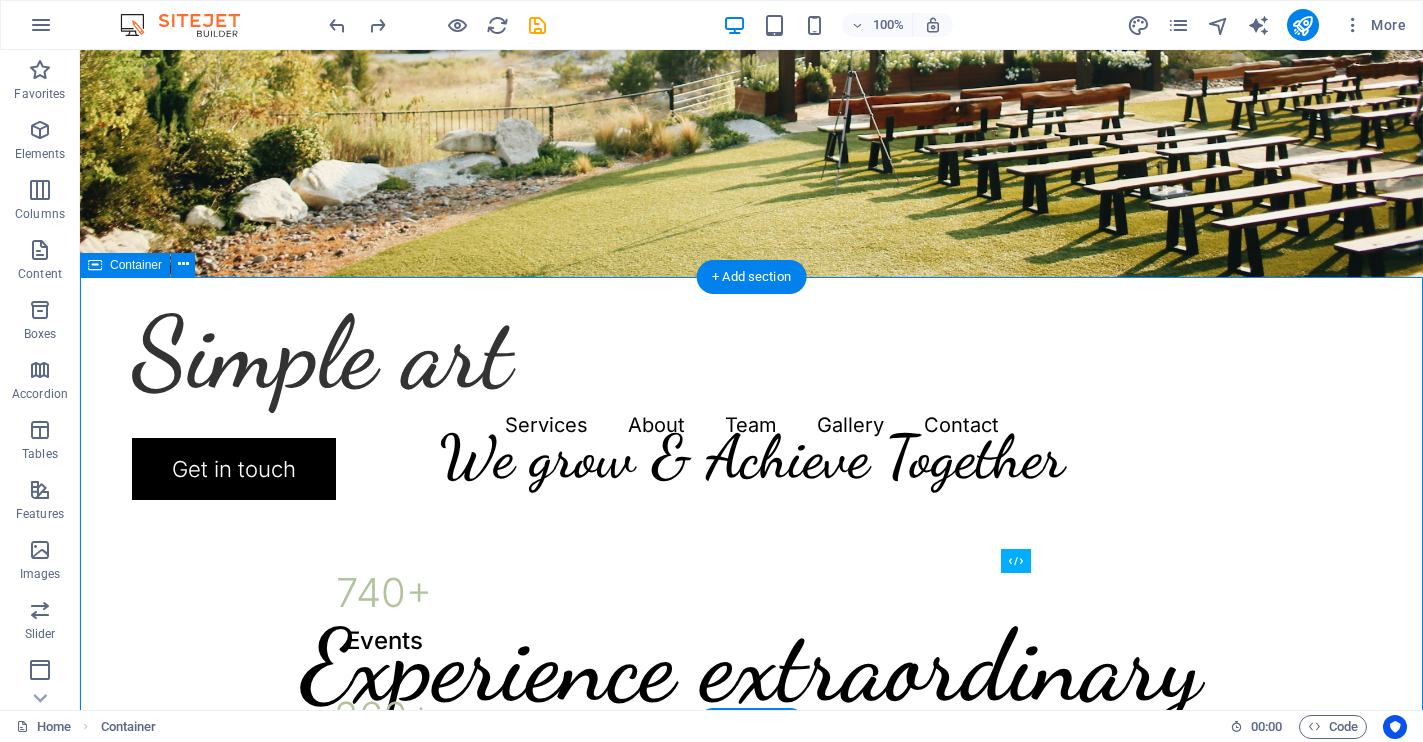 click on "We grow & Achieve Together 740 + Events 260 + Clients 130 k+ Guests 18 Prizes" at bounding box center [751, 687] 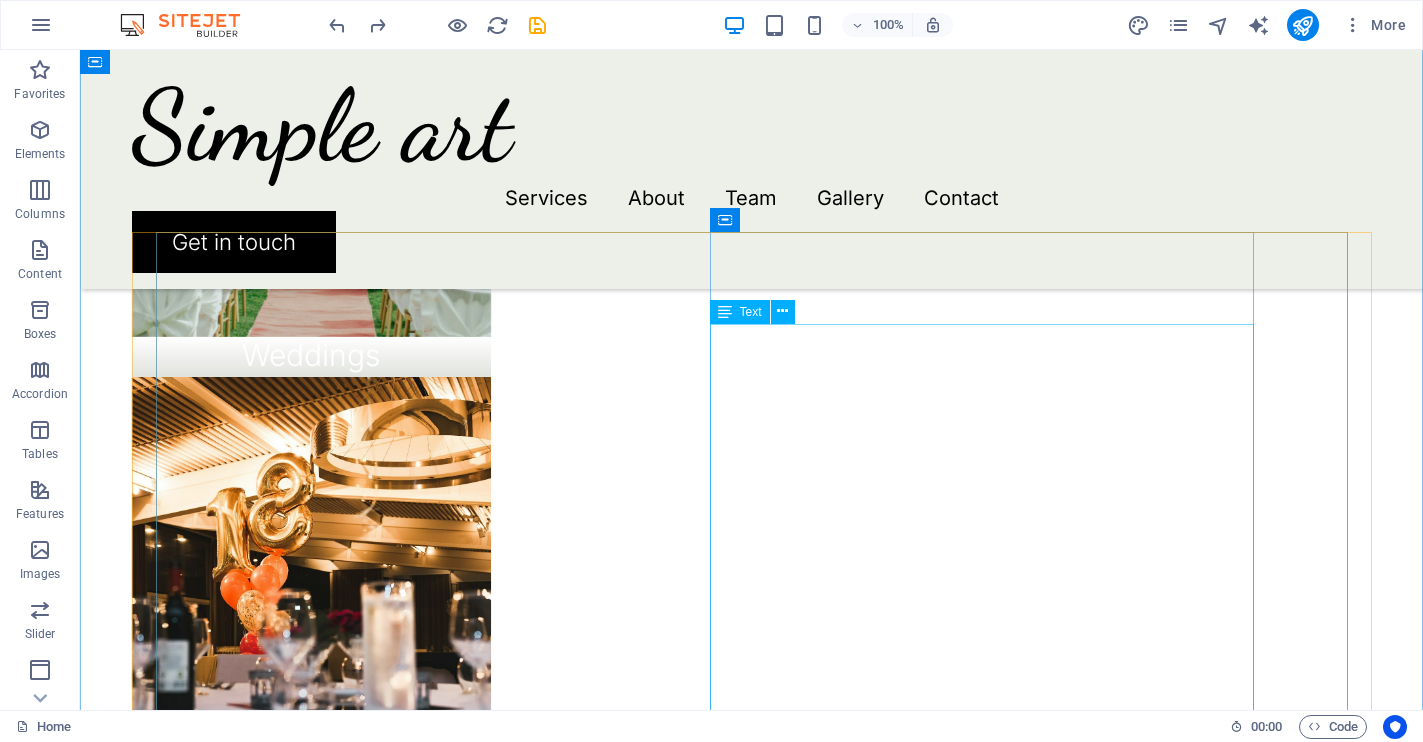 scroll, scrollTop: 2086, scrollLeft: 0, axis: vertical 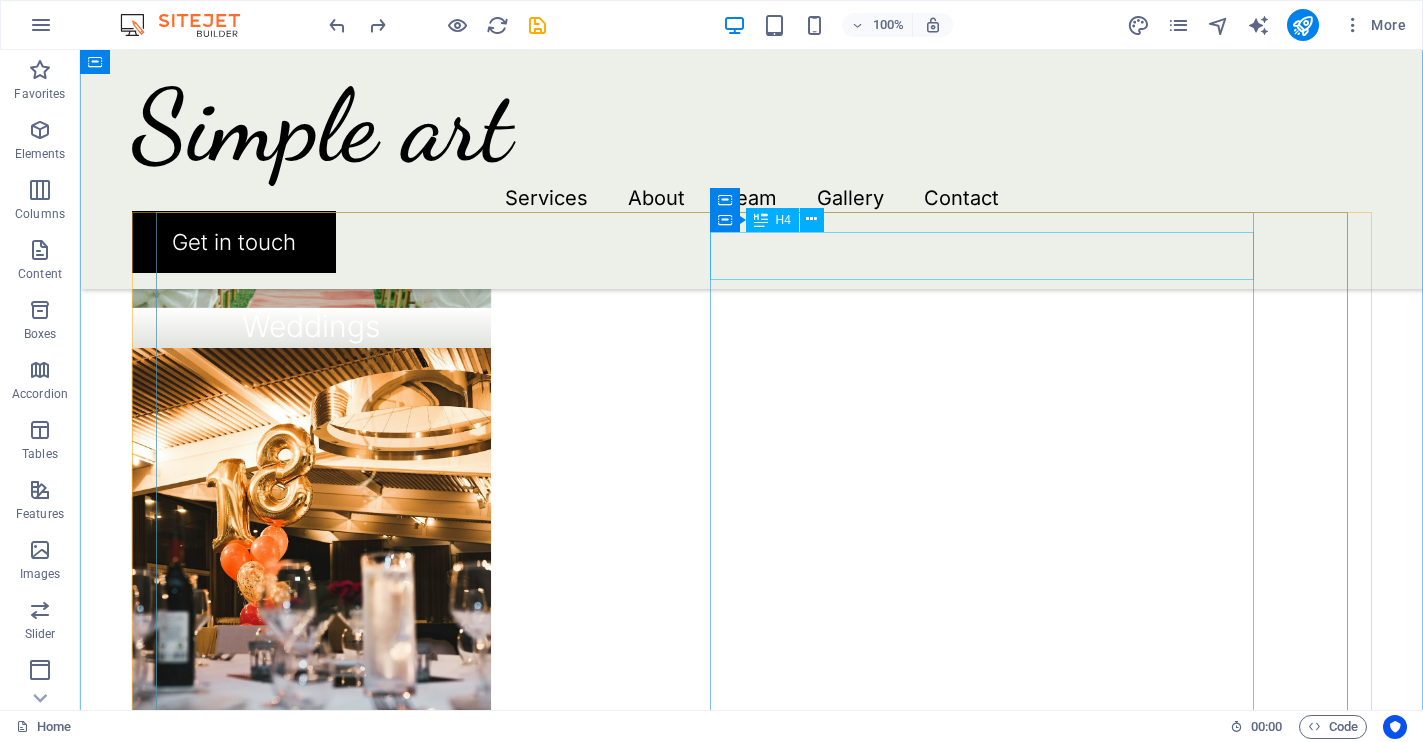 click on "Extraordinary service" at bounding box center (-410, 3165) 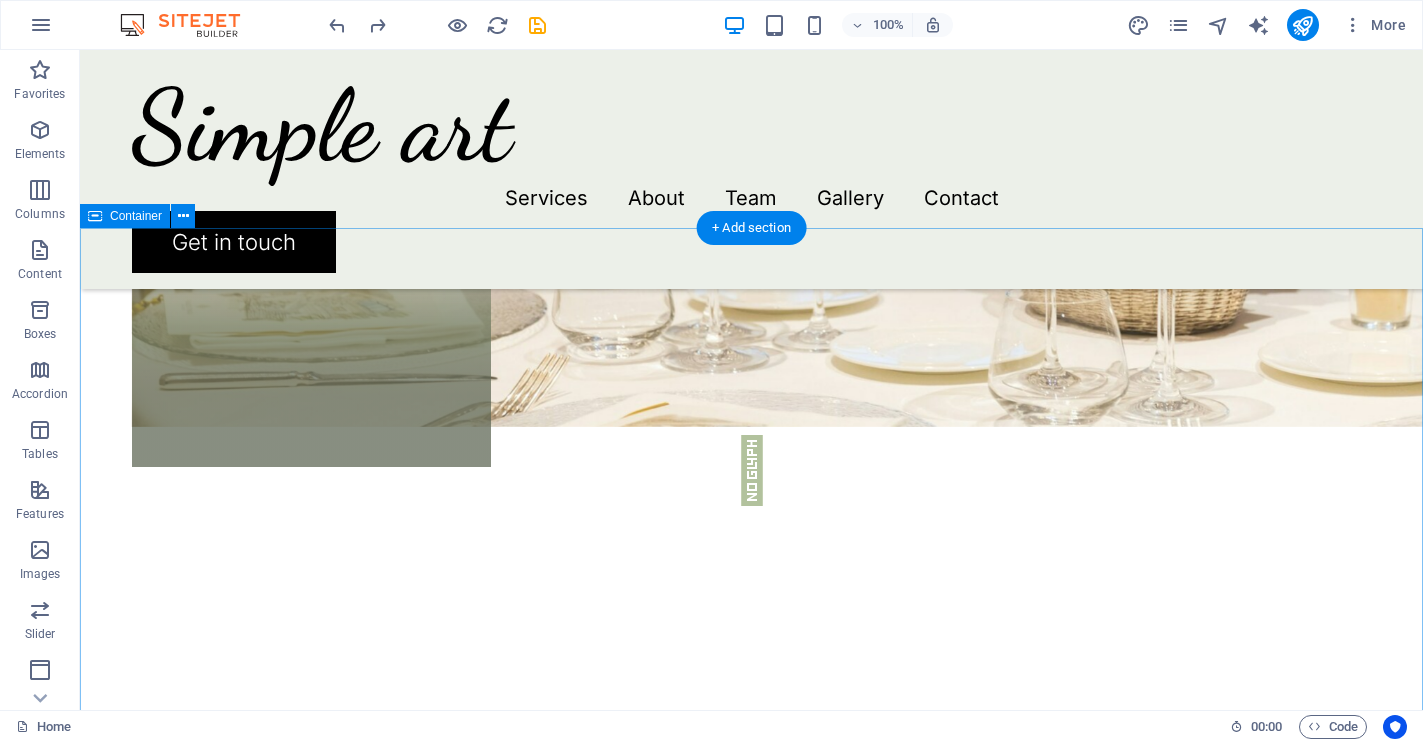scroll, scrollTop: 3129, scrollLeft: 0, axis: vertical 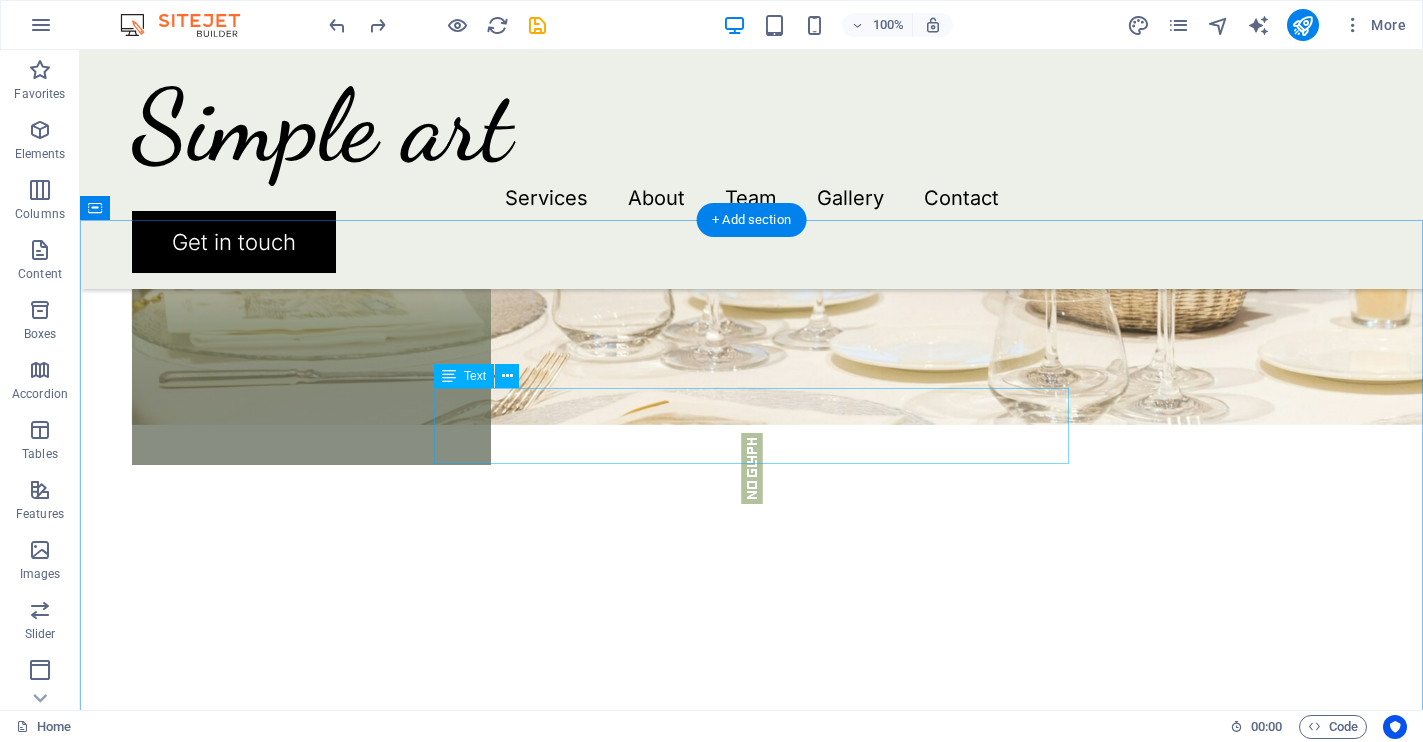 click on "Lorem ipsum dolor sit amet, consectetur adipiscing elit, sed do eiusmod tempor incididunt ut labore et dolore magna aliqua. Ut enim ad minim veniam, quis nostrud exercitation ullamco" at bounding box center [752, 1738] 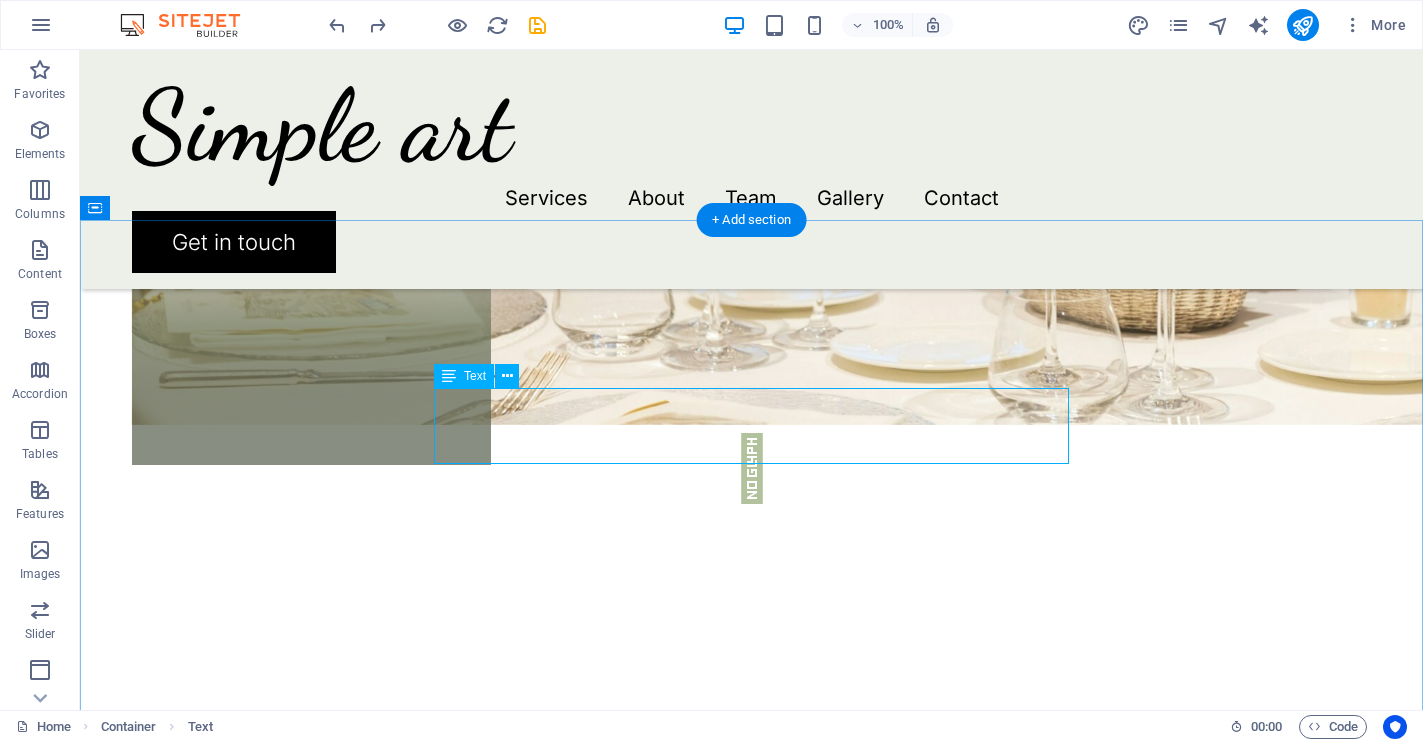 click on "Lorem ipsum dolor sit amet, consectetur adipiscing elit, sed do eiusmod tempor incididunt ut labore et dolore magna aliqua. Ut enim ad minim veniam, quis nostrud exercitation ullamco" at bounding box center [752, 1738] 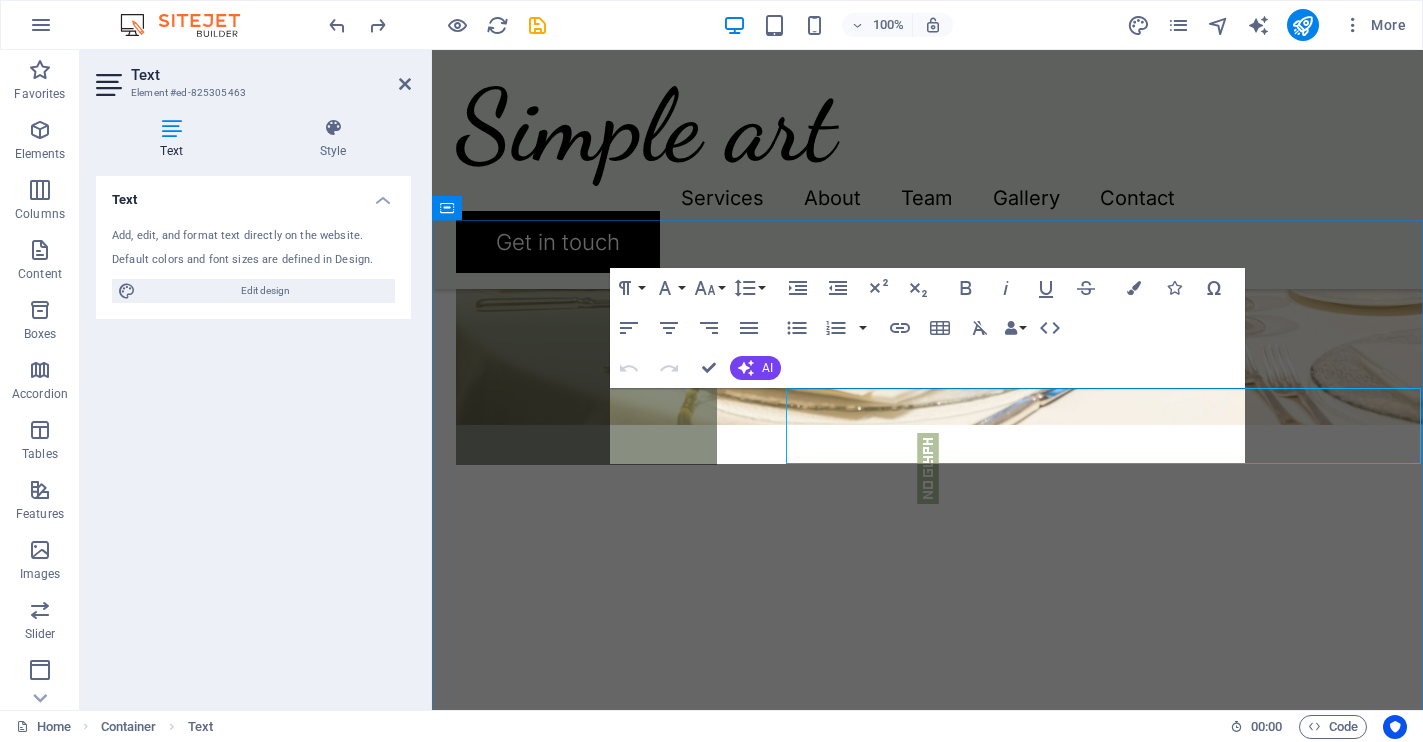 click on "Lorem ipsum dolor sit amet, consectetur adipiscing elit, sed do eiusmod tempor incididunt ut labore et dolore magna aliqua. Ut enim ad minim veniam, quis nostrud exercitation ullamco" at bounding box center (927, 1738) 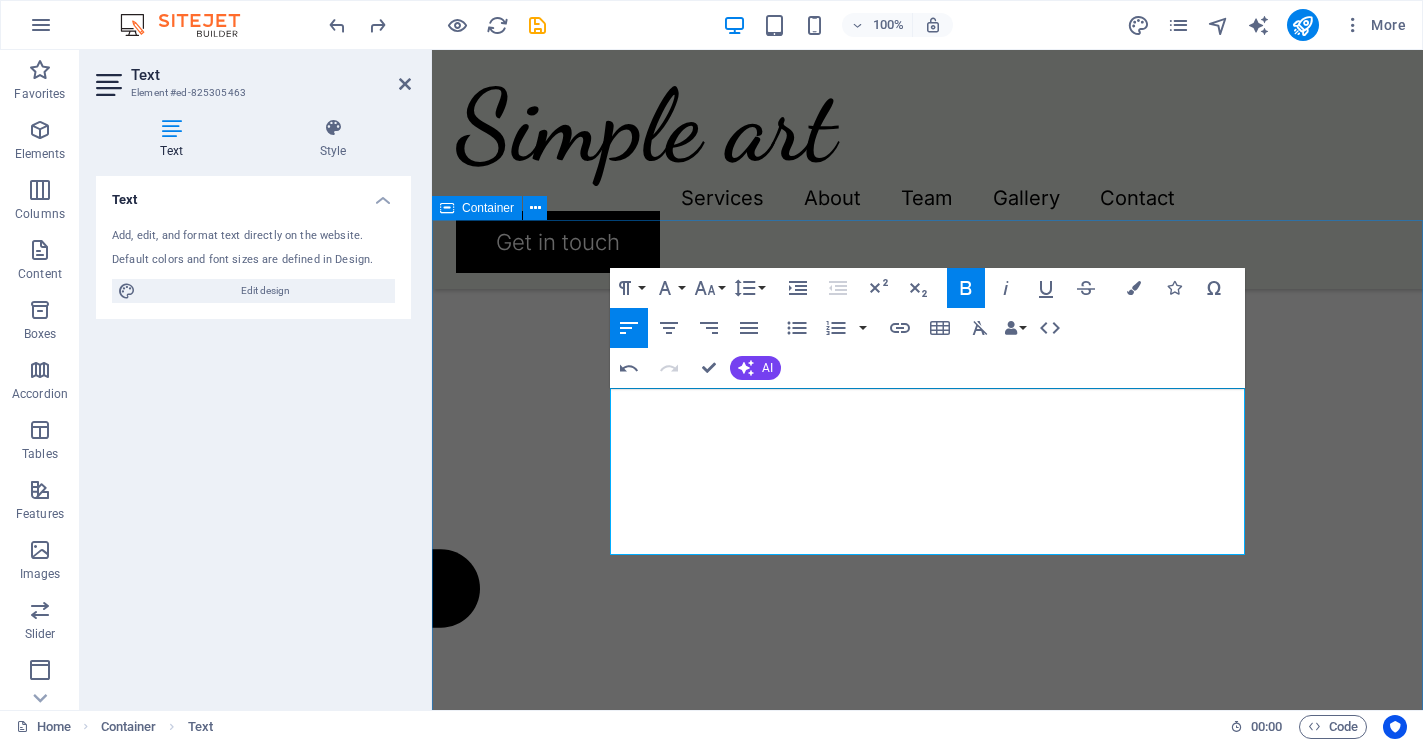 click on "Get in touch We’d love to hear from you. Whether you’re looking for a custom piece, want to learn more about our collections, or simply wish to share your thoughts, Simple Arts welcomes every conversation. Fill out the form below—or reach out by email or social media. Every message is a chance for a new story or collaboration, and we can’t wait to connect with you. Let’s create something beautiful together.   I have read and understand the privacy policy. Unreadable? Load new Submit" at bounding box center [927, 2065] 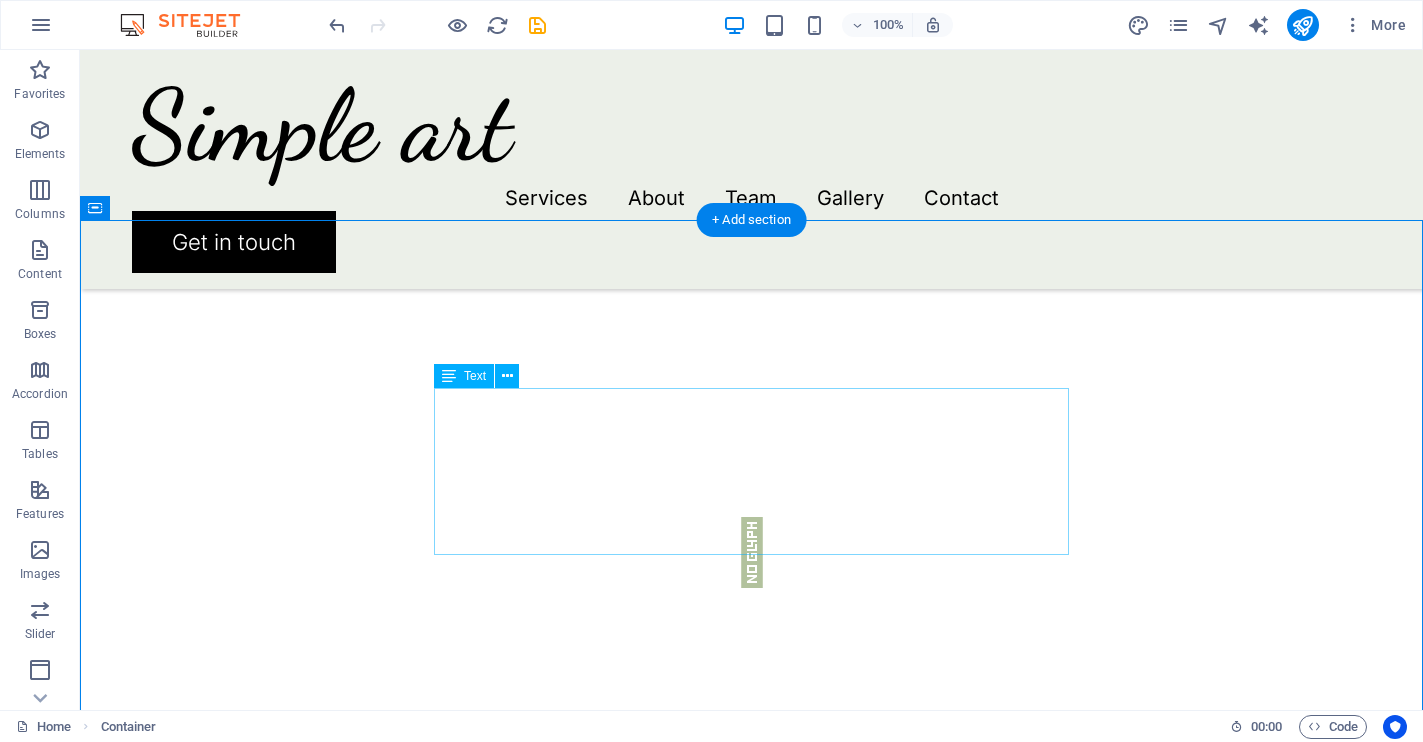 scroll, scrollTop: 3129, scrollLeft: 0, axis: vertical 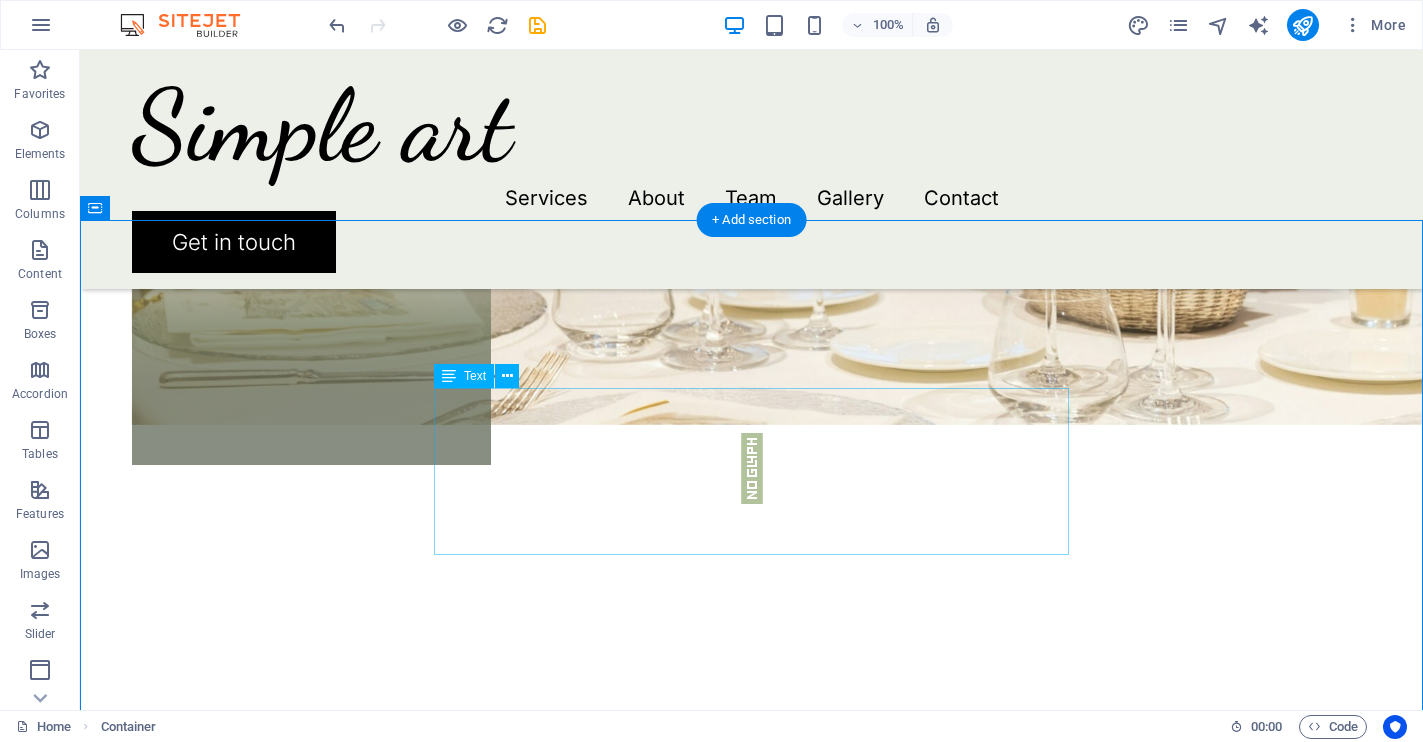 click on "We’d love to hear from you. Whether you’re looking for a custom piece, want to learn more about our collections, or simply wish to share your thoughts, Simple Arts welcomes every conversation. Fill out the form below—or reach out by email or social media. Every message is a chance for a new story or collaboration, and we can’t wait to connect with you. Let’s create something beautiful together." at bounding box center (752, 1774) 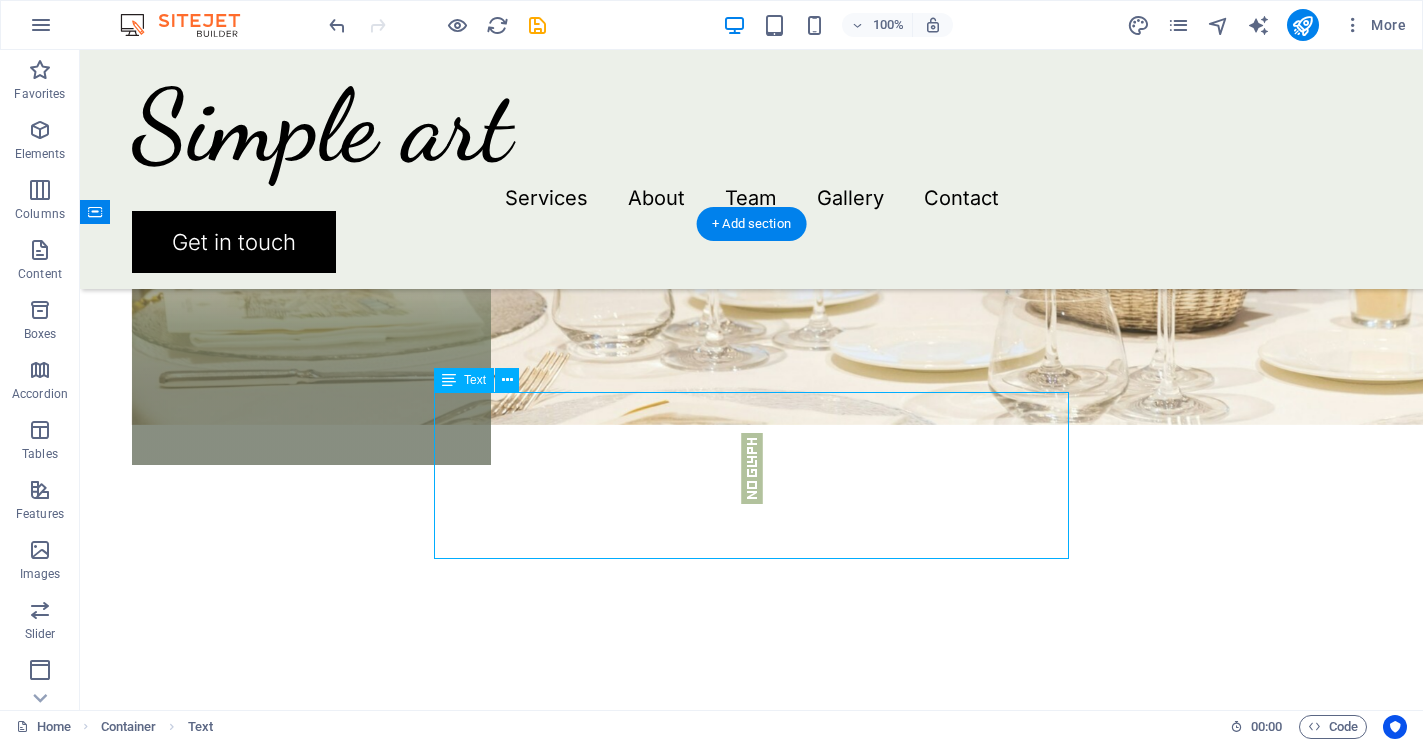 scroll, scrollTop: 3085, scrollLeft: 0, axis: vertical 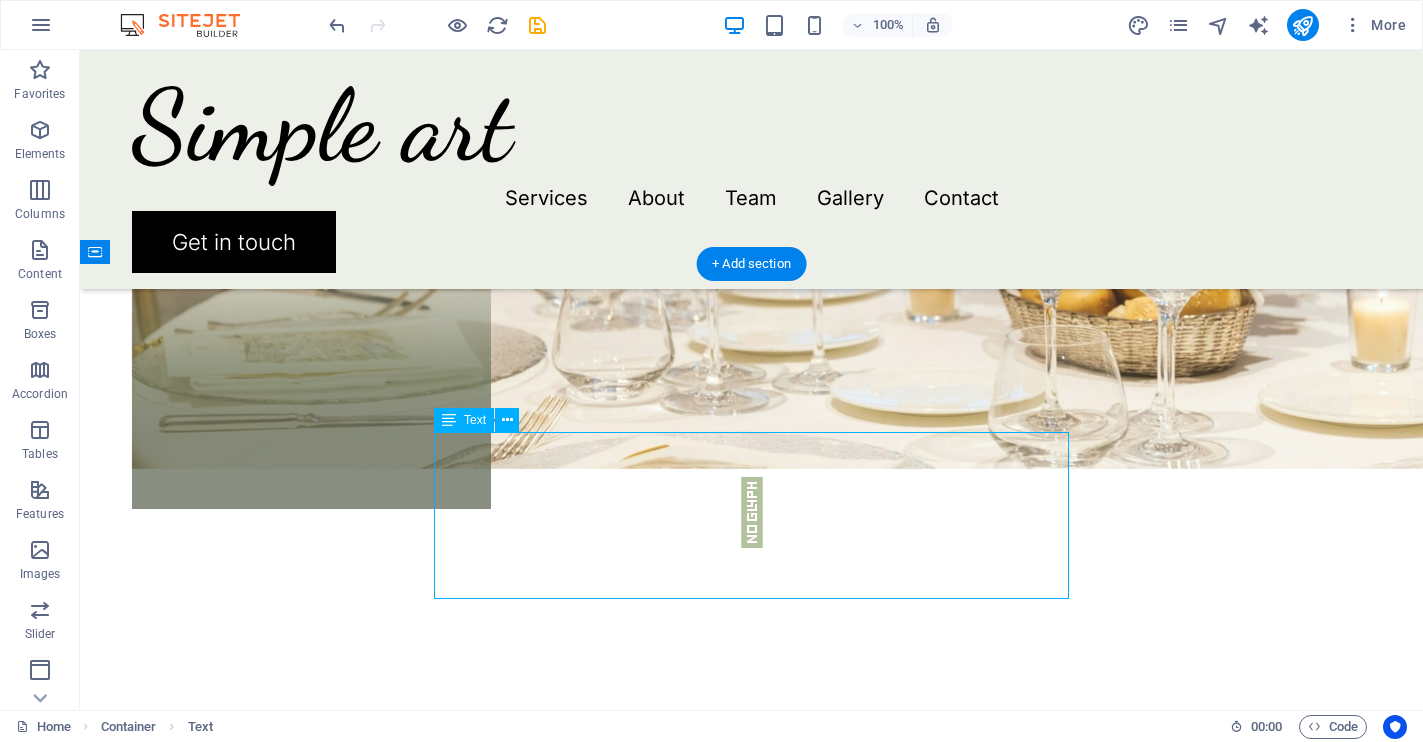 drag, startPoint x: 764, startPoint y: 585, endPoint x: 583, endPoint y: 501, distance: 199.54198 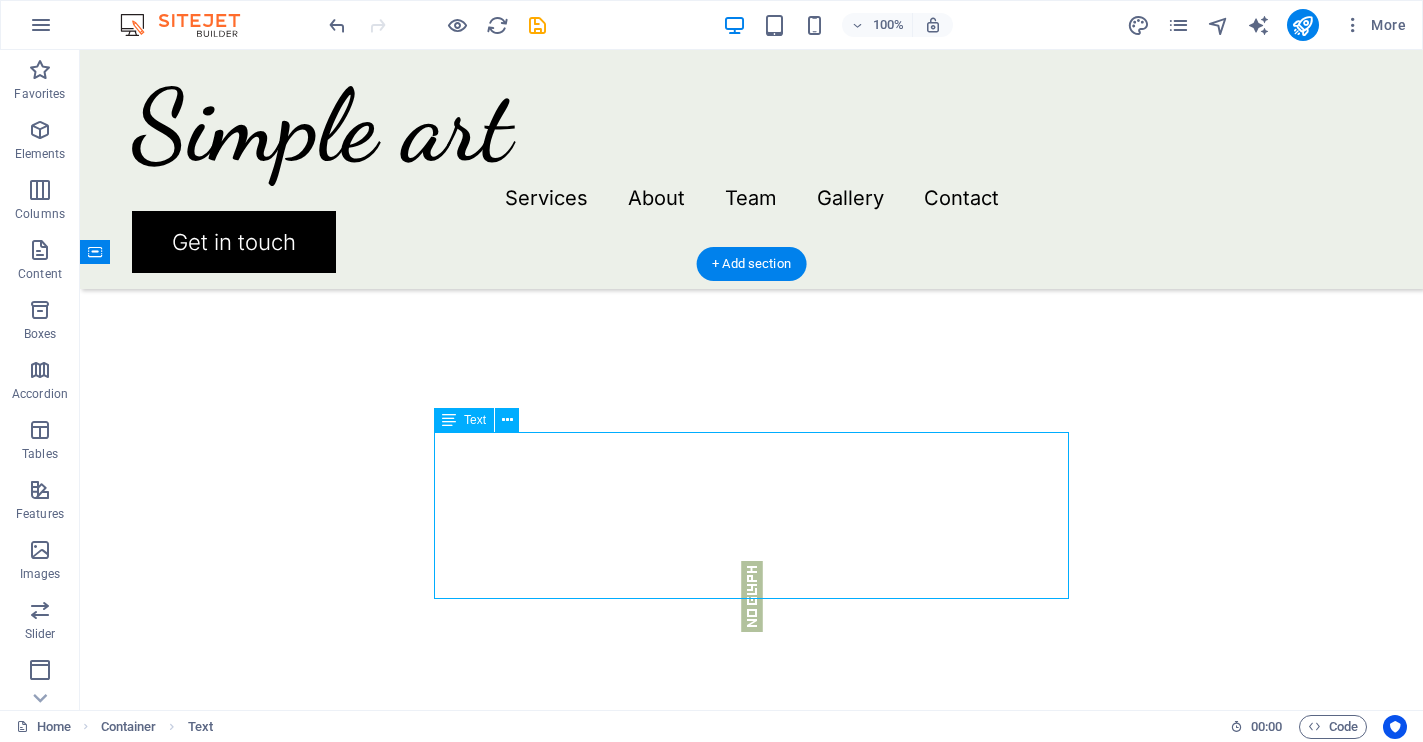 click on "Get in touch We’d love to hear from you. Whether you’re looking for a custom piece, want to learn more about our collections, or simply wish to share your thoughts, Simple Arts welcomes every conversation. Fill out the form below—or reach out by email or social media. Every message is a chance for a new story or collaboration, and we can’t wait to connect with you. Let’s create something beautiful together.   I have read and understand the privacy policy. Unreadable? Load new Submit" at bounding box center [751, 1535] 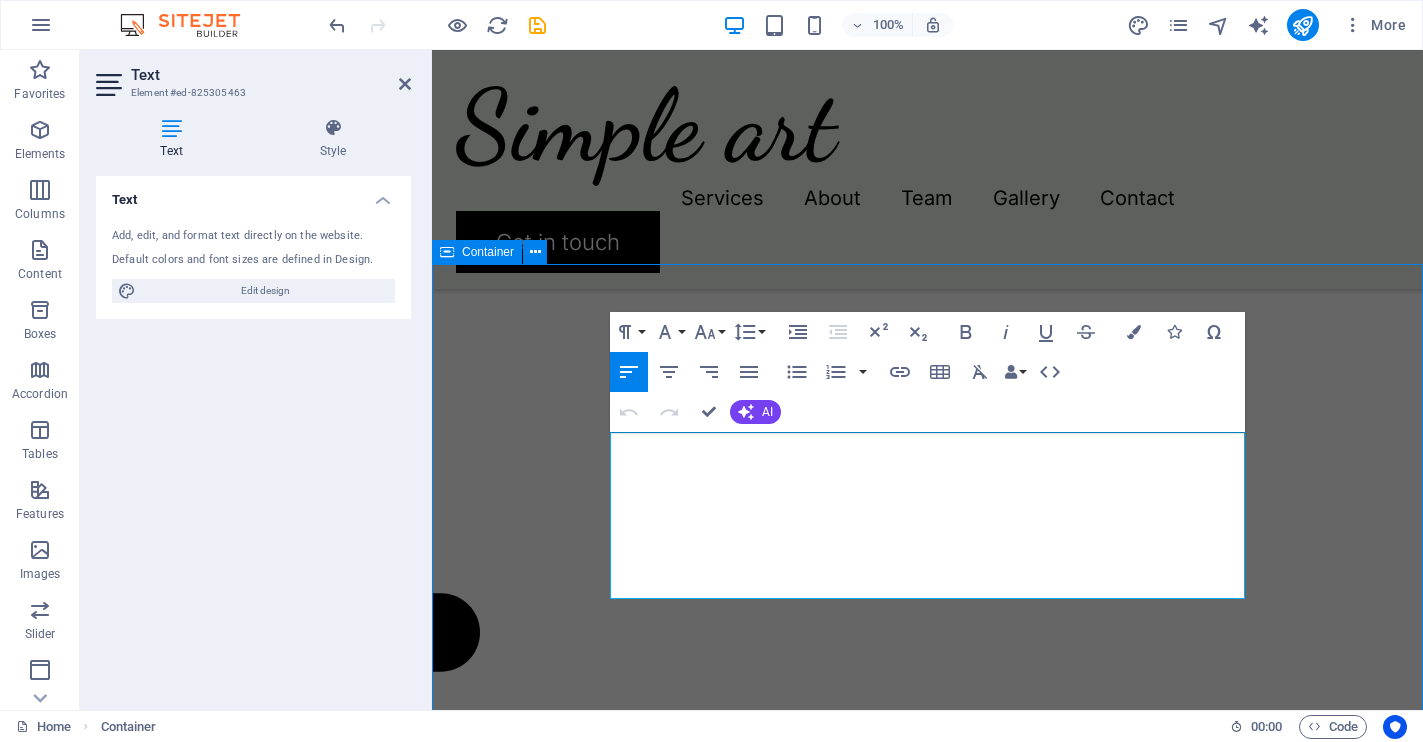 scroll, scrollTop: 3085, scrollLeft: 0, axis: vertical 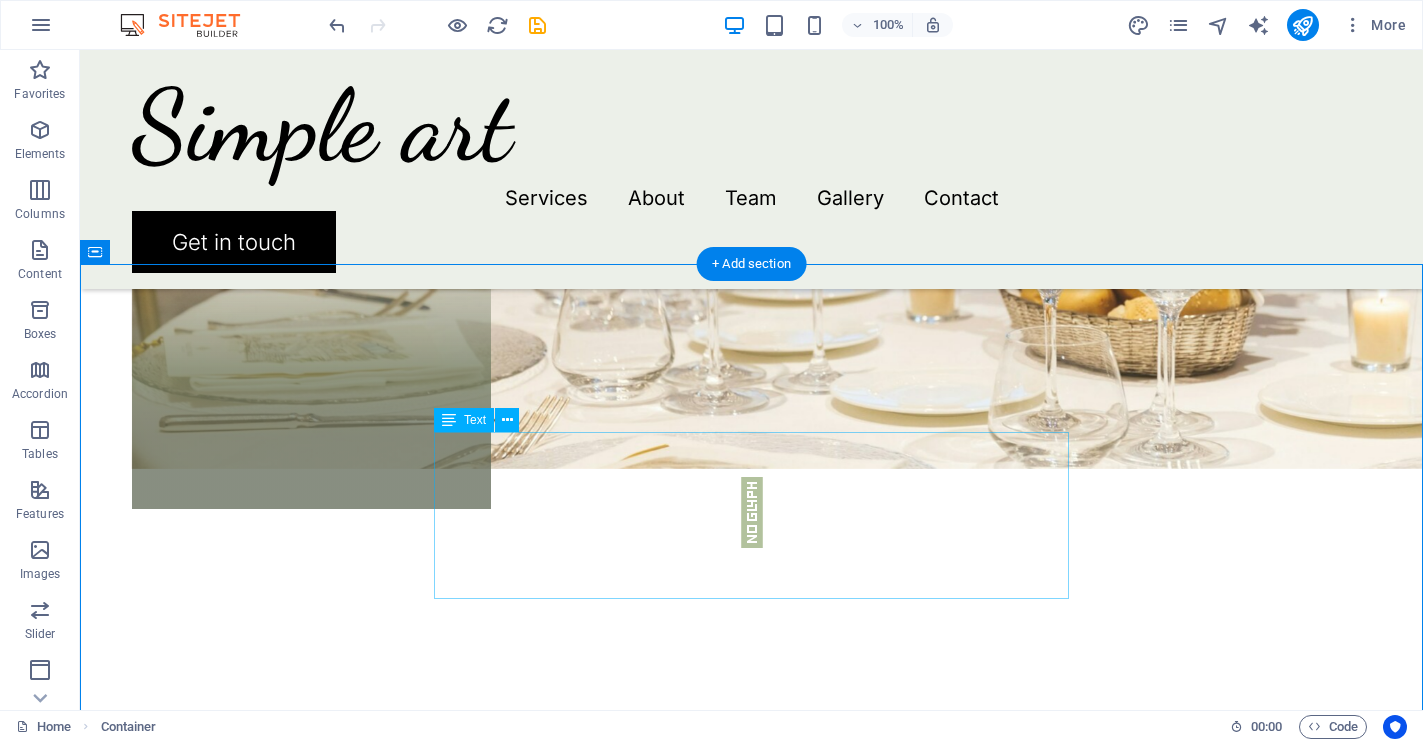 click on "We’d love to hear from you. Whether you’re looking for a custom piece, want to learn more about our collections, or simply wish to share your thoughts, Simple Arts welcomes every conversation. Fill out the form below—or reach out by email or social media. Every message is a chance for a new story or collaboration, and we can’t wait to connect with you. Let’s create something beautiful together." at bounding box center (752, 1818) 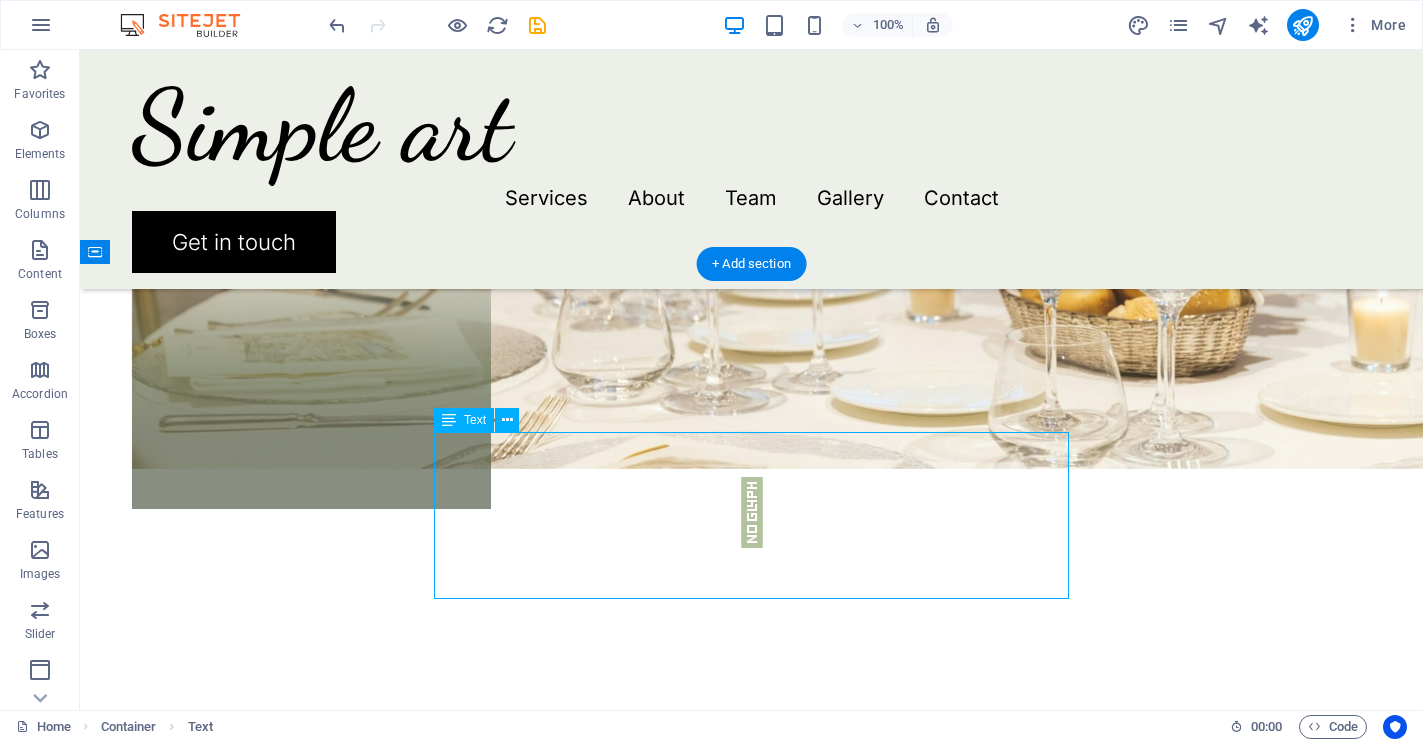 click on "We’d love to hear from you. Whether you’re looking for a custom piece, want to learn more about our collections, or simply wish to share your thoughts, Simple Arts welcomes every conversation. Fill out the form below—or reach out by email or social media. Every message is a chance for a new story or collaboration, and we can’t wait to connect with you. Let’s create something beautiful together." at bounding box center [752, 1818] 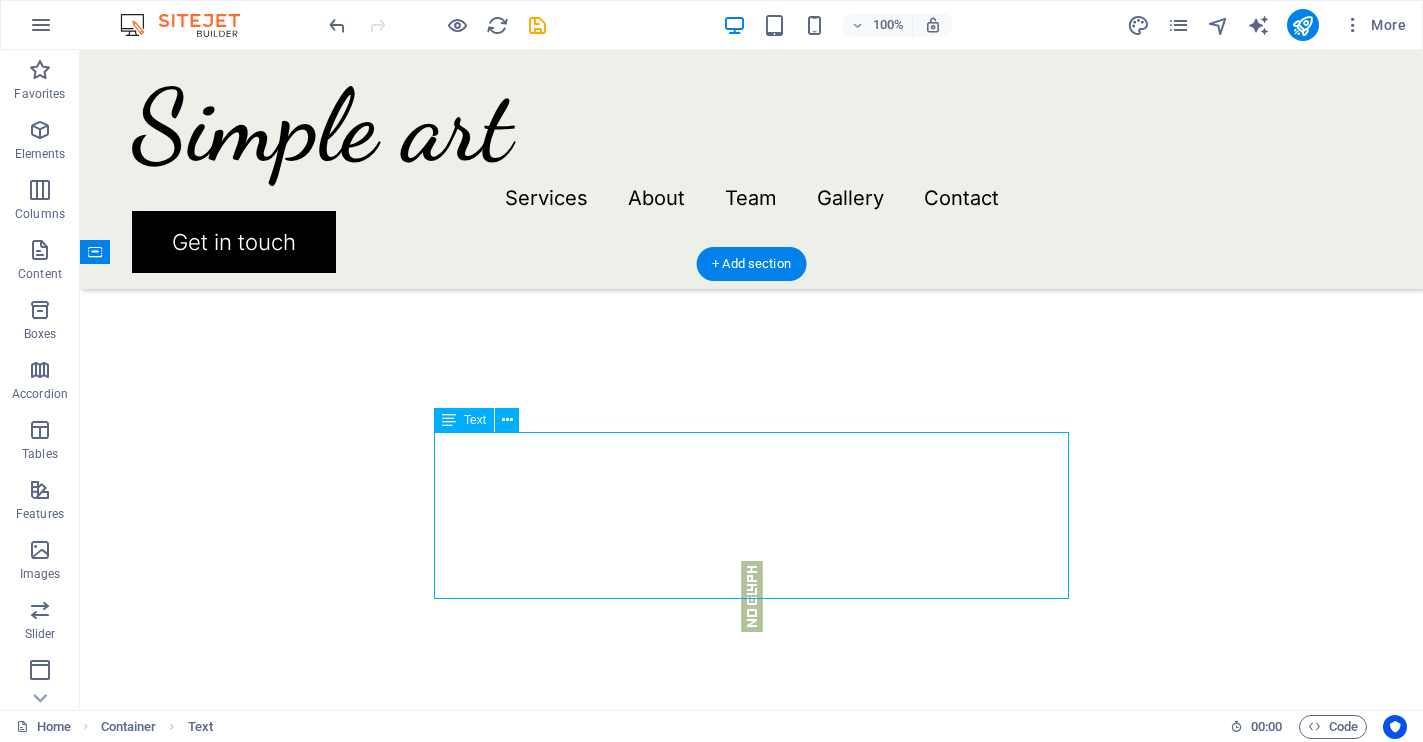 click on "Get in touch We’d love to hear from you. Whether you’re looking for a custom piece, want to learn more about our collections, or simply wish to share your thoughts, Simple Arts welcomes every conversation. Fill out the form below—or reach out by email or social media. Every message is a chance for a new story or collaboration, and we can’t wait to connect with you. Let’s create something beautiful together.   I have read and understand the privacy policy. Unreadable? Load new Submit" at bounding box center (751, 1535) 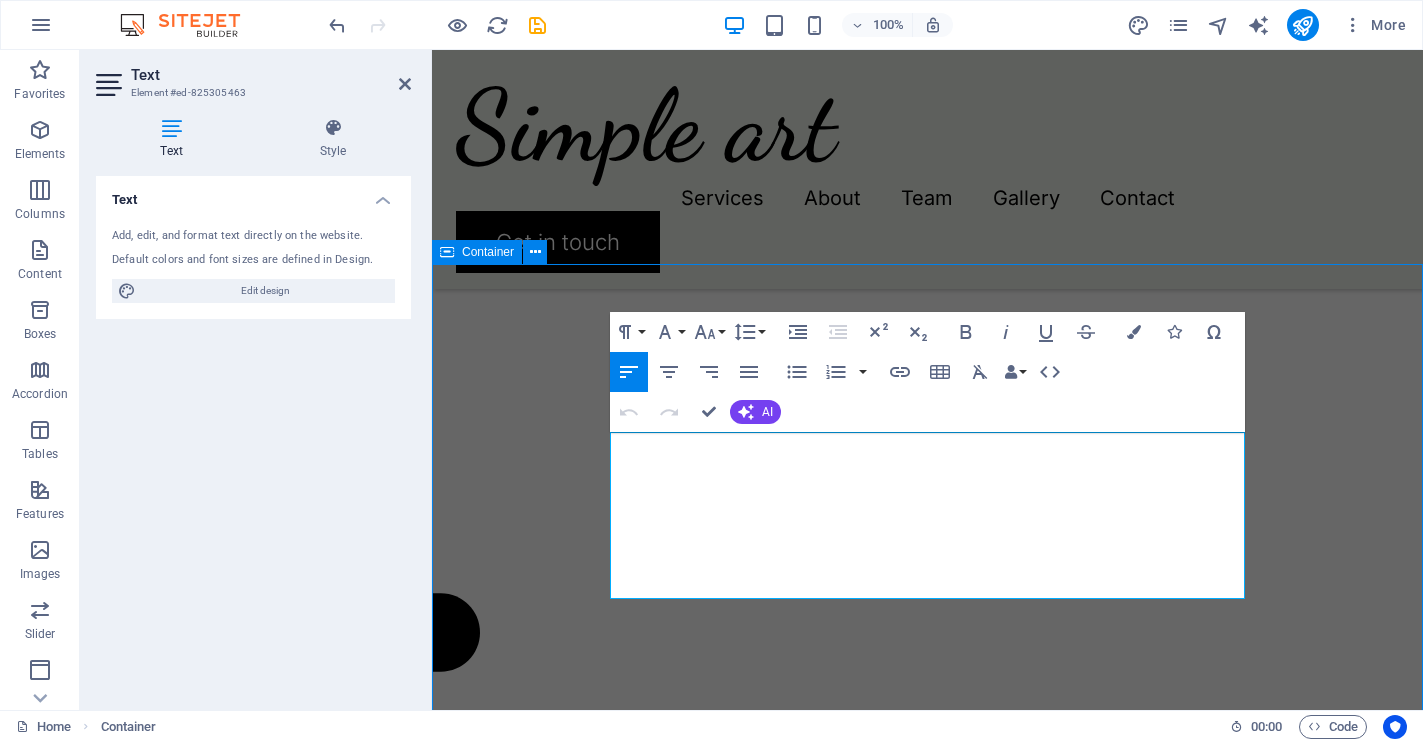 scroll, scrollTop: 3085, scrollLeft: 0, axis: vertical 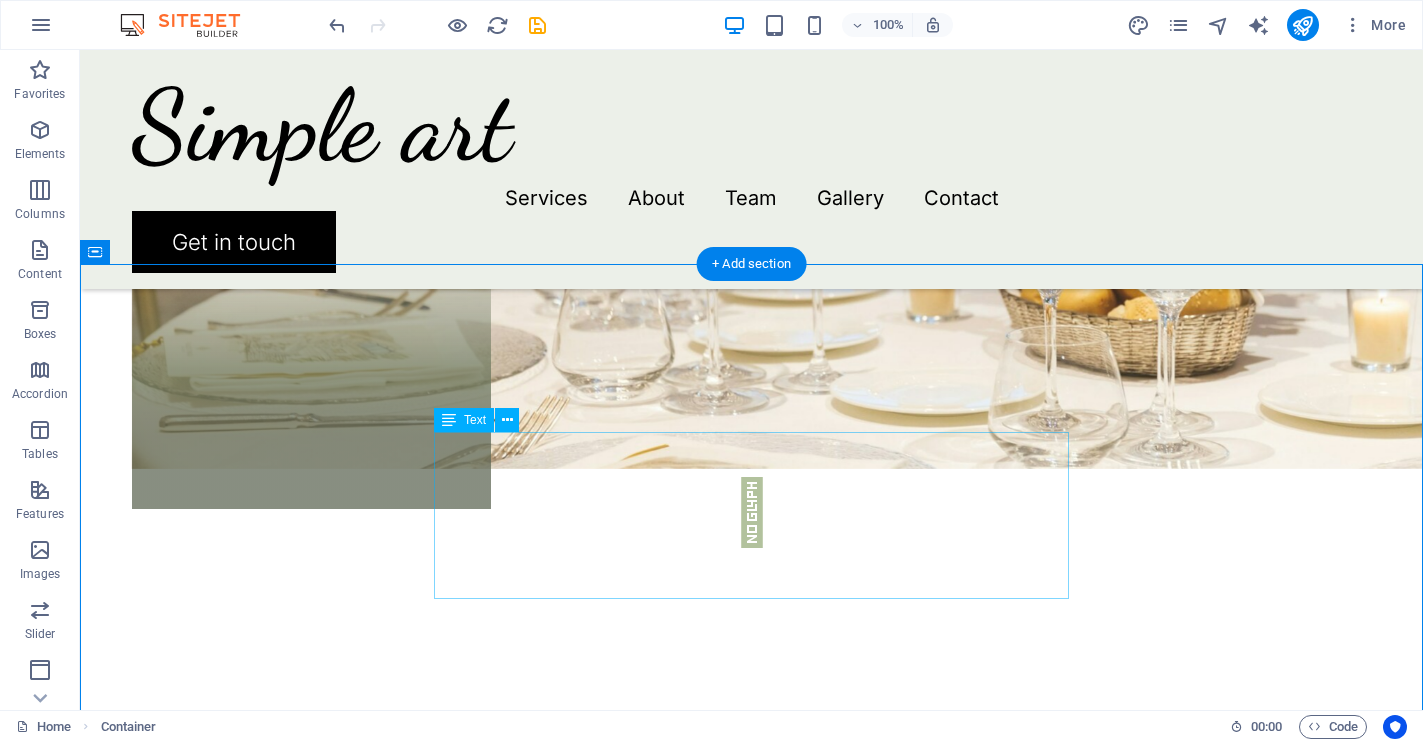 click on "We’d love to hear from you. Whether you’re looking for a custom piece, want to learn more about our collections, or simply wish to share your thoughts, Simple Arts welcomes every conversation. Fill out the form below—or reach out by email or social media. Every message is a chance for a new story or collaboration, and we can’t wait to connect with you. Let’s create something beautiful together." at bounding box center [752, 1818] 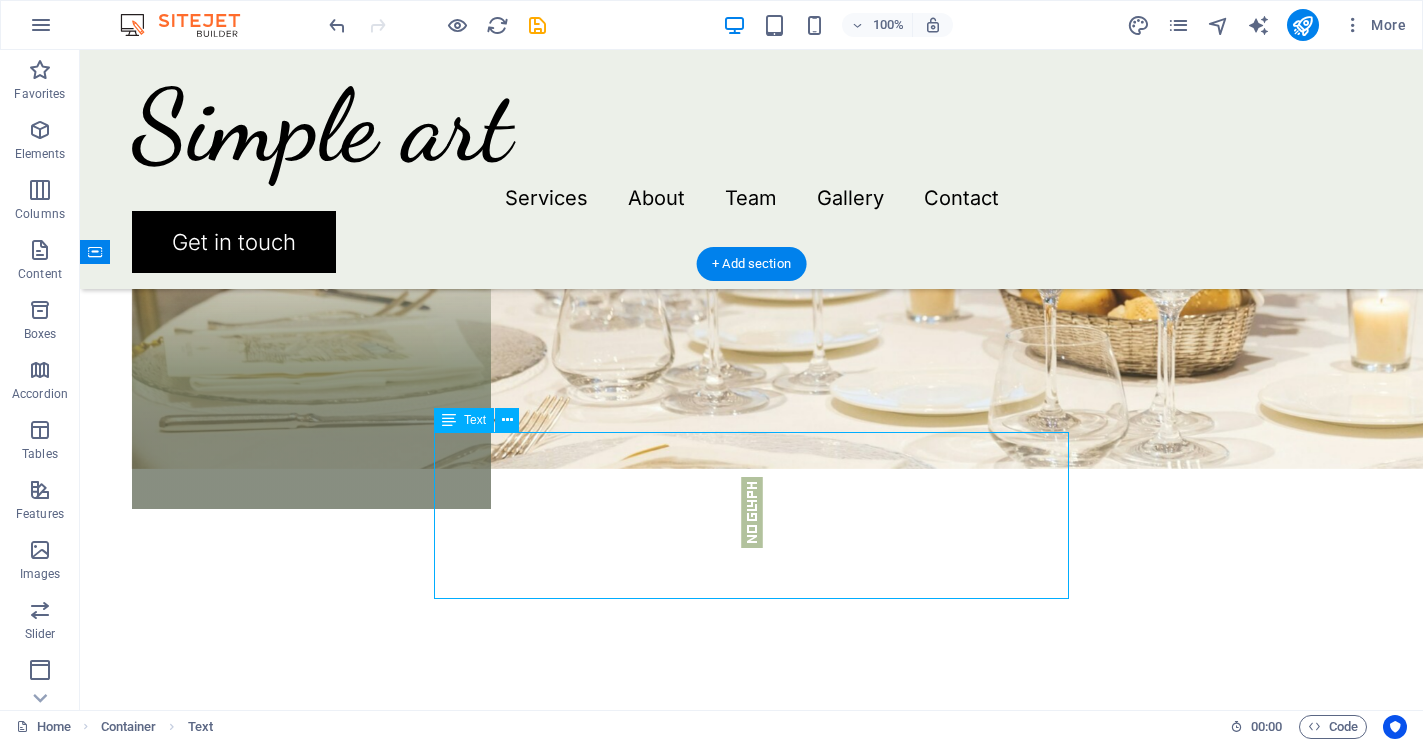 click on "We’d love to hear from you. Whether you’re looking for a custom piece, want to learn more about our collections, or simply wish to share your thoughts, Simple Arts welcomes every conversation. Fill out the form below—or reach out by email or social media. Every message is a chance for a new story or collaboration, and we can’t wait to connect with you. Let’s create something beautiful together." at bounding box center (752, 1818) 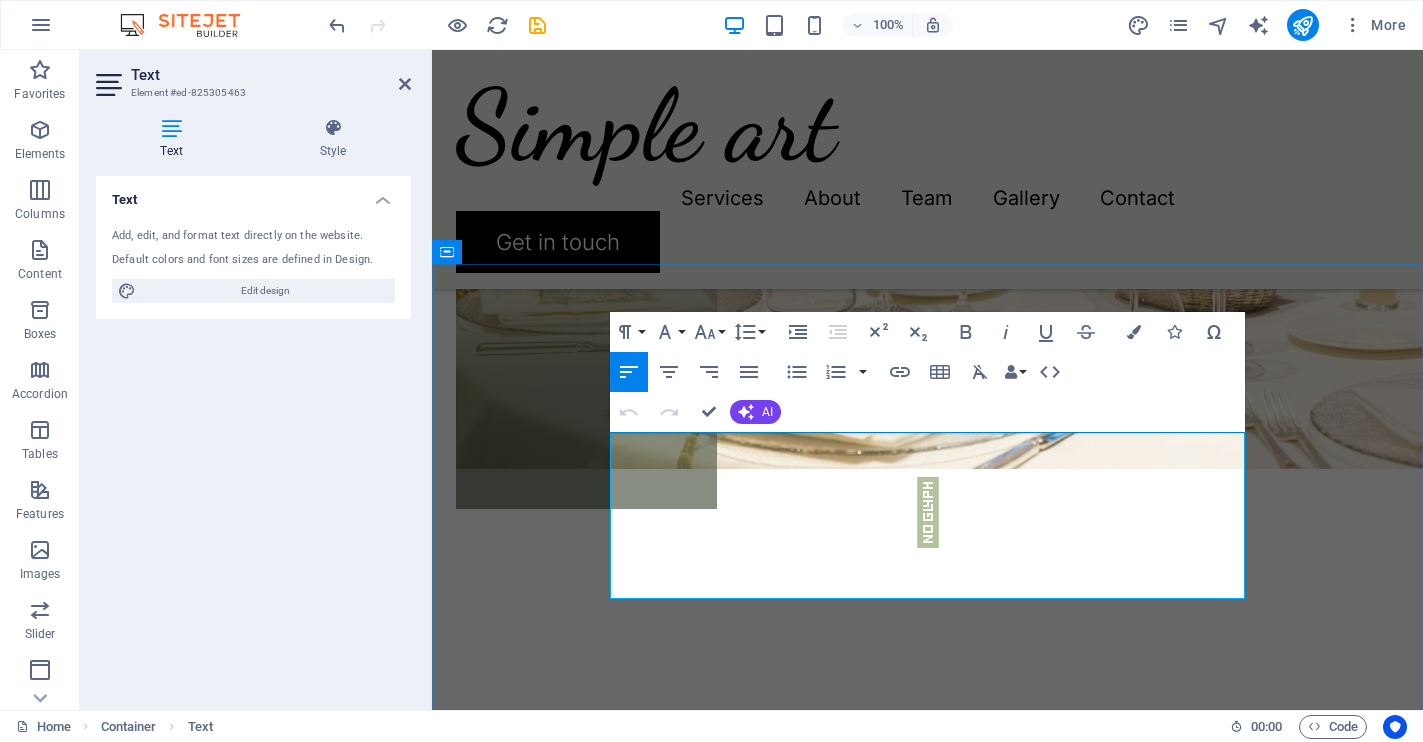 scroll, scrollTop: 3637, scrollLeft: 0, axis: vertical 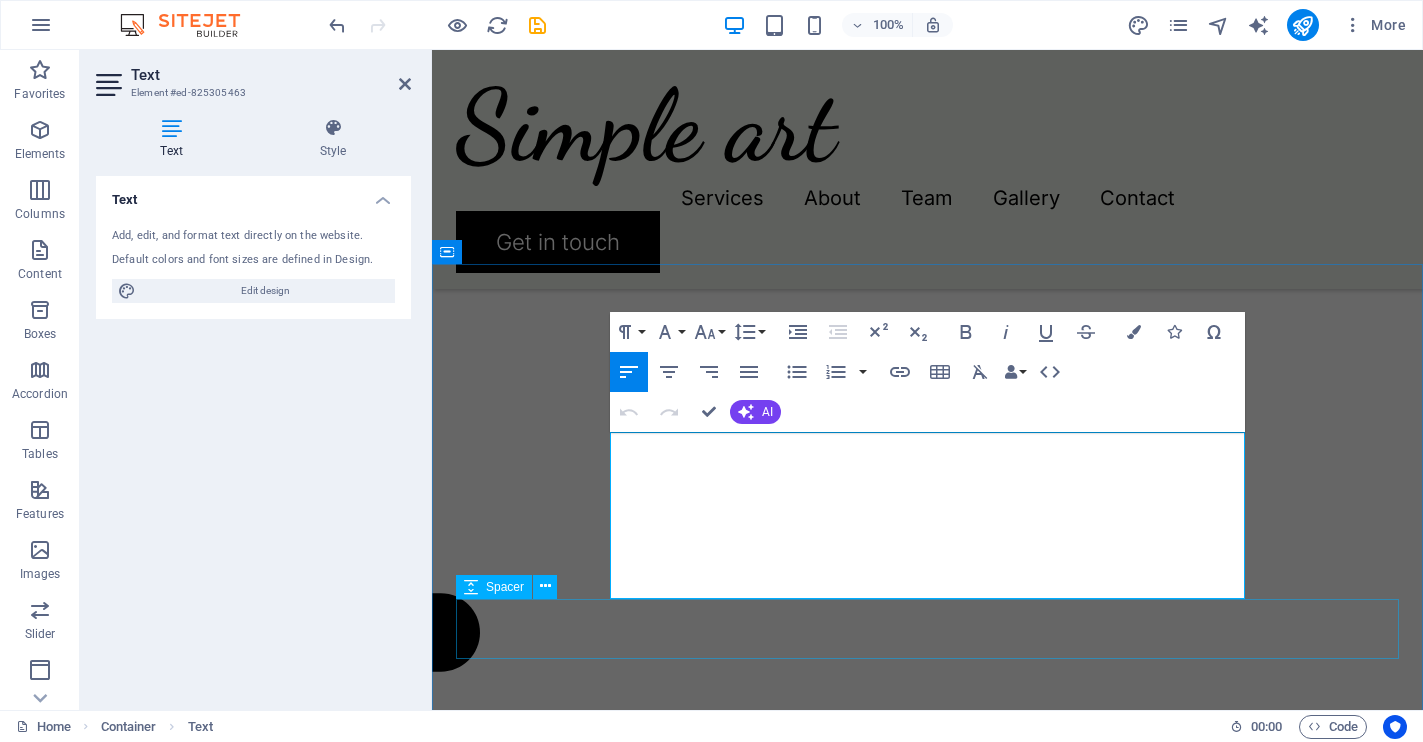 drag, startPoint x: 613, startPoint y: 442, endPoint x: 984, endPoint y: 610, distance: 407.26526 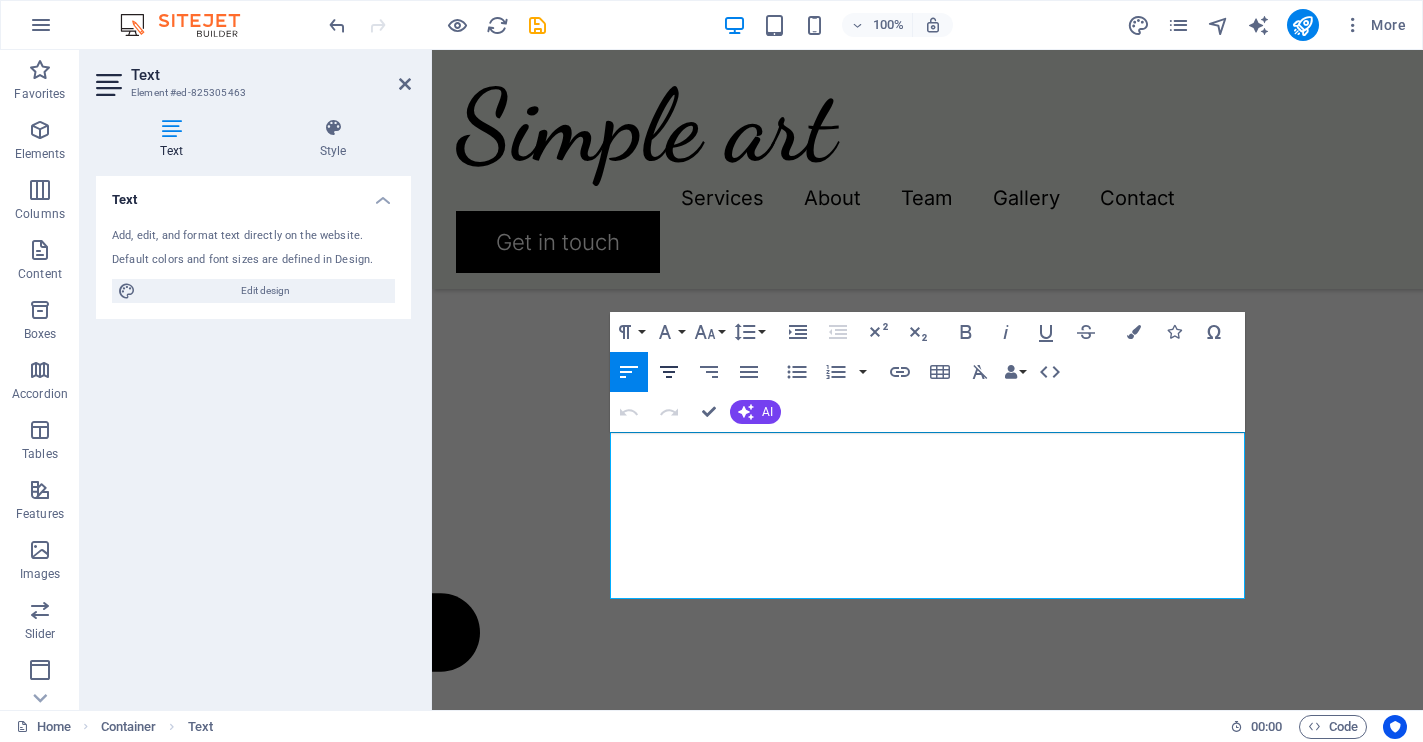click 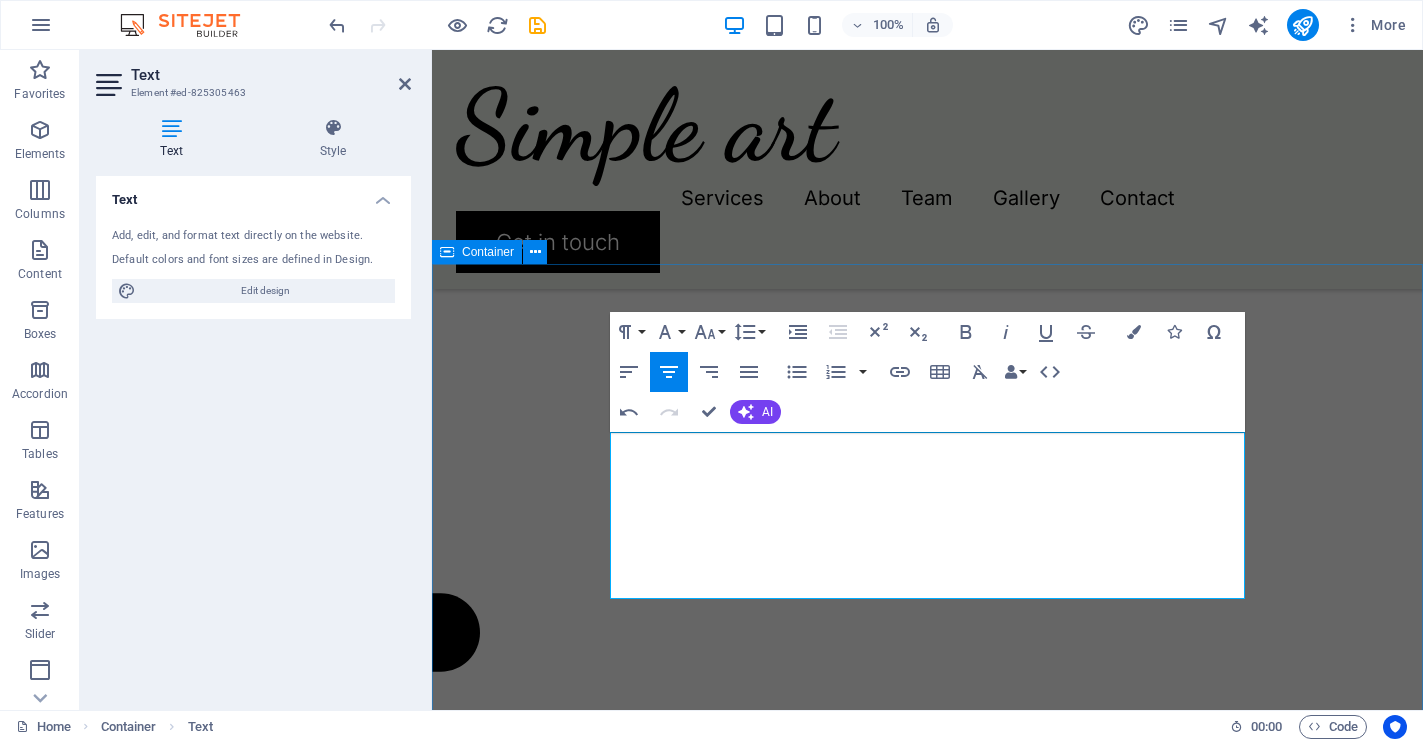 click on "Get in touch We’d love to hear from you. Whether you’re looking for a custom piece, want to learn more about our collections, or simply wish to share your thoughts, Simple Arts welcomes every conversation. Fill out the form below—or reach out by email or social media. Every message is a chance for a new story or collaboration, and we can’t wait to connect with you. Let’s create something beautiful together.   I have read and understand the privacy policy. Unreadable? Load new Submit" at bounding box center (927, 2109) 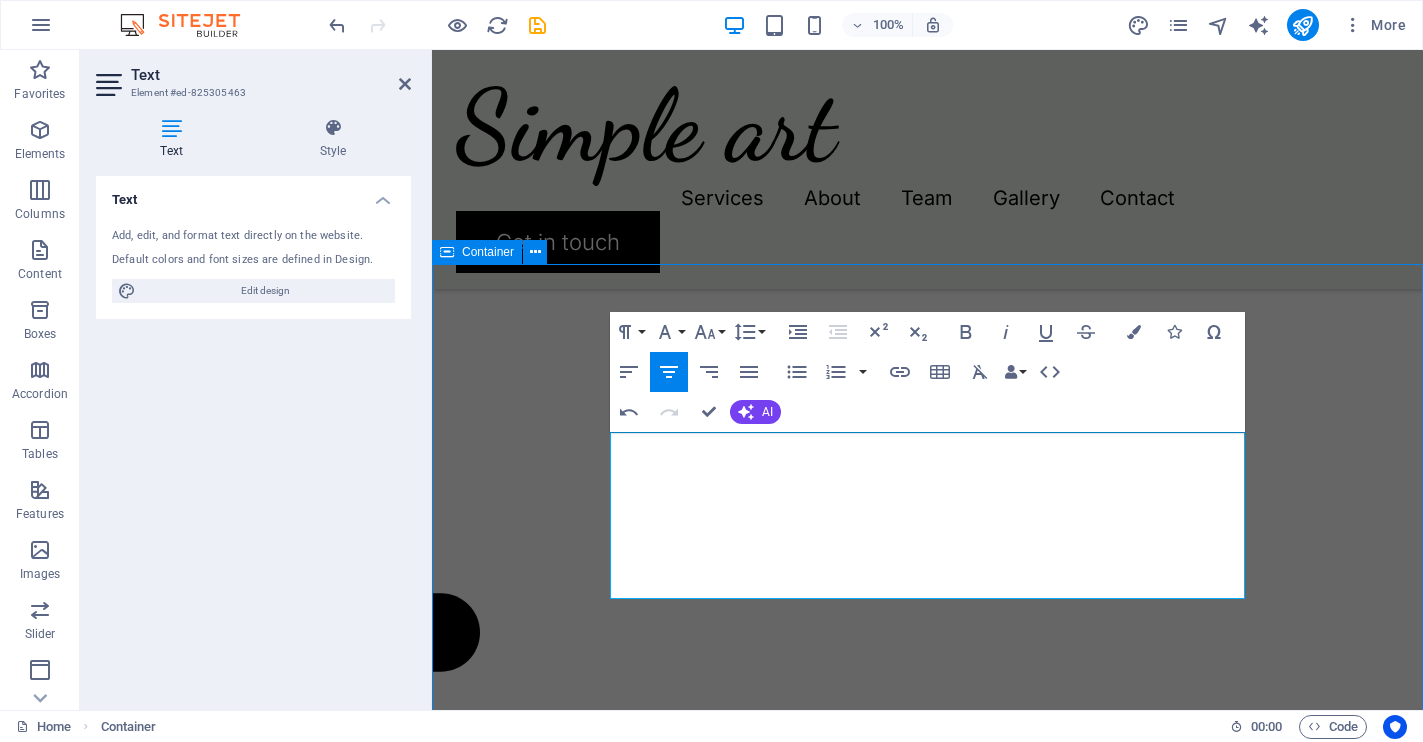scroll, scrollTop: 3085, scrollLeft: 0, axis: vertical 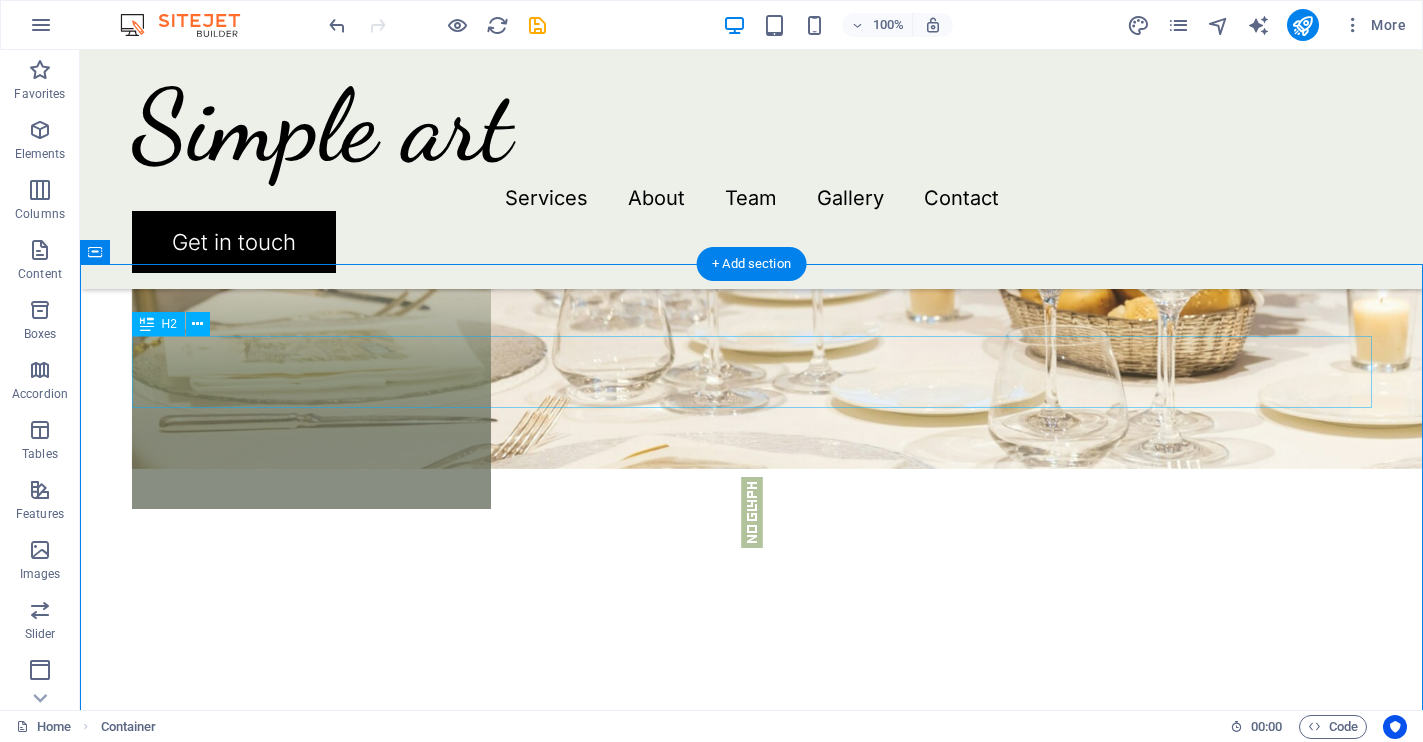 click on "Get in touch" at bounding box center [752, 1697] 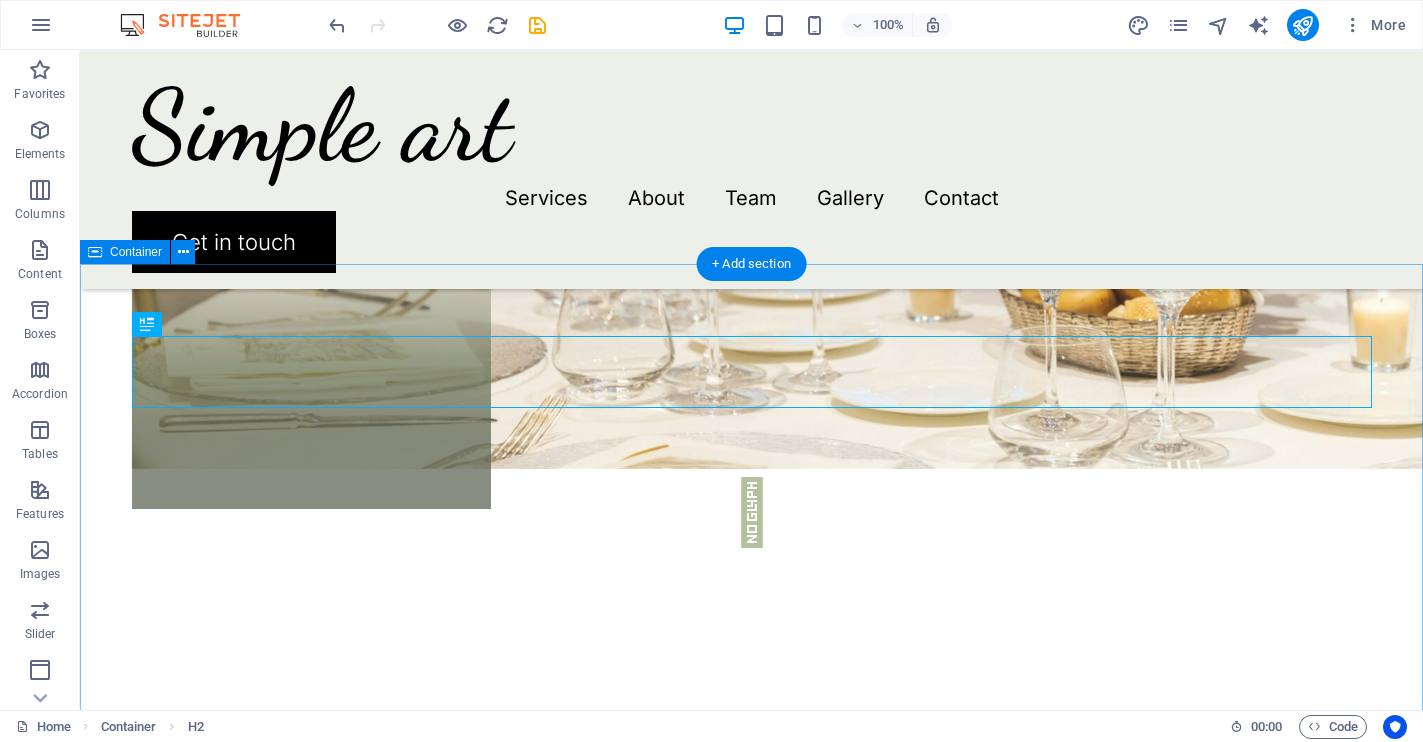 click on "Get in touch We’d love to hear from you. Whether you’re looking for a custom piece, want to learn more about our collections, or simply wish to share your thoughts, Simple Arts welcomes every conversation. Fill out the form below—or reach out by email or social media. Every message is a chance for a new story or collaboration, and we can’t wait to connect with you. Let’s create something beautiful together.   I have read and understand the privacy policy. Unreadable? Load new Submit" at bounding box center (751, 2087) 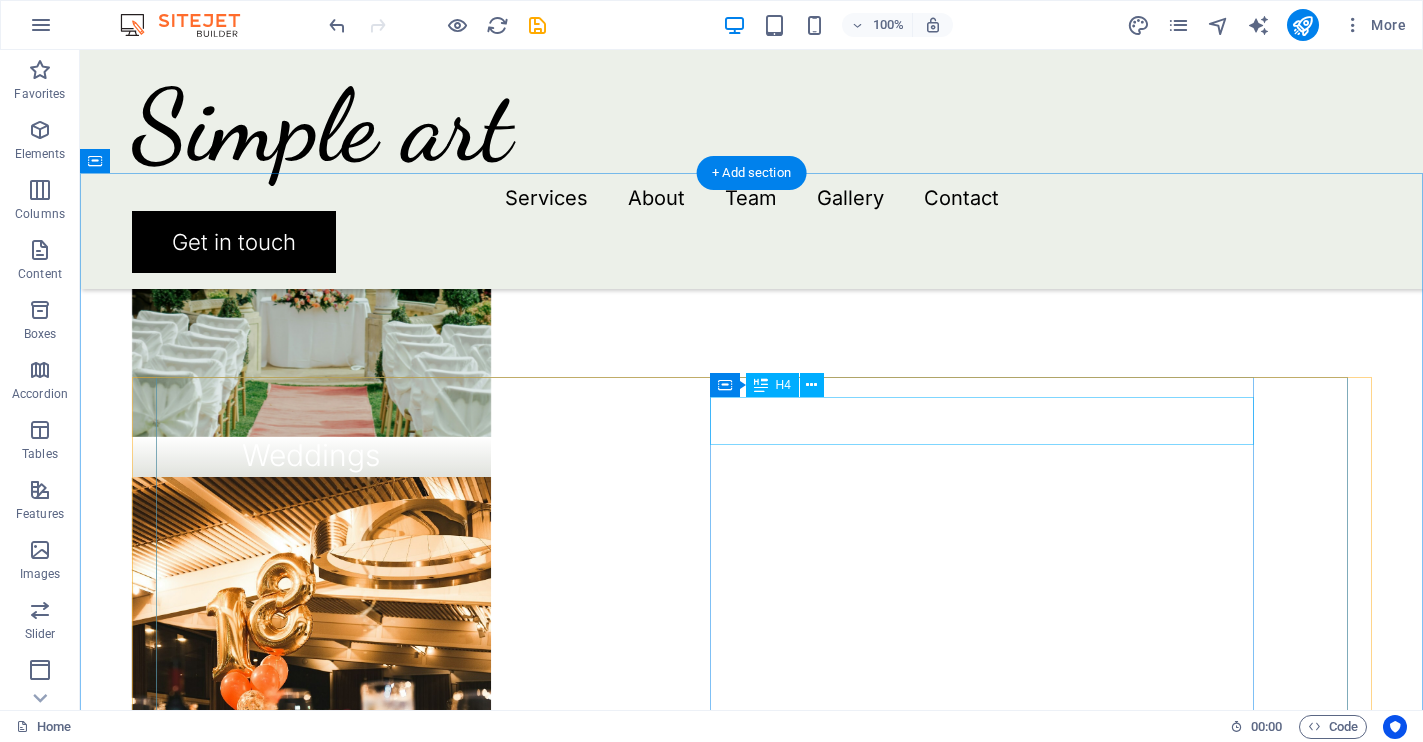 scroll, scrollTop: 1921, scrollLeft: 0, axis: vertical 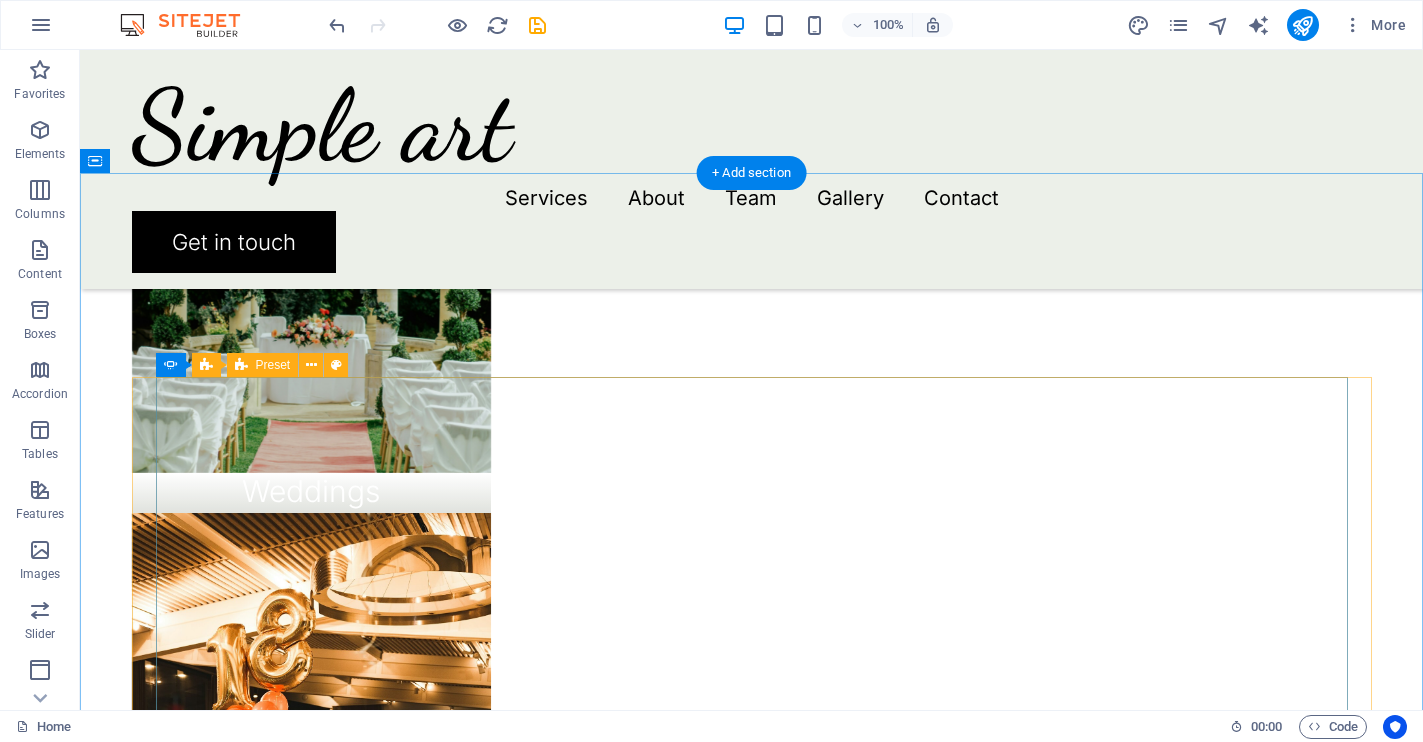 click at bounding box center (-440, 3904) 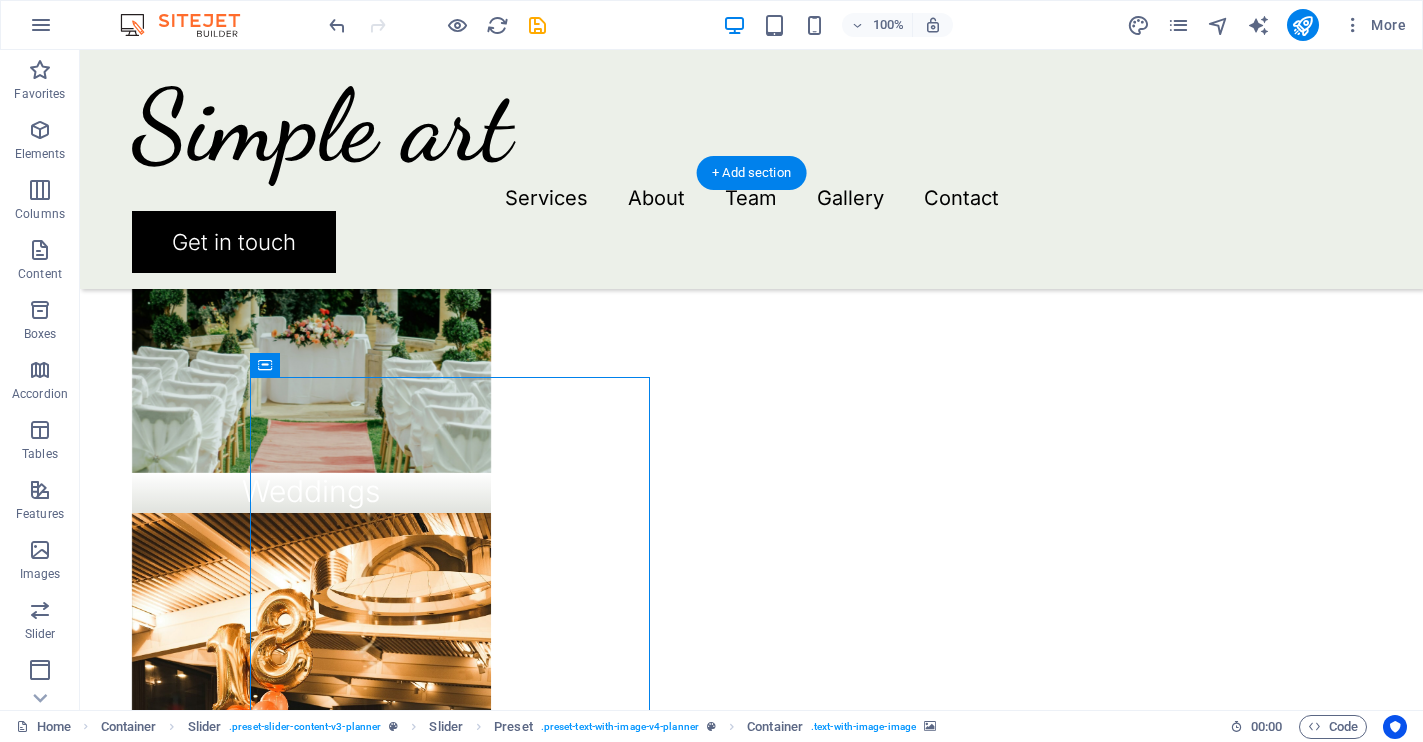 click at bounding box center [-440, 3904] 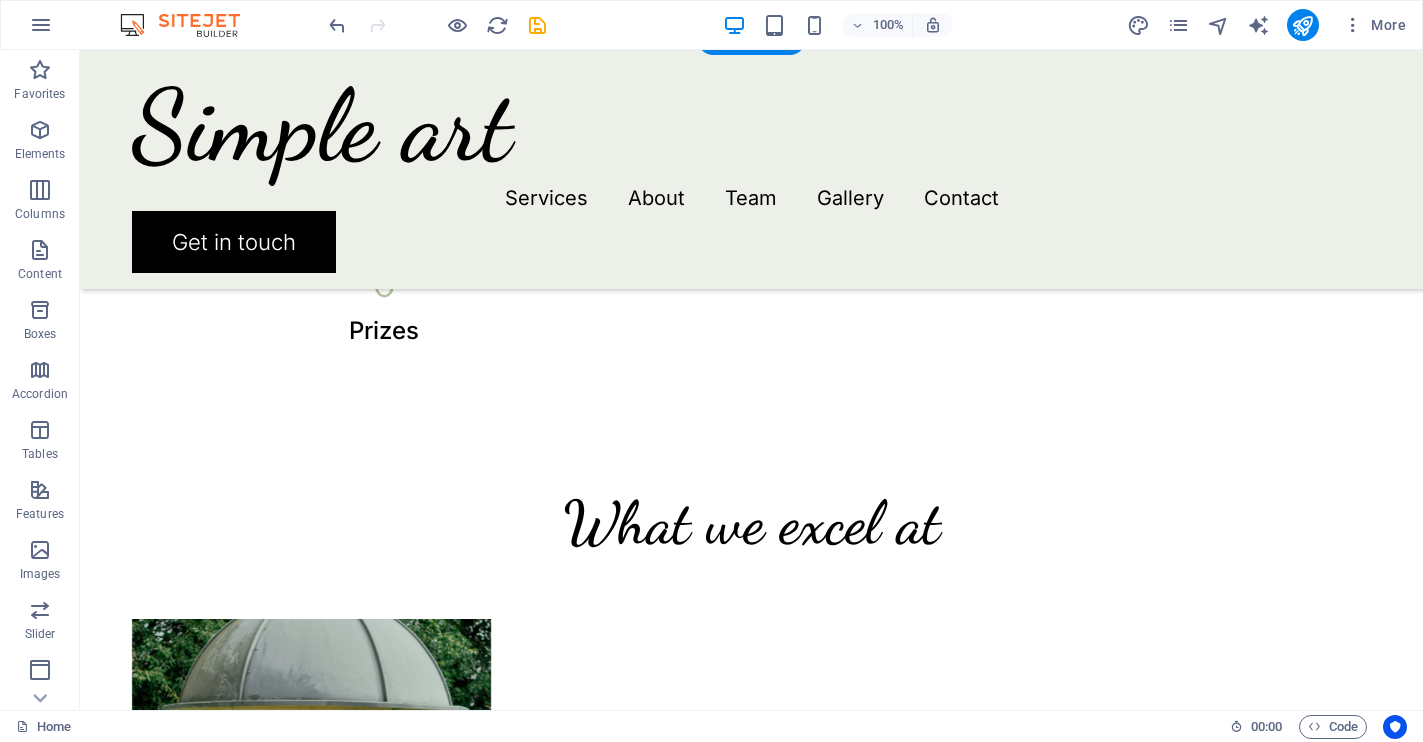 scroll, scrollTop: 1344, scrollLeft: 0, axis: vertical 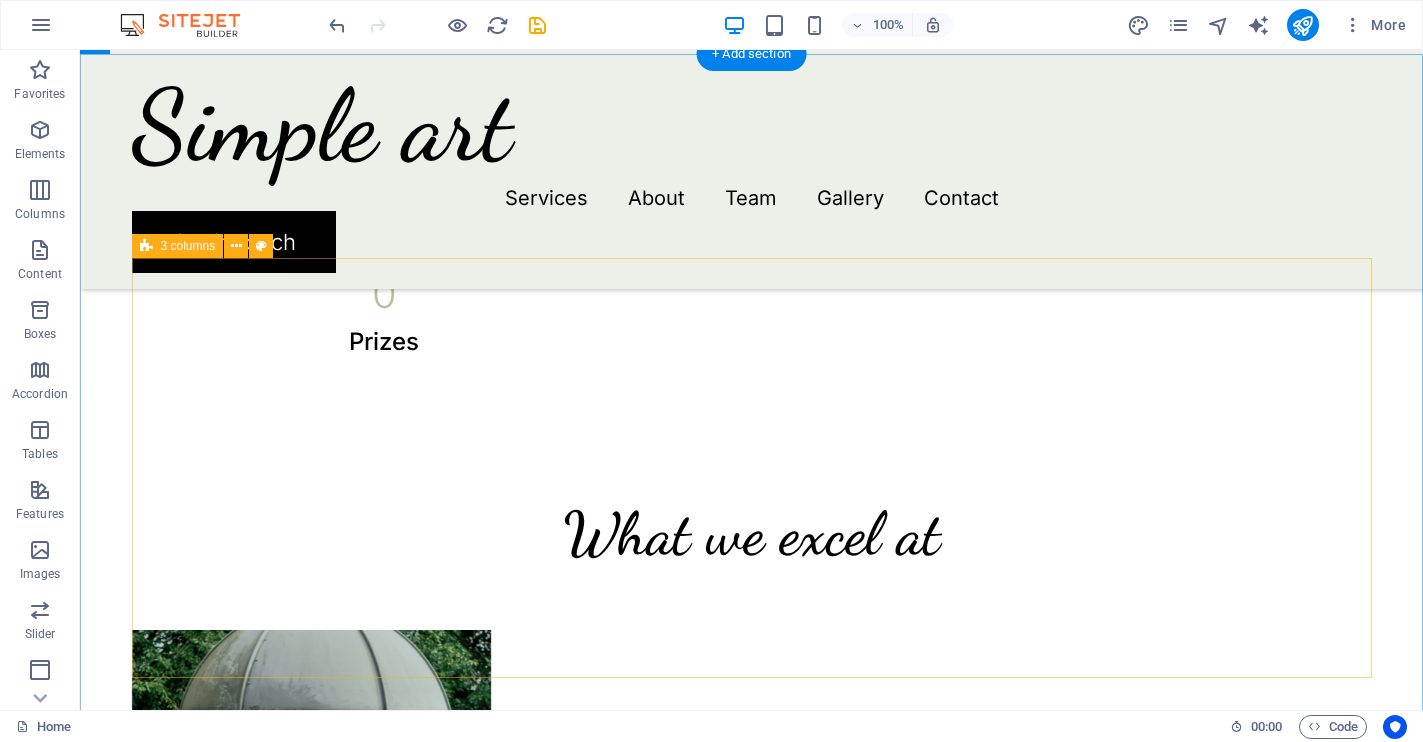 click at bounding box center (312, 1760) 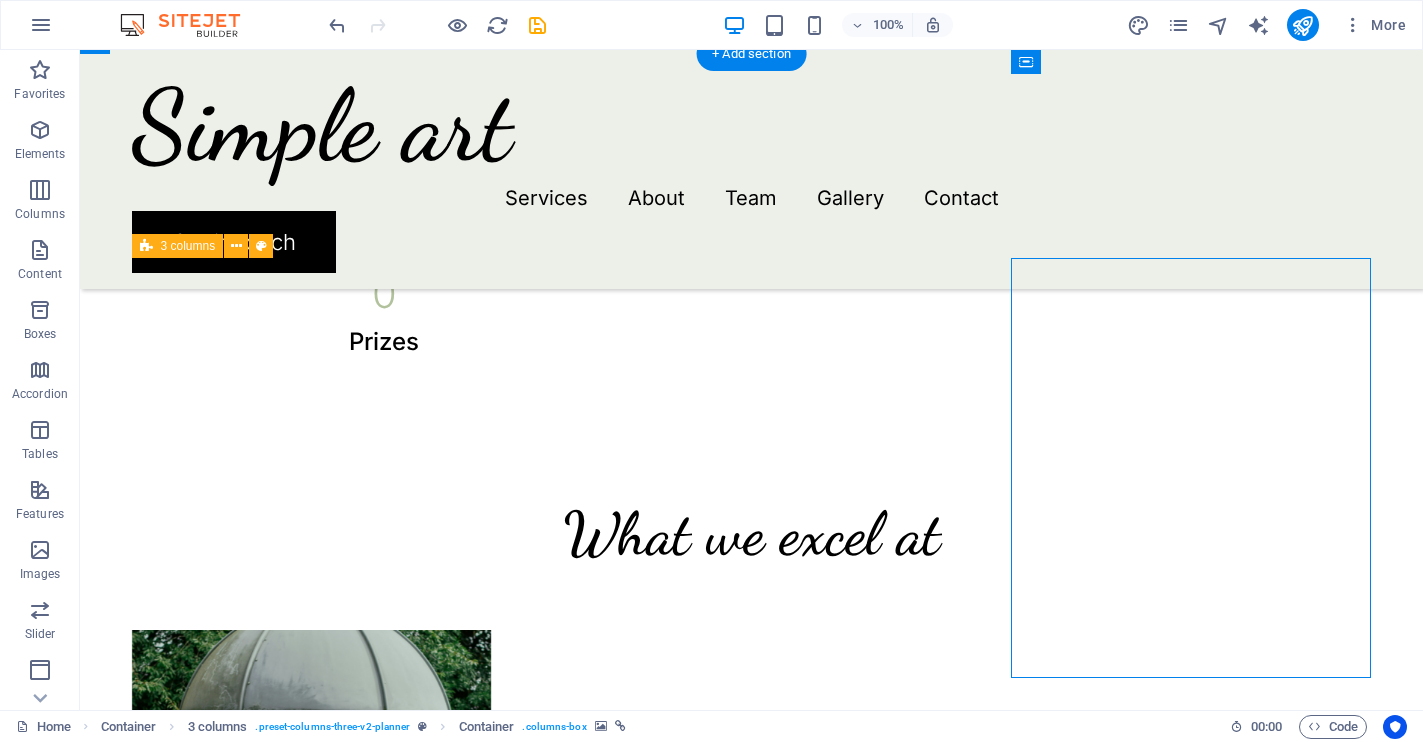 click at bounding box center [312, 1760] 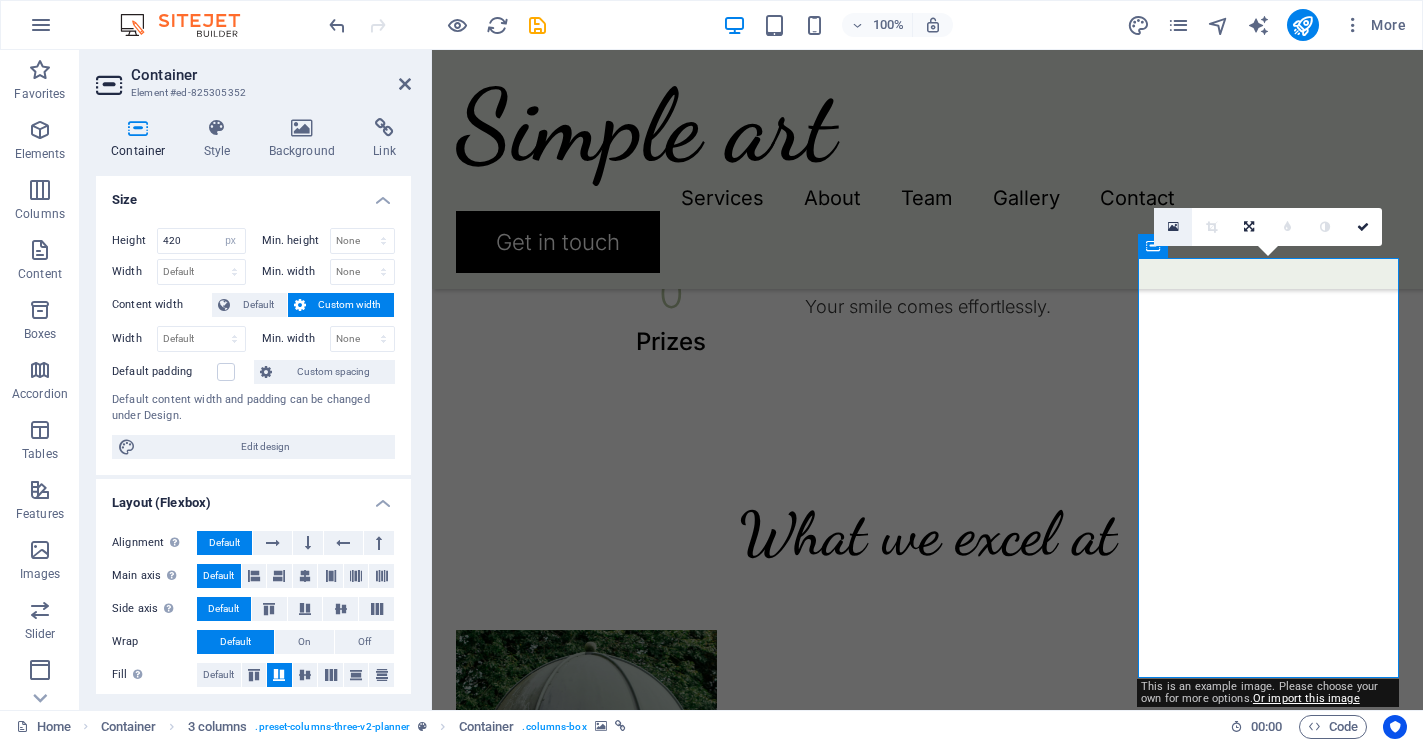 click at bounding box center (1173, 227) 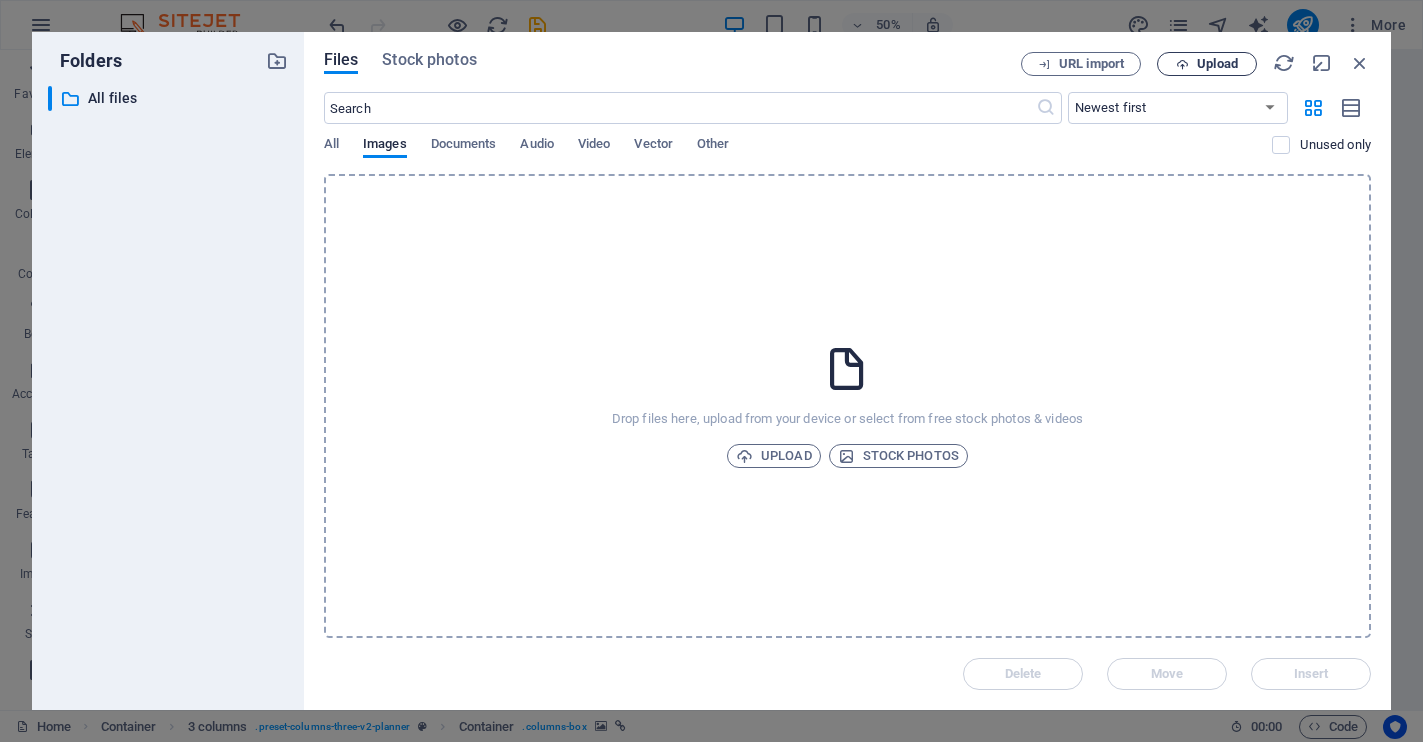 click on "Upload" at bounding box center [1217, 64] 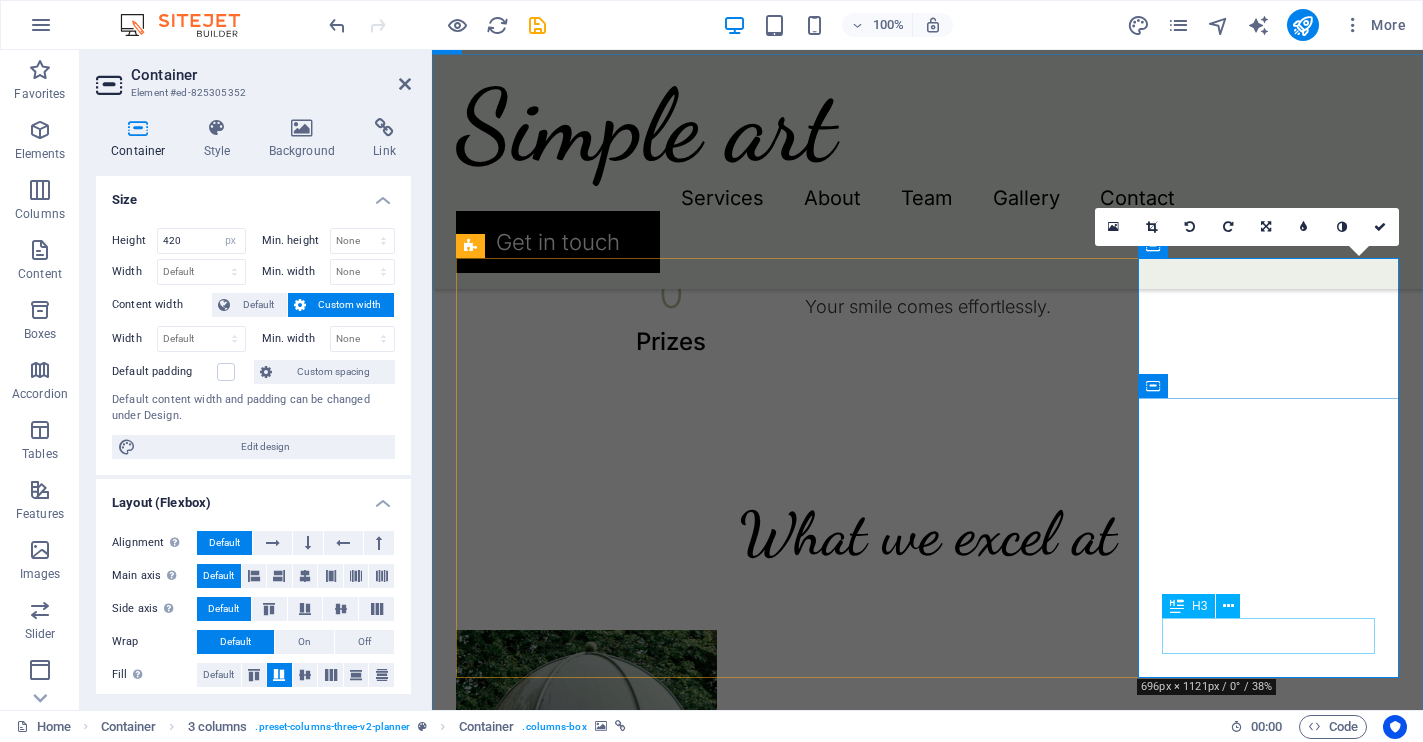 click on "Gala dinners" at bounding box center (586, 1988) 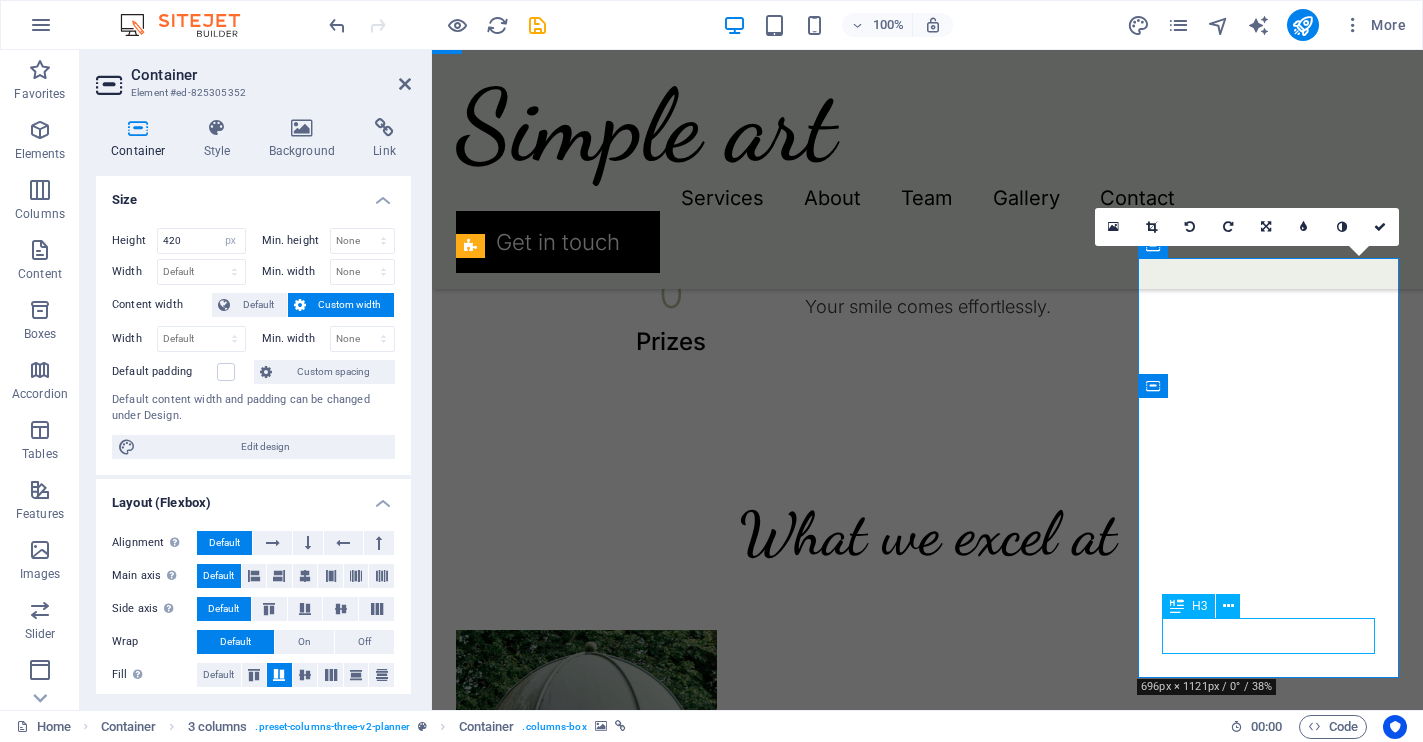 click on "Gala dinners" at bounding box center [586, 1988] 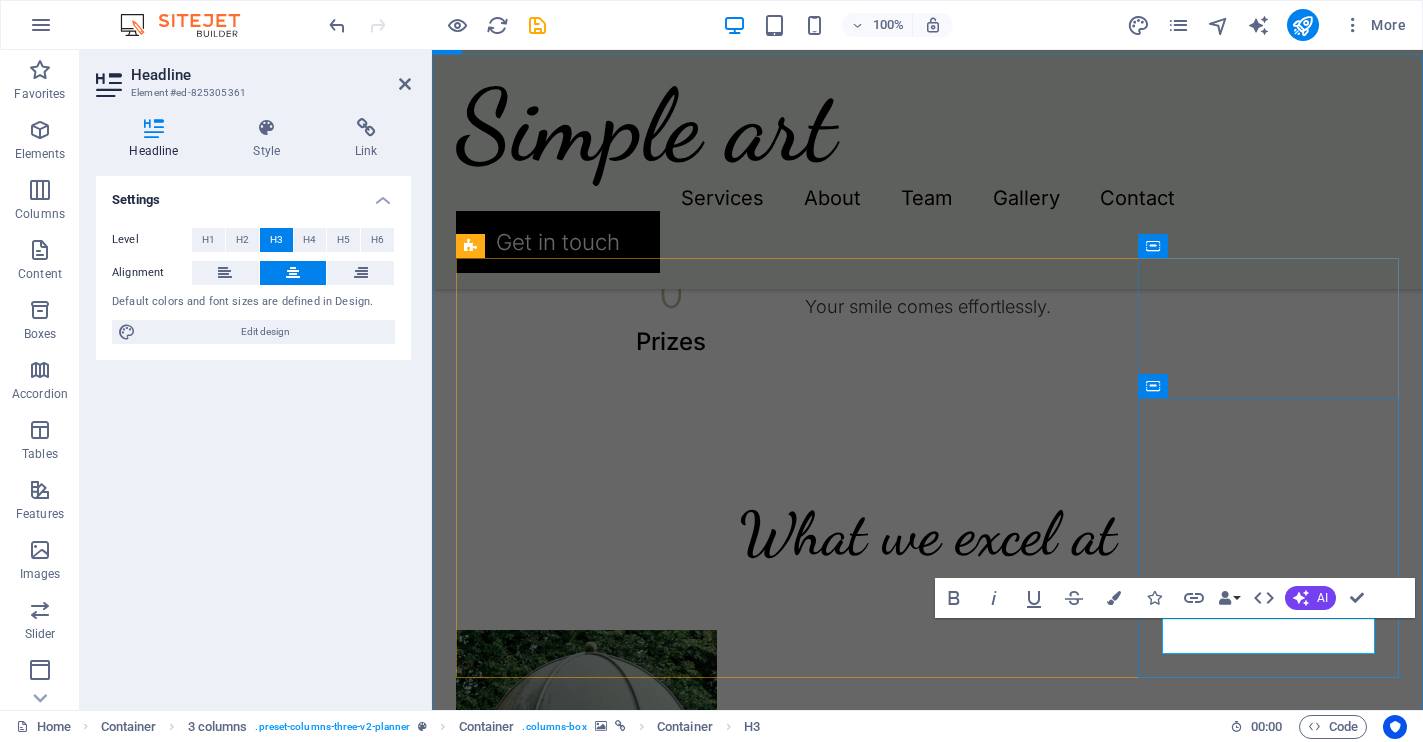 type 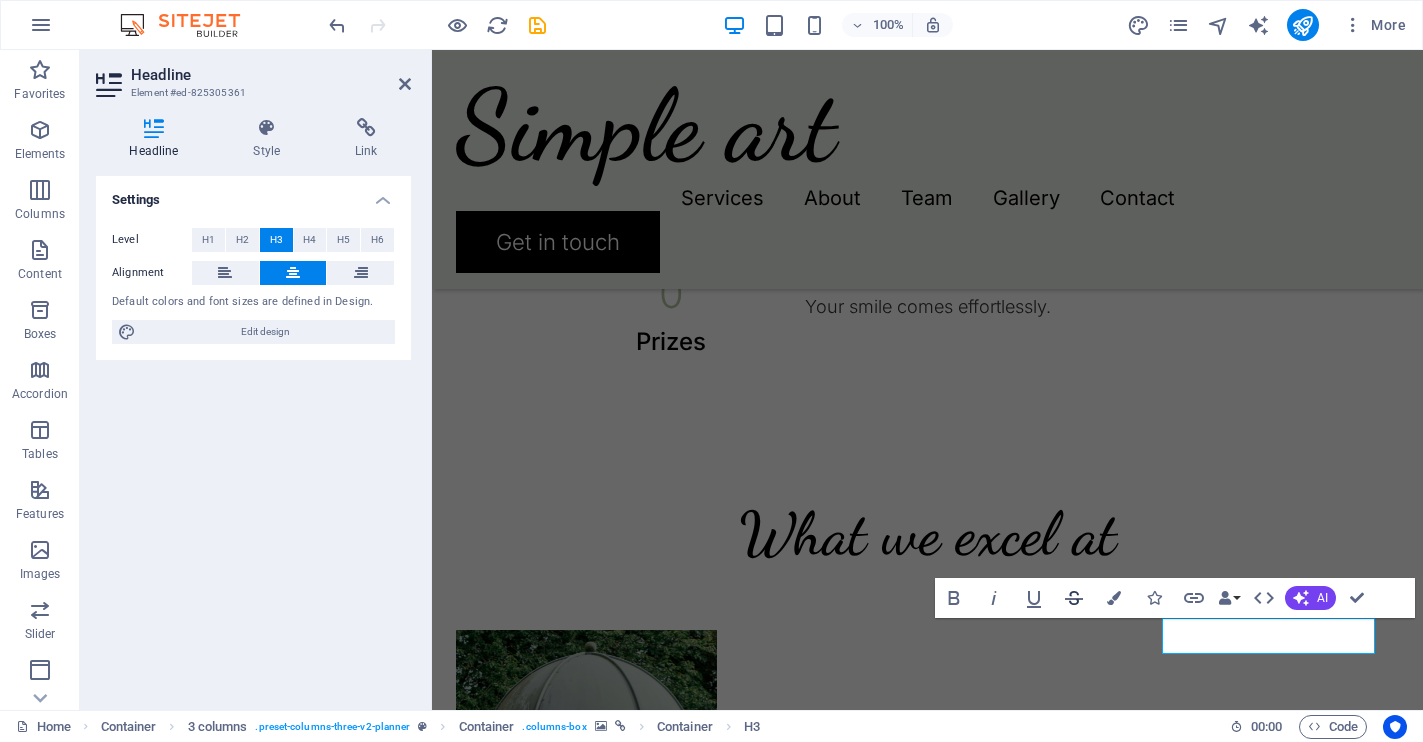 click 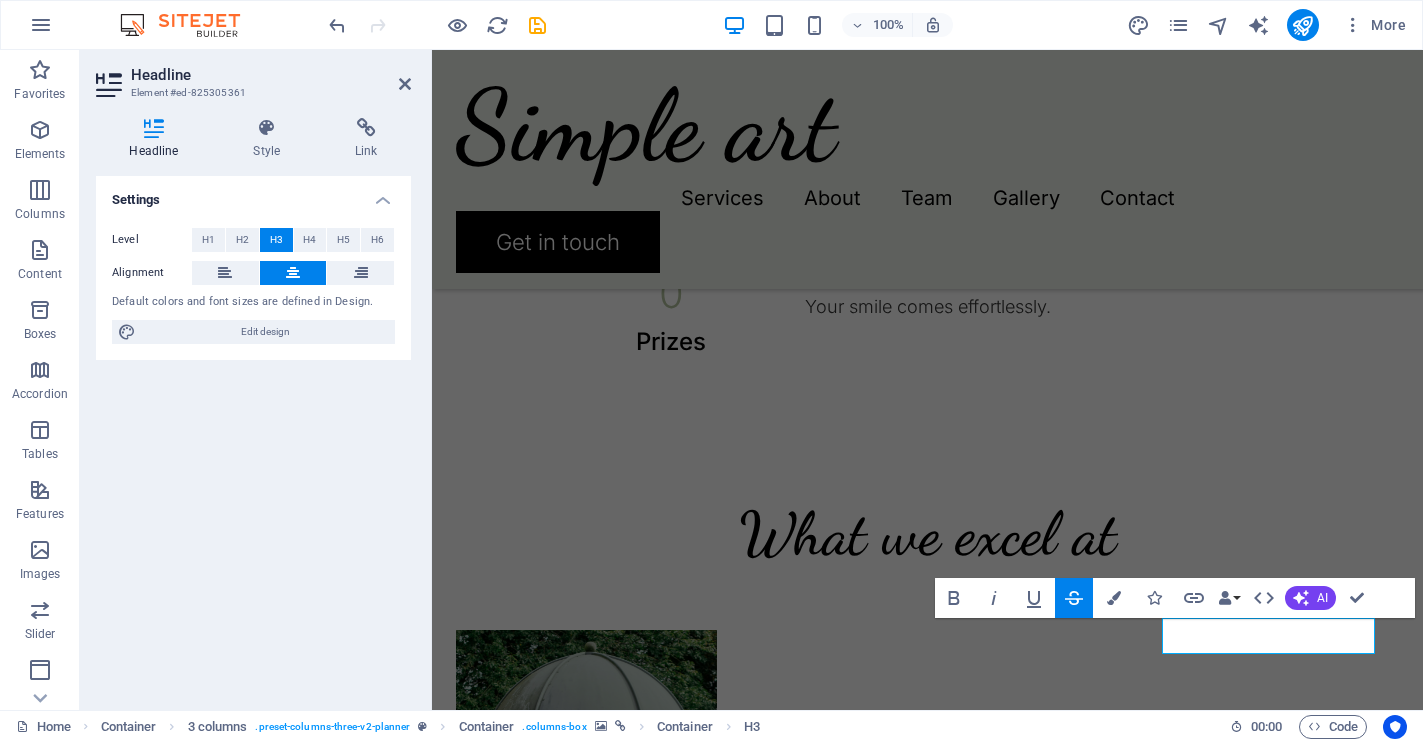 click 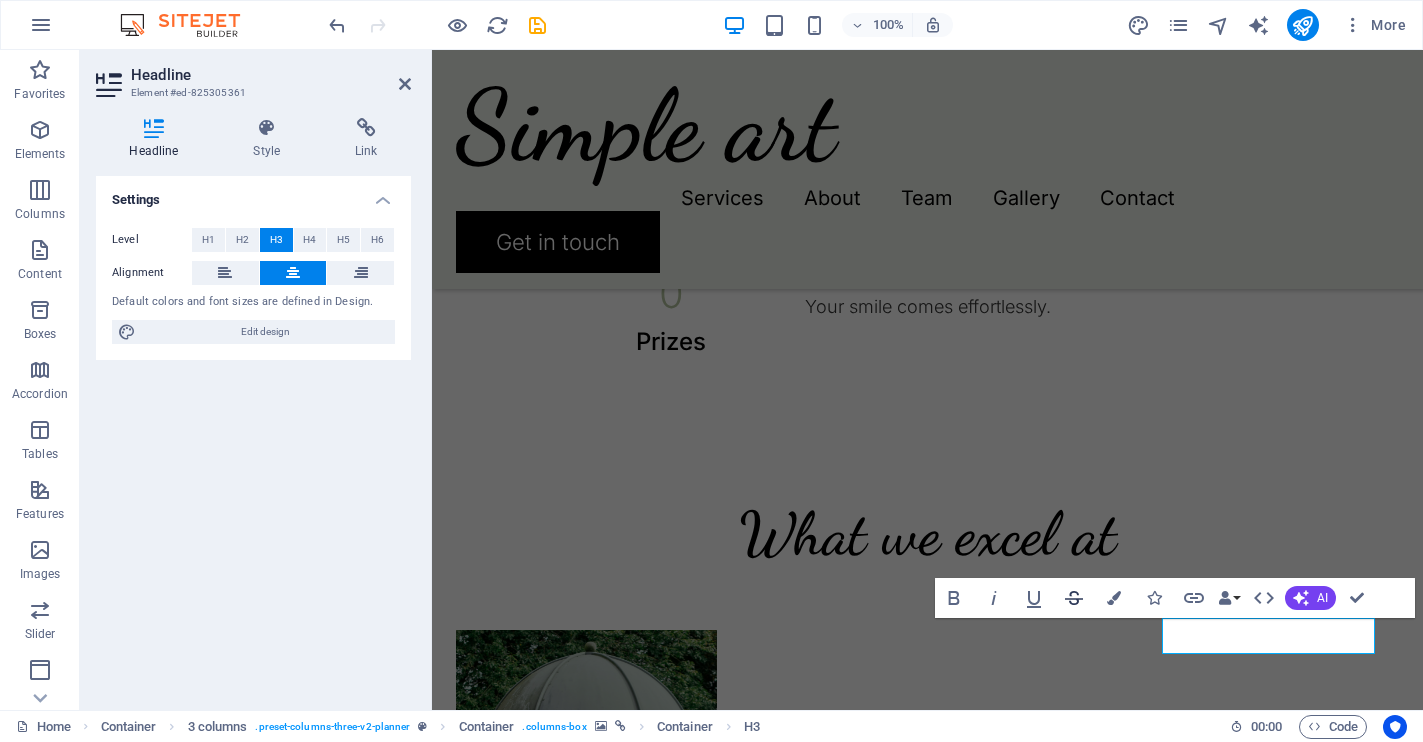scroll, scrollTop: 1308, scrollLeft: 0, axis: vertical 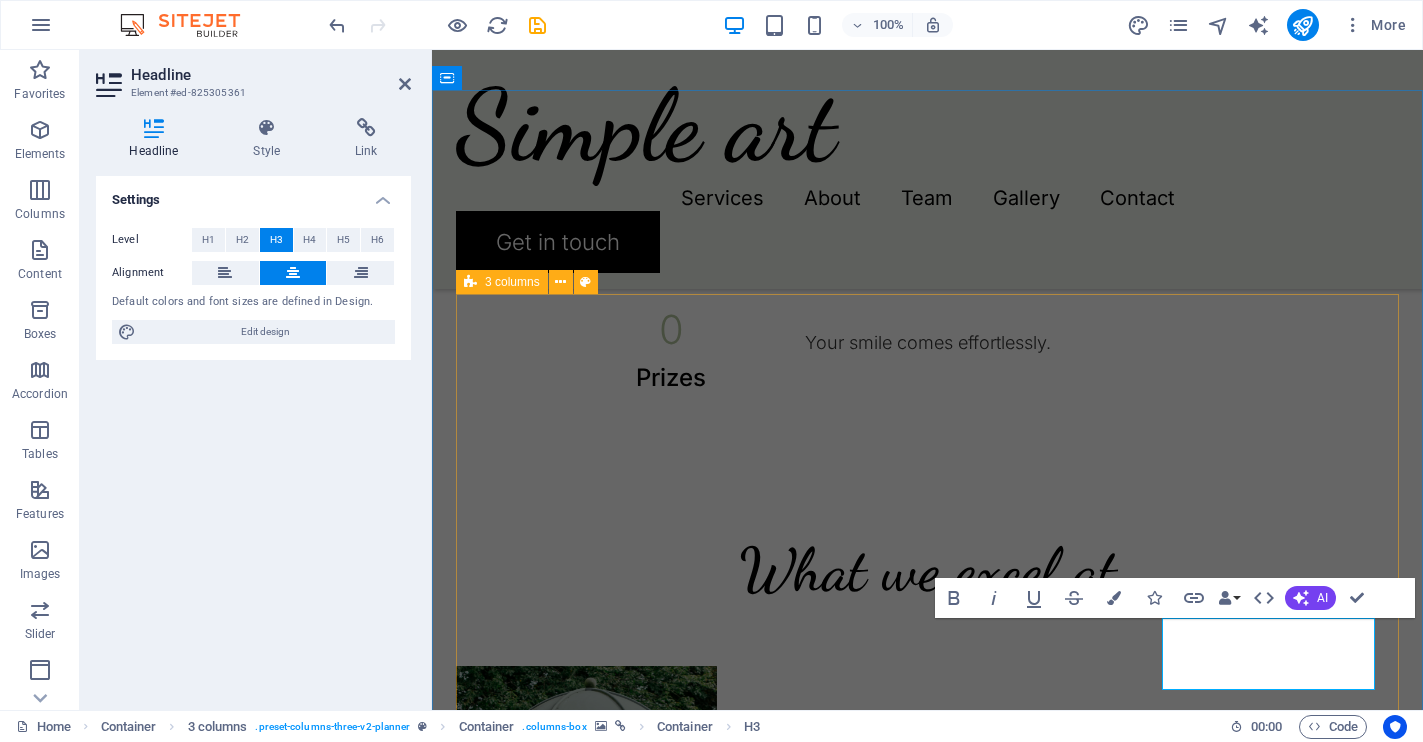 click on "Weddings Private celebrations Warm ‌Homes" at bounding box center (927, 1336) 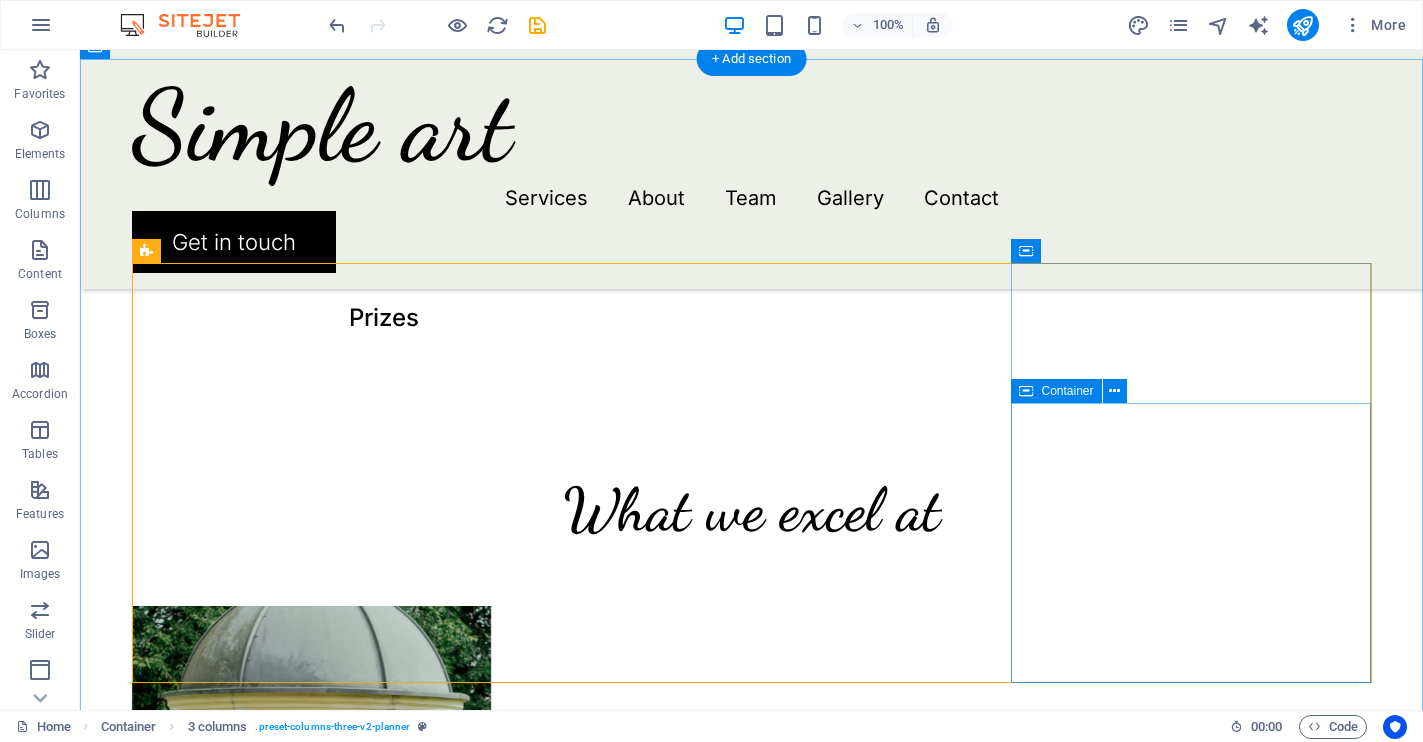 scroll, scrollTop: 1385, scrollLeft: 0, axis: vertical 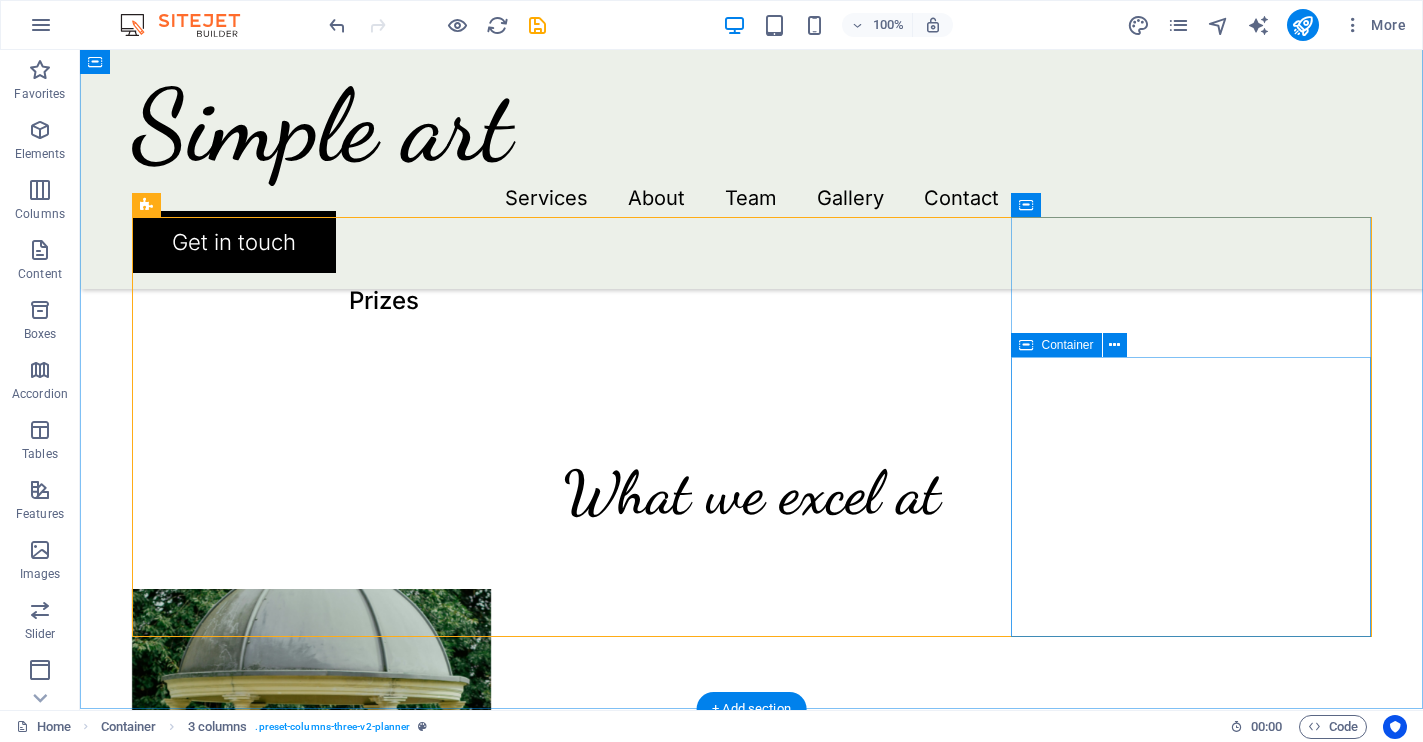 click on "Warm Homes" at bounding box center [312, 2069] 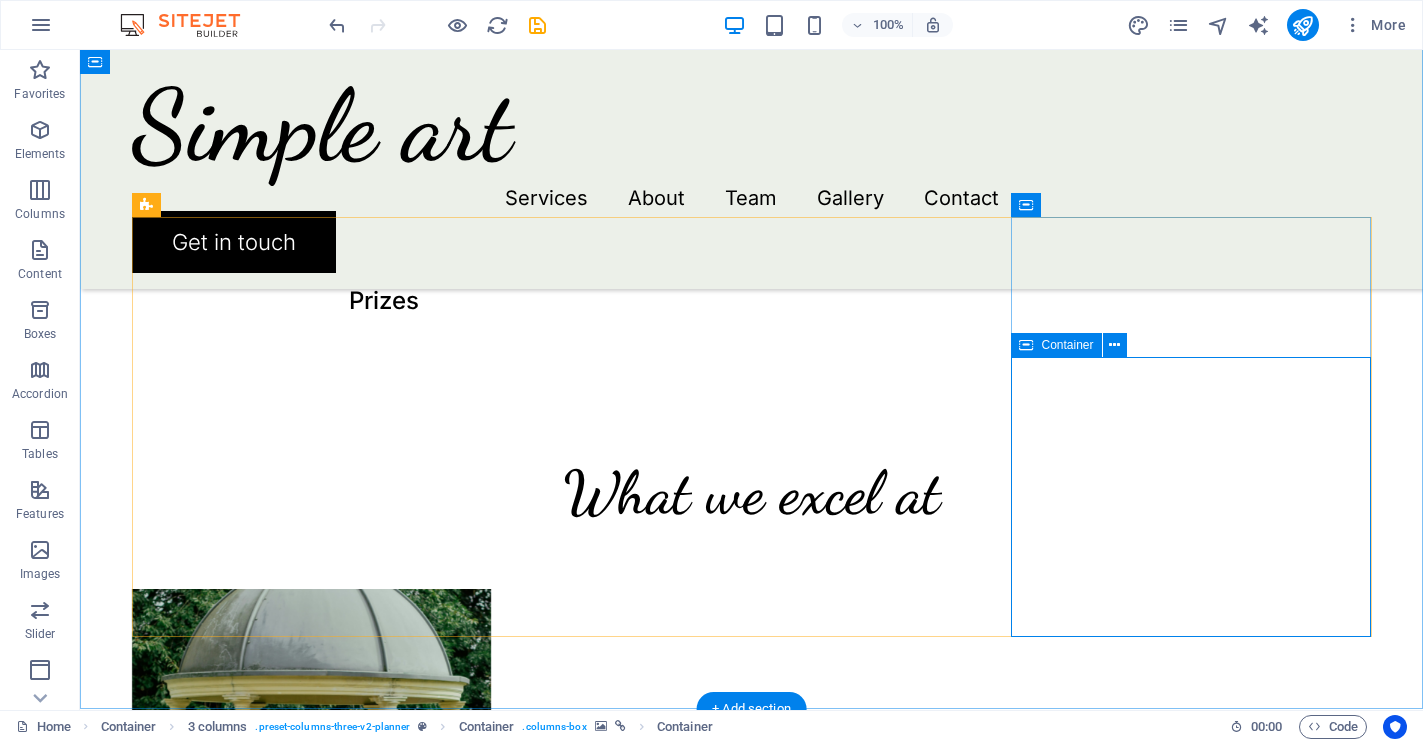 click on "Warm Homes" at bounding box center (312, 2069) 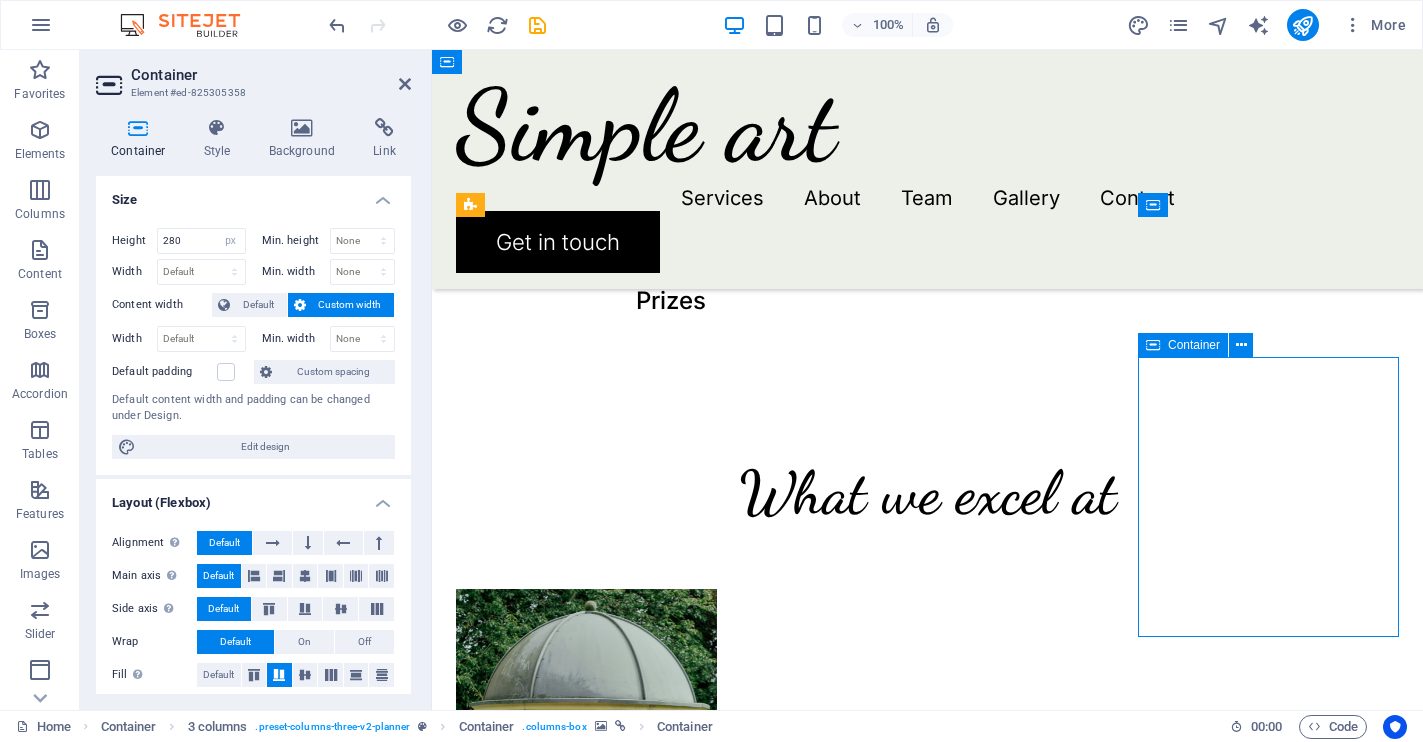 drag, startPoint x: 1286, startPoint y: 359, endPoint x: 1291, endPoint y: 422, distance: 63.1981 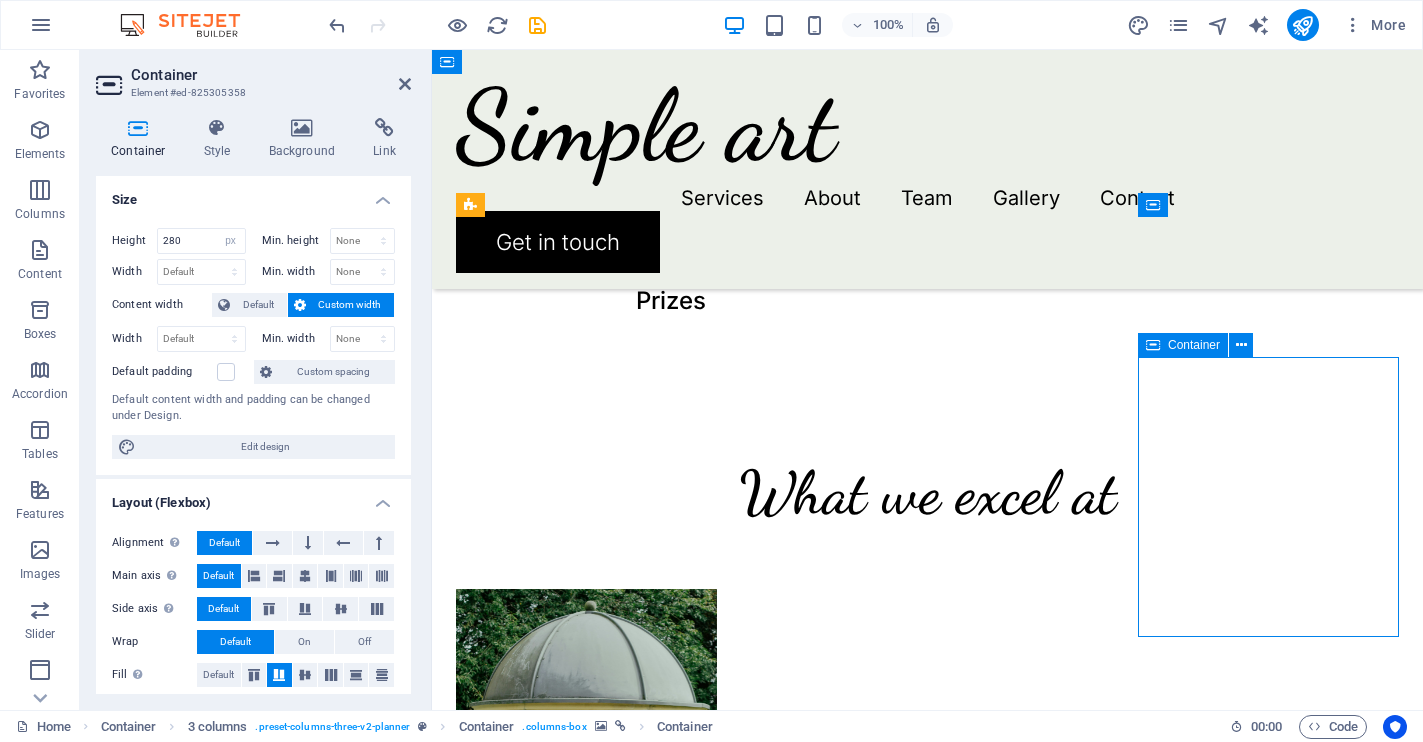 click on "Warm Homes" at bounding box center [586, 2069] 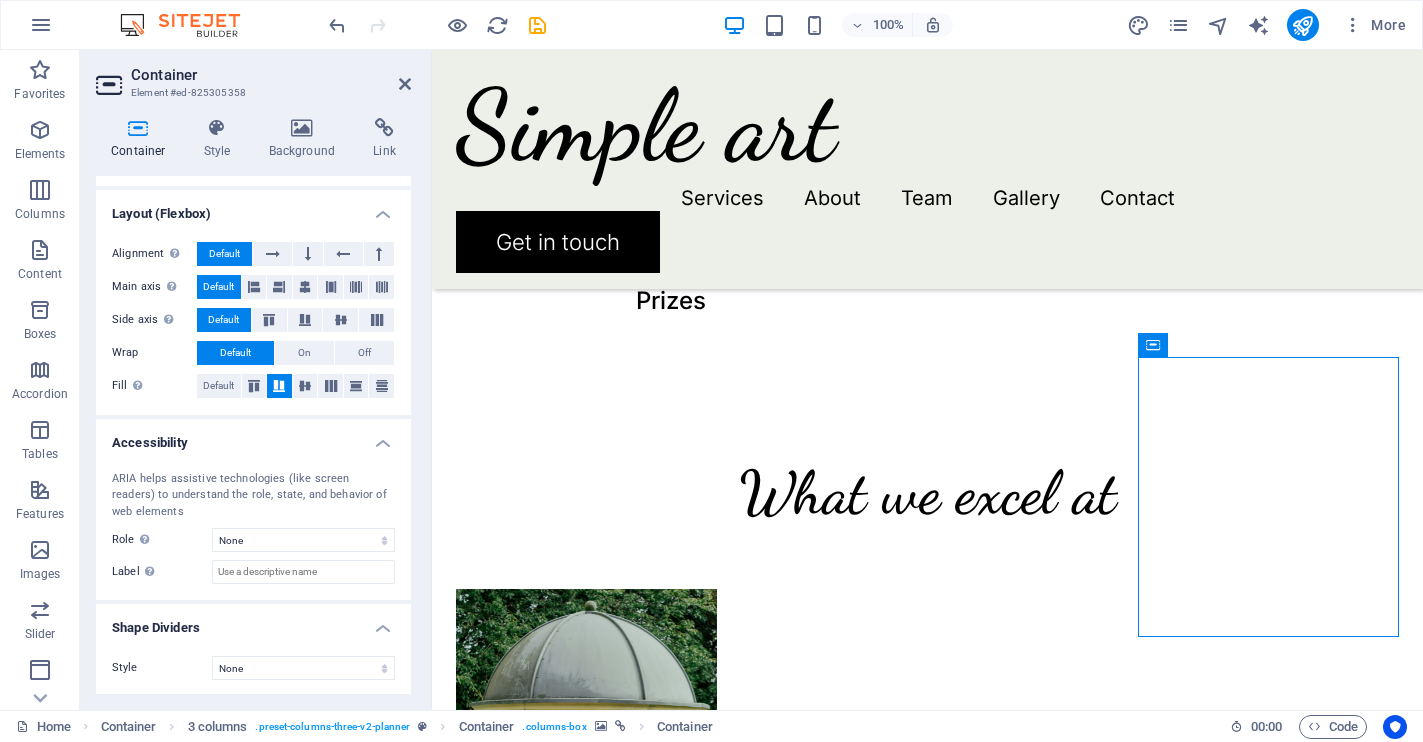 scroll, scrollTop: 291, scrollLeft: 0, axis: vertical 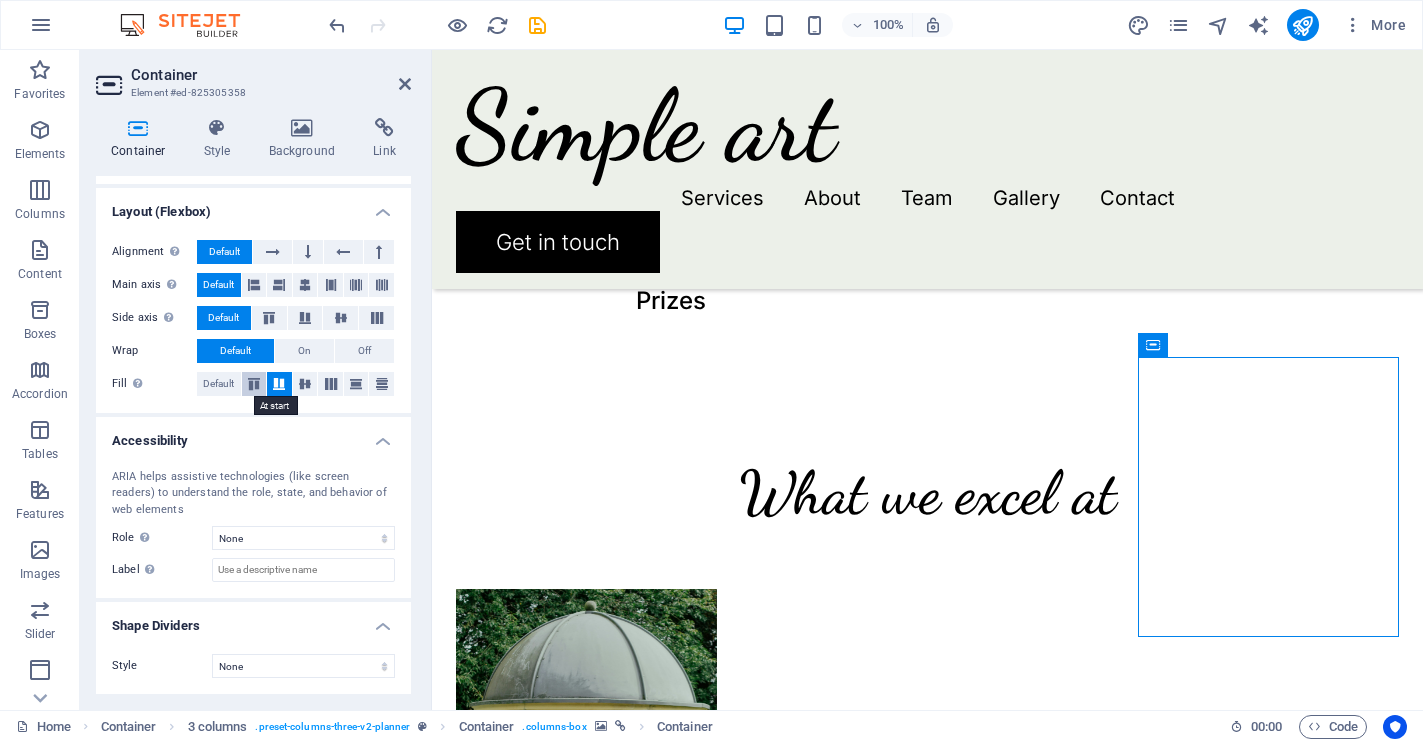 click at bounding box center [254, 384] 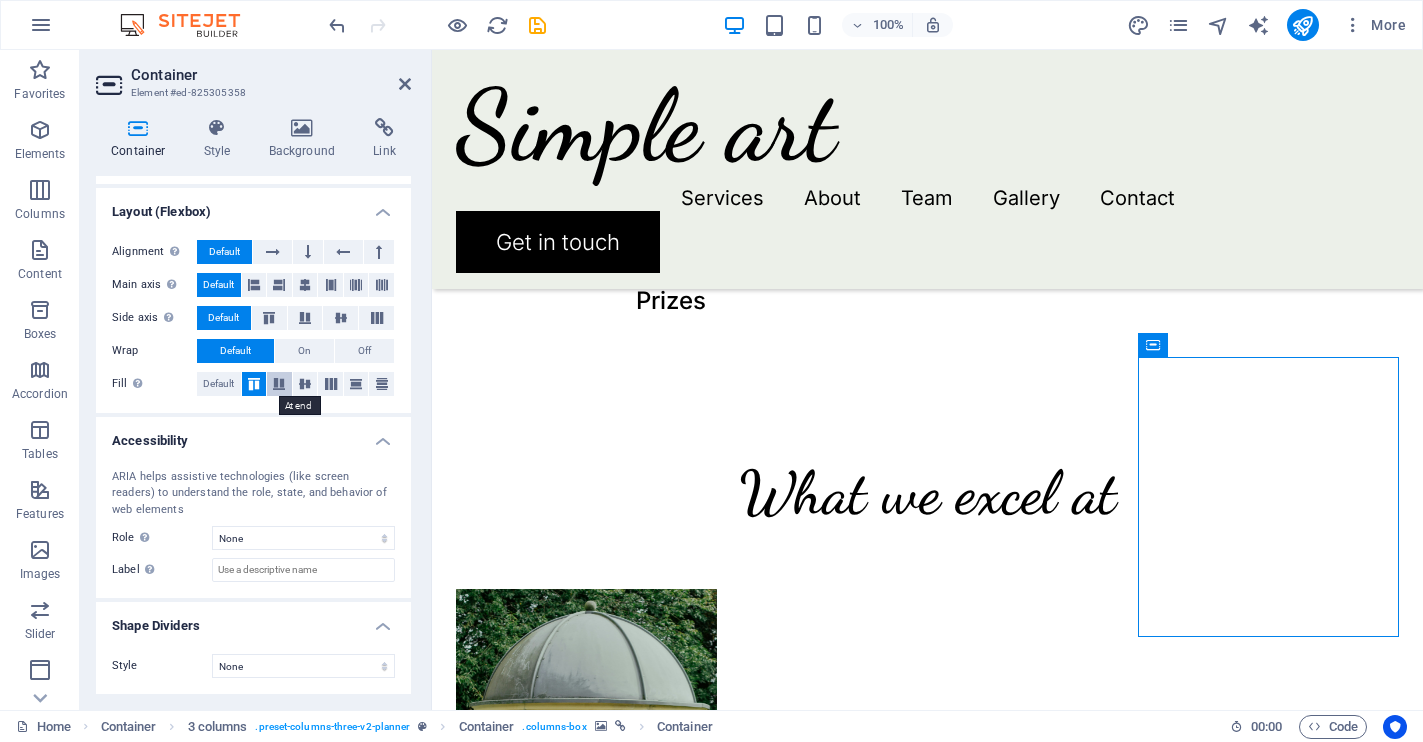 click at bounding box center (279, 384) 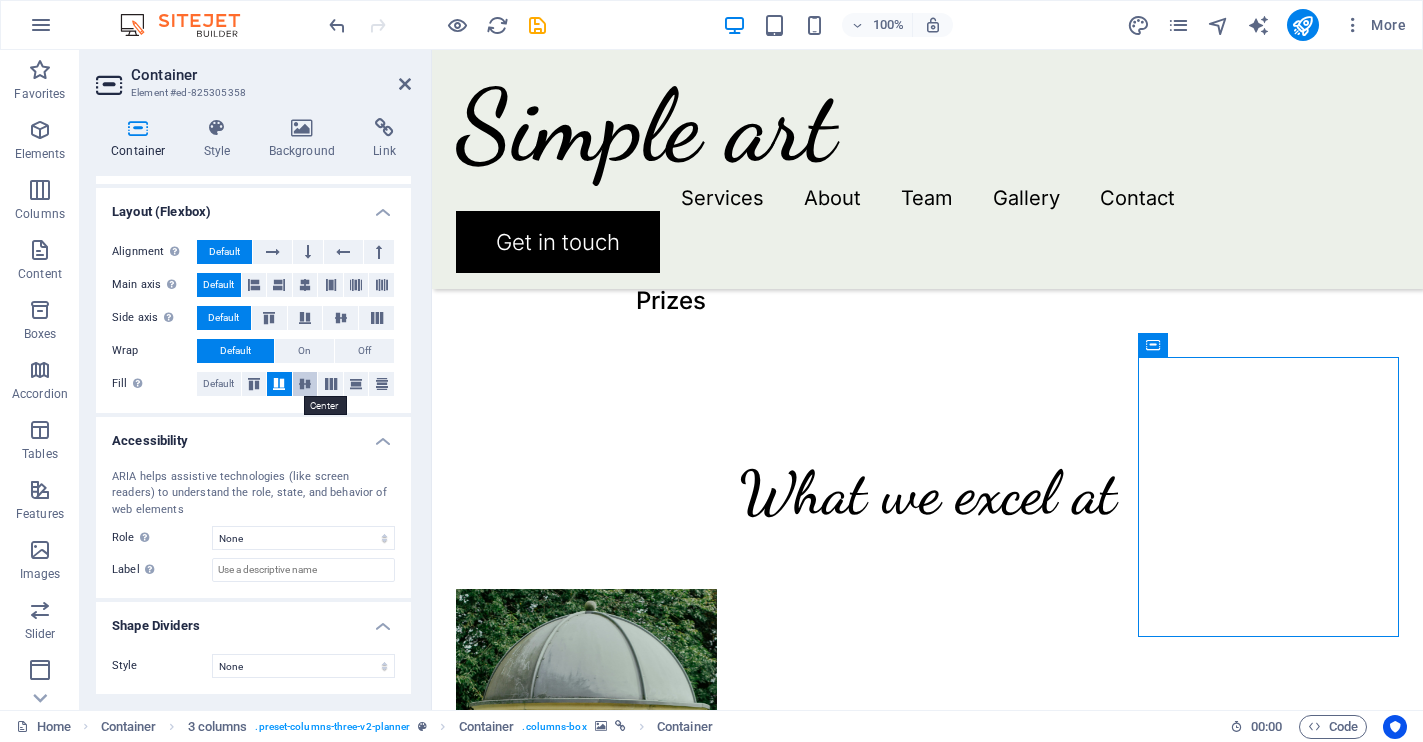 click at bounding box center [305, 384] 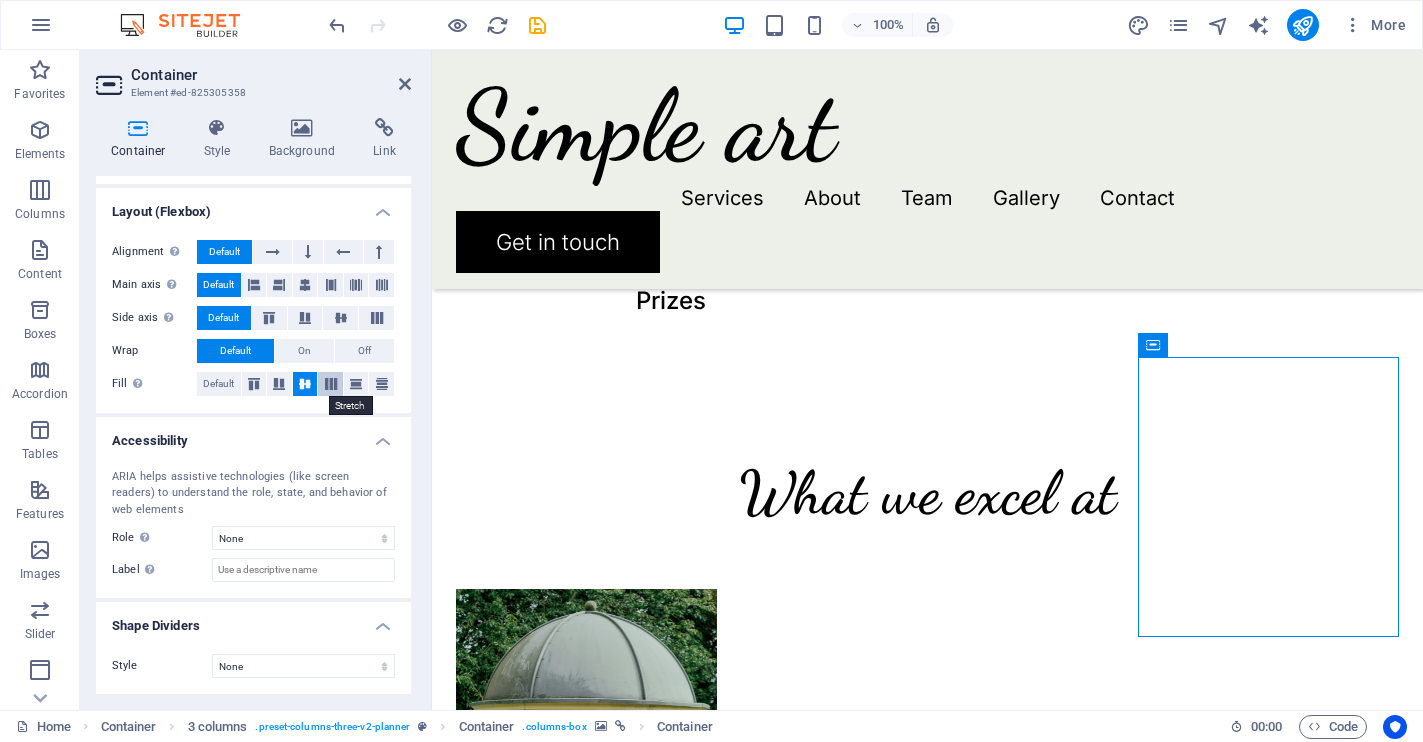 click at bounding box center [331, 384] 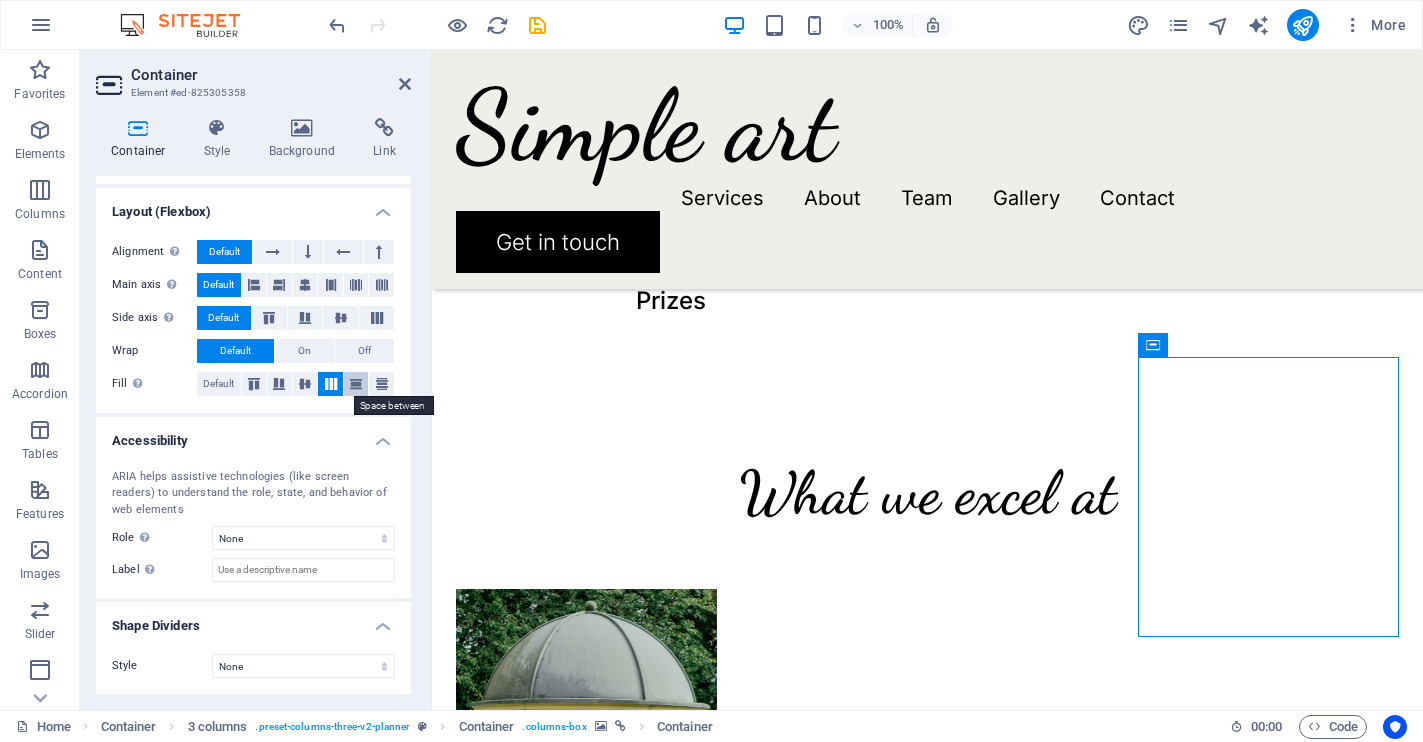 click at bounding box center (356, 384) 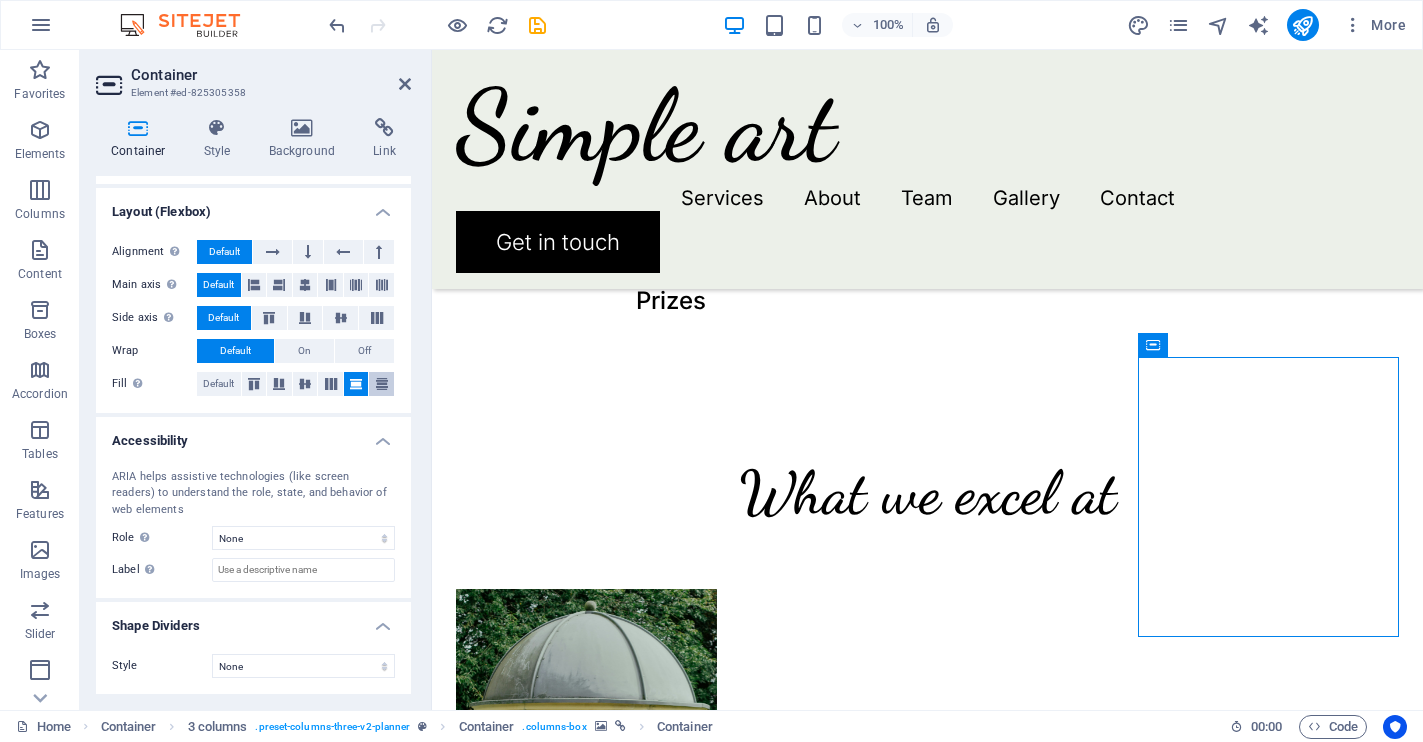 click at bounding box center [382, 384] 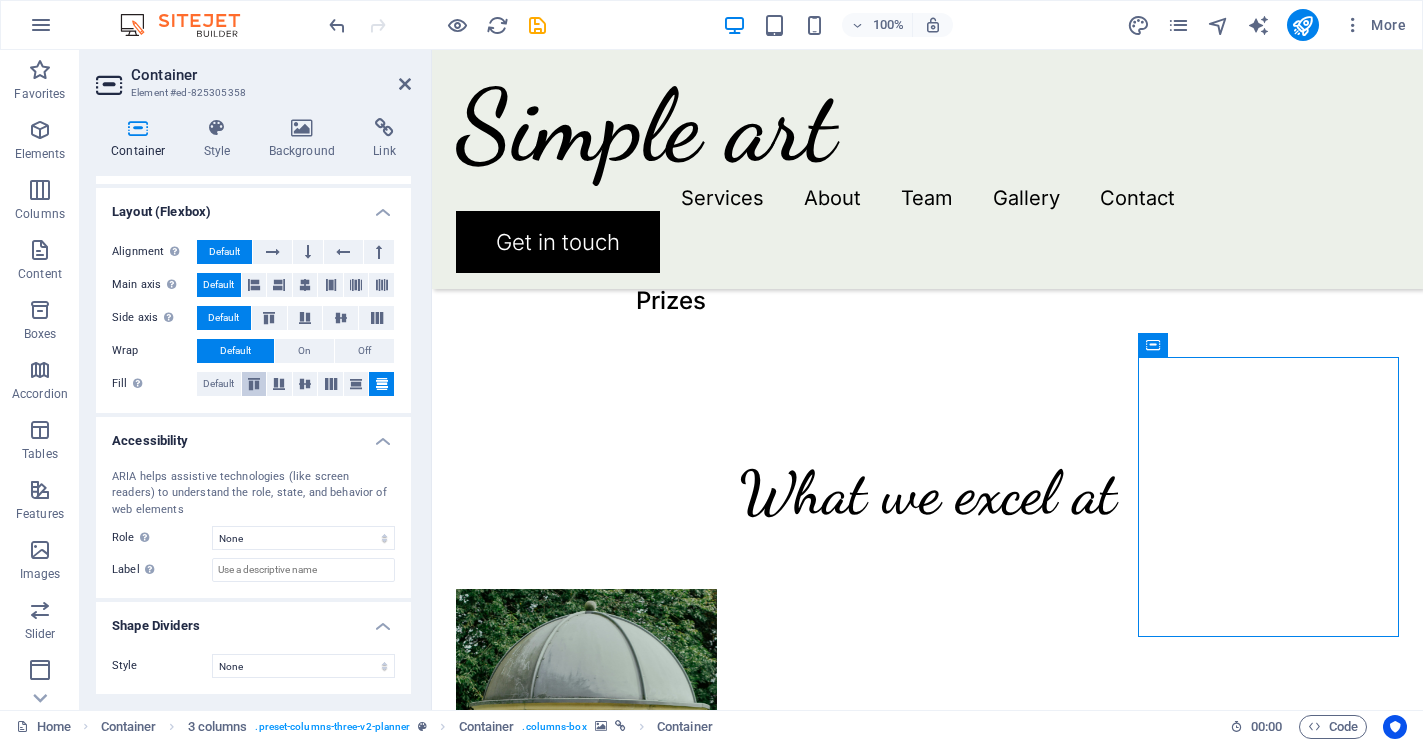 click at bounding box center [254, 384] 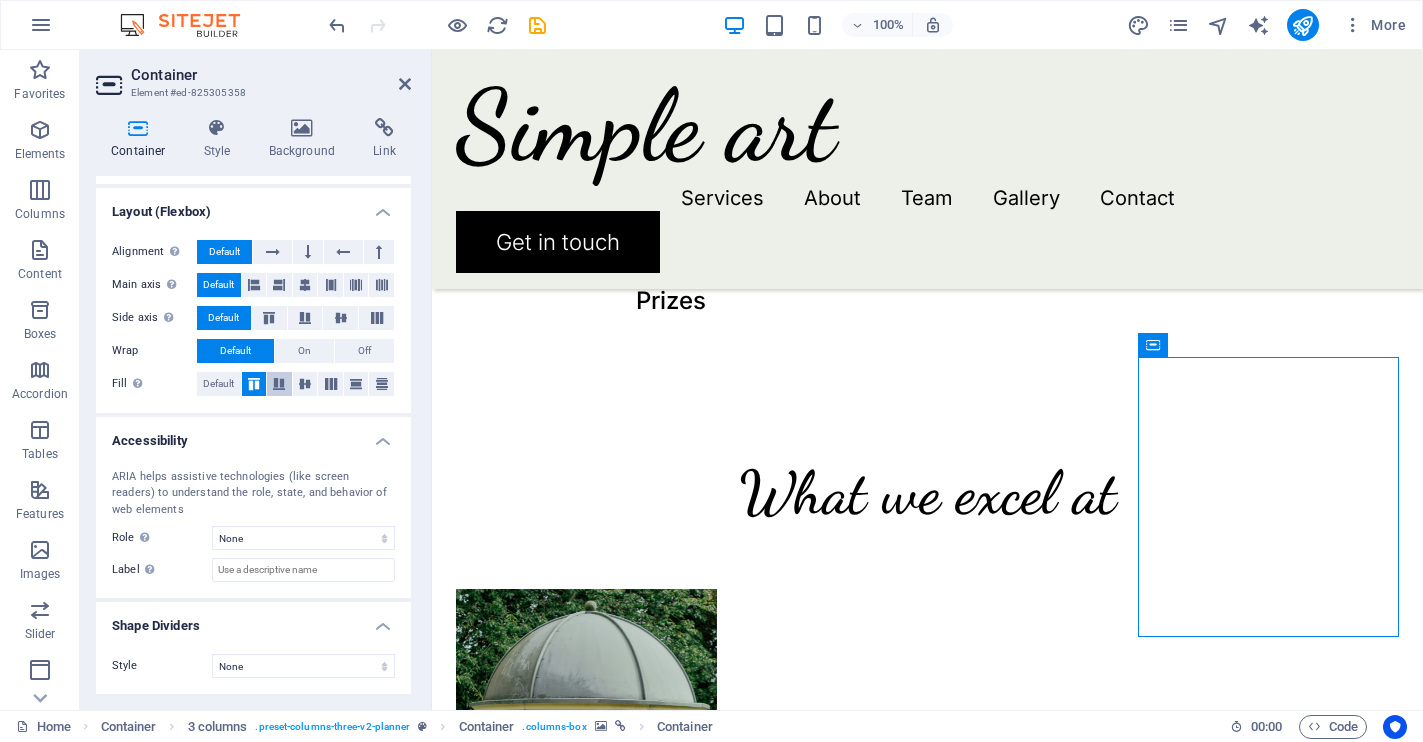 click at bounding box center (279, 384) 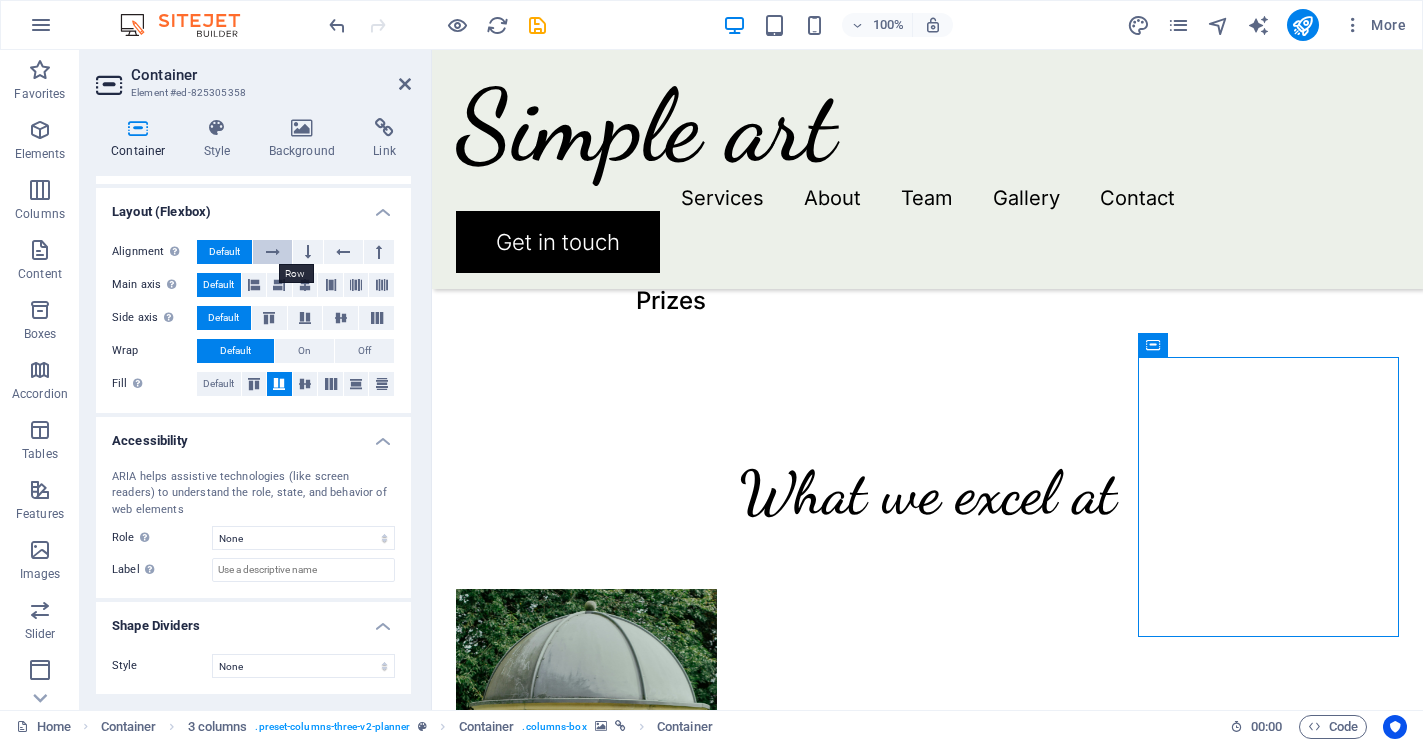 click at bounding box center [272, 252] 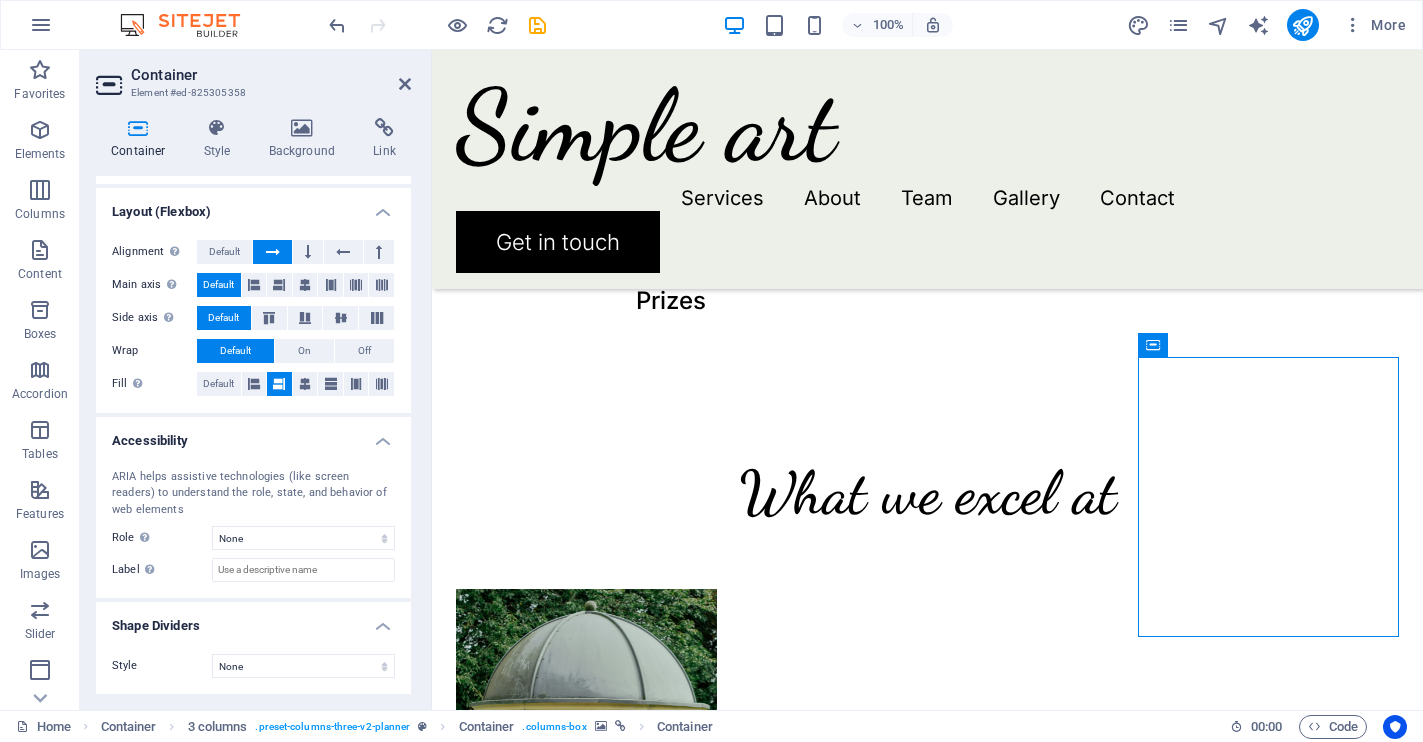 click at bounding box center (272, 252) 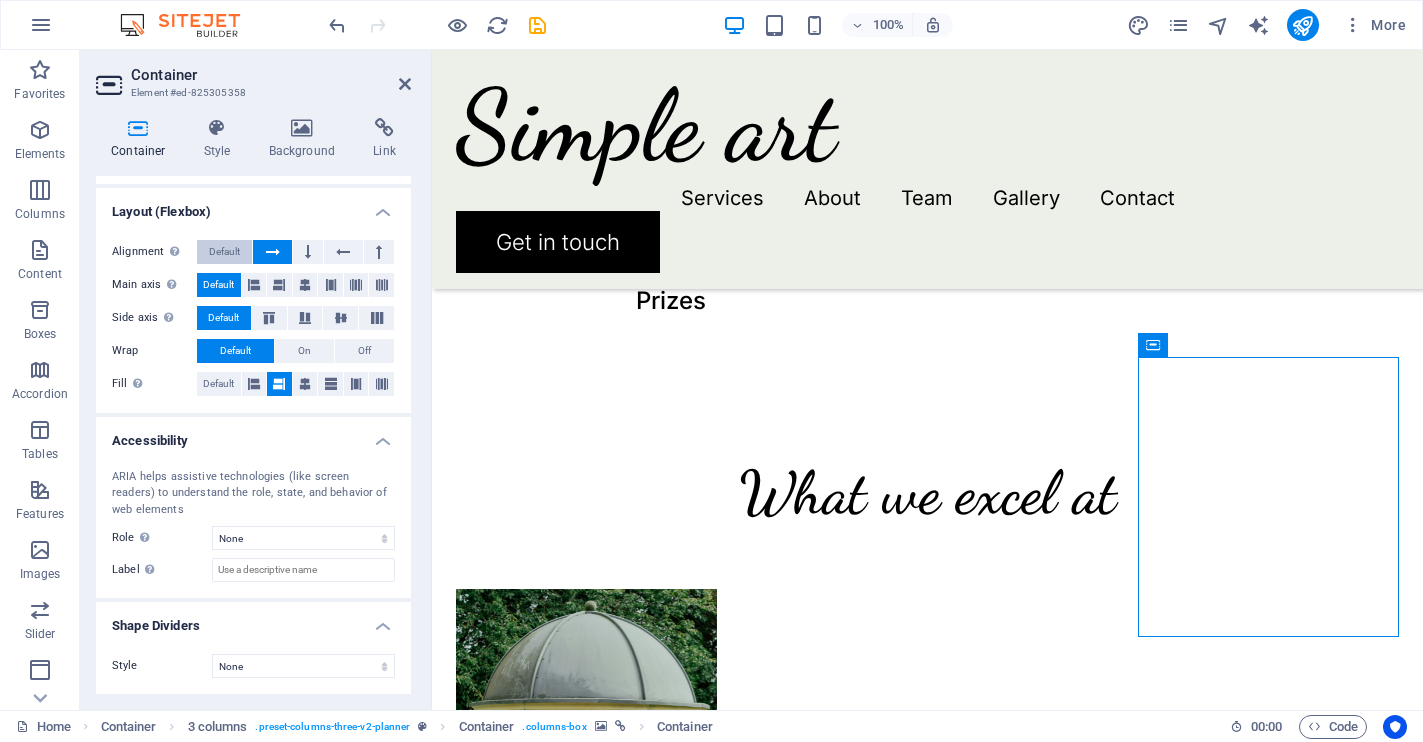 click on "Default" at bounding box center [224, 252] 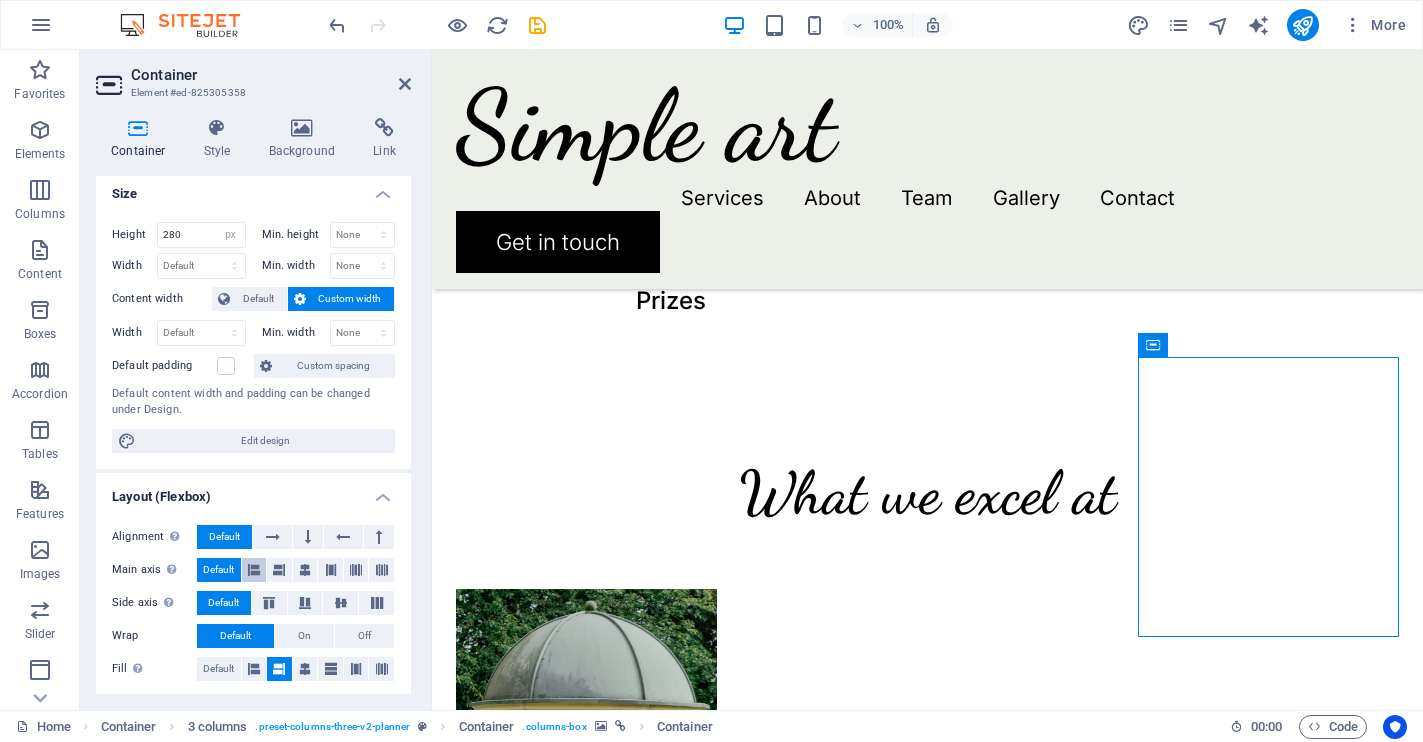 scroll, scrollTop: 0, scrollLeft: 0, axis: both 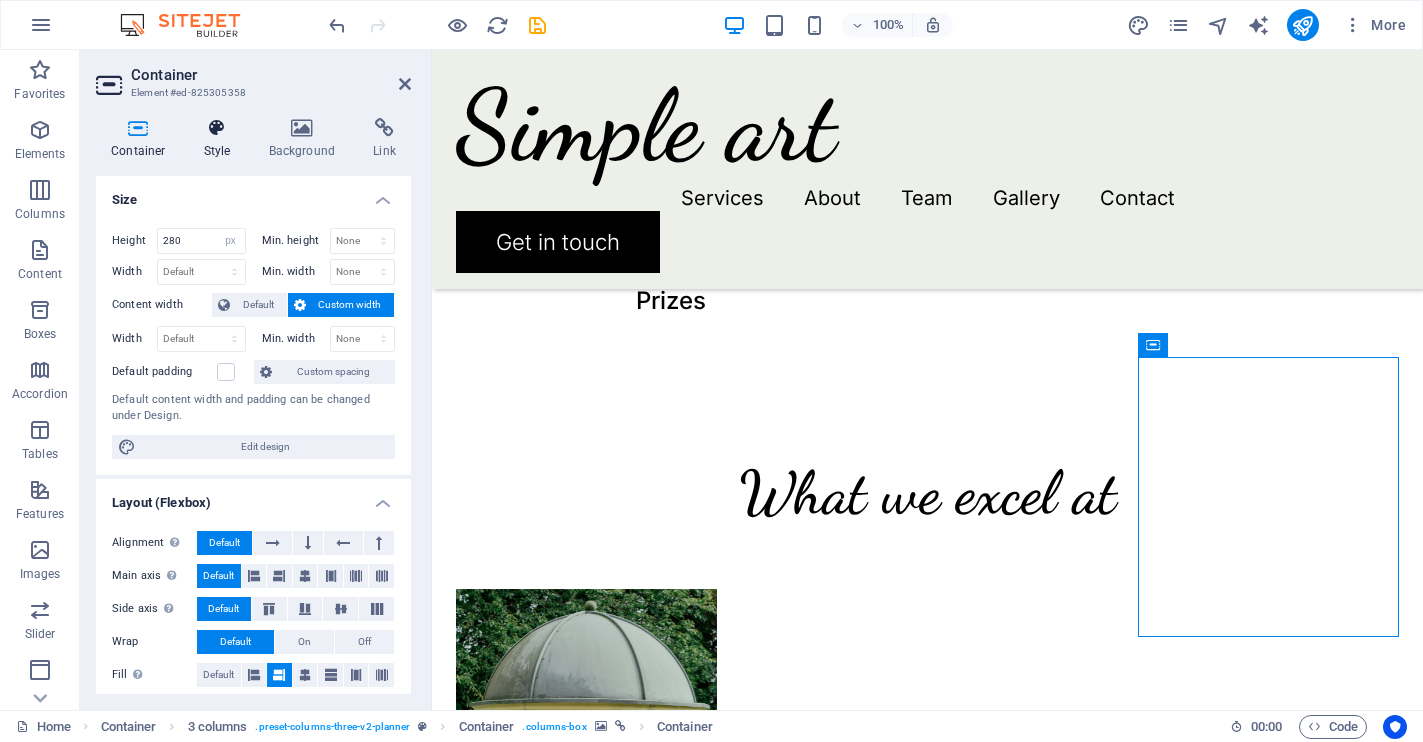 click at bounding box center (217, 128) 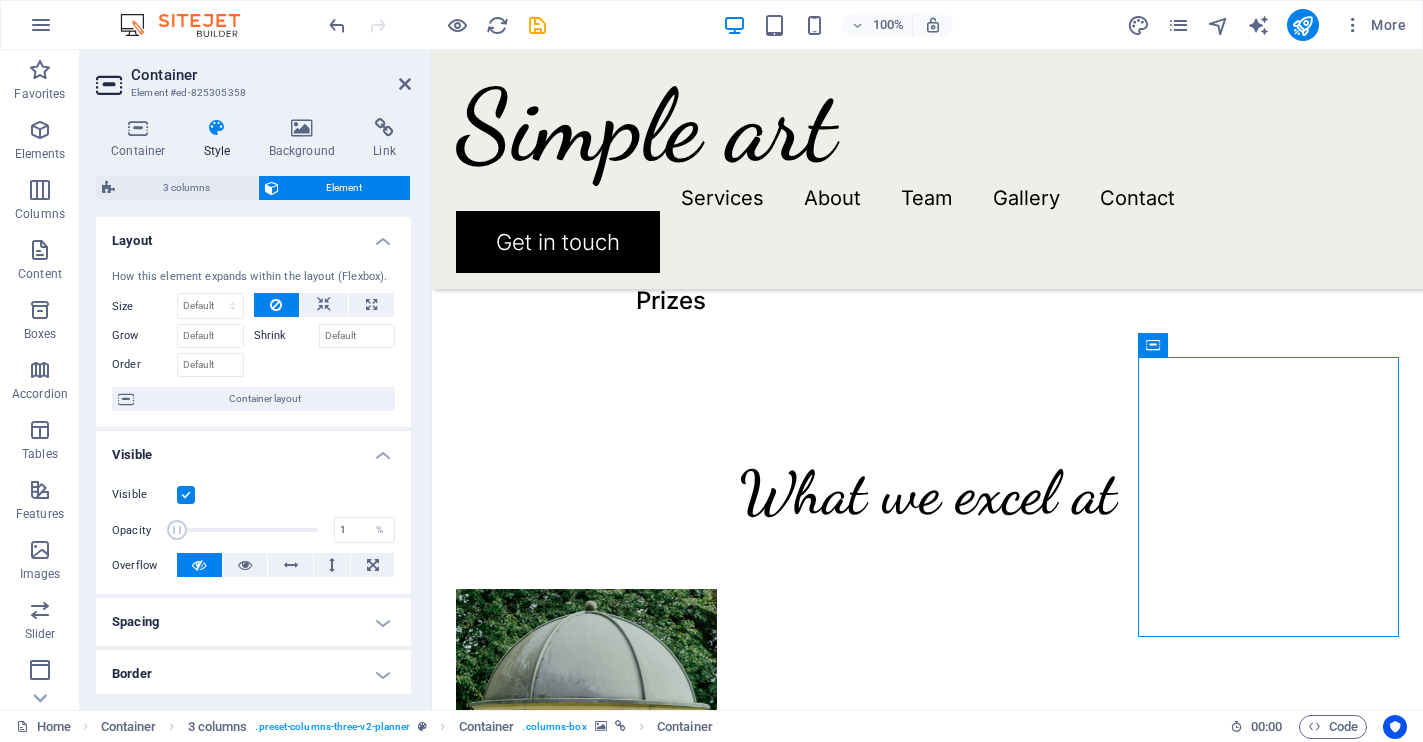 drag, startPoint x: 315, startPoint y: 525, endPoint x: 158, endPoint y: 529, distance: 157.05095 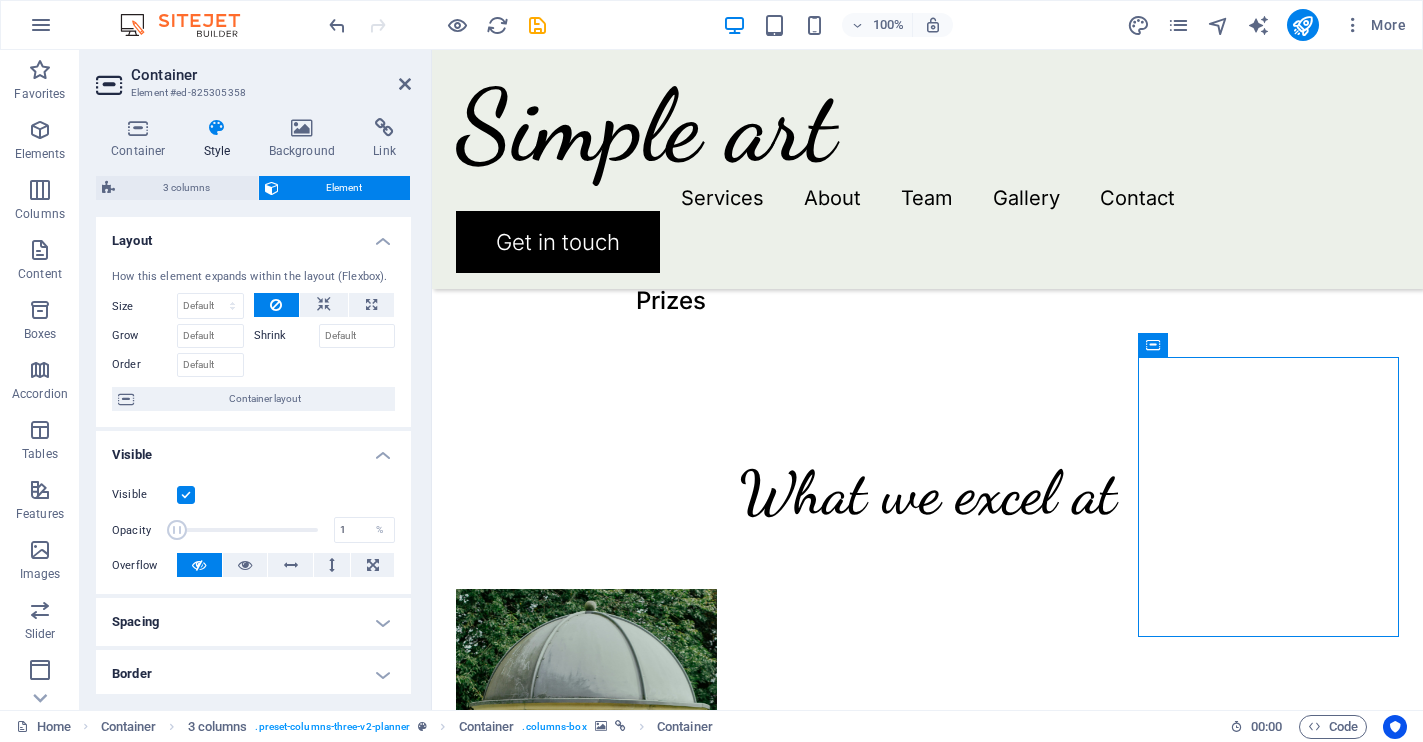 click on "Opacity 1 %" at bounding box center [253, 530] 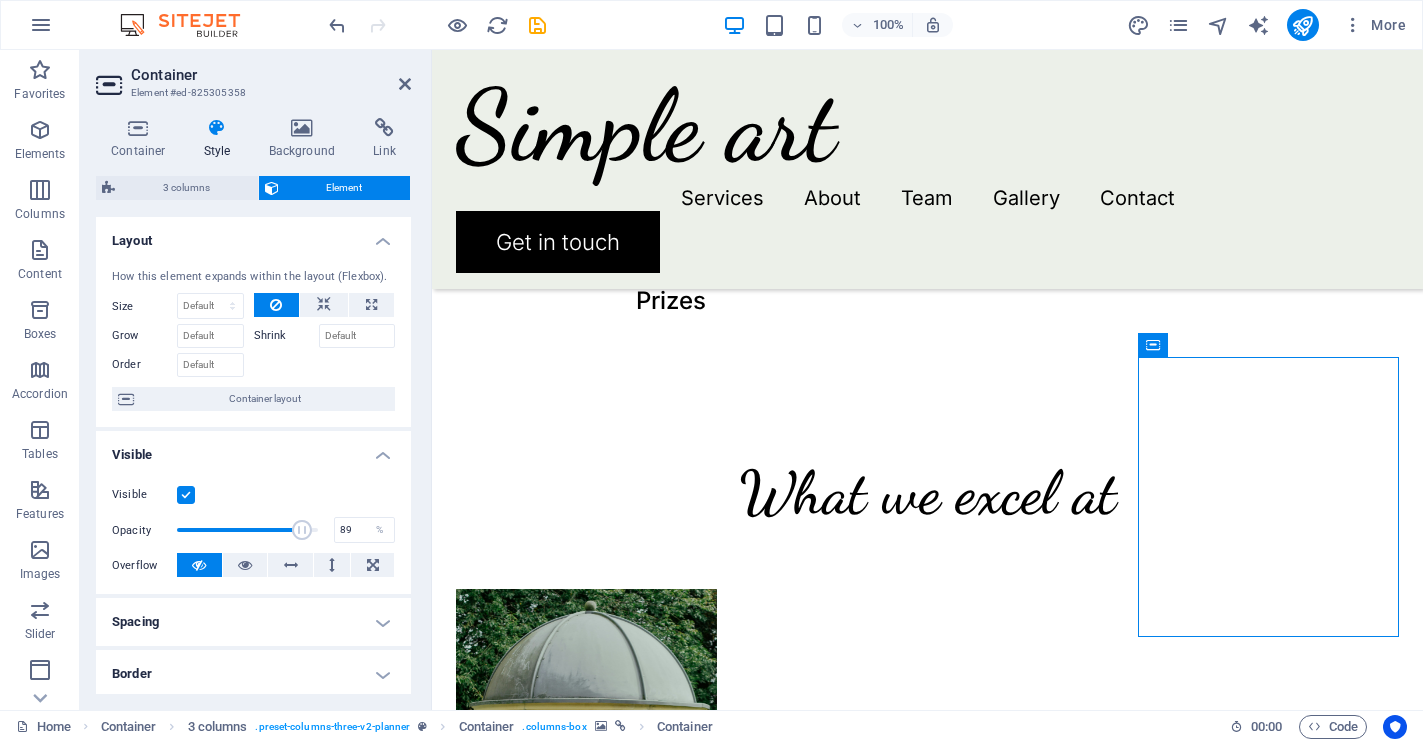 drag, startPoint x: 189, startPoint y: 526, endPoint x: 299, endPoint y: 521, distance: 110.11358 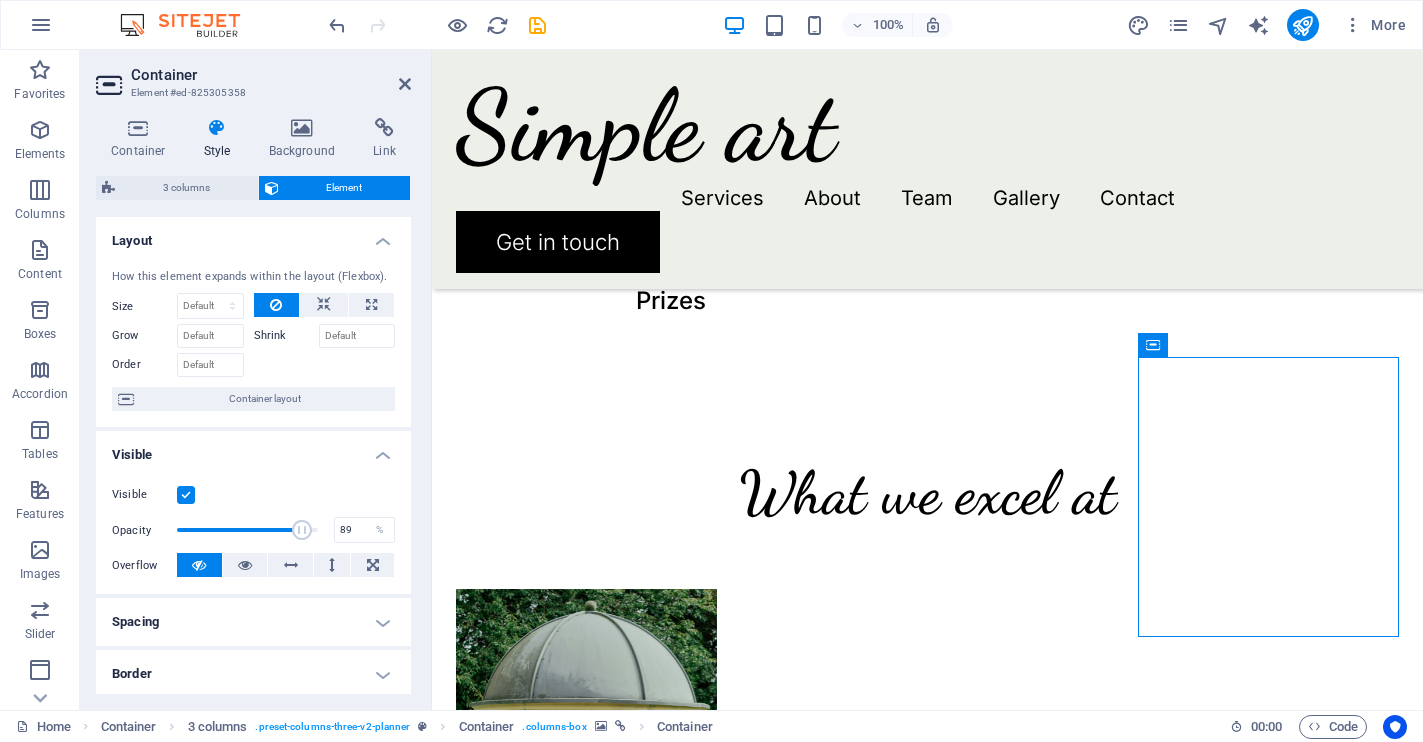 click at bounding box center [247, 530] 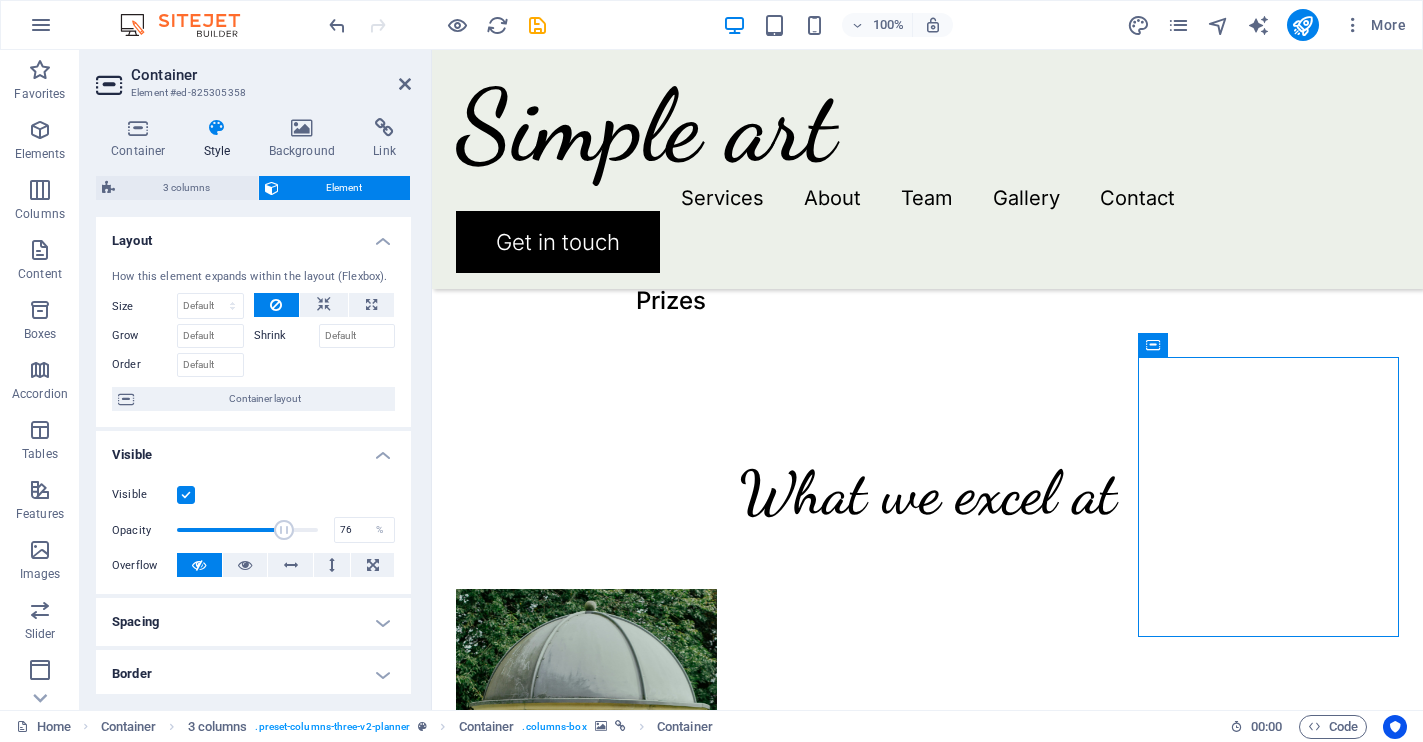 drag, startPoint x: 299, startPoint y: 521, endPoint x: 281, endPoint y: 521, distance: 18 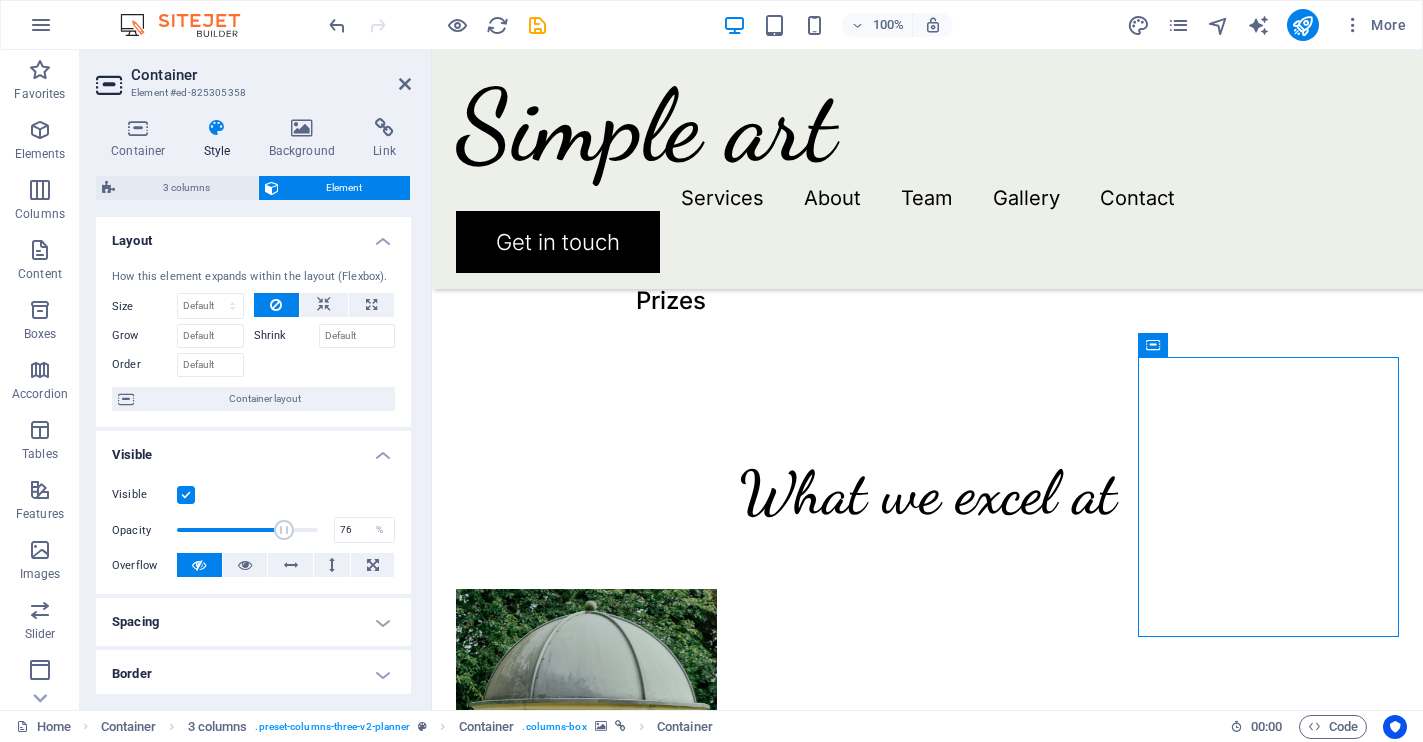 click at bounding box center (284, 530) 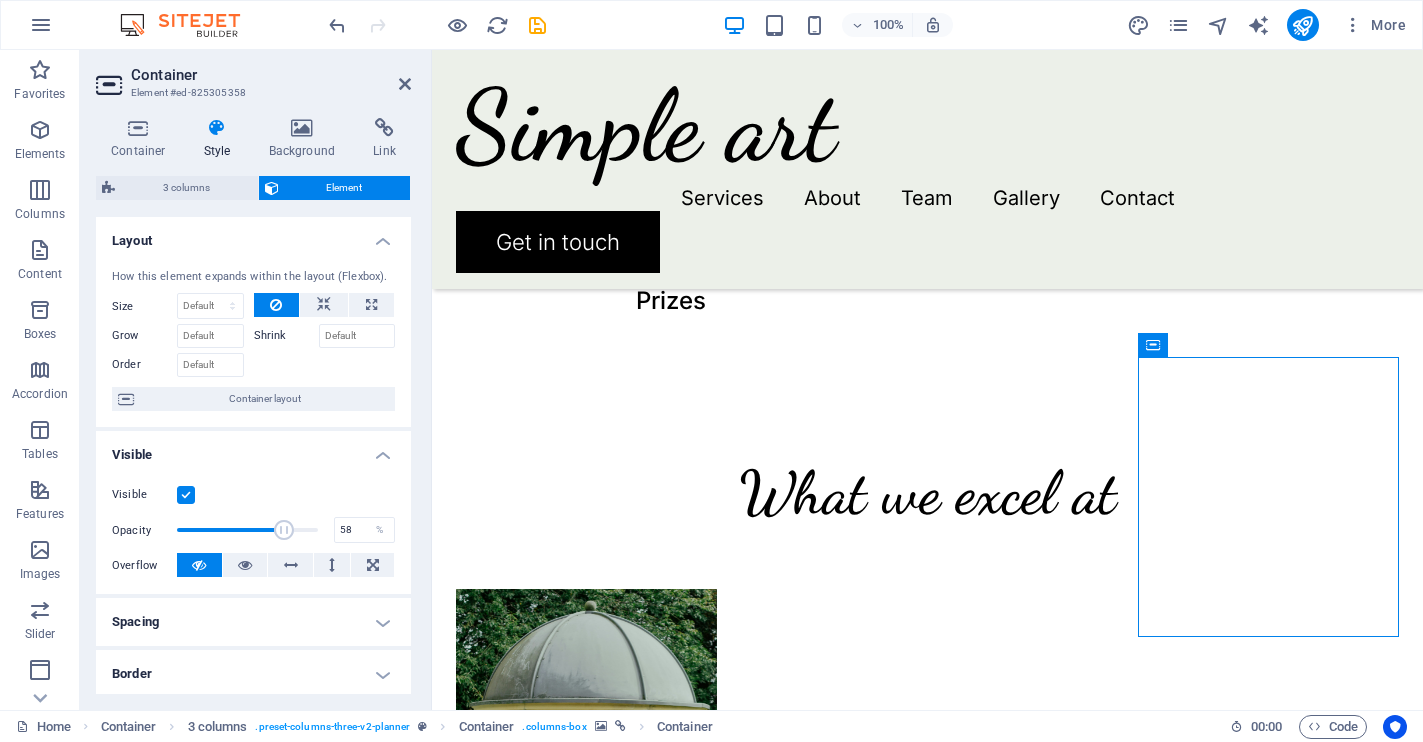 drag, startPoint x: 281, startPoint y: 522, endPoint x: 256, endPoint y: 522, distance: 25 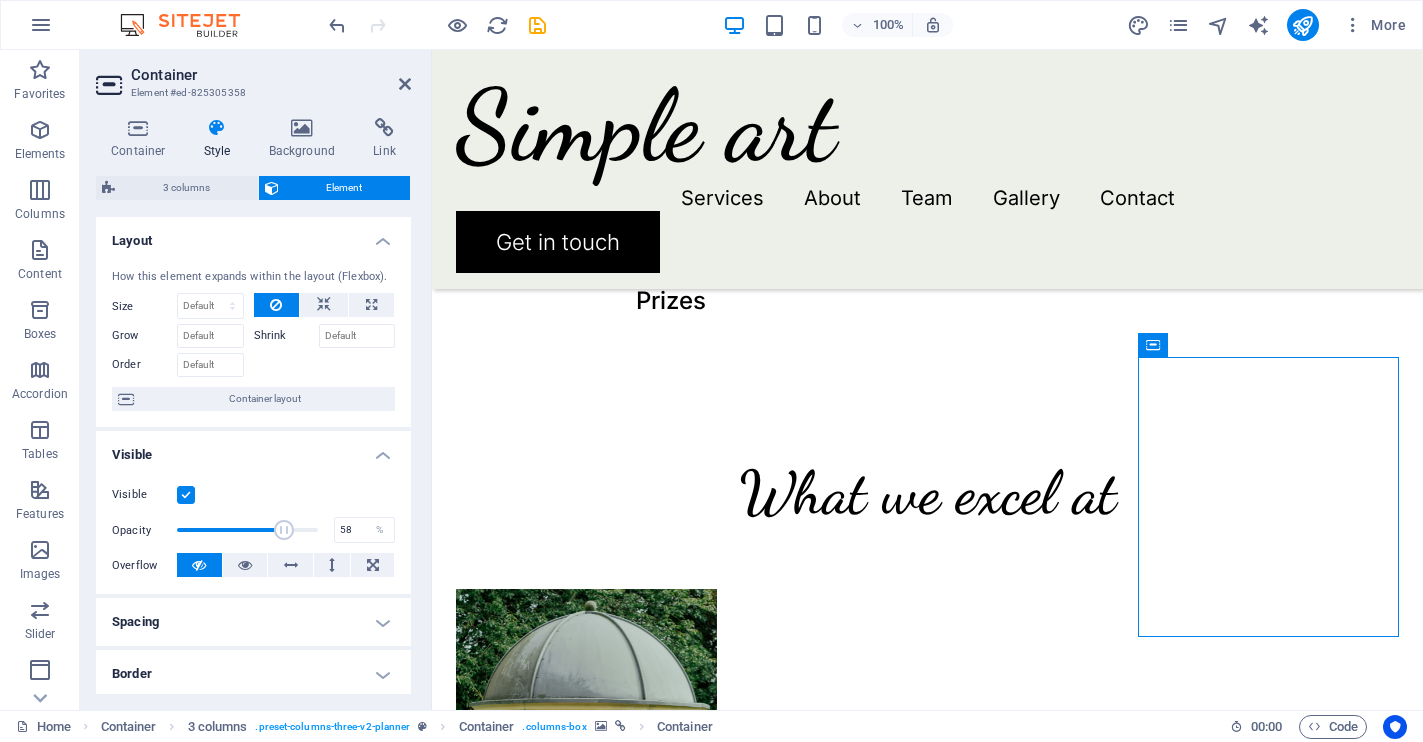 click at bounding box center (284, 530) 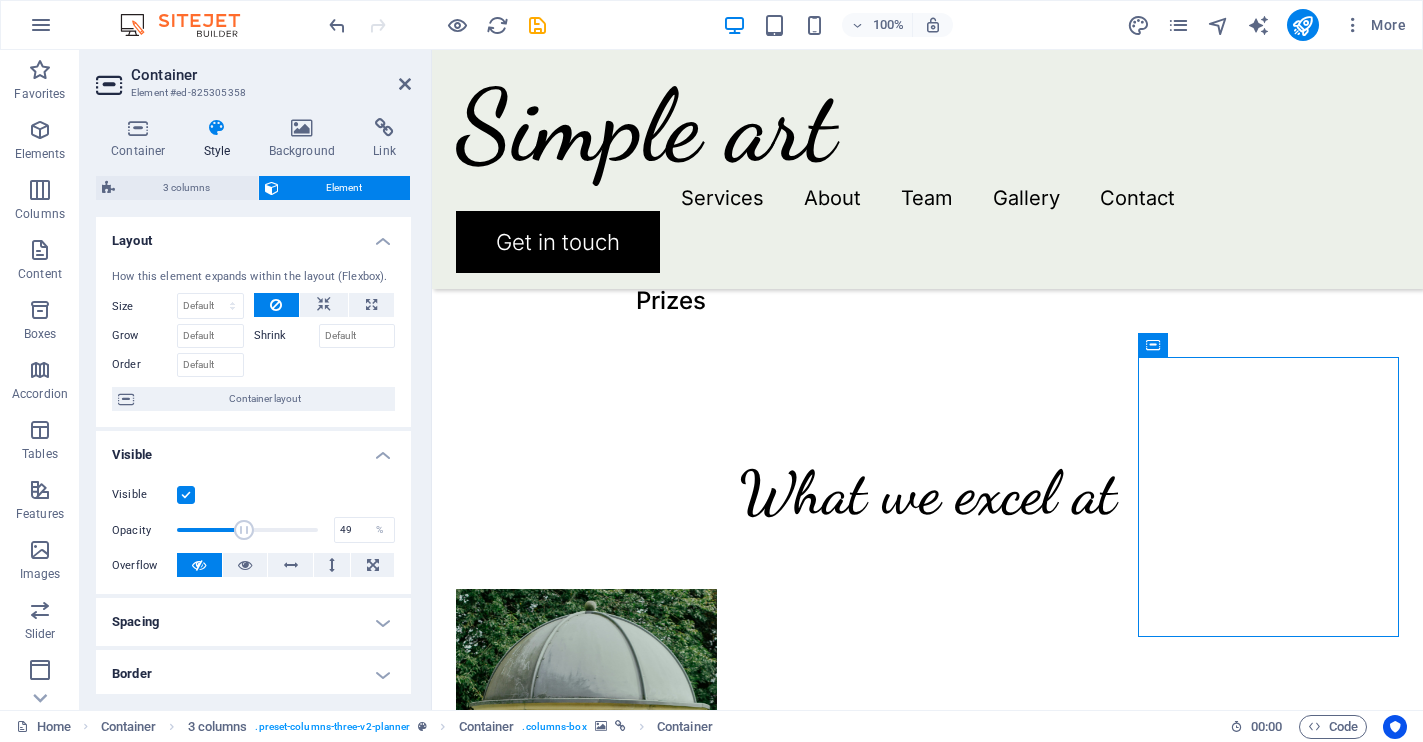 drag, startPoint x: 256, startPoint y: 522, endPoint x: 243, endPoint y: 522, distance: 13 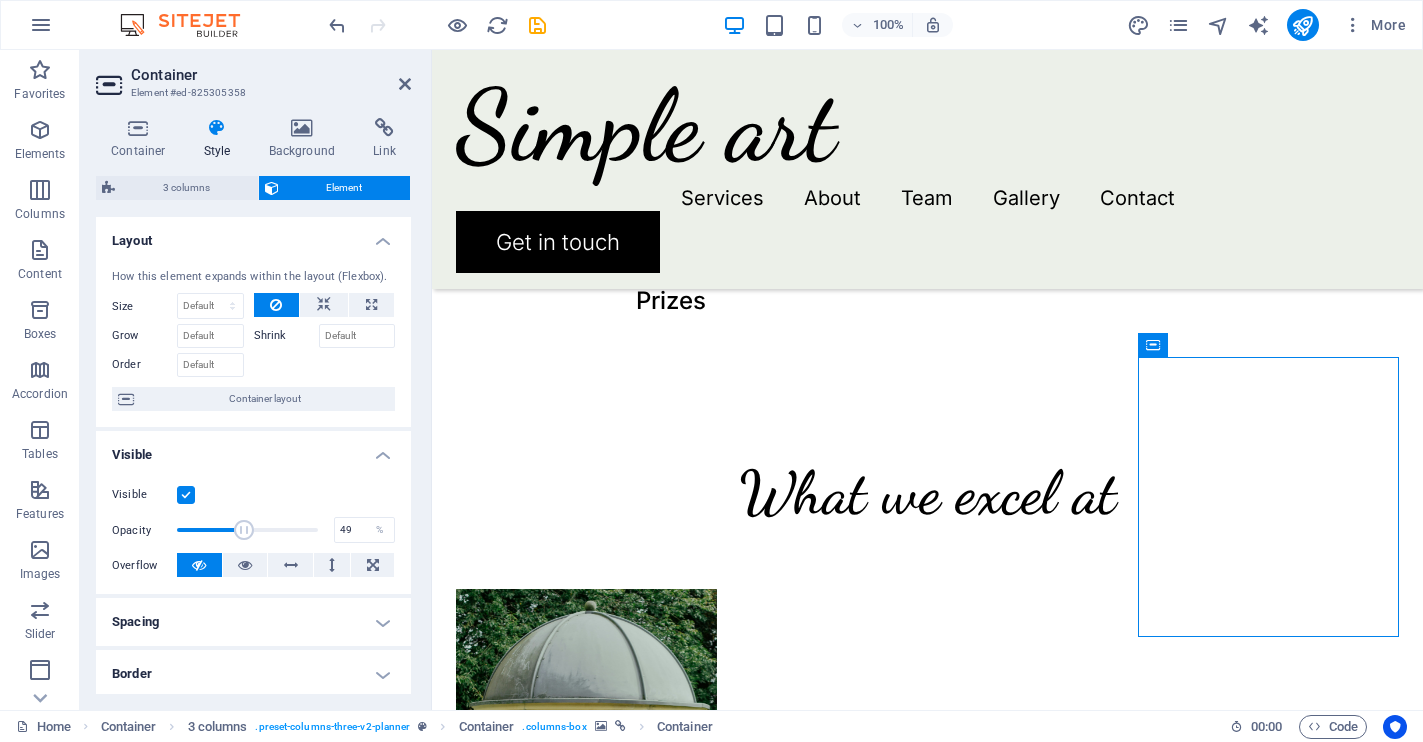 click at bounding box center [244, 530] 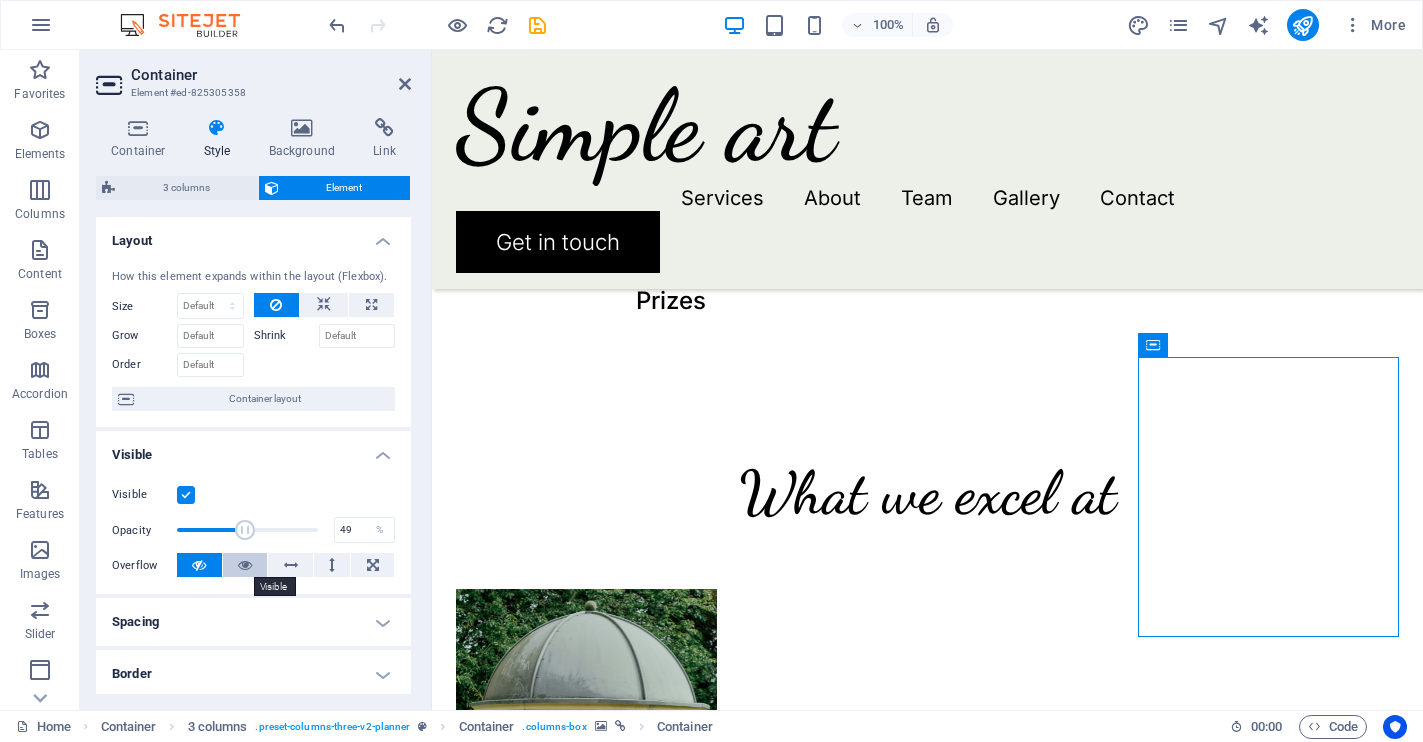 click at bounding box center [245, 565] 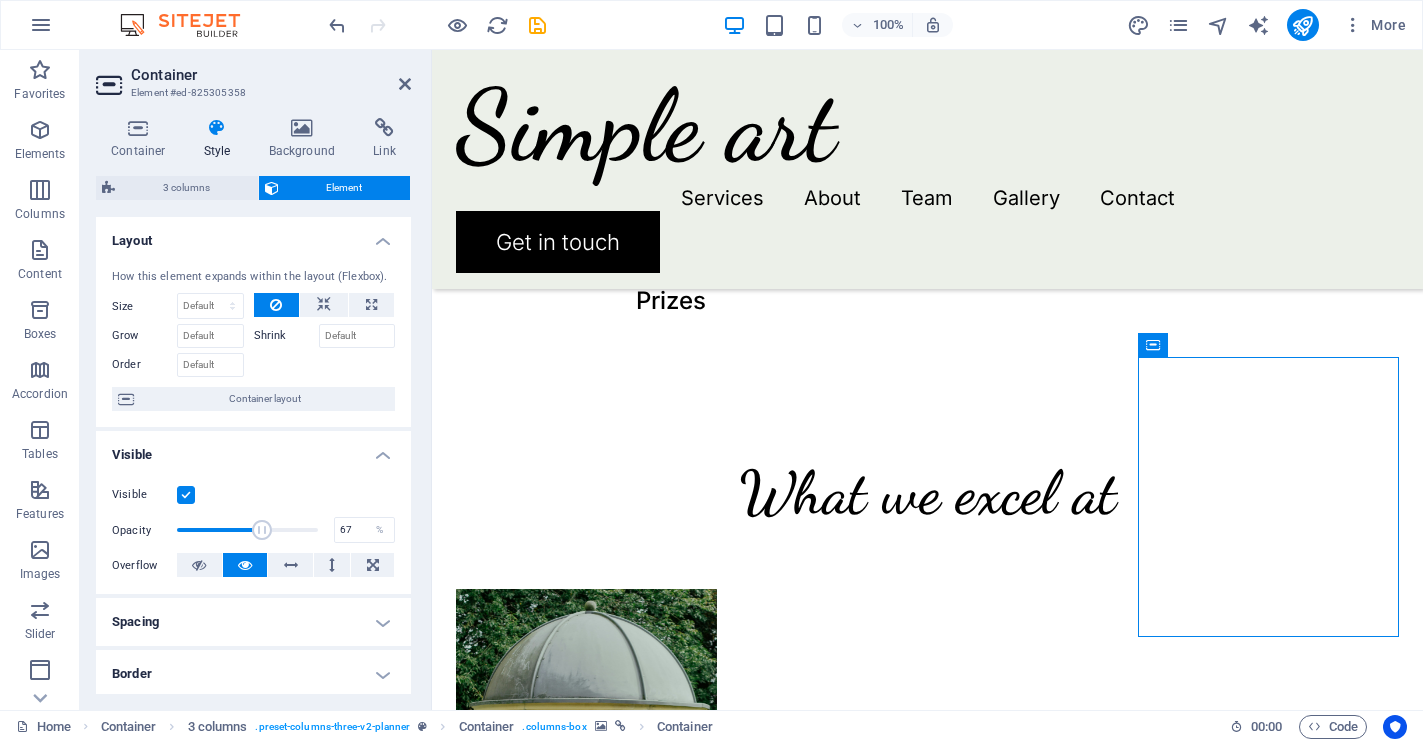 drag, startPoint x: 245, startPoint y: 535, endPoint x: 268, endPoint y: 535, distance: 23 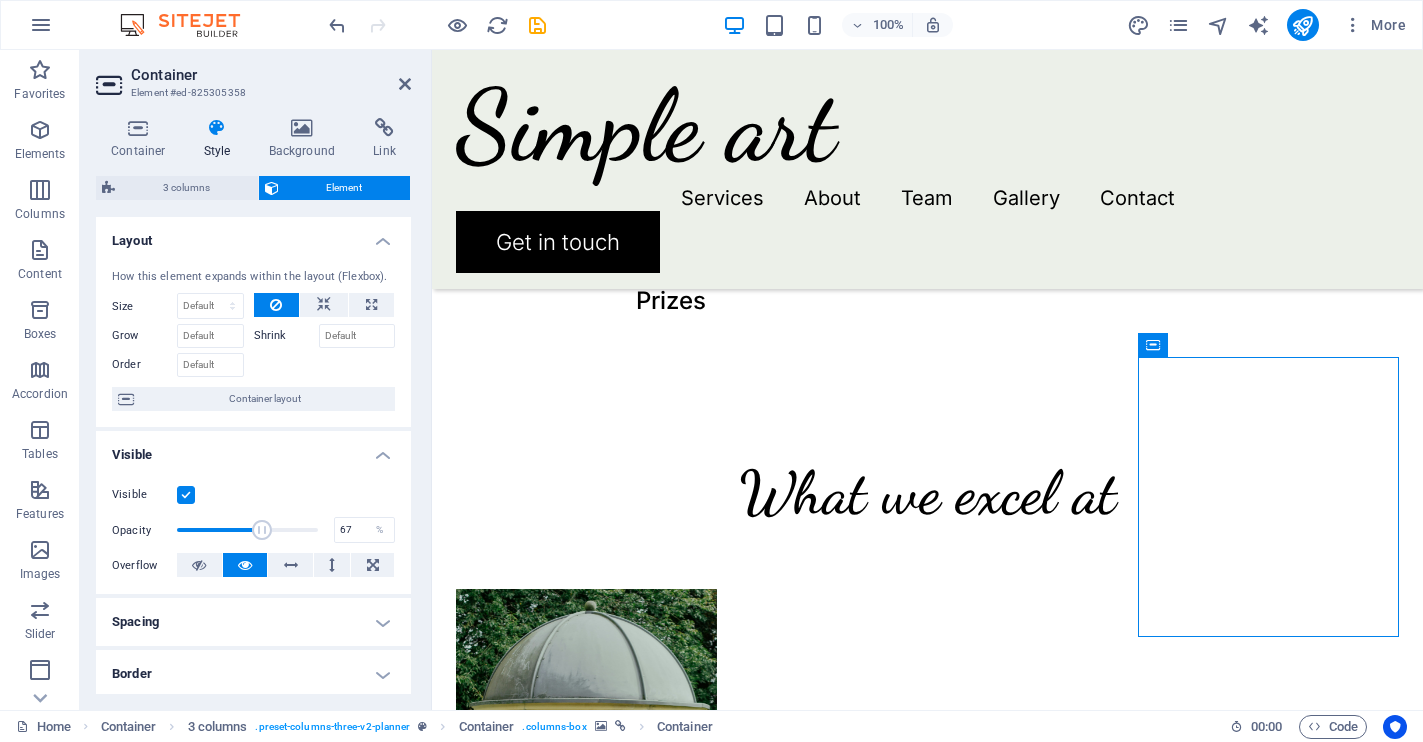 click at bounding box center [262, 530] 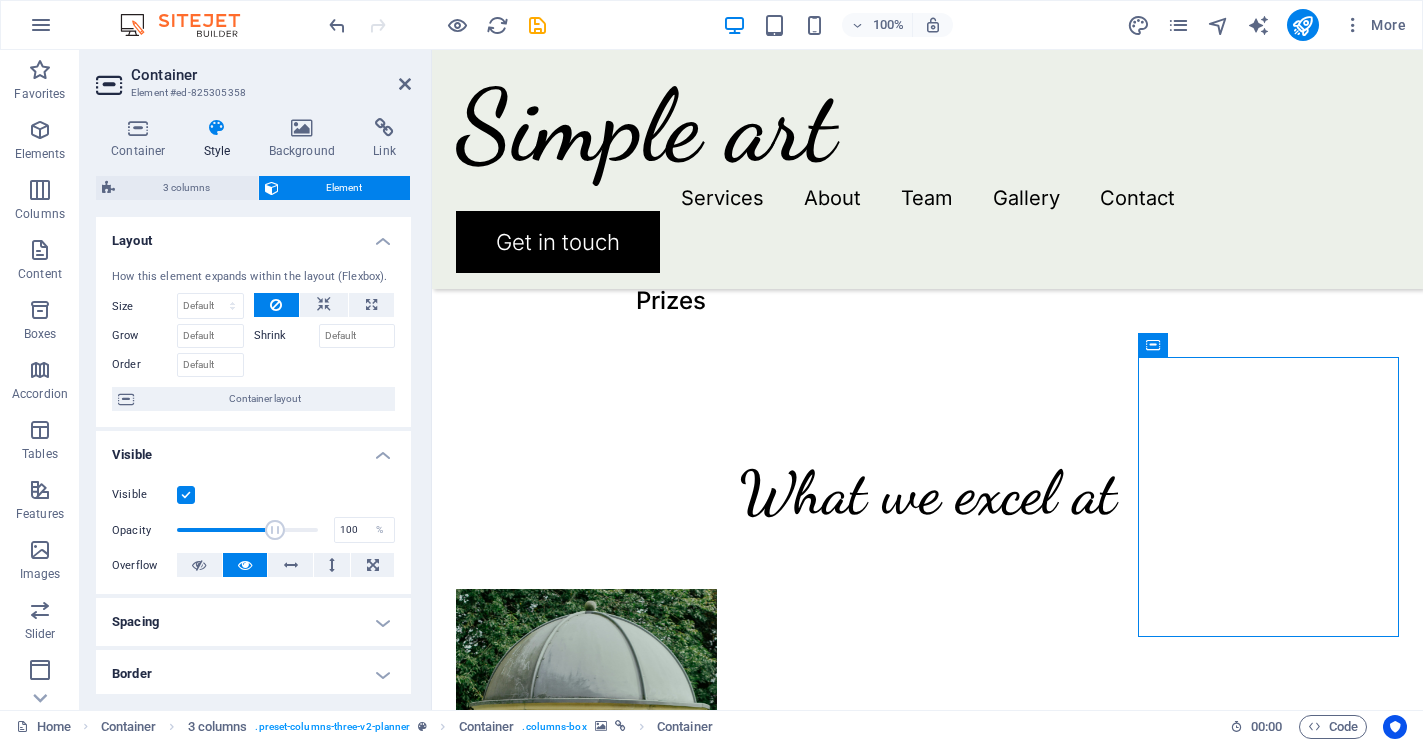 drag, startPoint x: 268, startPoint y: 535, endPoint x: 322, endPoint y: 535, distance: 54 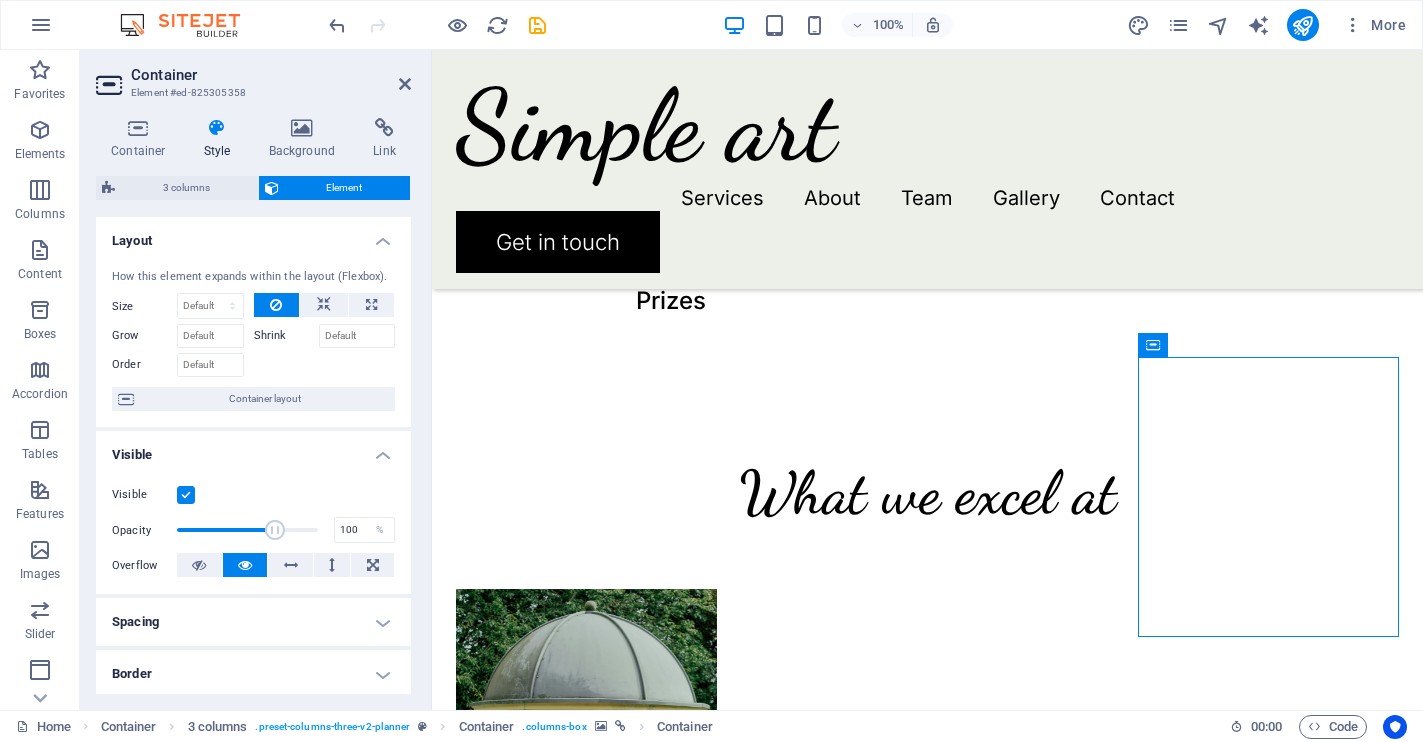 click at bounding box center (275, 530) 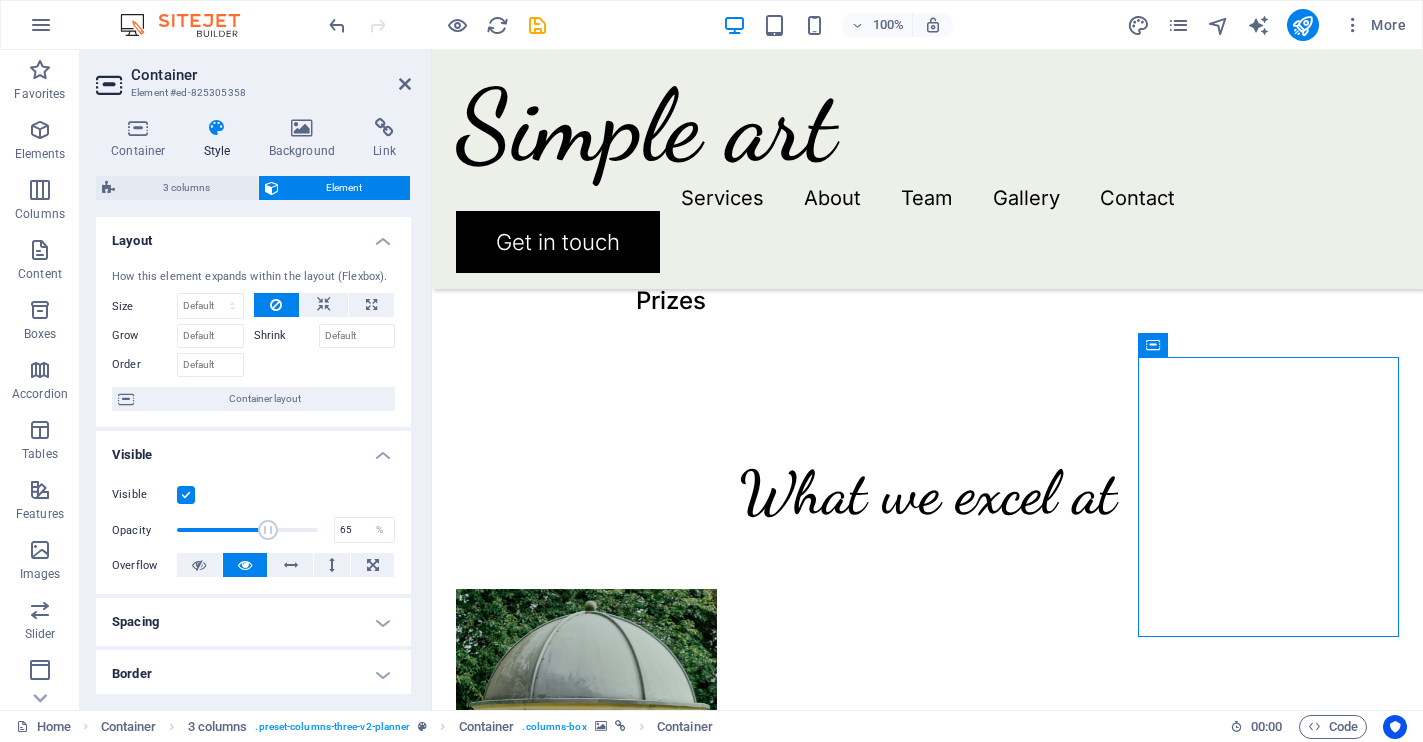 drag, startPoint x: 317, startPoint y: 533, endPoint x: 266, endPoint y: 533, distance: 51 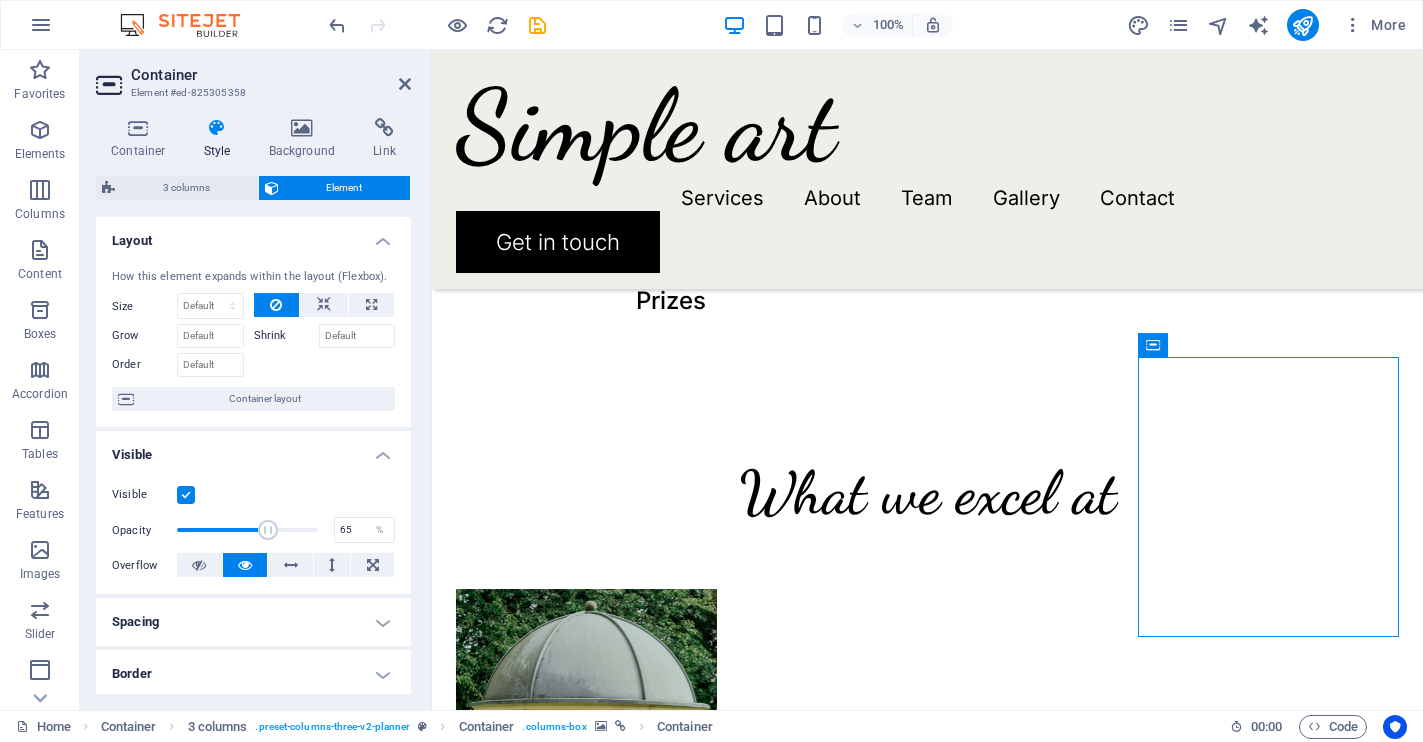 click at bounding box center [268, 530] 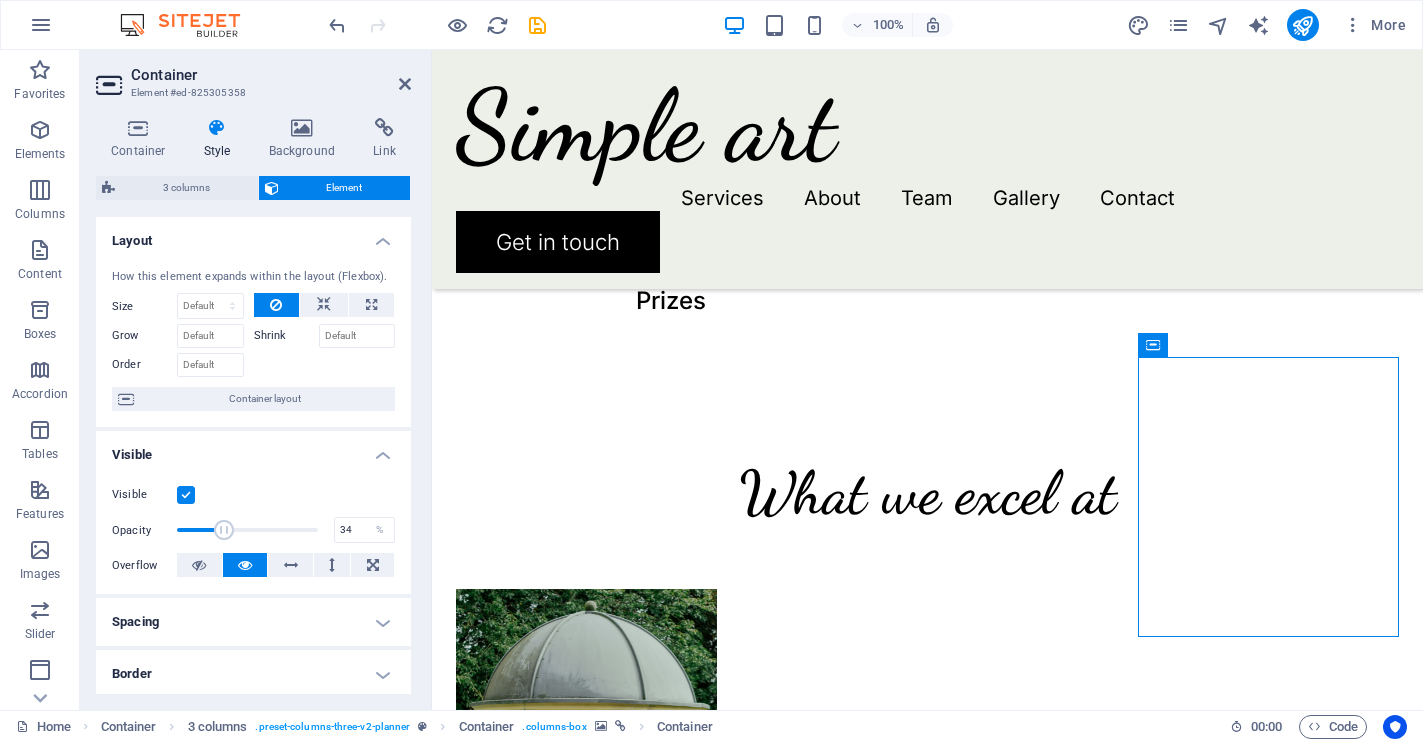 drag, startPoint x: 266, startPoint y: 533, endPoint x: 222, endPoint y: 534, distance: 44.011364 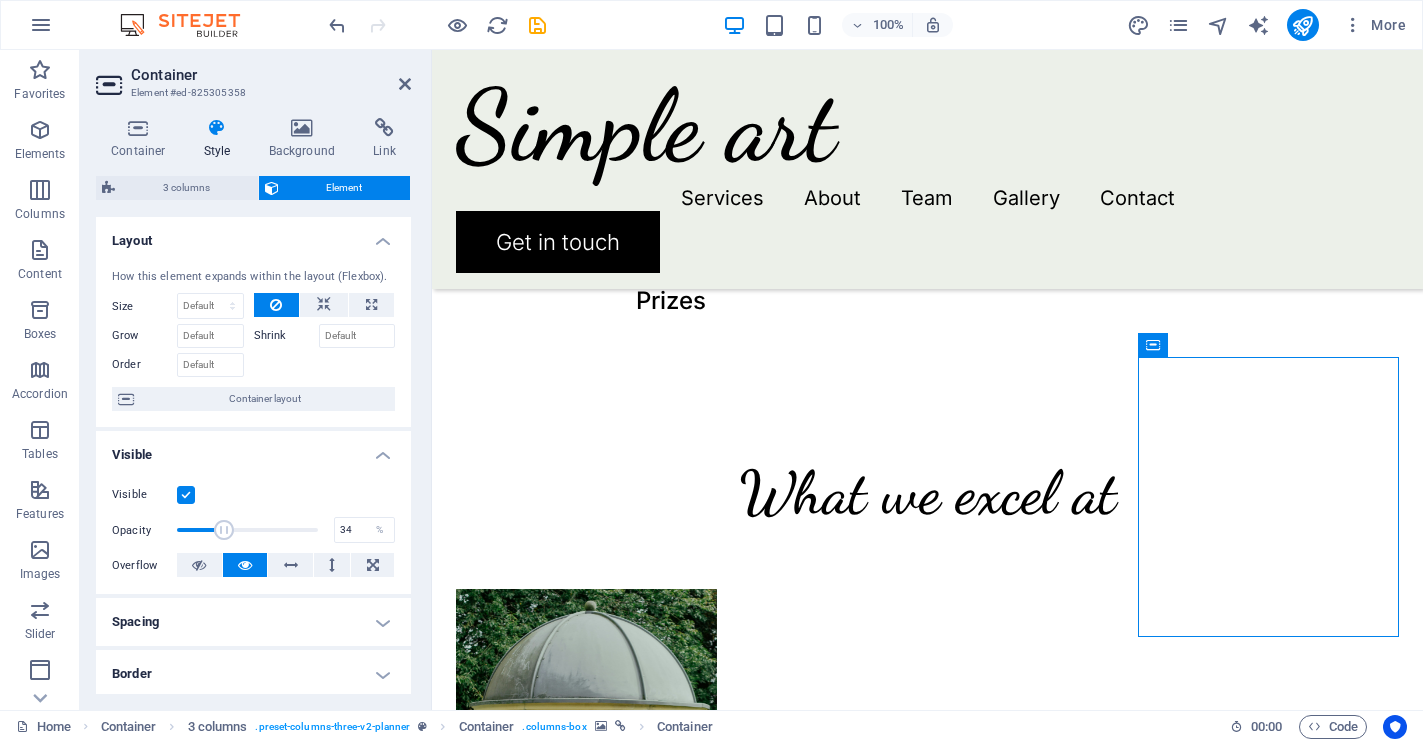 click at bounding box center (224, 530) 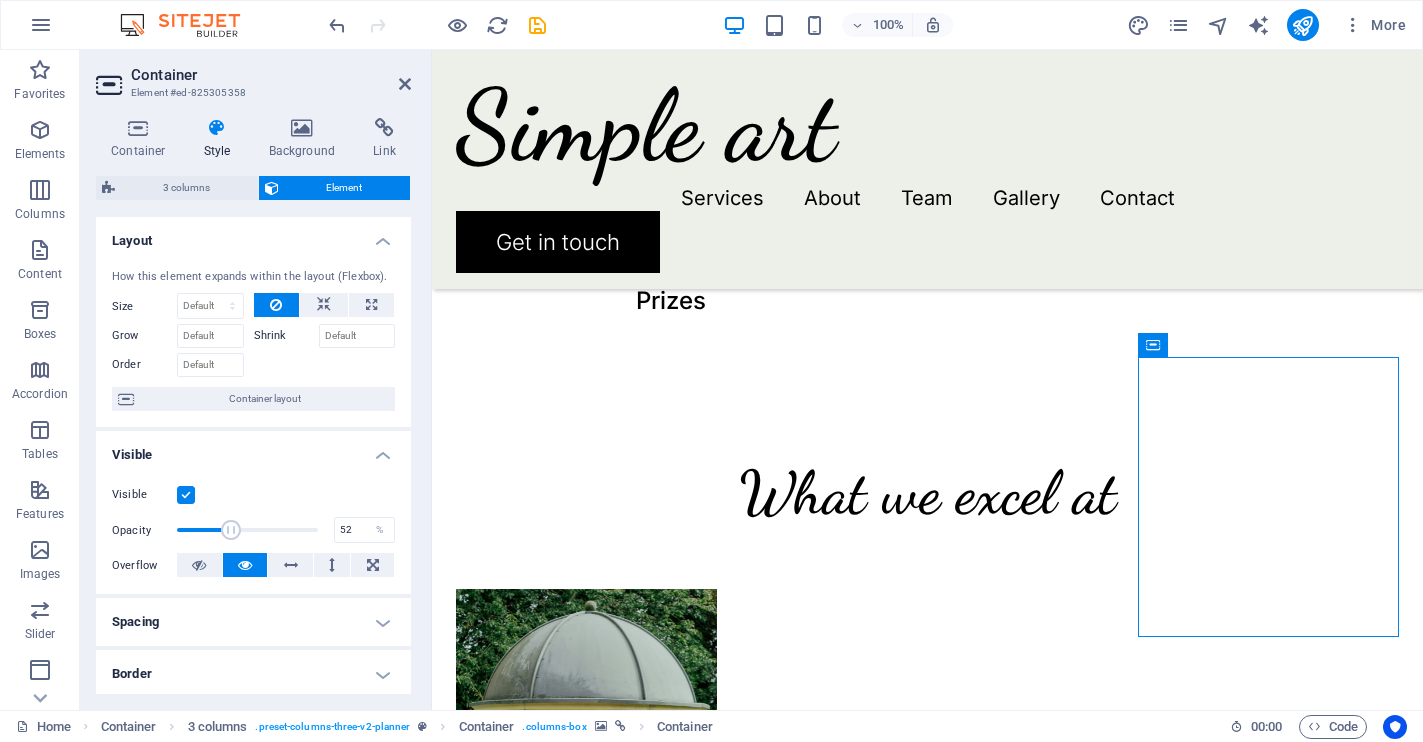 drag, startPoint x: 222, startPoint y: 534, endPoint x: 248, endPoint y: 533, distance: 26.019224 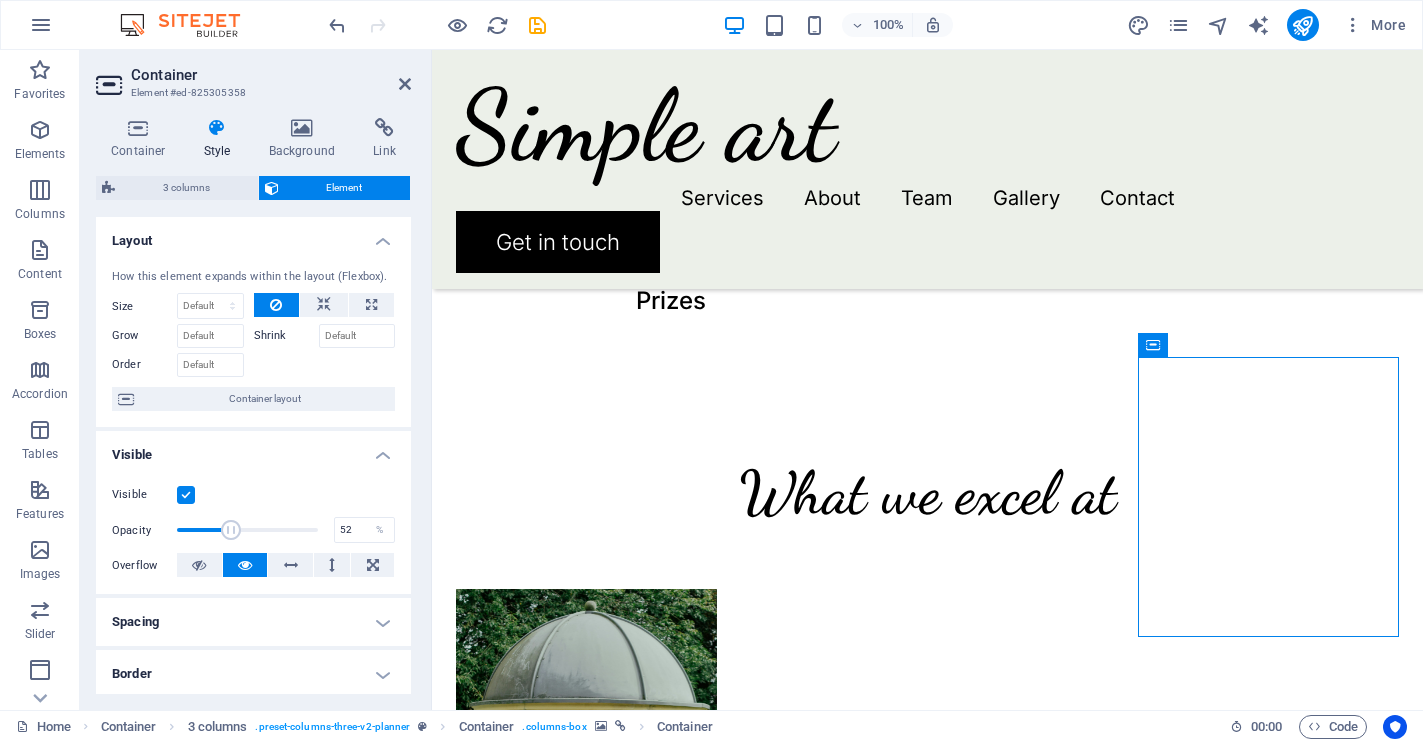 click at bounding box center (231, 530) 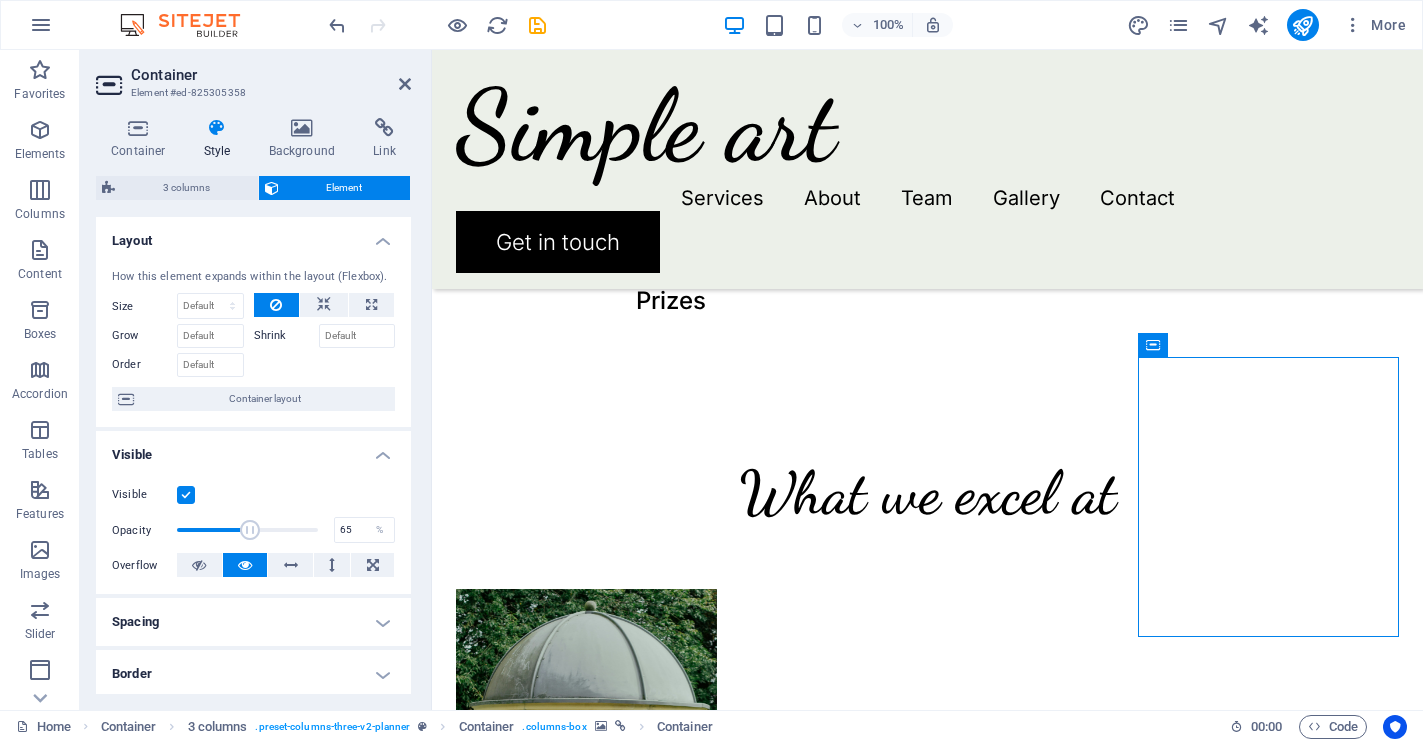 drag, startPoint x: 248, startPoint y: 533, endPoint x: 266, endPoint y: 533, distance: 18 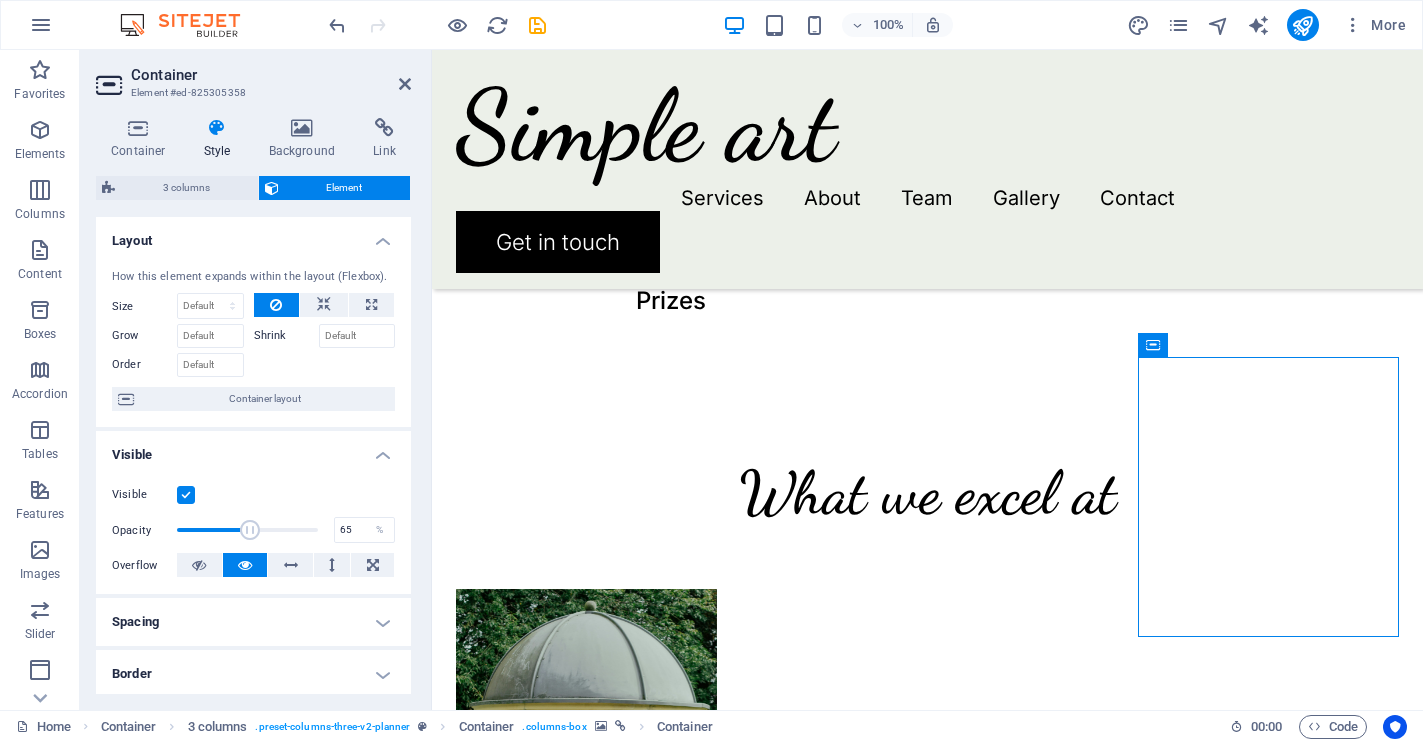 click at bounding box center [250, 530] 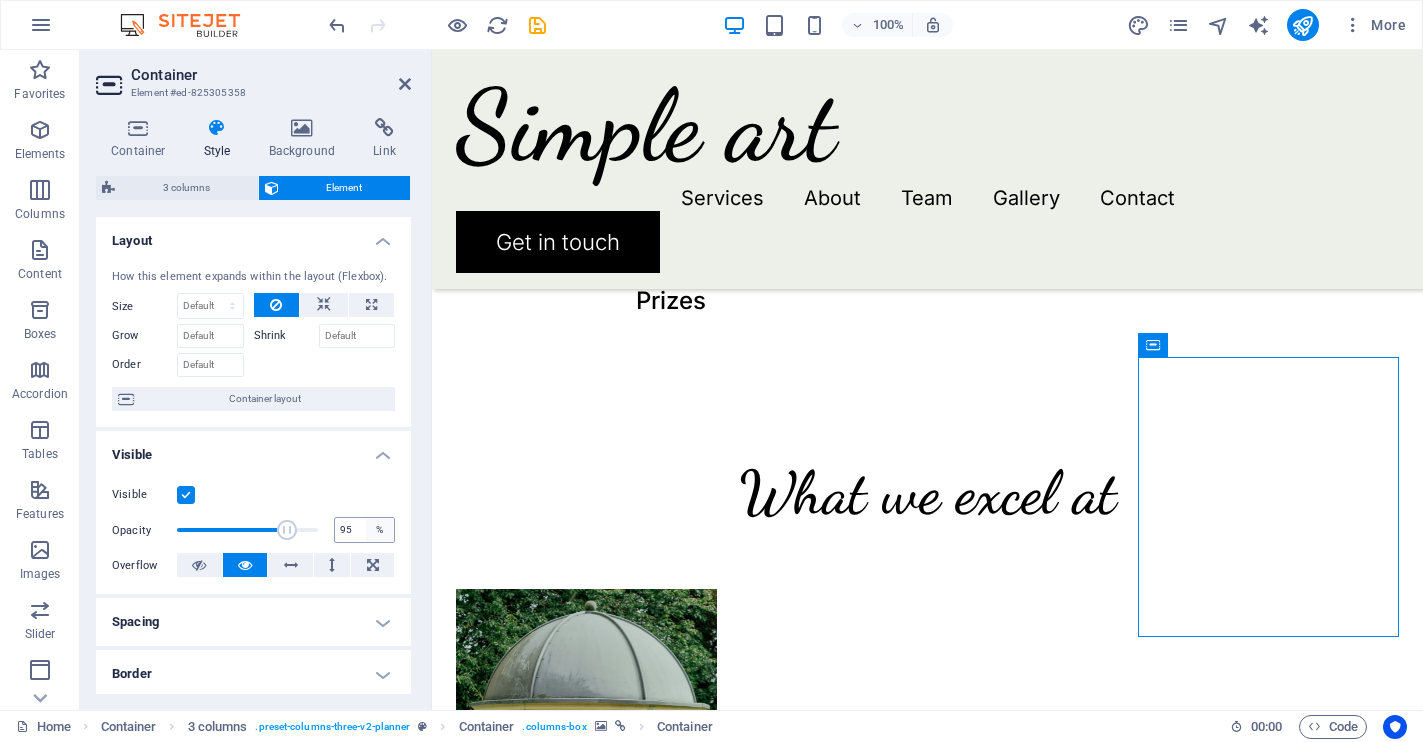 type on "100" 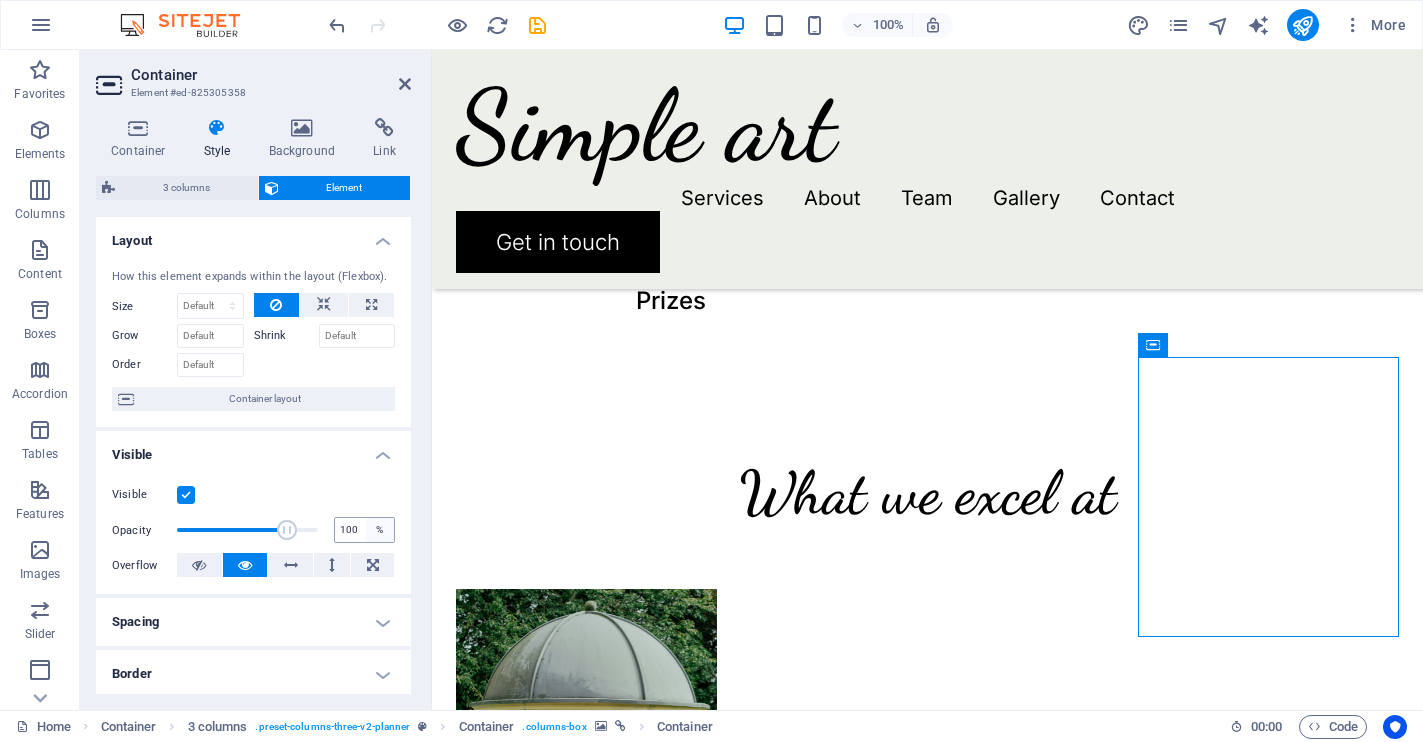 drag, startPoint x: 266, startPoint y: 533, endPoint x: 386, endPoint y: 536, distance: 120.03749 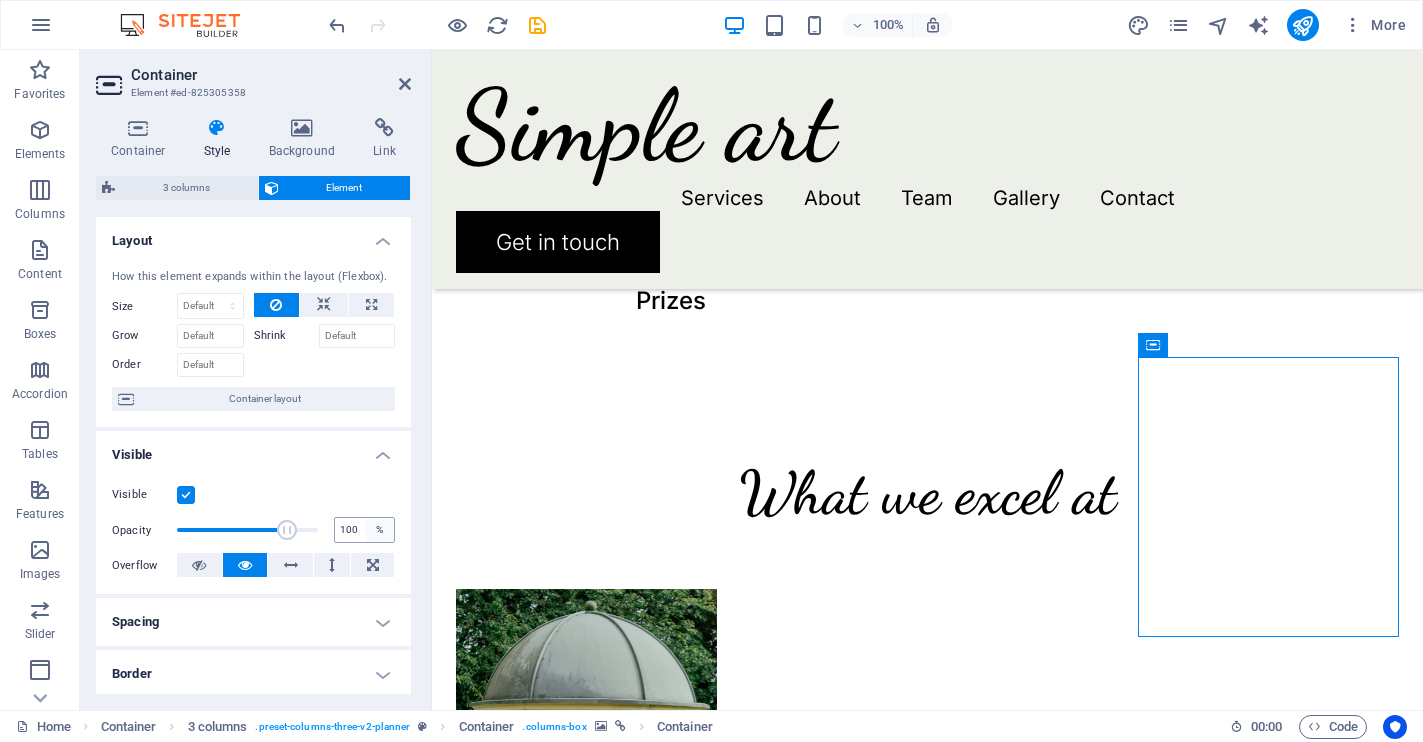 click on "Opacity 100 %" at bounding box center (253, 530) 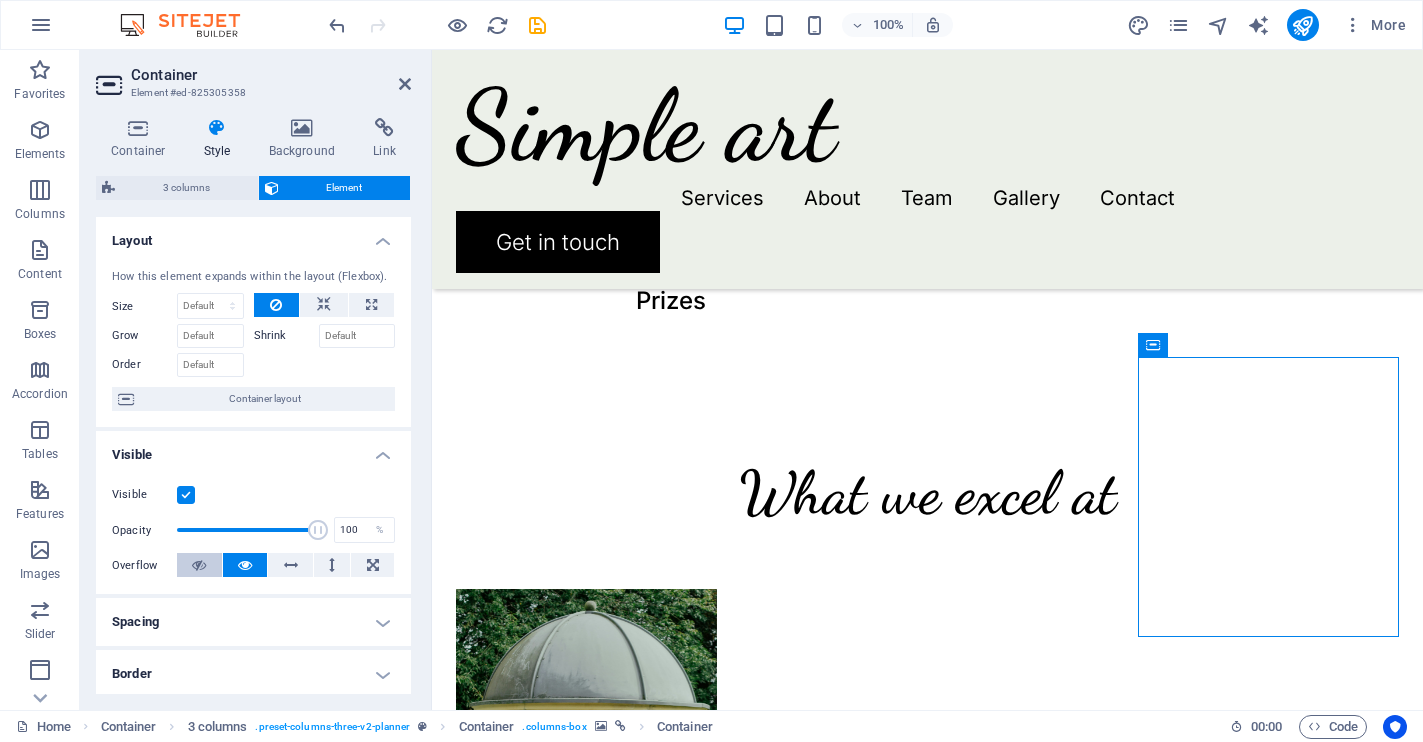 click at bounding box center [199, 565] 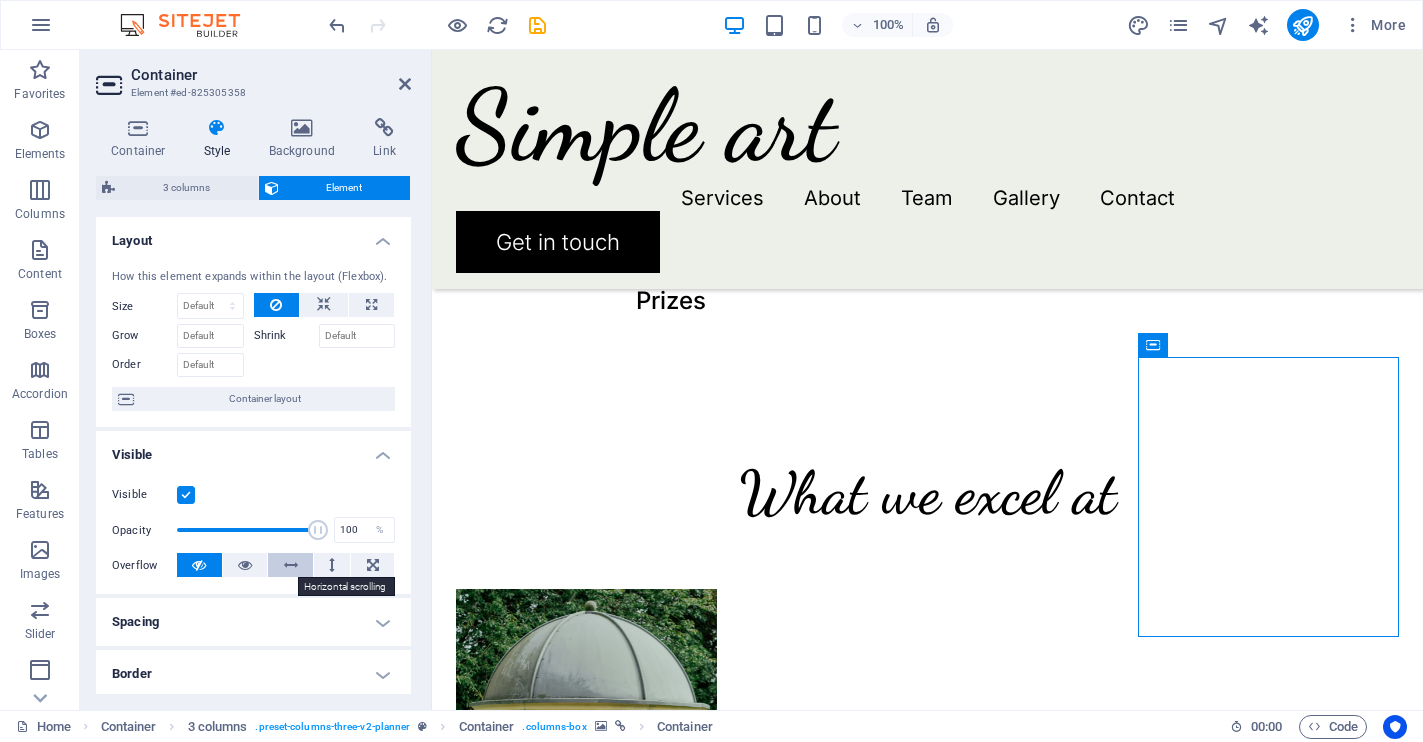 click at bounding box center (291, 565) 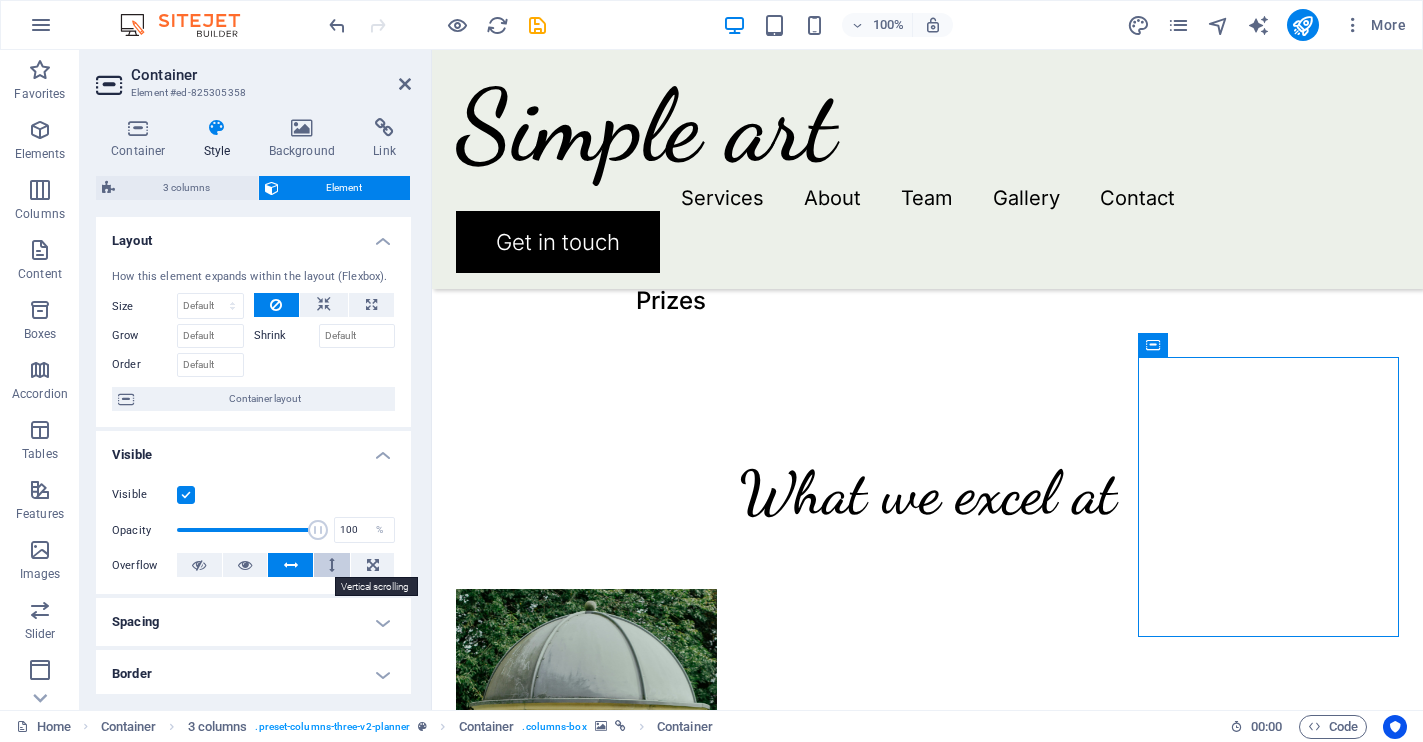 click at bounding box center (332, 565) 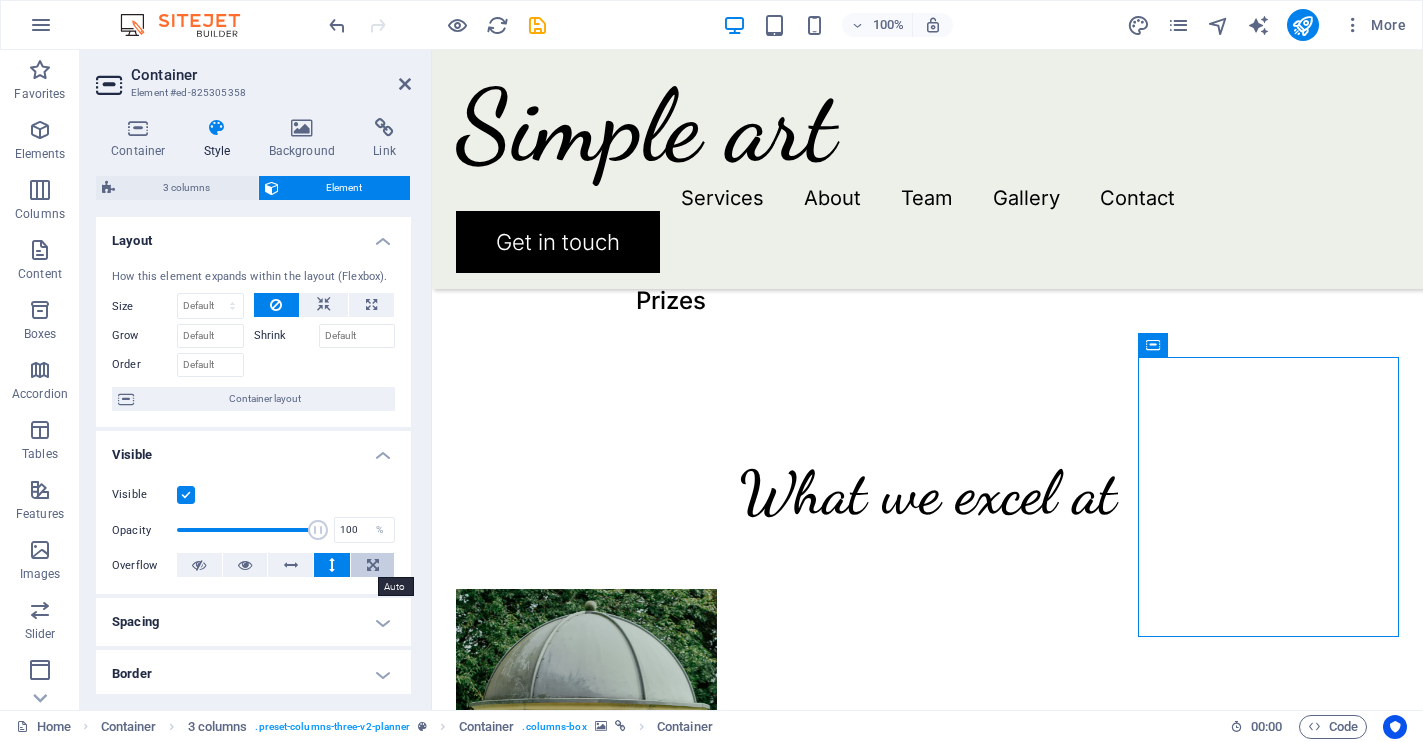 click at bounding box center (373, 565) 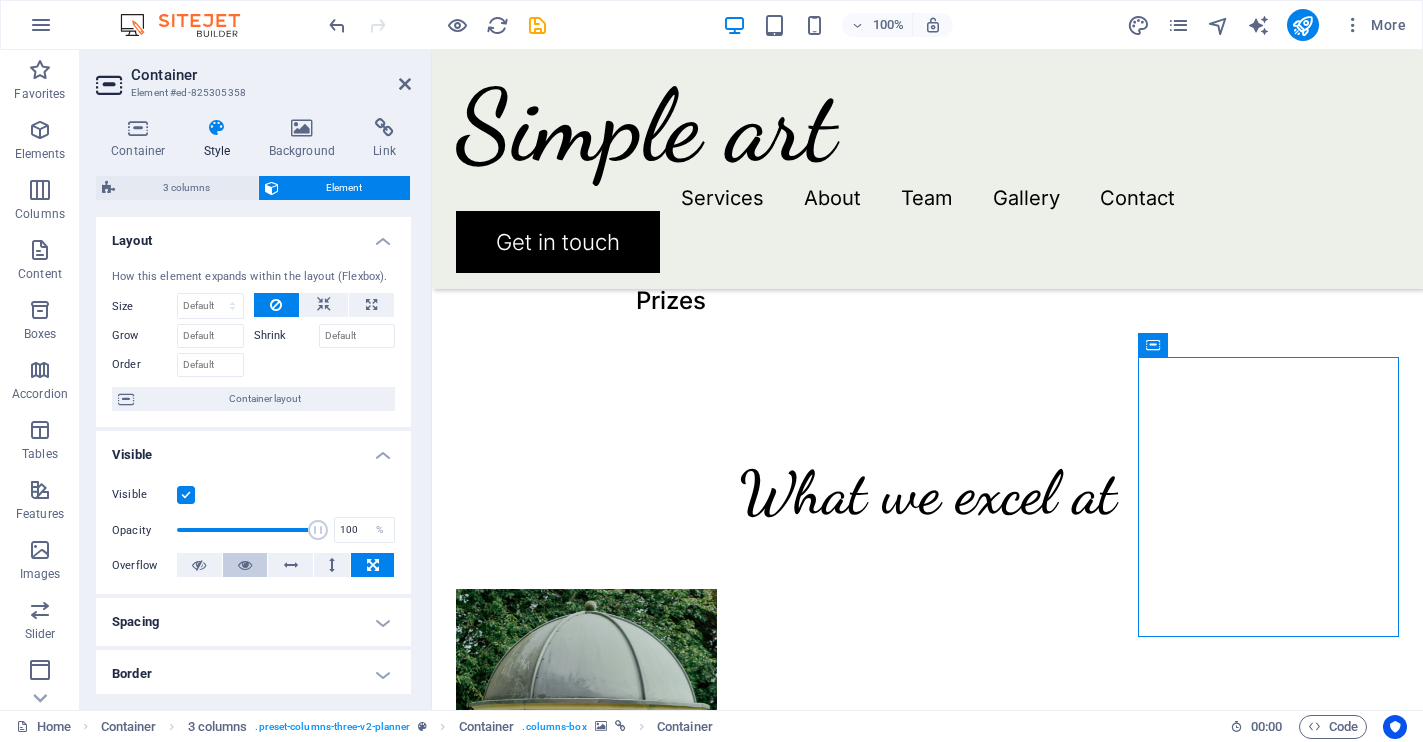 click at bounding box center [245, 565] 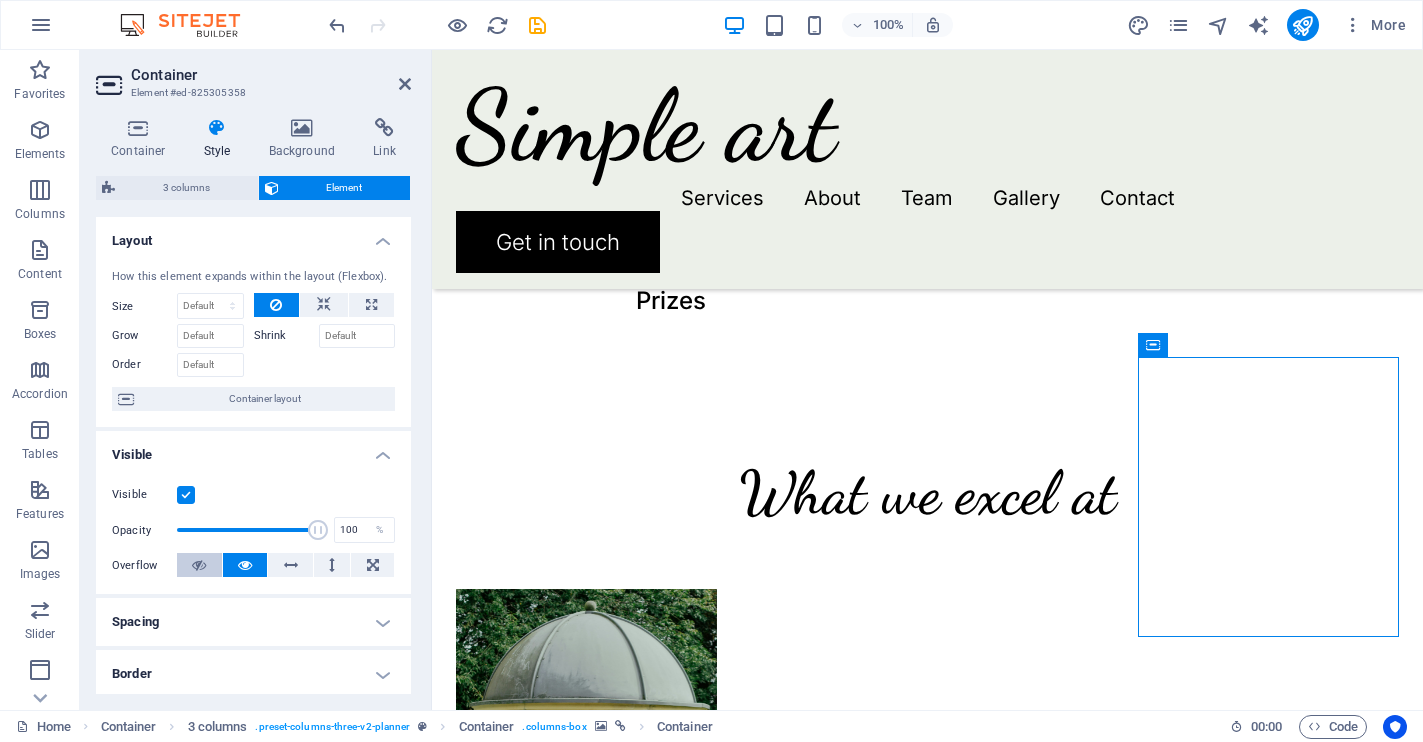 click at bounding box center [199, 565] 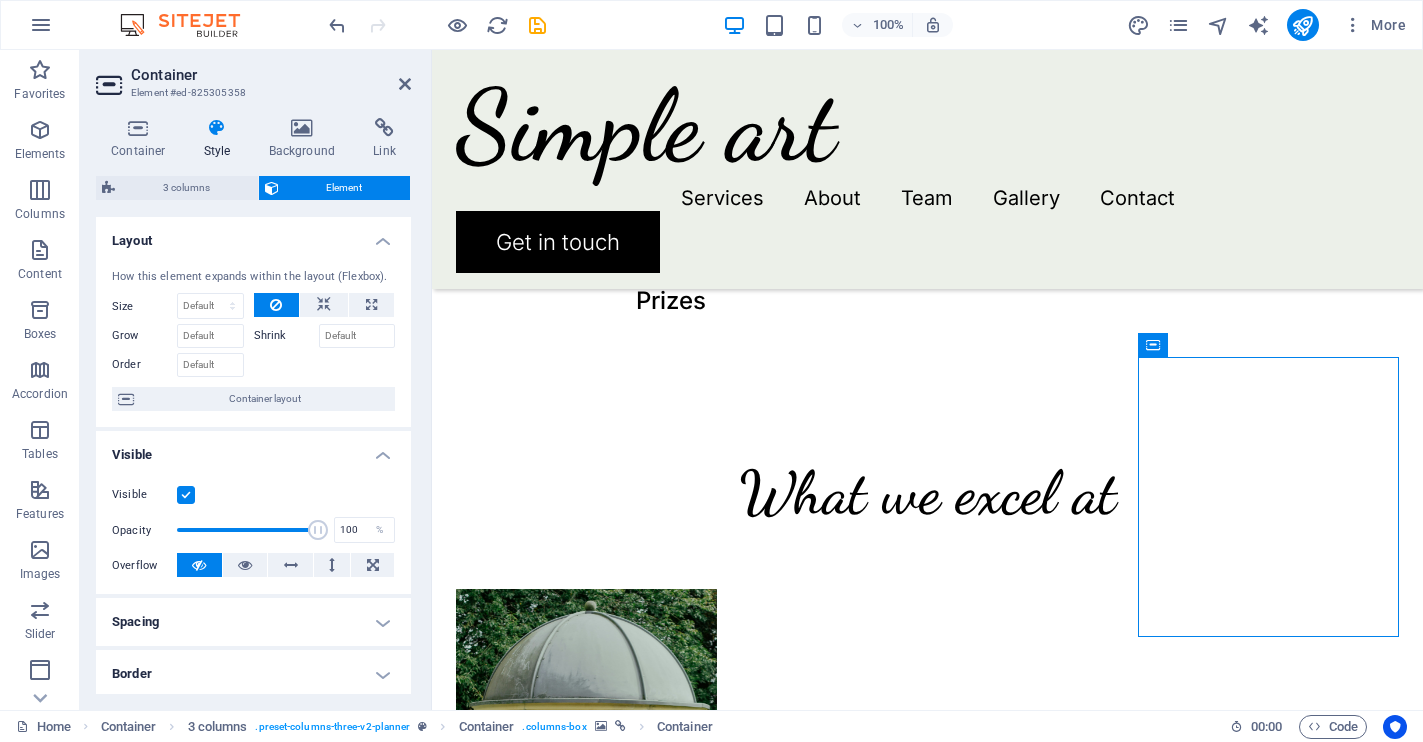 drag, startPoint x: 1584, startPoint y: 396, endPoint x: 1152, endPoint y: 372, distance: 432.66617 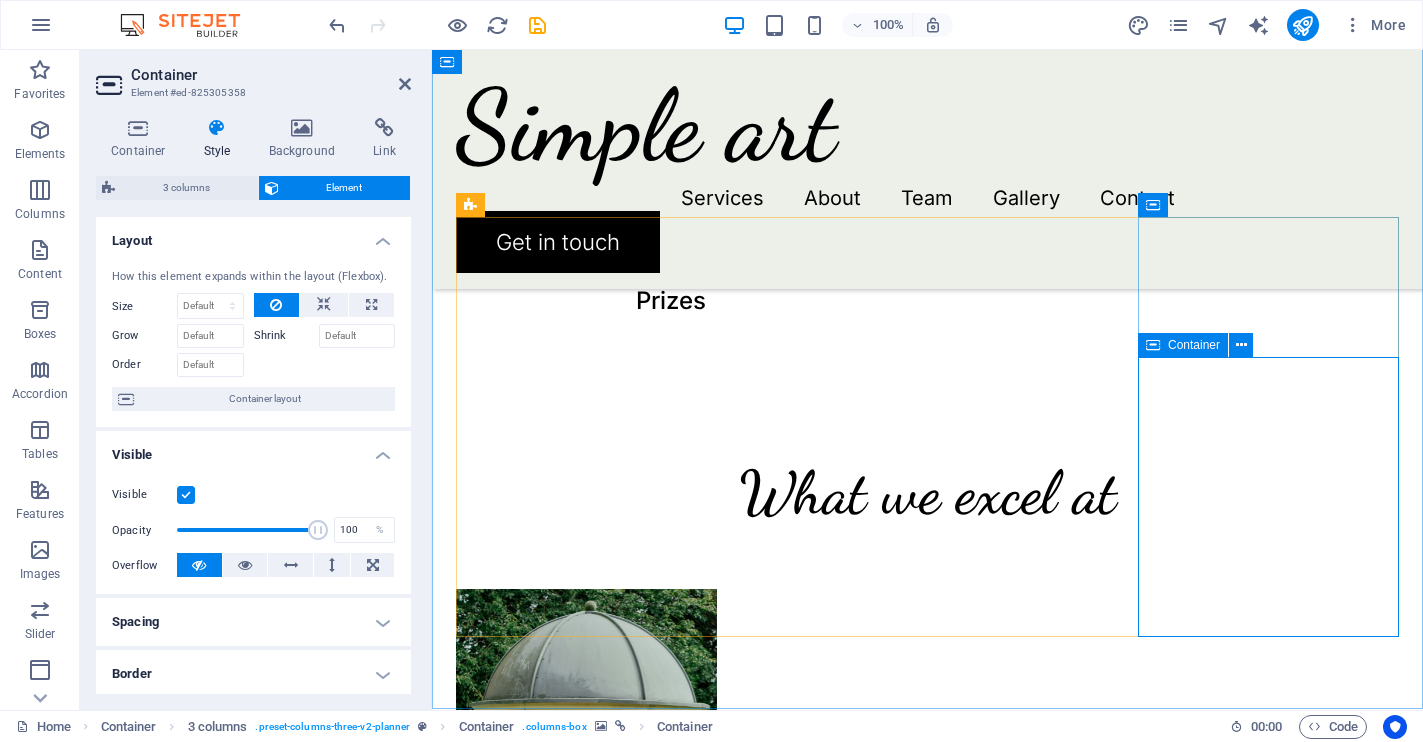 click on "Container" at bounding box center [1194, 345] 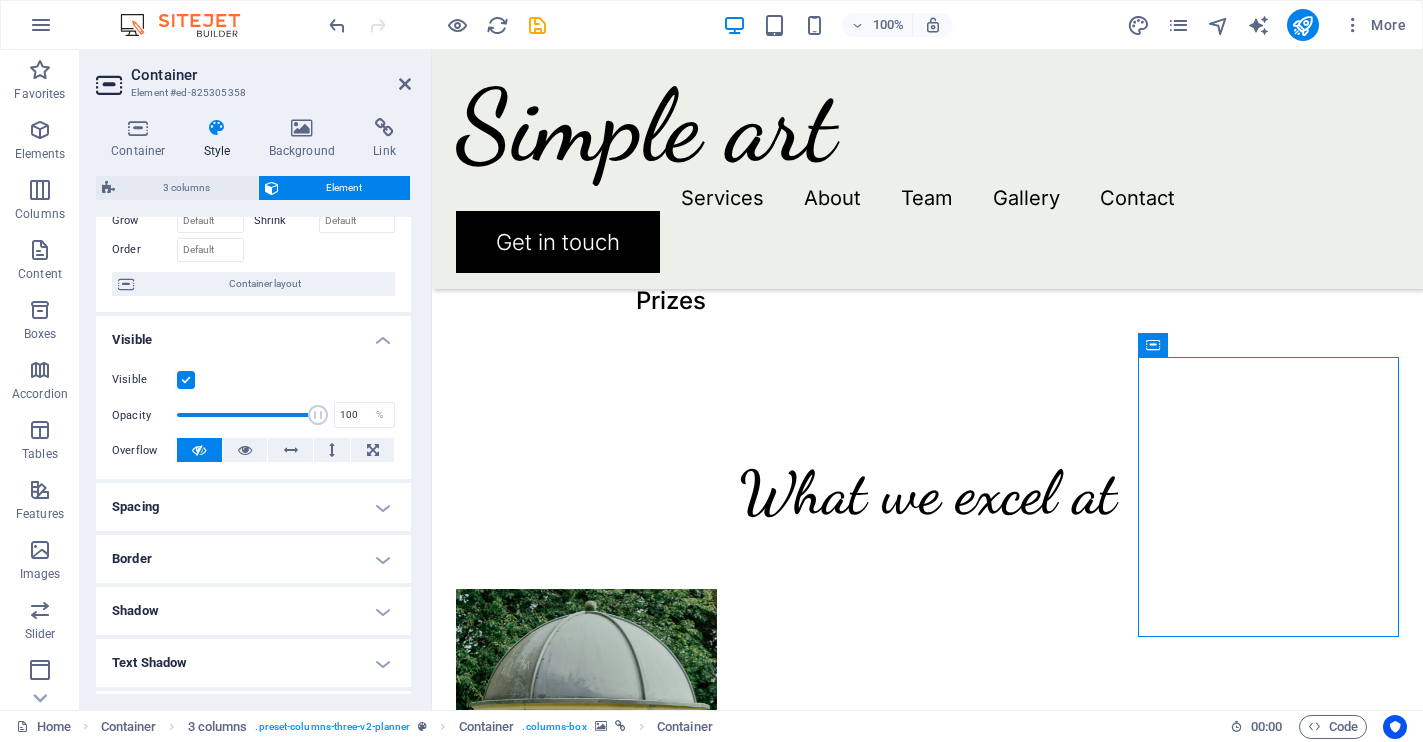 scroll, scrollTop: 152, scrollLeft: 0, axis: vertical 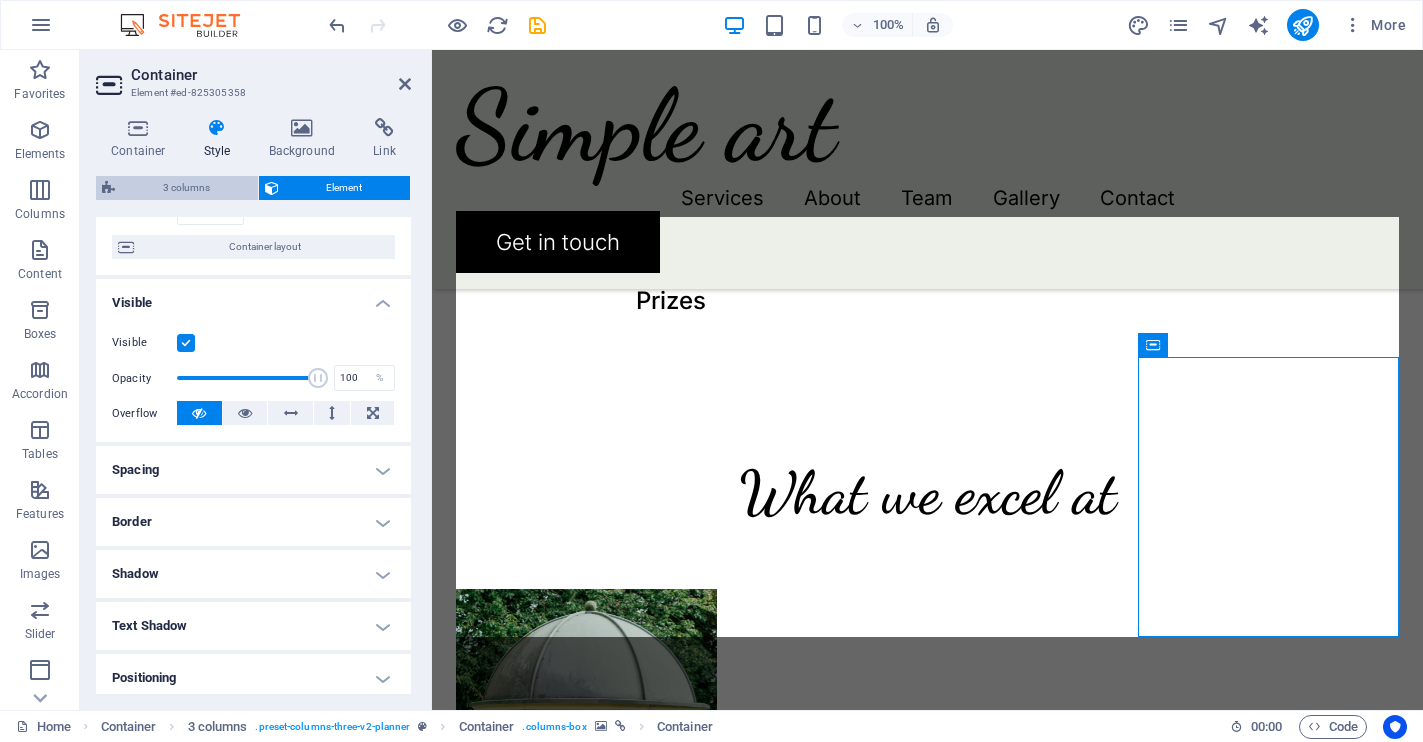 click on "3 columns" at bounding box center (186, 188) 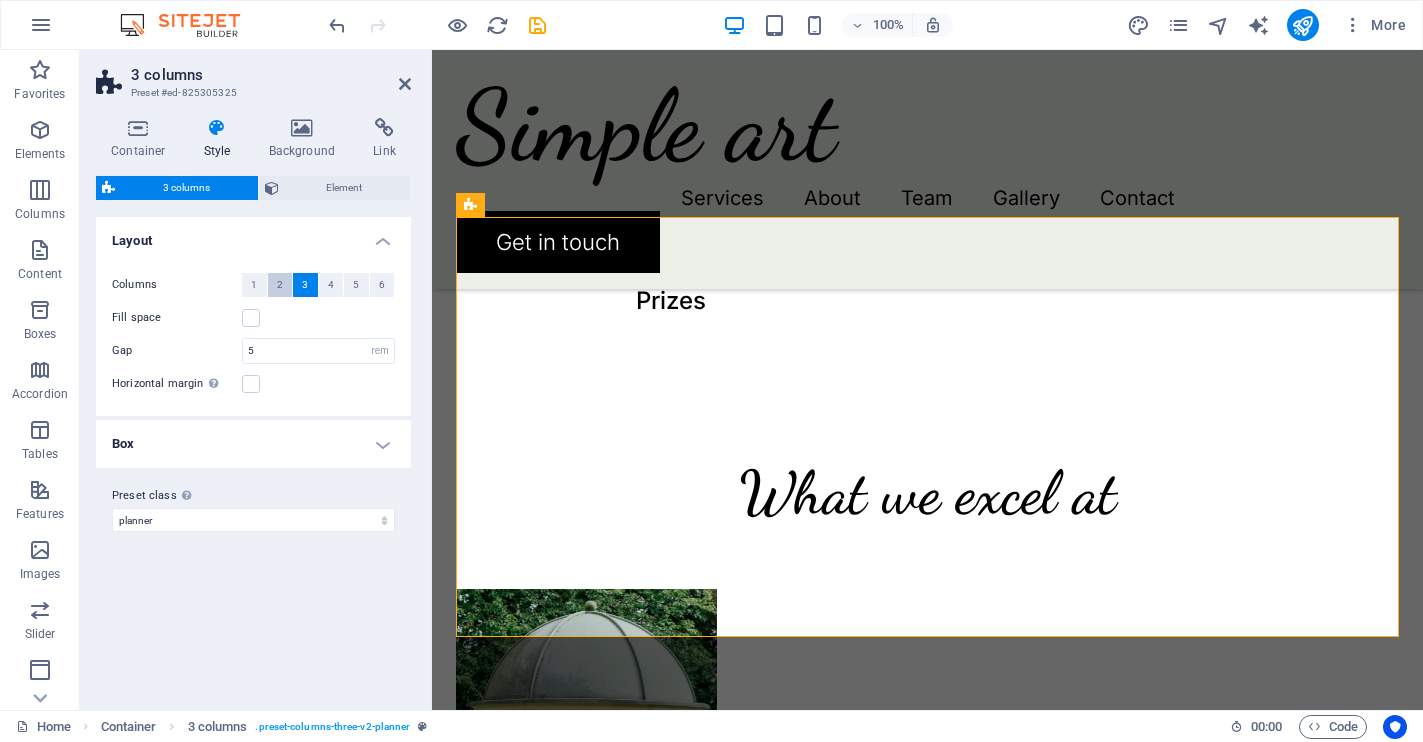 click on "2" at bounding box center (280, 285) 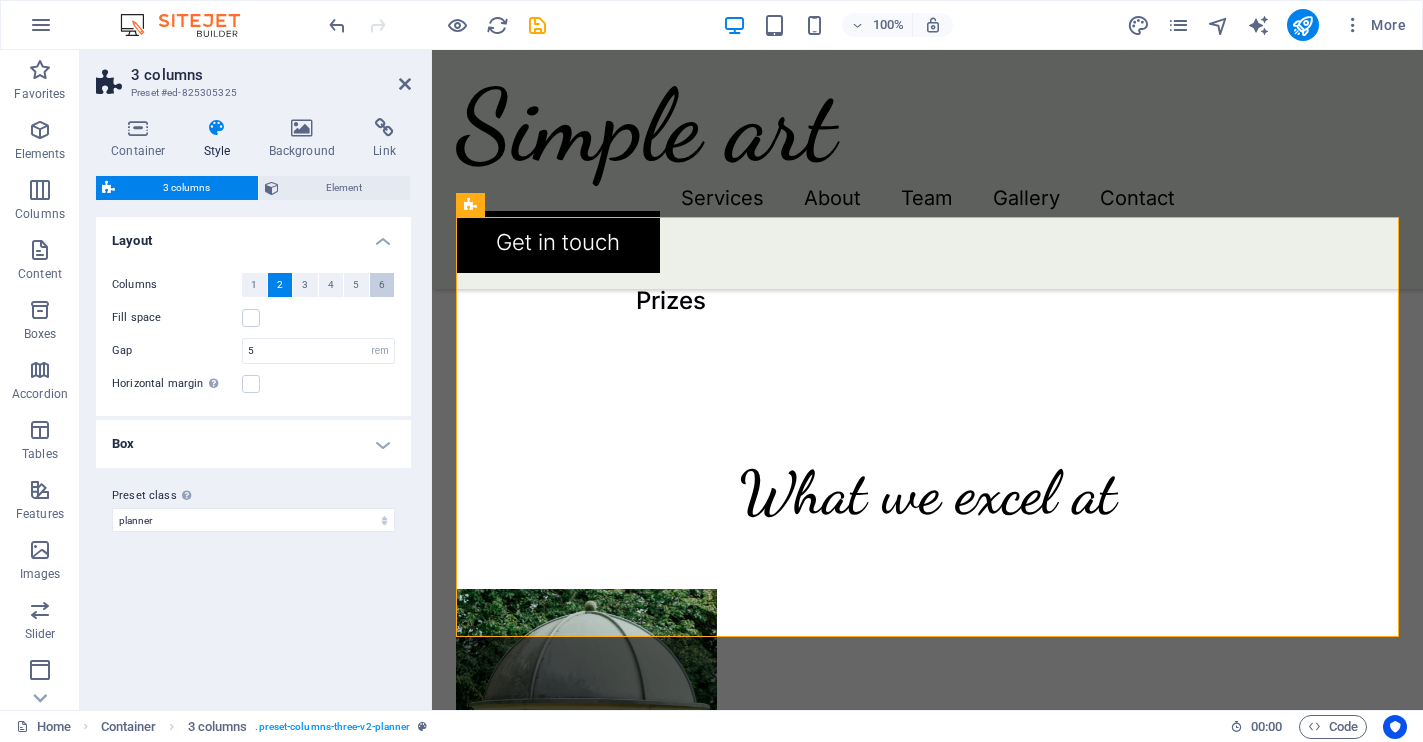 click on "6" at bounding box center (382, 285) 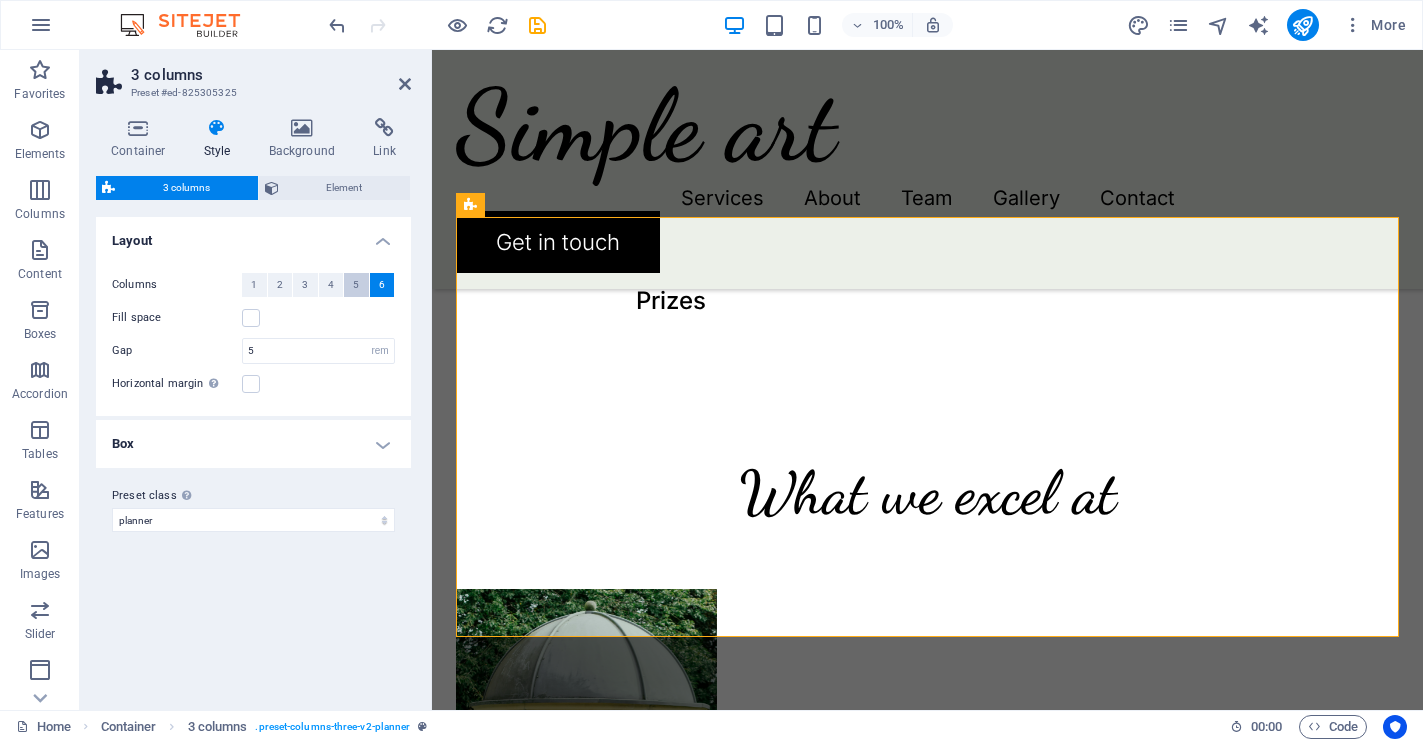 click on "5" at bounding box center (356, 285) 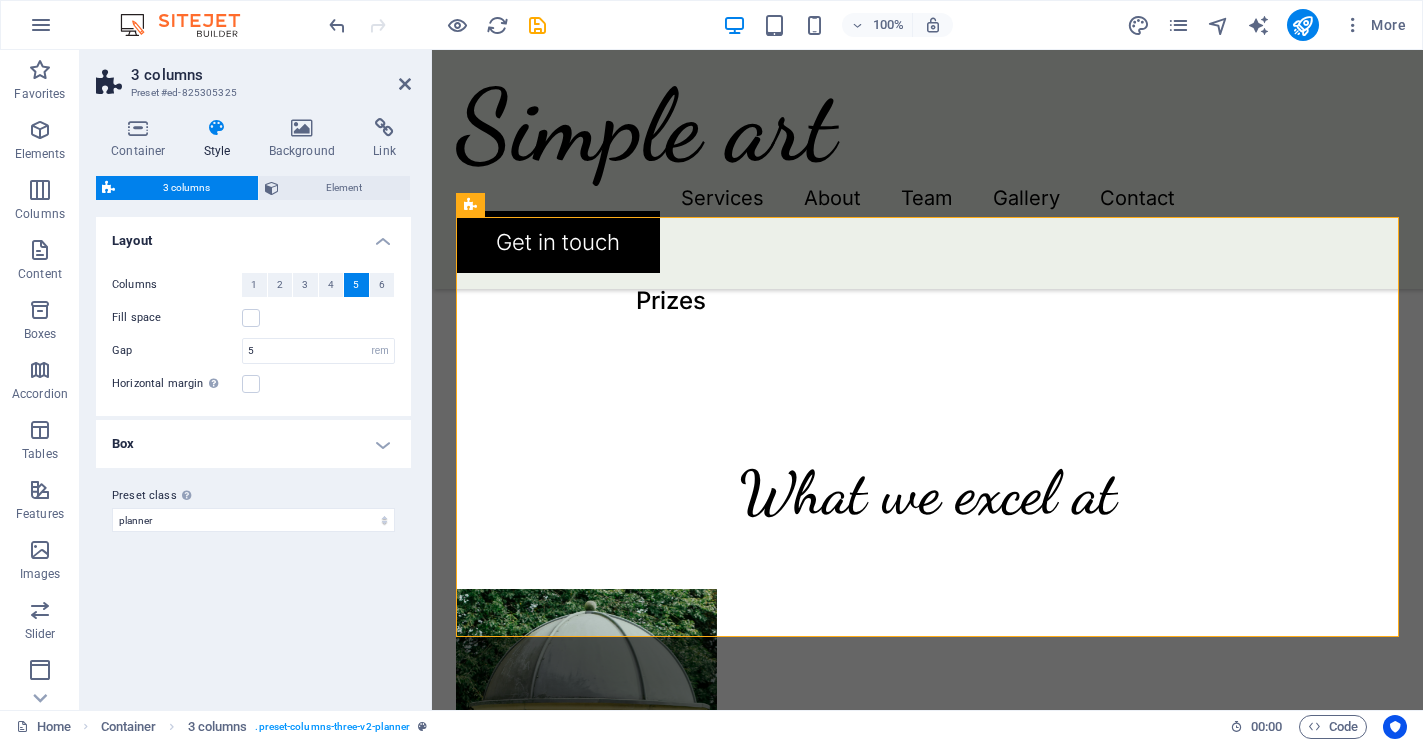 click on "5" at bounding box center (356, 285) 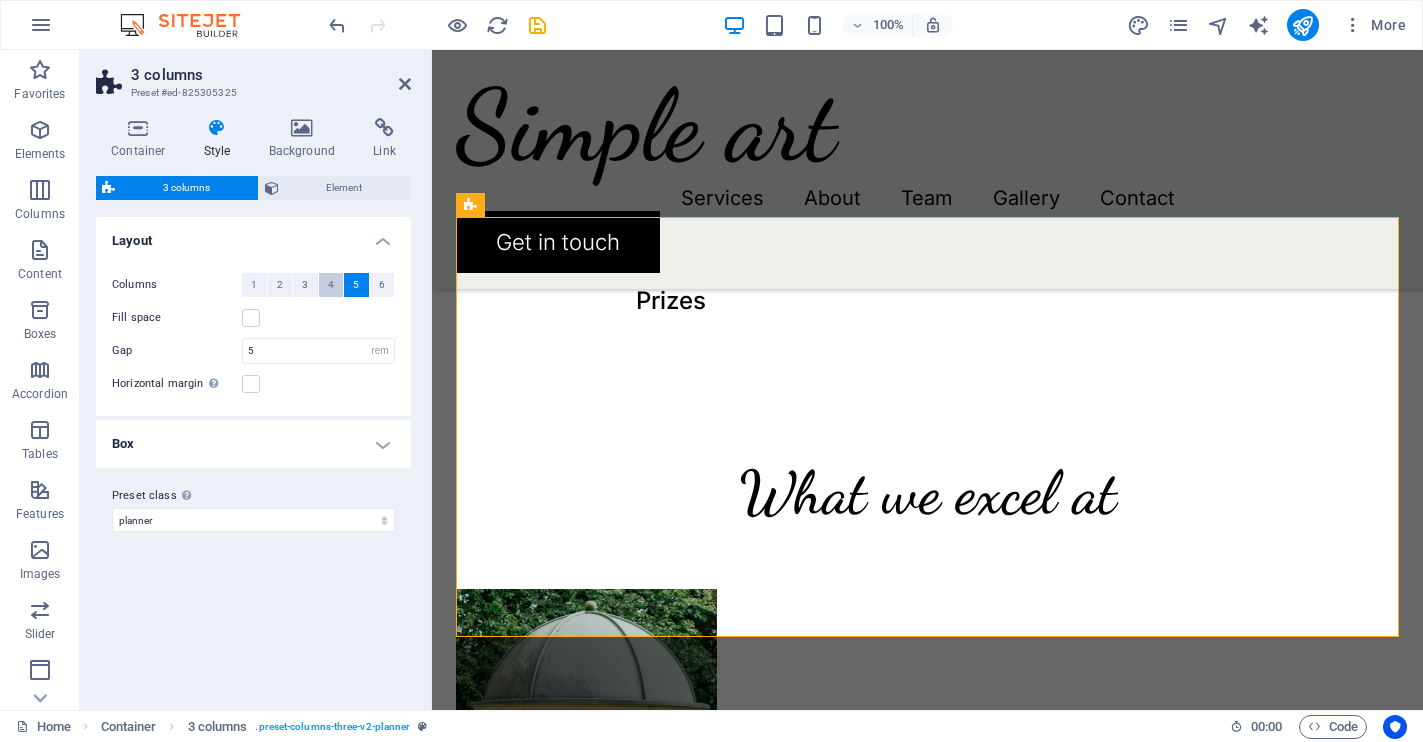 click on "4" at bounding box center (331, 285) 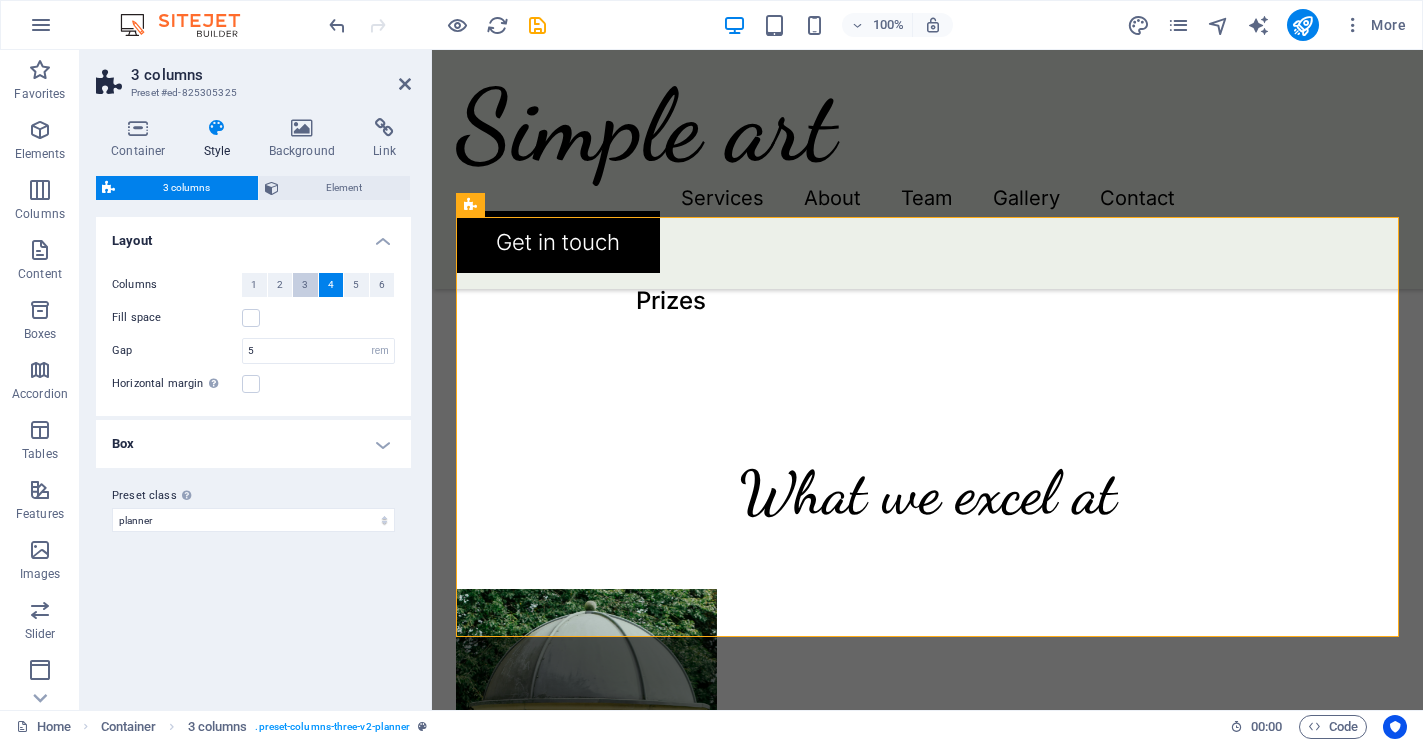 click on "3" at bounding box center (305, 285) 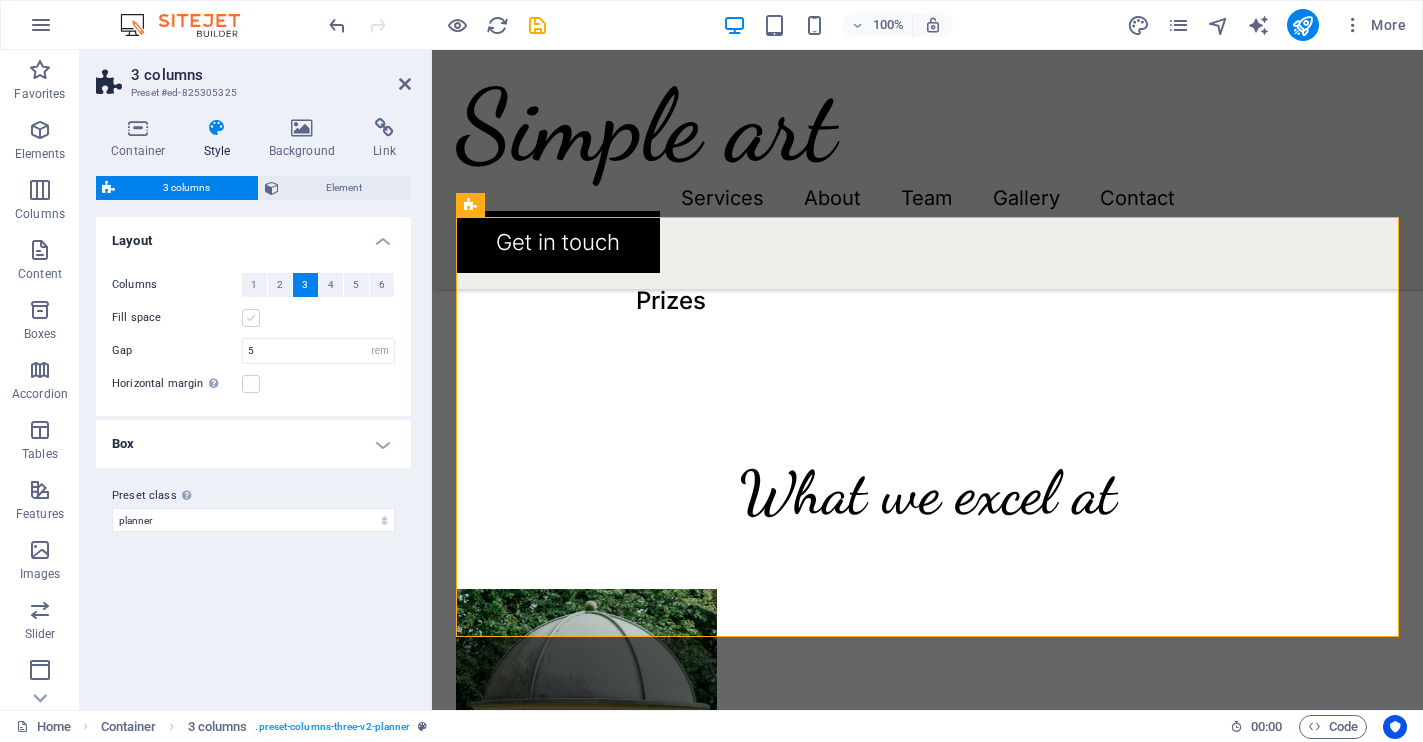 click at bounding box center (251, 318) 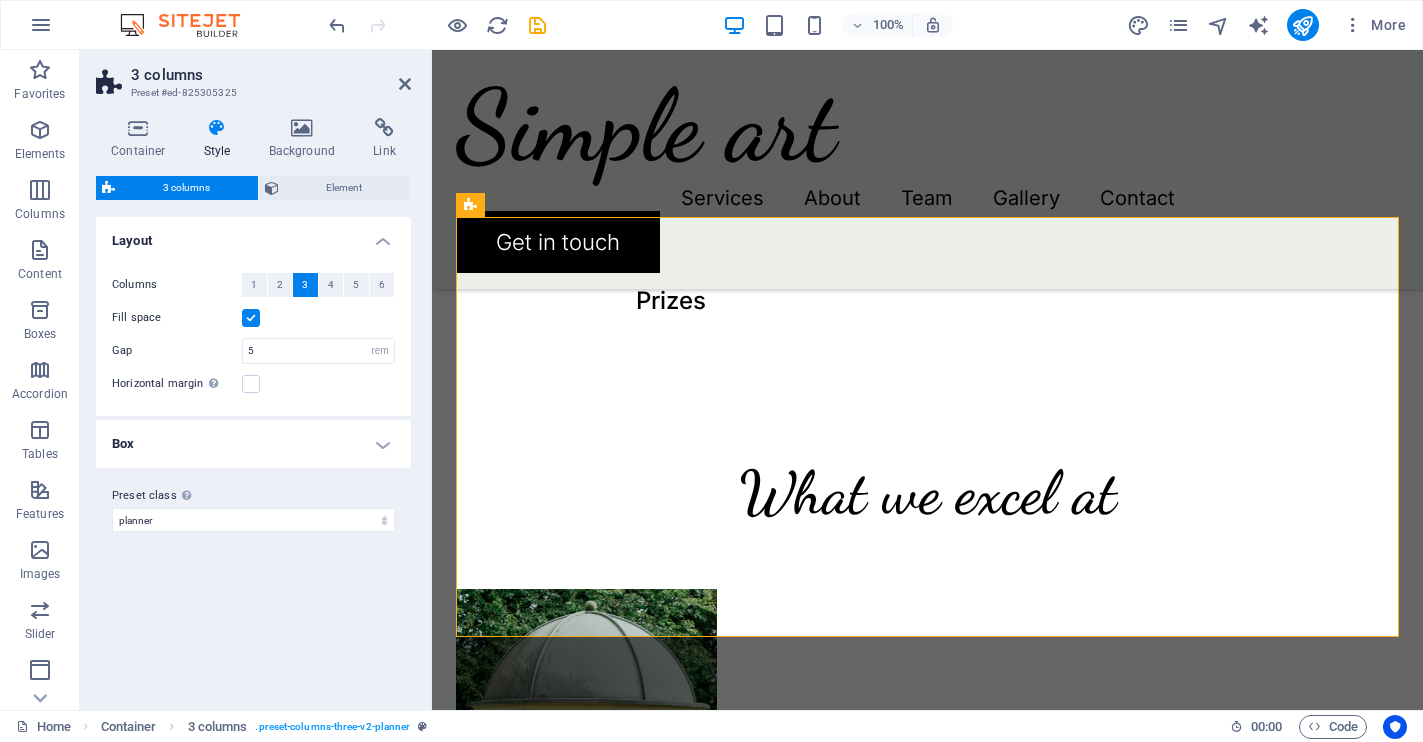 click at bounding box center [251, 318] 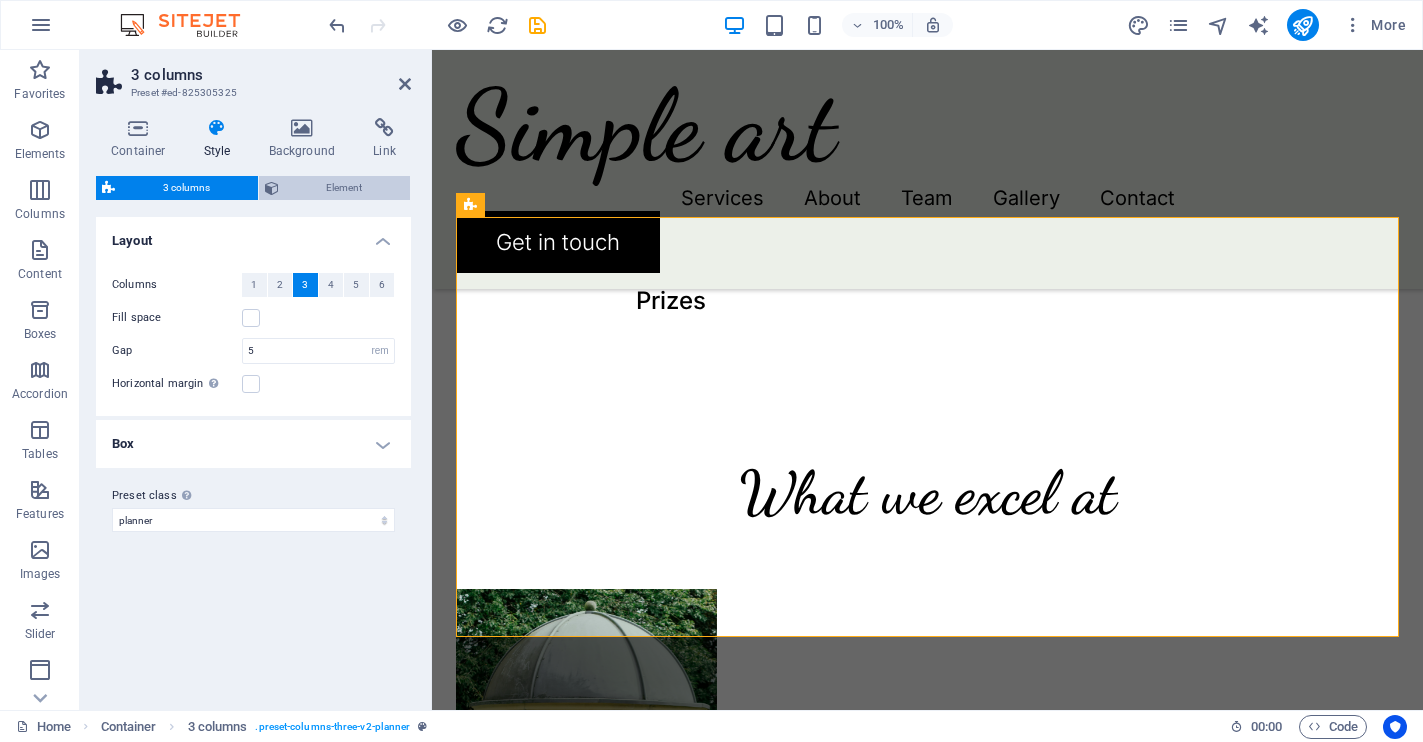click on "Element" at bounding box center [335, 188] 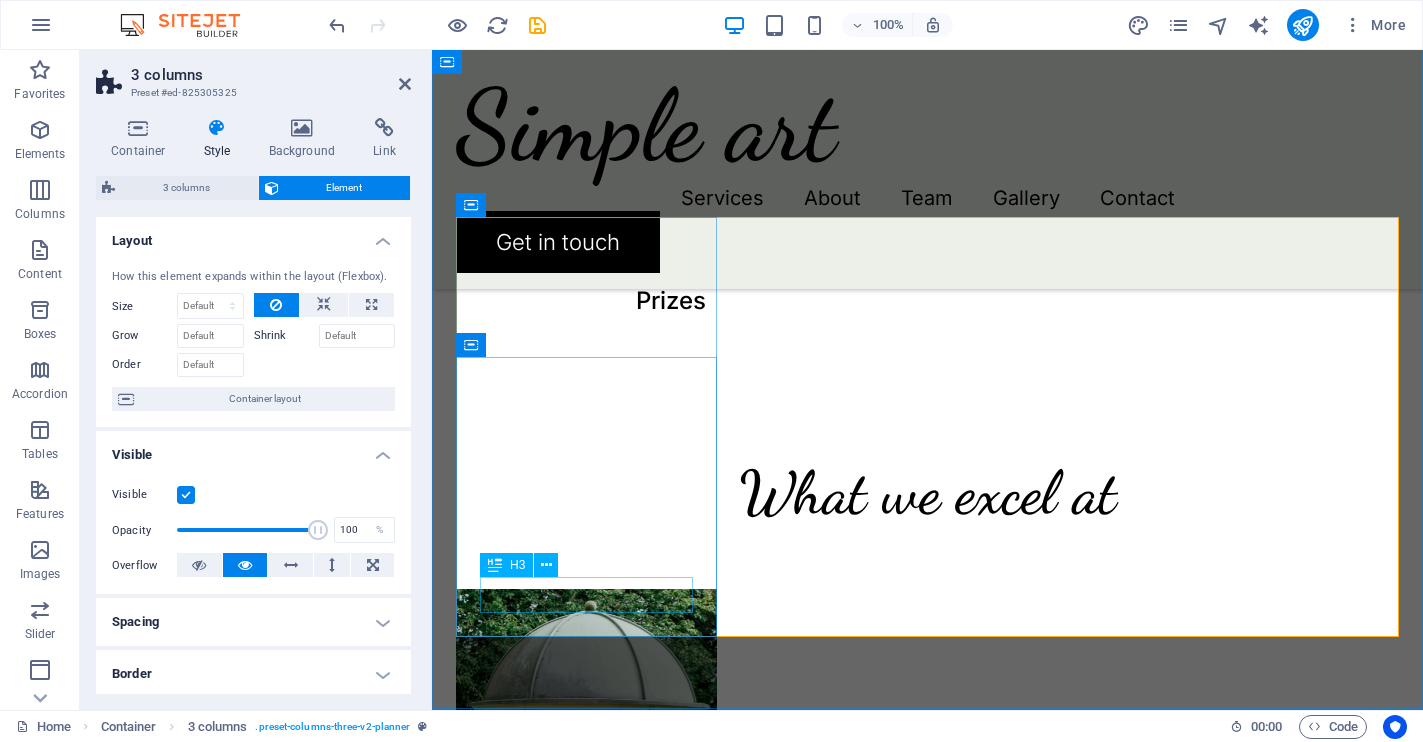 click on "Weddings" at bounding box center [586, 1027] 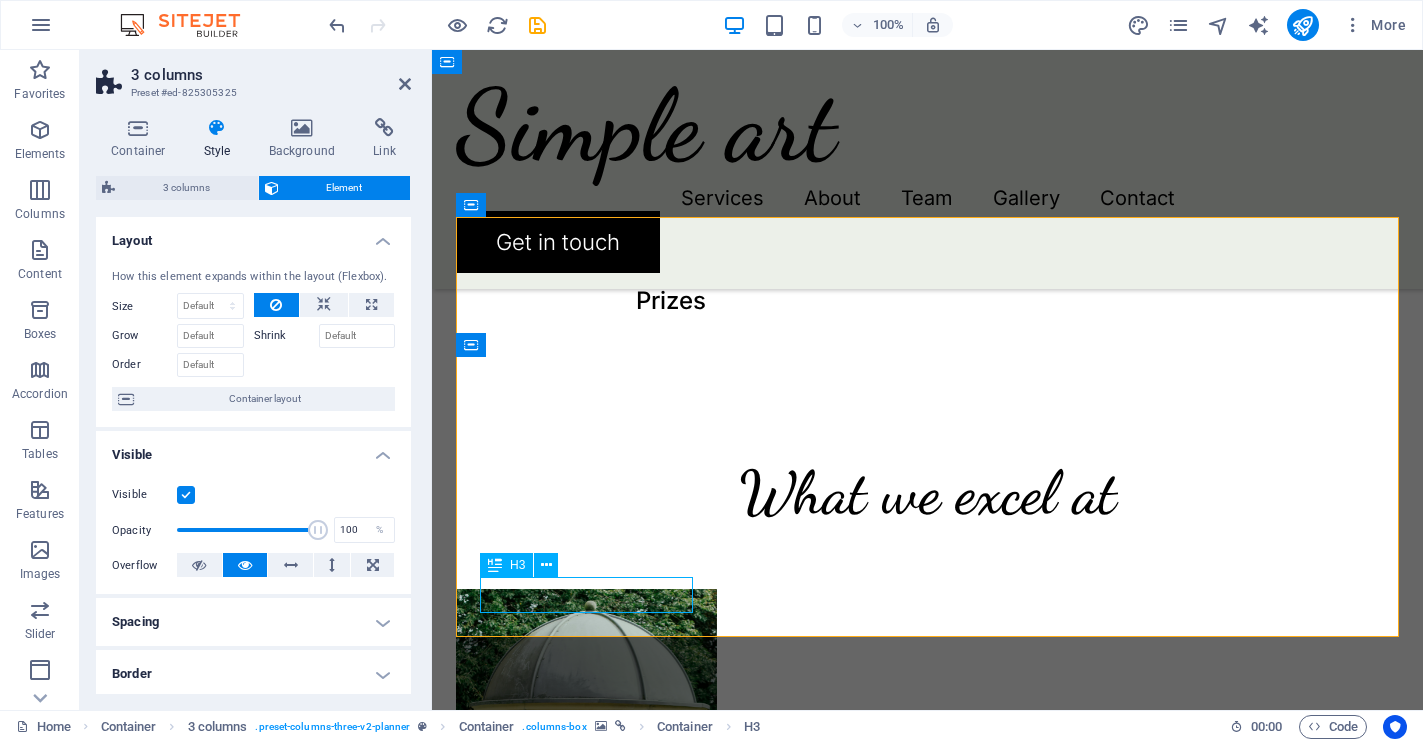 click on "Weddings" at bounding box center [586, 1027] 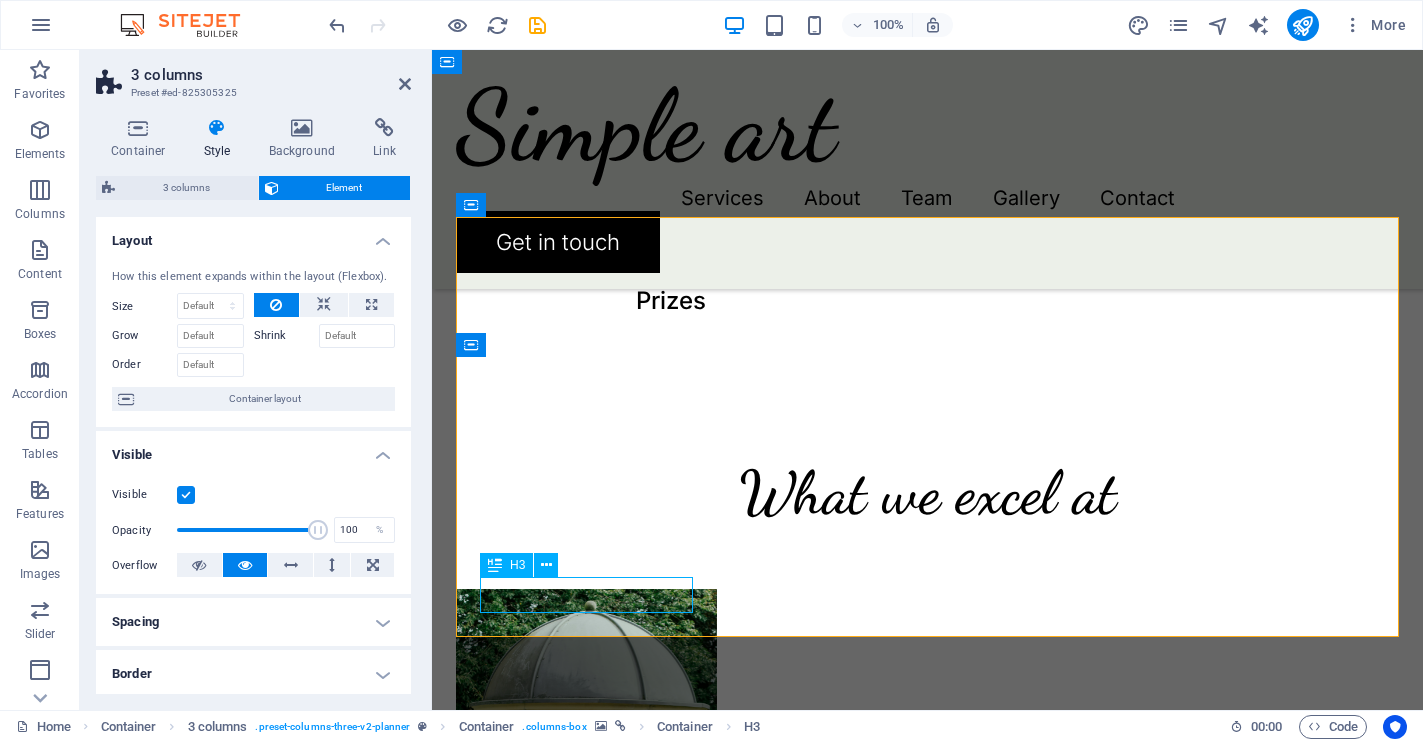 click on "Weddings" at bounding box center [586, 1027] 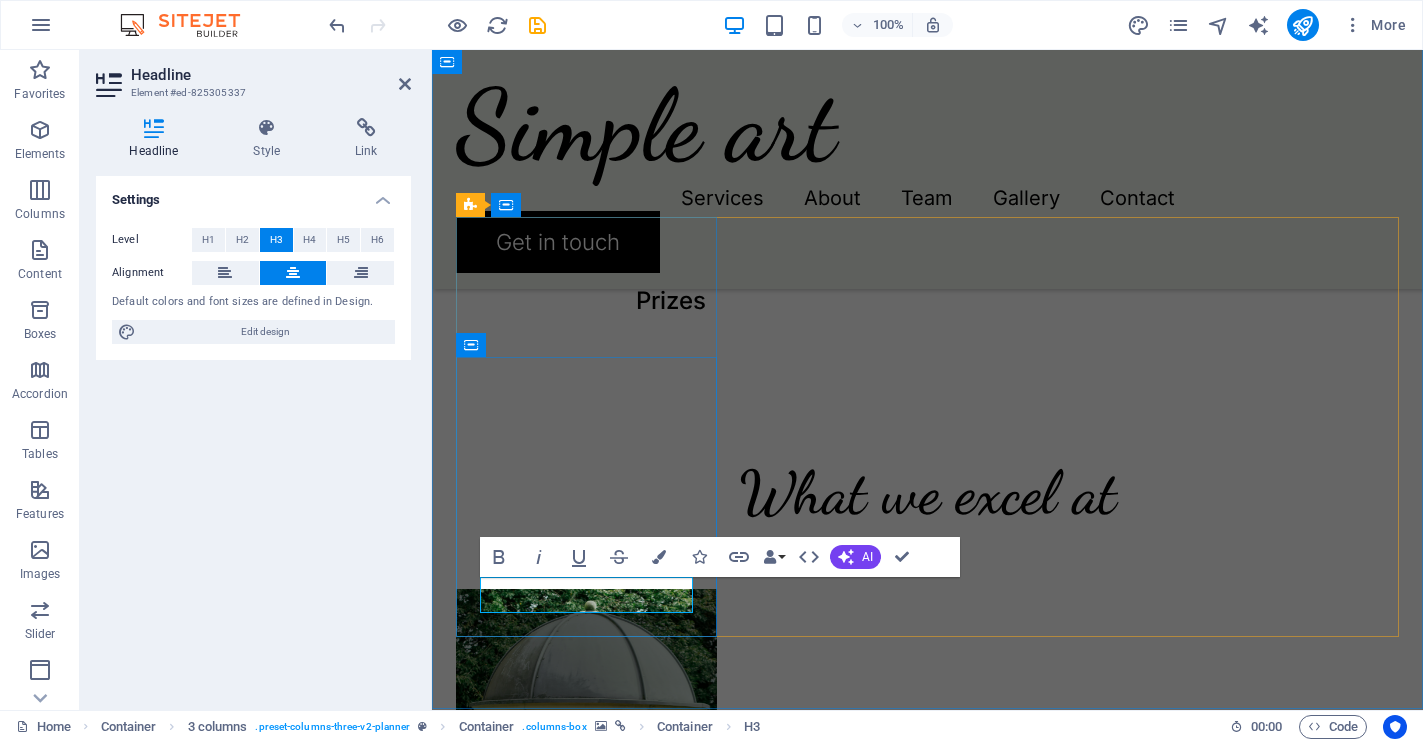 click on "Weddings" at bounding box center (586, 1027) 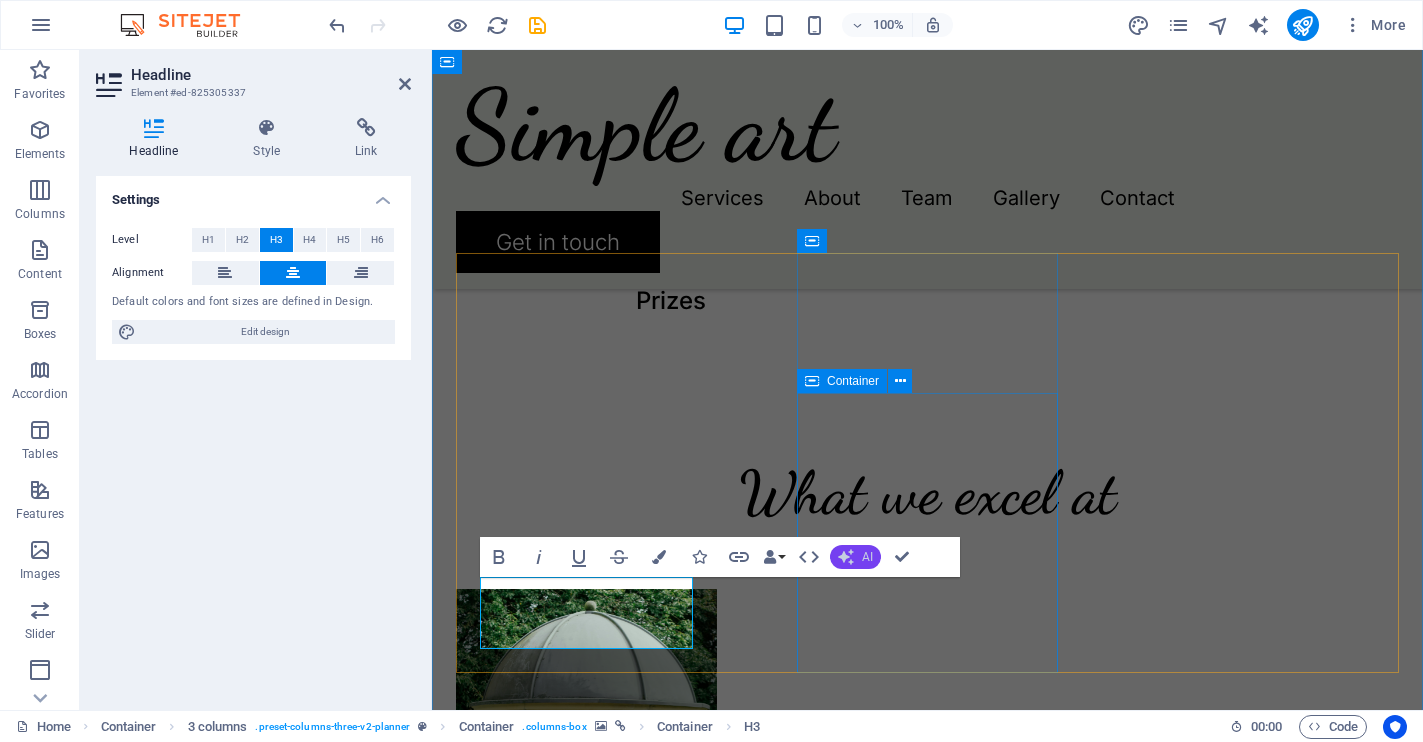 scroll, scrollTop: 1349, scrollLeft: 0, axis: vertical 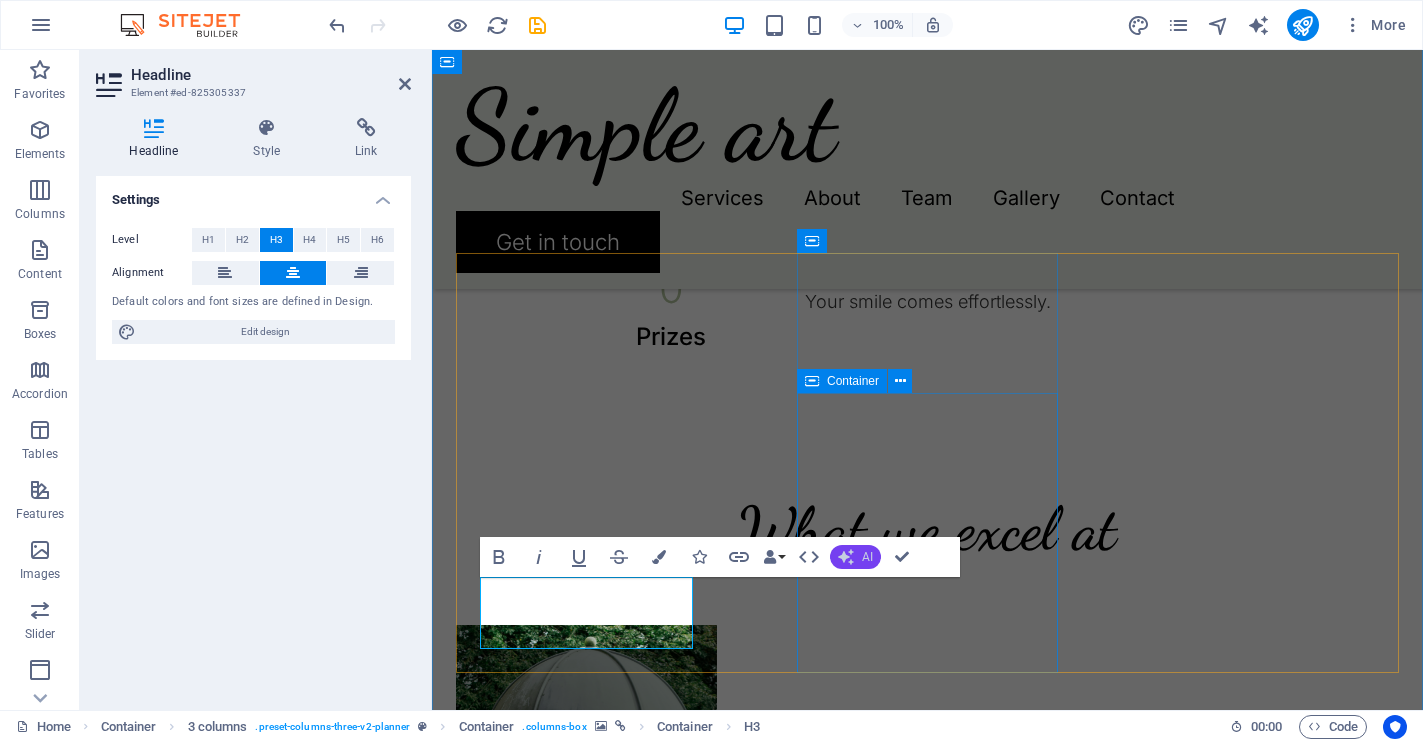 type 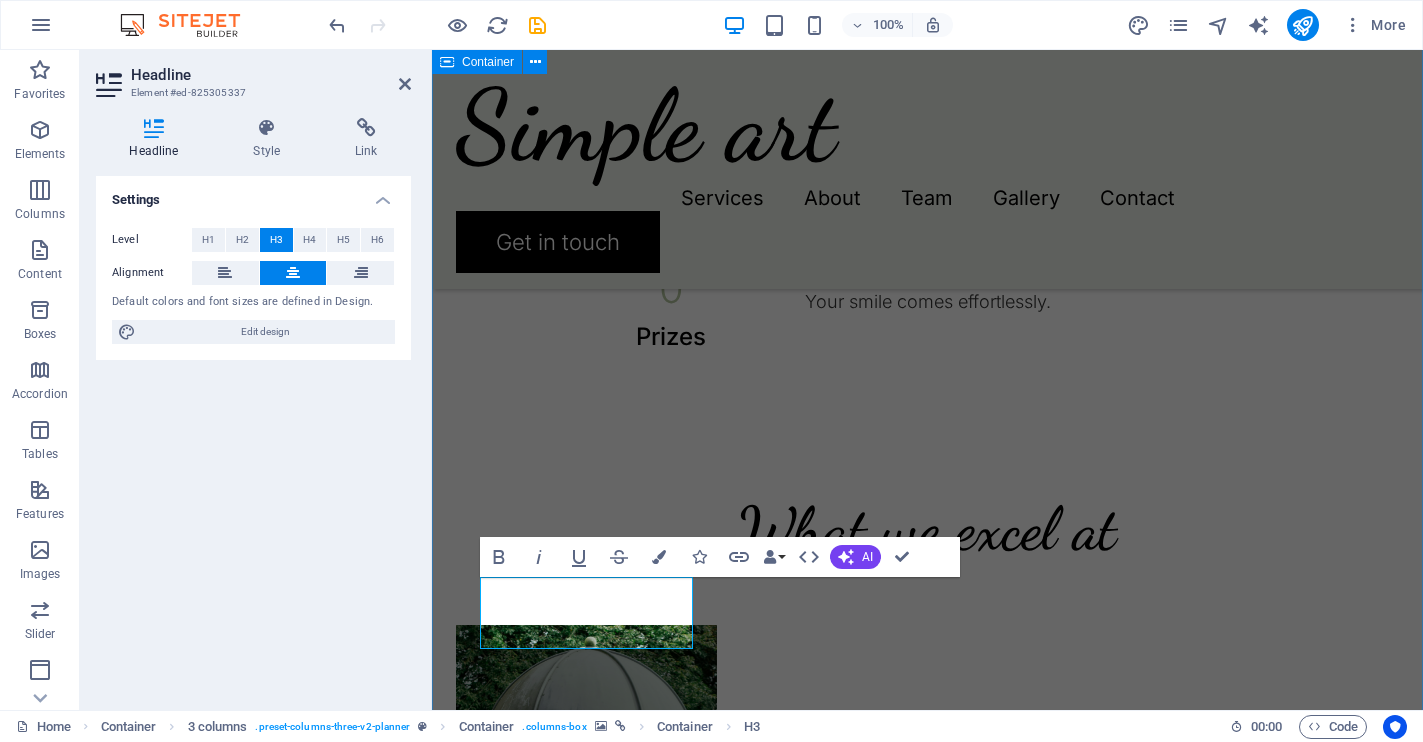 click on "What we excel at Weddings ‌Reflections Private celebrations Warm Homes" at bounding box center [927, 1229] 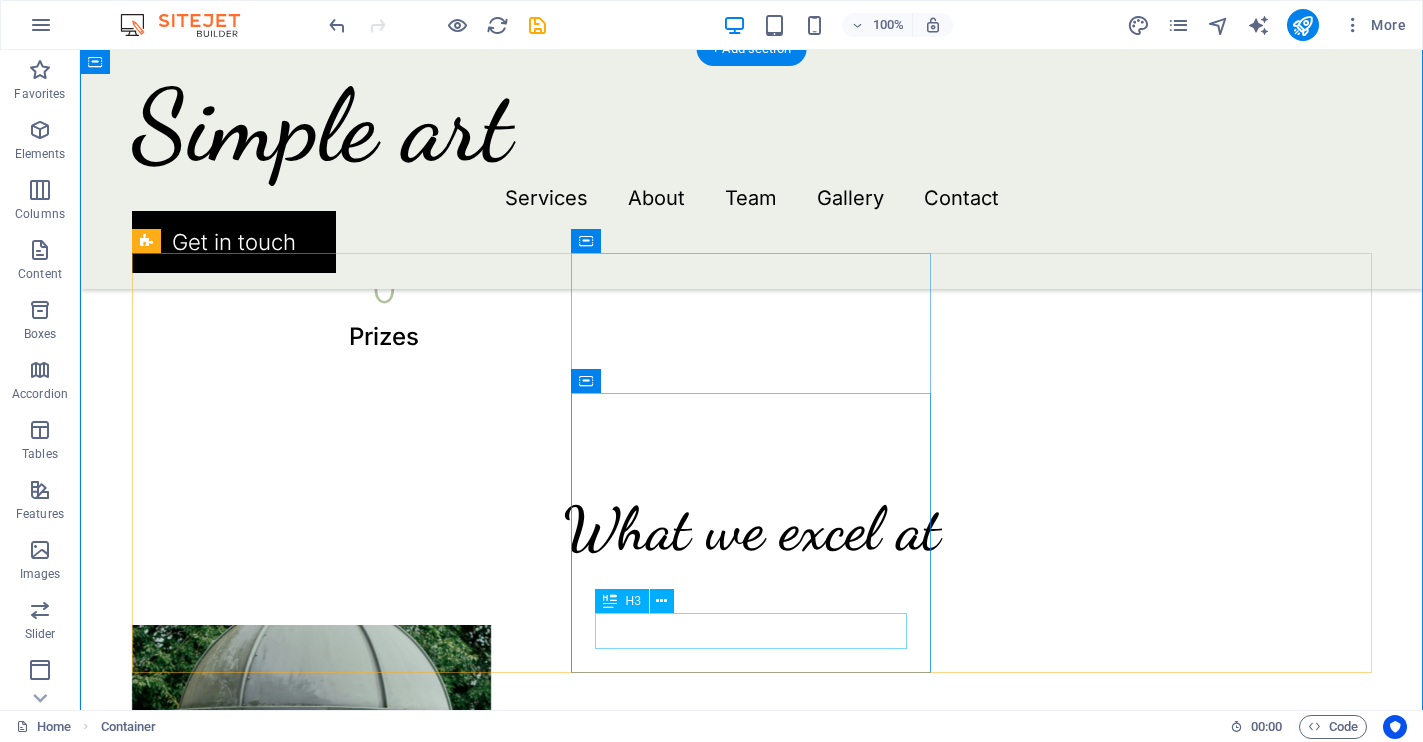 click on "Private celebrations" at bounding box center (312, 1523) 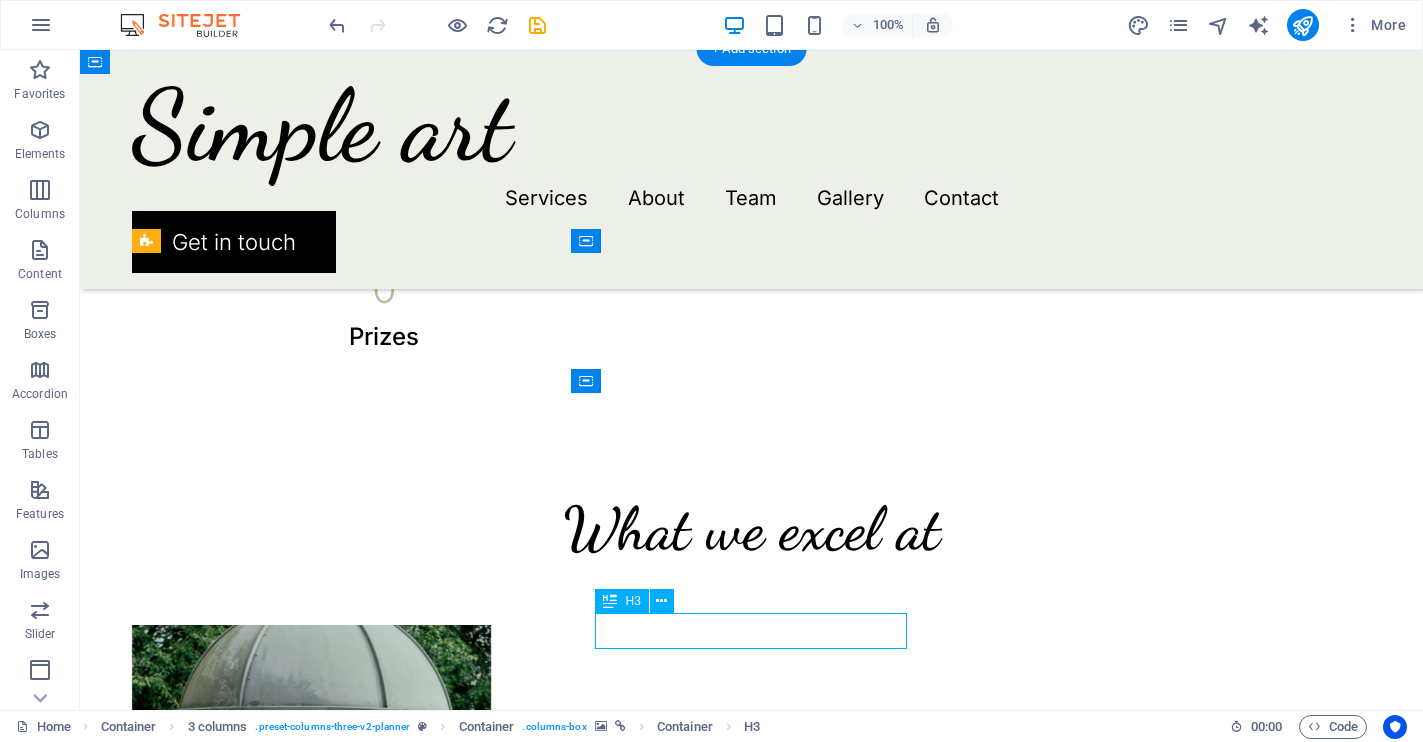 click on "Private celebrations" at bounding box center (312, 1523) 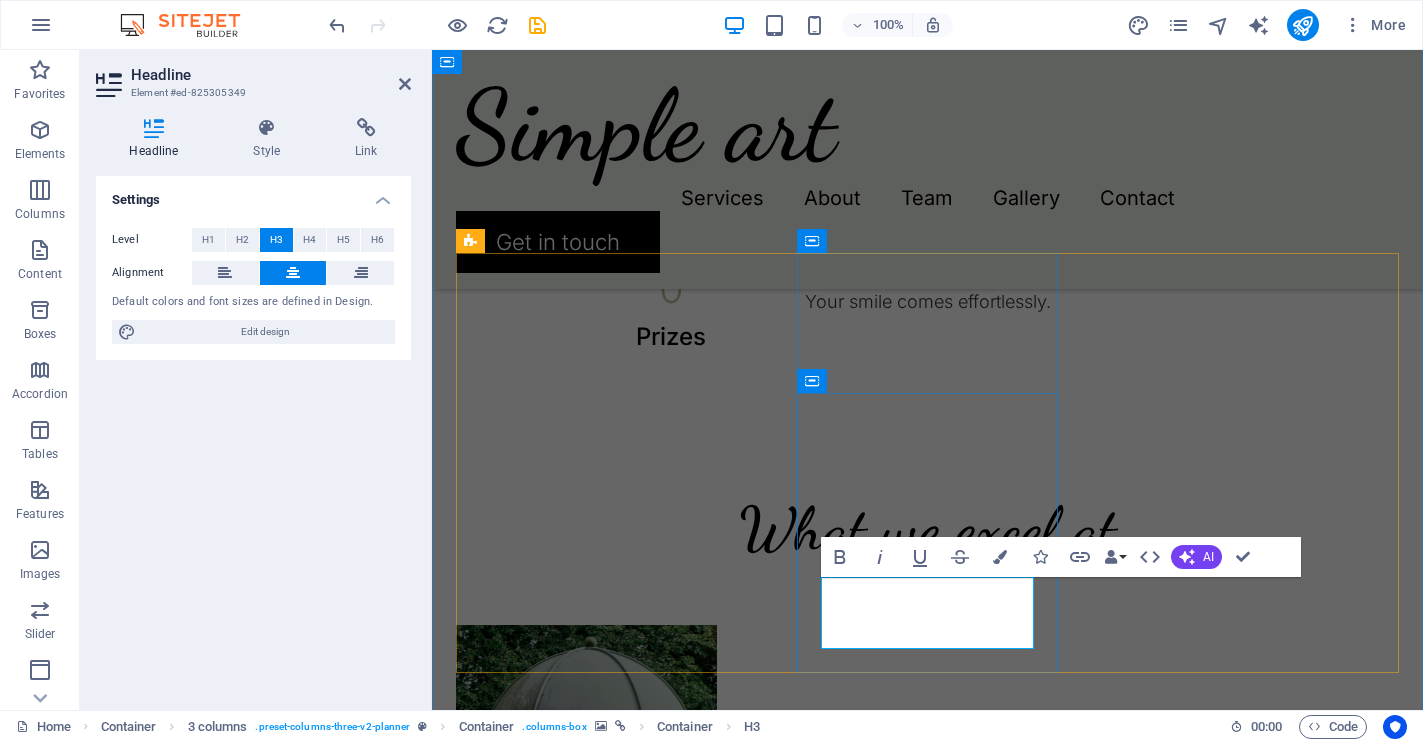 click on "Private celebrations" at bounding box center [586, 1541] 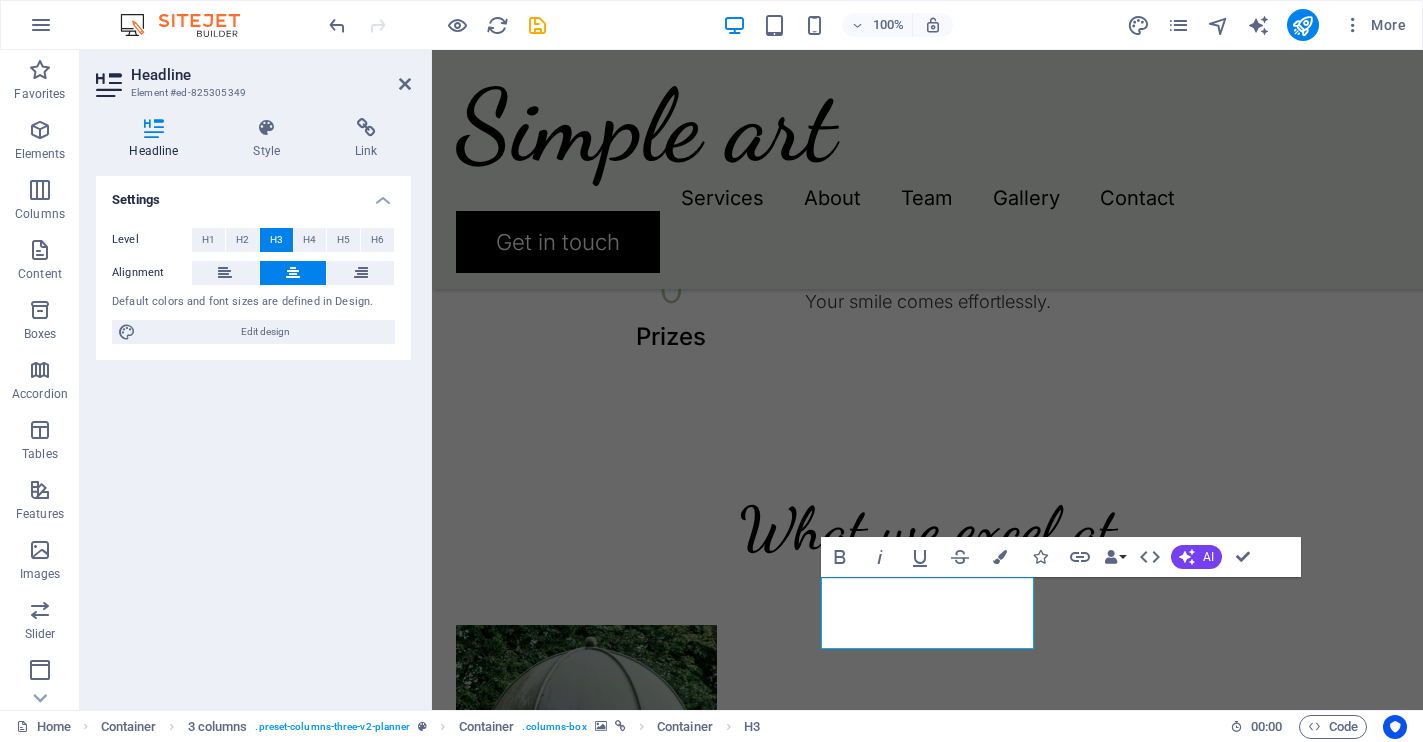 click on "Settings Level H1 H2 H3 H4 H5 H6 Alignment Default colors and font sizes are defined in Design. Edit design" at bounding box center (253, 435) 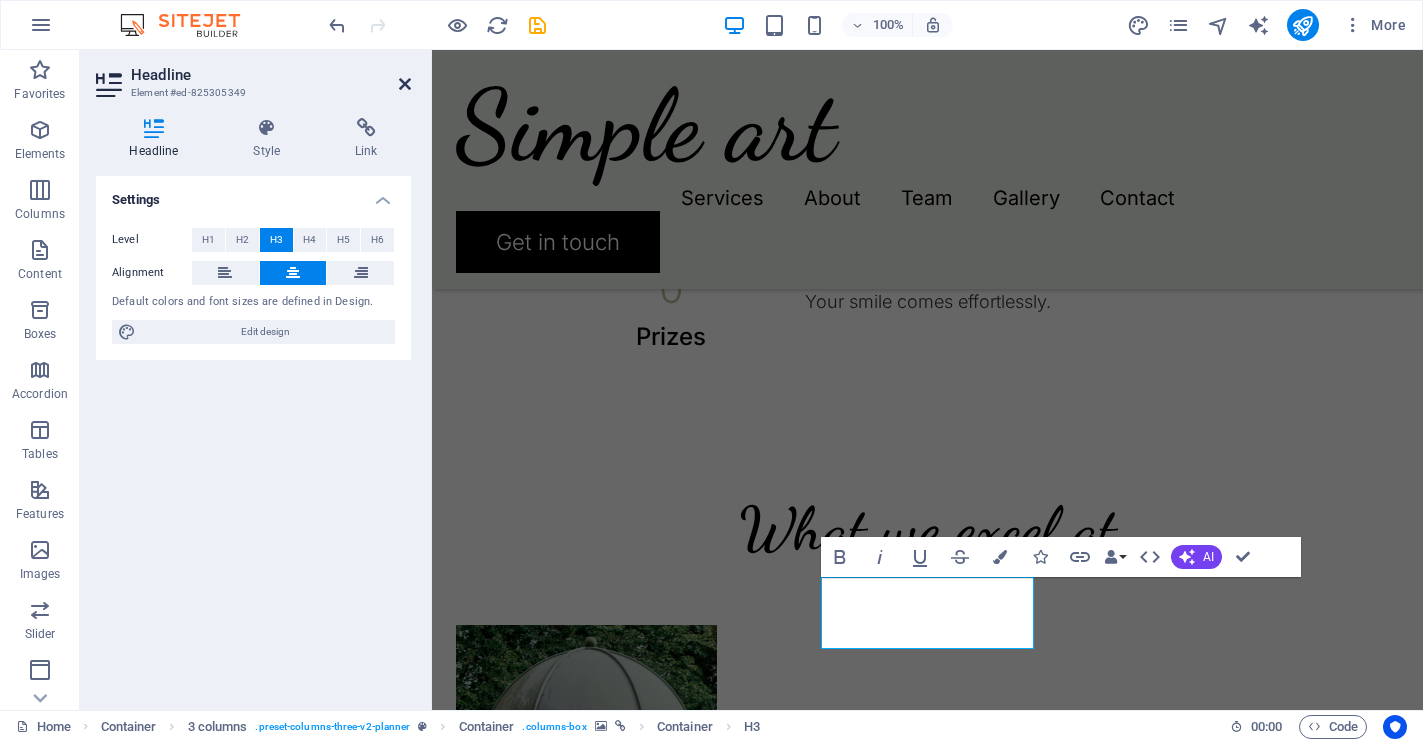 click at bounding box center (405, 84) 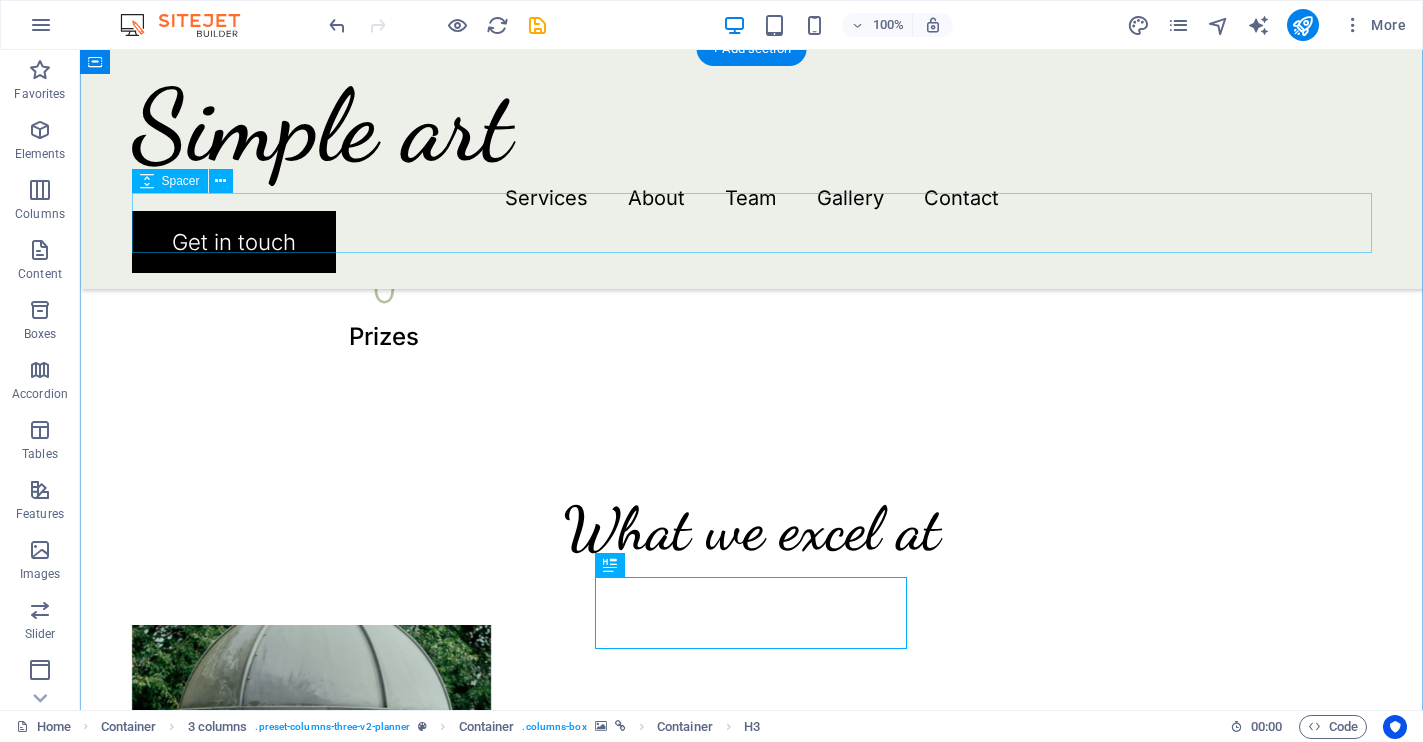 click at bounding box center [752, 595] 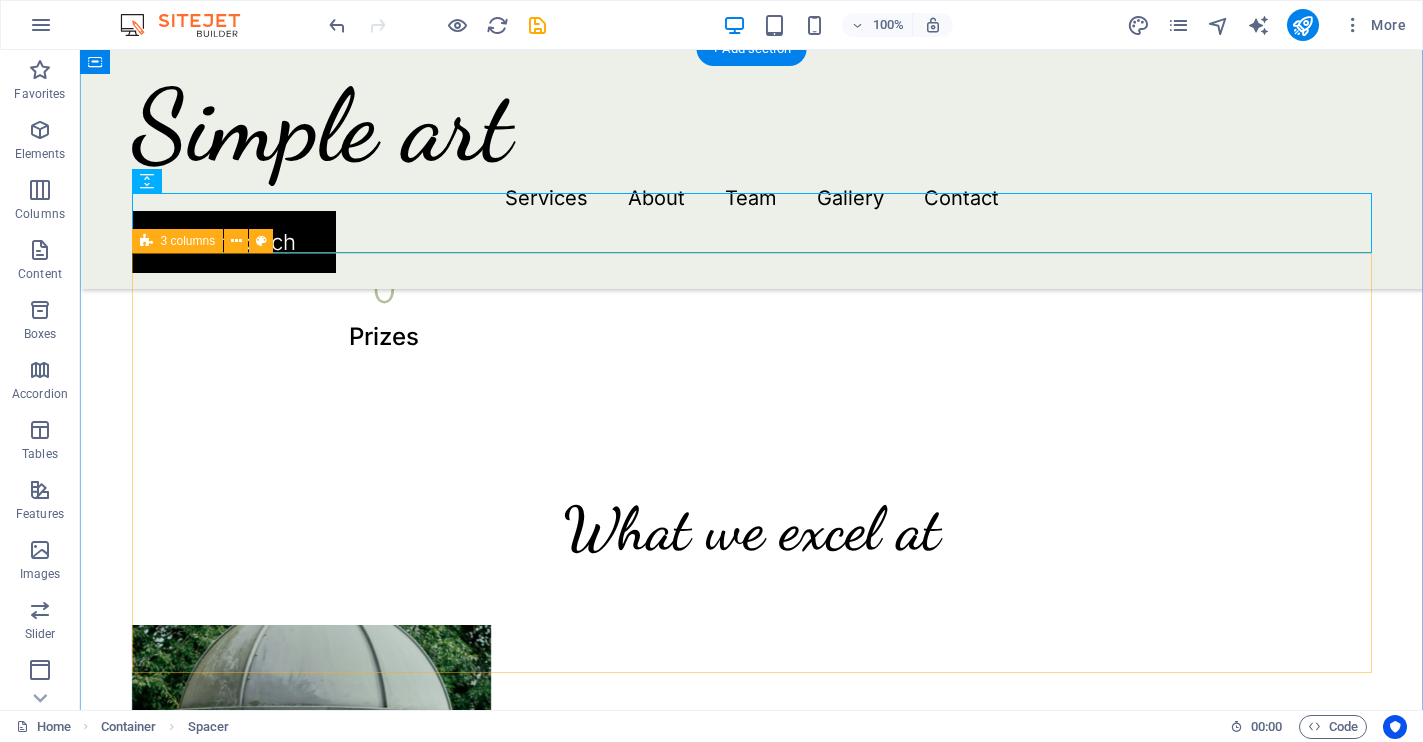 click on "Weddings Reflections Private celebrations Warm Homes" at bounding box center [752, 1295] 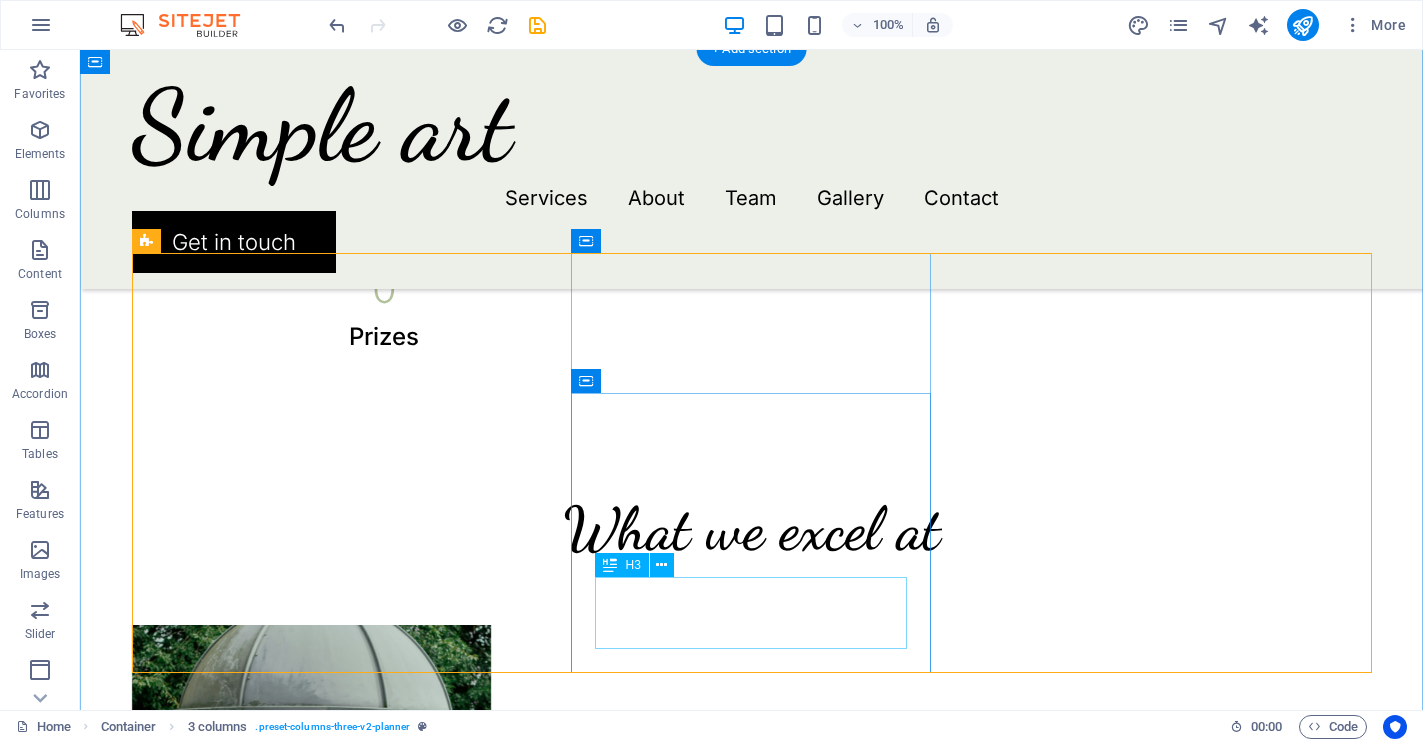 click on "Private celebrations" at bounding box center (312, 1541) 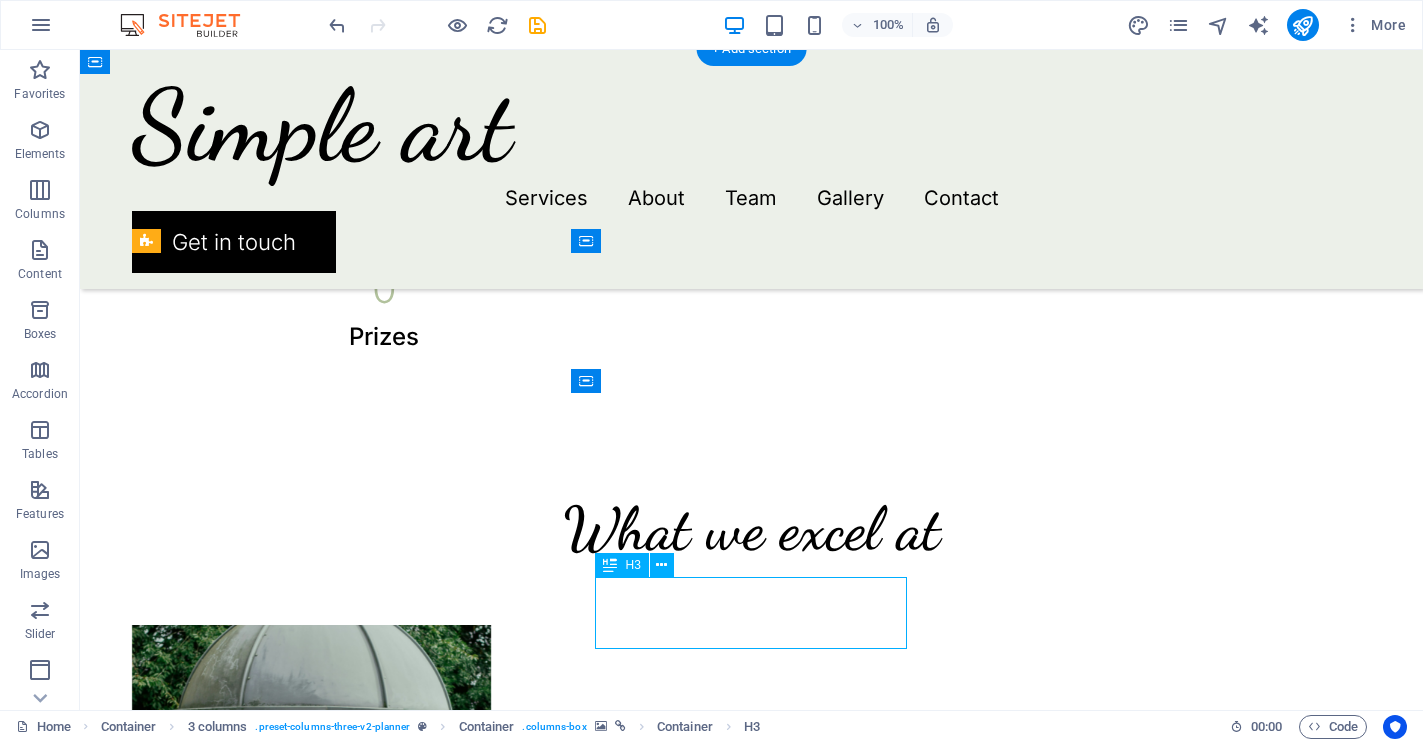 click on "Private celebrations" at bounding box center [312, 1541] 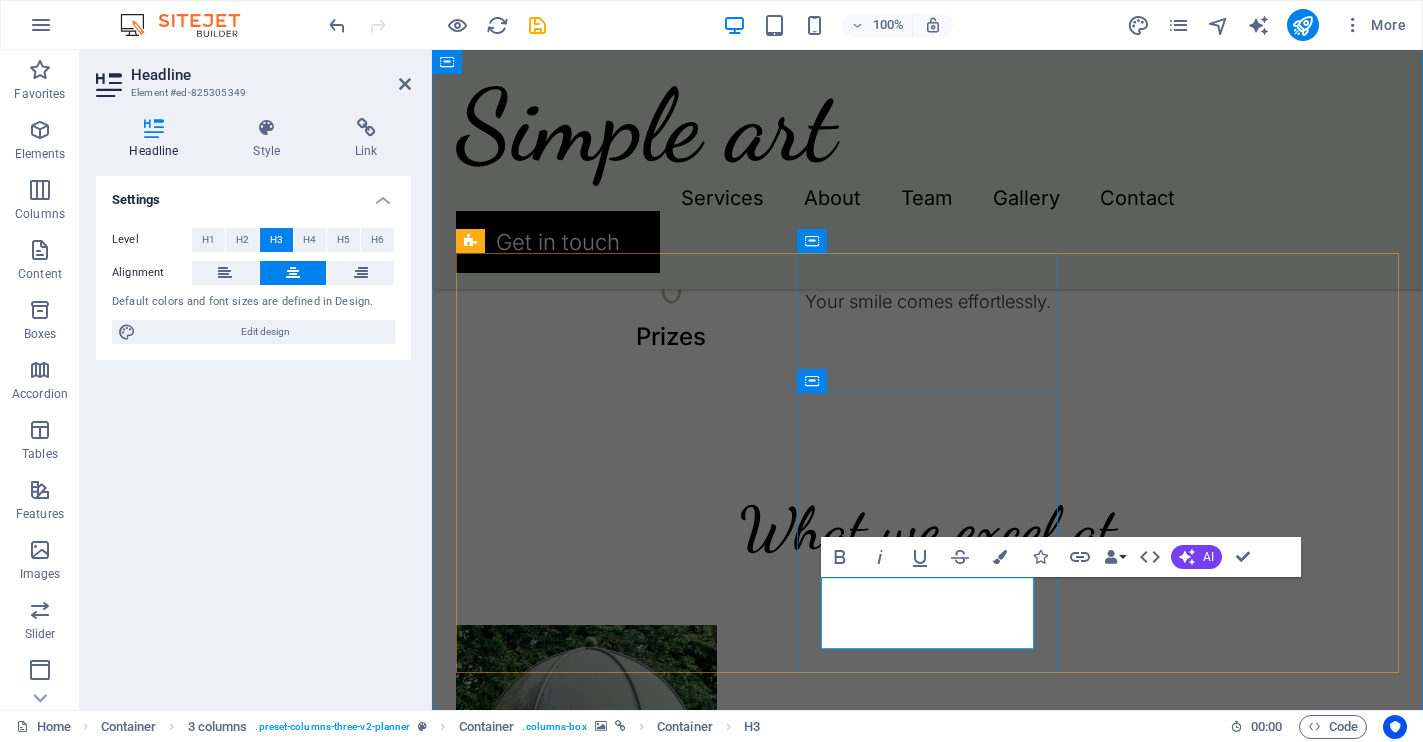 click on "Private celebrations" at bounding box center (586, 1541) 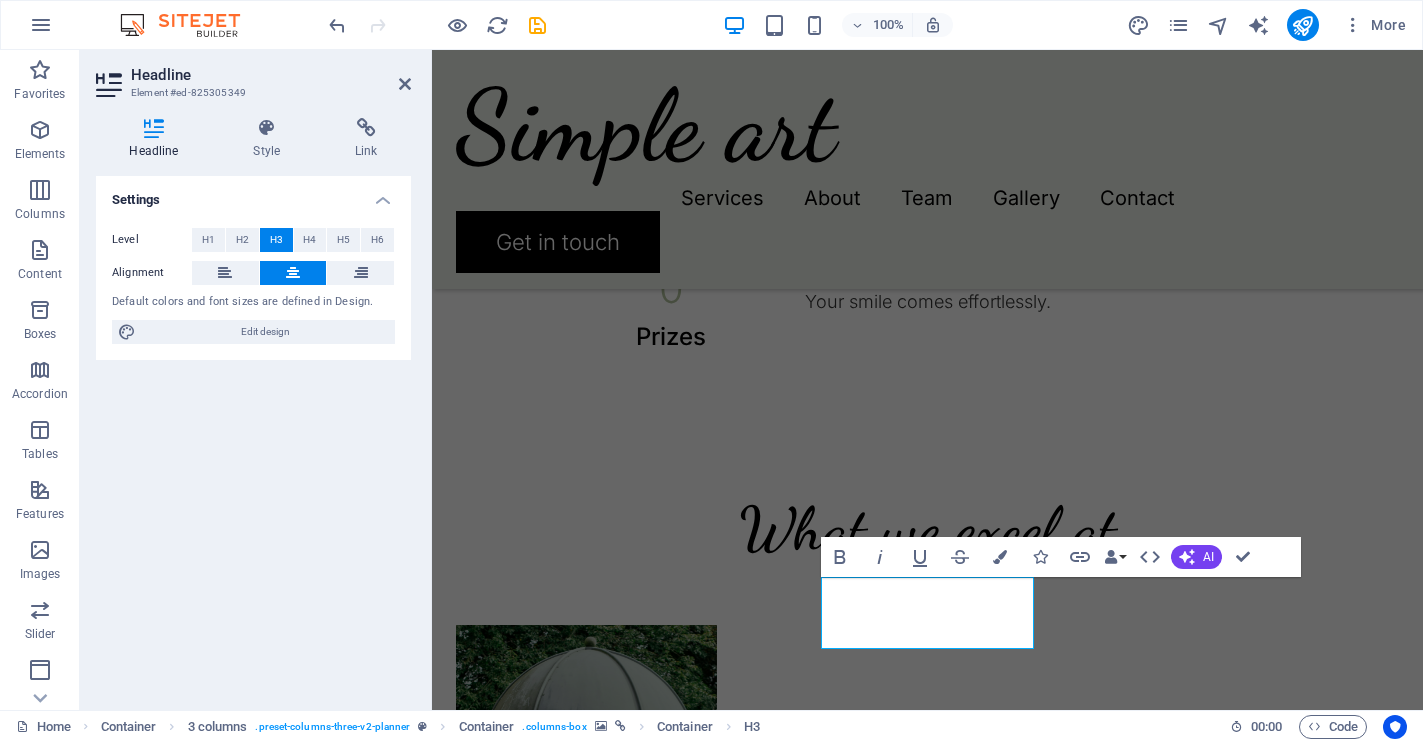 click on "Settings Level H1 H2 H3 H4 H5 H6 Alignment Default colors and font sizes are defined in Design. Edit design" at bounding box center (253, 435) 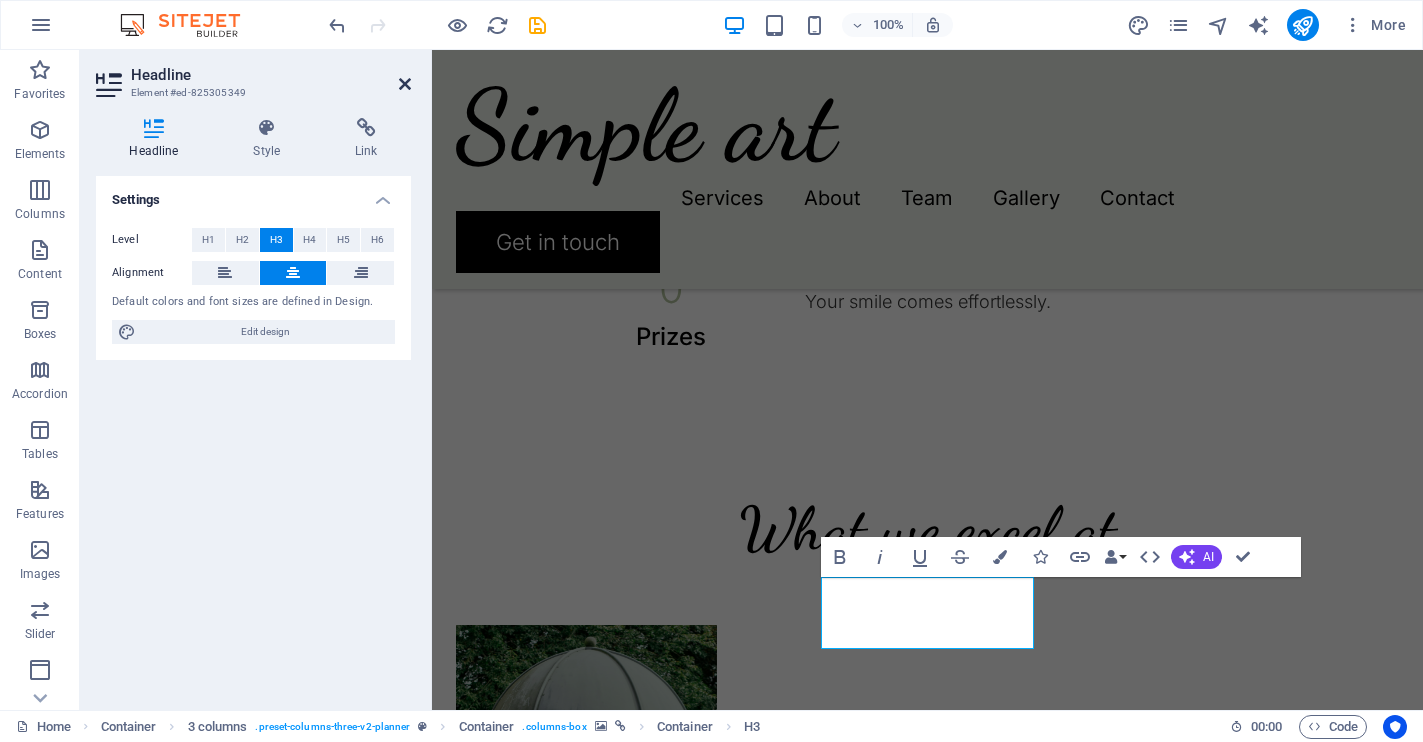 click at bounding box center (405, 84) 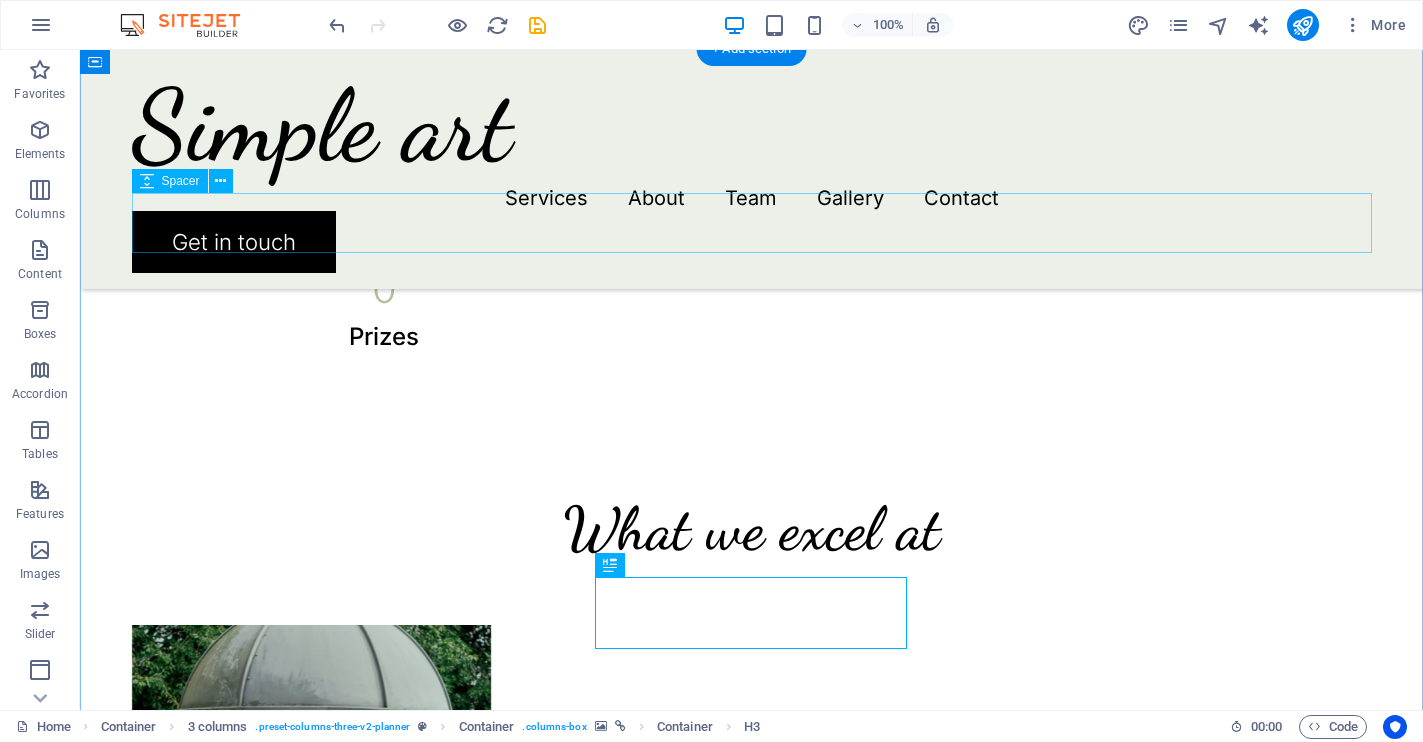 click at bounding box center [752, 595] 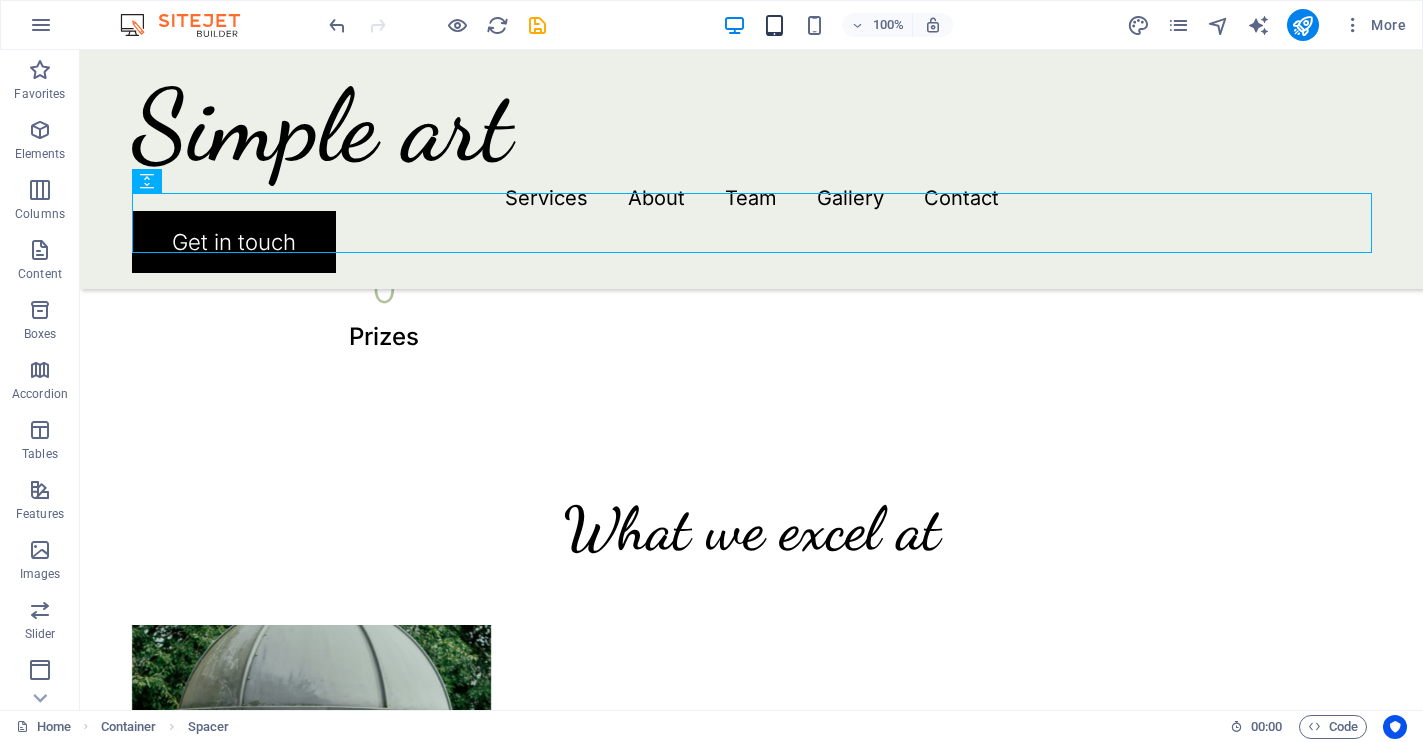 click at bounding box center [774, 25] 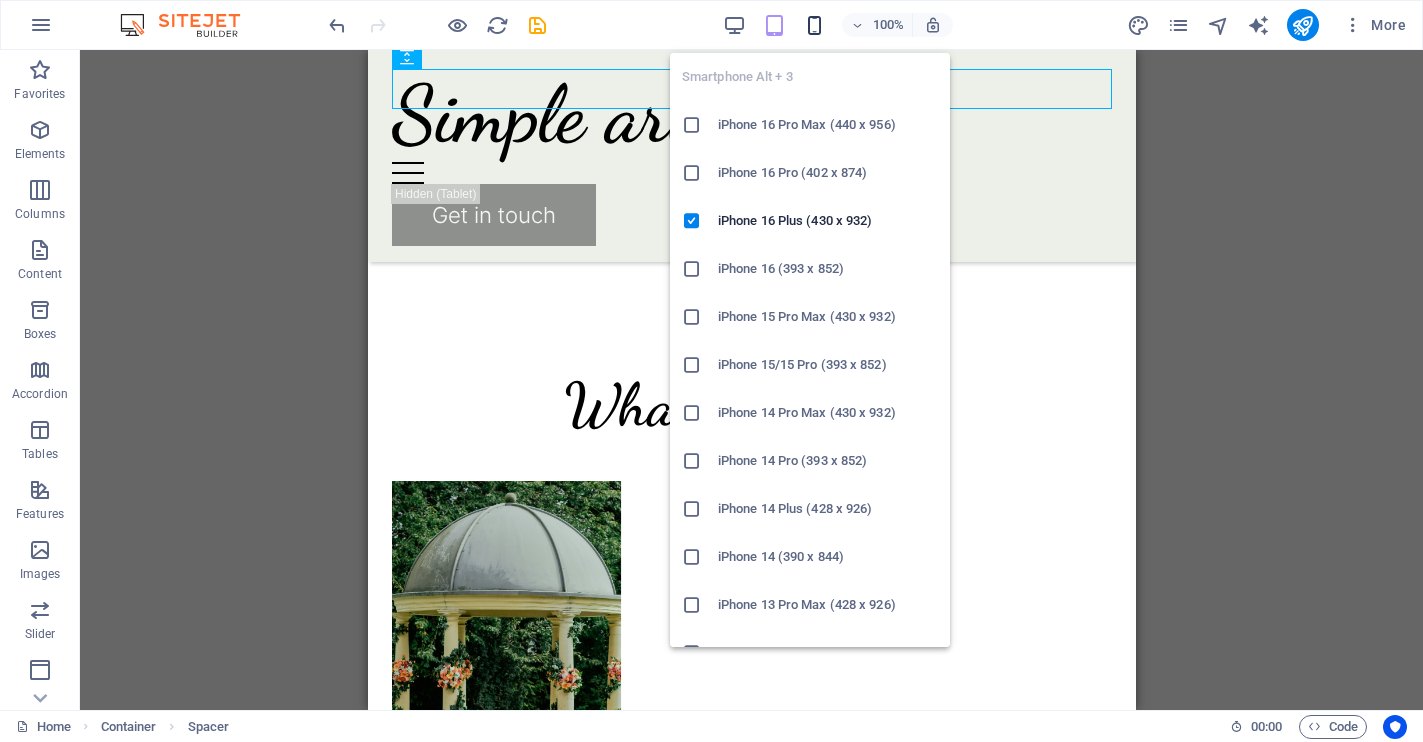 click at bounding box center [814, 25] 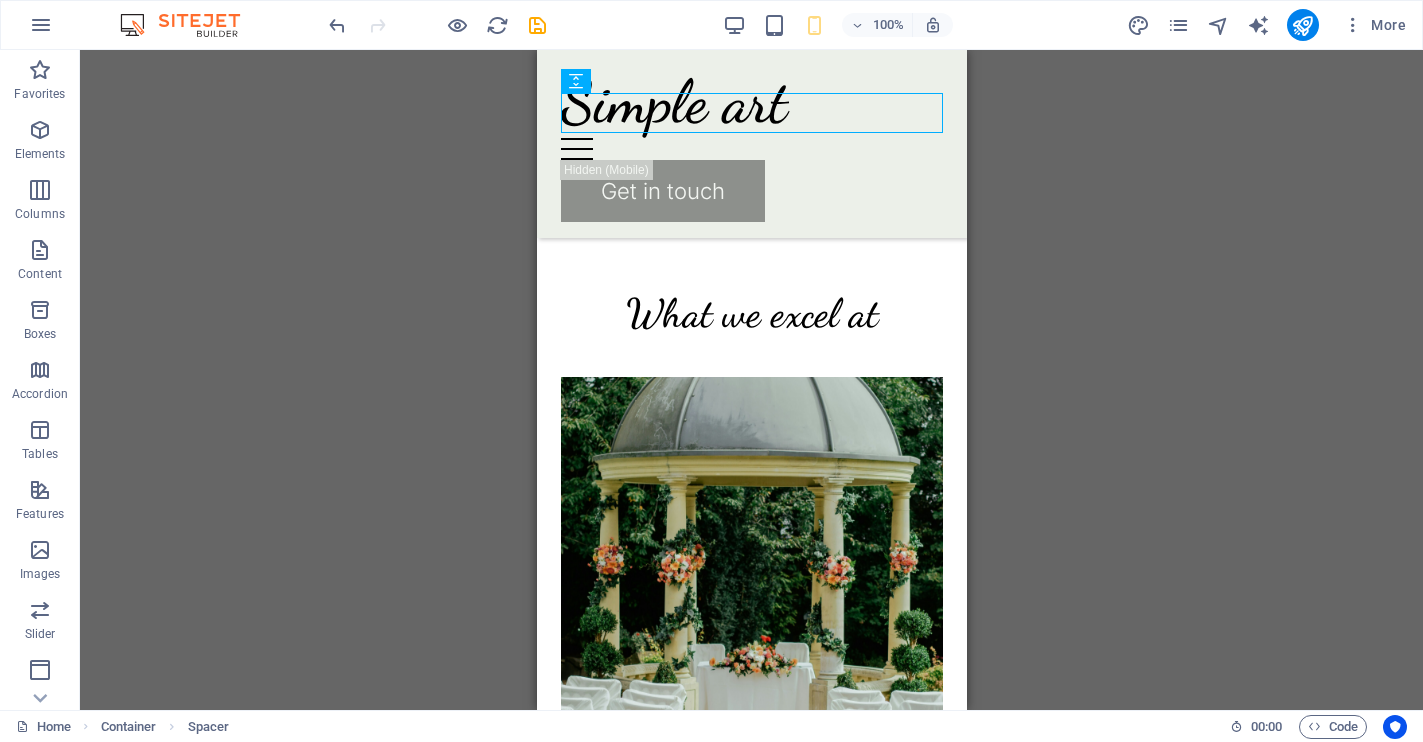 click on "H1   Banner   Banner   Container   Text   Spacer   Menu Bar   Menu   Menu Bar   Logo   Button   Container   H2   Spacer   Container   Counter   HTML   Text   Container   H2   Spacer   Container   3 columns   Container   H3   Container   H2   Spacer   Container   Spacer   Slider   Slider   Slider   Slider   Slider   Preset   Container   Container   H4   Spacer   Text   Spacer   Text   Container   Container   H2   Container   Container   H2   Spacer   Text   Spacer   Email   Contact Form   Form   Date   Input   Textarea   Checkbox   Form button   Container   H2   Spacer   Container   3 columns   Container   Footer Thrud   Container   Spacer   Container   Container   Container   Container   Container   Menu   Spacer   Container   H4   Separator   Logo   Container   HTML   Text   Container   Container   H3   Container   Container   H3   Placeholder   Preset   Container   Container   Icon   Text   Container   HTML   Container   HTML   Text   Input   Text   Spacer   Text   Spacer   Text" at bounding box center (751, 380) 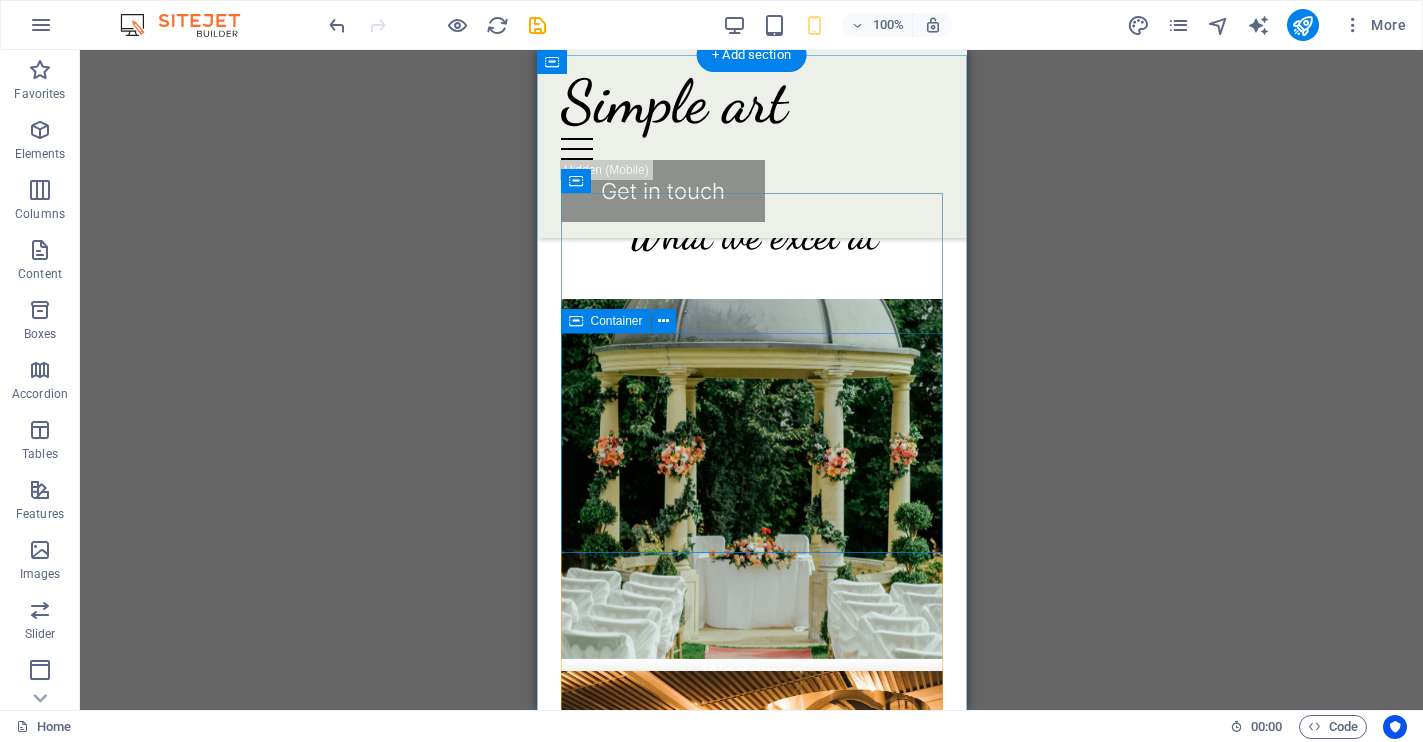 scroll, scrollTop: 1016, scrollLeft: 0, axis: vertical 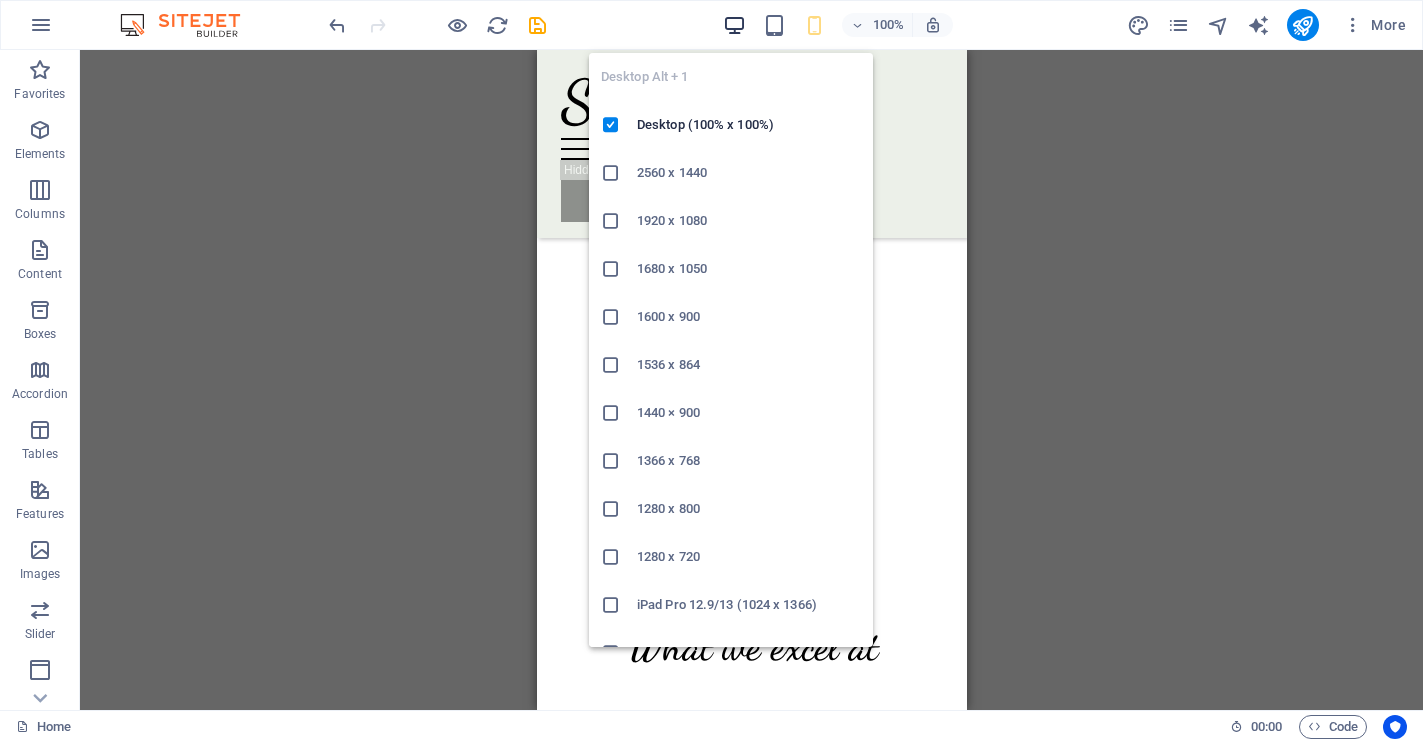 click at bounding box center [734, 25] 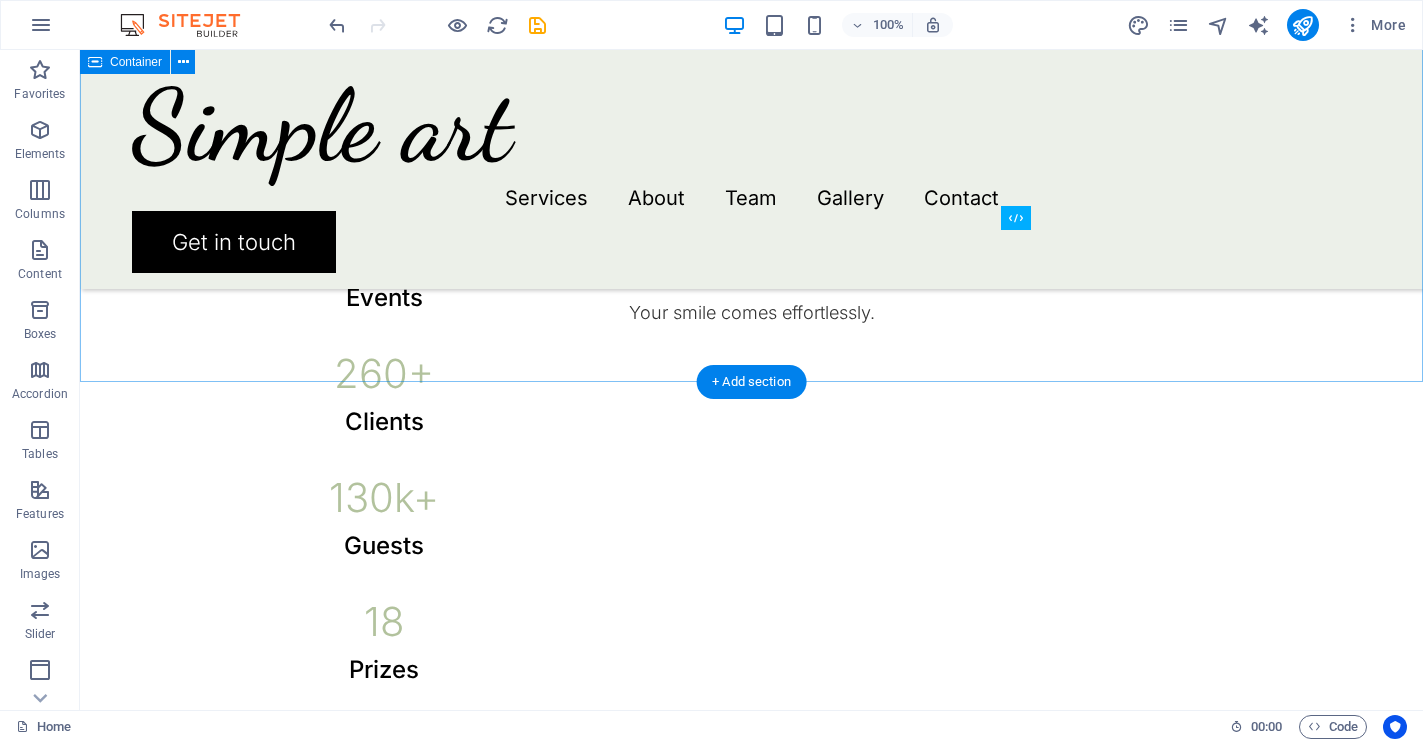 click on "We grow & Achieve Together 740 + Events 260 + Clients 130 k+ Guests 18 Prizes" at bounding box center [751, 344] 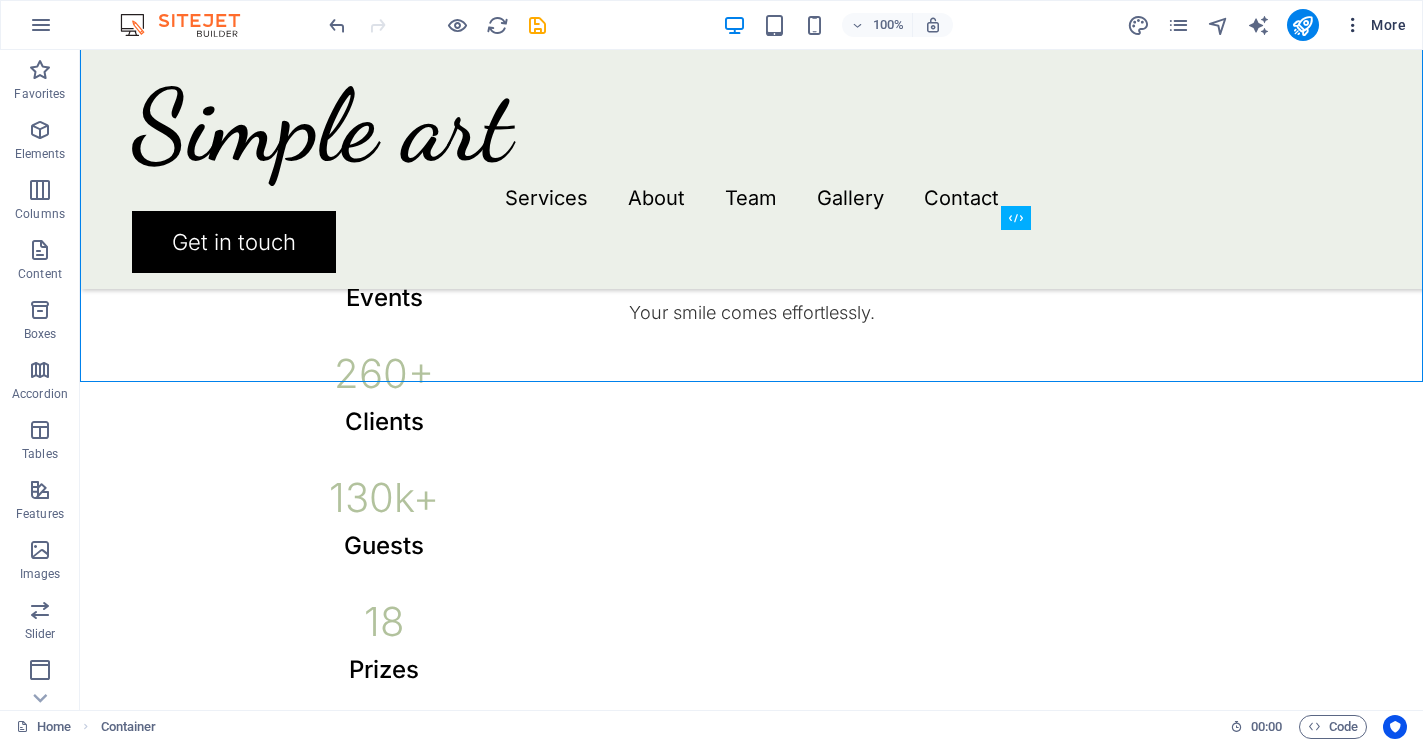 click at bounding box center (1353, 25) 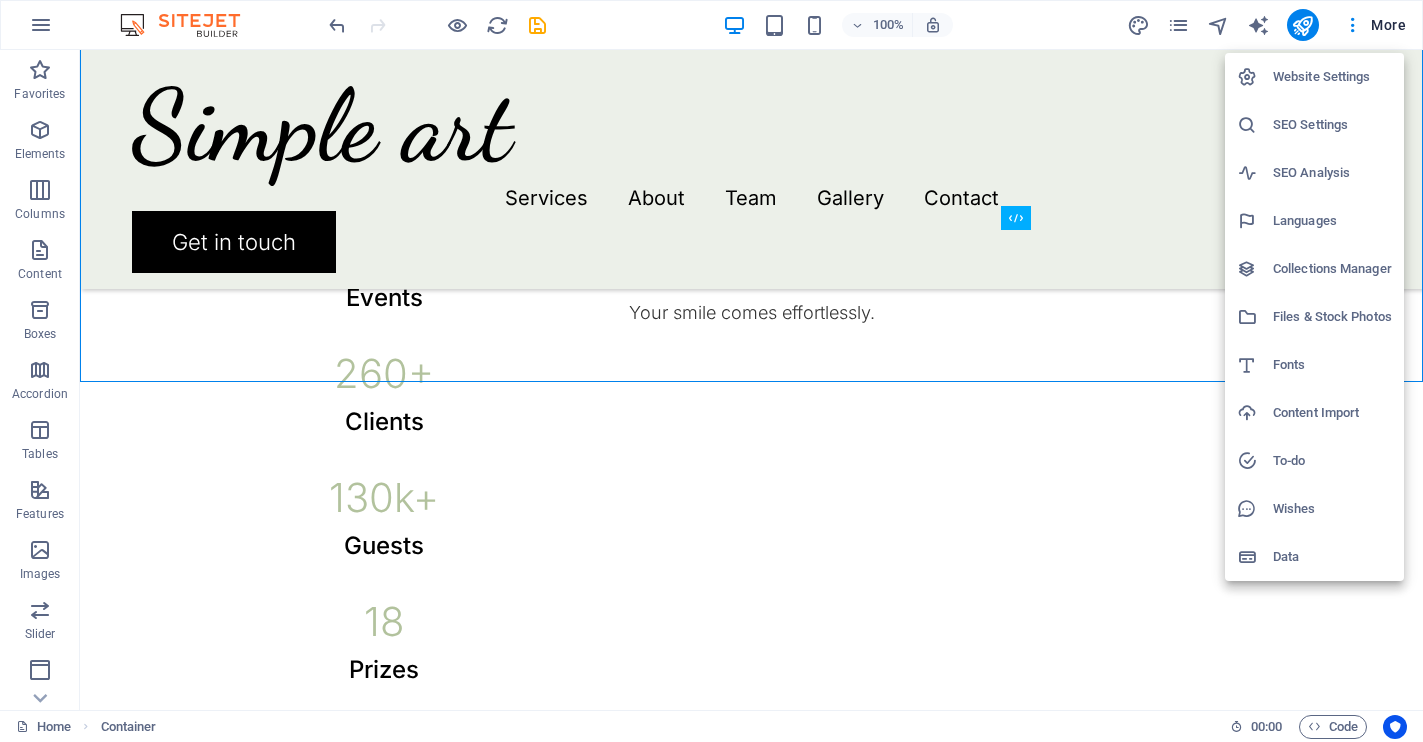 click at bounding box center [711, 371] 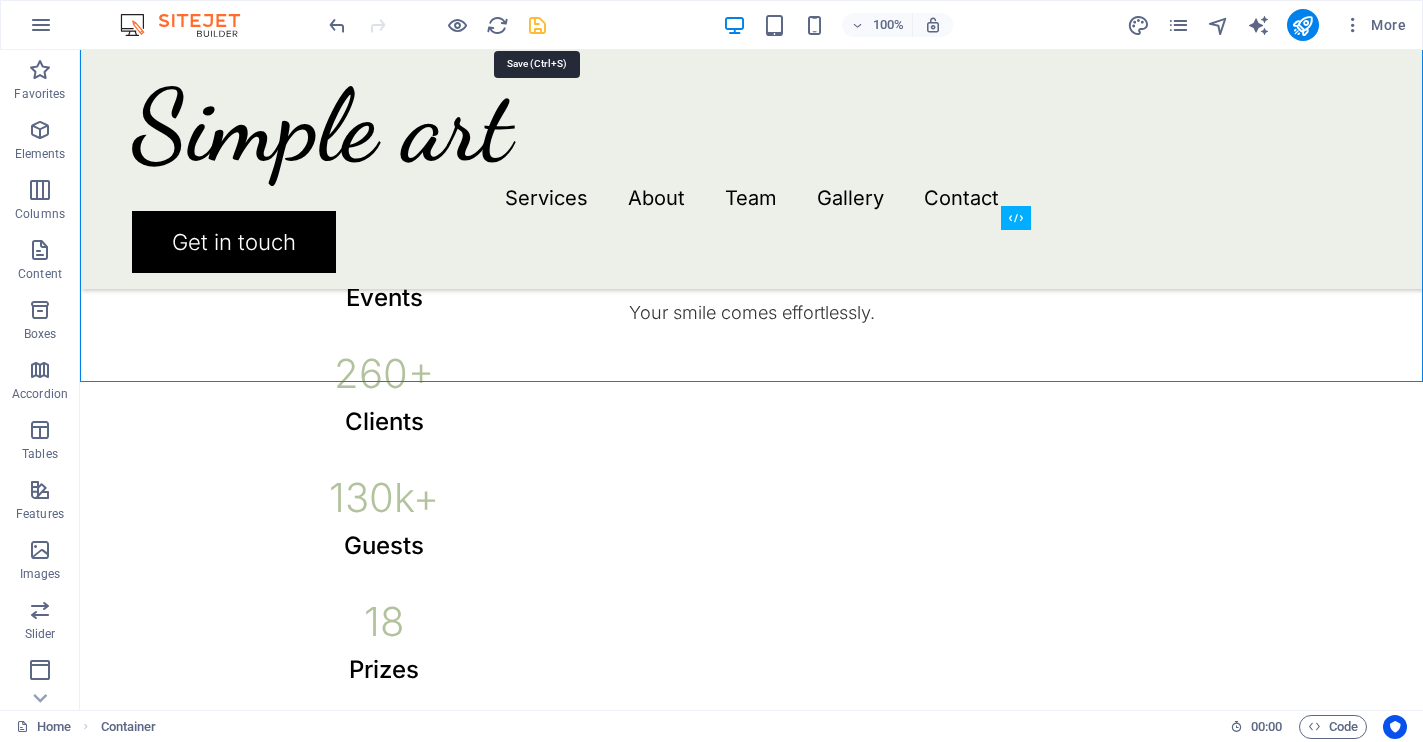 click at bounding box center (537, 25) 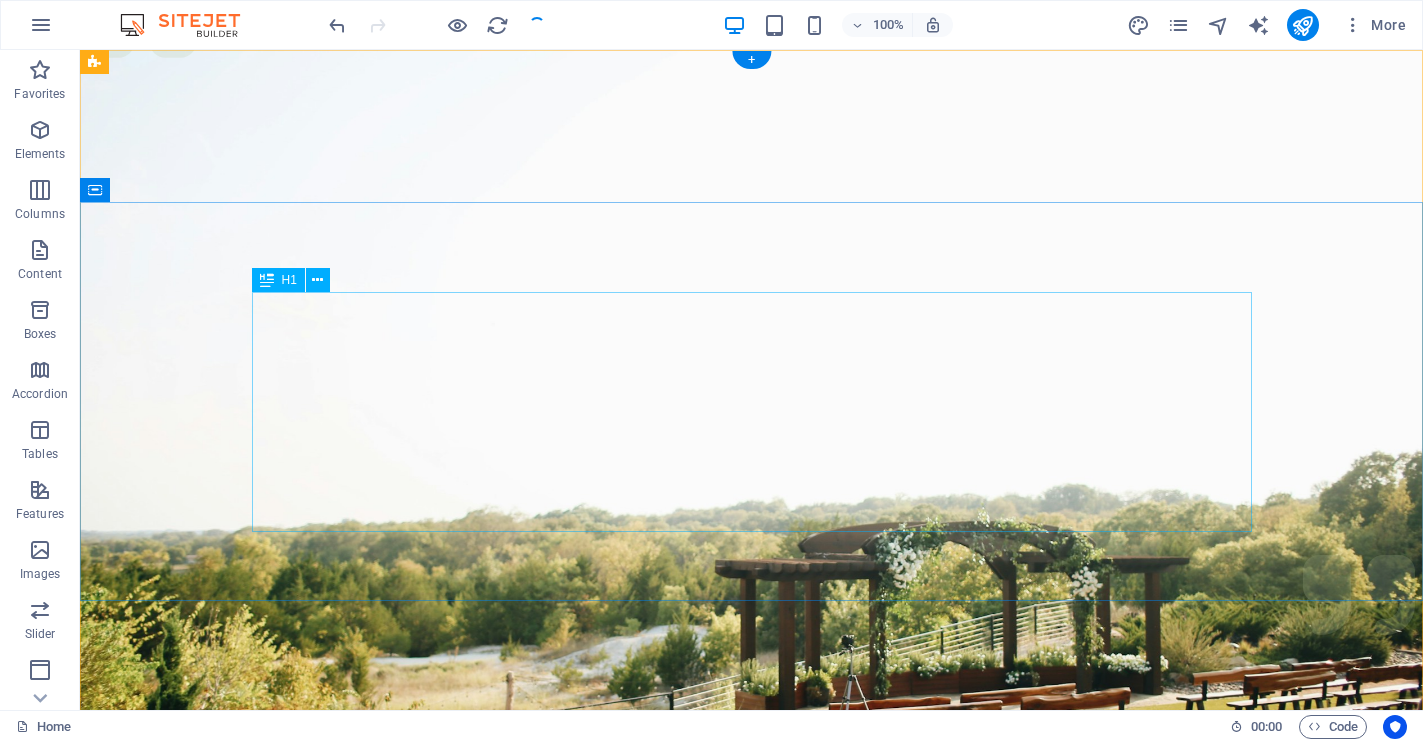 scroll, scrollTop: 0, scrollLeft: 0, axis: both 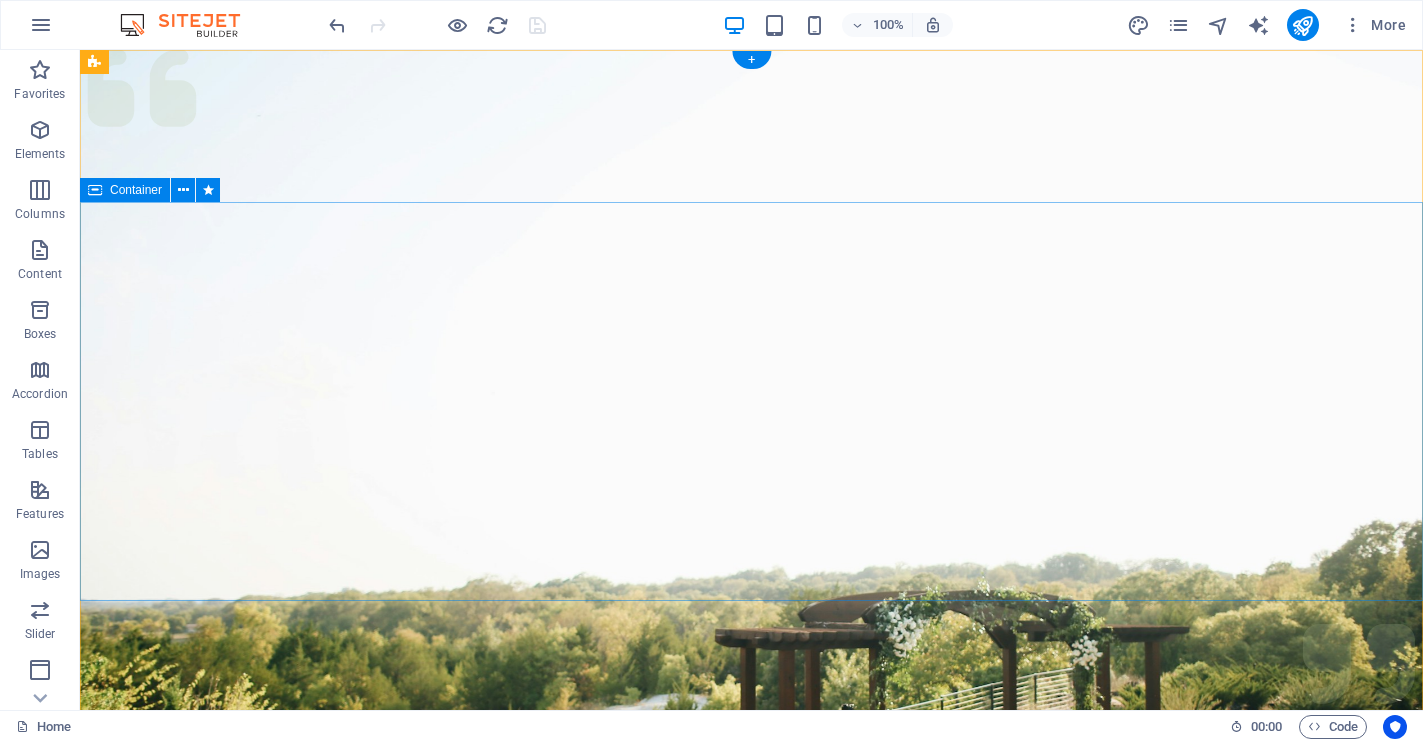 click on "Experience extraordinary life moments Your smile comes effortlessly." at bounding box center [751, 1388] 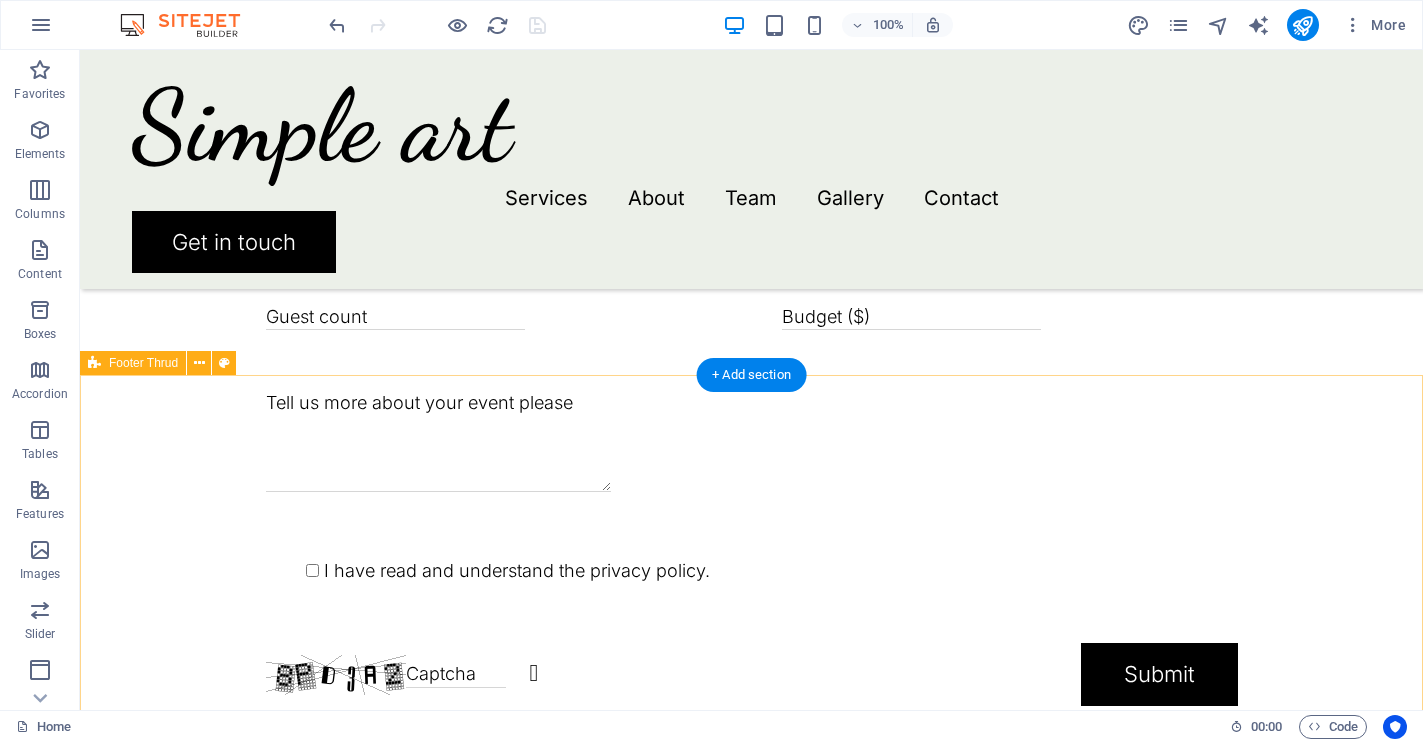 scroll, scrollTop: 4920, scrollLeft: 0, axis: vertical 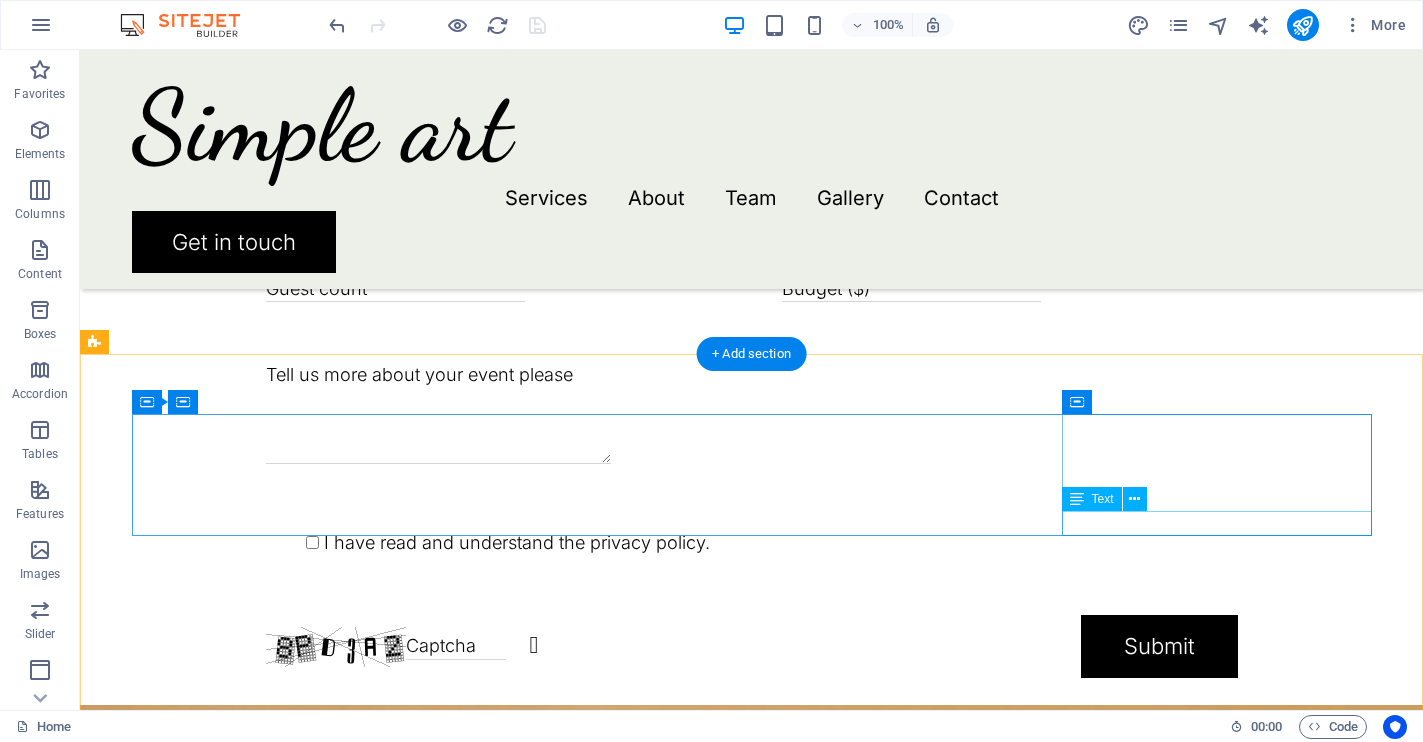 click on "219e7b8dfab2ce53cb20f9f116f608@cpanel.local" at bounding box center (752, 3187) 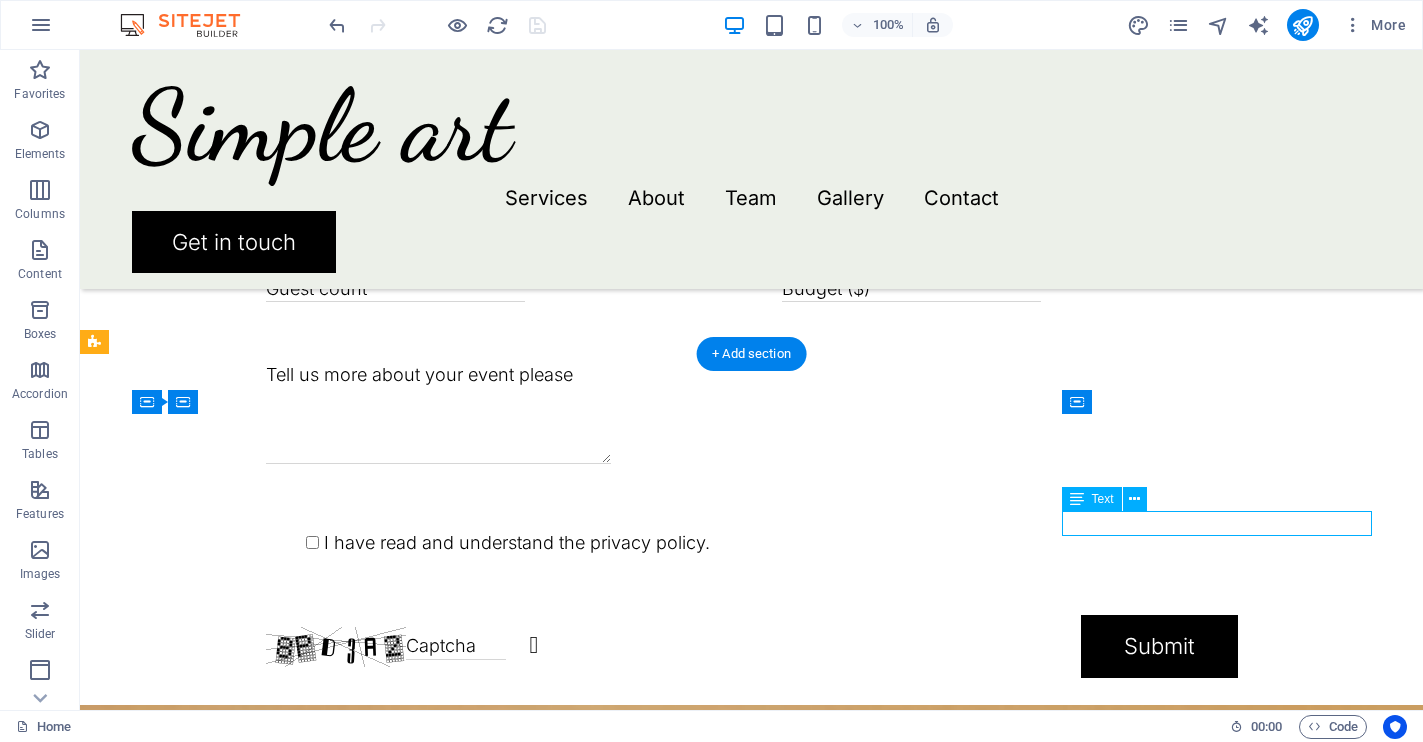 click on "219e7b8dfab2ce53cb20f9f116f608@cpanel.local" at bounding box center (752, 3187) 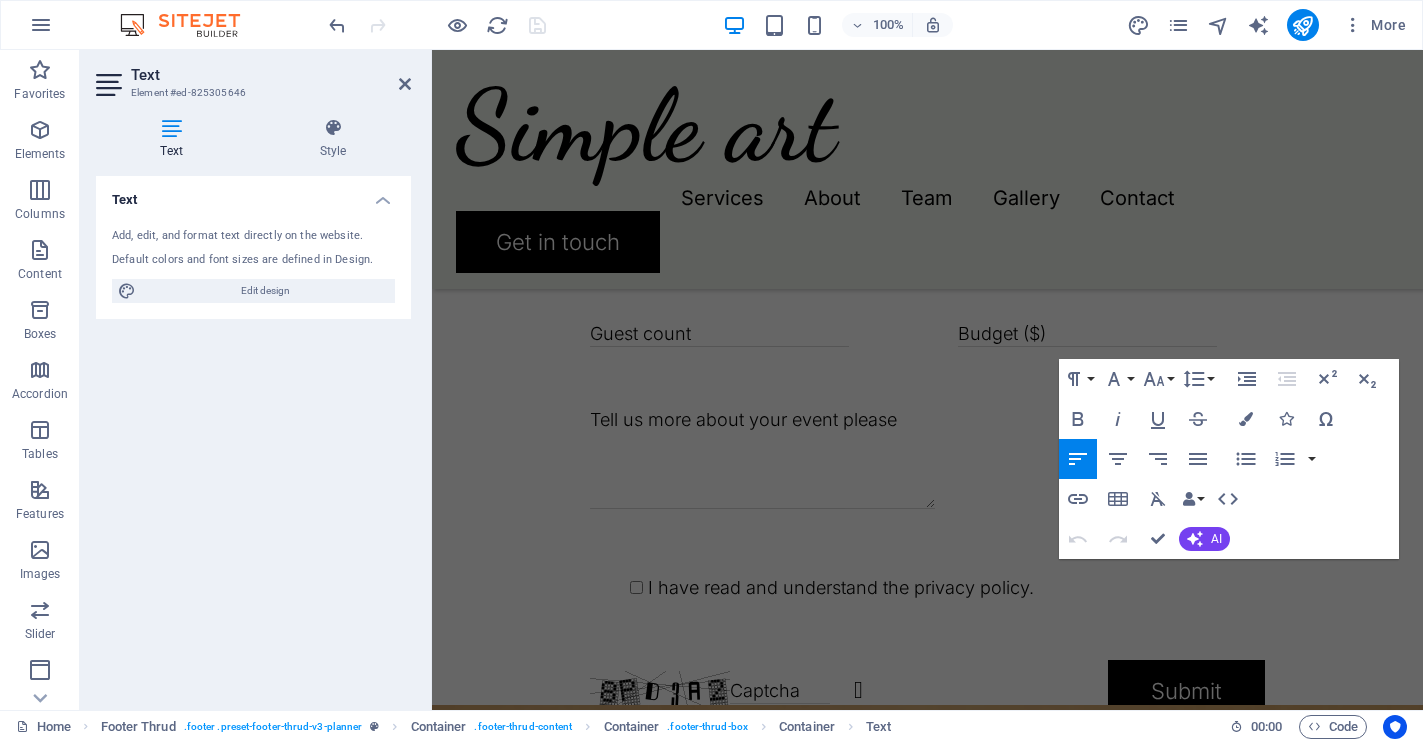 scroll, scrollTop: 5471, scrollLeft: 0, axis: vertical 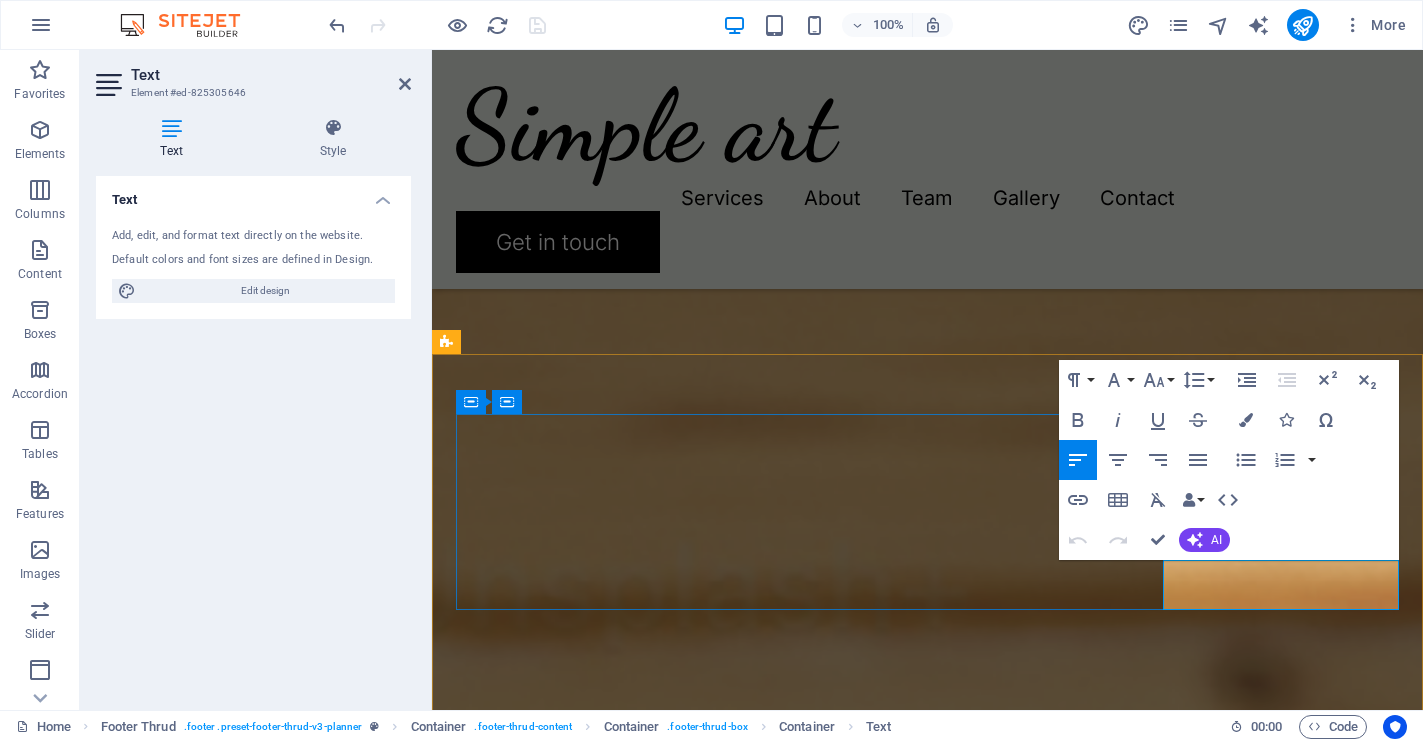 drag, startPoint x: 1221, startPoint y: 597, endPoint x: 1167, endPoint y: 573, distance: 59.093147 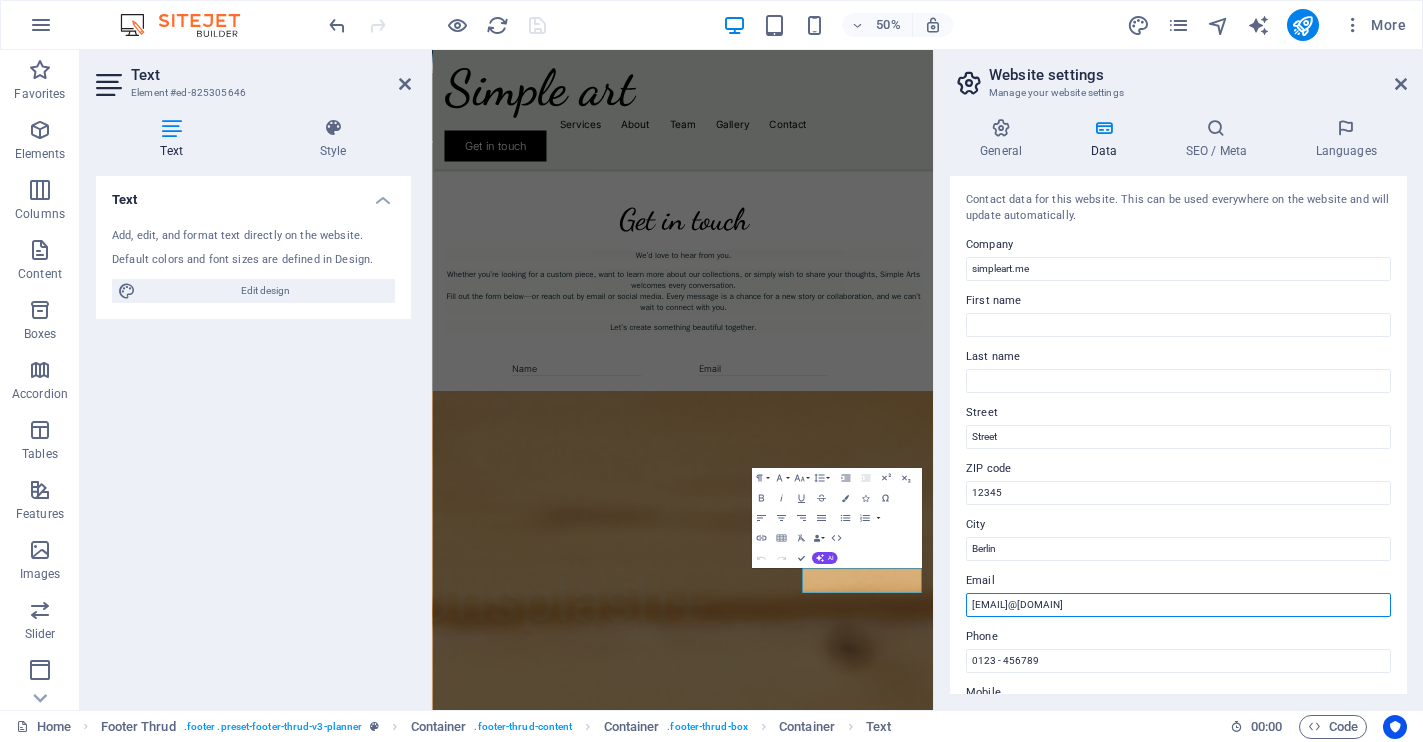 drag, startPoint x: 1659, startPoint y: 651, endPoint x: 1329, endPoint y: 1151, distance: 599.08264 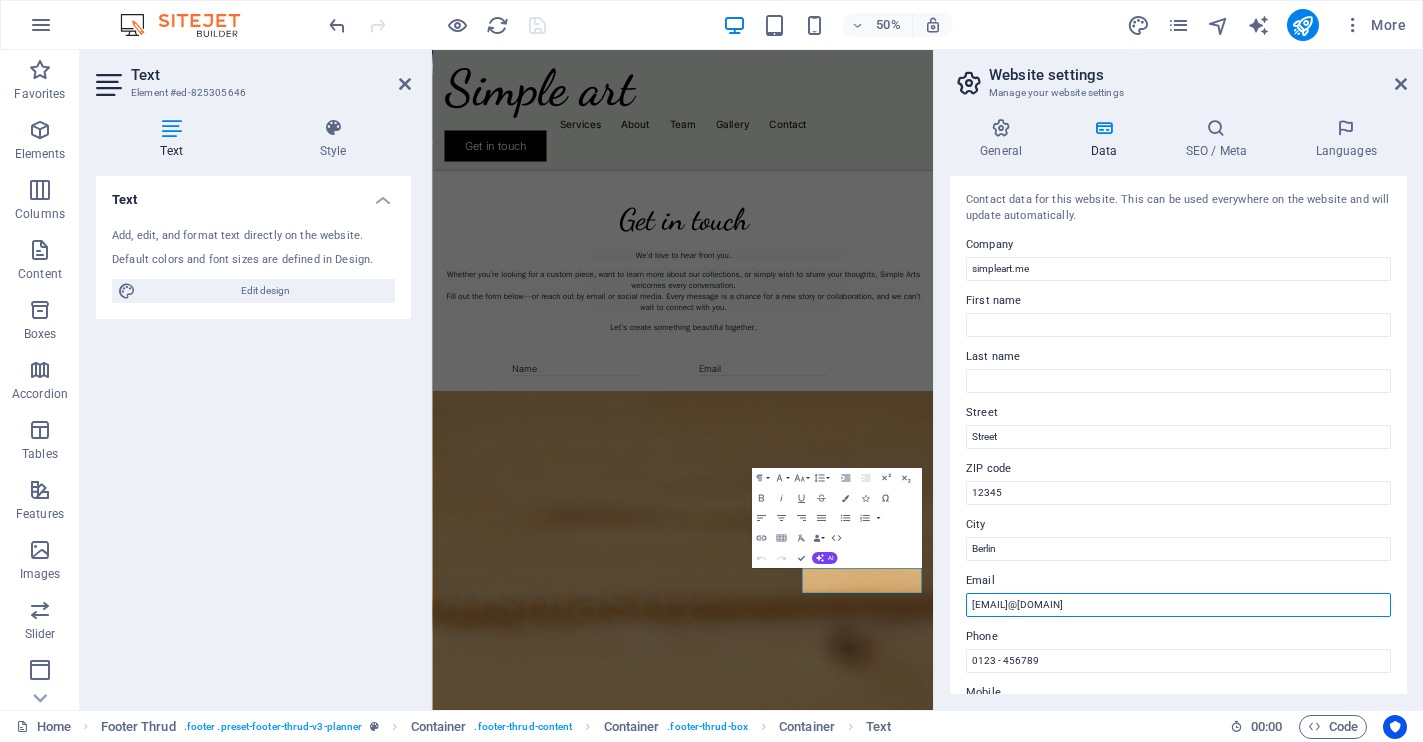 drag, startPoint x: 1206, startPoint y: 603, endPoint x: 942, endPoint y: 603, distance: 264 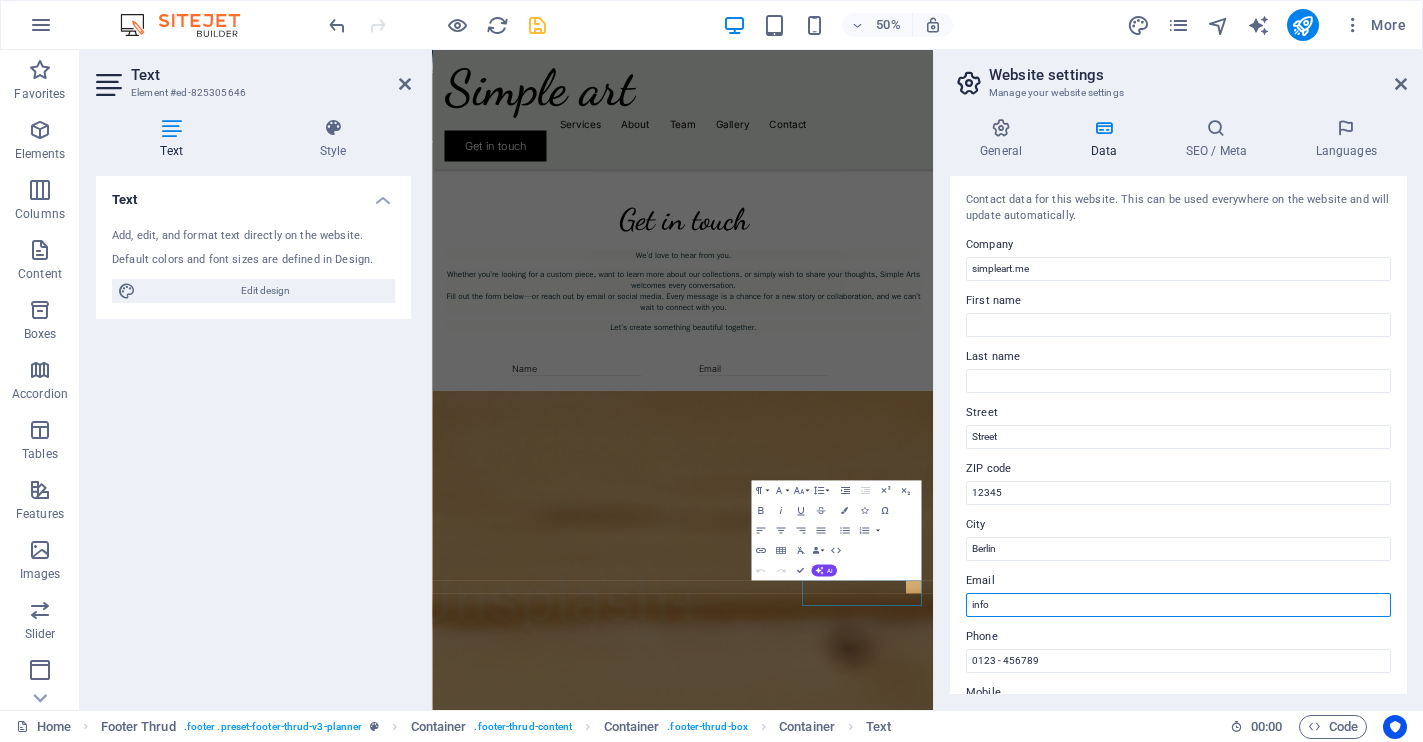 scroll, scrollTop: 4894, scrollLeft: 0, axis: vertical 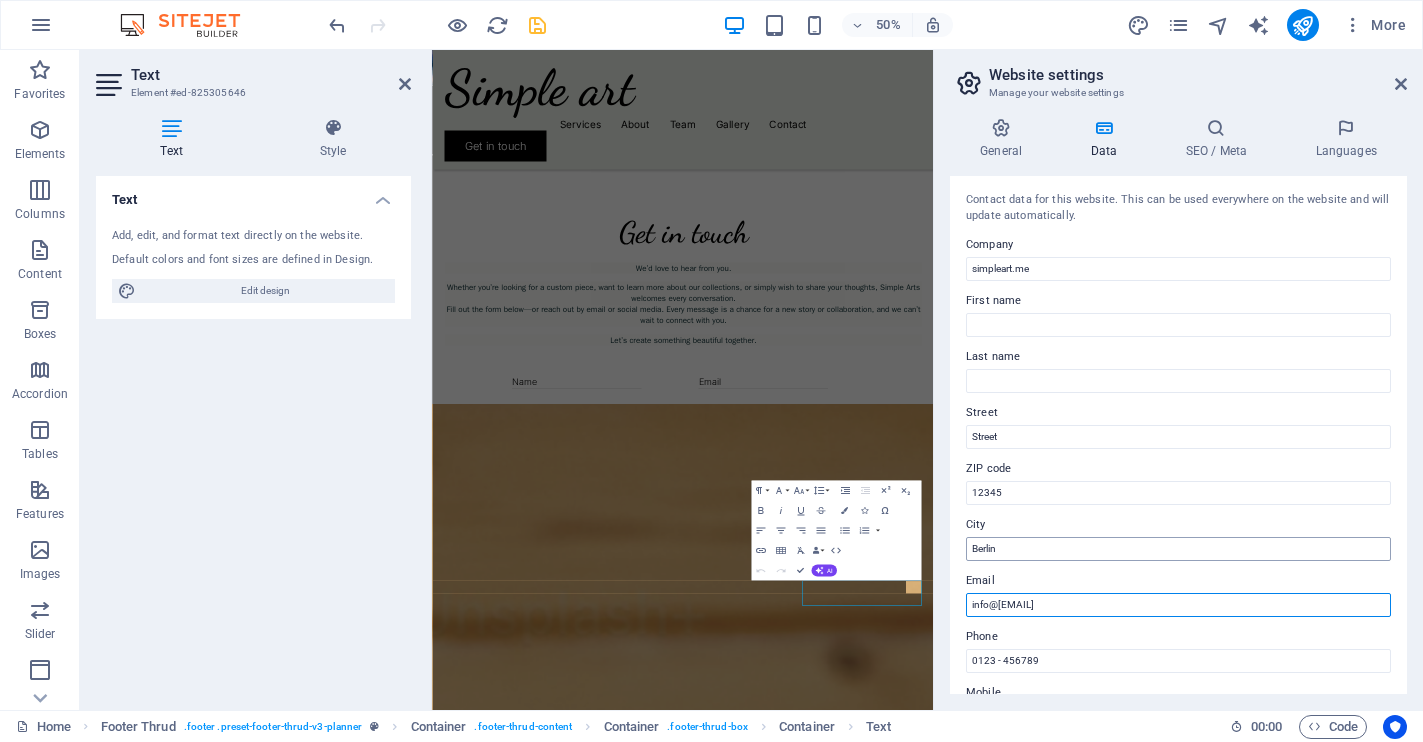 type on "[EMAIL]" 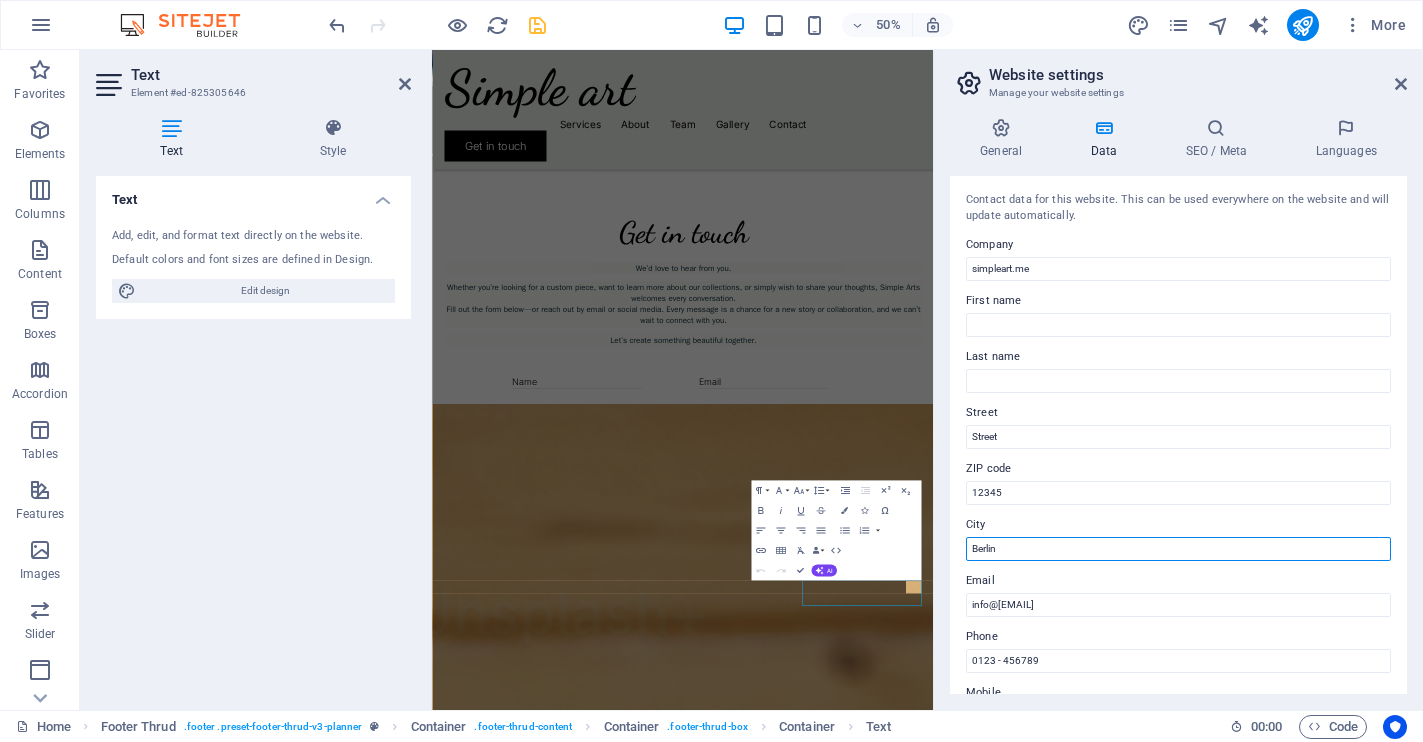 drag, startPoint x: 1009, startPoint y: 548, endPoint x: 859, endPoint y: 548, distance: 150 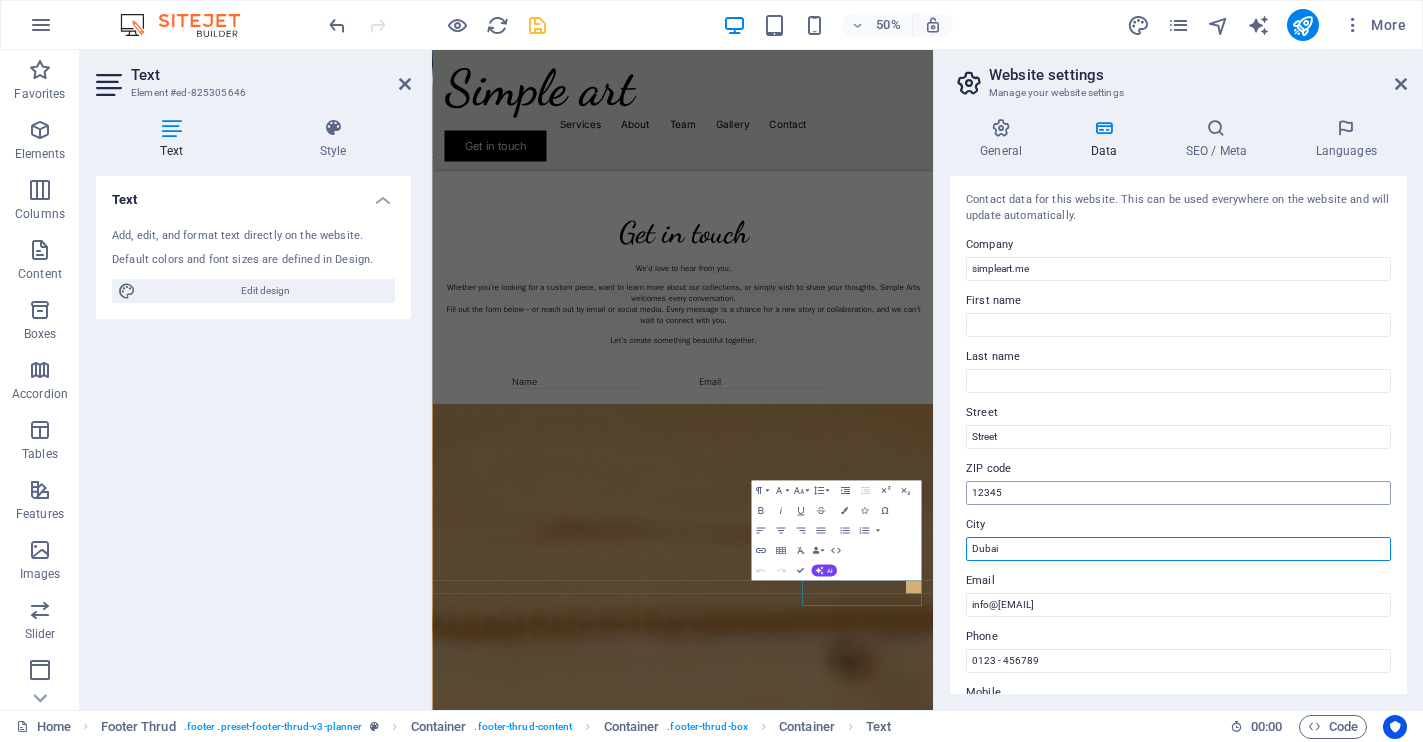 type on "Dubai" 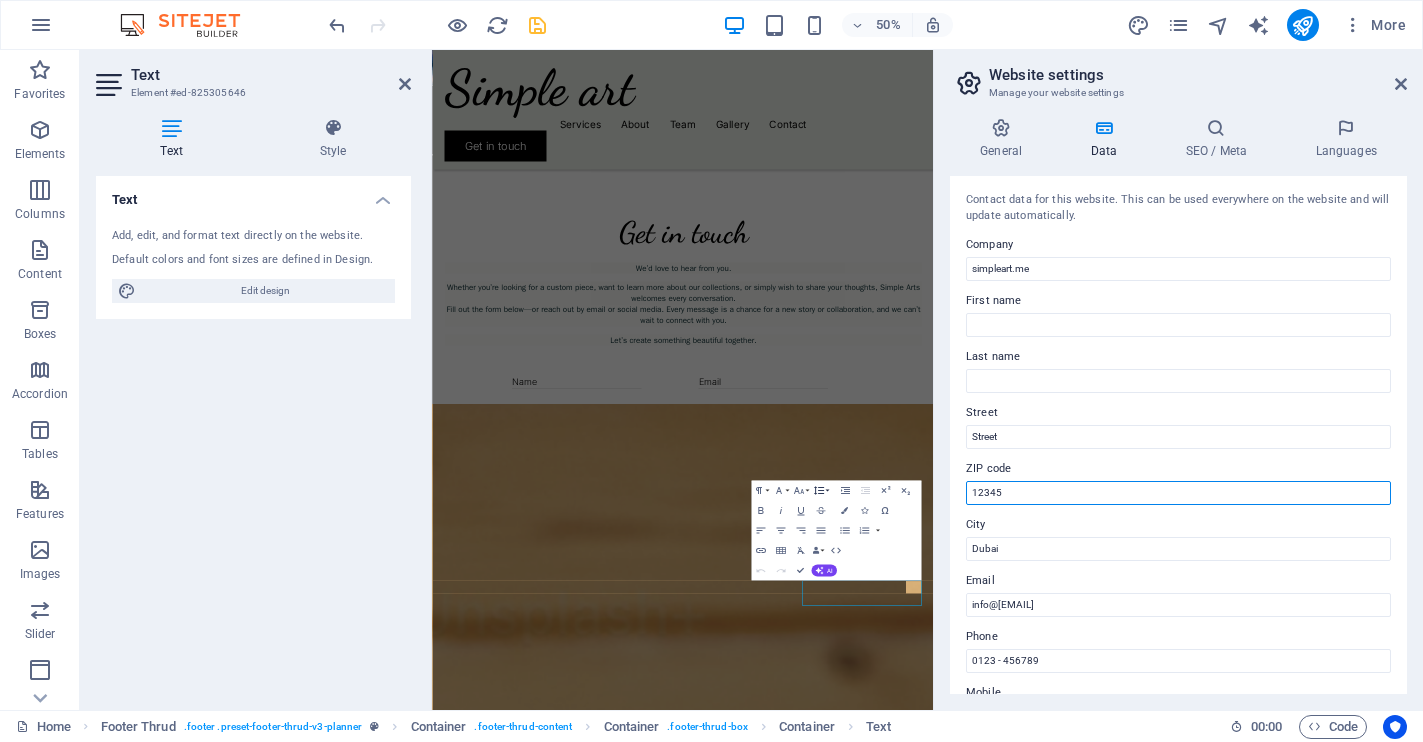 drag, startPoint x: 1030, startPoint y: 493, endPoint x: 822, endPoint y: 493, distance: 208 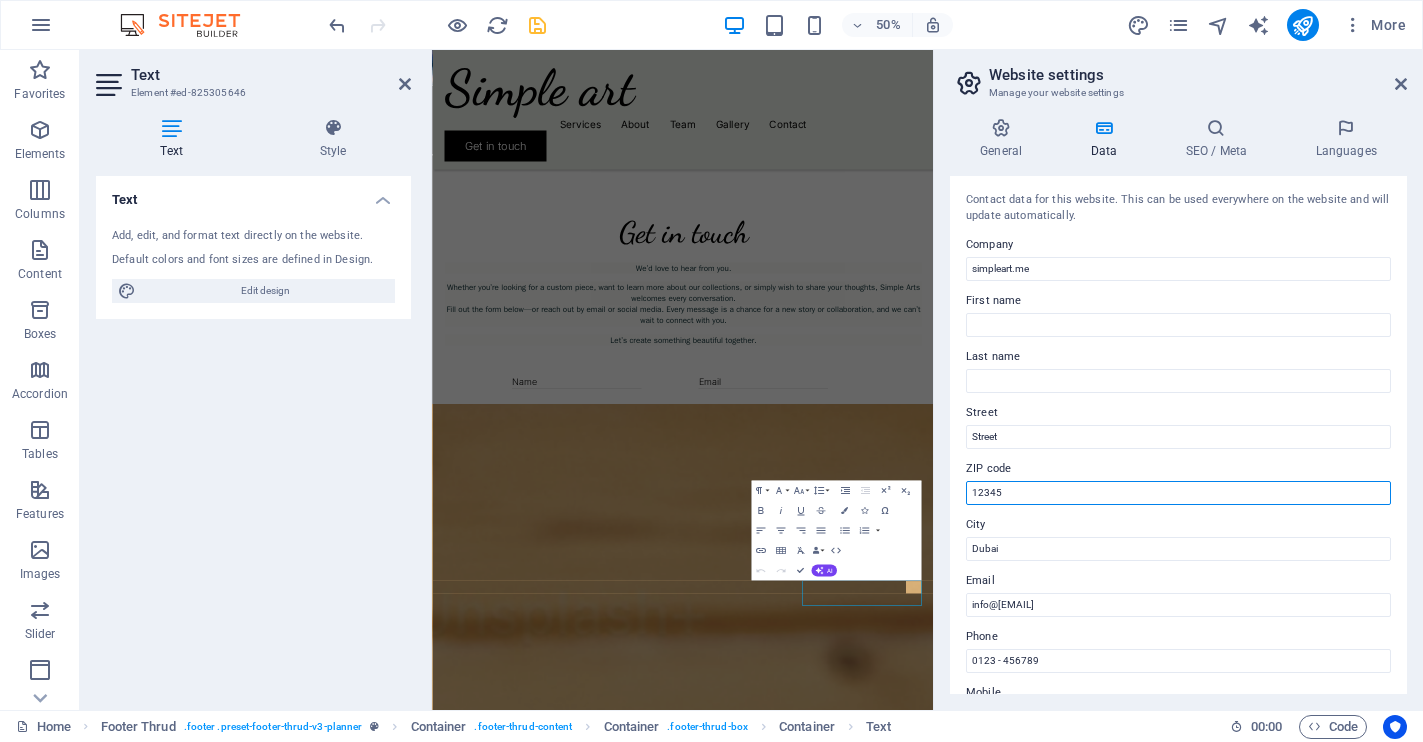 click on "12345" at bounding box center (1178, 493) 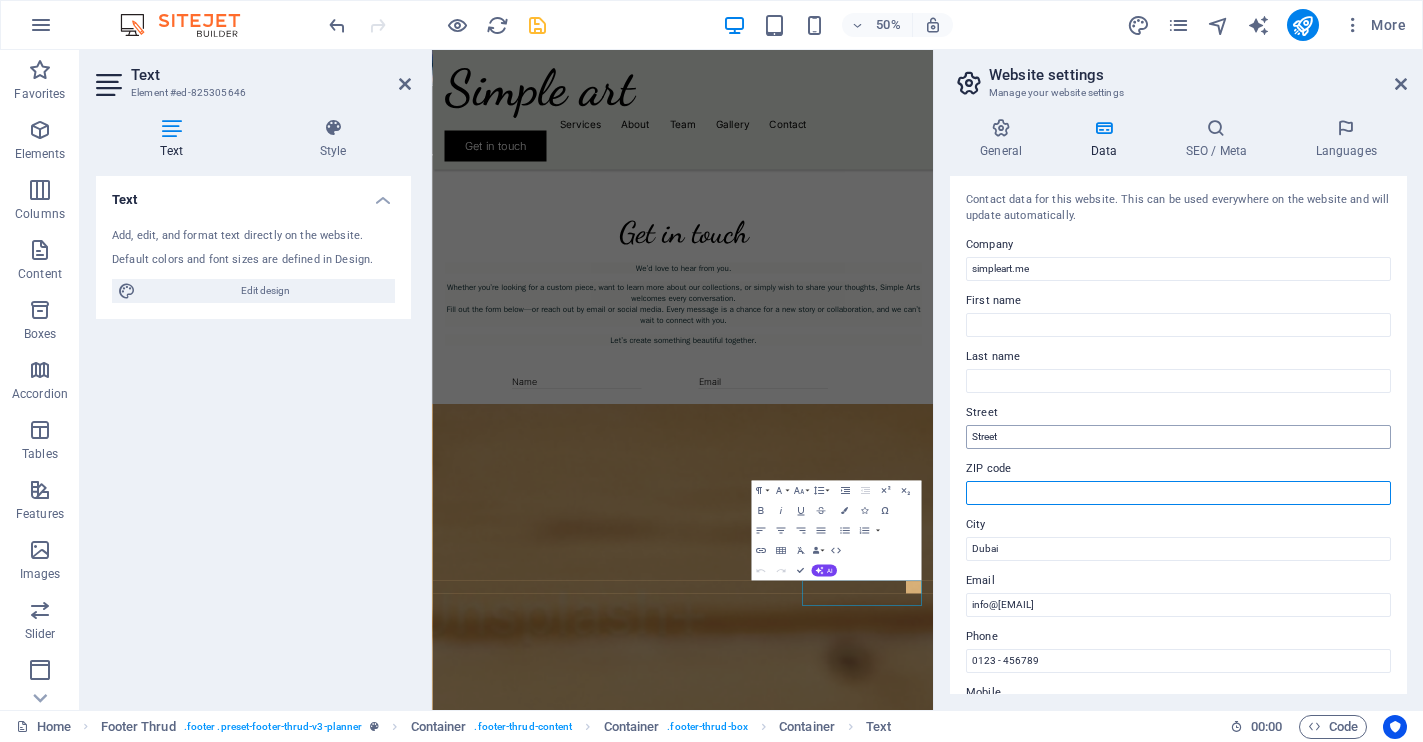 type 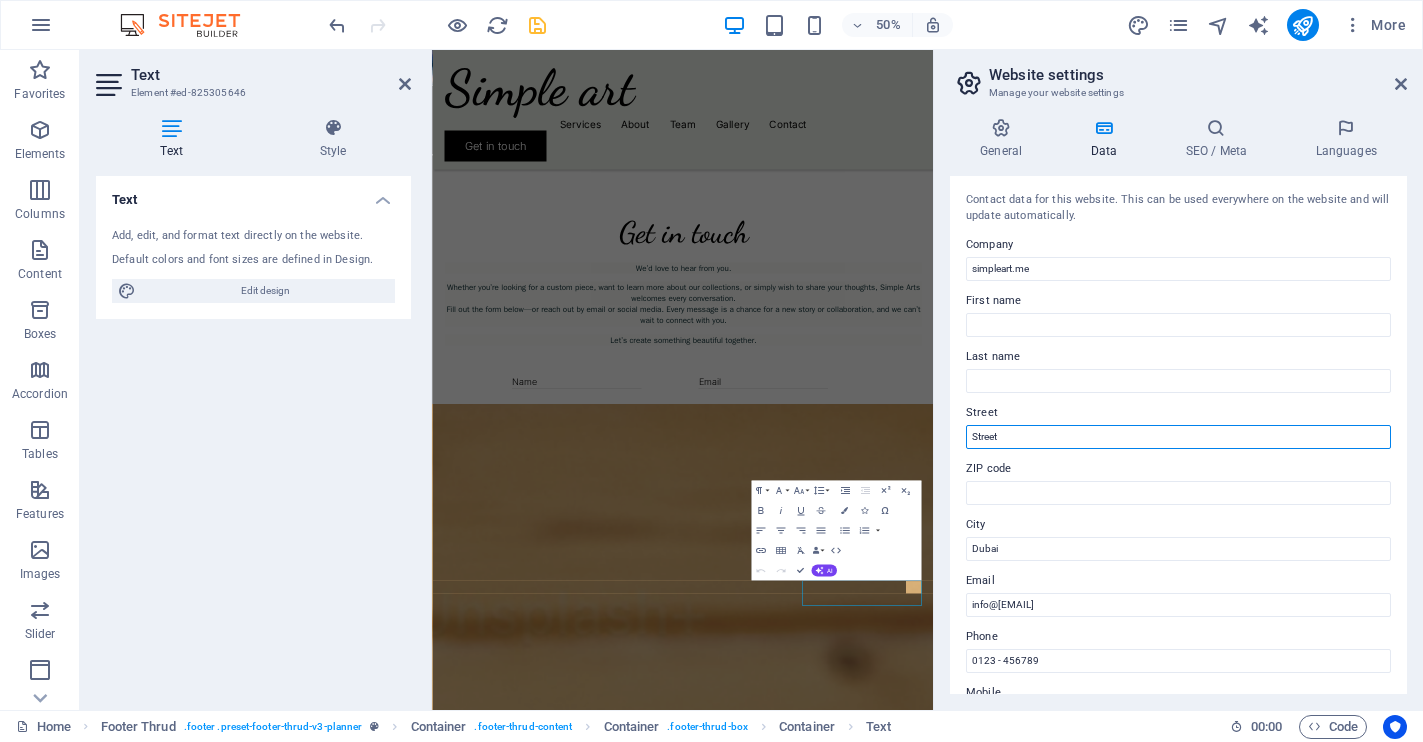 click on "Street" at bounding box center [1178, 437] 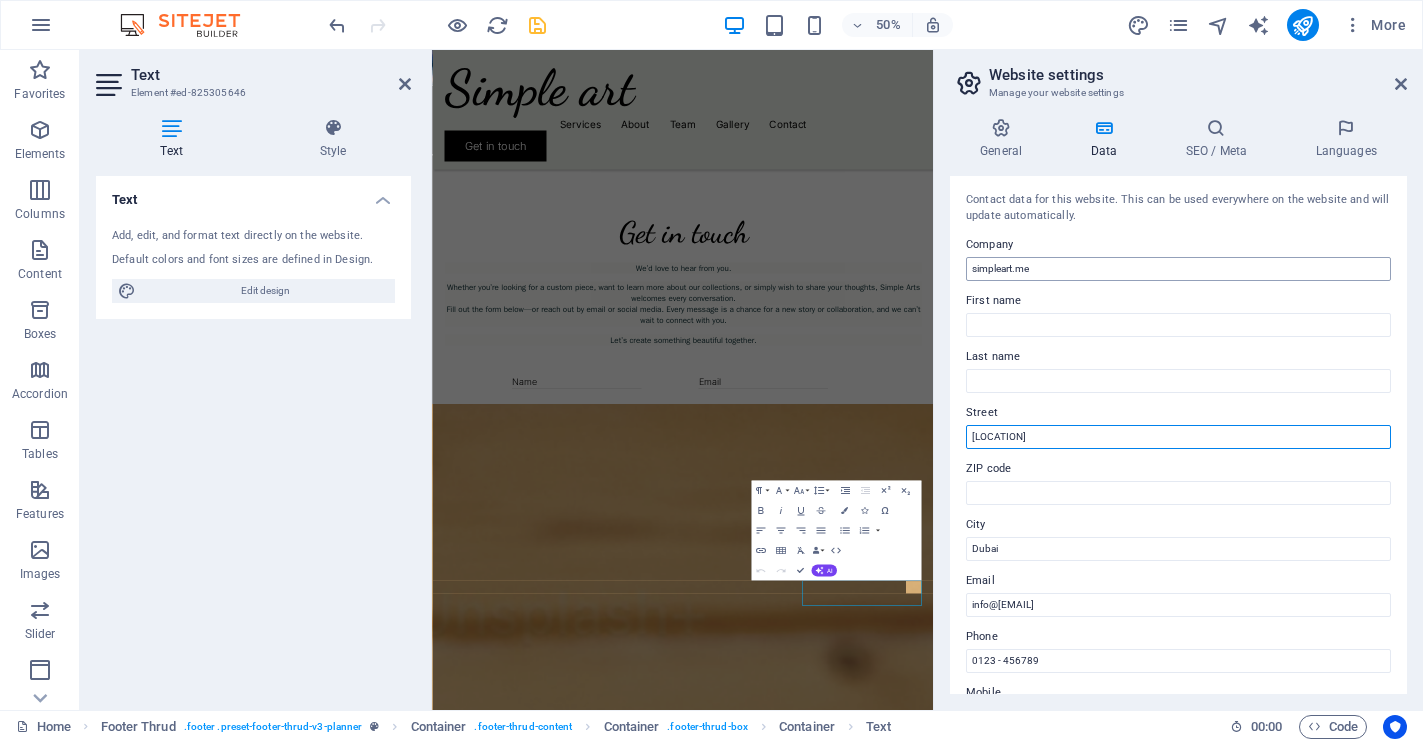 type on "Palm Jumeirah" 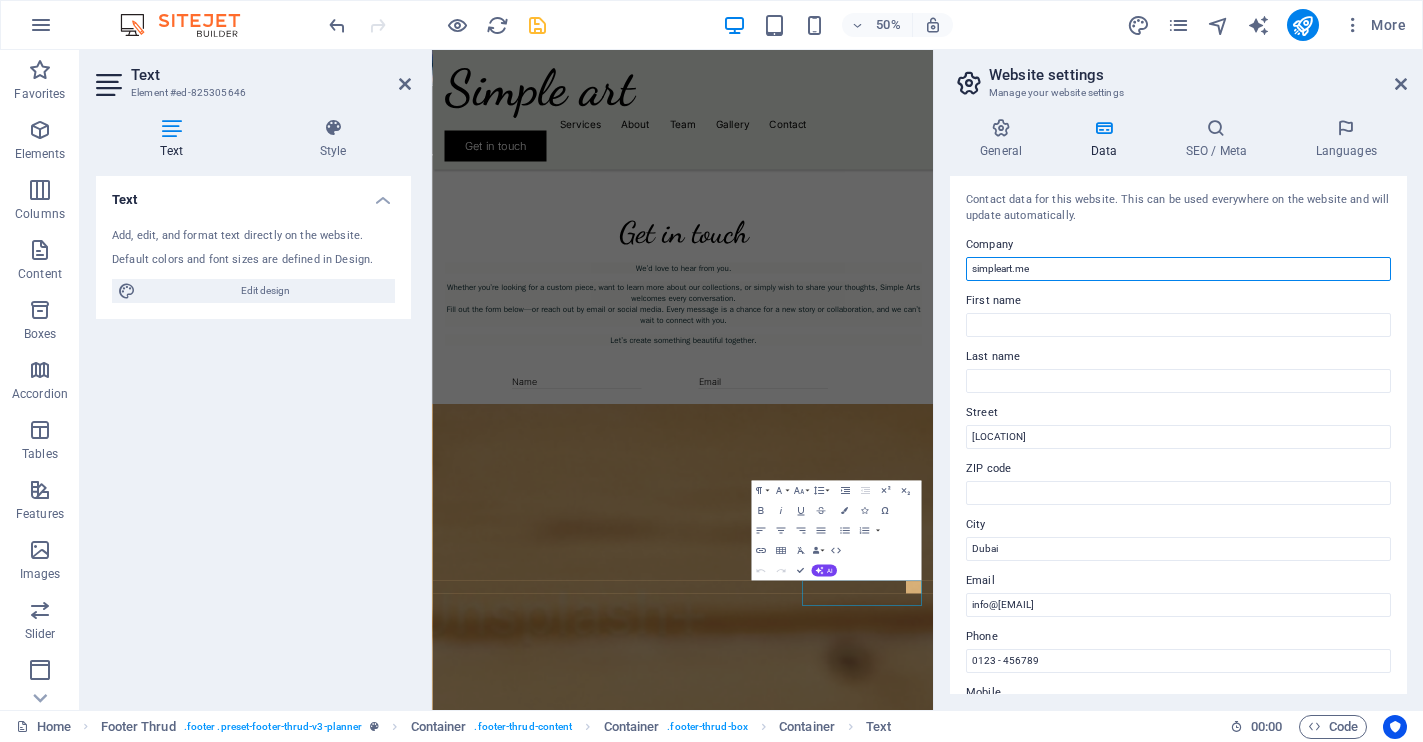 click on "simpleart.me" at bounding box center [1178, 269] 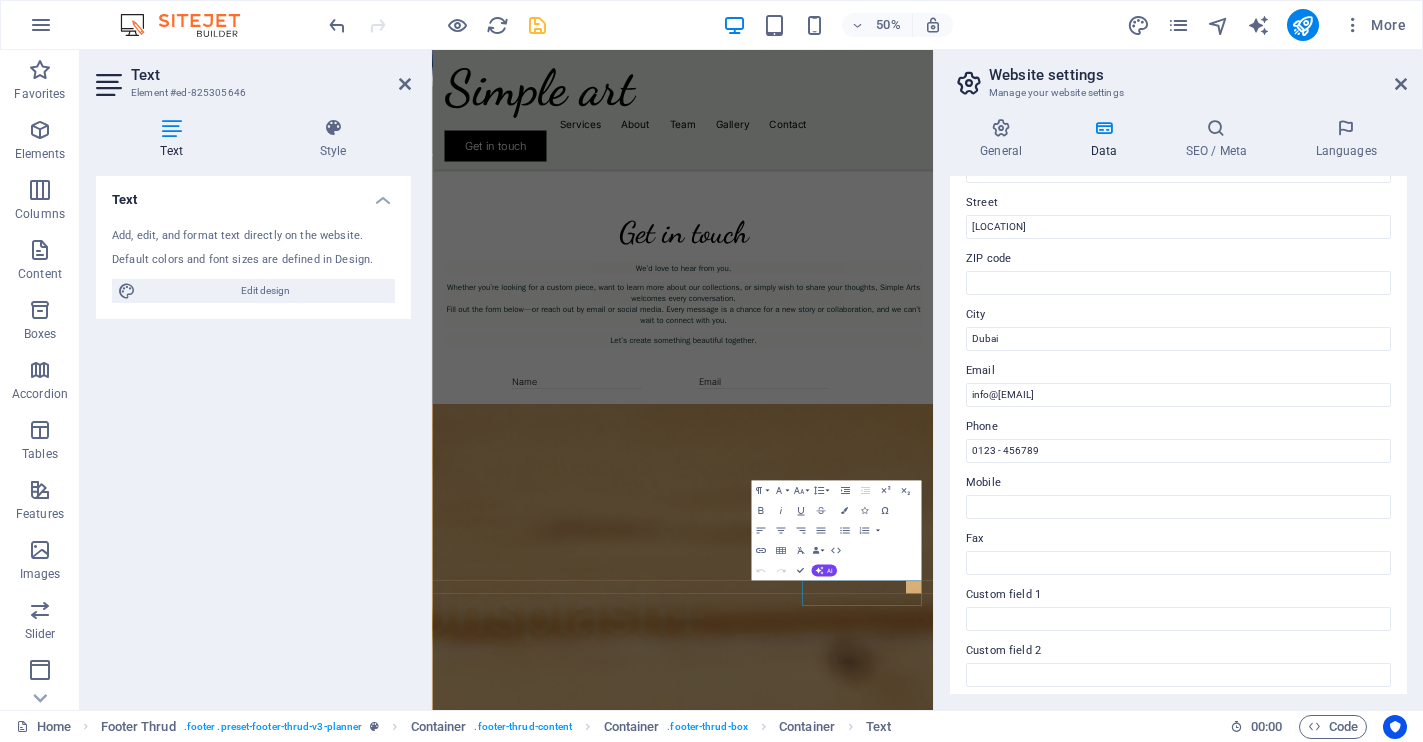 scroll, scrollTop: 238, scrollLeft: 0, axis: vertical 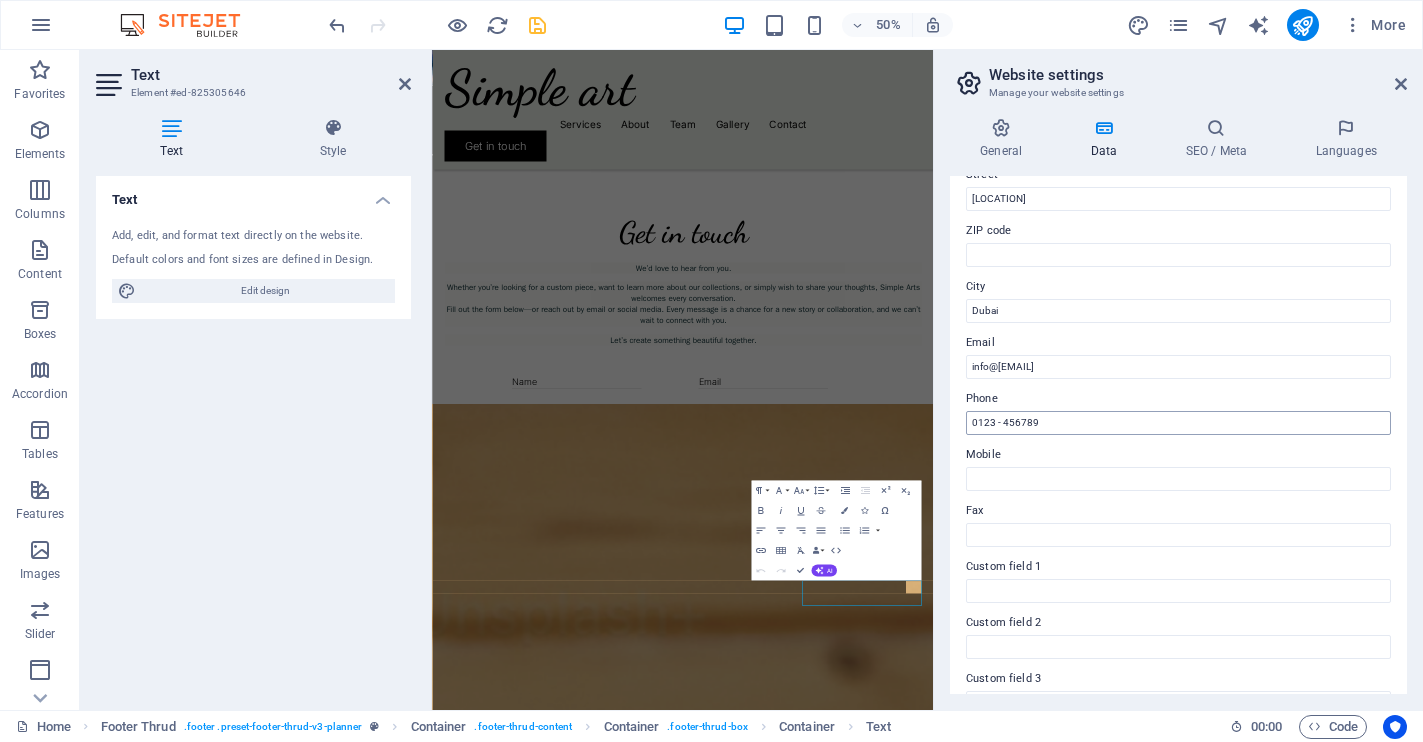 type on "simpleart" 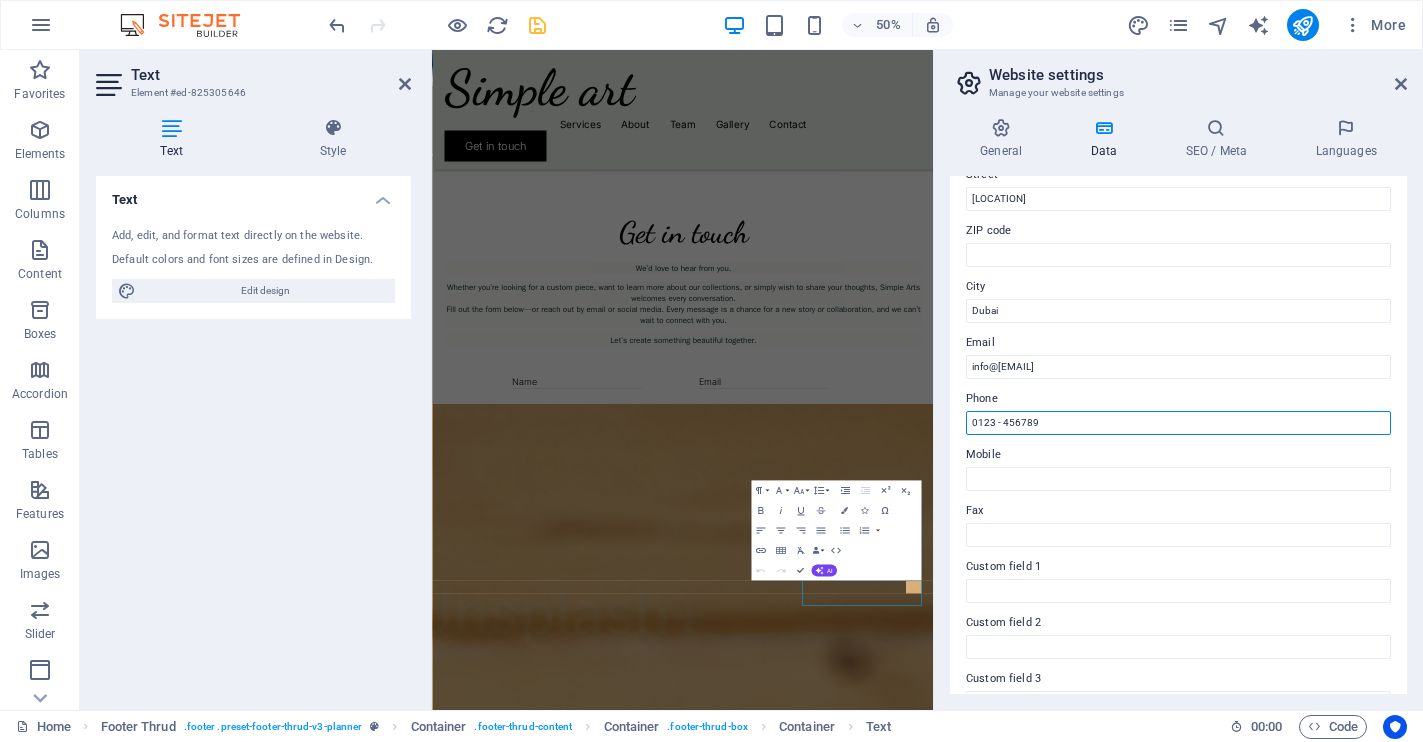 drag, startPoint x: 1054, startPoint y: 421, endPoint x: 966, endPoint y: 429, distance: 88.362885 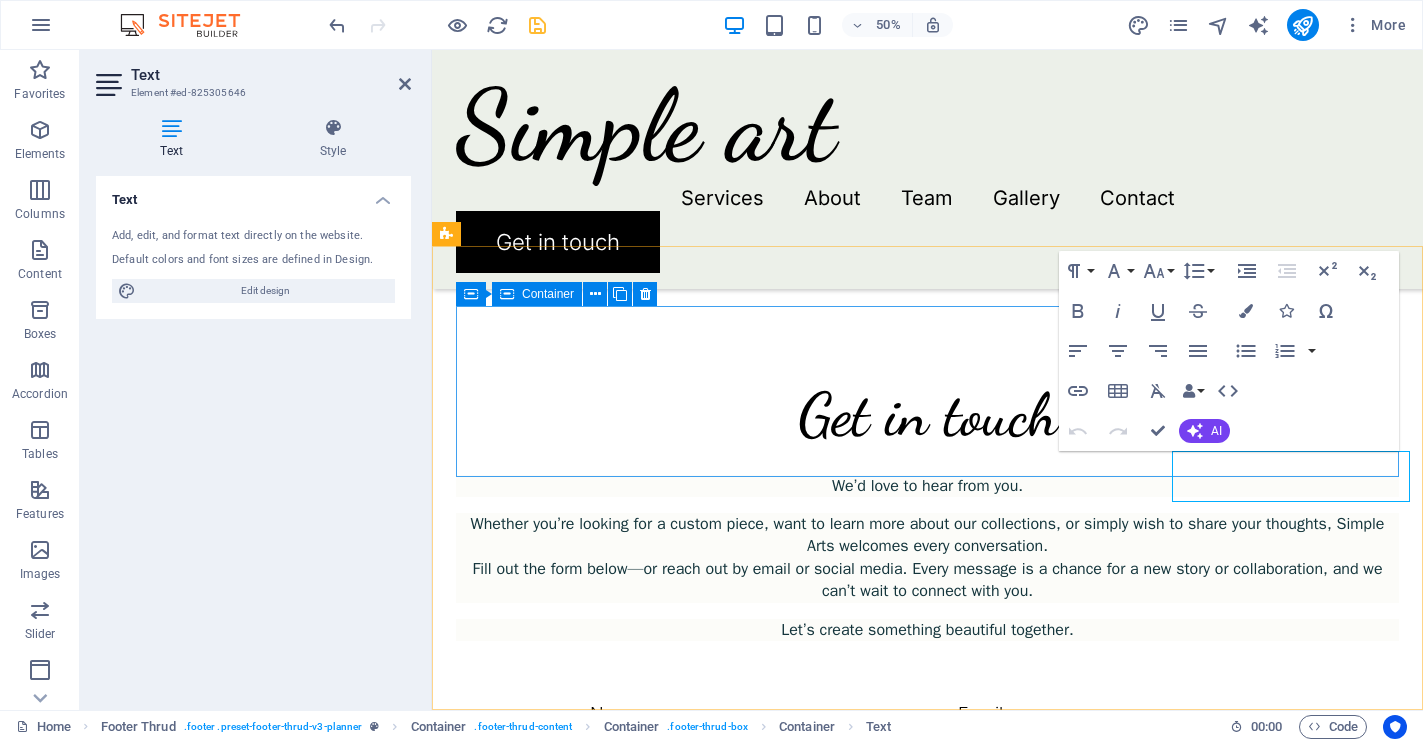 scroll, scrollTop: 5554, scrollLeft: 0, axis: vertical 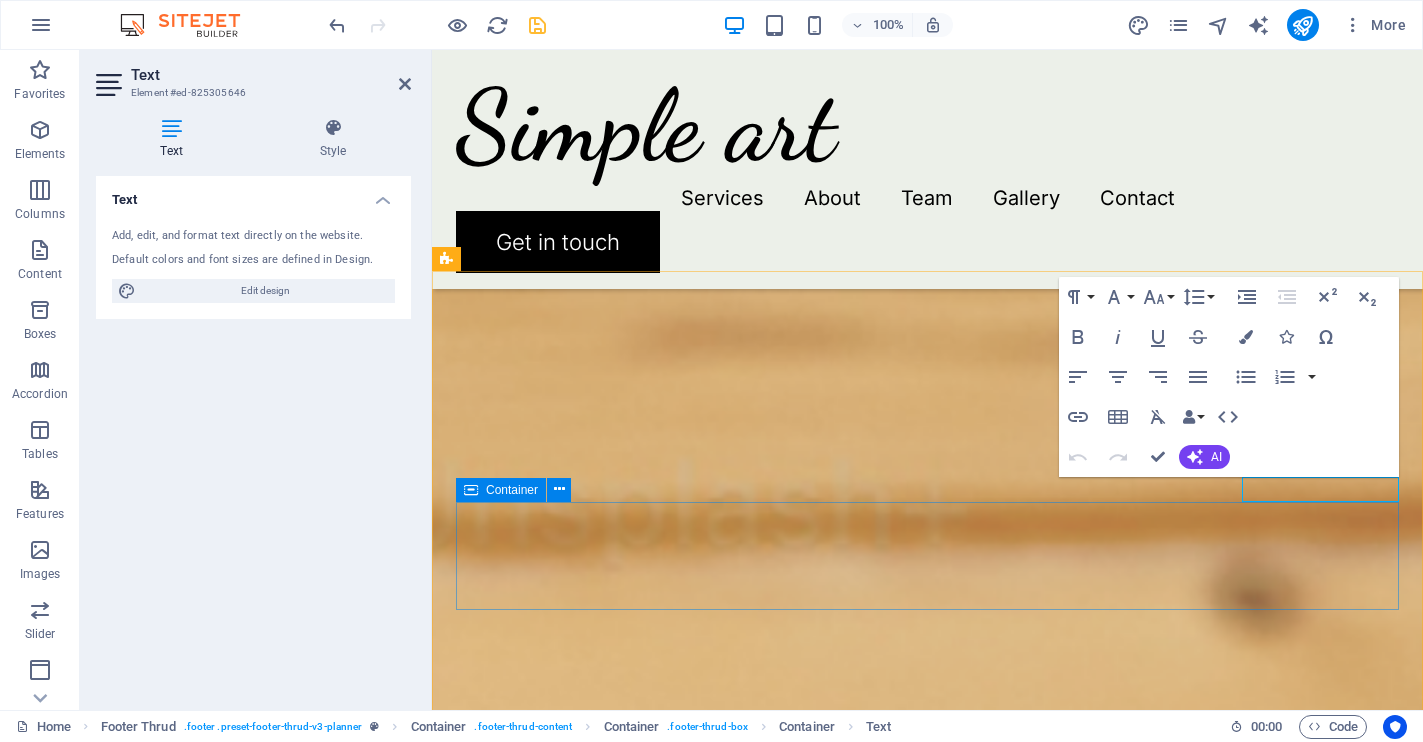 click on "Beyond plans, we create memories!" at bounding box center (927, 3217) 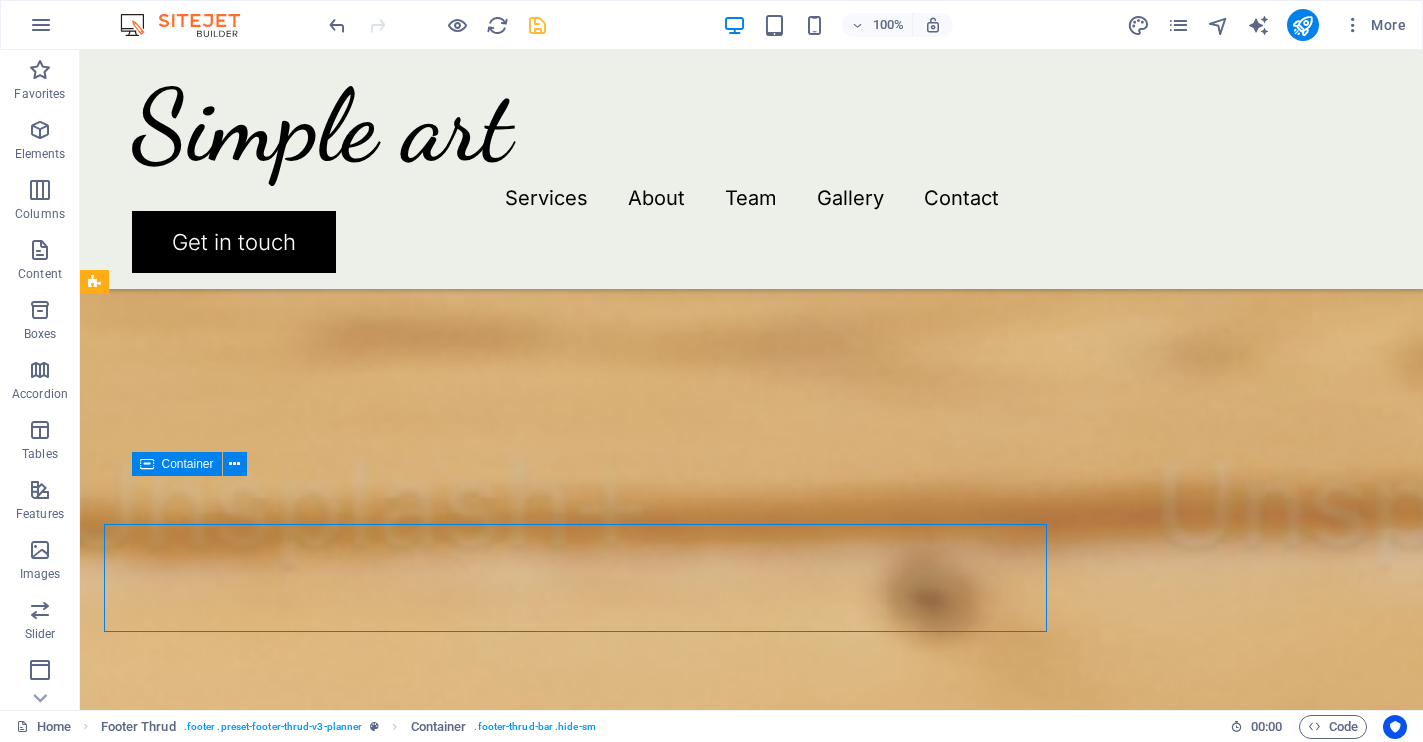 scroll, scrollTop: 4980, scrollLeft: 0, axis: vertical 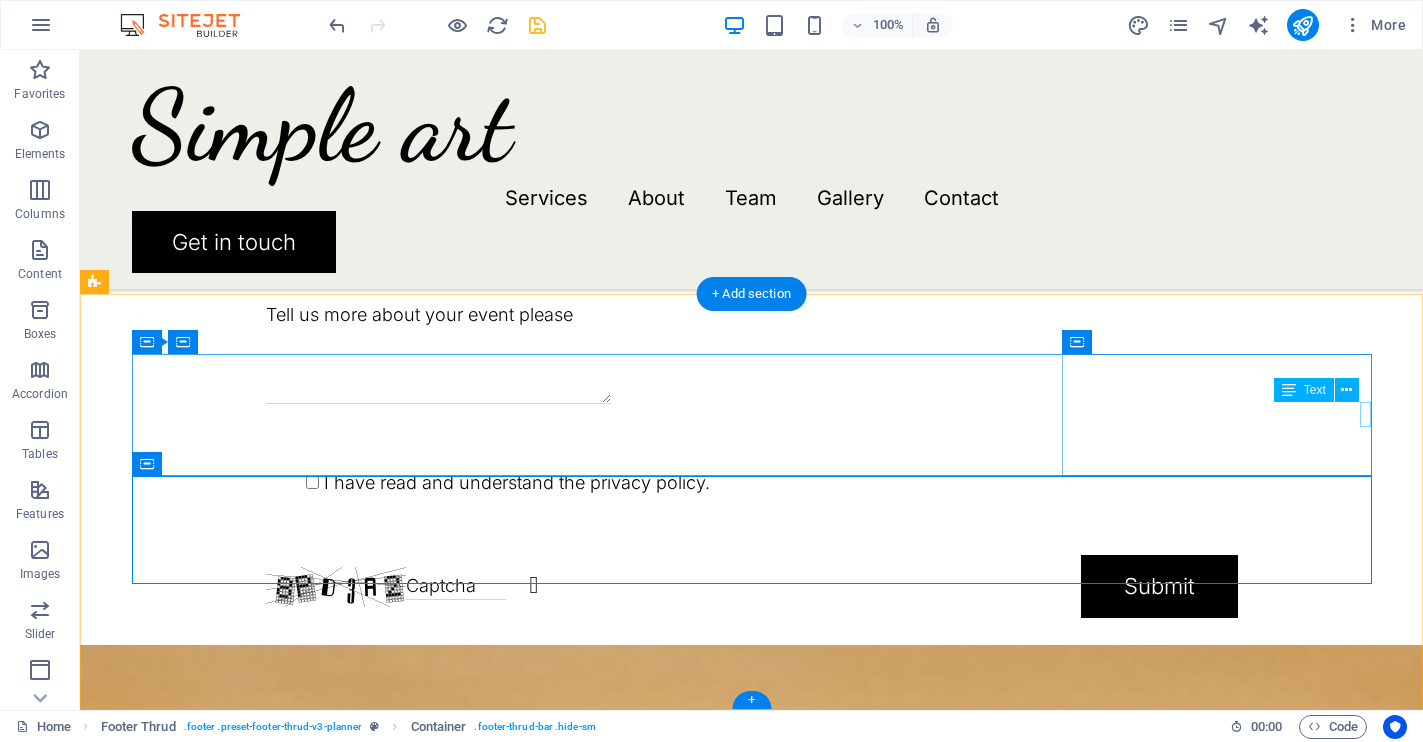 click on "+" at bounding box center [752, 3078] 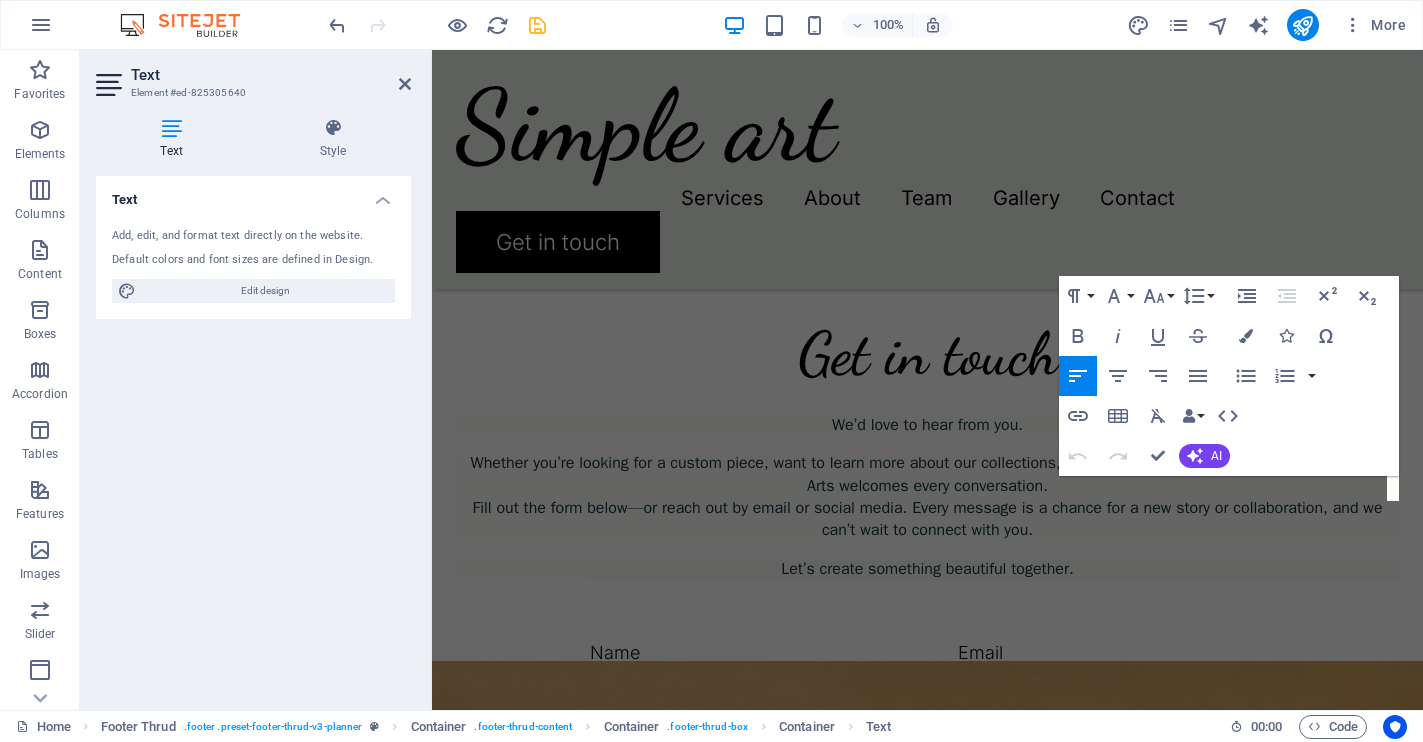 scroll, scrollTop: 5506, scrollLeft: 0, axis: vertical 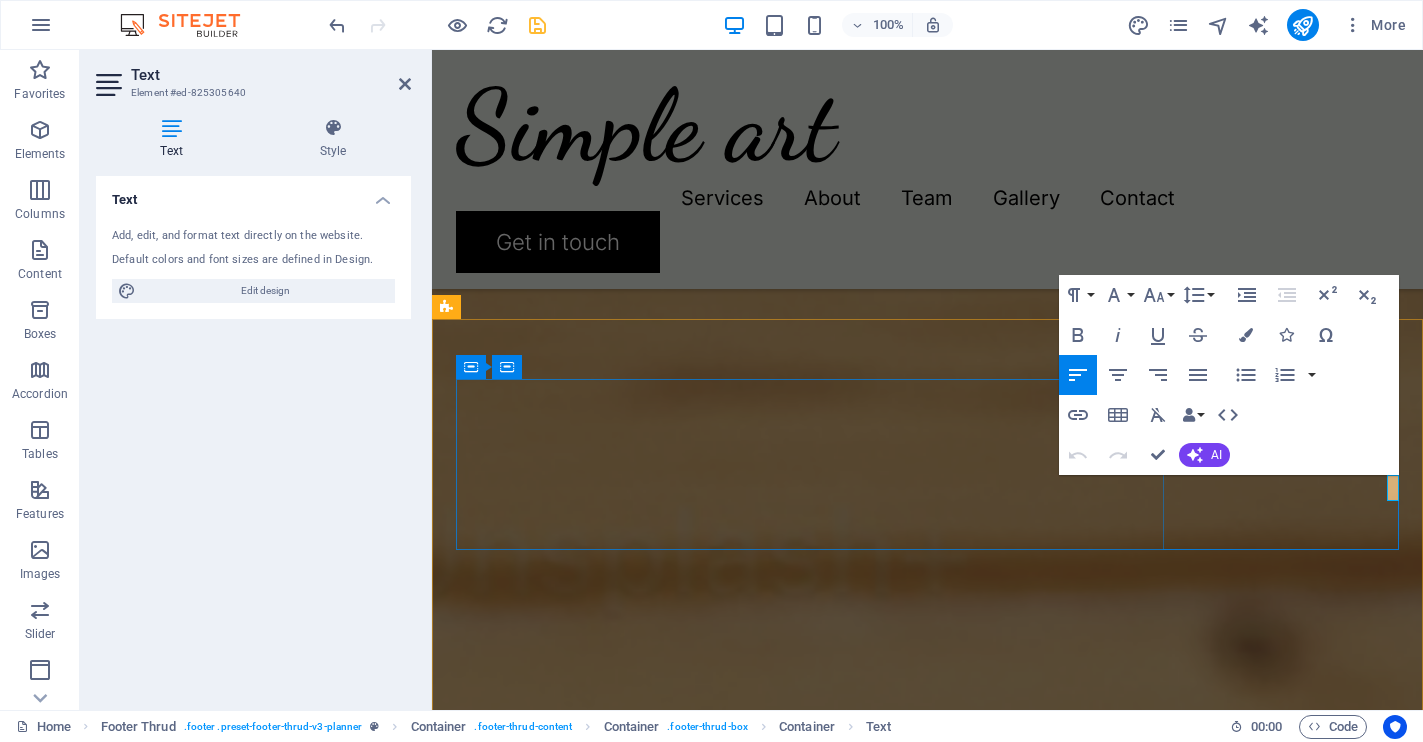 click on "[EMAIL]" at bounding box center [927, 3198] 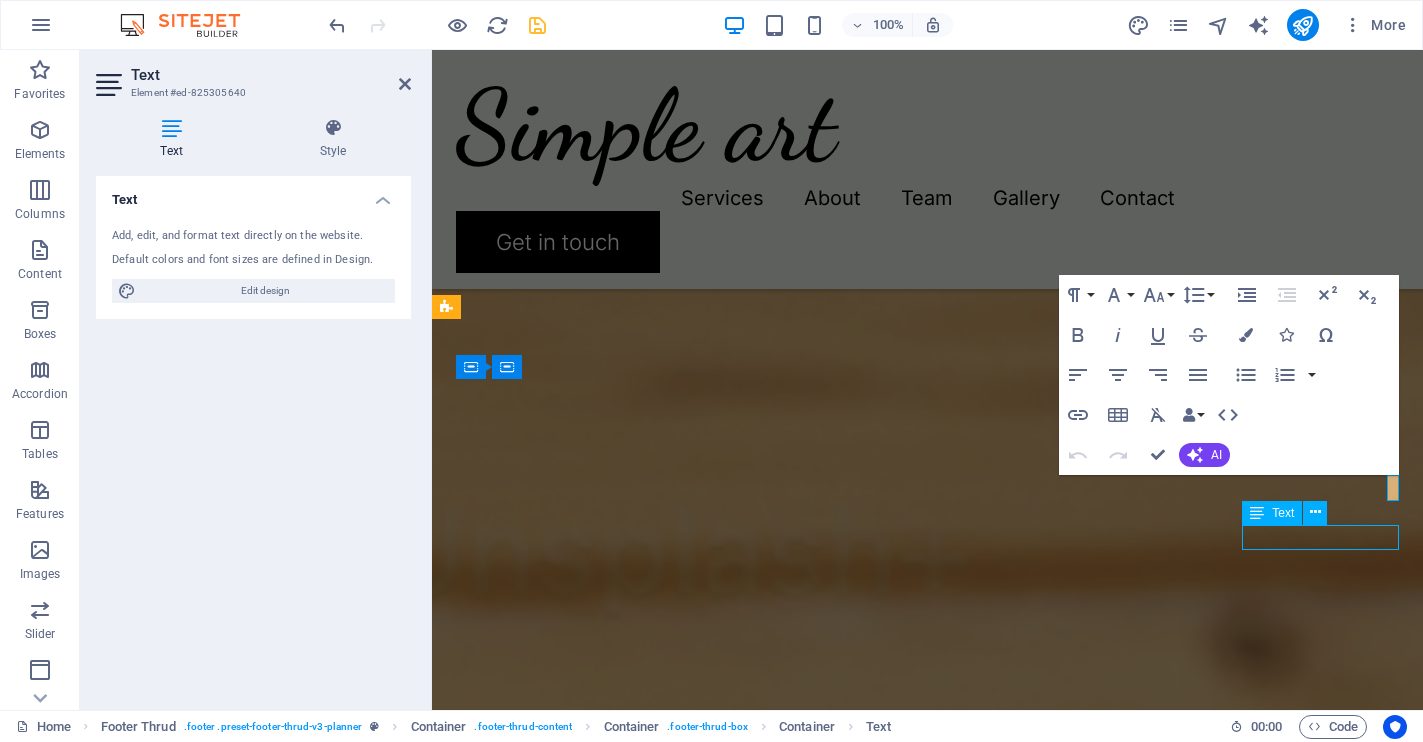 click on "[EMAIL]" at bounding box center [927, 3198] 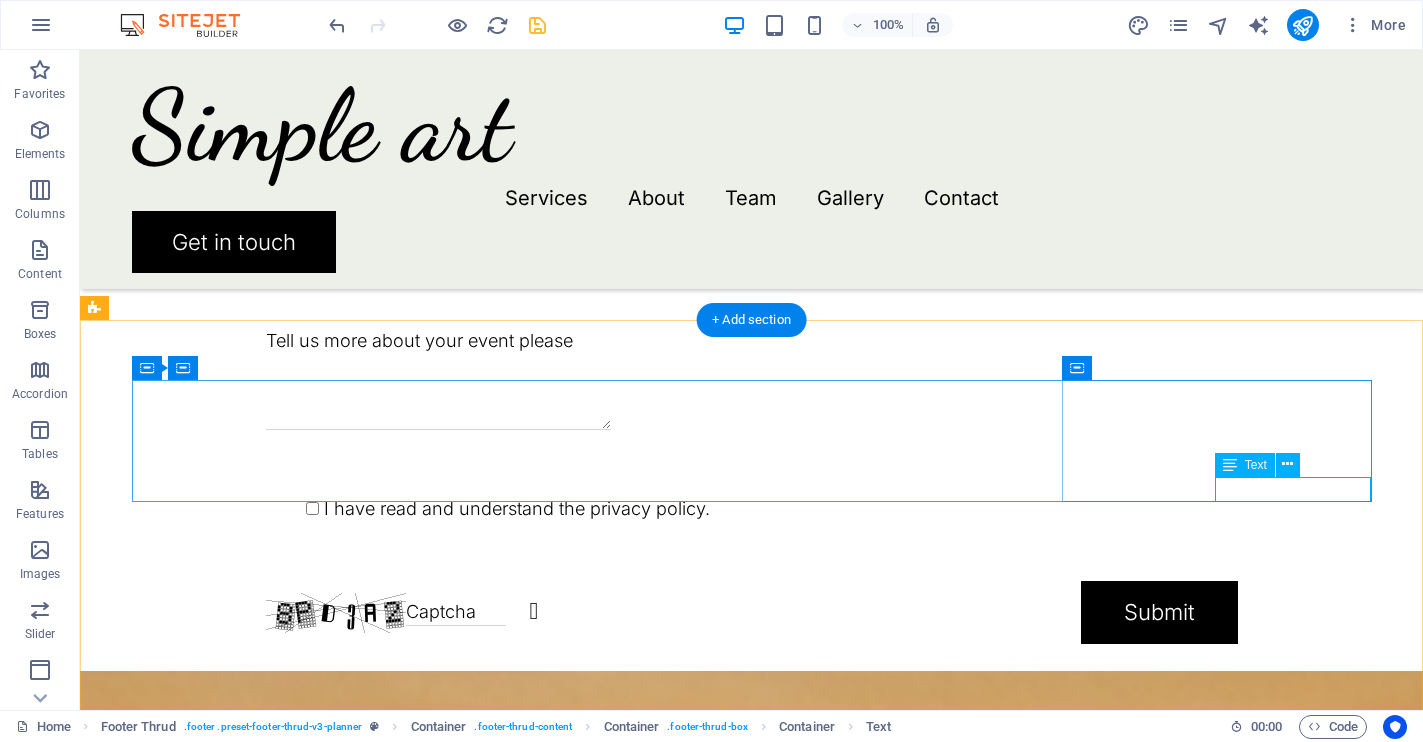click on "[EMAIL]" at bounding box center [752, 3153] 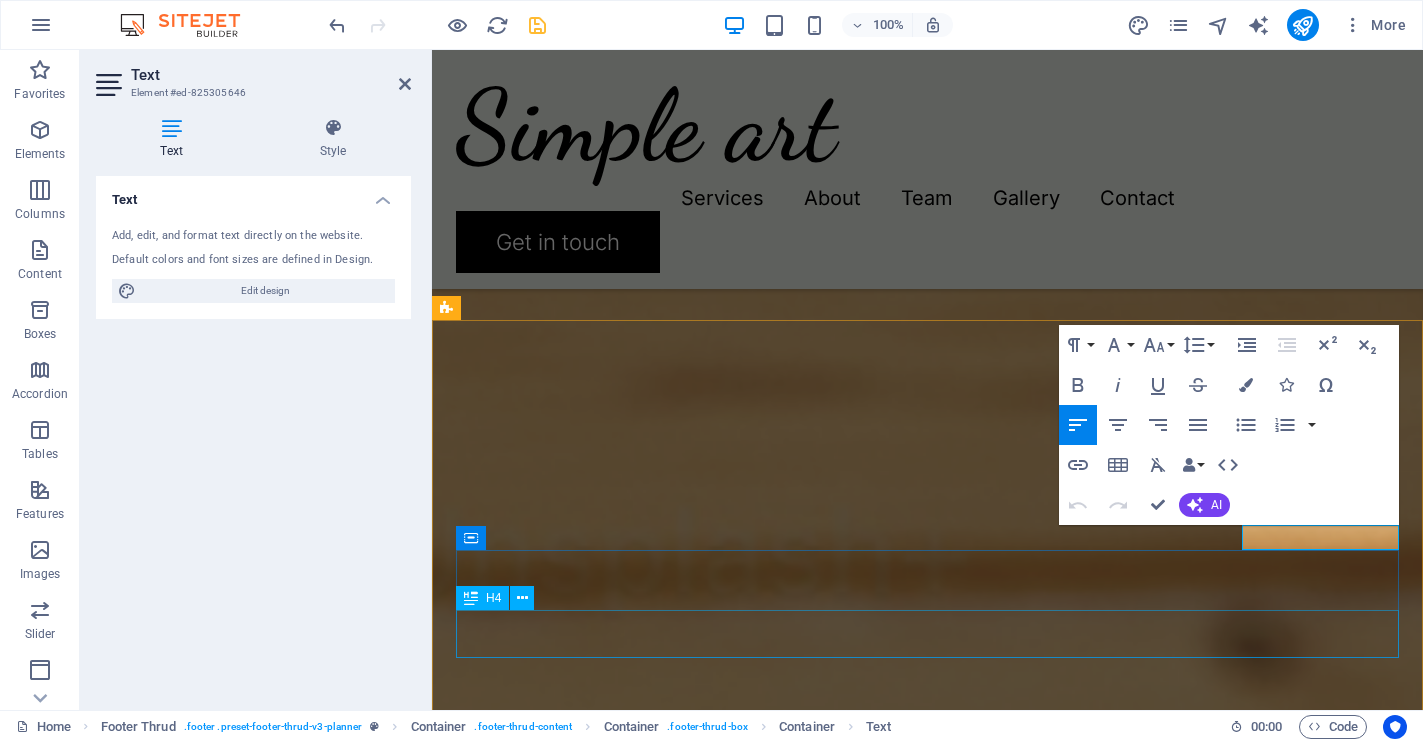 click on "Beyond plans, we create memories!" at bounding box center [927, 3295] 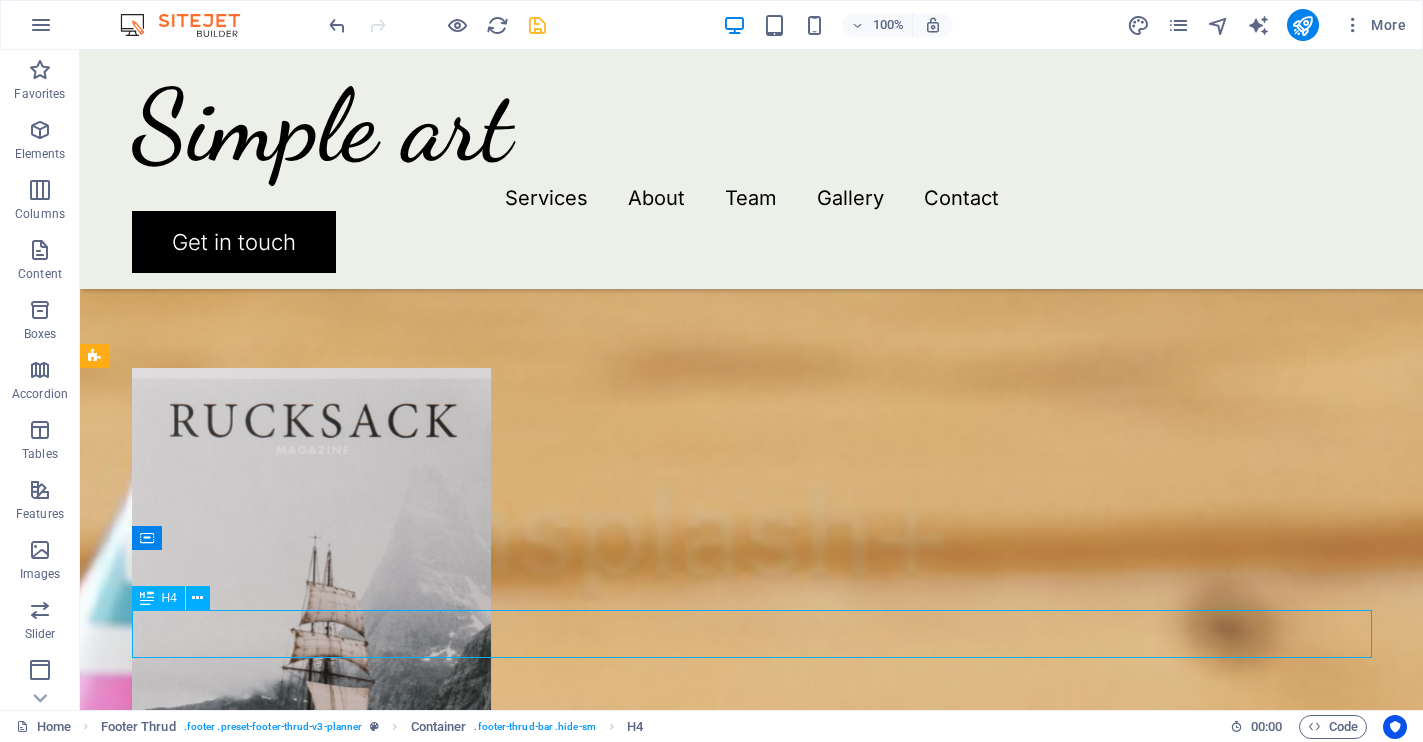 scroll, scrollTop: 4980, scrollLeft: 0, axis: vertical 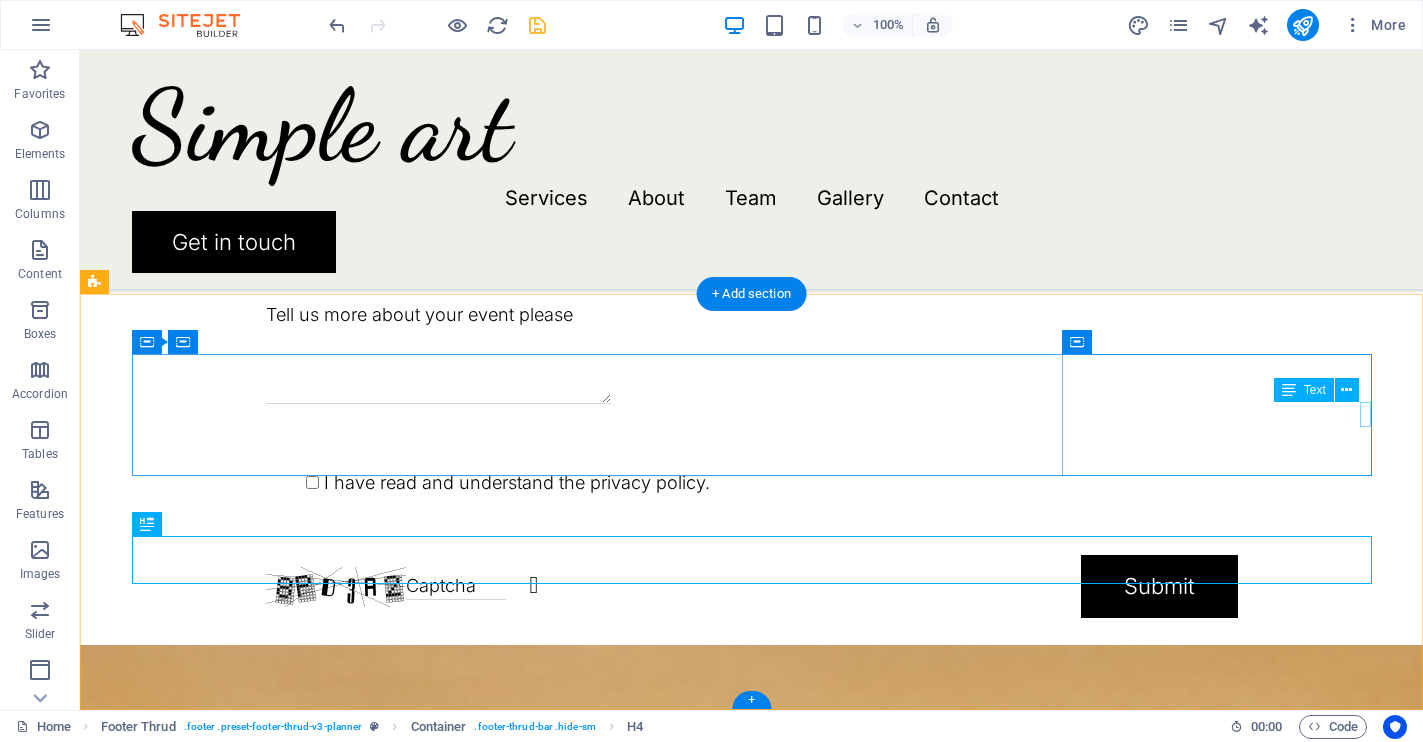 click on "+" at bounding box center [752, 3078] 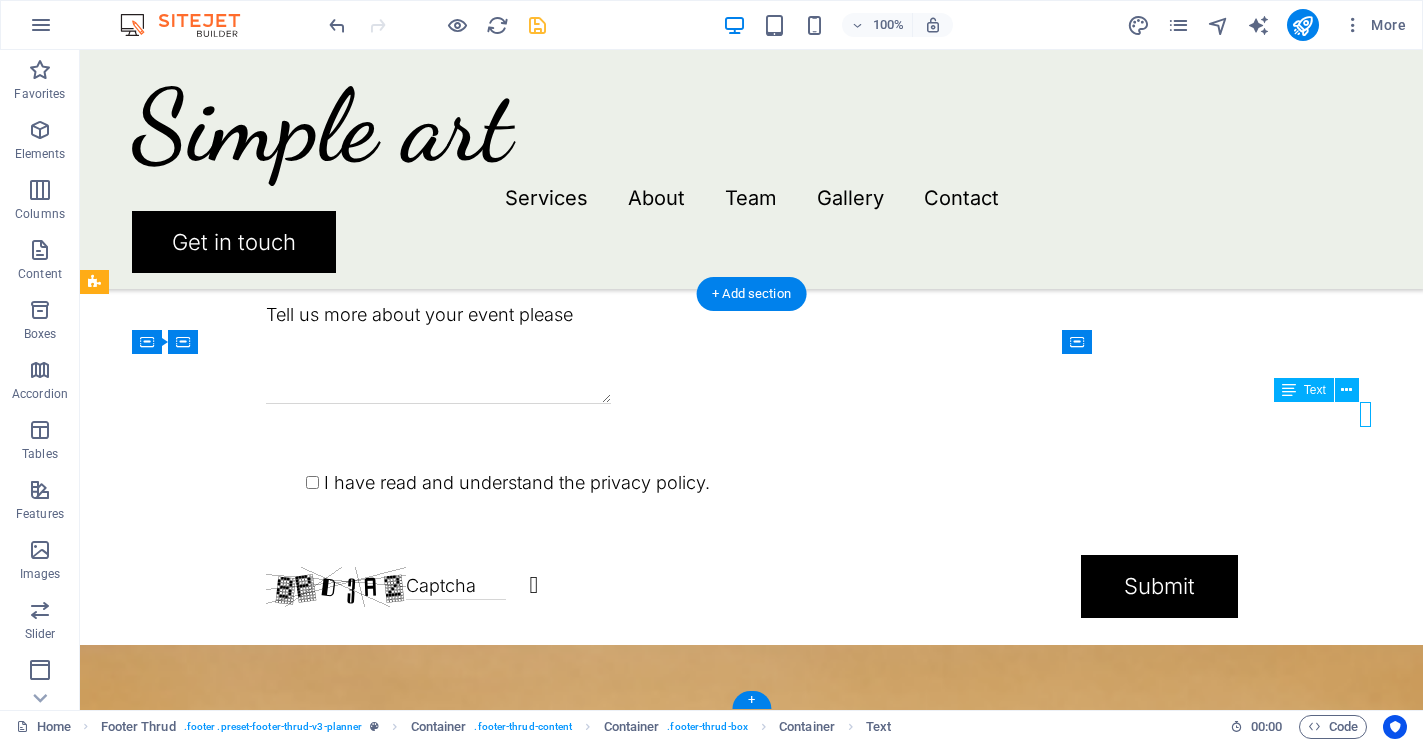 click on "+" at bounding box center (752, 3078) 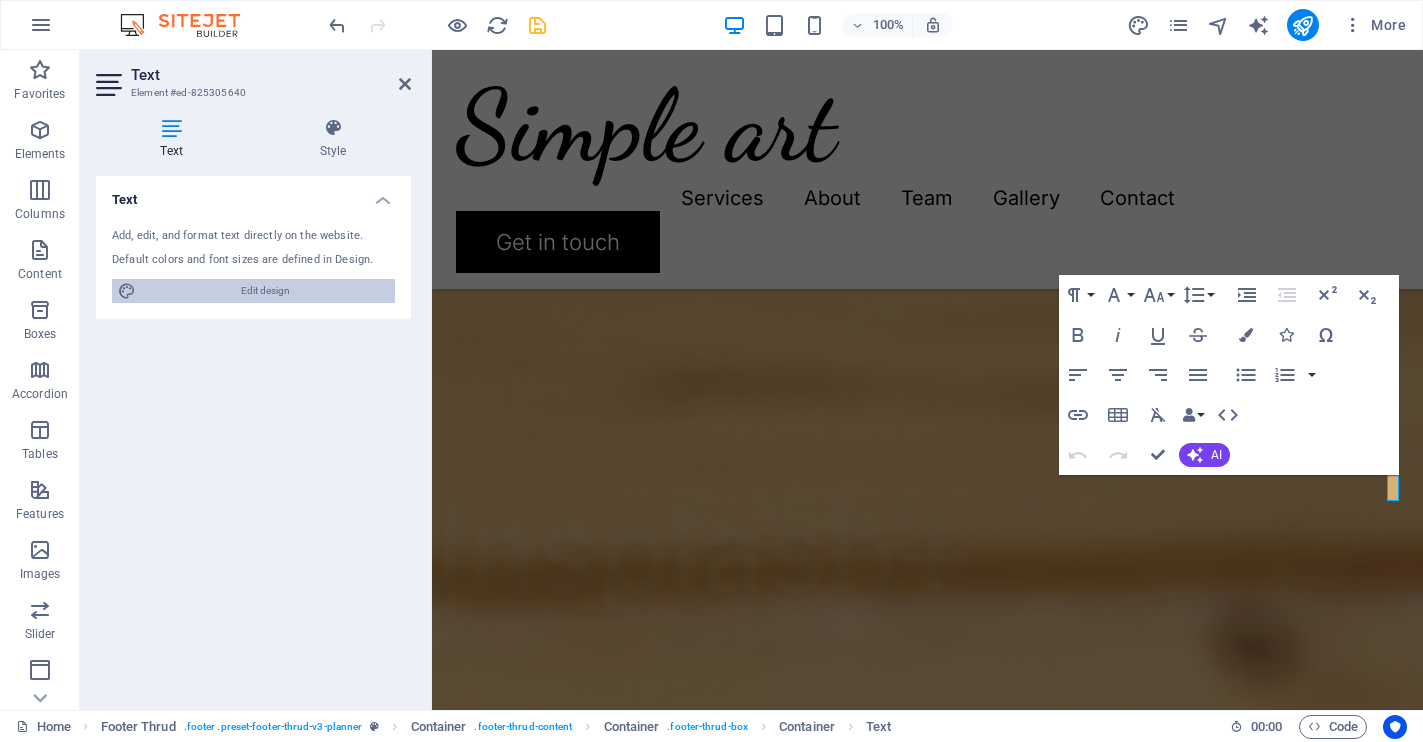 click on "Edit design" at bounding box center (265, 291) 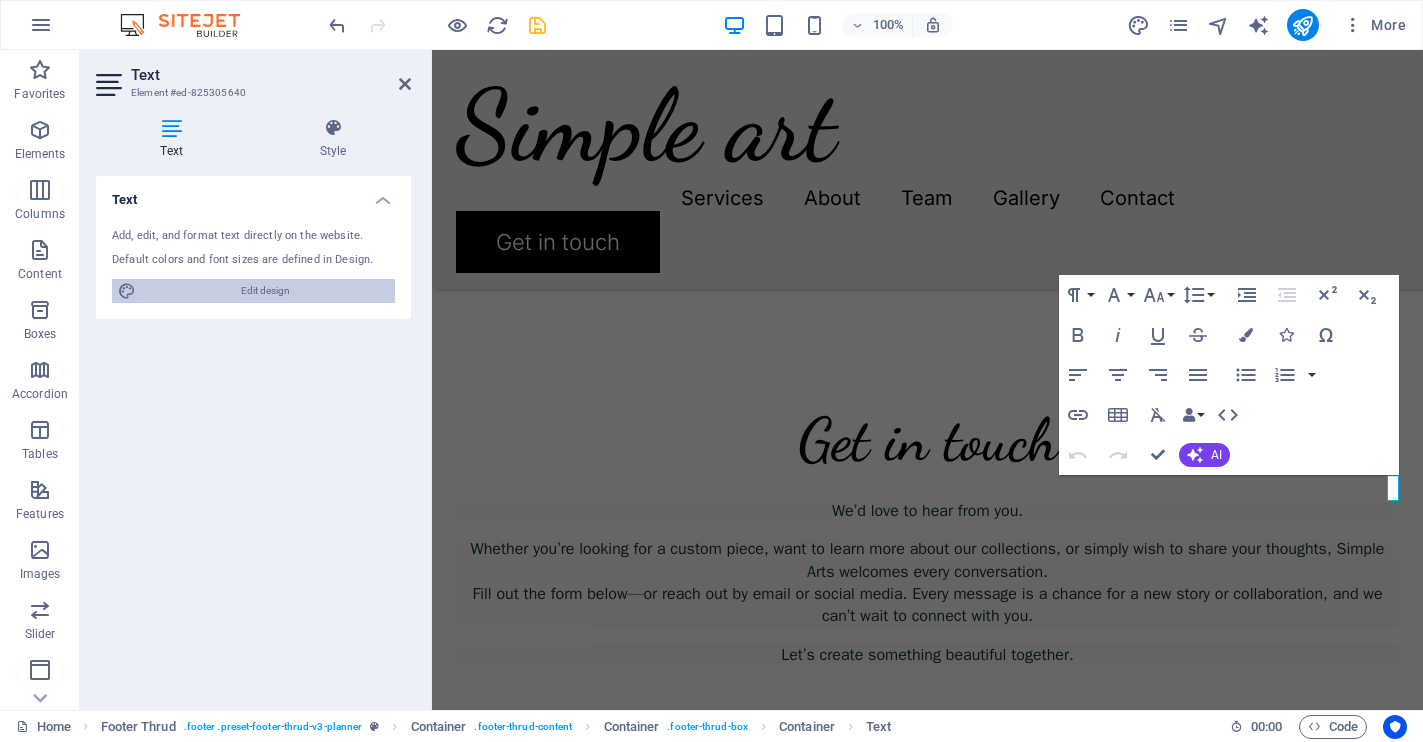 select on "px" 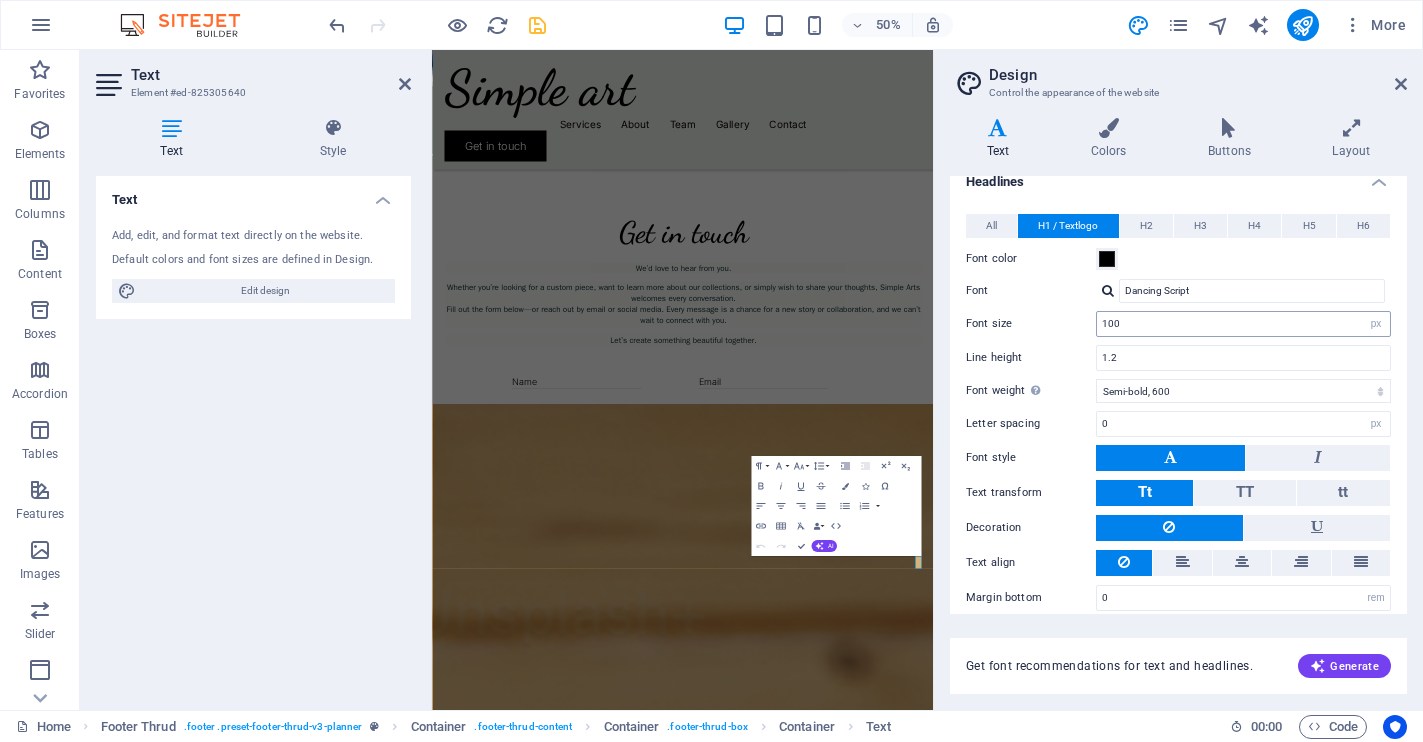 scroll, scrollTop: 84, scrollLeft: 0, axis: vertical 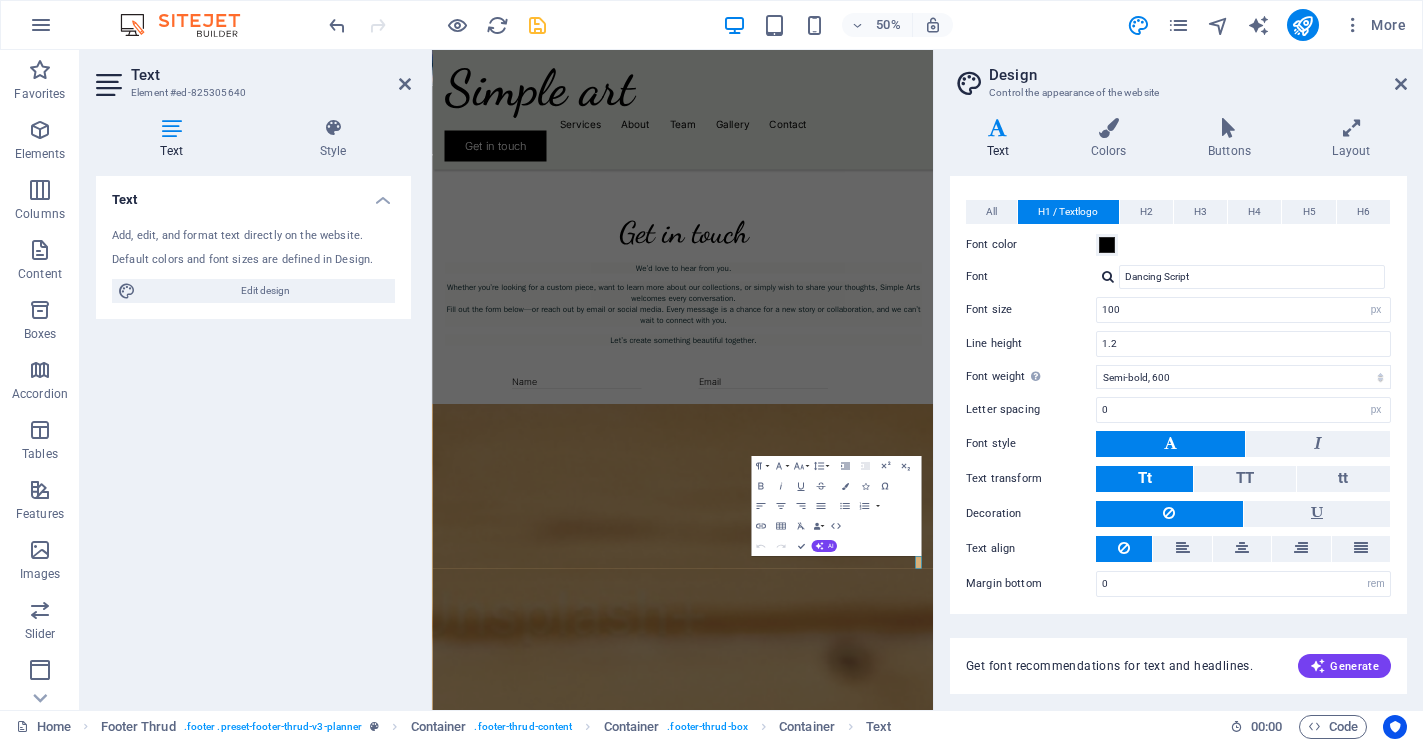 click on "Text Add, edit, and format text directly on the website. Default colors and font sizes are defined in Design. Edit design Alignment Left aligned Centered Right aligned" at bounding box center (253, 435) 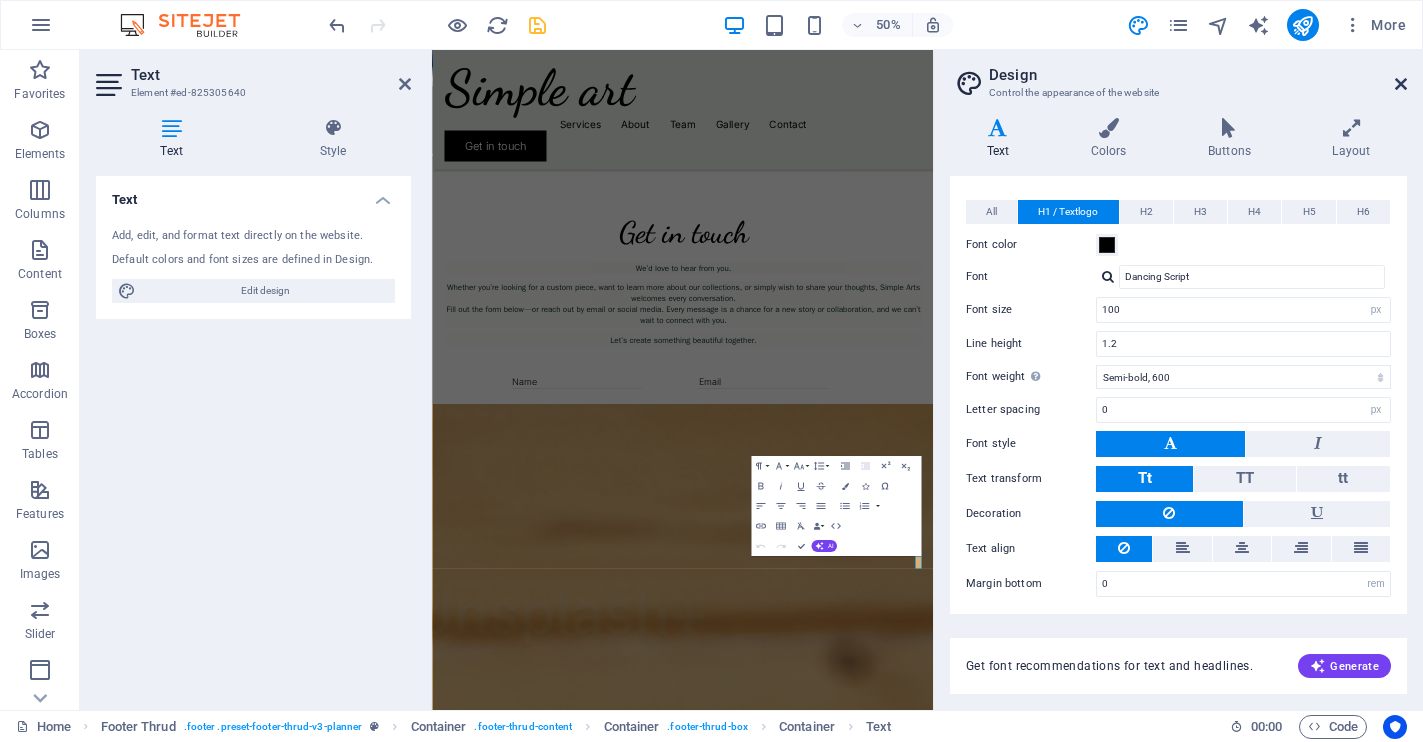click at bounding box center (1401, 84) 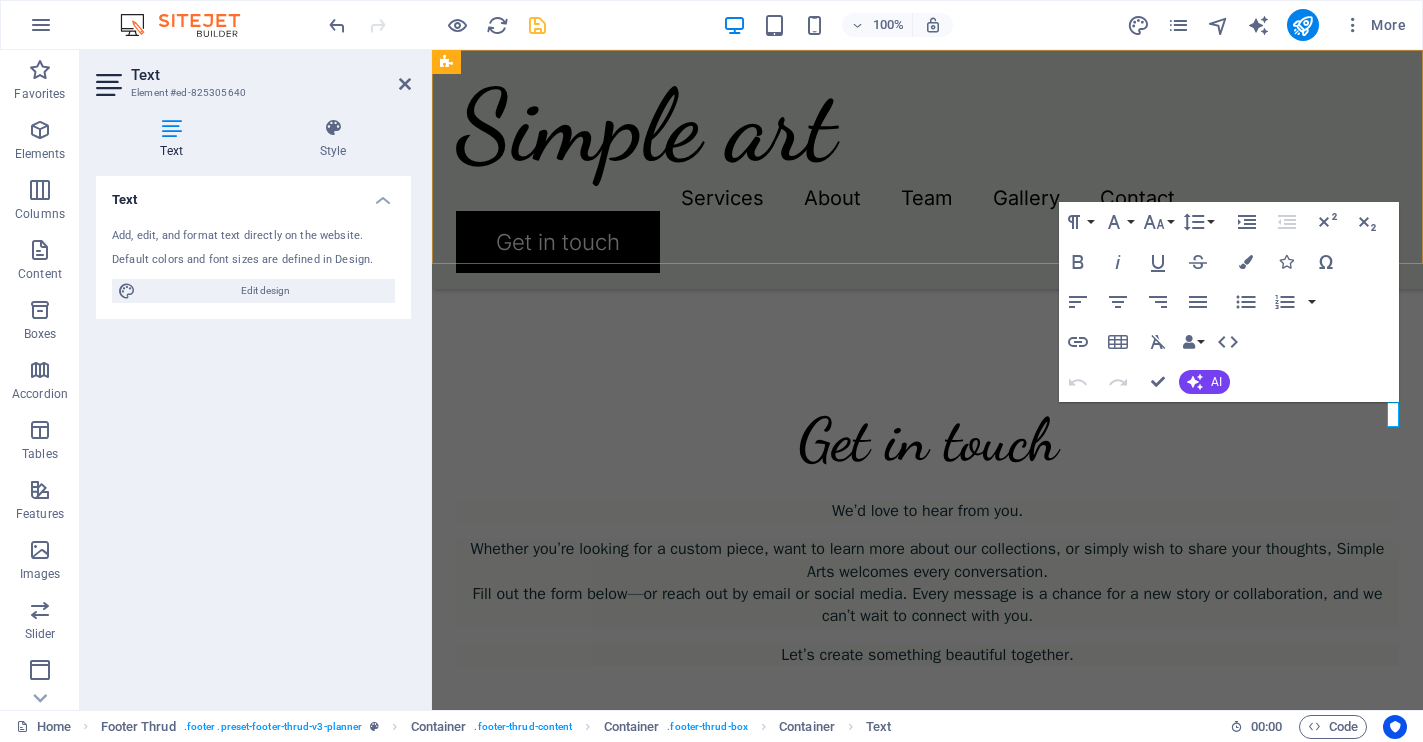scroll, scrollTop: 5554, scrollLeft: 0, axis: vertical 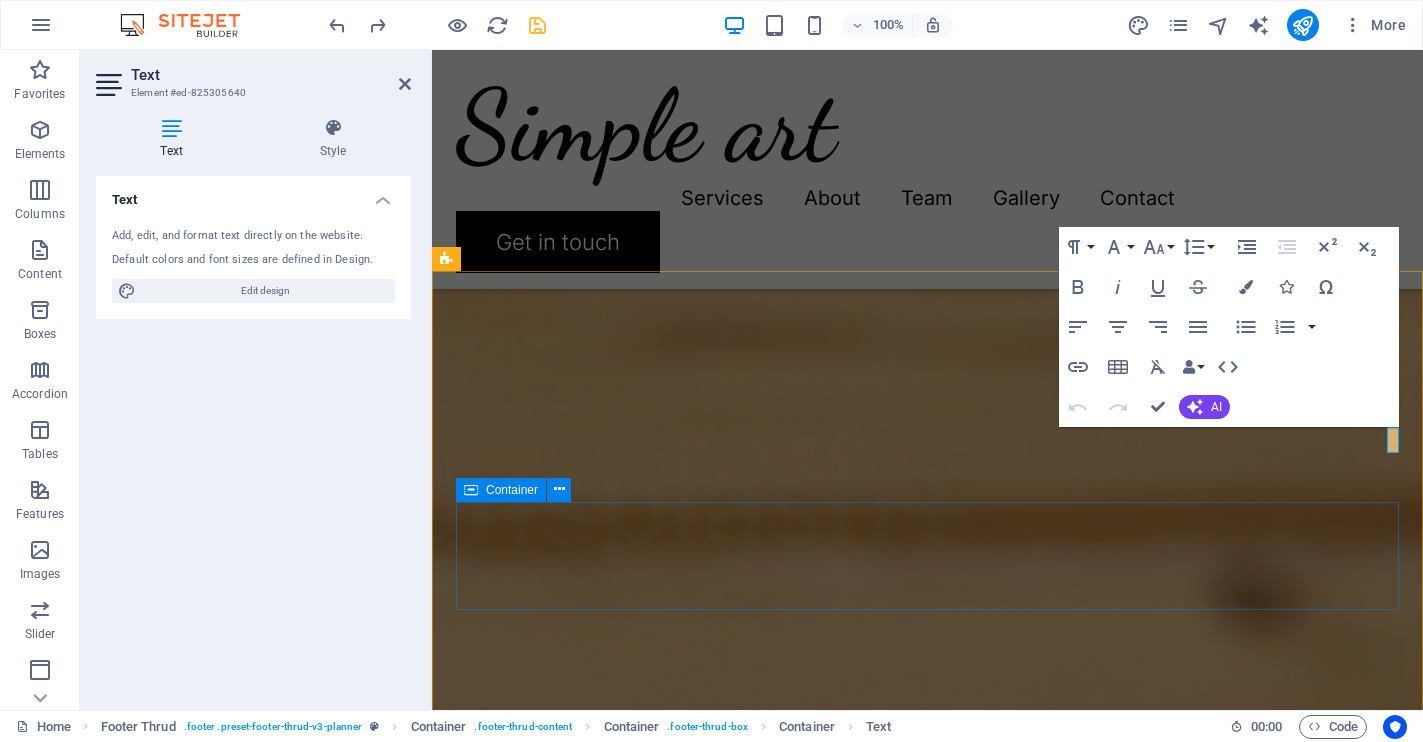 click on "Services About Team Gallery Contact [PHONE] [EMAIL]" at bounding box center (927, 2932) 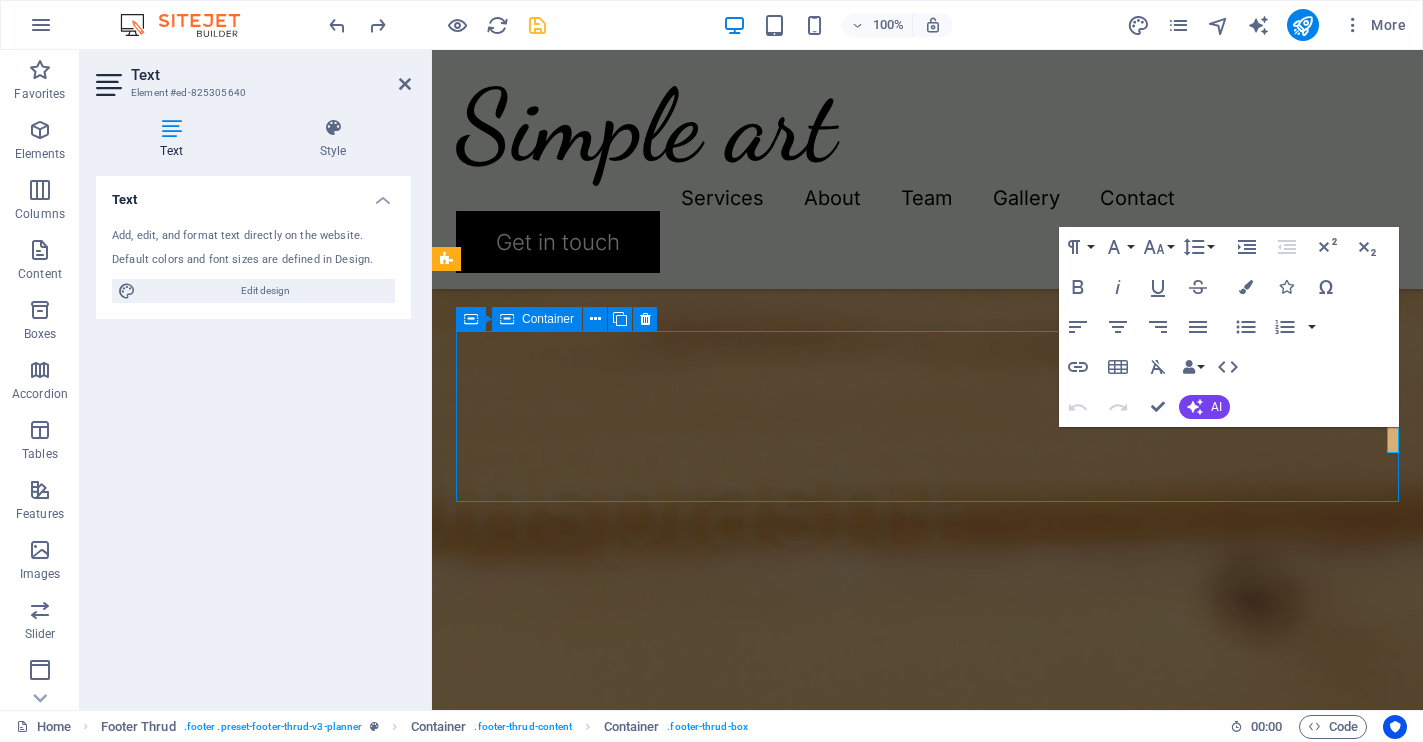 scroll, scrollTop: 4980, scrollLeft: 0, axis: vertical 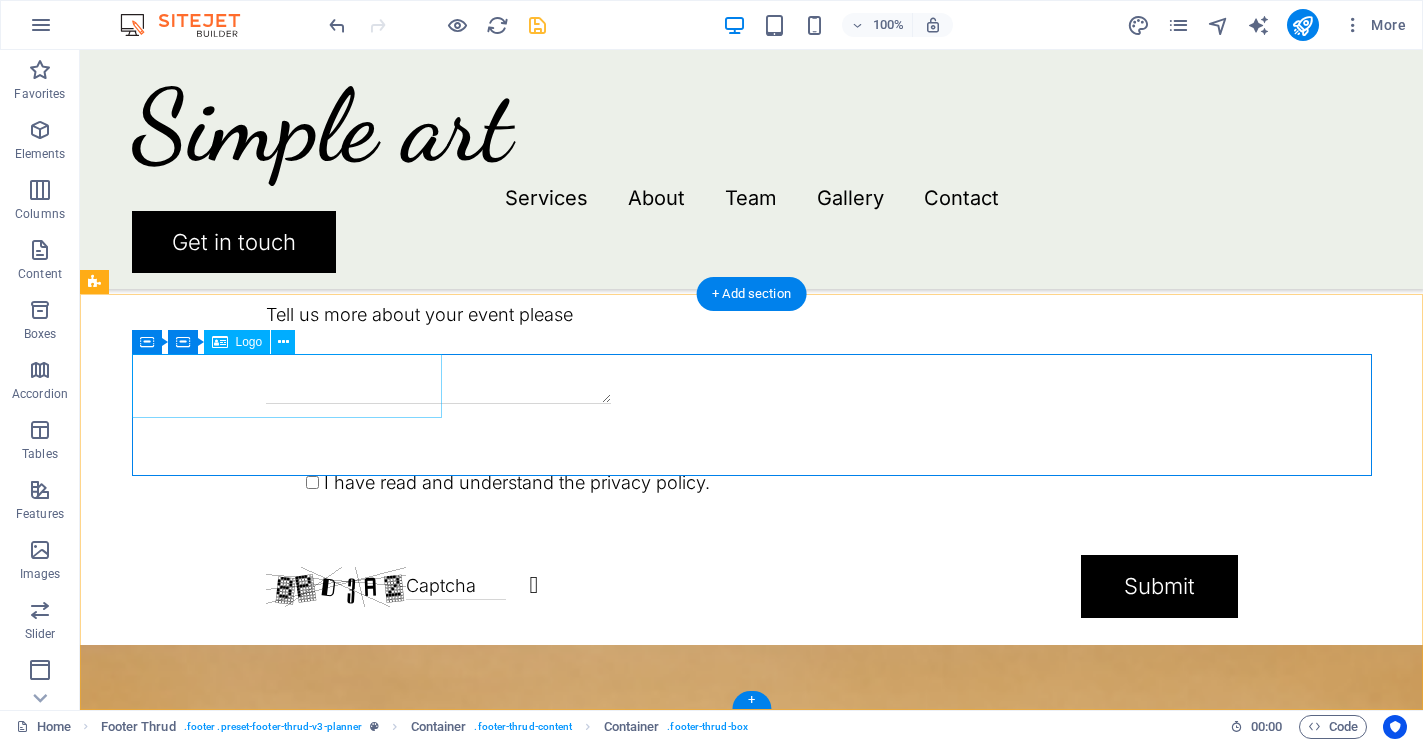 click at bounding box center [752, 2710] 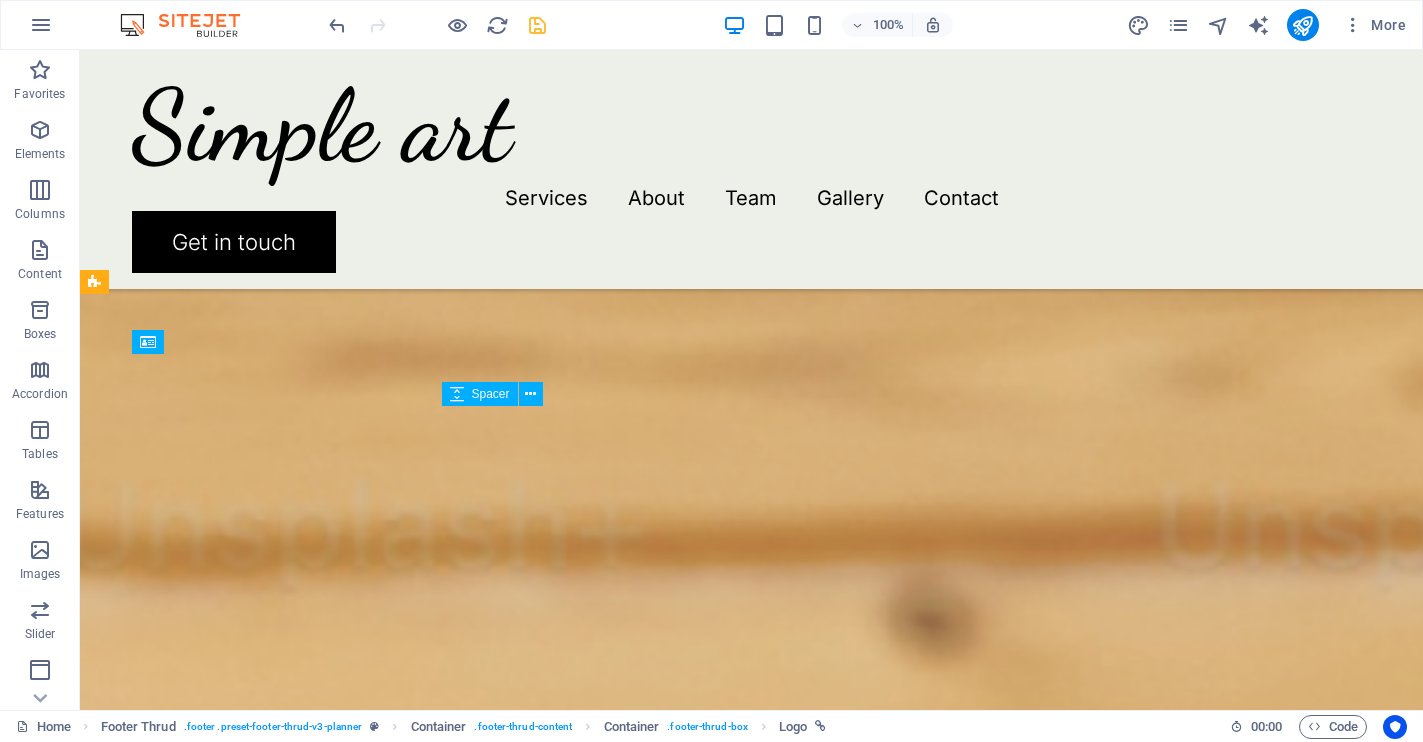 scroll, scrollTop: 4980, scrollLeft: 0, axis: vertical 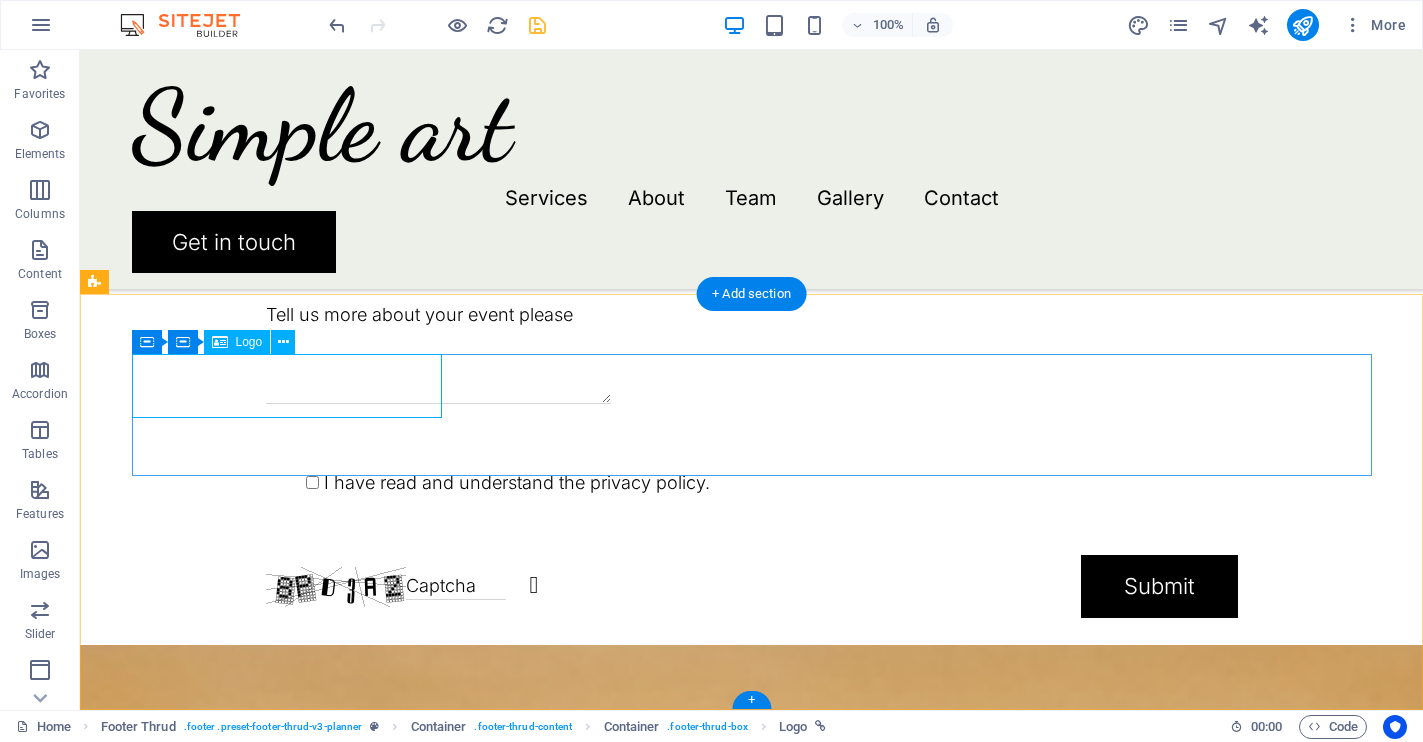 click at bounding box center (752, 2710) 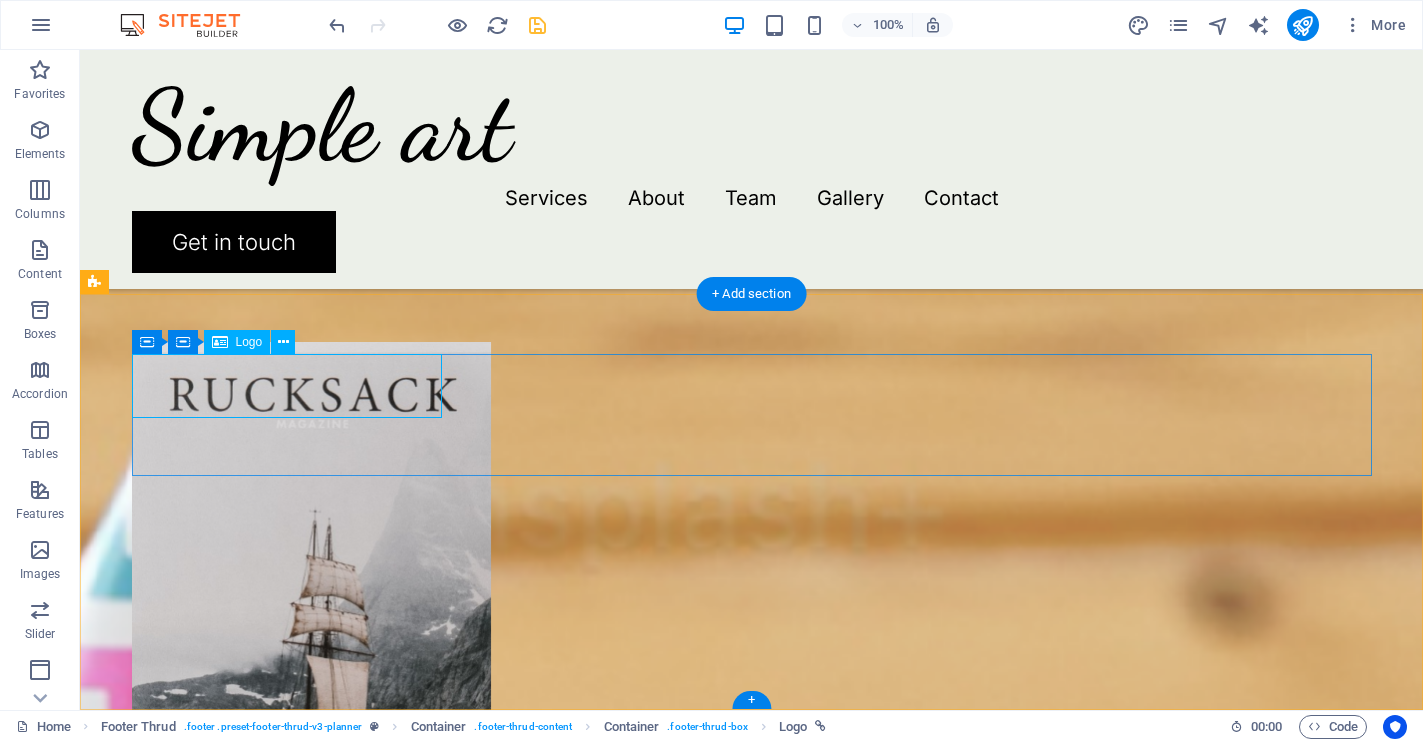 select on "px" 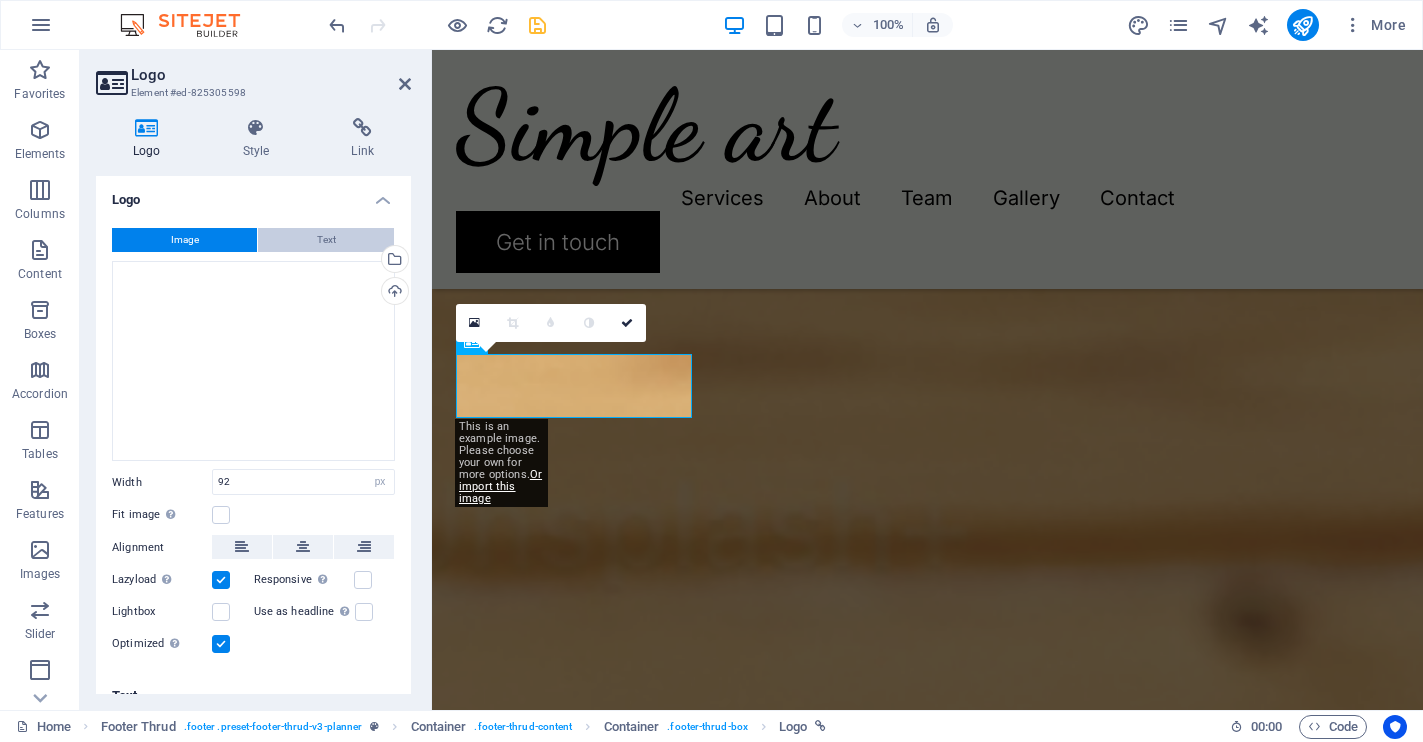 click on "Text" at bounding box center [326, 240] 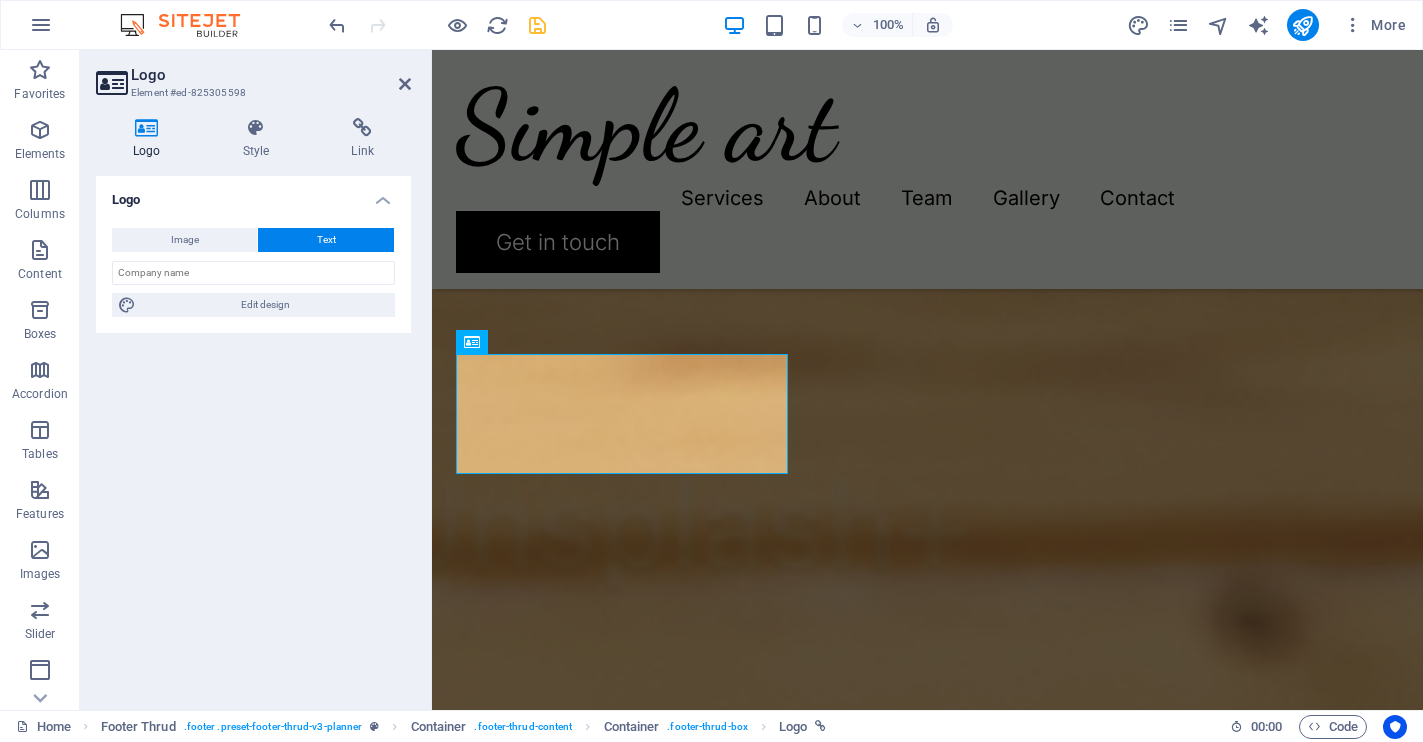 click on "Logo Image Text Drag files here, click to choose files or select files from Files or our free stock photos & videos Select files from the file manager, stock photos, or upload file(s) Upload Width 92 Default auto px rem % em vh vw Fit image Automatically fit image to a fixed width and height Height Default auto px Alignment Lazyload Loading images after the page loads improves page speed. Responsive Automatically load retina image and smartphone optimized sizes. Lightbox Use as headline The image will be wrapped in an H1 headline tag. Useful for giving alternative text the weight of an H1 headline, e.g. for the logo. Leave unchecked if uncertain. Optimized Images are compressed to improve page speed. Position Direction Custom X offset 50 px rem % vh vw Y offset 50 px rem % vh vw Edit design Text Float No float Image left Image right Determine how text should behave around the image. Text Alternative text Image caption Paragraph Format Normal Heading 1 Heading 2 Heading 3 Heading 4 Heading 5 Heading 6 Code 8 9" at bounding box center (253, 435) 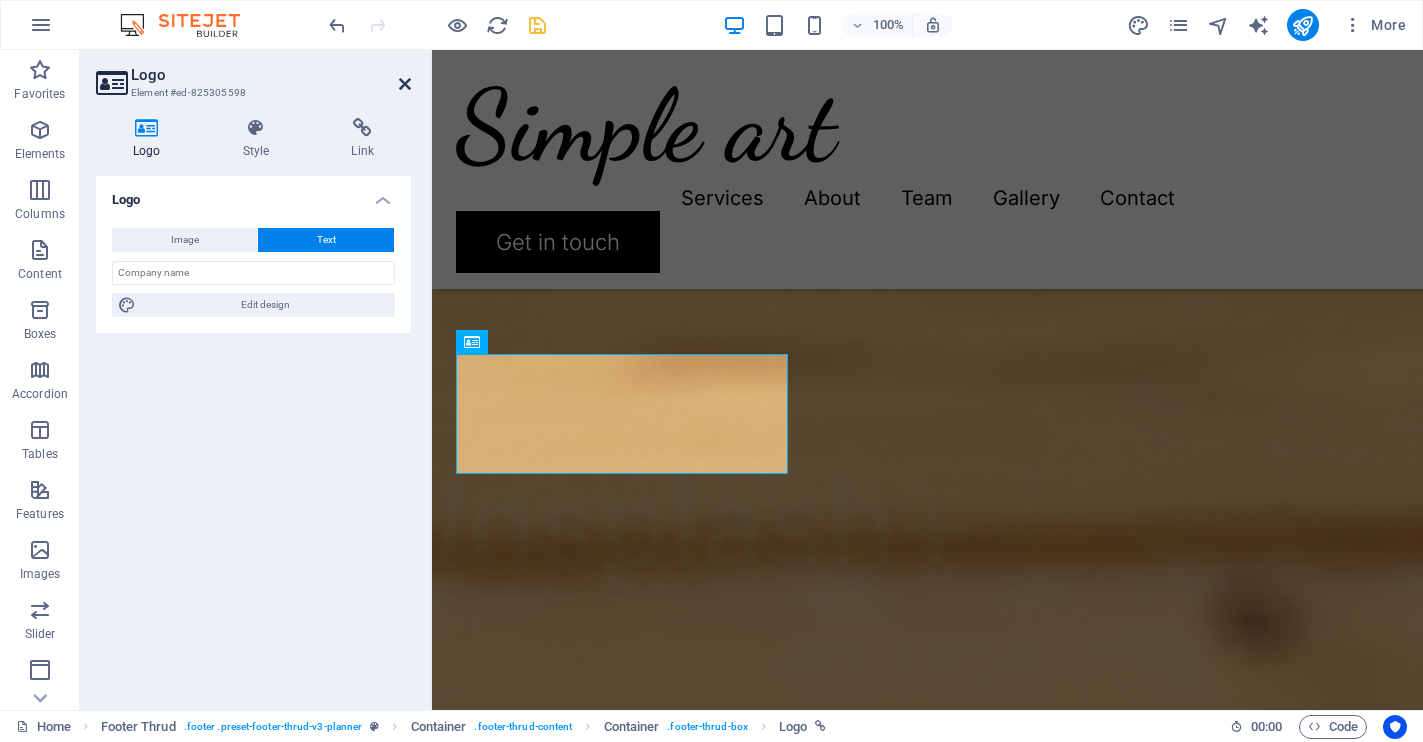 click at bounding box center (405, 84) 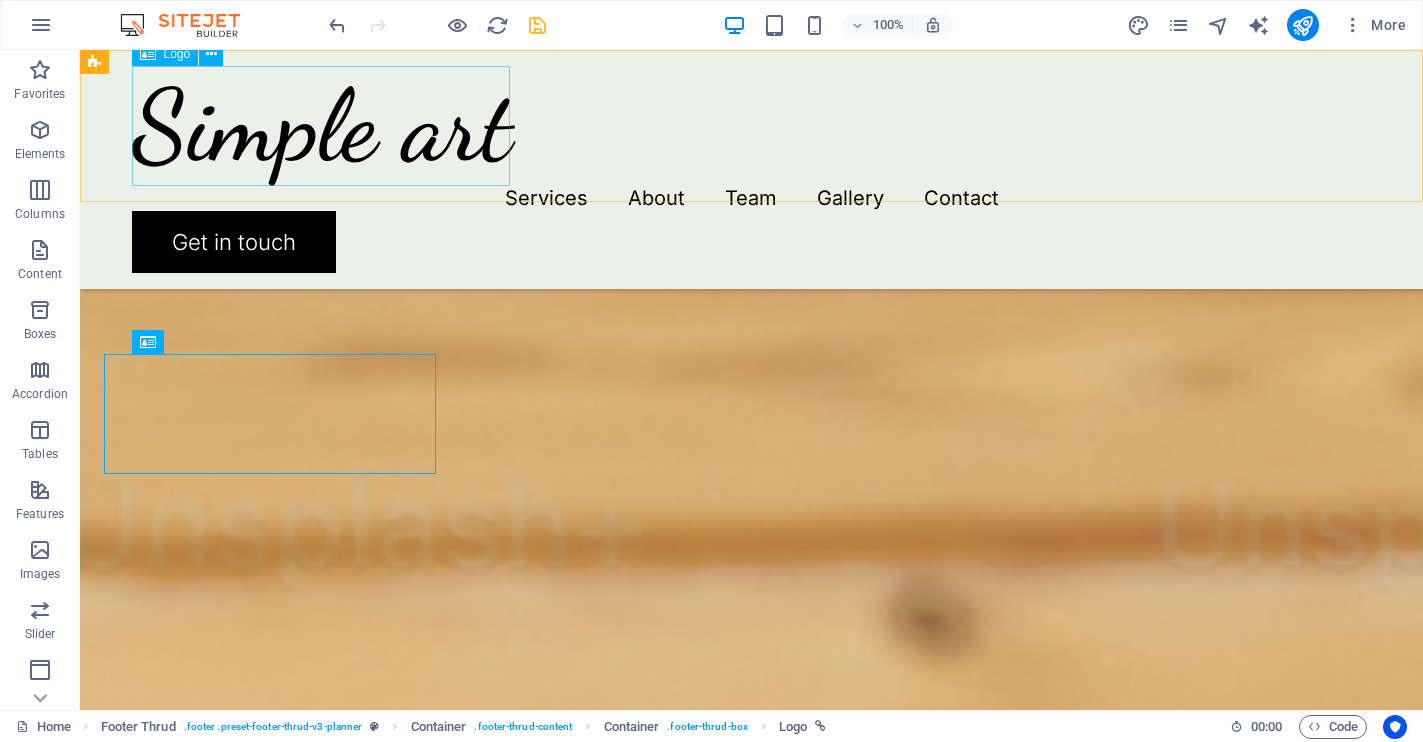 scroll, scrollTop: 4980, scrollLeft: 0, axis: vertical 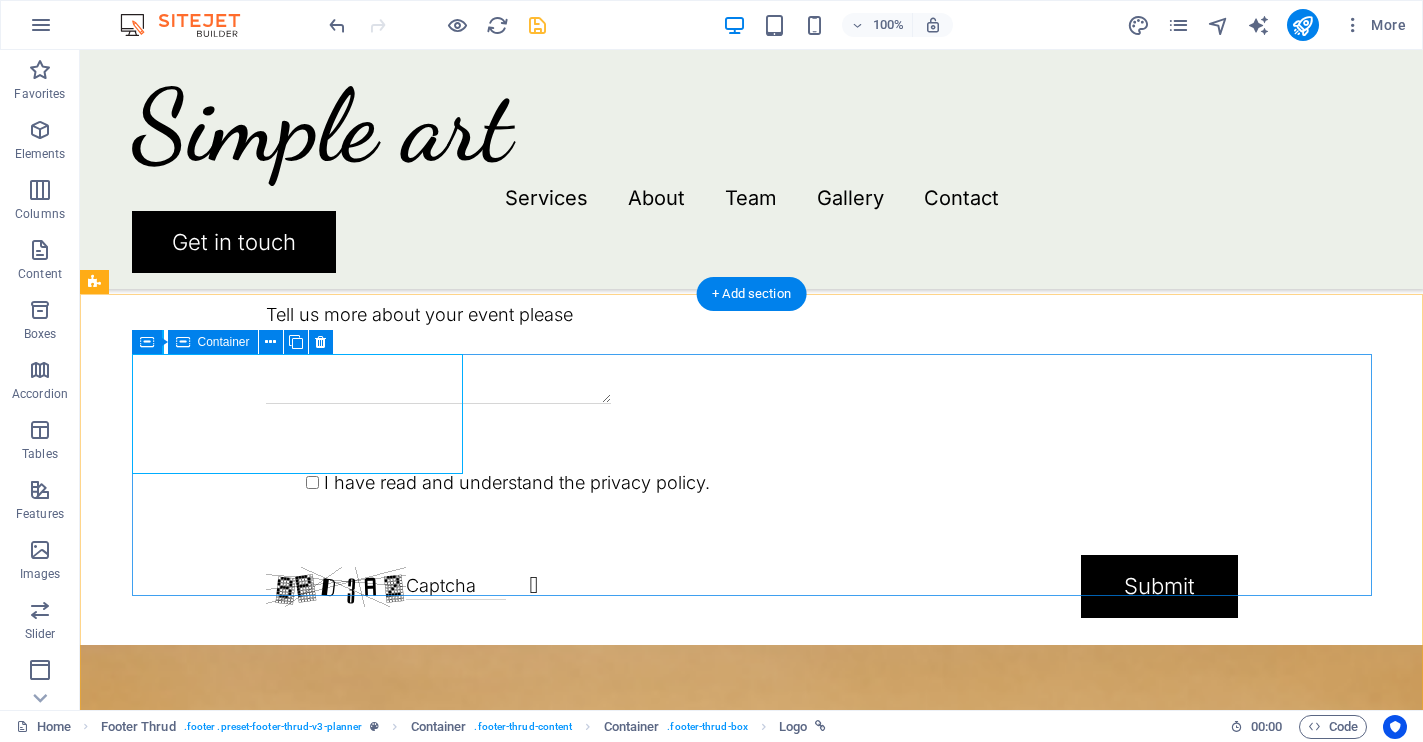 click on "simpleart Services About Team Gallery Contact 0123 - 456789 info@simpleart.me" at bounding box center [752, 2937] 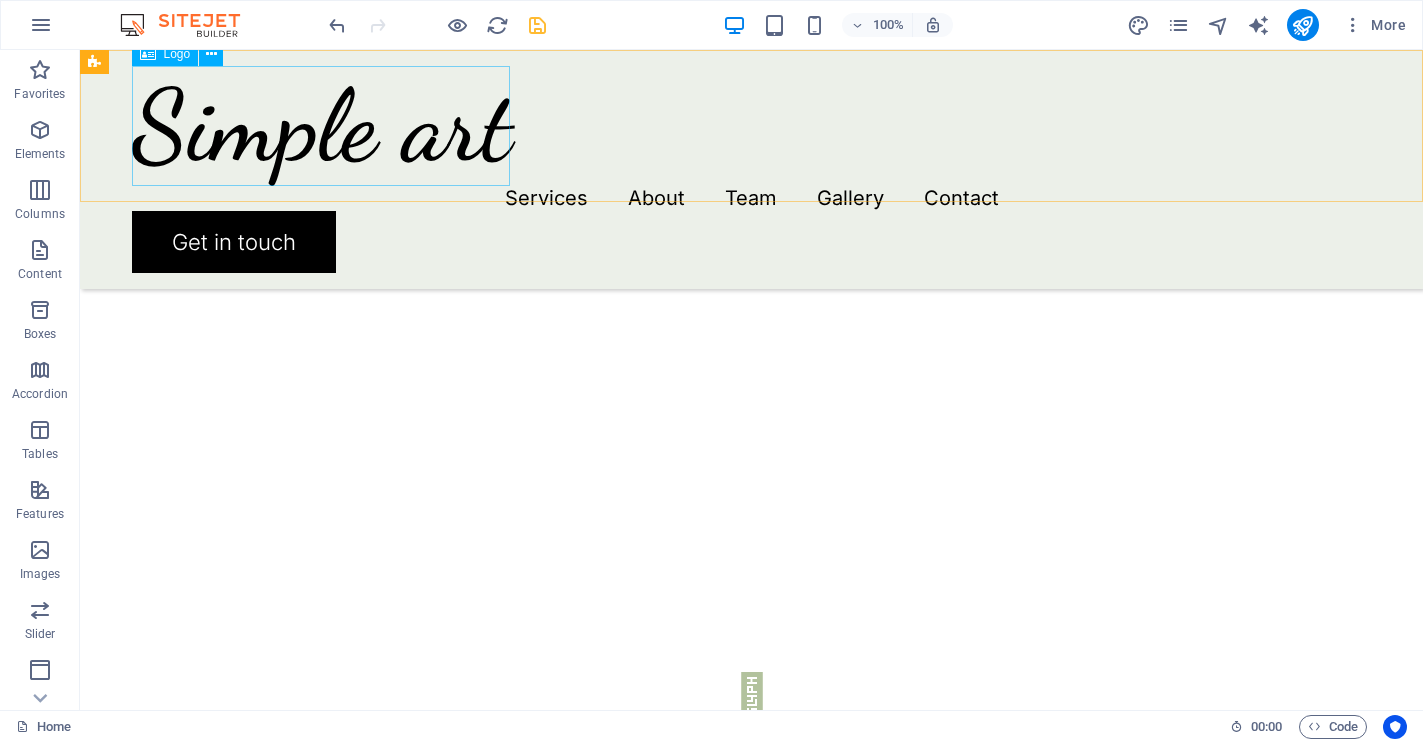 click on "Simple art" at bounding box center [752, 126] 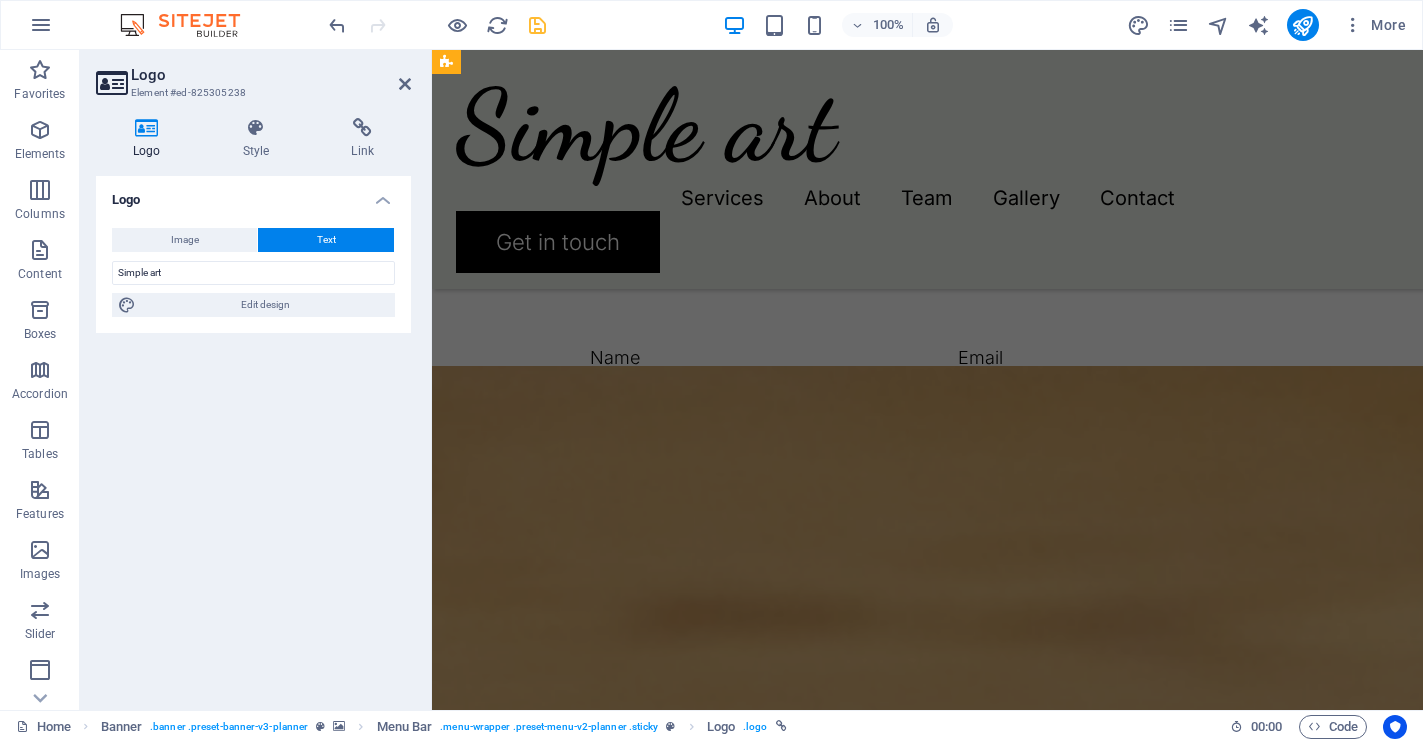 scroll, scrollTop: 5700, scrollLeft: 0, axis: vertical 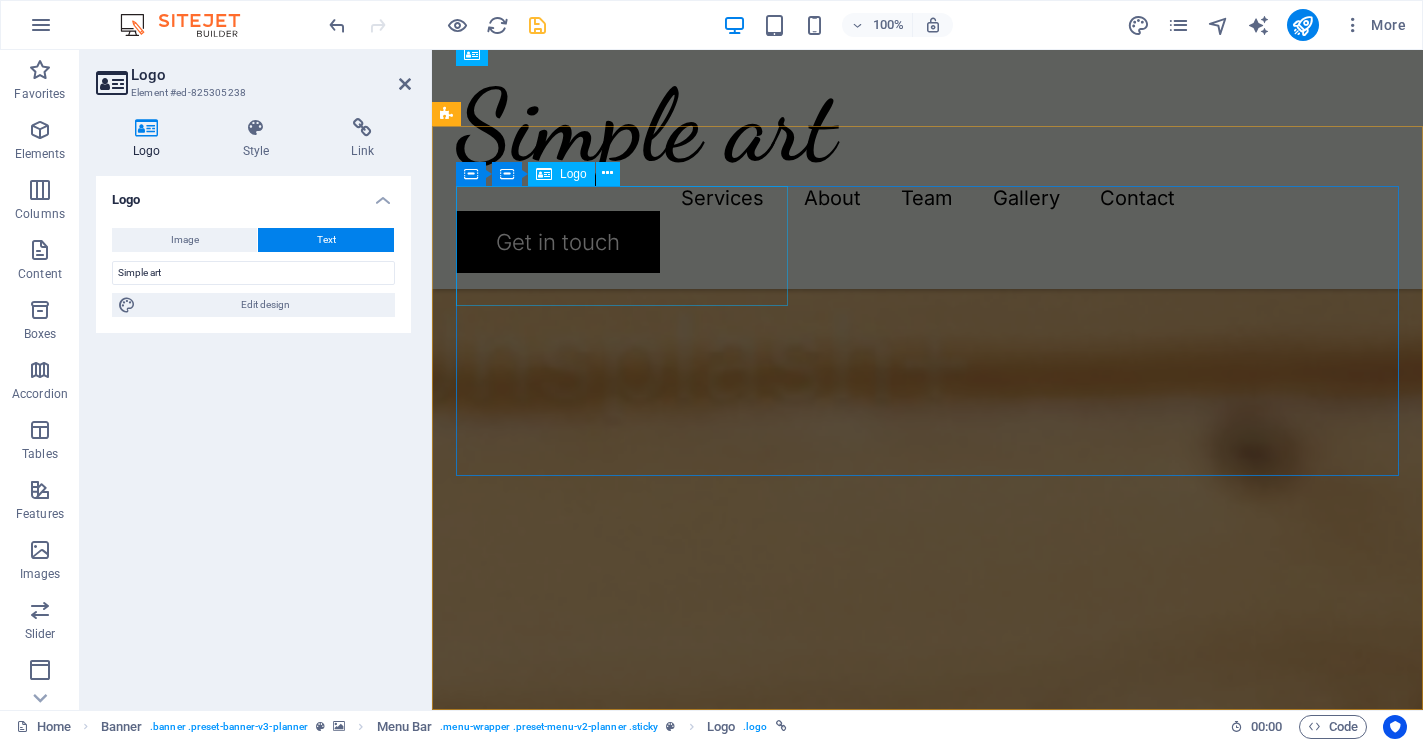click on "simpleart" at bounding box center [927, 2615] 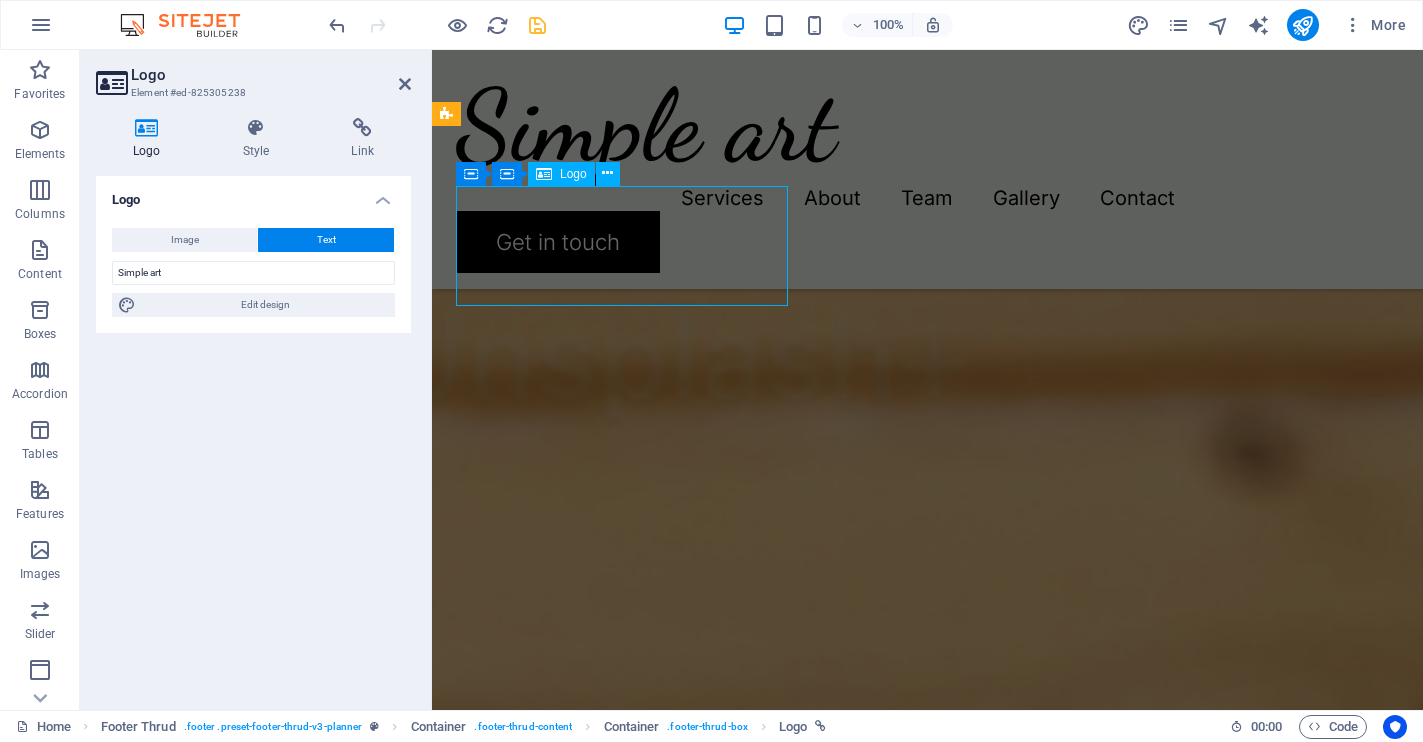 scroll, scrollTop: 5100, scrollLeft: 0, axis: vertical 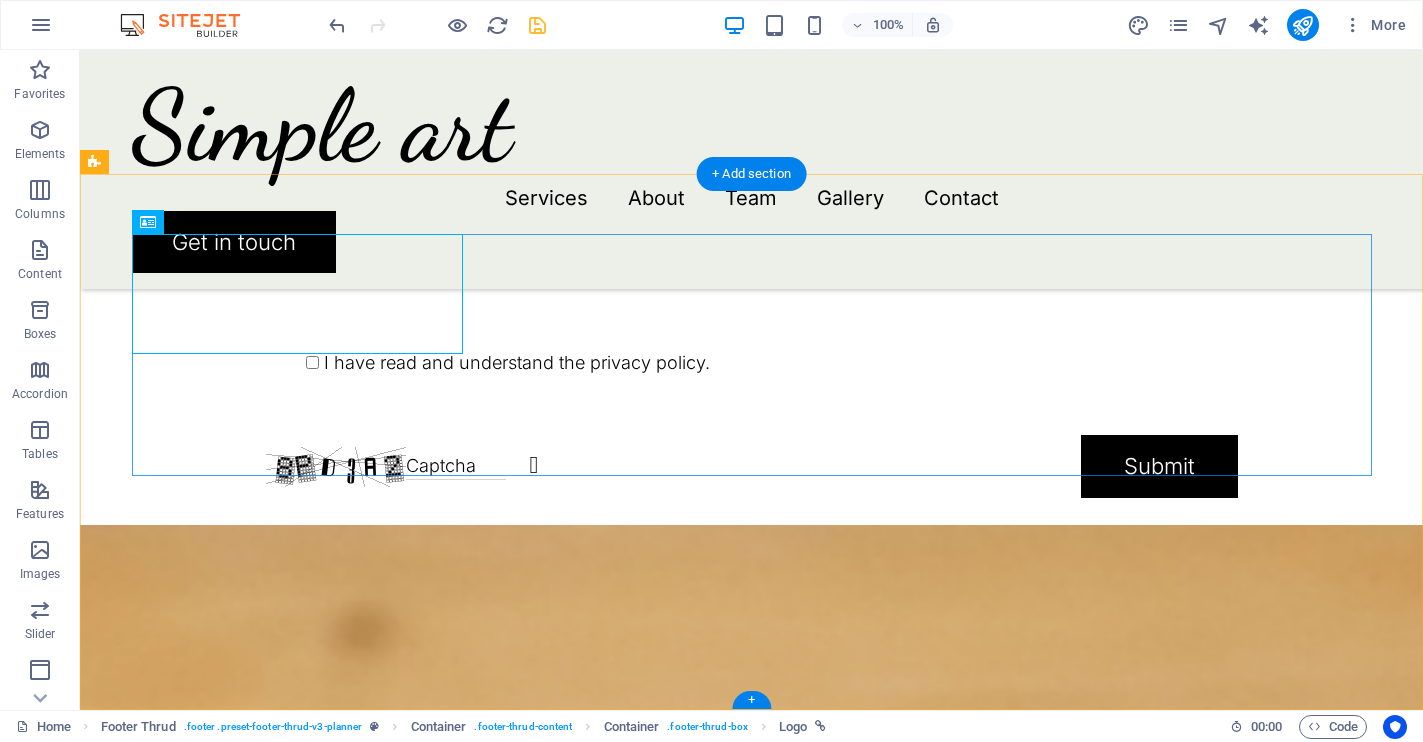 click on "simpleart Services About Team Gallery Contact 0123 - 456789 info@simpleart.me" at bounding box center [752, 2817] 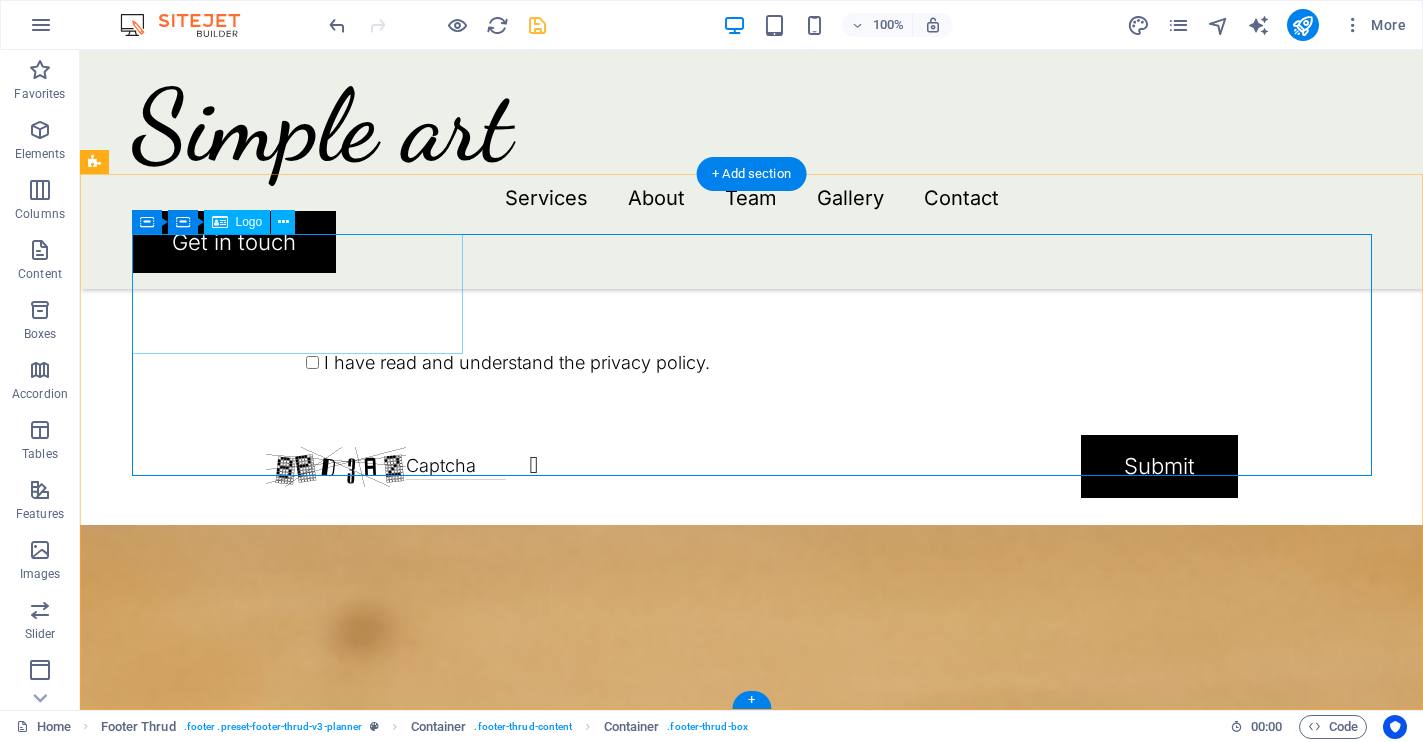 click on "simpleart" at bounding box center [752, 2618] 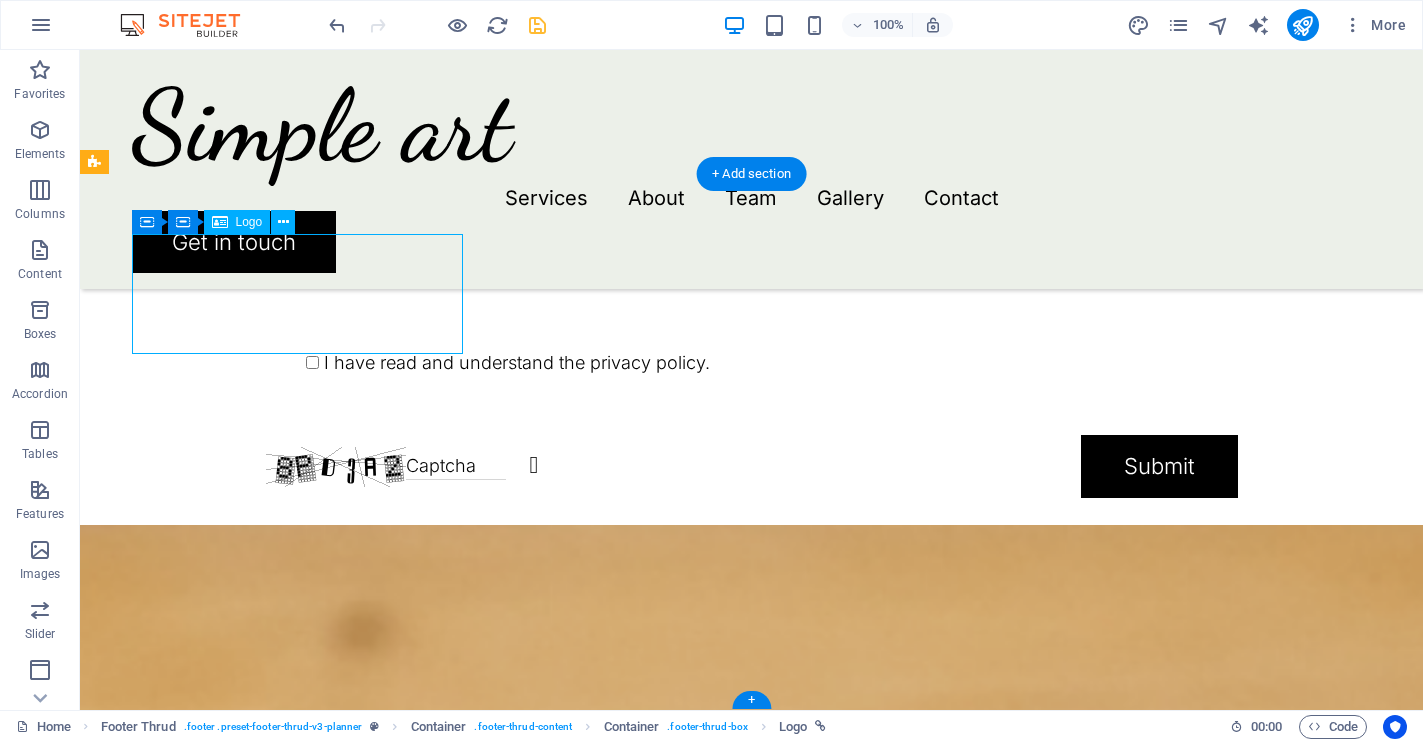 click on "simpleart" at bounding box center (752, 2618) 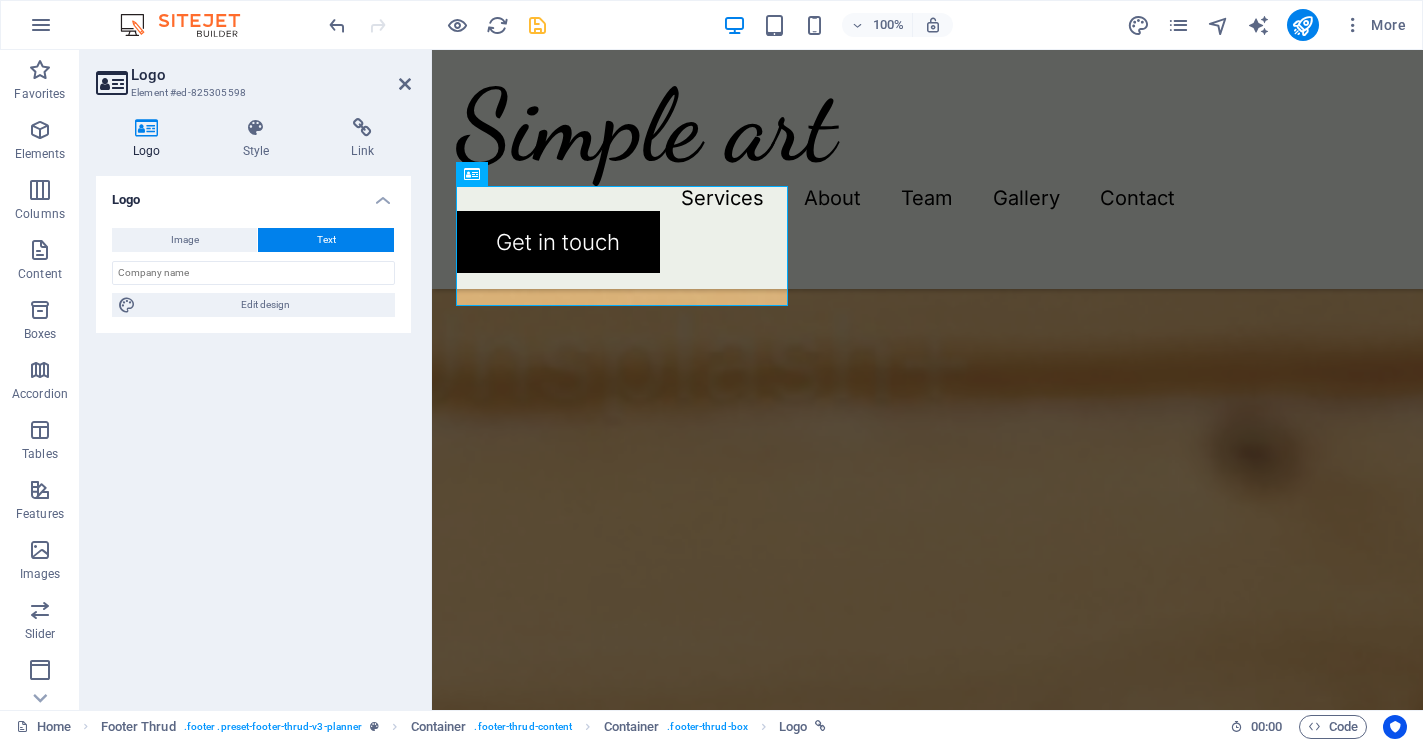 click on "Text" at bounding box center (326, 240) 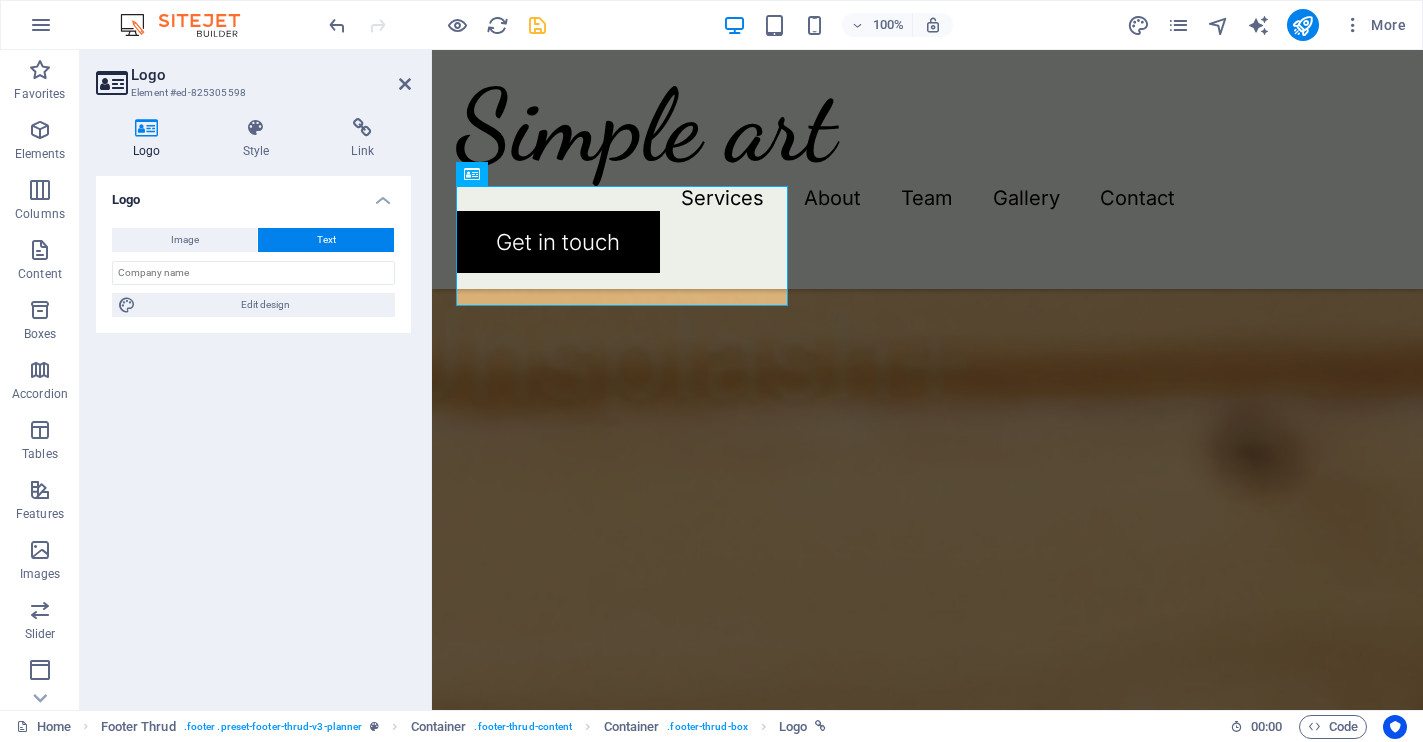 click on "Logo Image Text Drag files here, click to choose files or select files from Files or our free stock photos & videos Select files from the file manager, stock photos, or upload file(s) Upload Width 92 Default auto px rem % em vh vw Fit image Automatically fit image to a fixed width and height Height Default auto px Alignment Lazyload Loading images after the page loads improves page speed. Responsive Automatically load retina image and smartphone optimized sizes. Lightbox Use as headline The image will be wrapped in an H1 headline tag. Useful for giving alternative text the weight of an H1 headline, e.g. for the logo. Leave unchecked if uncertain. Optimized Images are compressed to improve page speed. Position Direction Custom X offset 50 px rem % vh vw Y offset 50 px rem % vh vw Edit design Text Float No float Image left Image right Determine how text should behave around the image. Text Alternative text Image caption Paragraph Format Normal Heading 1 Heading 2 Heading 3 Heading 4 Heading 5 Heading 6 Code 8 9" at bounding box center [253, 435] 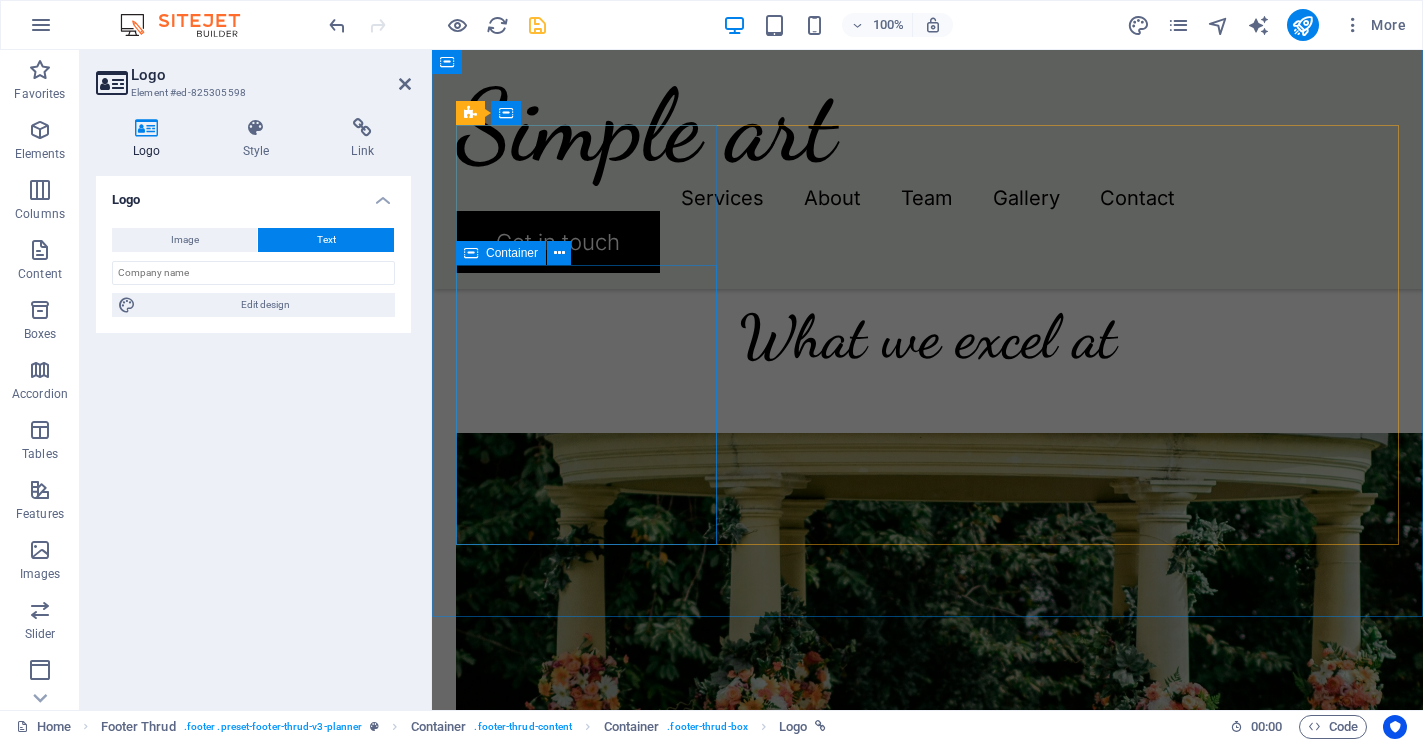scroll, scrollTop: 1477, scrollLeft: 0, axis: vertical 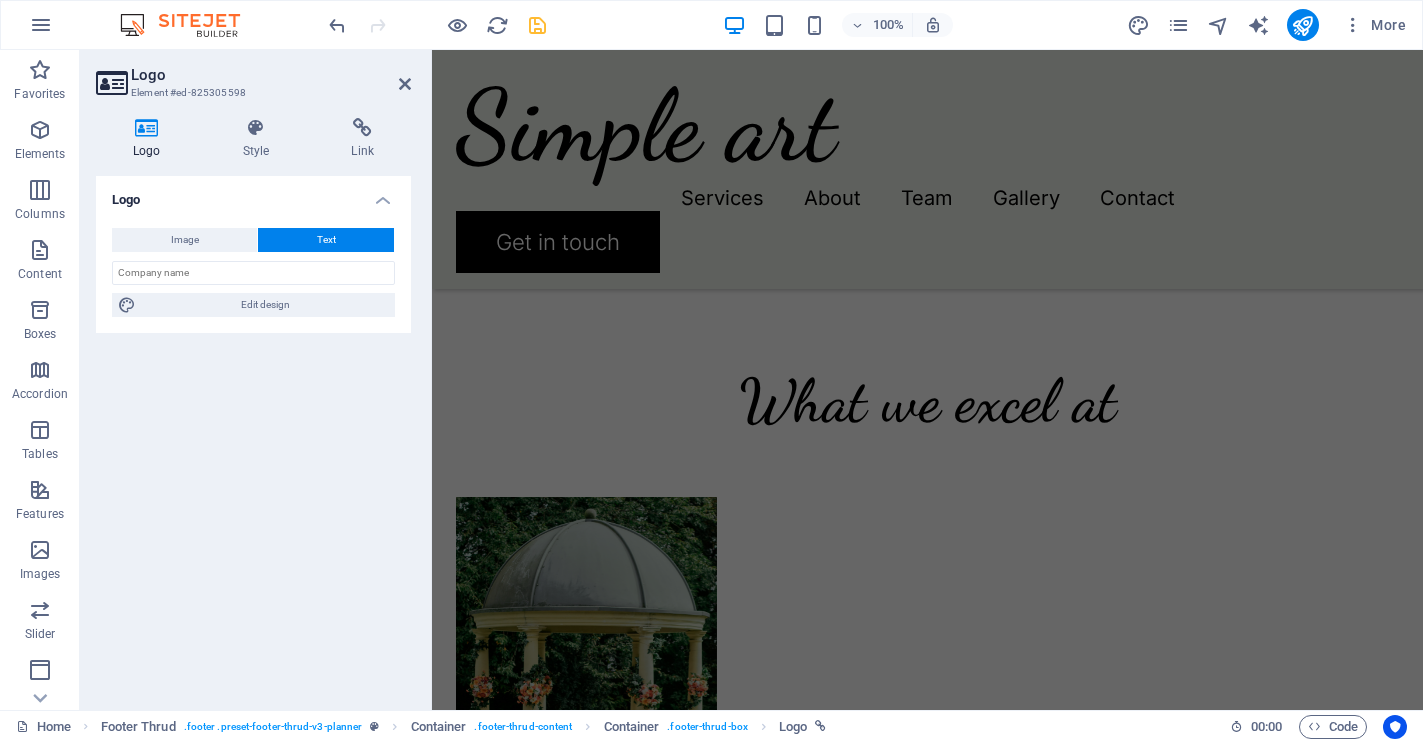 click on "Logo Image Text Drag files here, click to choose files or select files from Files or our free stock photos & videos Select files from the file manager, stock photos, or upload file(s) Upload Width 92 Default auto px rem % em vh vw Fit image Automatically fit image to a fixed width and height Height Default auto px Alignment Lazyload Loading images after the page loads improves page speed. Responsive Automatically load retina image and smartphone optimized sizes. Lightbox Use as headline The image will be wrapped in an H1 headline tag. Useful for giving alternative text the weight of an H1 headline, e.g. for the logo. Leave unchecked if uncertain. Optimized Images are compressed to improve page speed. Position Direction Custom X offset 50 px rem % vh vw Y offset 50 px rem % vh vw Edit design Text Float No float Image left Image right Determine how text should behave around the image. Text Alternative text Image caption Paragraph Format Normal Heading 1 Heading 2 Heading 3 Heading 4 Heading 5 Heading 6 Code 8 9" at bounding box center (253, 435) 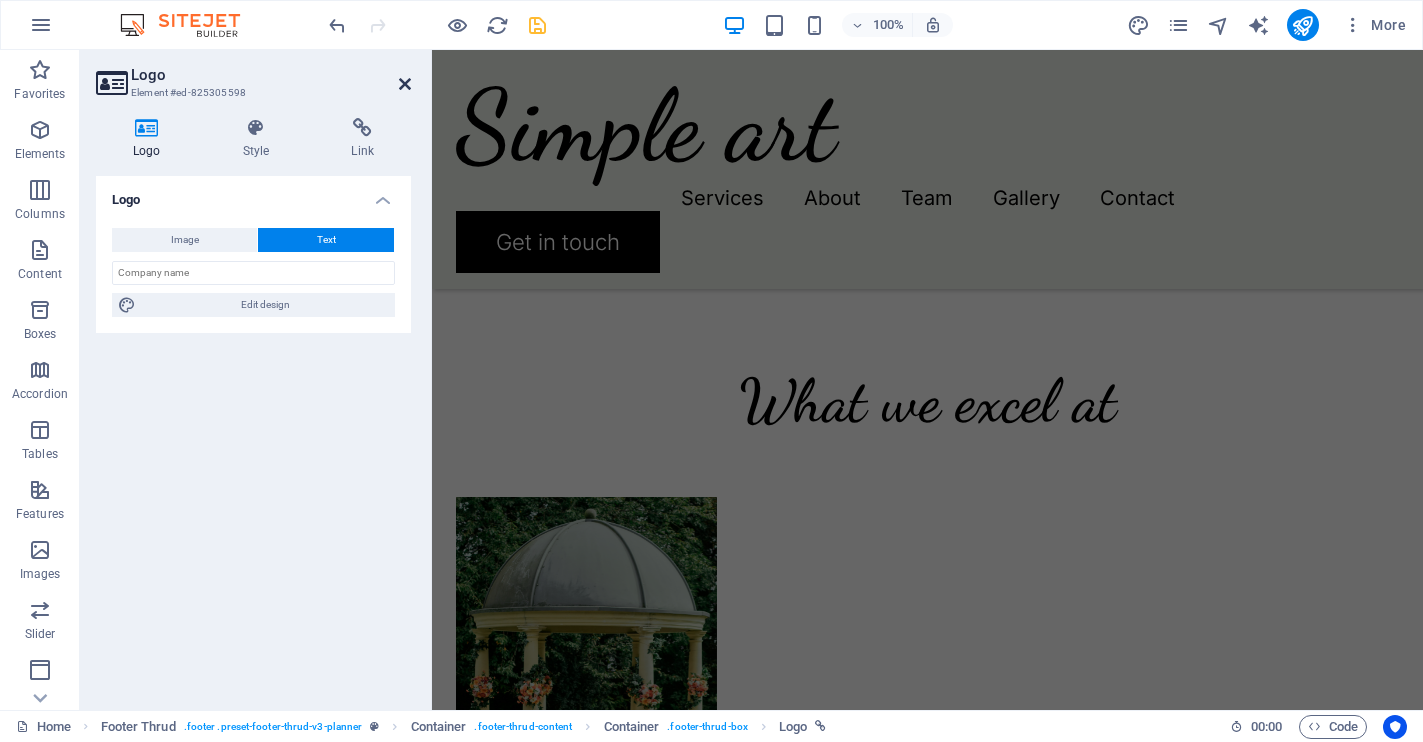click at bounding box center (405, 84) 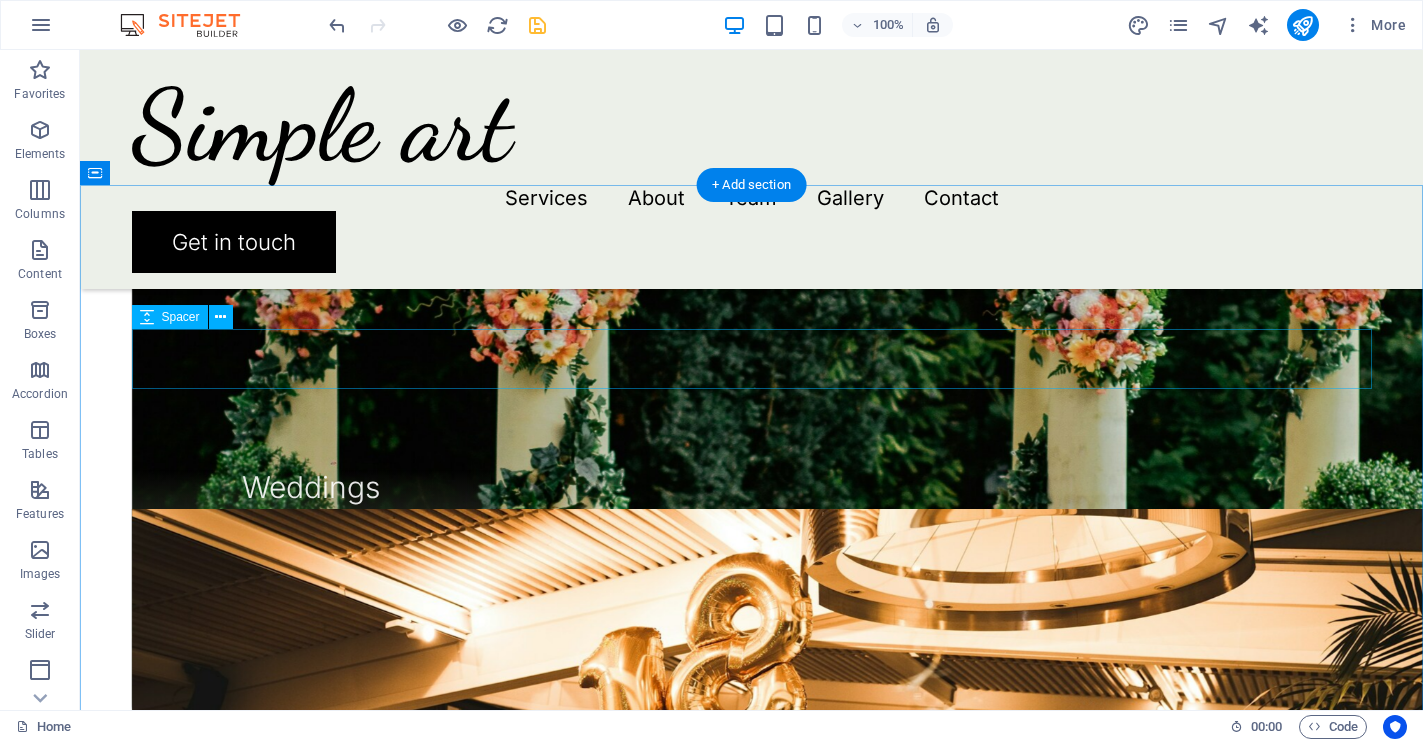 scroll, scrollTop: 1909, scrollLeft: 0, axis: vertical 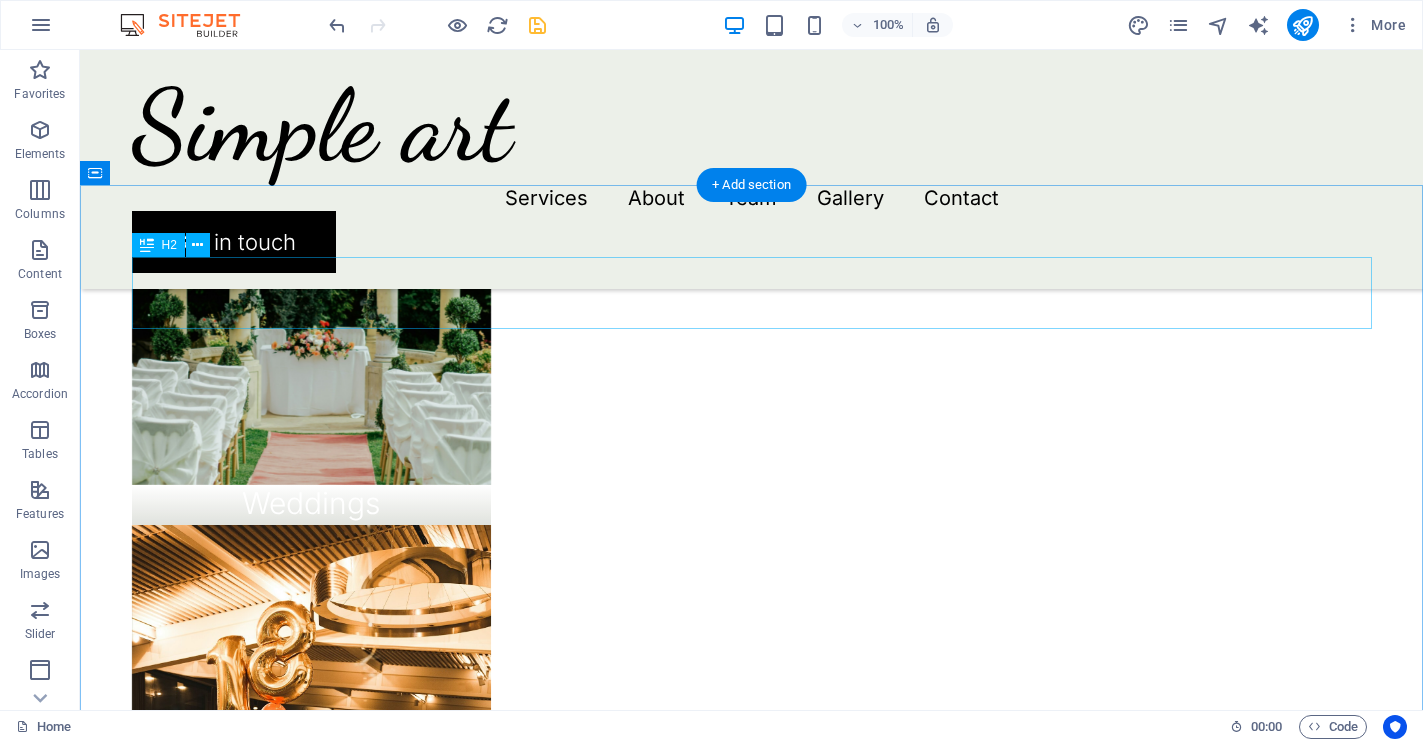 click on "People about us" at bounding box center (752, 1585) 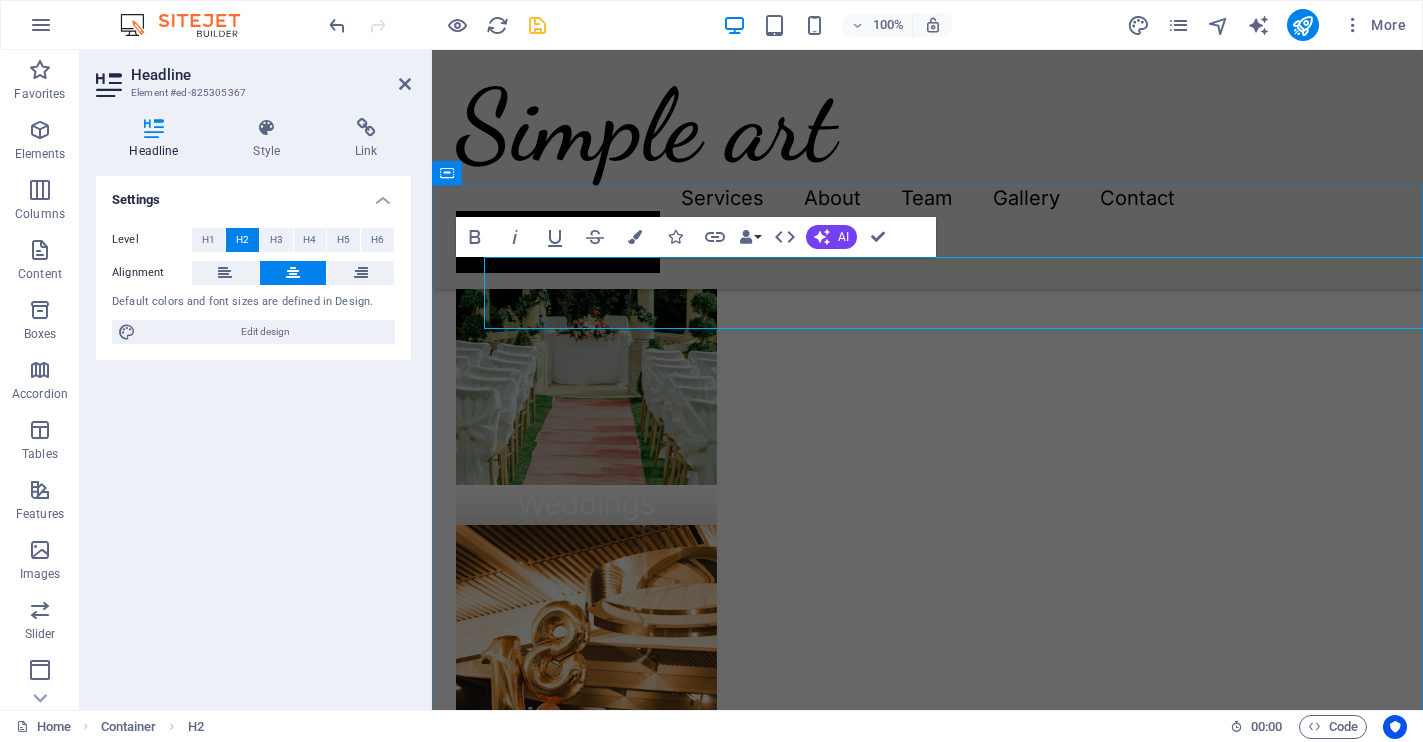 click on "People about us" at bounding box center (927, 1585) 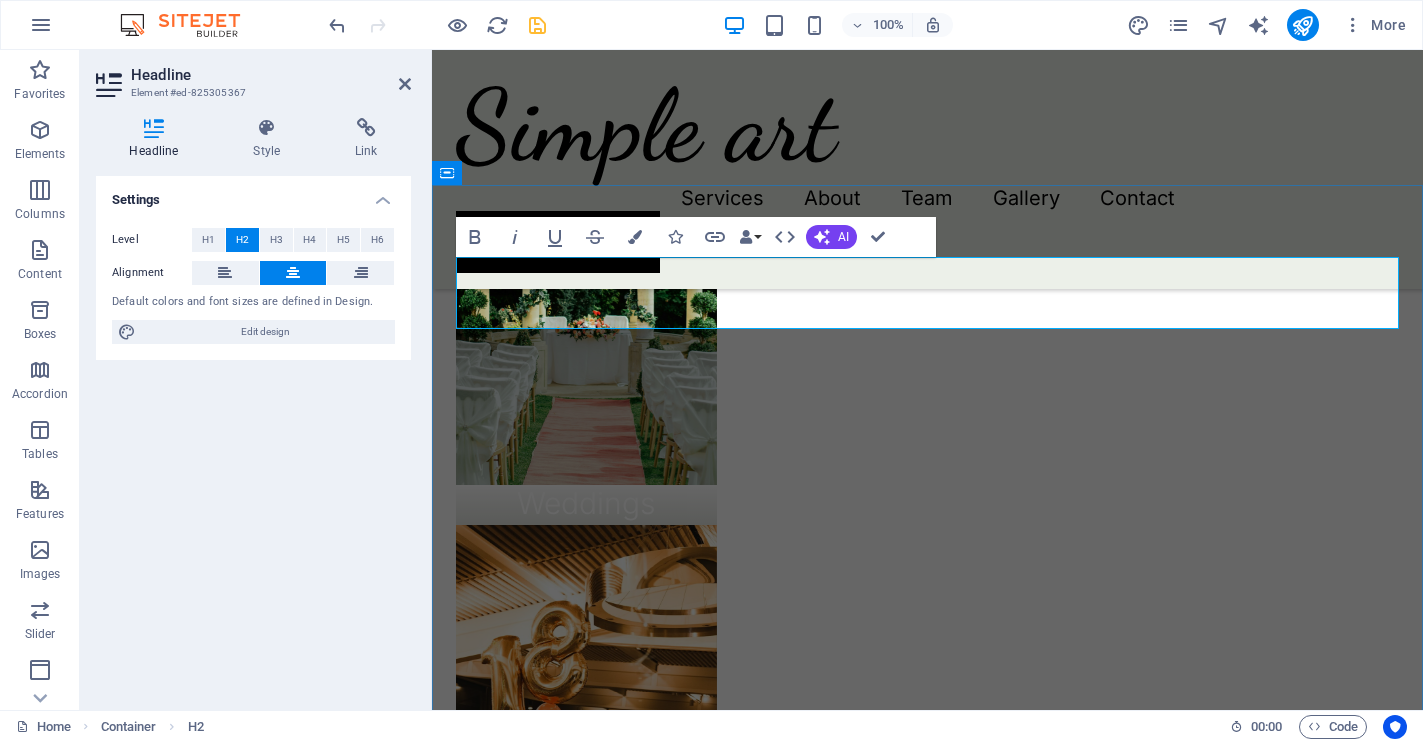 click on "People about us" at bounding box center (927, 1585) 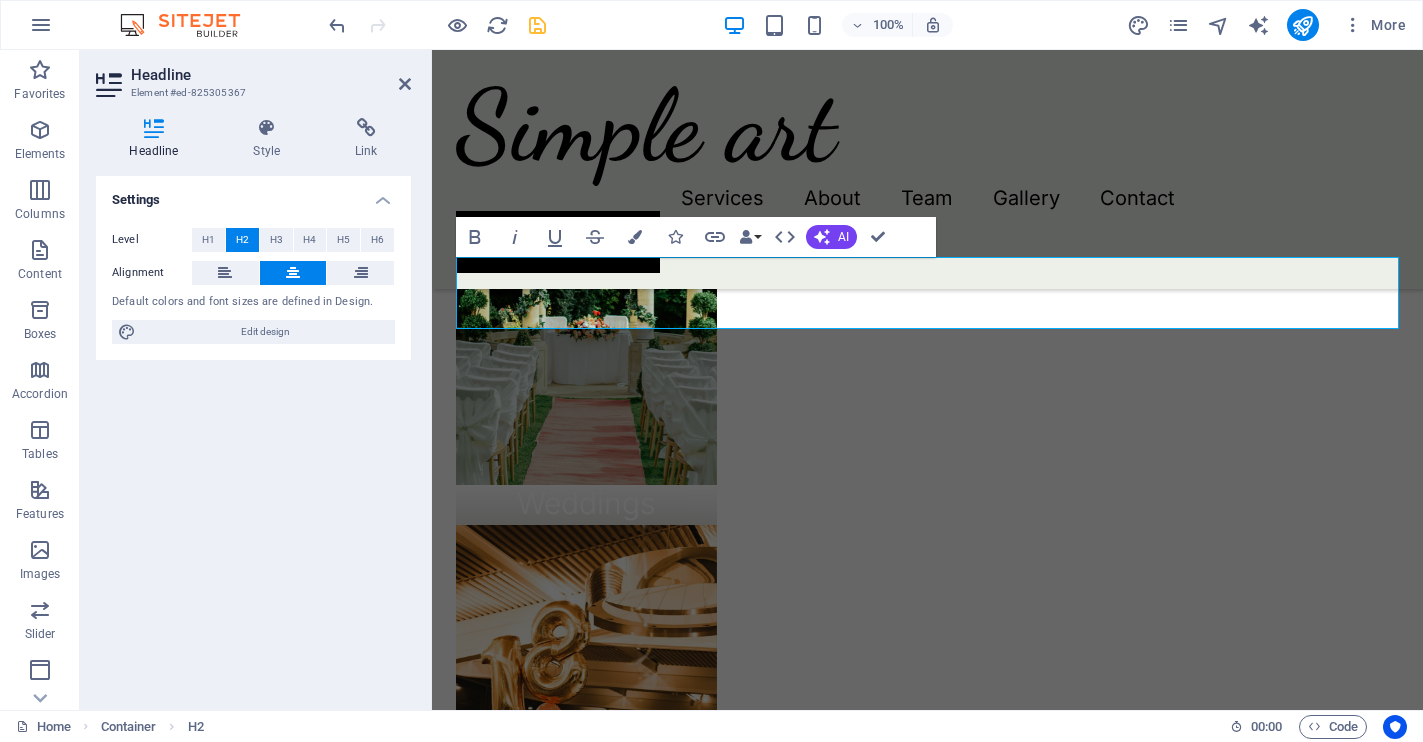 click on "Settings Level H1 H2 H3 H4 H5 H6 Alignment Default colors and font sizes are defined in Design. Edit design" at bounding box center [253, 435] 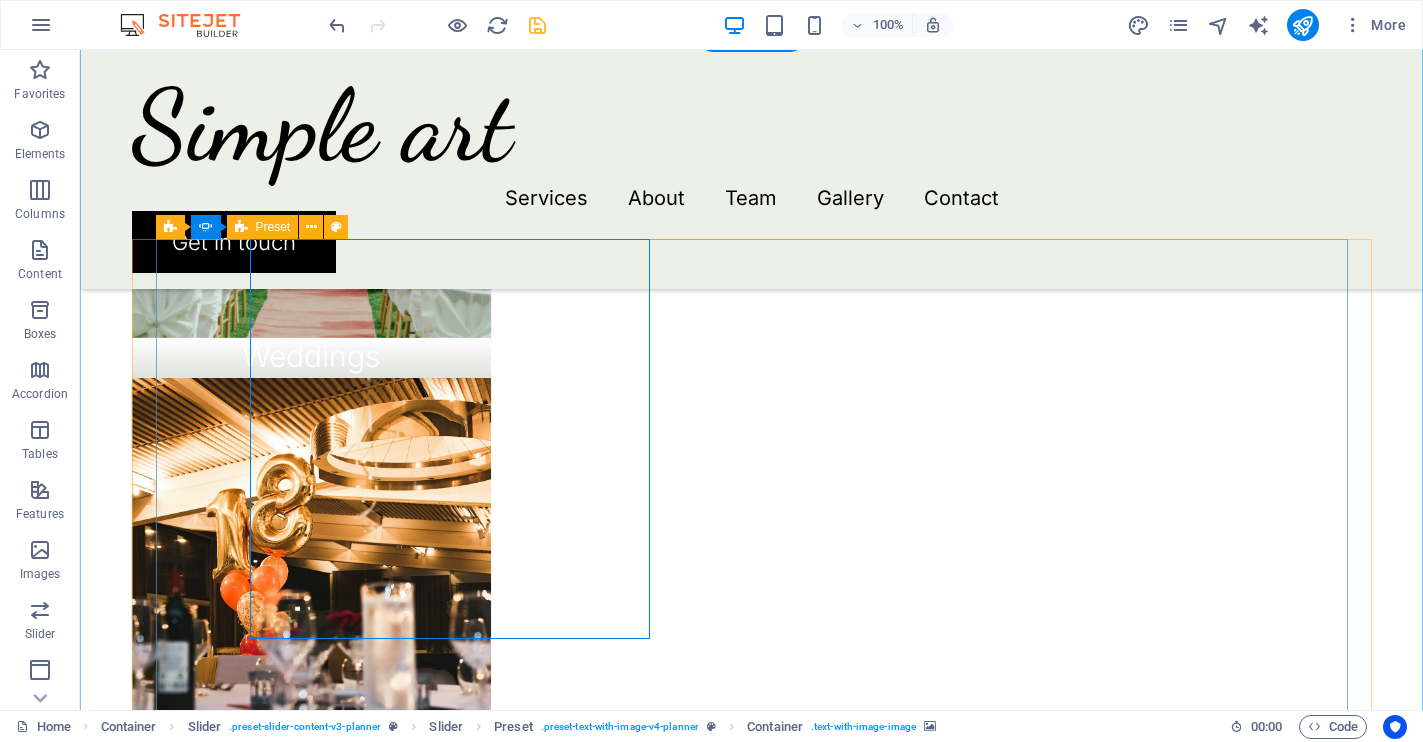 scroll, scrollTop: 2060, scrollLeft: 0, axis: vertical 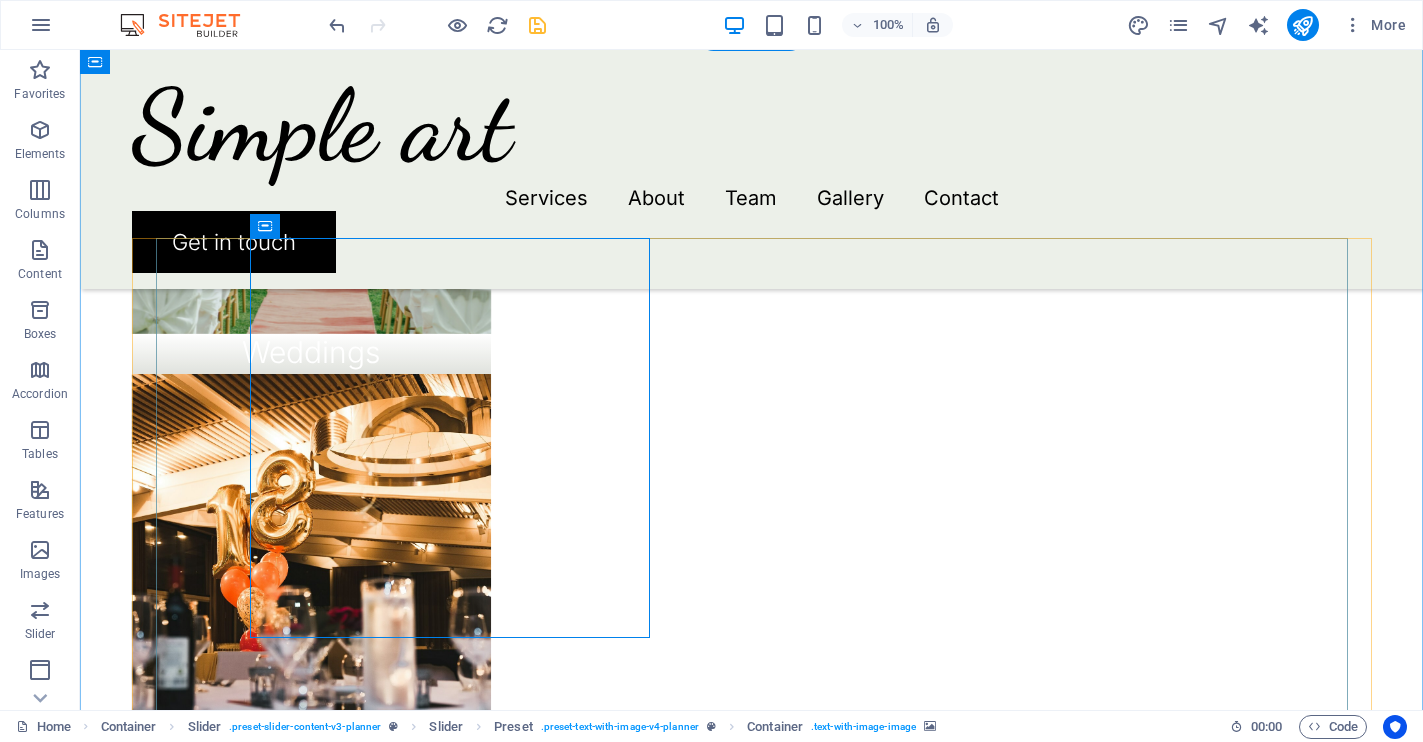click at bounding box center [-440, 3765] 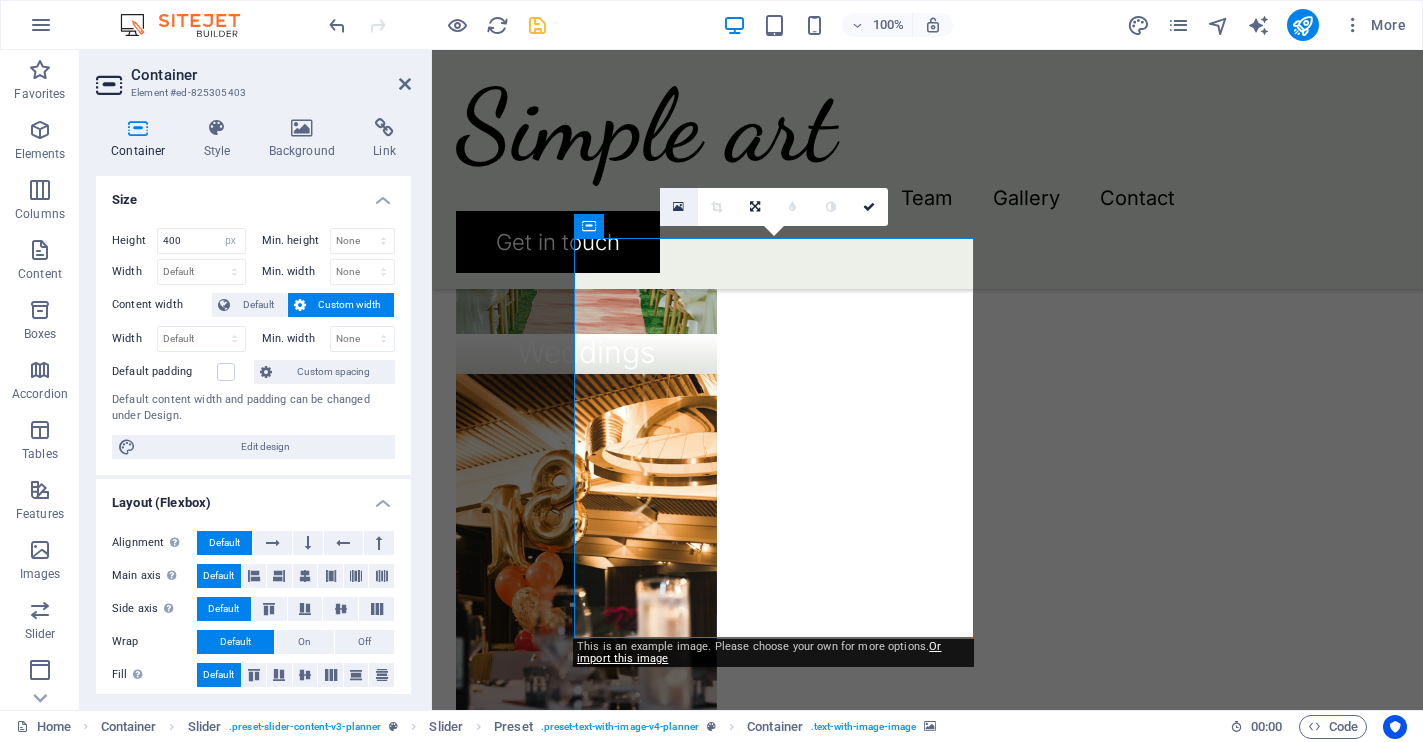 click at bounding box center (678, 207) 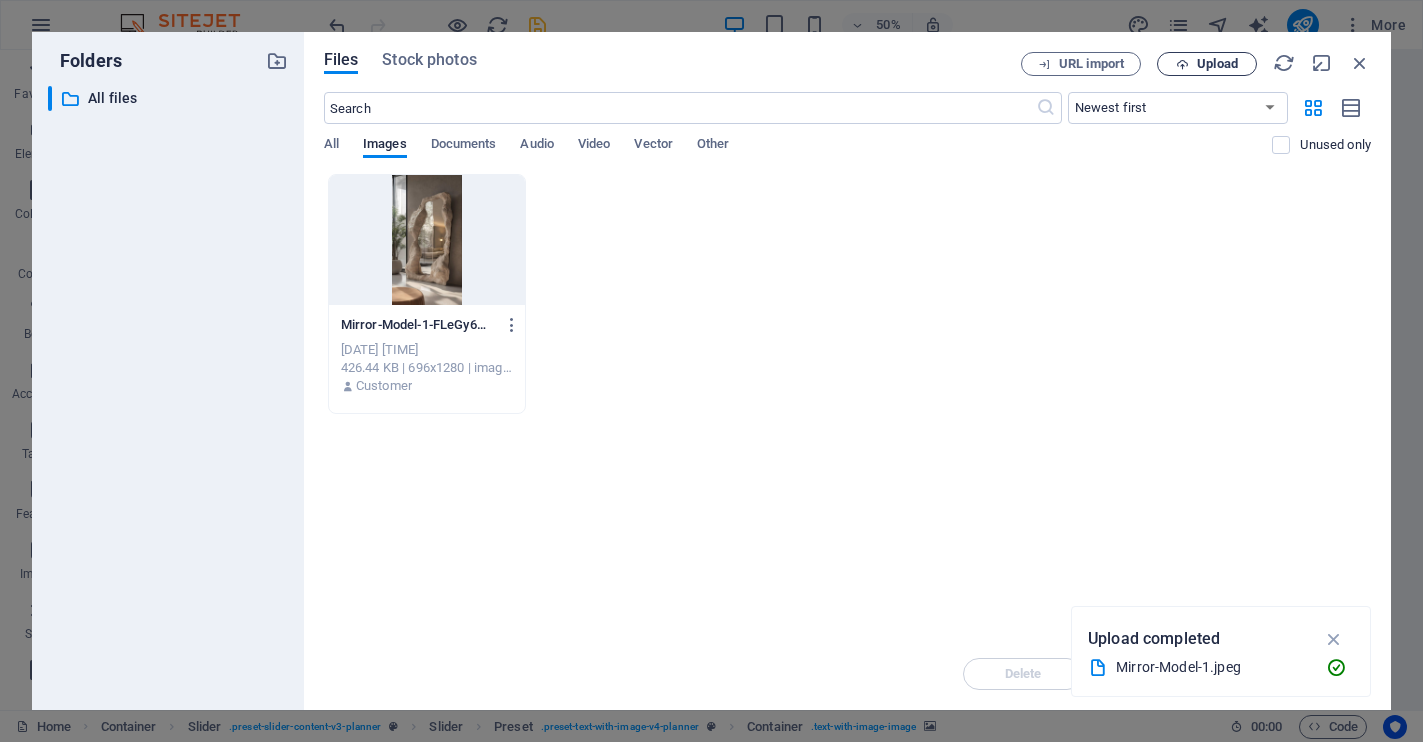 click at bounding box center [1182, 64] 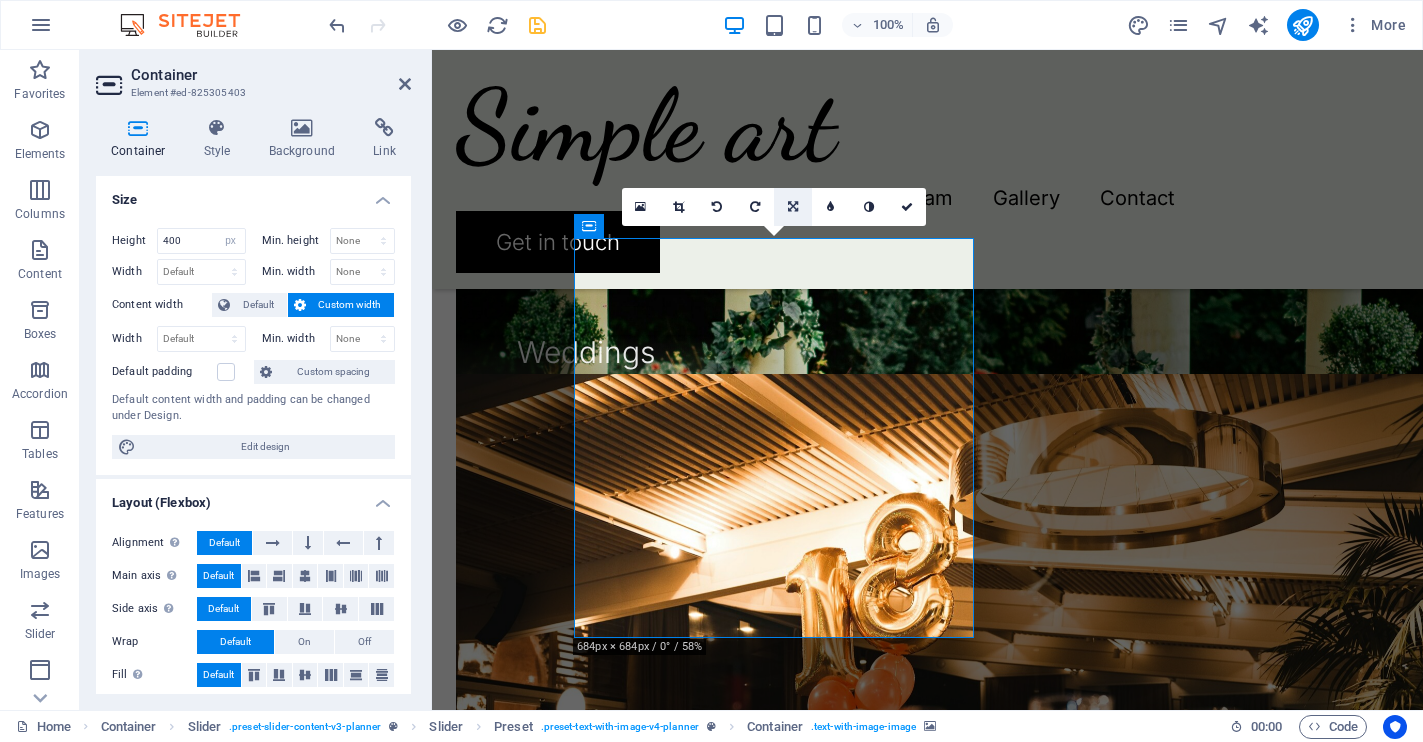 click at bounding box center (793, 207) 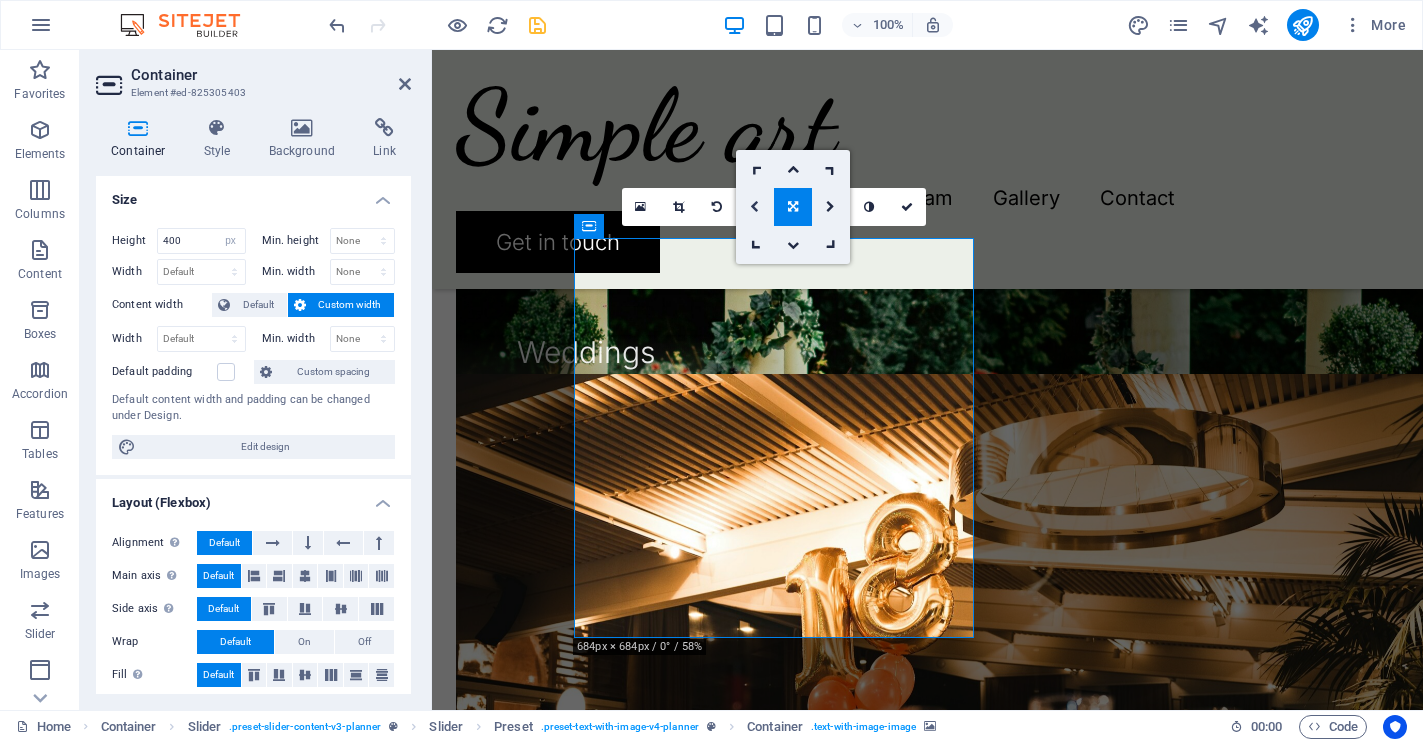 click at bounding box center (755, 207) 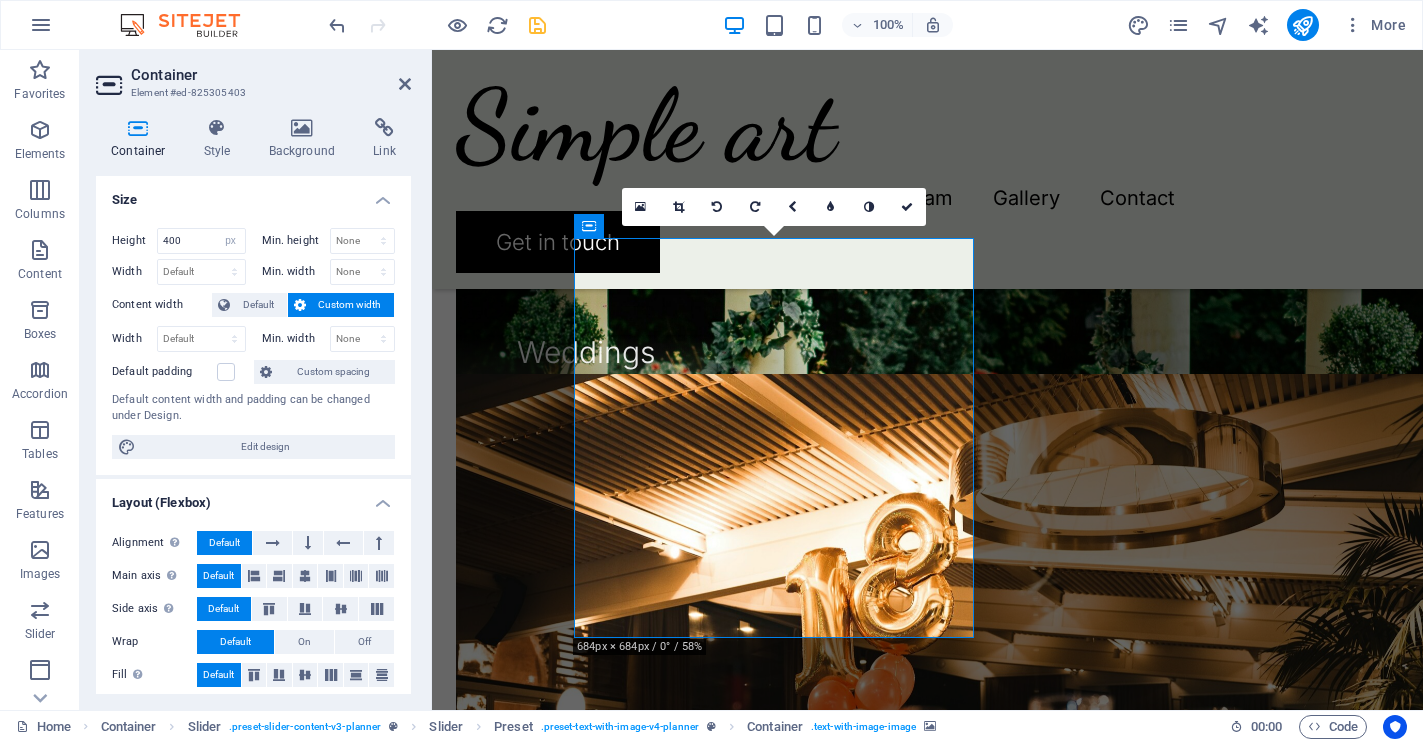 click at bounding box center (755, 207) 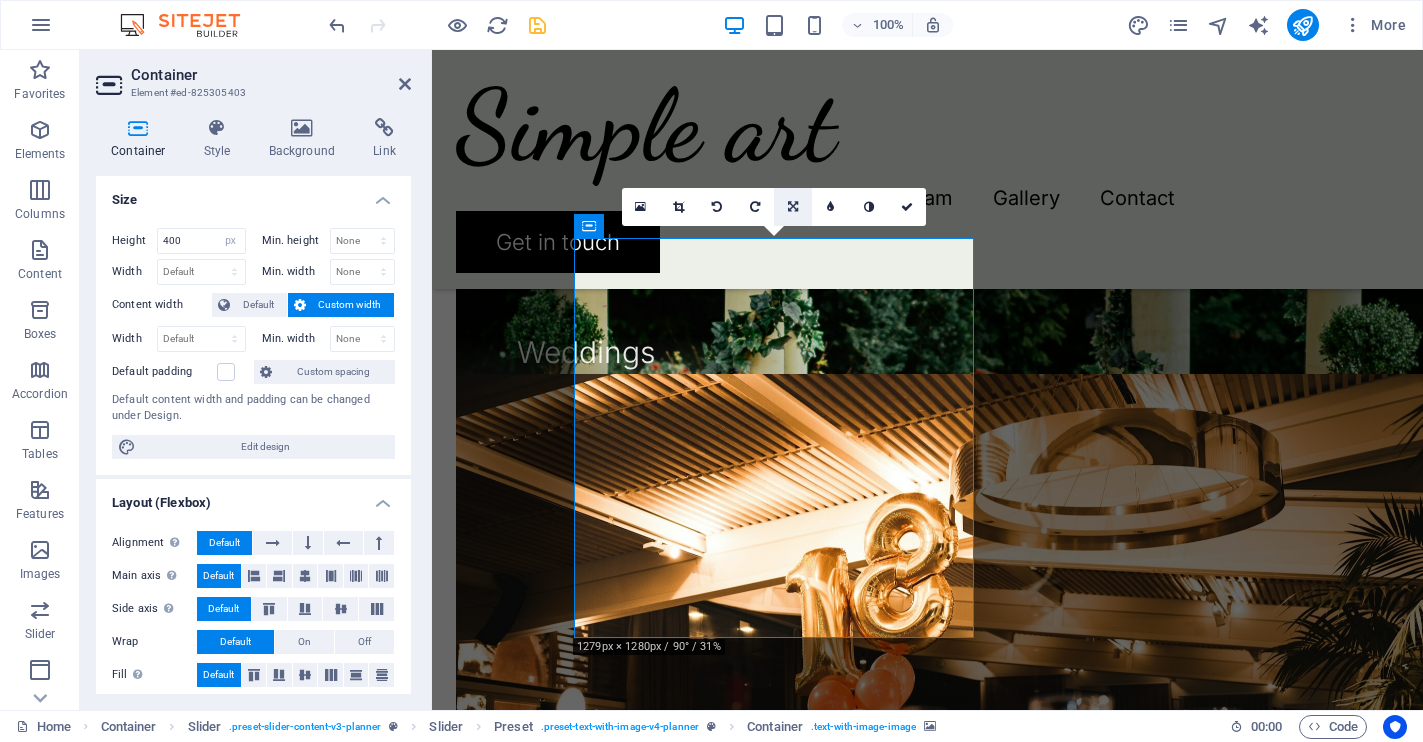 click at bounding box center (793, 207) 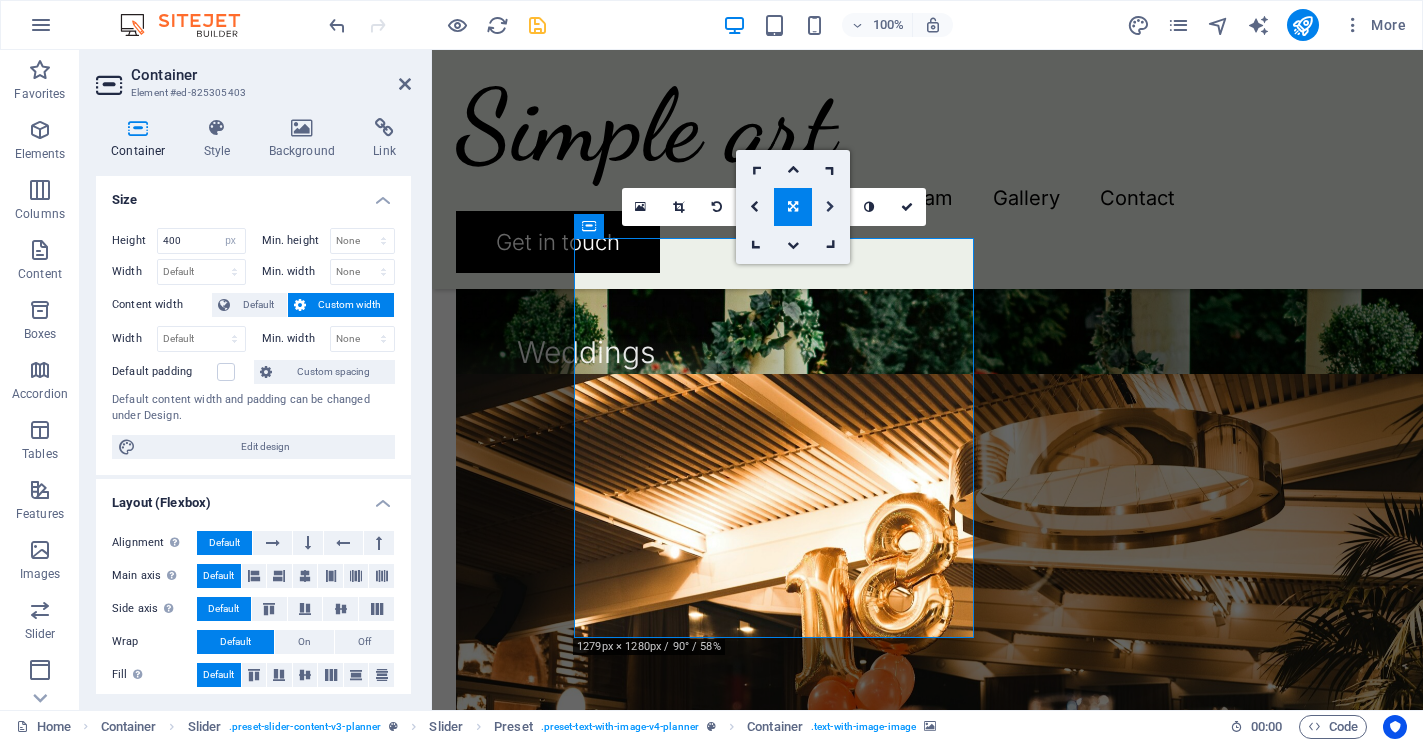 click at bounding box center [830, 207] 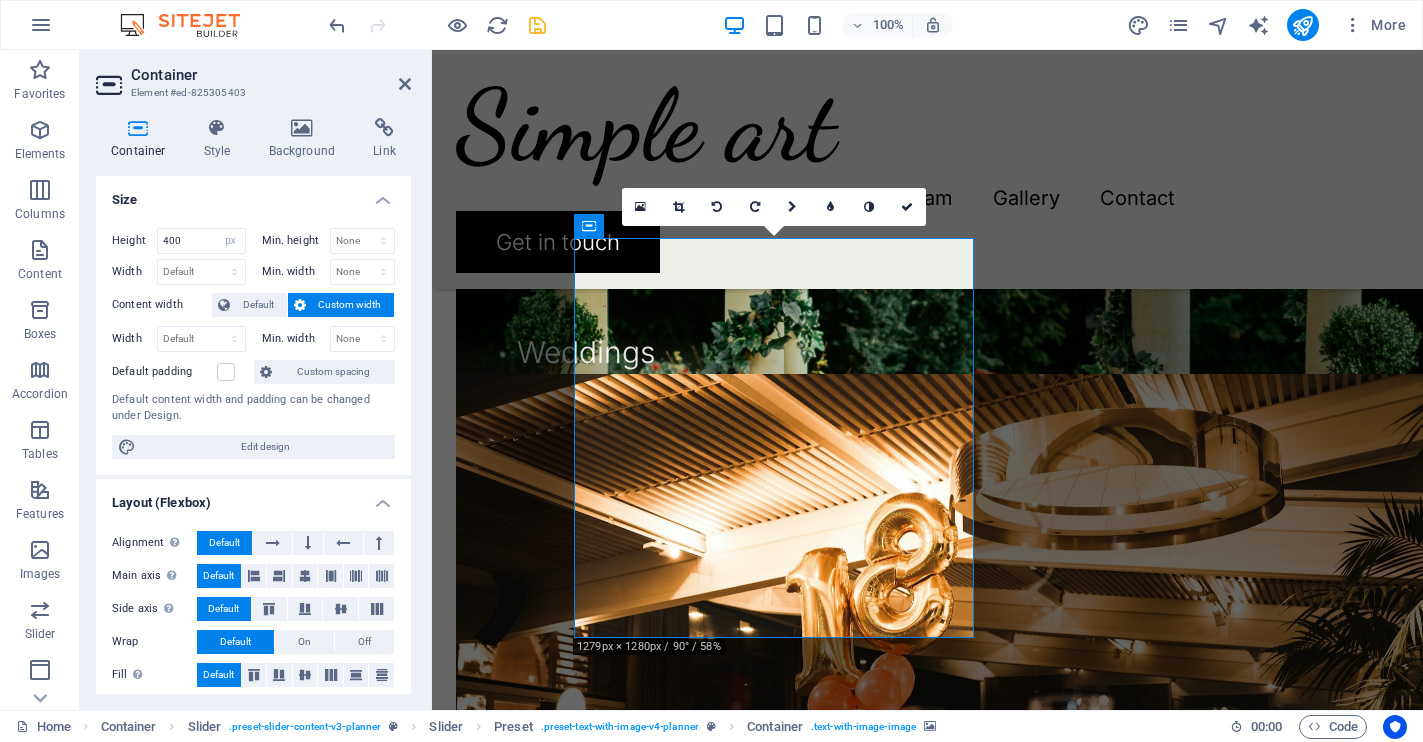 click at bounding box center [830, 207] 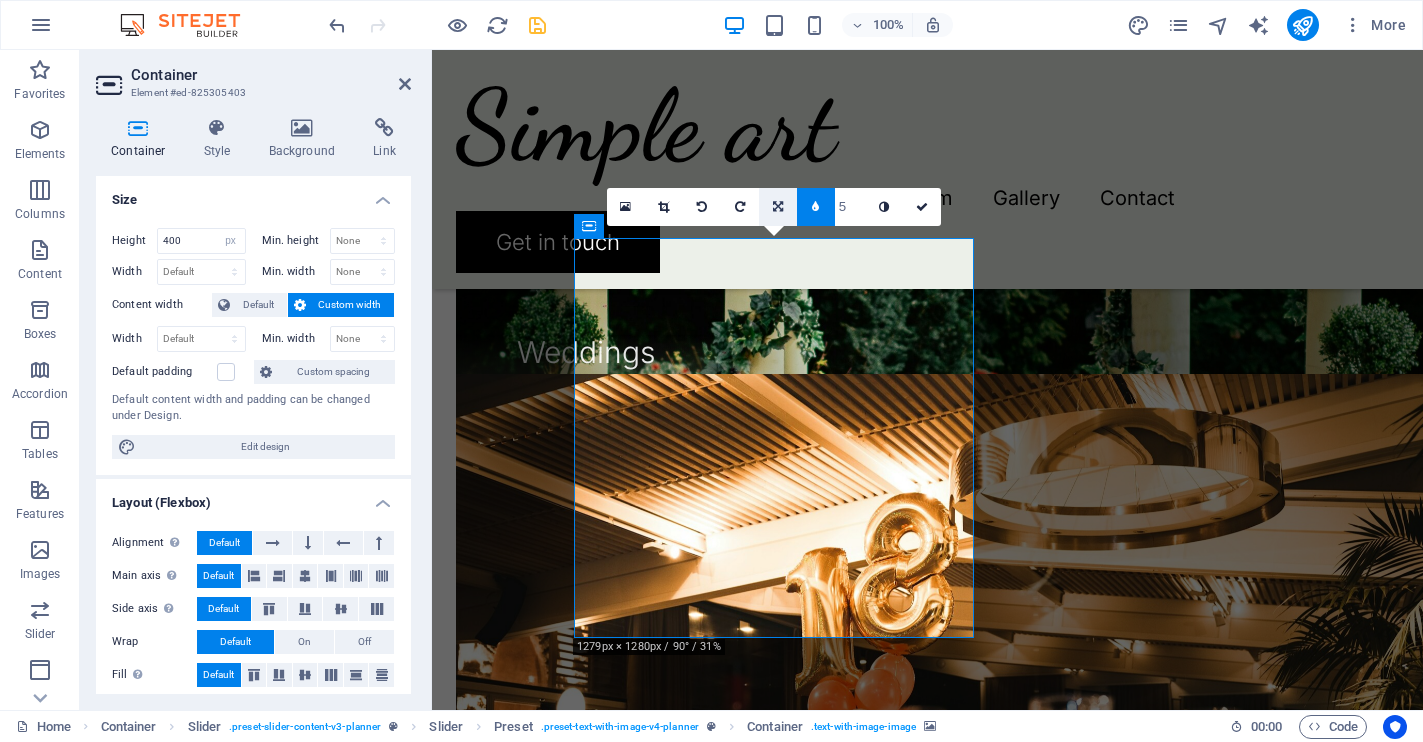 click at bounding box center (778, 207) 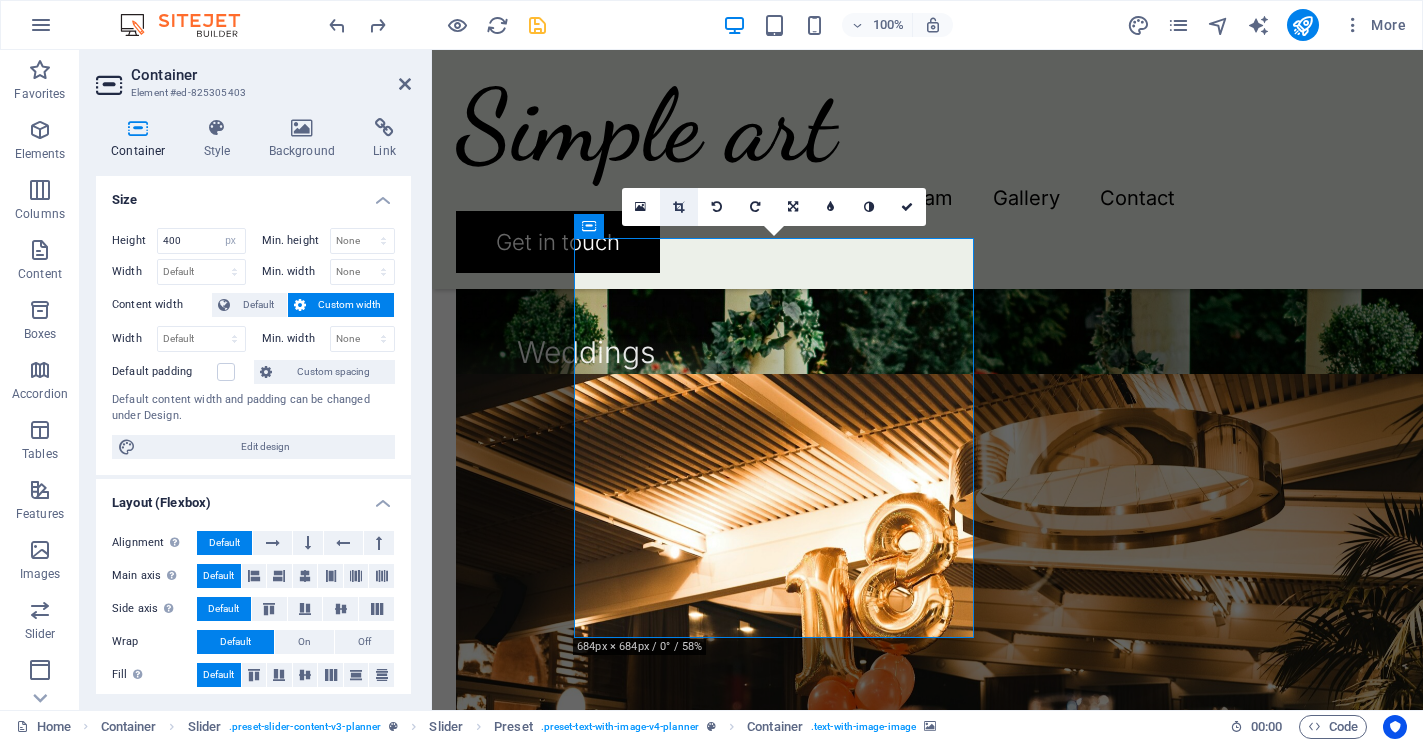 click at bounding box center (678, 207) 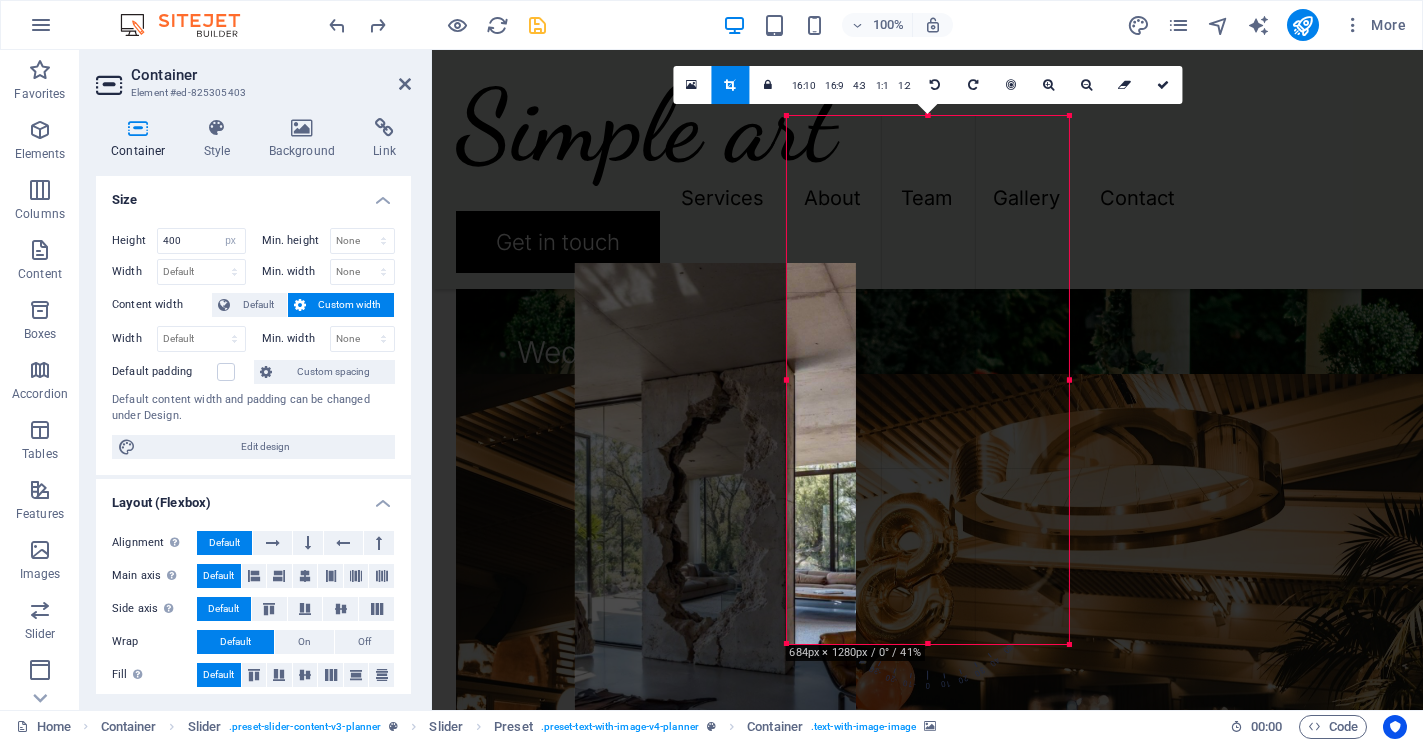 drag, startPoint x: 875, startPoint y: 415, endPoint x: 665, endPoint y: 561, distance: 255.76552 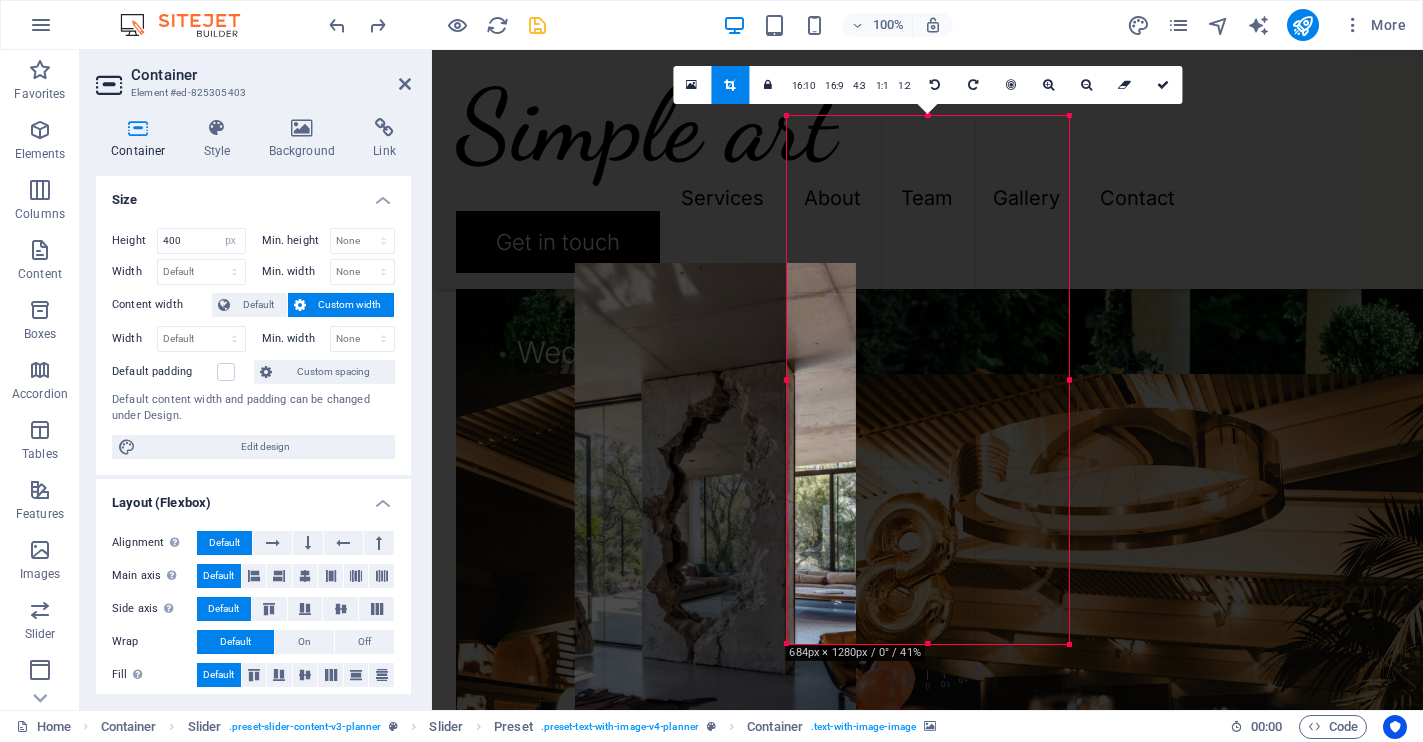click at bounding box center [715, 527] 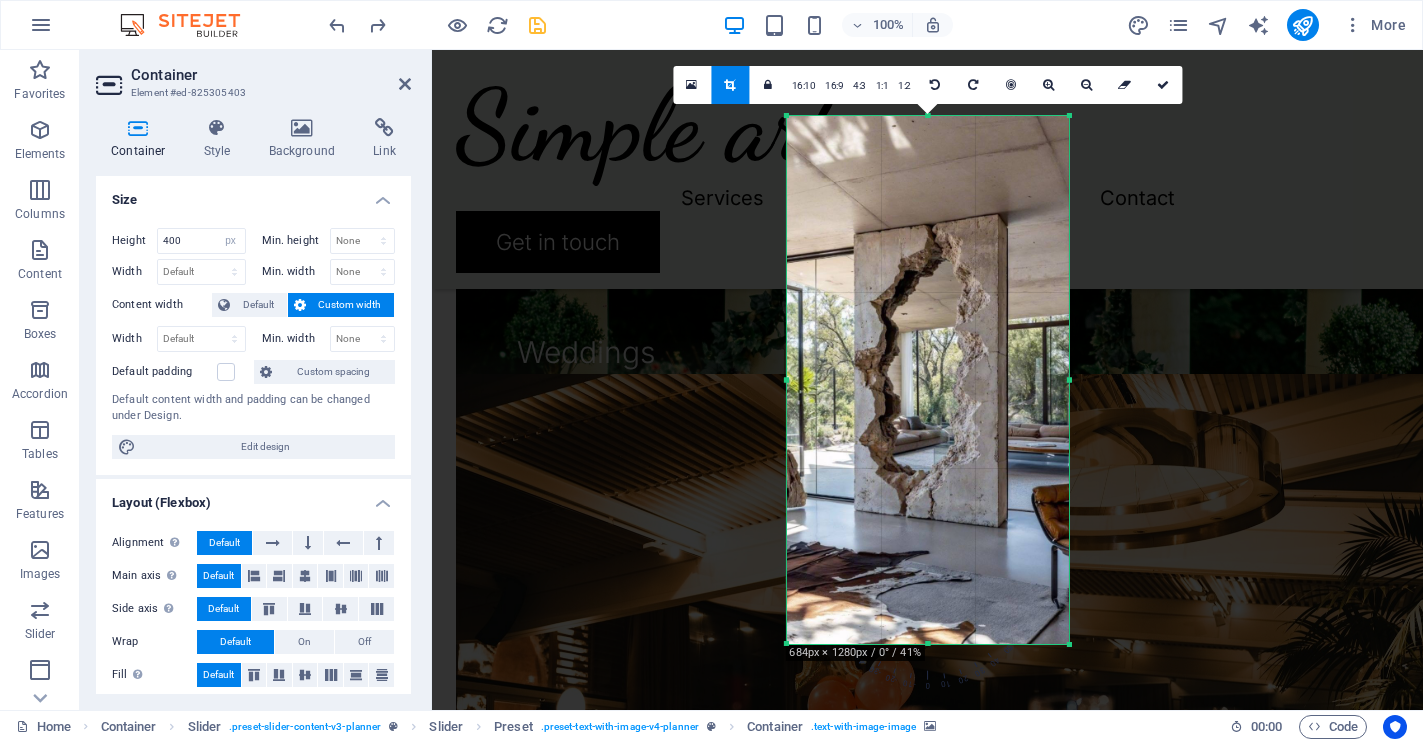 click at bounding box center [927, 1174] 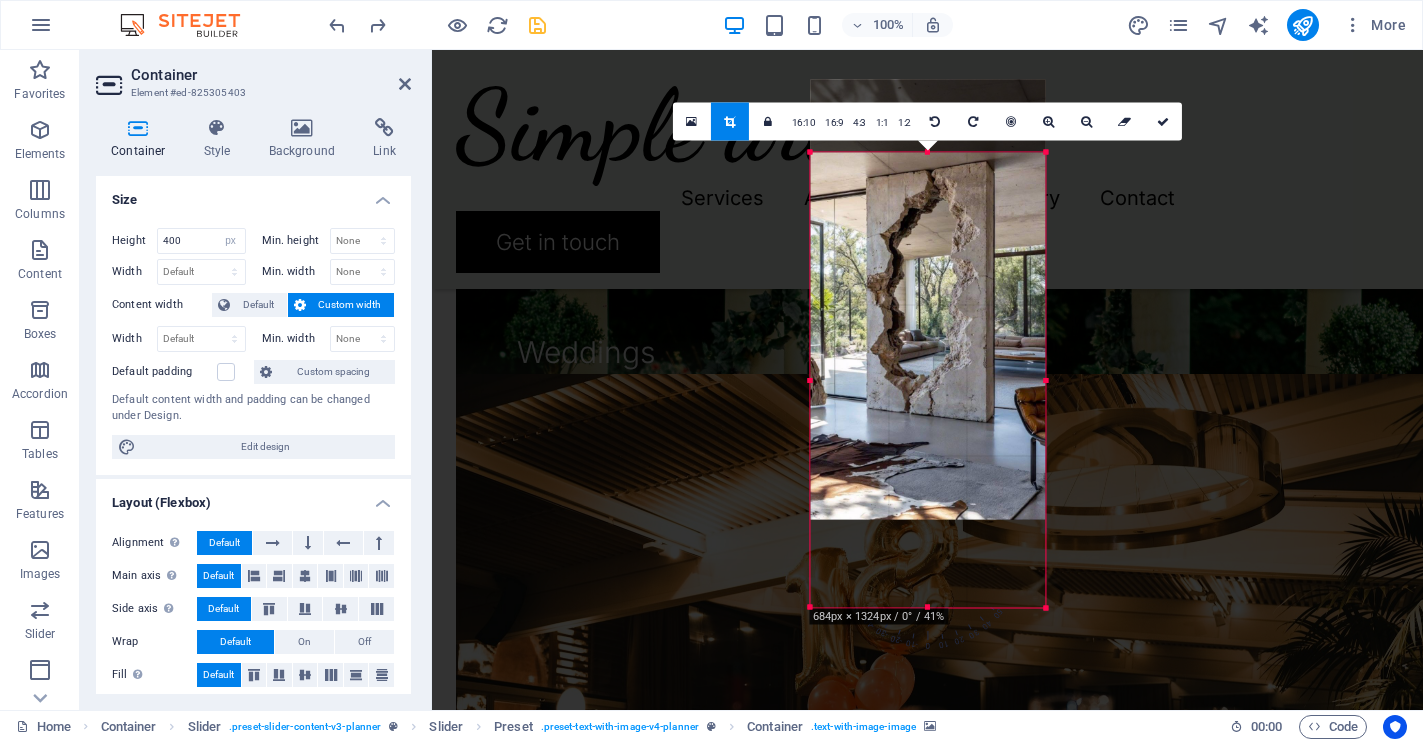 drag, startPoint x: 1068, startPoint y: 115, endPoint x: 1021, endPoint y: 188, distance: 86.821655 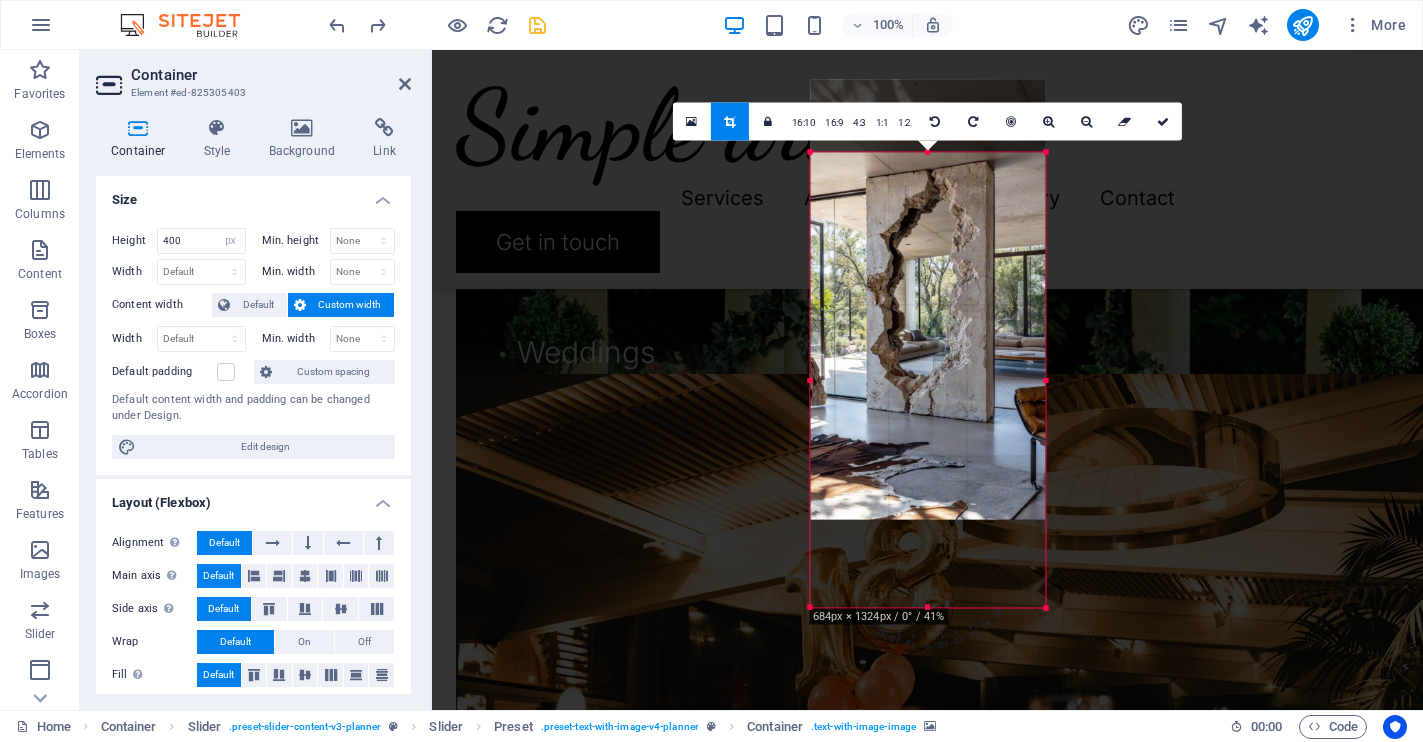 click on "180 170 160 150 140 130 120 110 100 90 80 70 60 50 40 30 20 10 0 -10 -20 -30 -40 -50 -60 -70 -80 -90 -100 -110 -120 -130 -140 -150 -160 -170 684px × 1324px / 0° / 41% 16:10 16:9 4:3 1:1 1:2 0" at bounding box center (927, 380) 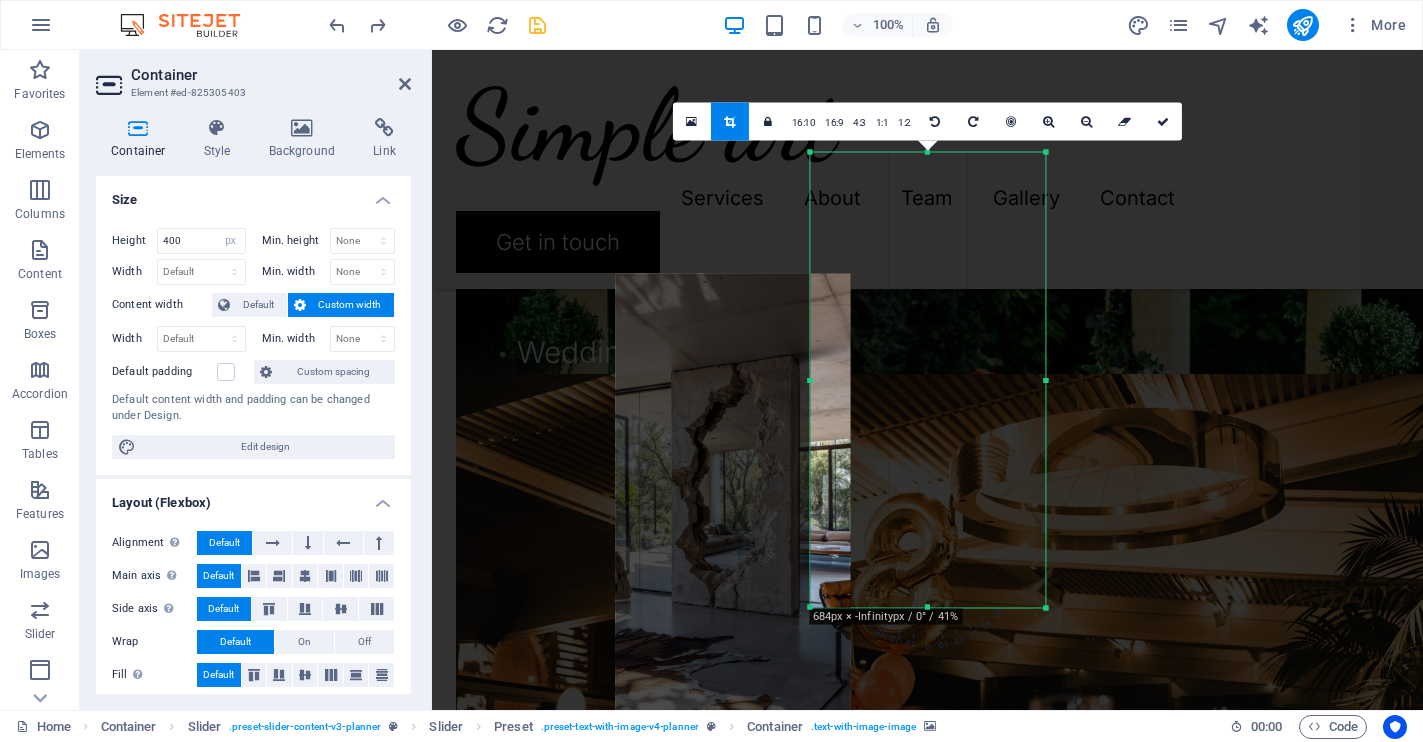 drag, startPoint x: 1008, startPoint y: 212, endPoint x: 814, endPoint y: 398, distance: 268.7601 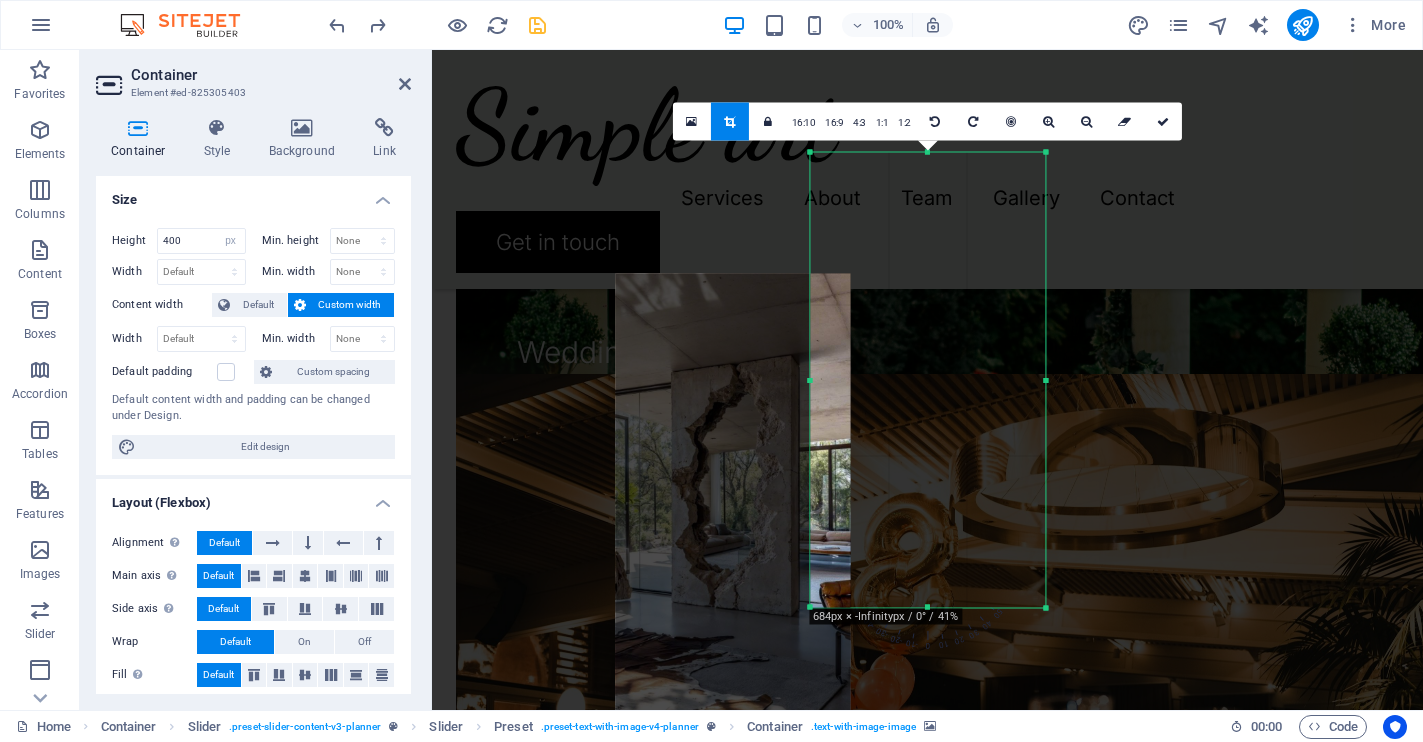 click at bounding box center [732, 494] 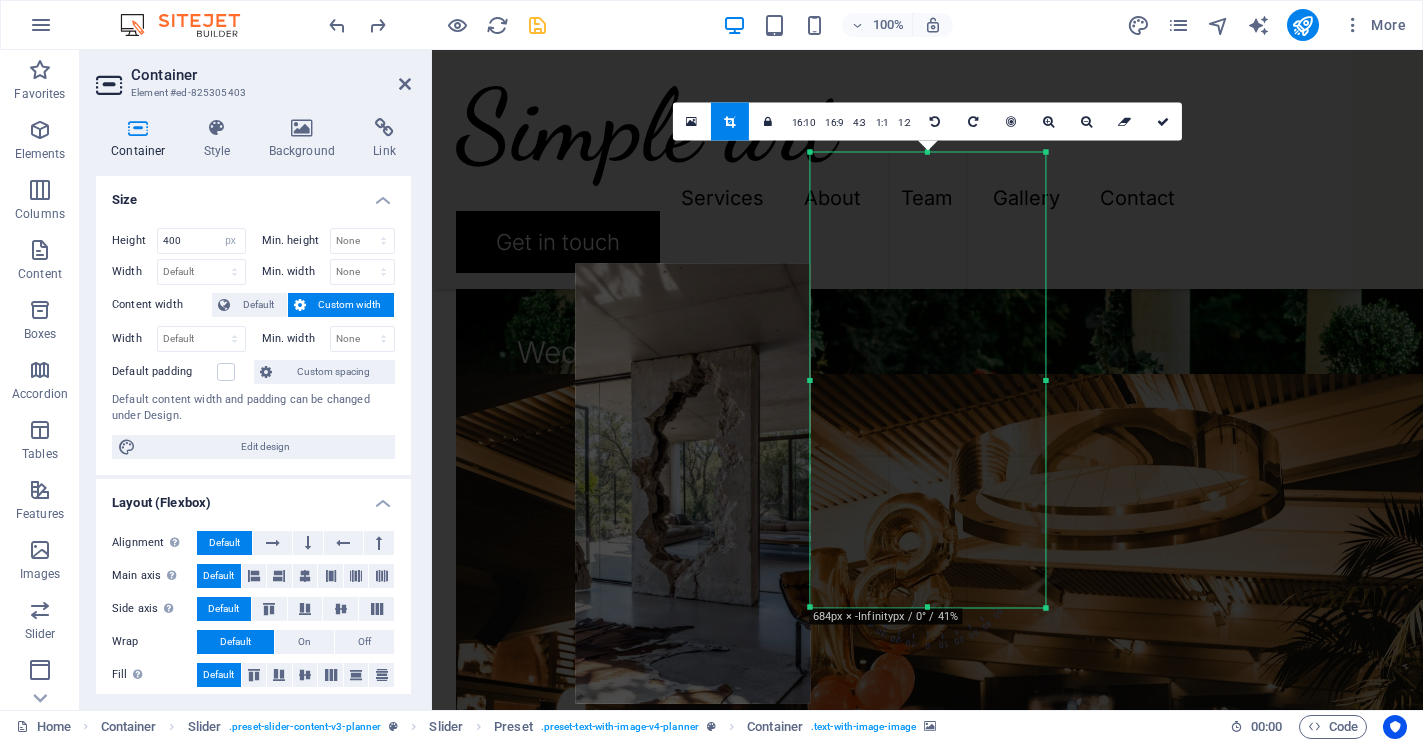 drag, startPoint x: 814, startPoint y: 398, endPoint x: 774, endPoint y: 388, distance: 41.231056 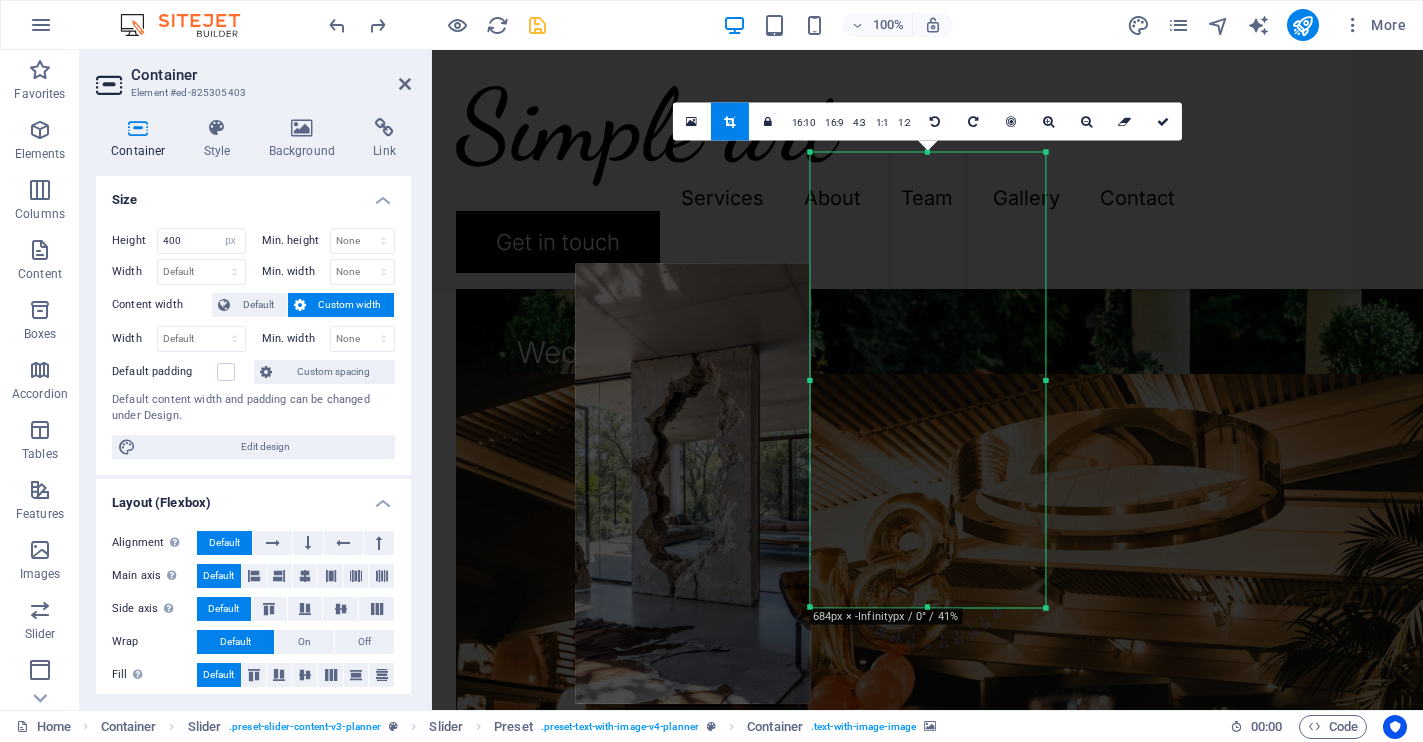 click at bounding box center (692, 484) 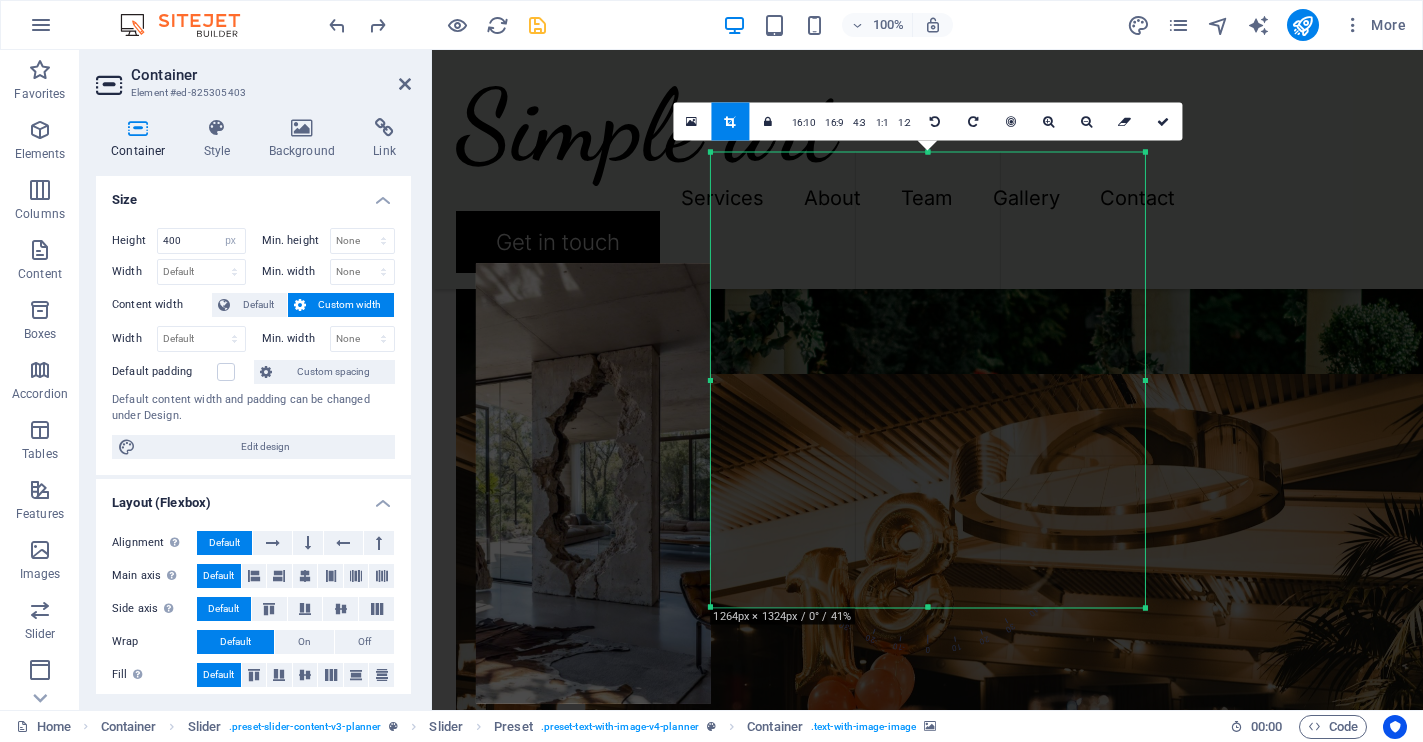 drag, startPoint x: 811, startPoint y: 383, endPoint x: 612, endPoint y: 398, distance: 199.56453 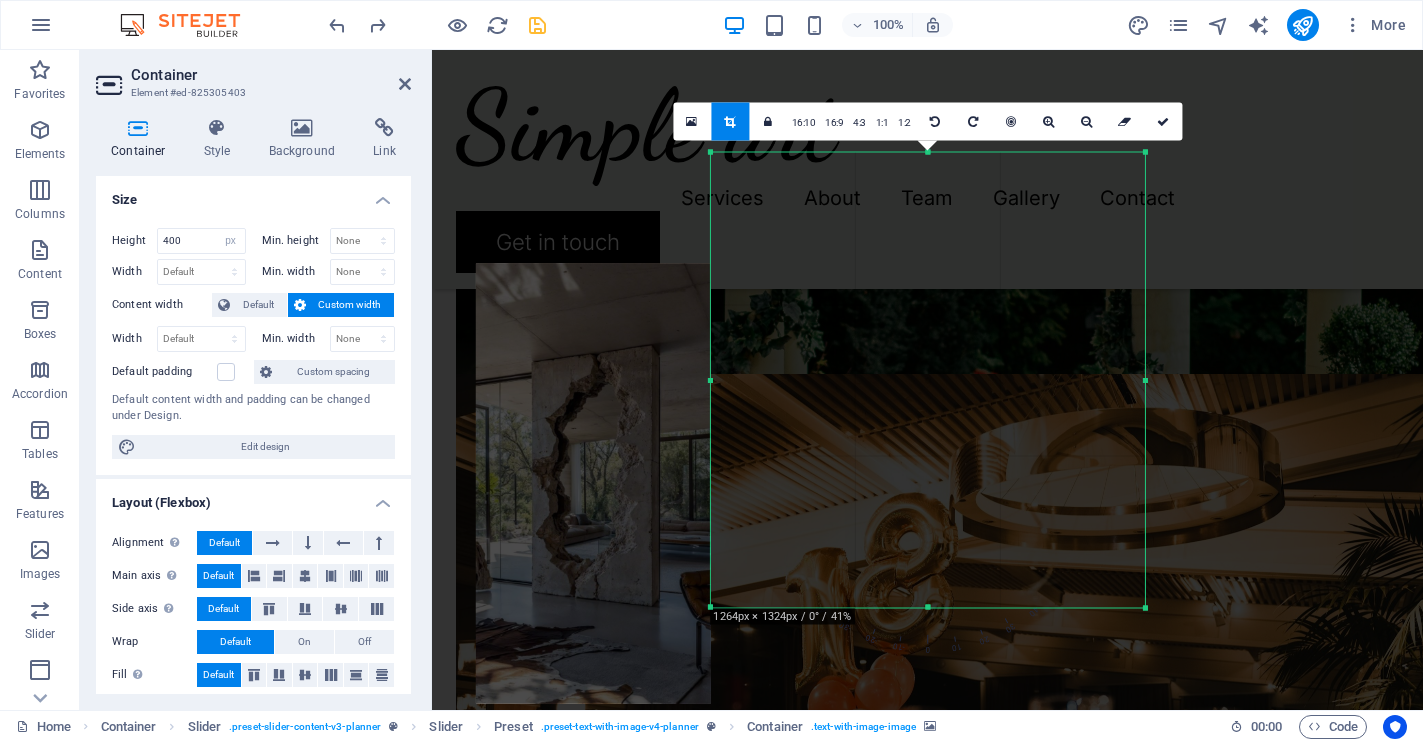 click on "180 170 160 150 140 130 120 110 100 90 80 70 60 50 40 30 20 10 0 -10 -20 -30 -40 -50 -60 -70 -80 -90 -100 -110 -120 -130 -140 -150 -160 -170 1264px × 1324px / 0° / 41% 16:10 16:9 4:3 1:1 1:2 0" at bounding box center [927, 380] 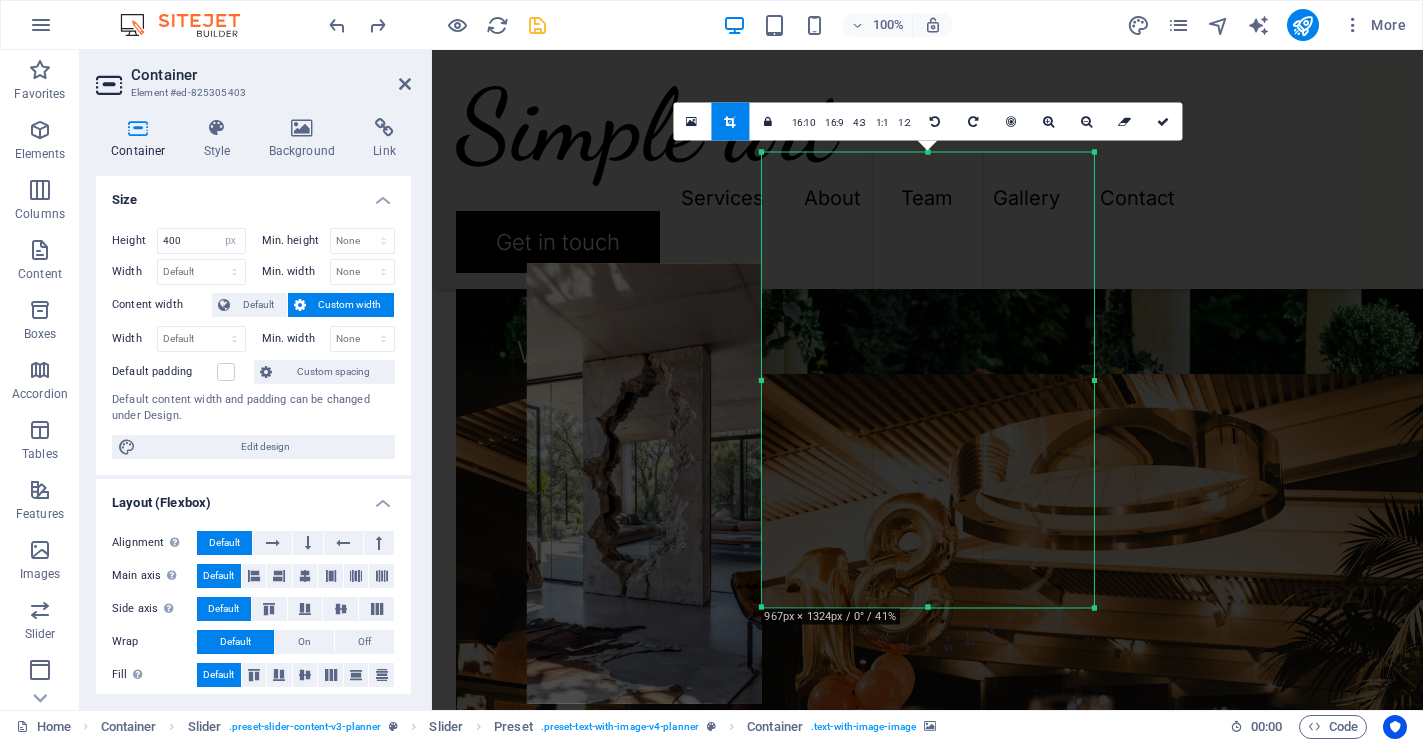 drag, startPoint x: 710, startPoint y: 383, endPoint x: 811, endPoint y: 379, distance: 101.07918 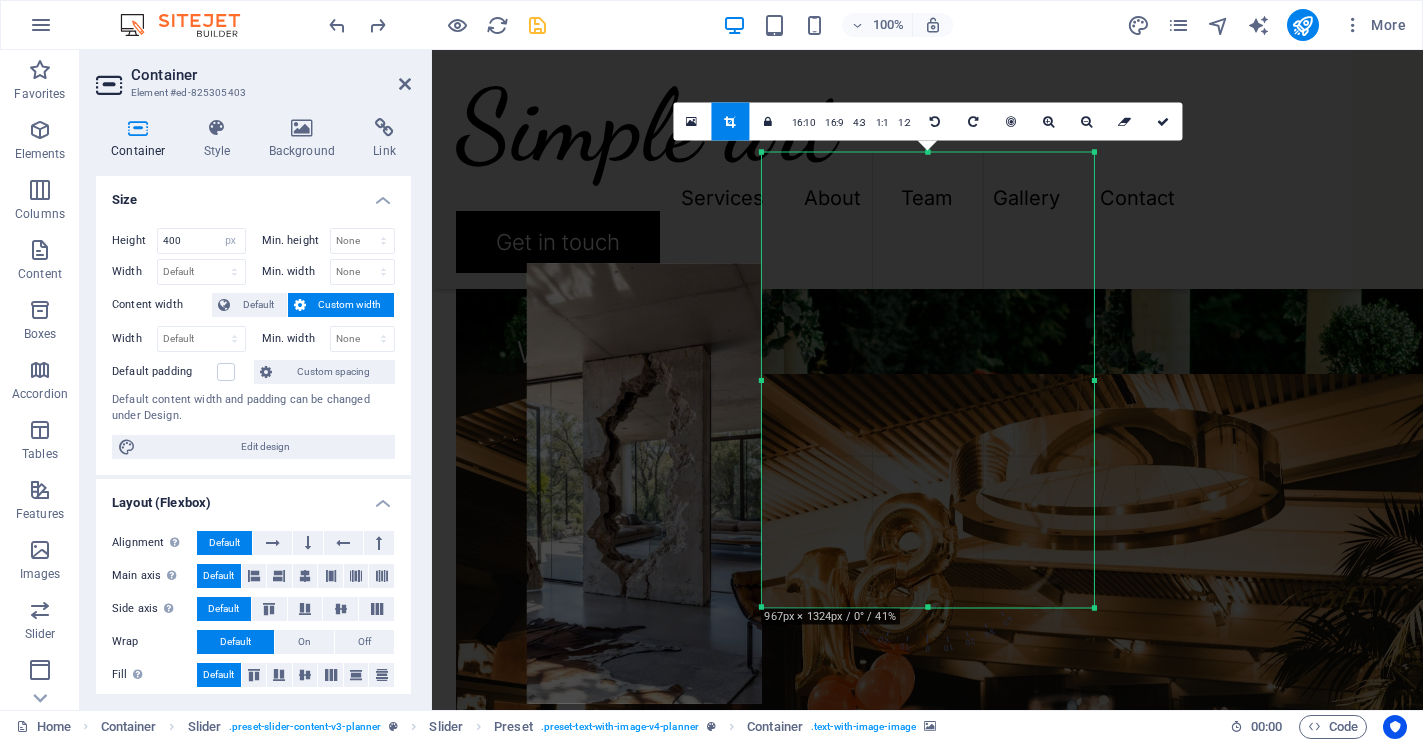 click on "180 170 160 150 140 130 120 110 100 90 80 70 60 50 40 30 20 10 0 -10 -20 -30 -40 -50 -60 -70 -80 -90 -100 -110 -120 -130 -140 -150 -160 -170 967px × 1324px / 0° / 41% 16:10 16:9 4:3 1:1 1:2 0" at bounding box center [927, 380] 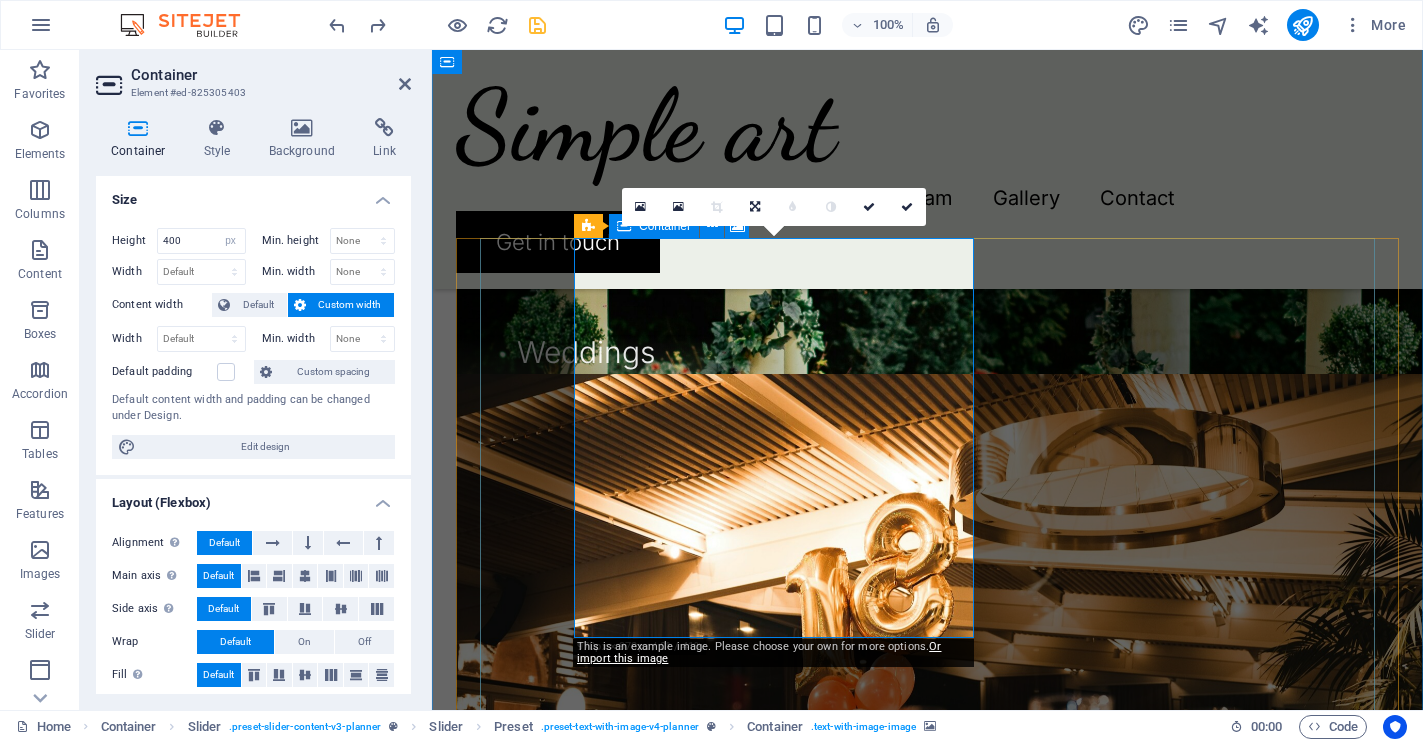 click on "Add elements" at bounding box center [-27, 4082] 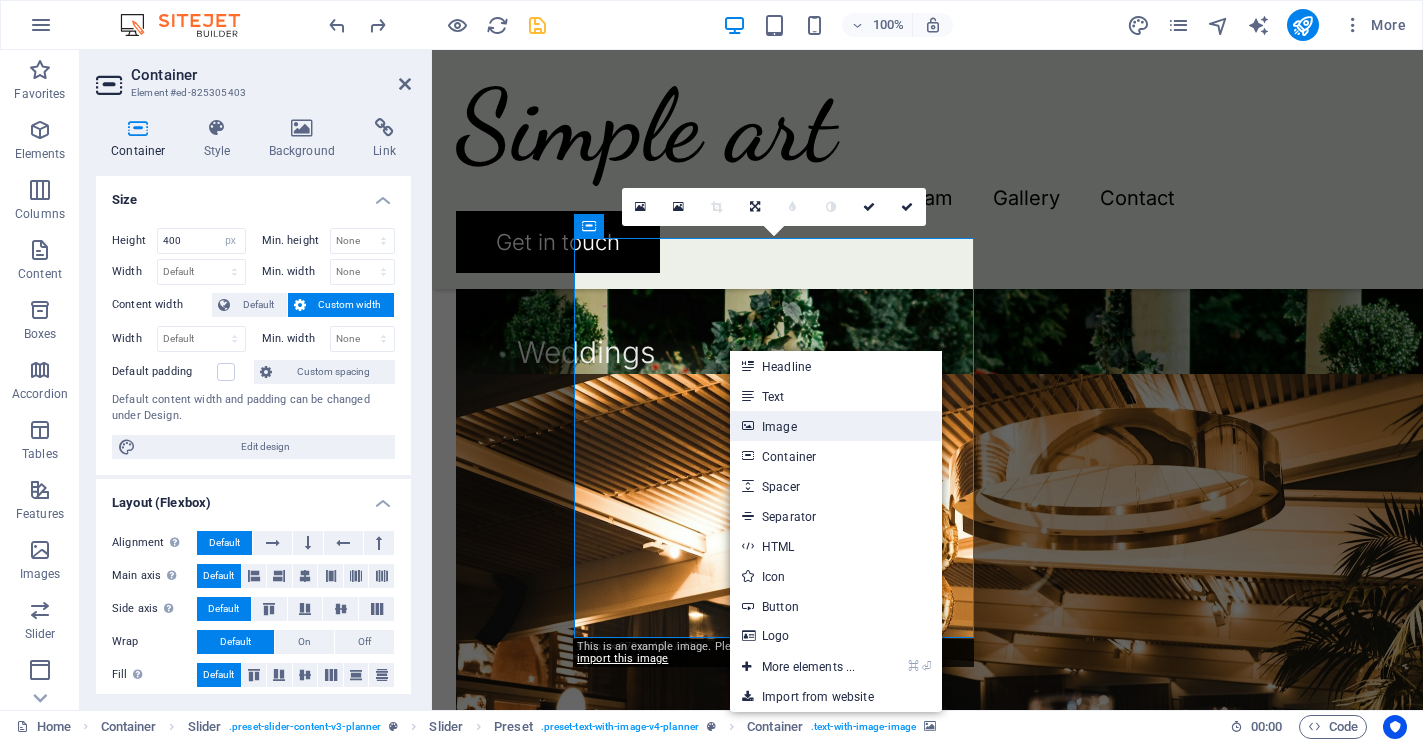 click on "Image" at bounding box center (836, 426) 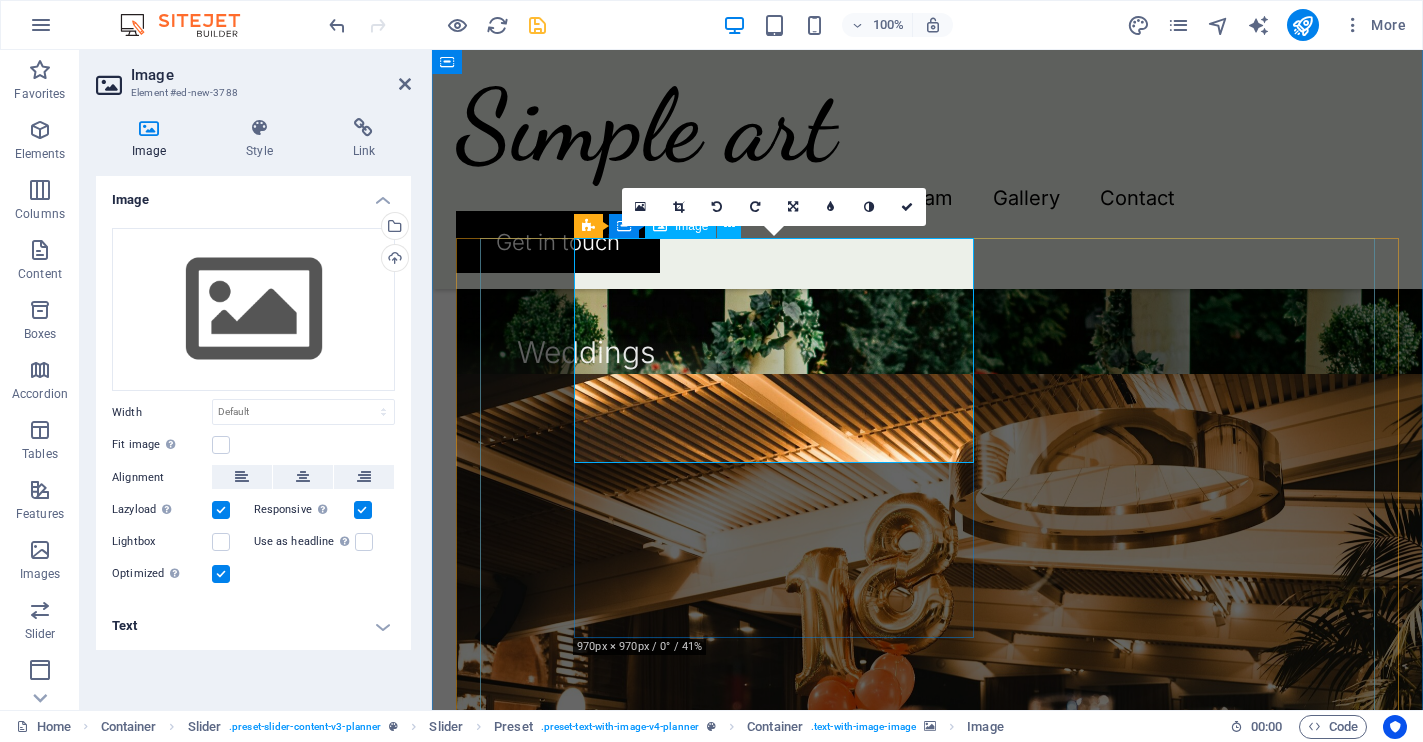 click at bounding box center (32, 4093) 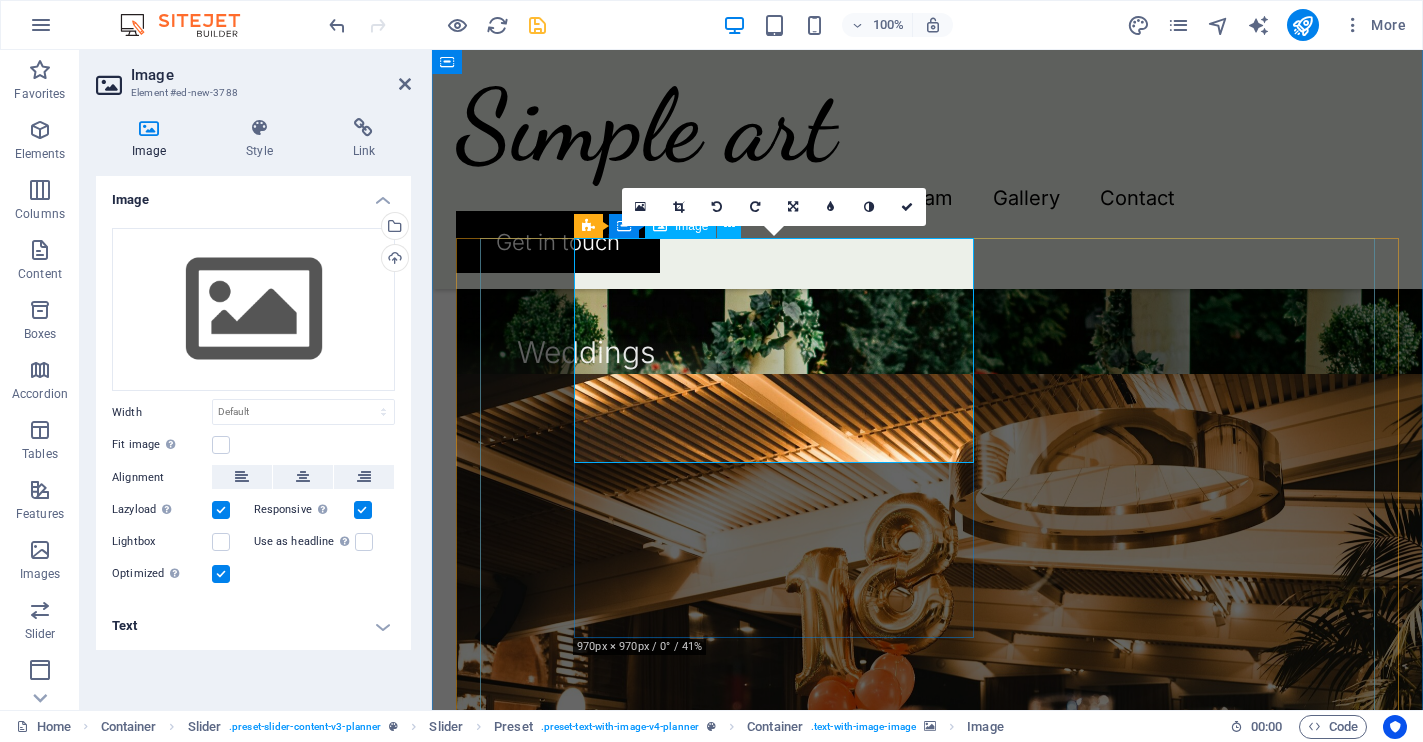 click at bounding box center (32, 3781) 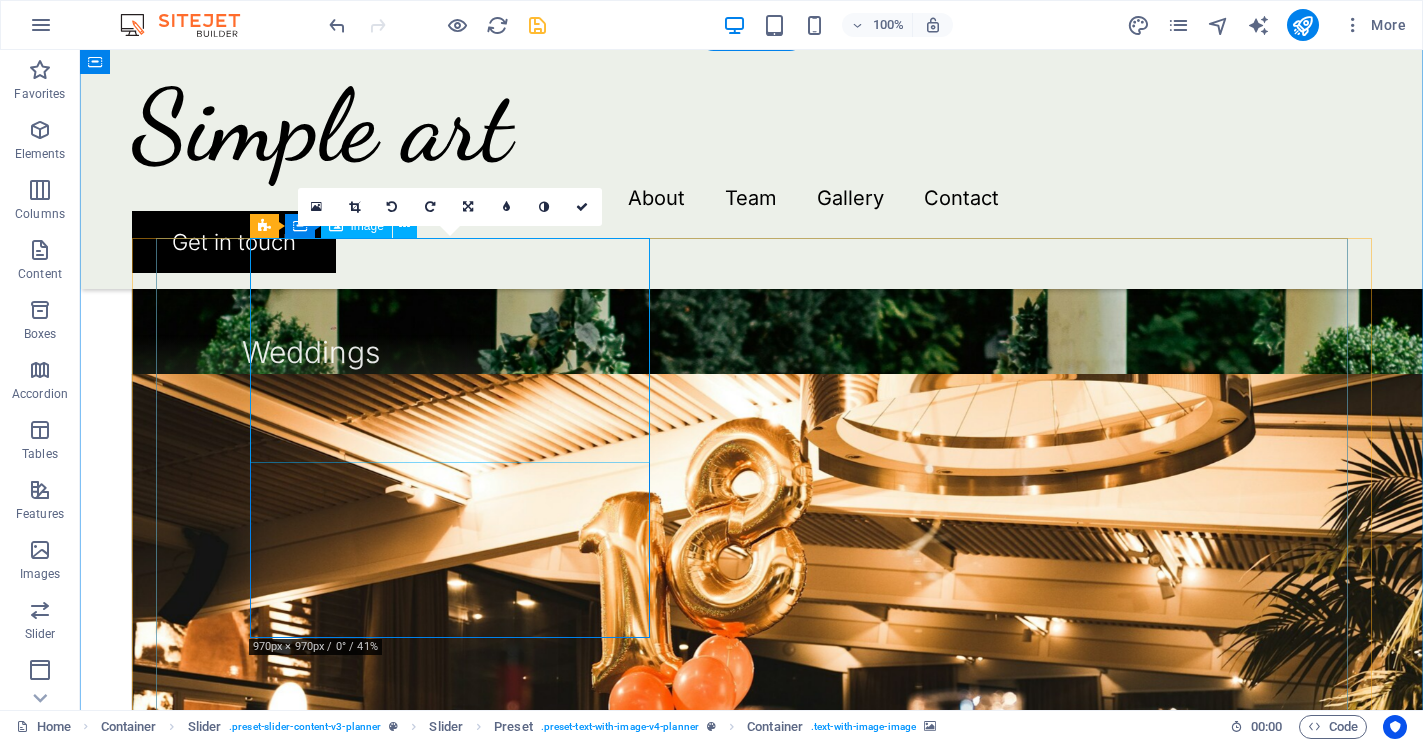 click at bounding box center (-440, 4077) 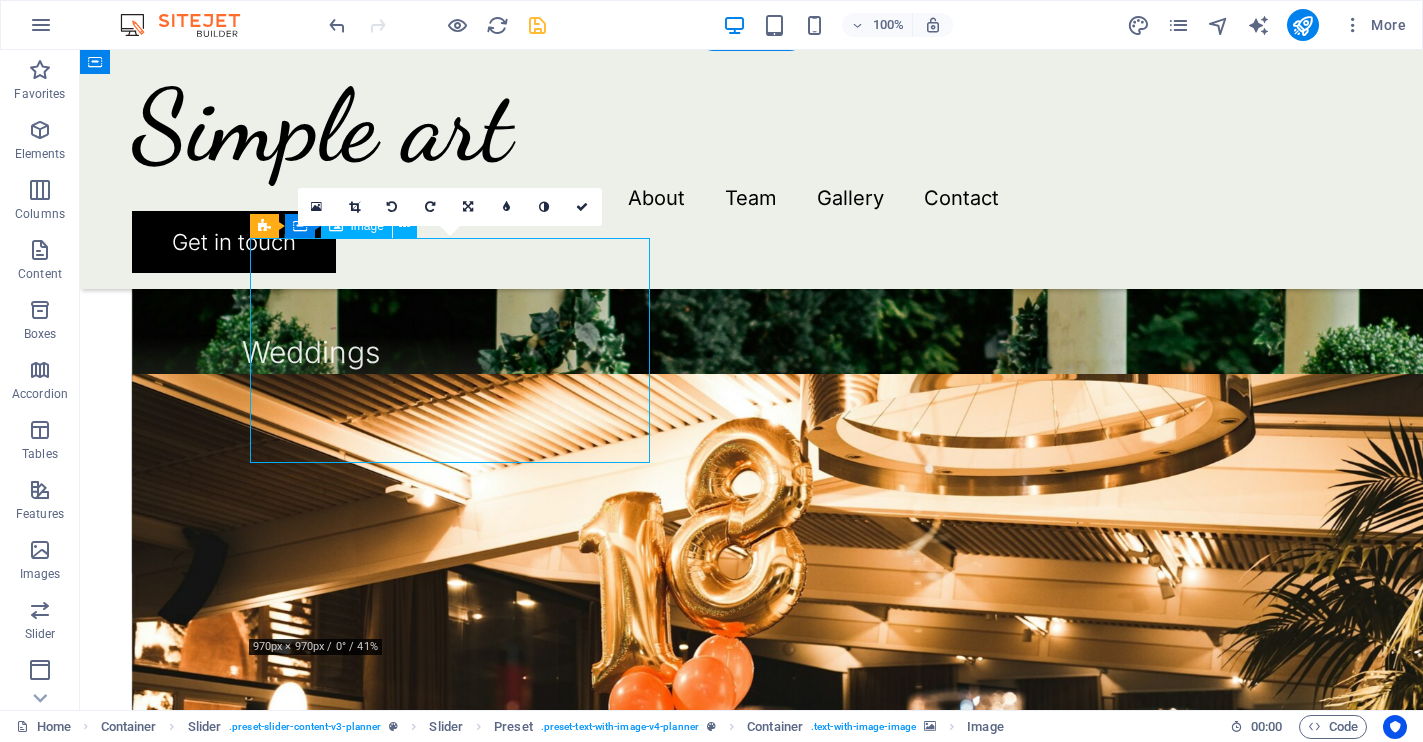 click at bounding box center (-440, 4077) 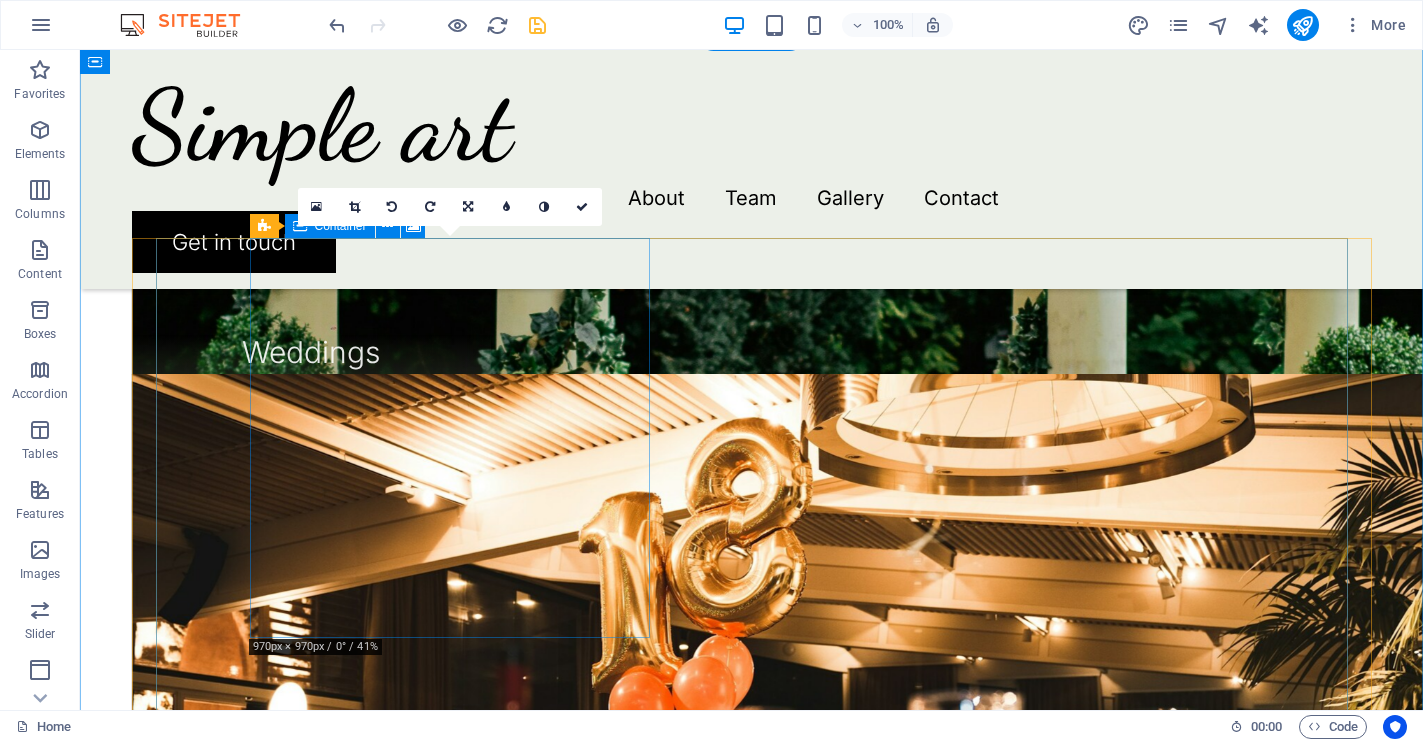 click on "Drop content here or  Add elements  Paste clipboard" at bounding box center (-440, 4036) 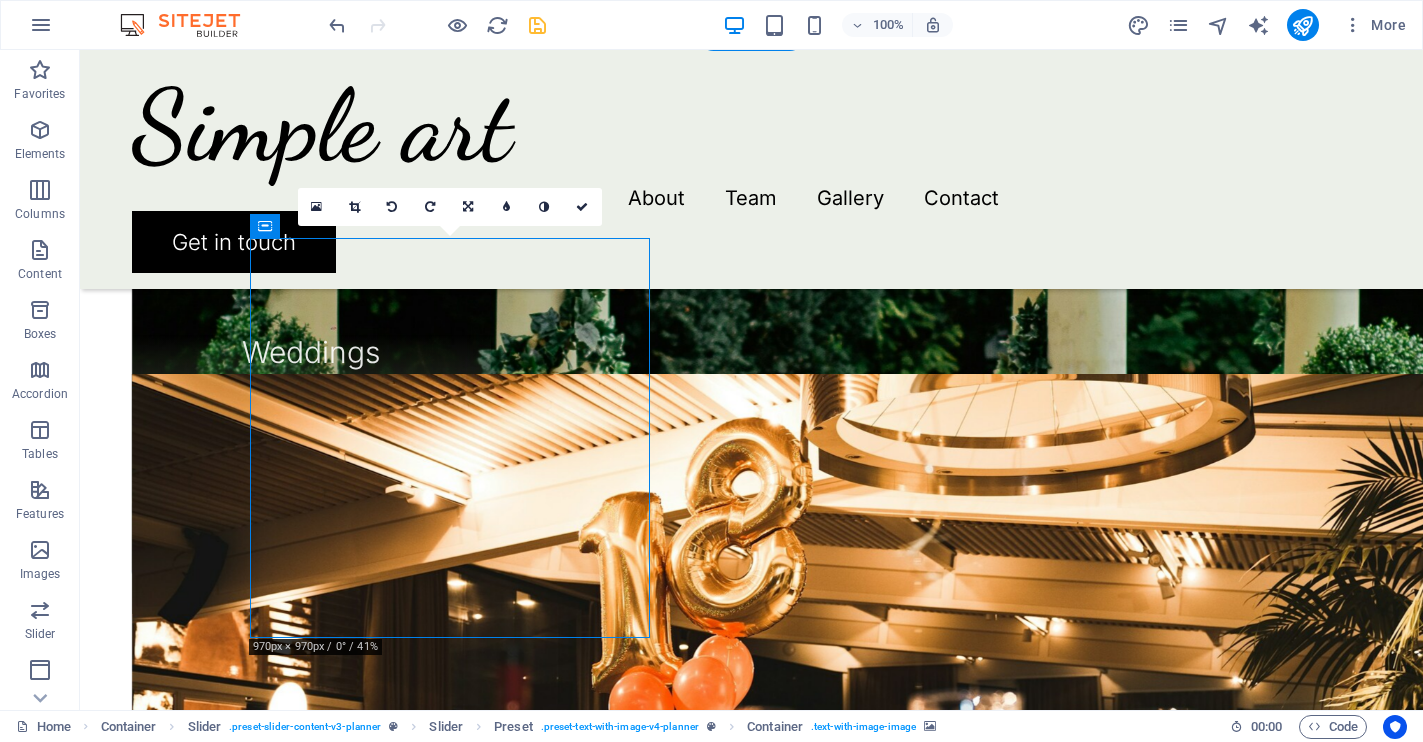 click at bounding box center (-440, 3765) 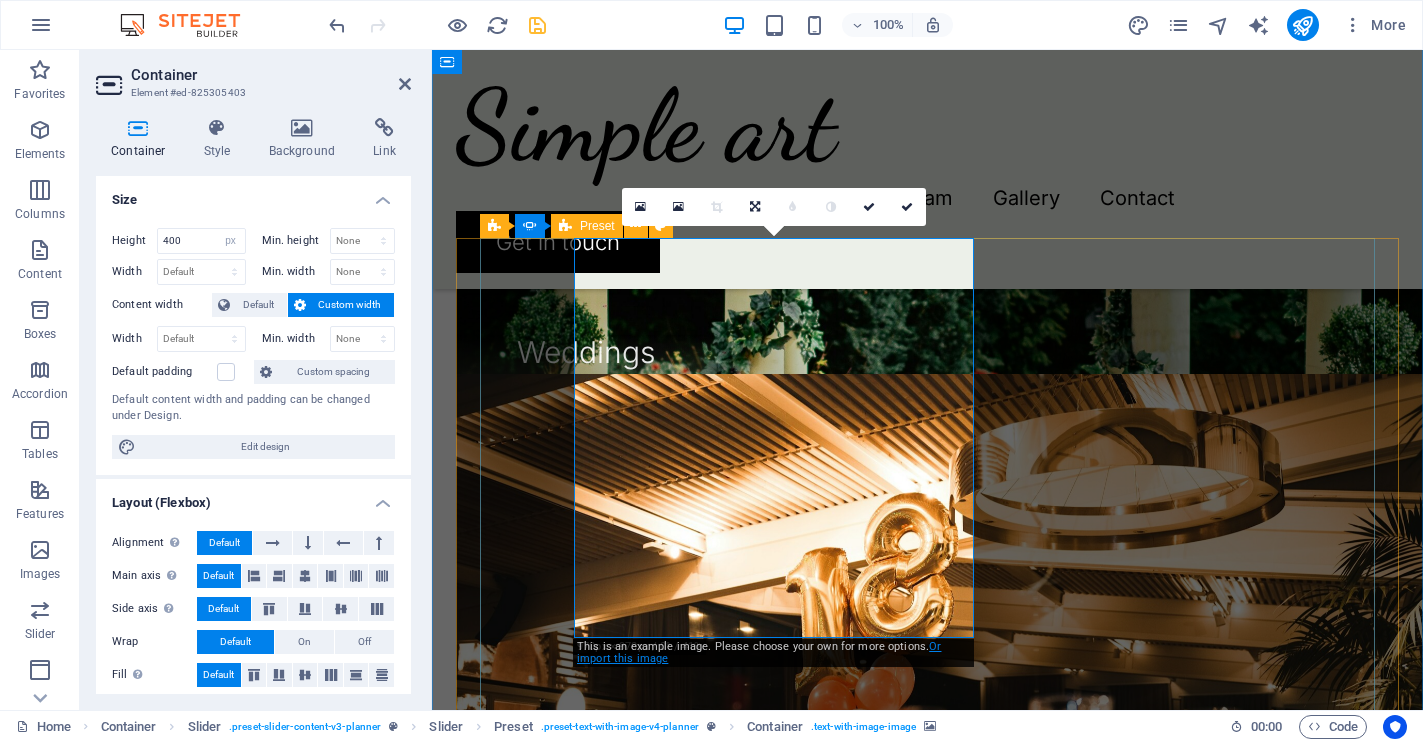 click on "Or import this image" at bounding box center [759, 652] 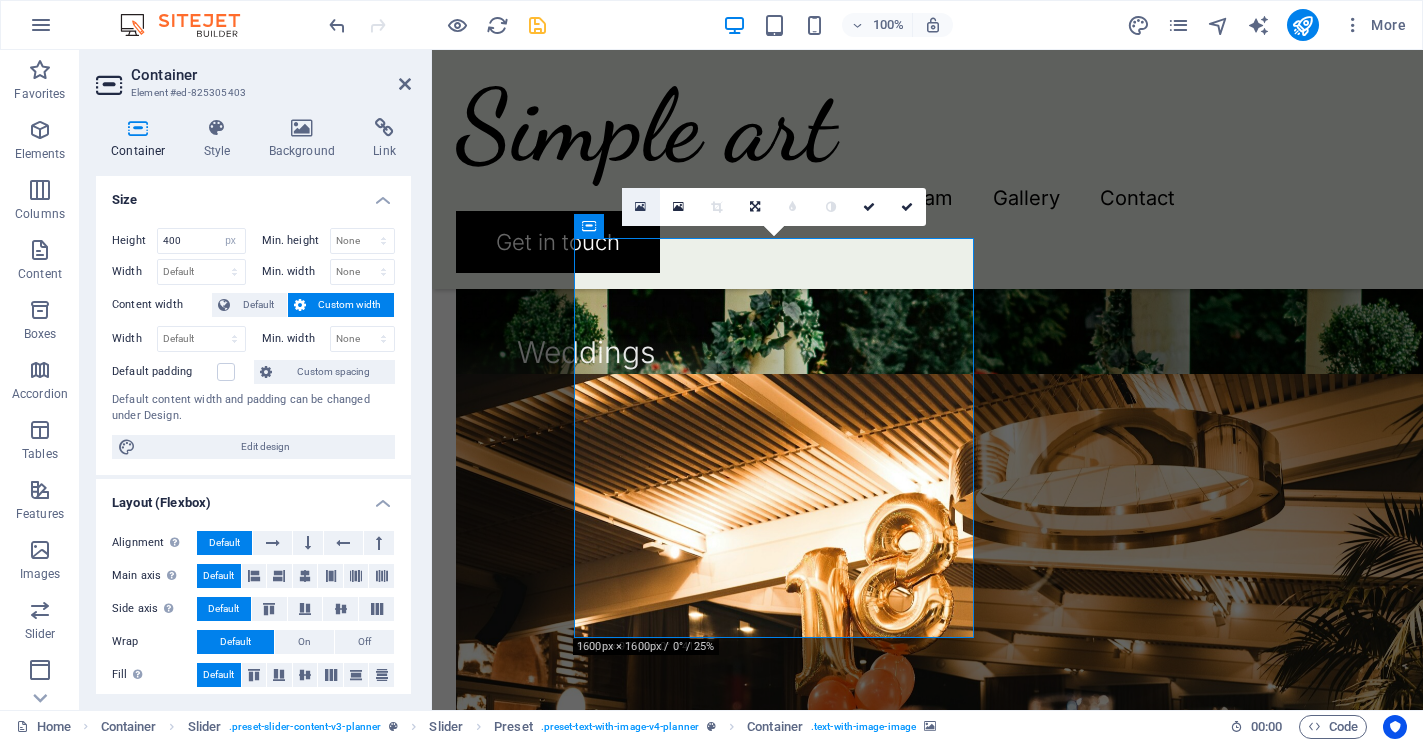 click at bounding box center (641, 207) 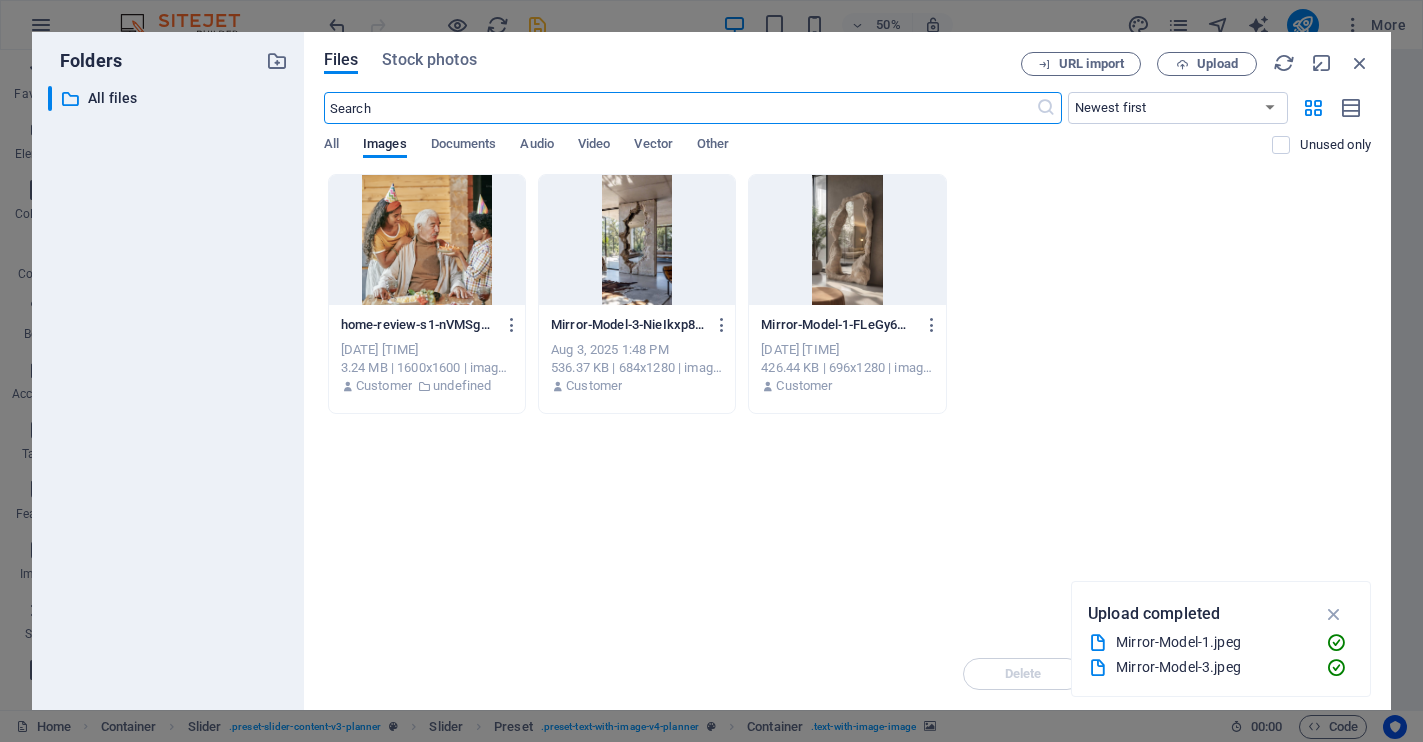 click at bounding box center (637, 240) 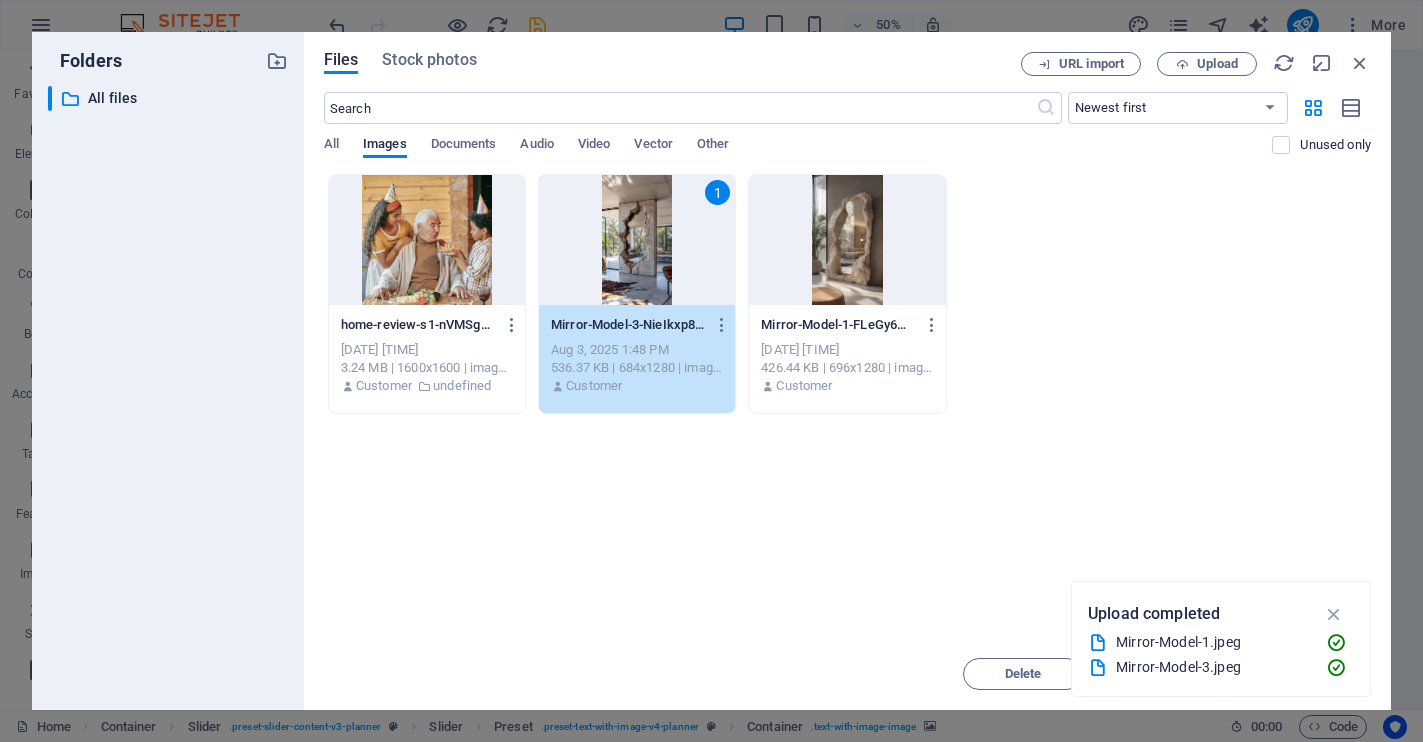 click on "1" at bounding box center (637, 240) 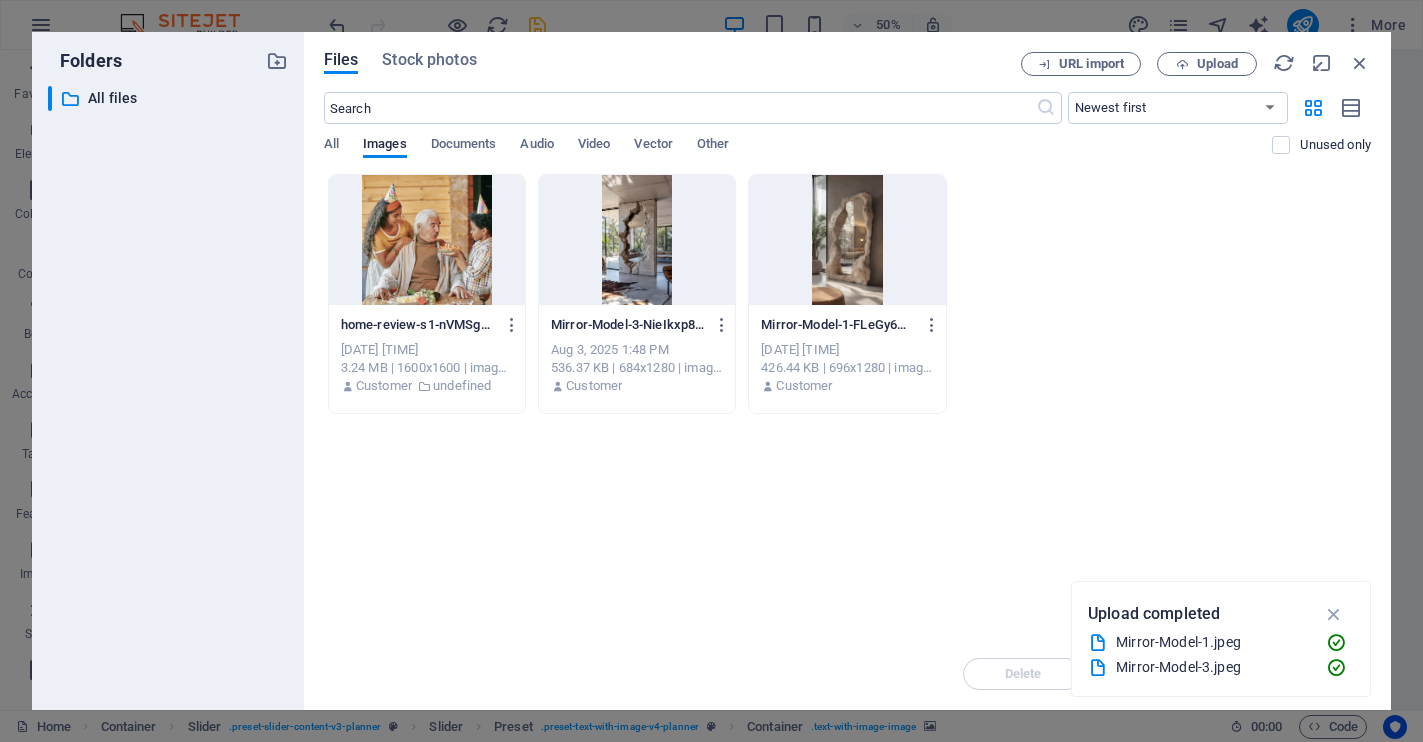 click at bounding box center [637, 240] 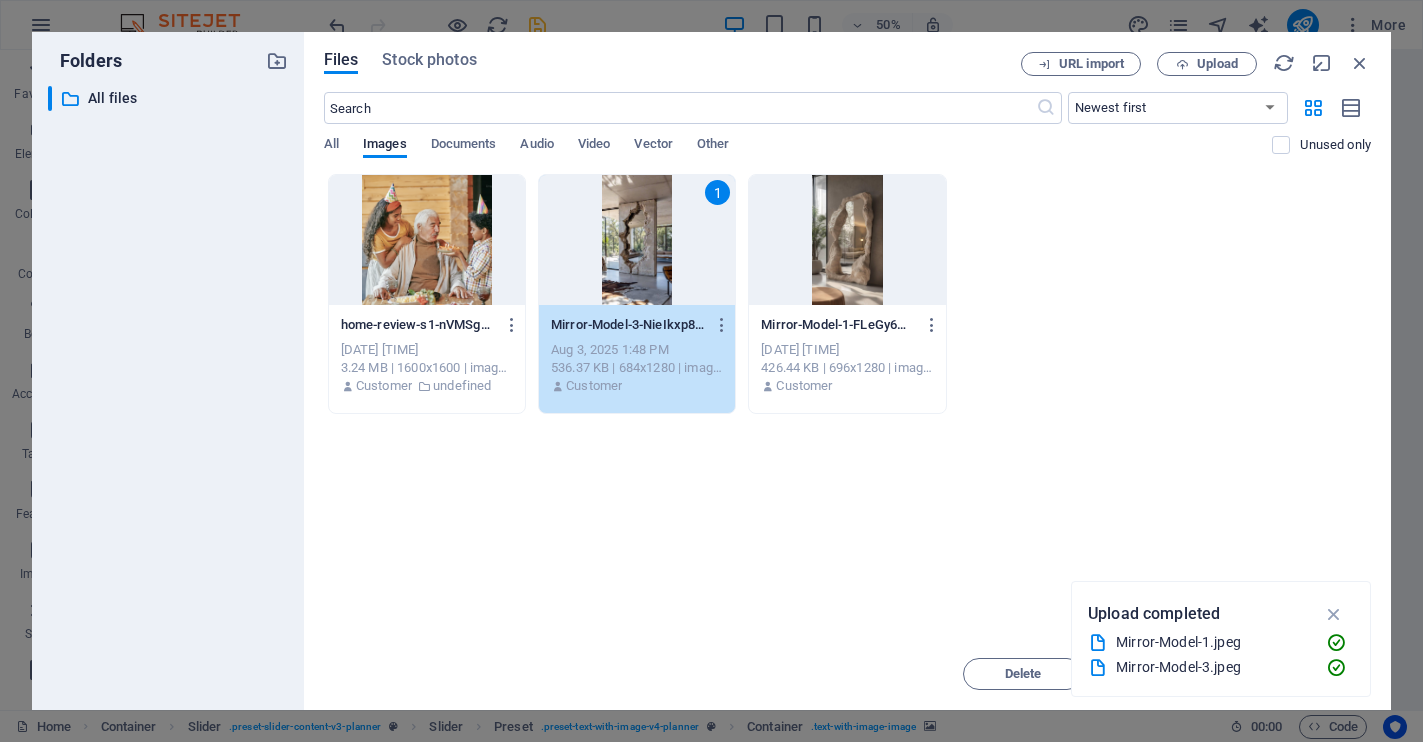 click on "1" at bounding box center [637, 240] 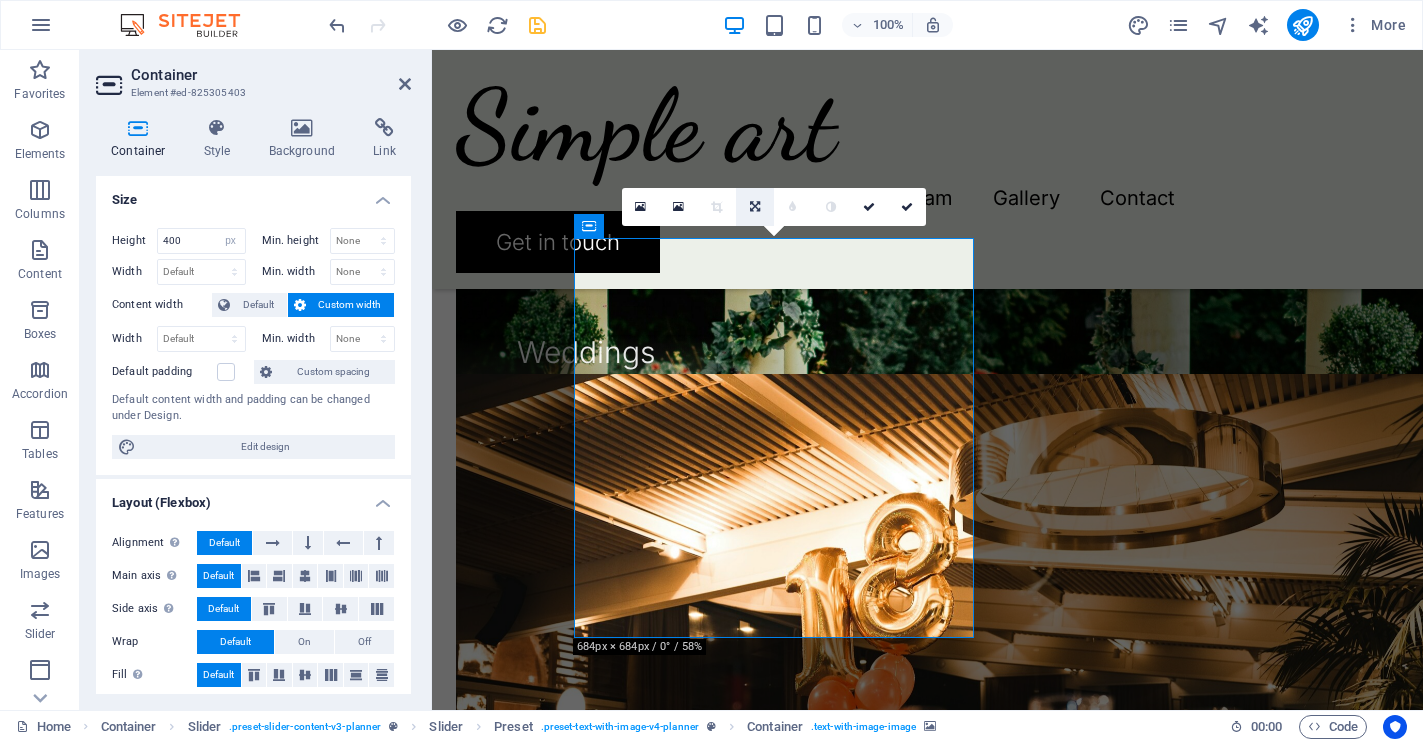 click at bounding box center [755, 207] 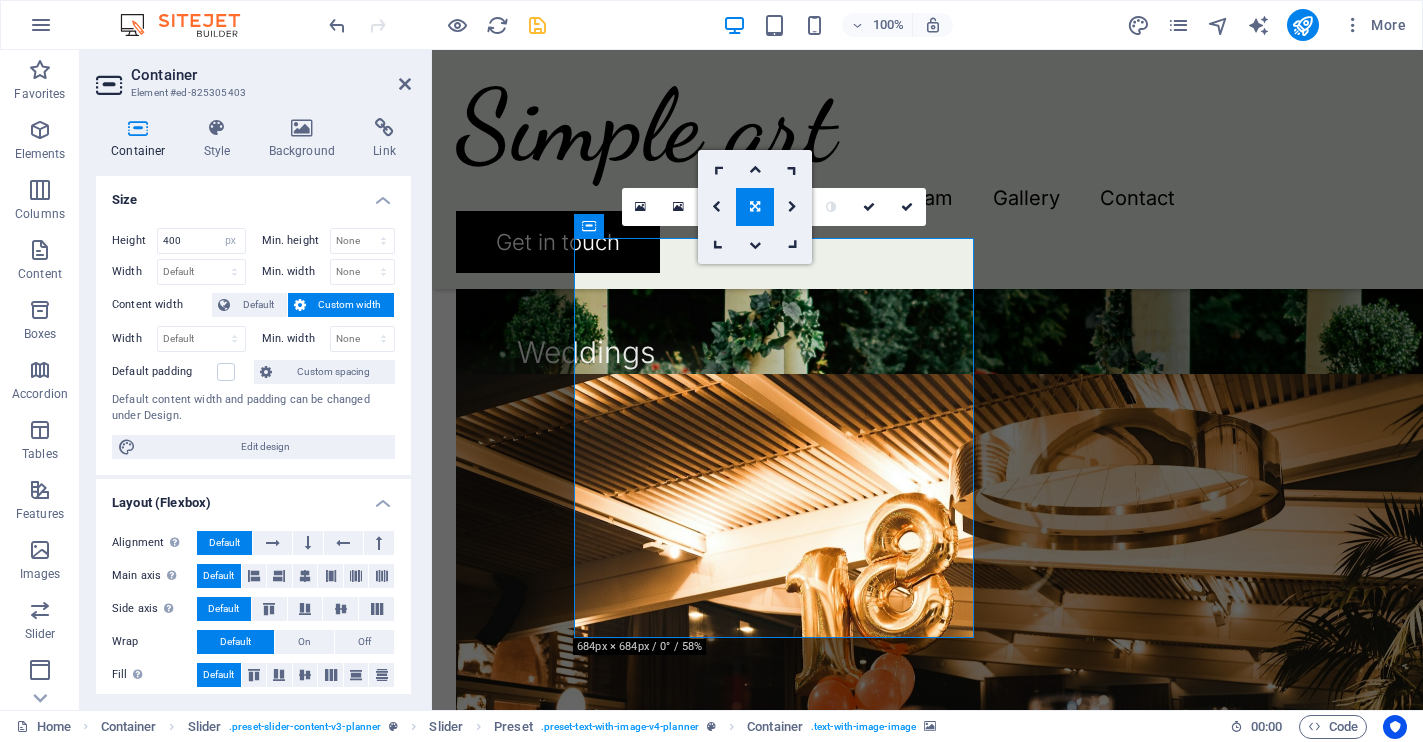 click at bounding box center (755, 207) 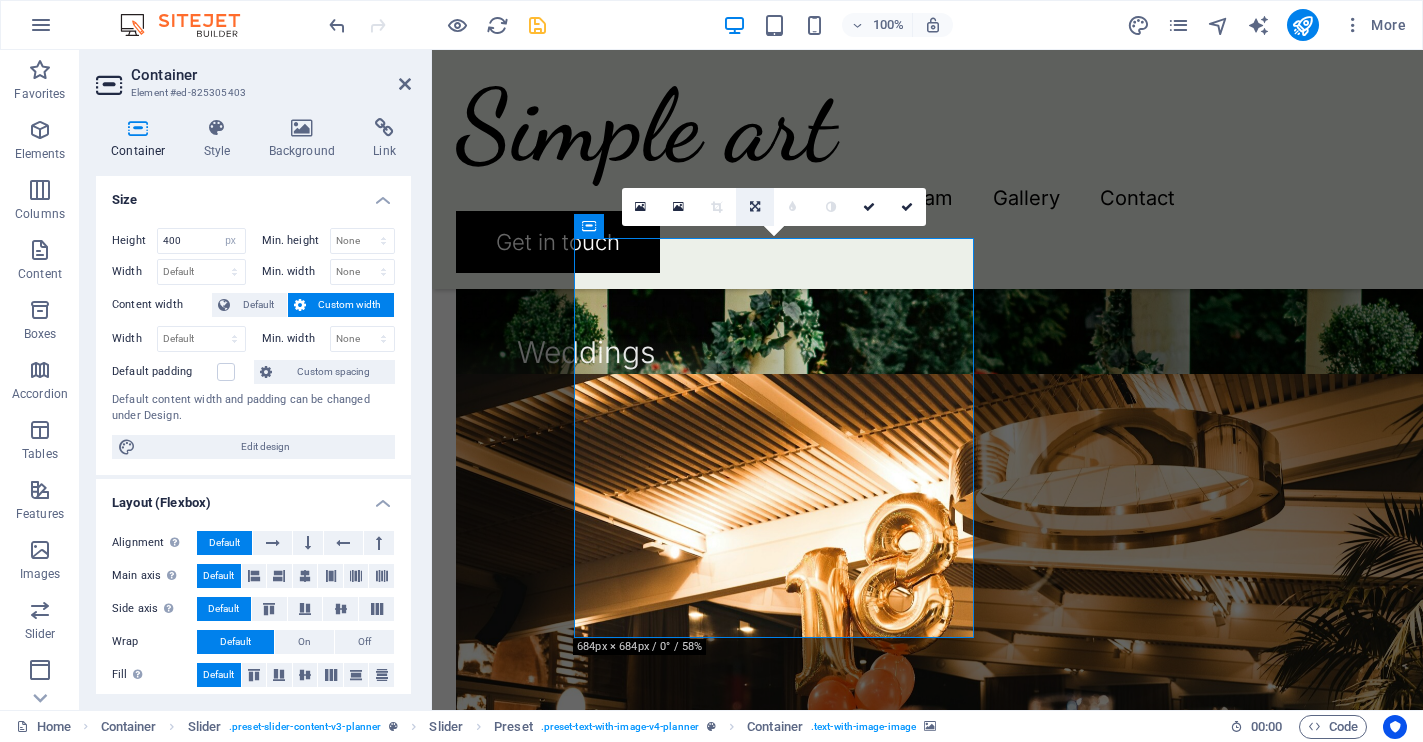 click at bounding box center (755, 207) 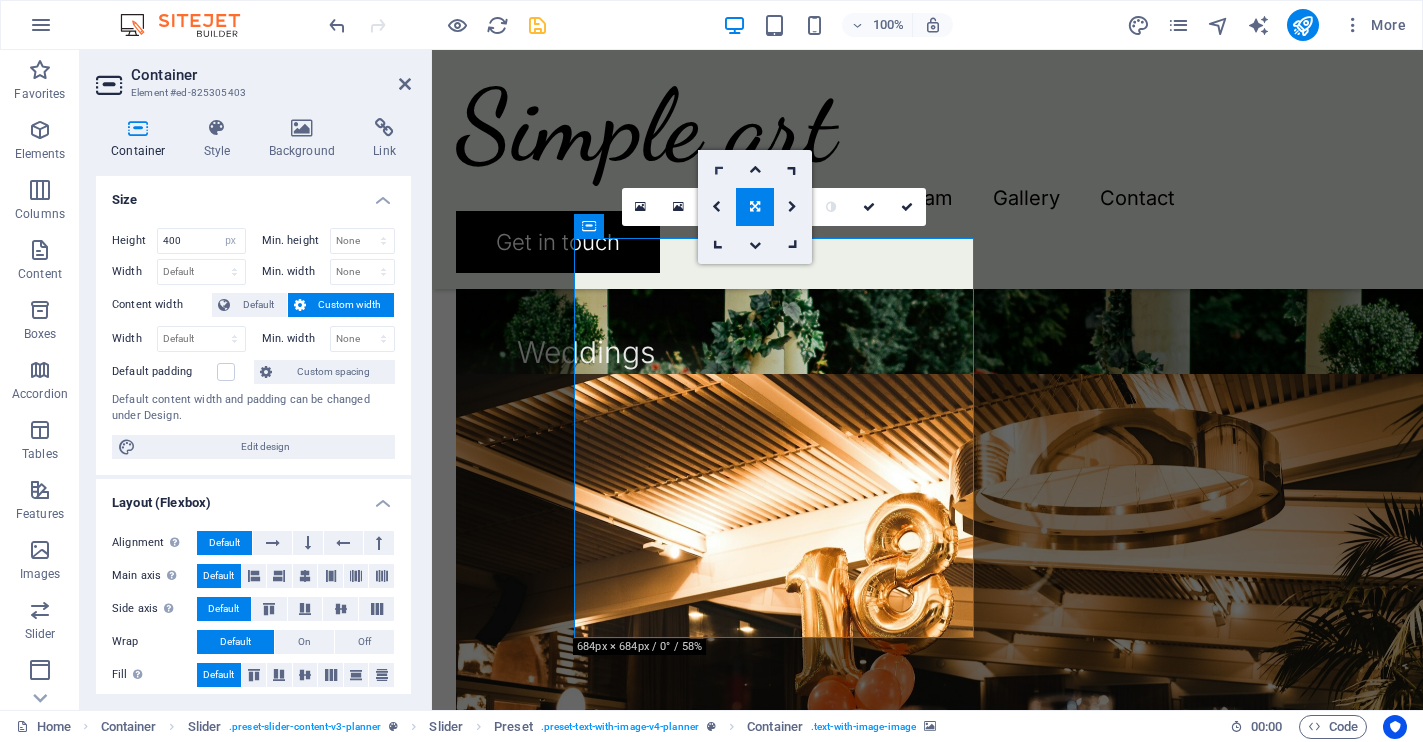 click at bounding box center (716, 168) 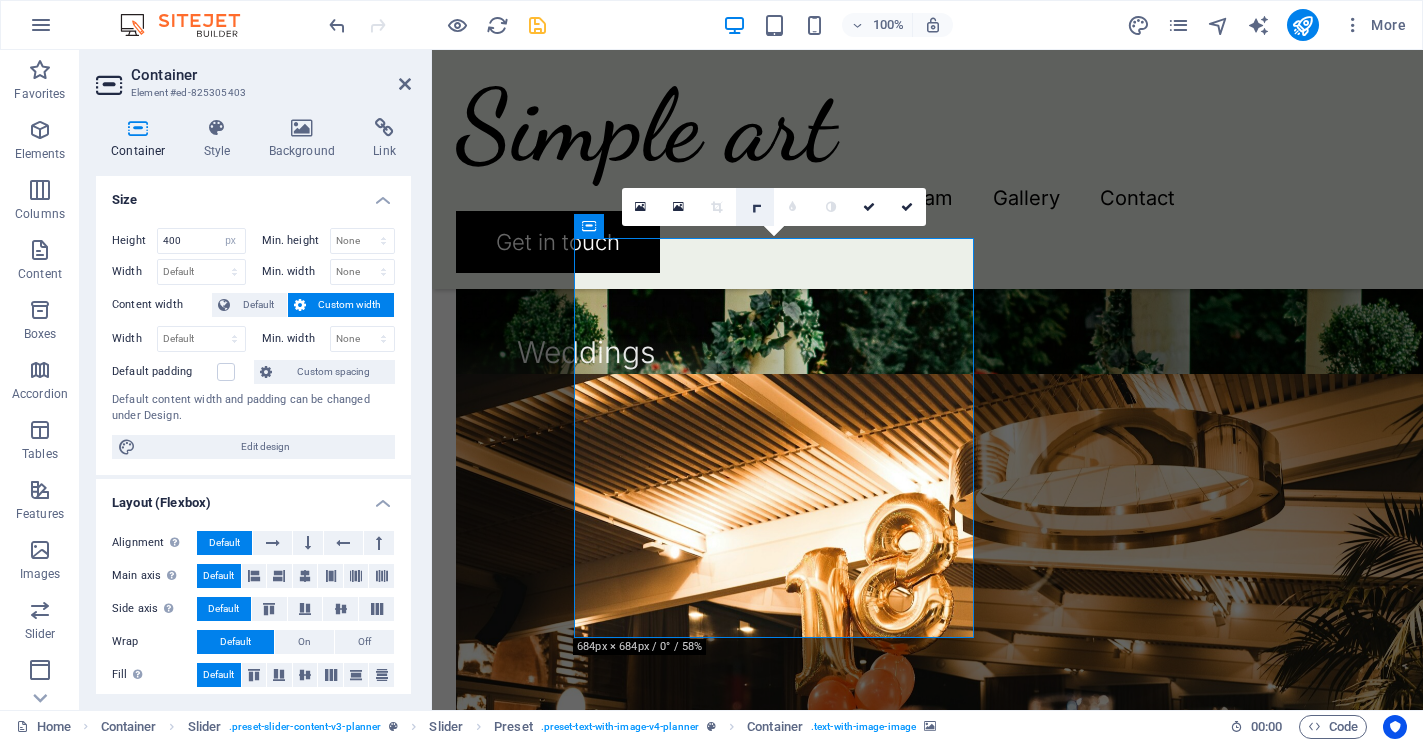 click at bounding box center [754, 206] 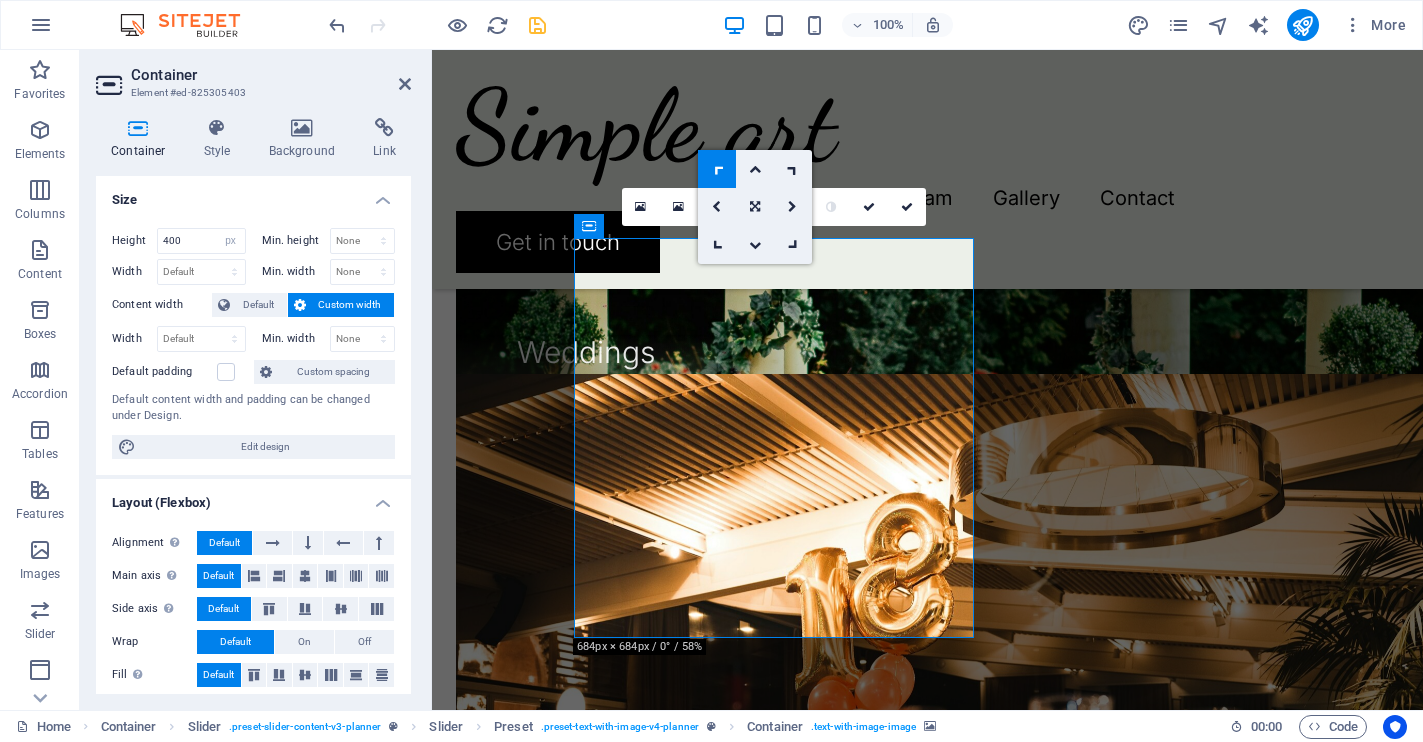 click at bounding box center (755, 207) 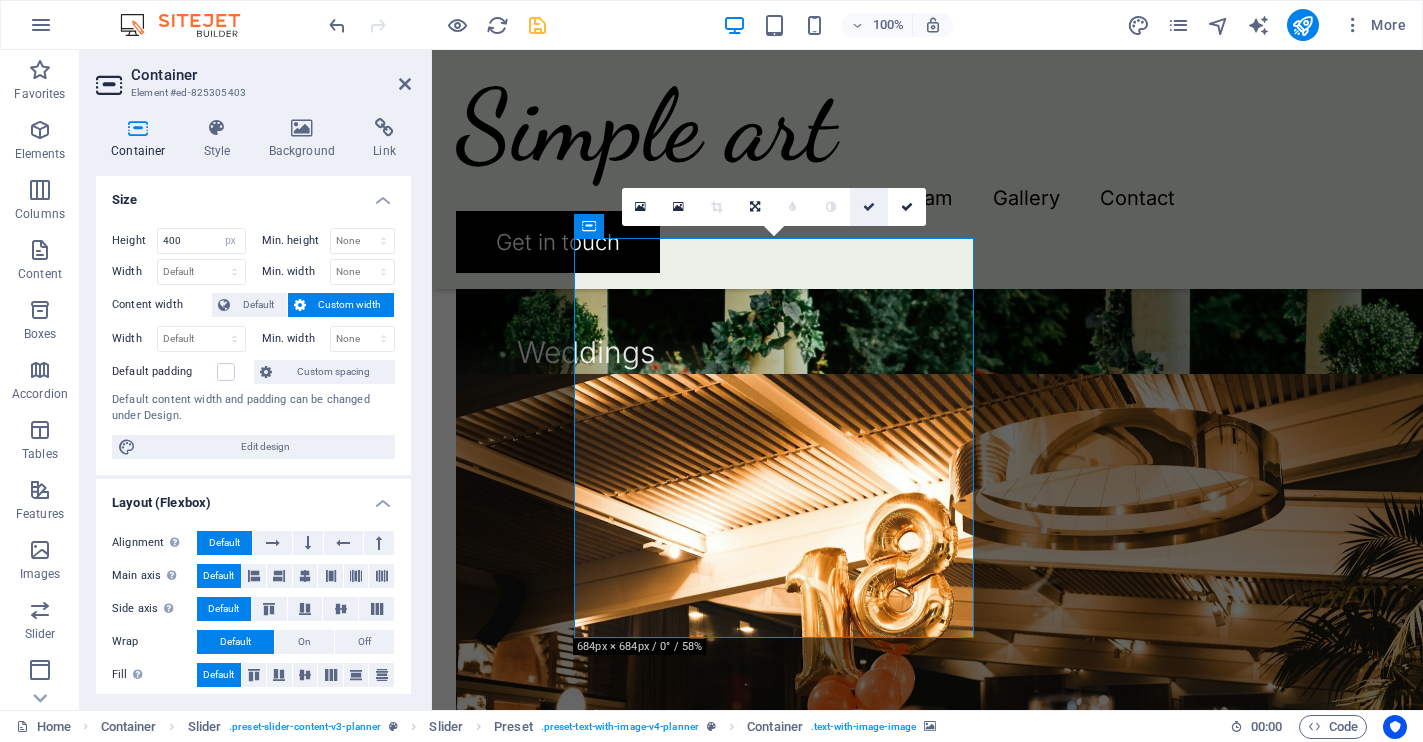 click at bounding box center [869, 207] 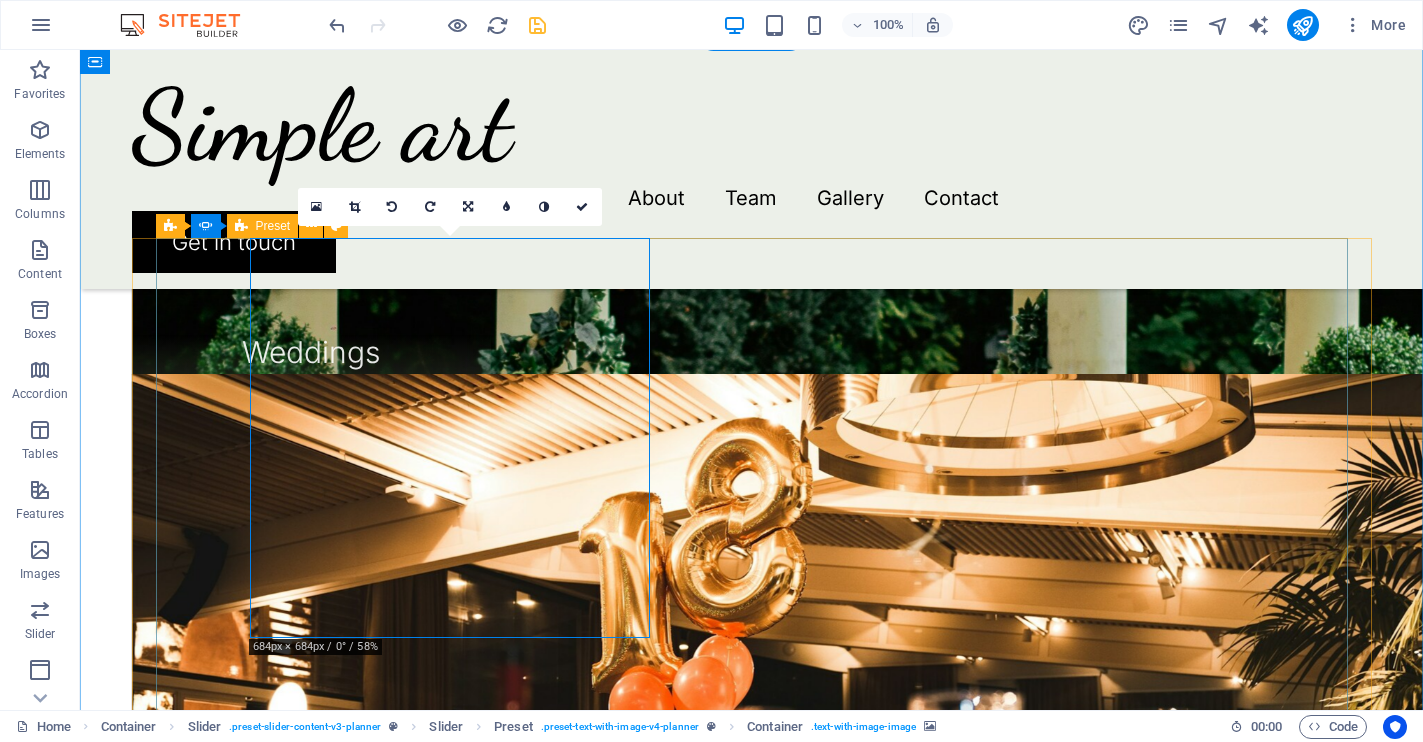 click on "Extraordinary service Simple Arts was born from a desire to celebrate the gentle spontaneity of beauty—the kind that feels like falling in love with a sunrise or tracing the outline of a beloved's hand. In our world, art is not about perfection; it is about connection, intimacy, and the poetry found within imperfection. We believe that every piece tells a story as unique as the curves of a handwritten letter or a whispered secret at dusk. Each organic mirror, hand-shaped and raw-edged, exists in that delicate space between wonder and memory—capturing not only the reflections of faces, but also cherished moments and private dreams. Our vision is to fill homes and hearts with art that evokes a hushed reverence—the sensation of slow mornings, laughter echoing through sunlit rooms, and the timeless comfort of belonging. Simple Arts aims to leave you with a feeling of romance—the kind that celebrates life's quiet surprises and the enduring warmth that art, like love, gently brings into your everyday life." at bounding box center (-440, 3556) 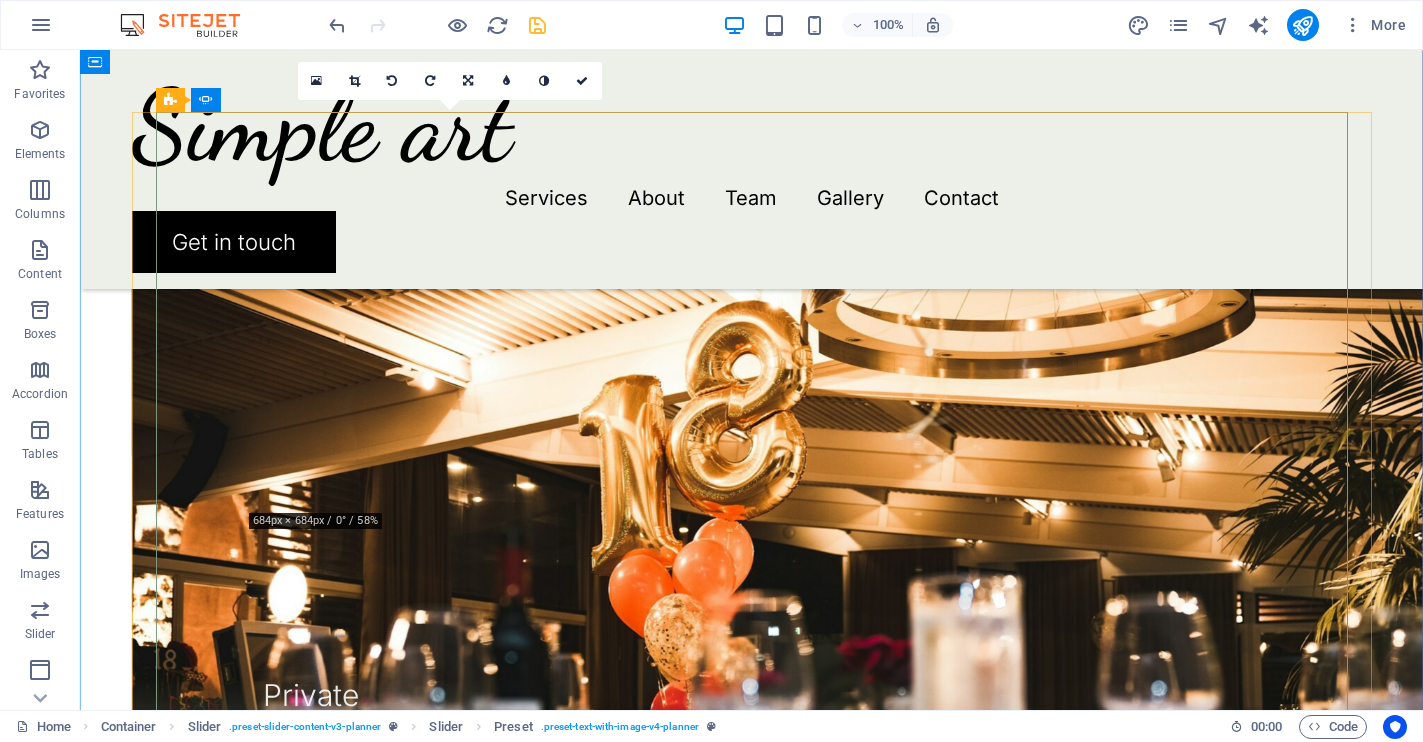 scroll, scrollTop: 2190, scrollLeft: 0, axis: vertical 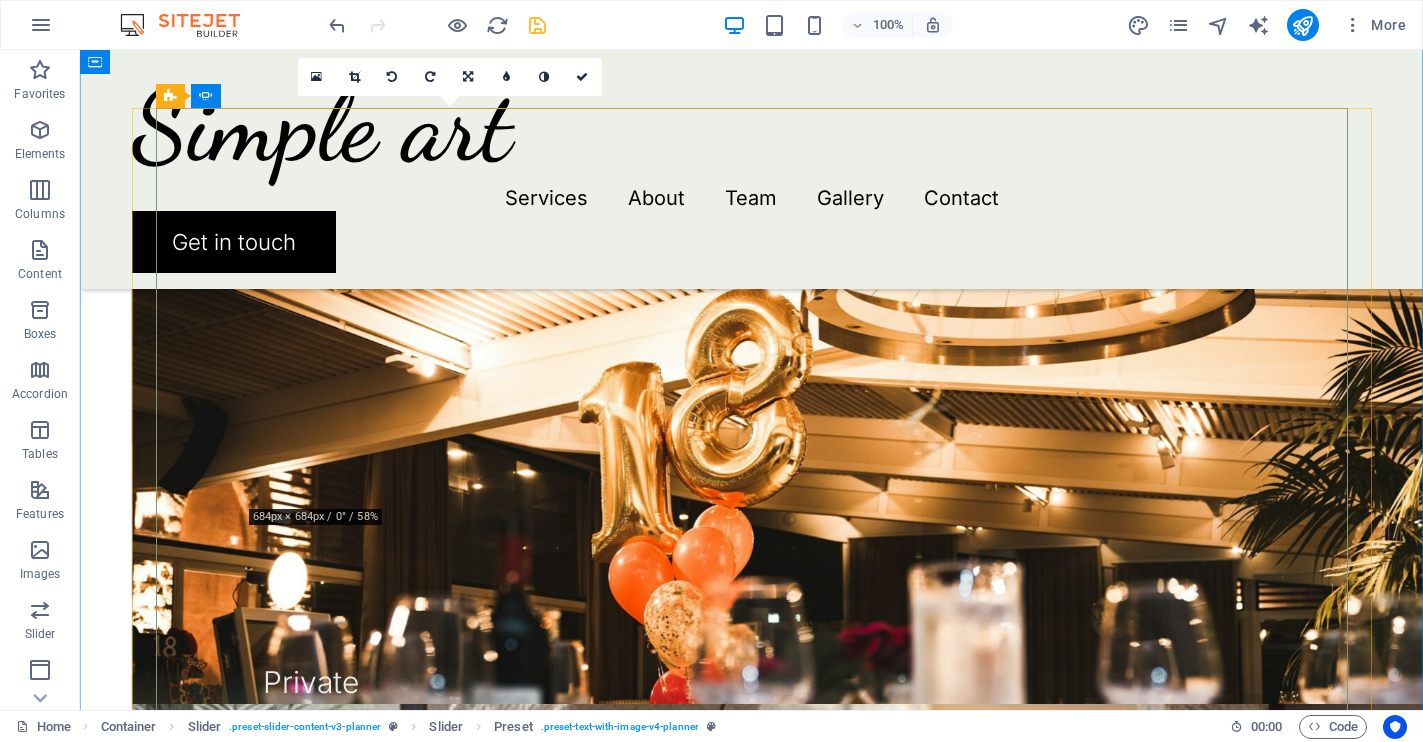 click on "Extraordinary service Simple Arts was born from a desire to celebrate the gentle spontaneity of beauty—the kind that feels like falling in love with a sunrise or tracing the outline of a beloved's hand. In our world, art is not about perfection; it is about connection, intimacy, and the poetry found within imperfection. We believe that every piece tells a story as unique as the curves of a handwritten letter or a whispered secret at dusk. Each organic mirror, hand-shaped and raw-edged, exists in that delicate space between wonder and memory—capturing not only the reflections of faces, but also cherished moments and private dreams. Our vision is to fill homes and hearts with art that evokes a hushed reverence—the sensation of slow mornings, laughter echoing through sunlit rooms, and the timeless comfort of belonging. Simple Arts aims to leave you with a feeling of romance—the kind that celebrates life's quiet surprises and the enduring warmth that art, like love, gently brings into your everyday life." at bounding box center [-440, 3426] 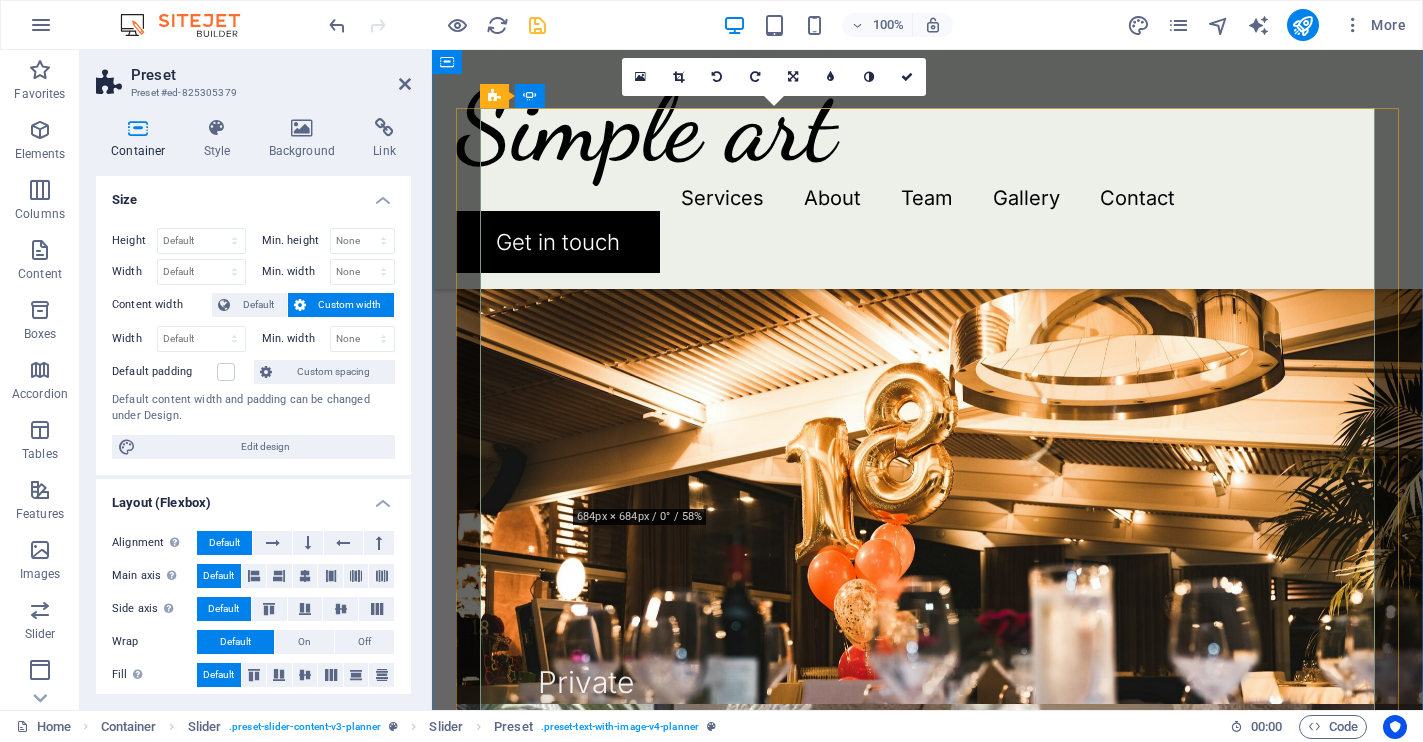 click at bounding box center [32, 3651] 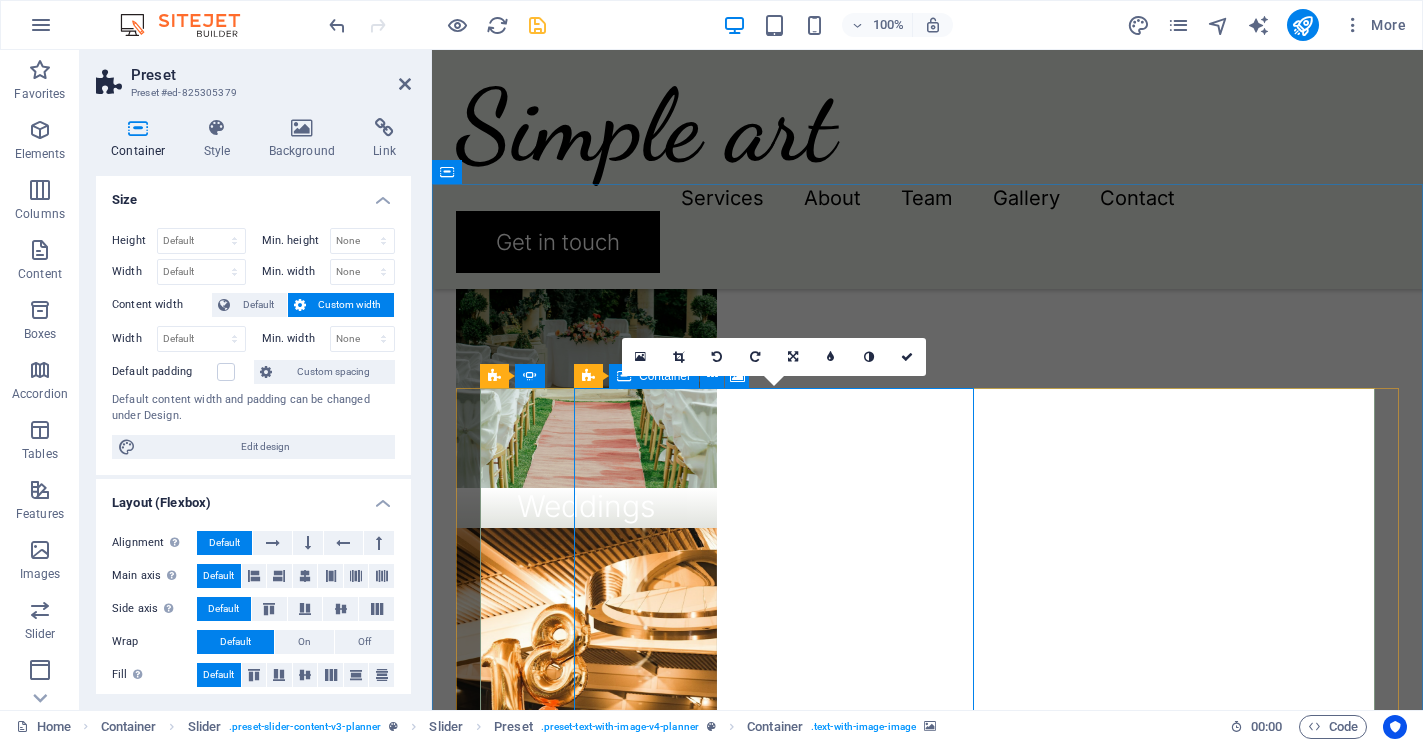 scroll, scrollTop: 1903, scrollLeft: 0, axis: vertical 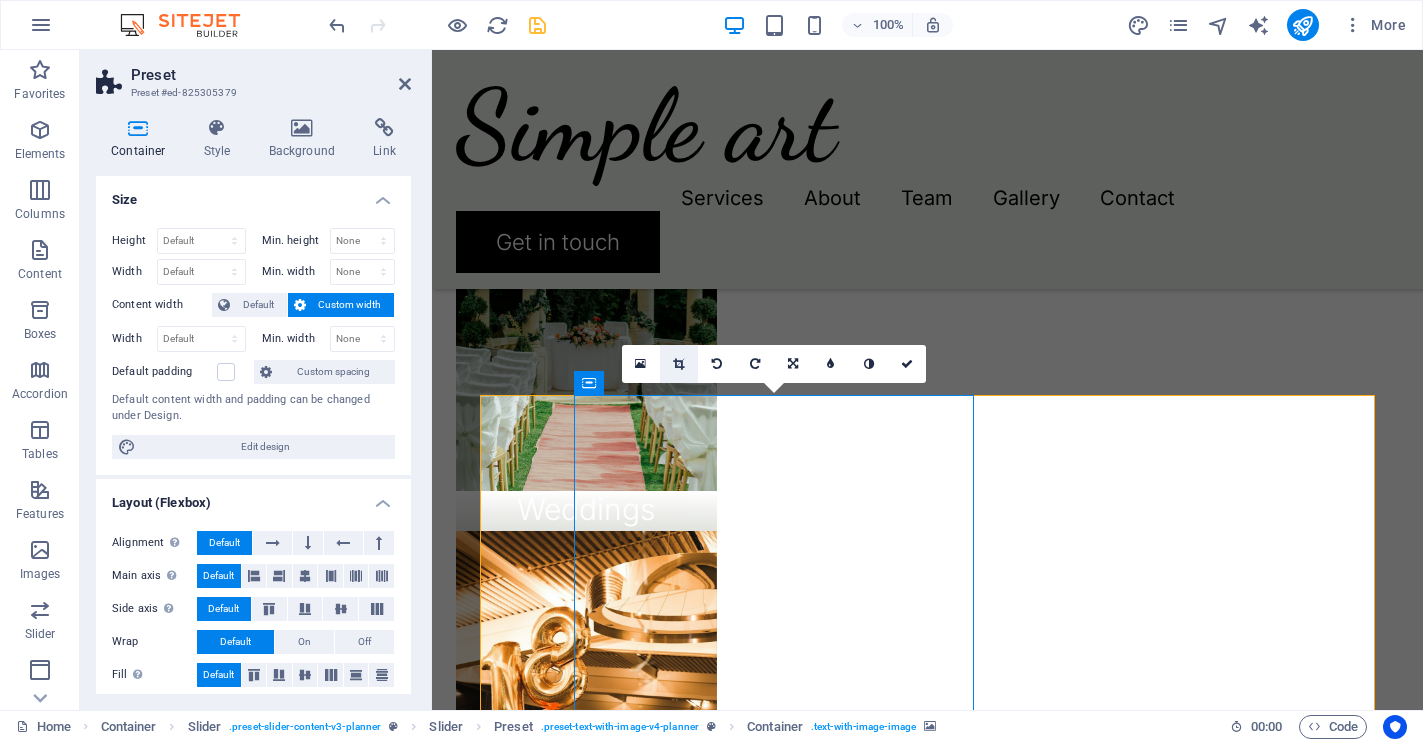 click at bounding box center [679, 364] 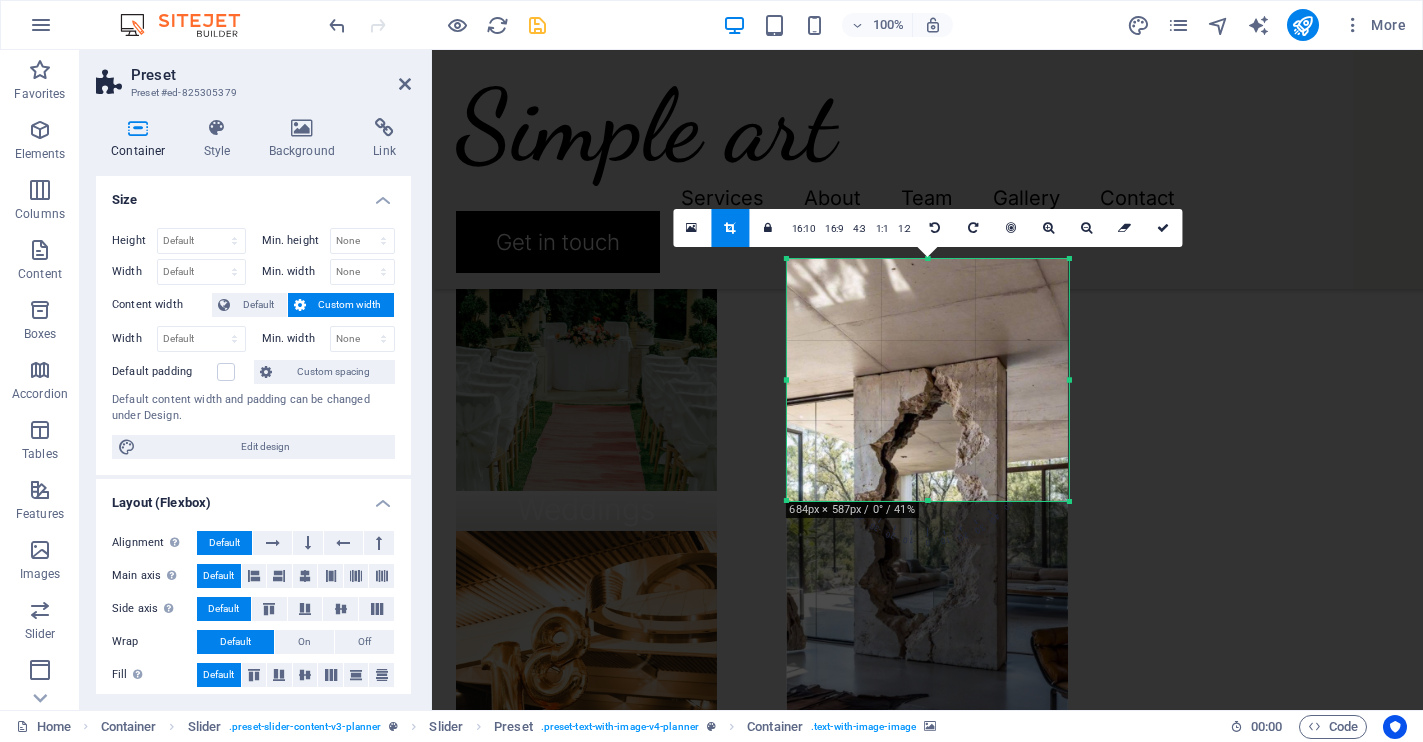 drag, startPoint x: 929, startPoint y: 643, endPoint x: 940, endPoint y: 357, distance: 286.21146 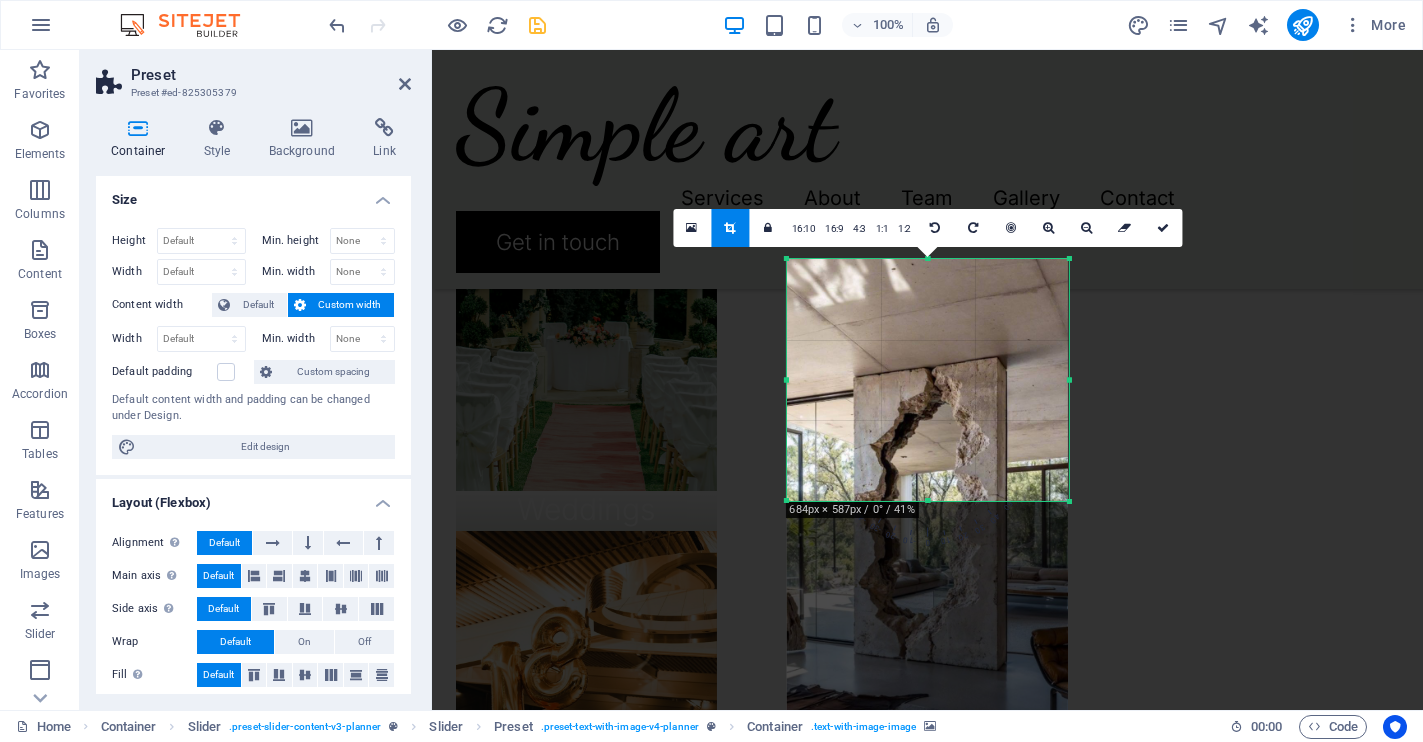 click on "180 170 160 150 140 130 120 110 100 90 80 70 60 50 40 30 20 10 0 -10 -20 -30 -40 -50 -60 -70 -80 -90 -100 -110 -120 -130 -140 -150 -160 -170 684px × 587px / 0° / 41% 16:10 16:9 4:3 1:1 1:2 0" at bounding box center (927, 380) 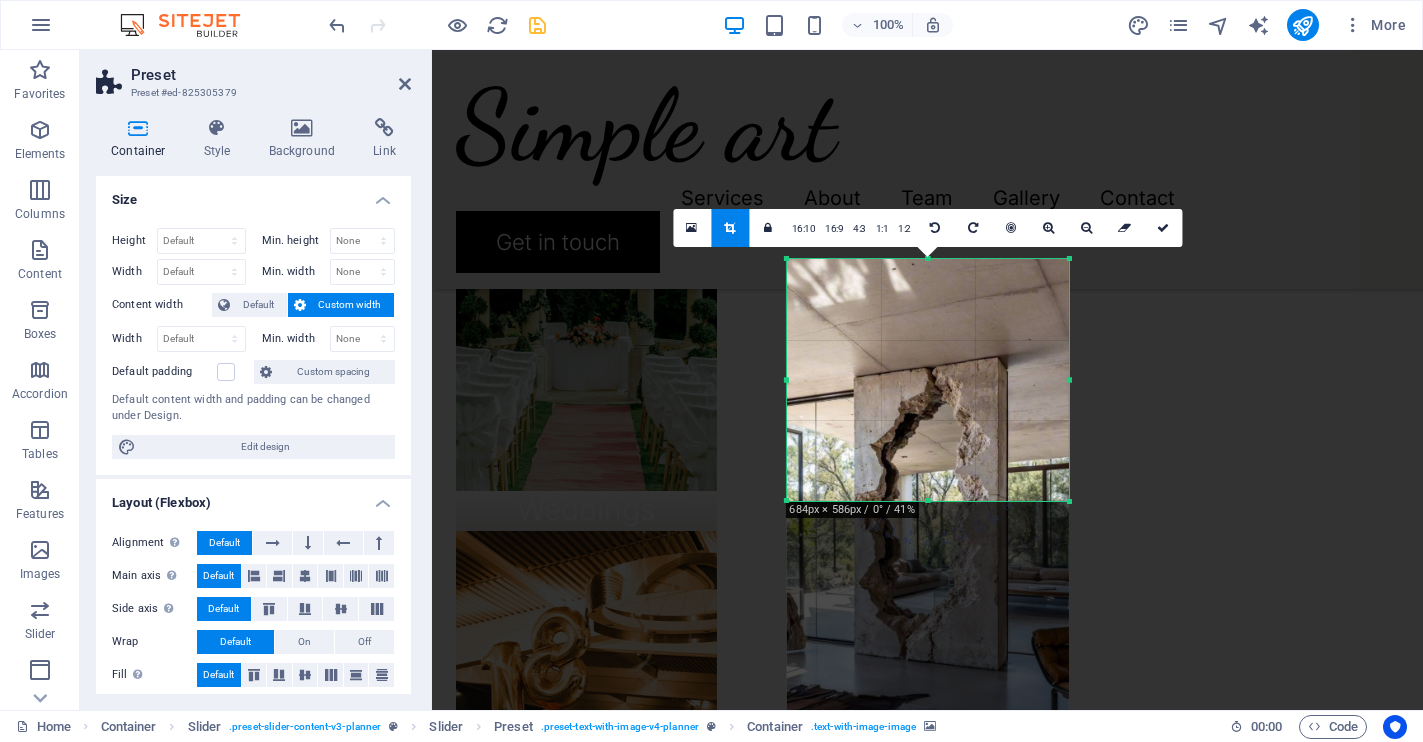 click at bounding box center [927, 1174] 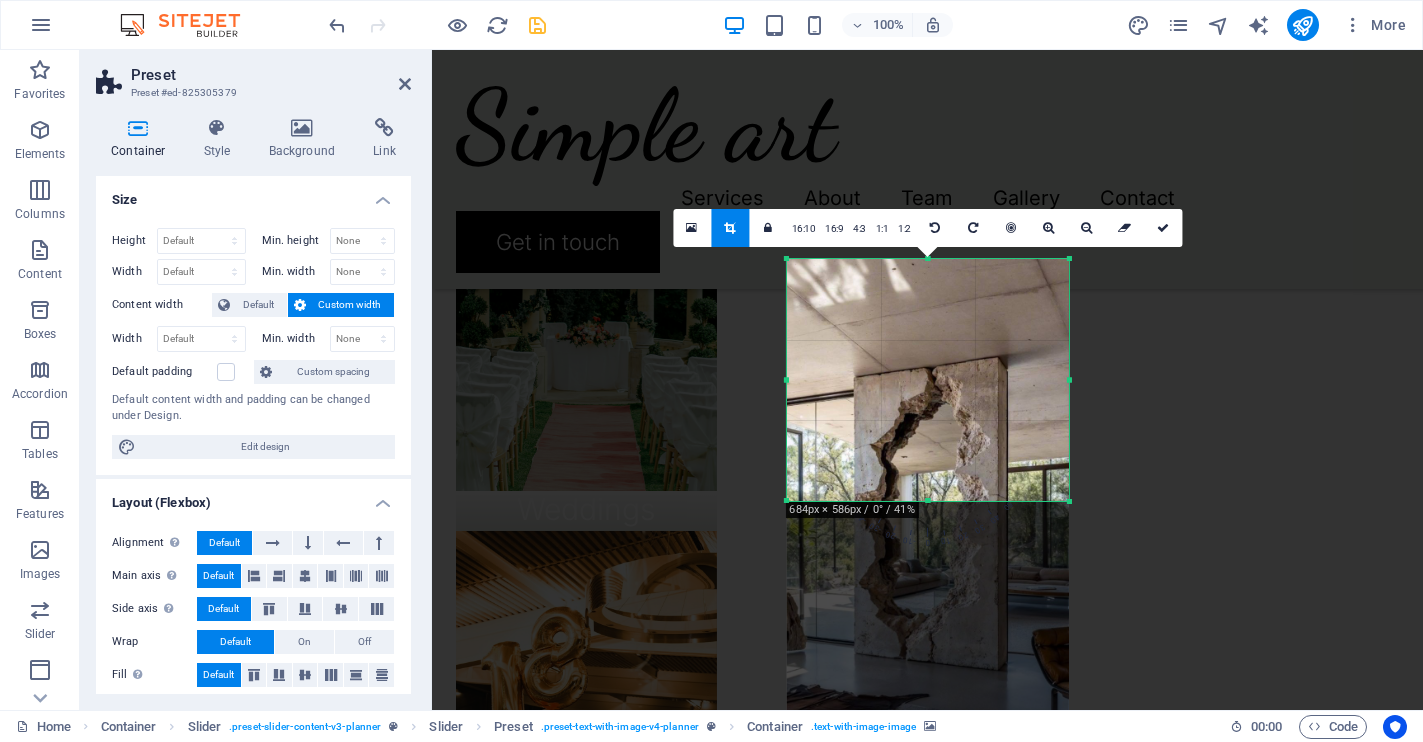 click at bounding box center (927, 1174) 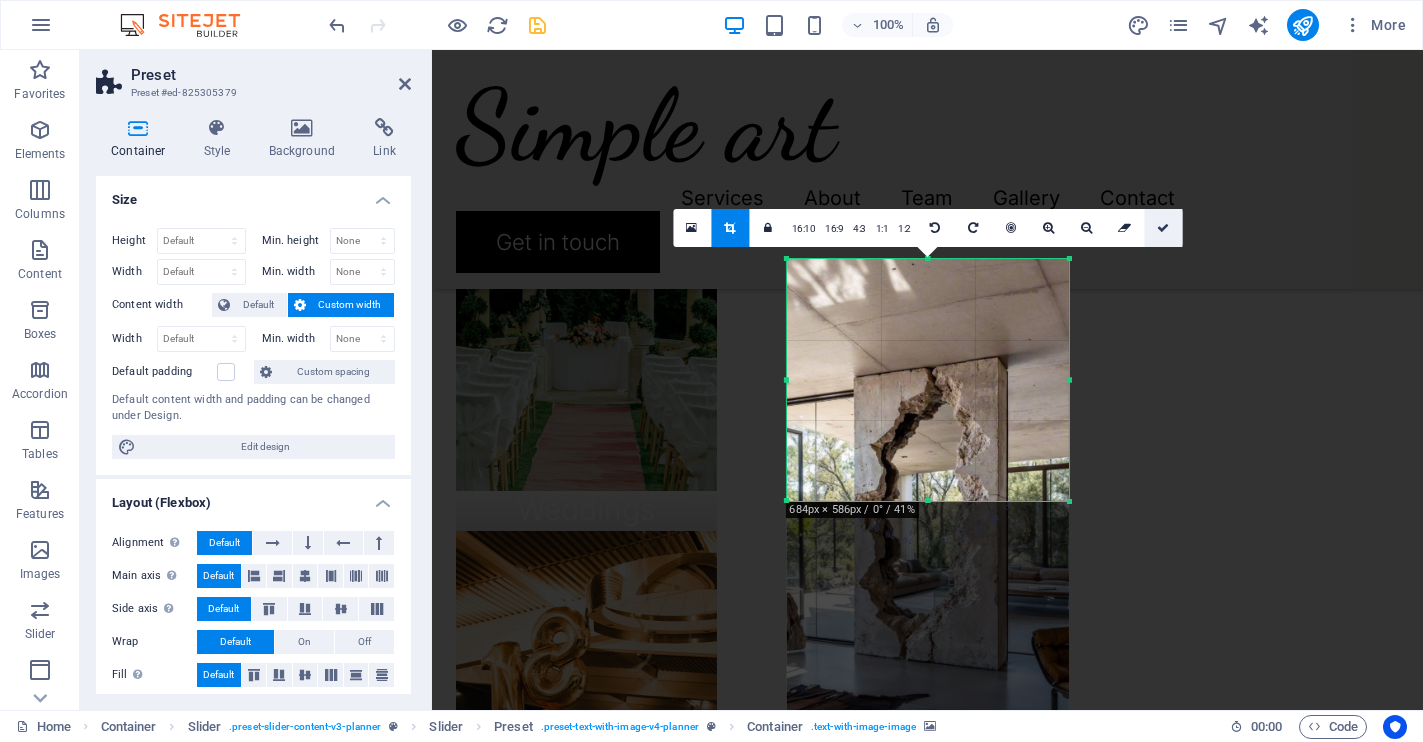 click at bounding box center (1163, 228) 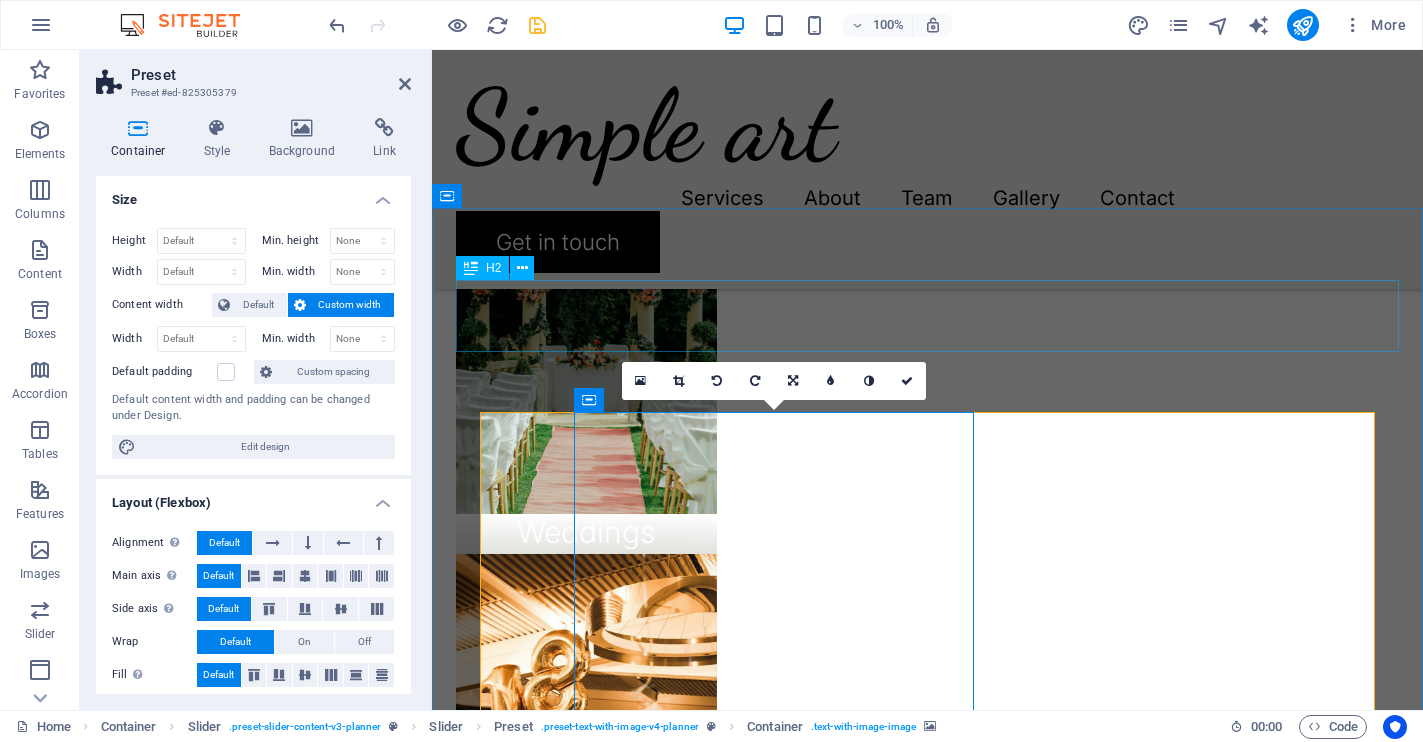 scroll, scrollTop: 1877, scrollLeft: 0, axis: vertical 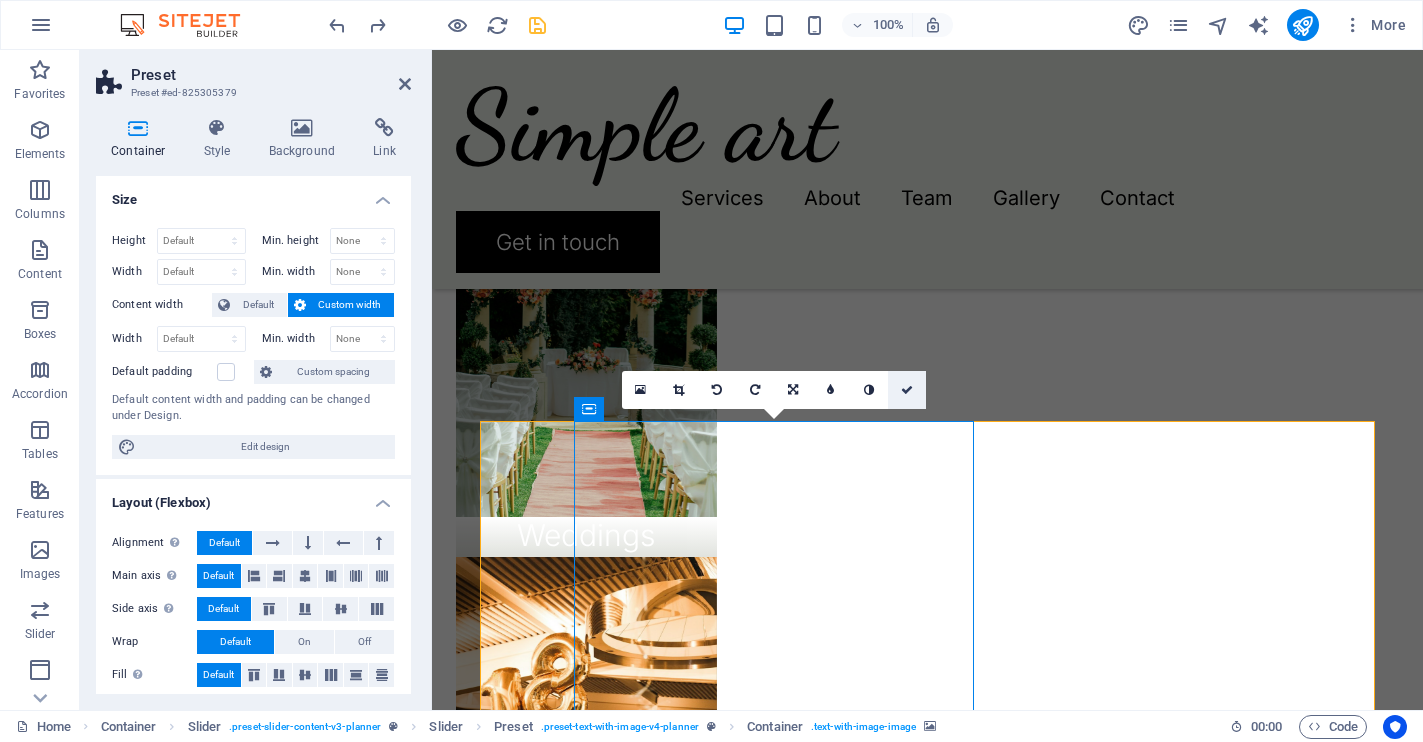 click at bounding box center (907, 390) 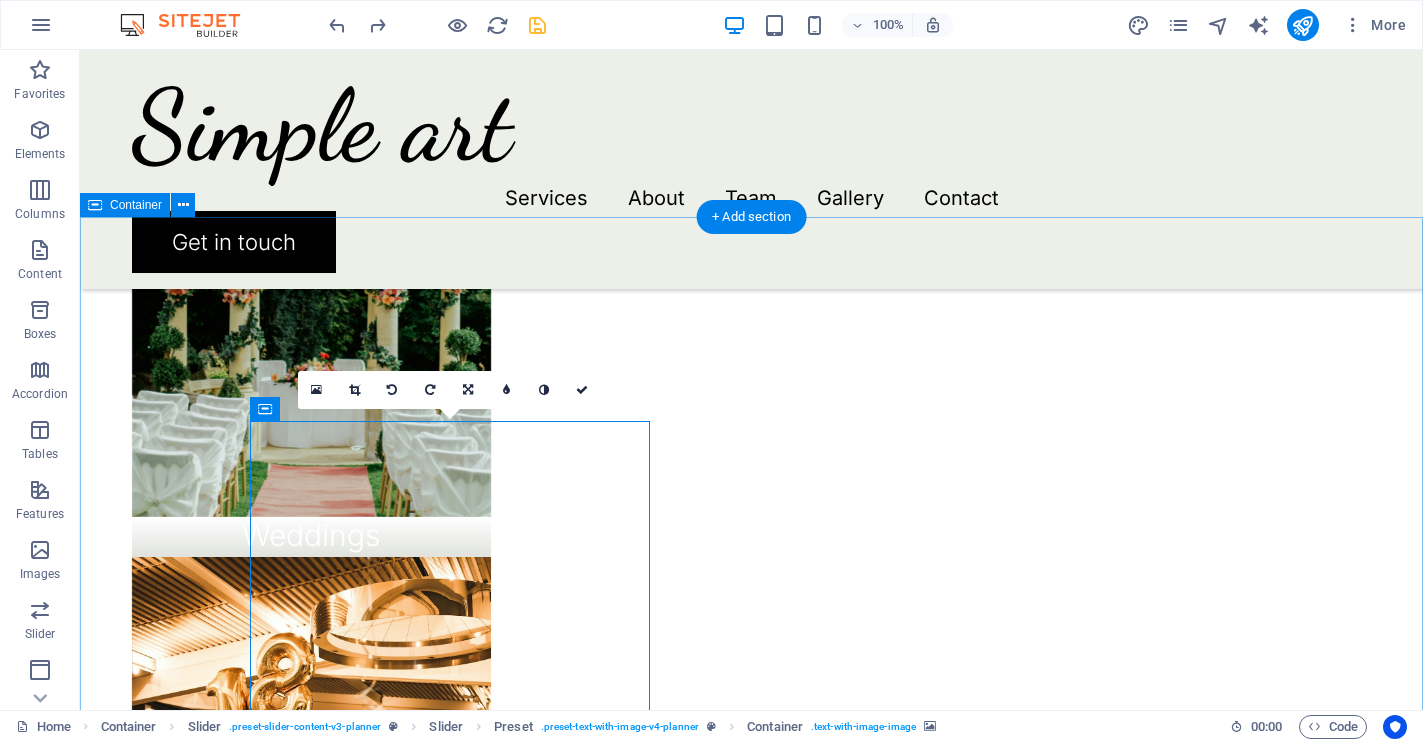 click on "People about us Olivia and Benjamin Lorem ipsum dolor sit amet, consectetur adipiscing elit, sed do eiusmod tempor incididunt ut labore et dolore magna aliqua. Ut enim ad minim veniam, quis nostrud exercitation ullamco laboris nisi ut aliquip ex ea commodo consequat. Duis aute irure dolor in reprehenderit in voluptate velit esse cillum dolore eu fugiat nulla pariatur.         Olivia Santiago Drop content here or  Add elements  Paste clipboard Extraordinary service Simple Arts was born from a desire to celebrate the gentle spontaneity of beauty—the kind that feels like falling in love with a sunrise or tracing the outline of a beloved's hand. In our world, art is not about perfection; it is about connection, intimacy, and the poetry found within imperfection. Drop content here or  Add elements  Paste clipboard Olivia and Benjamin         Olivia Santiago Drop content here or  Add elements  Paste clipboard Extraordinary service Drop content here or  Add elements  Paste clipboard" at bounding box center (751, 1973) 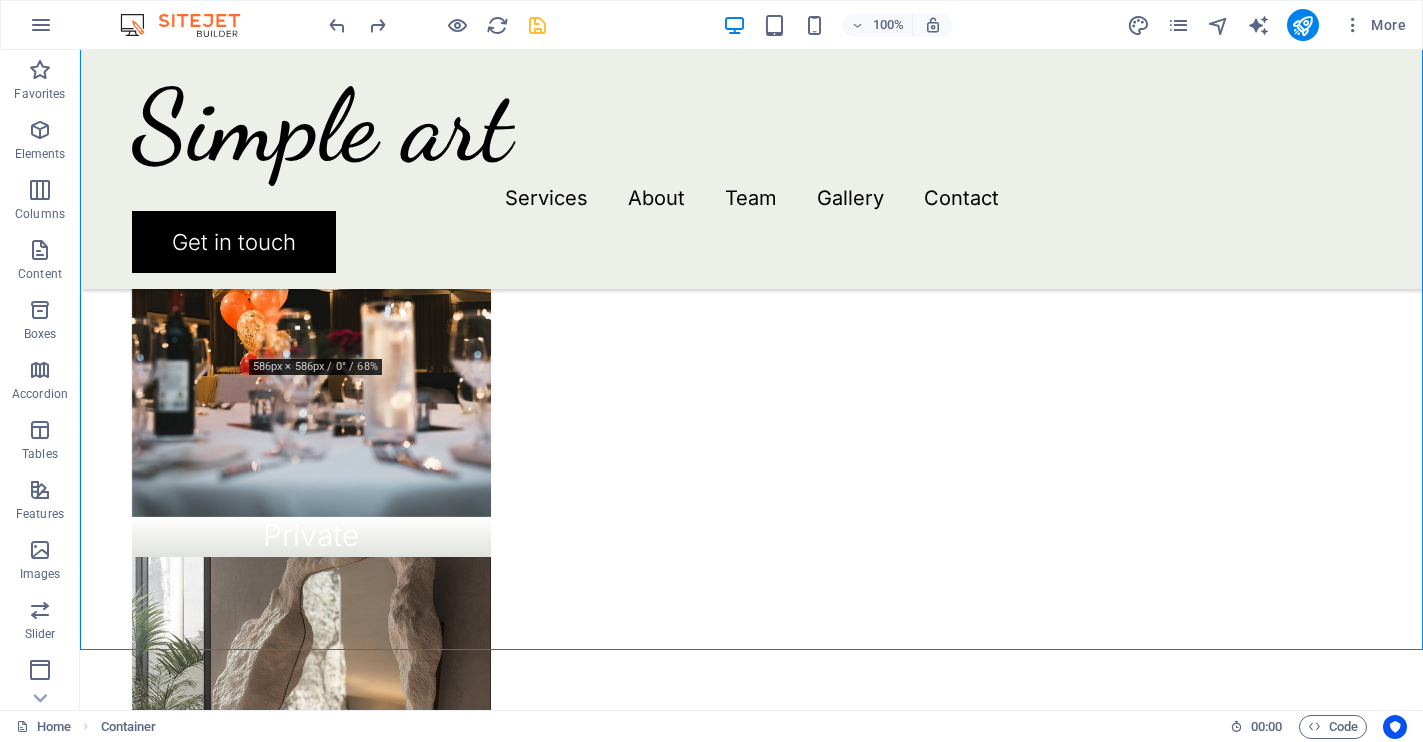 scroll, scrollTop: 2340, scrollLeft: 0, axis: vertical 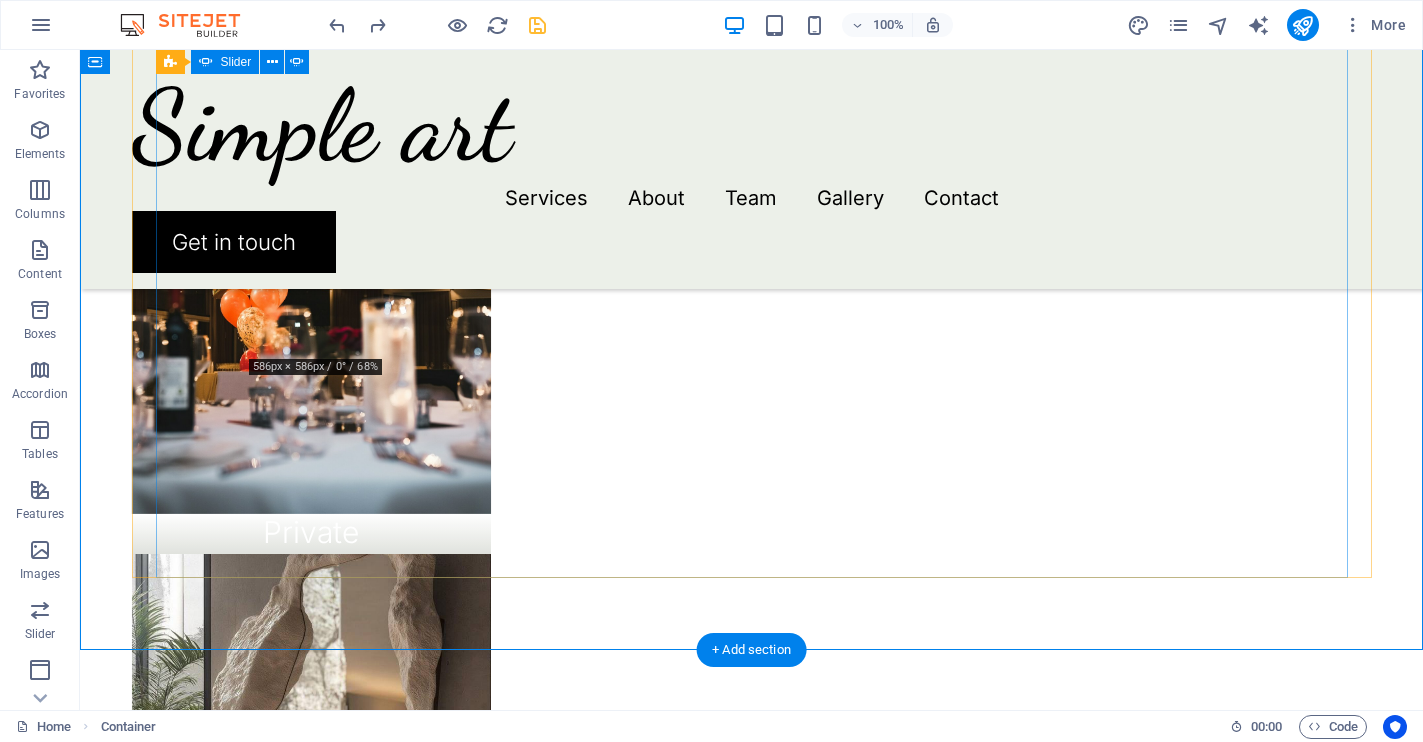 click at bounding box center (752, 1894) 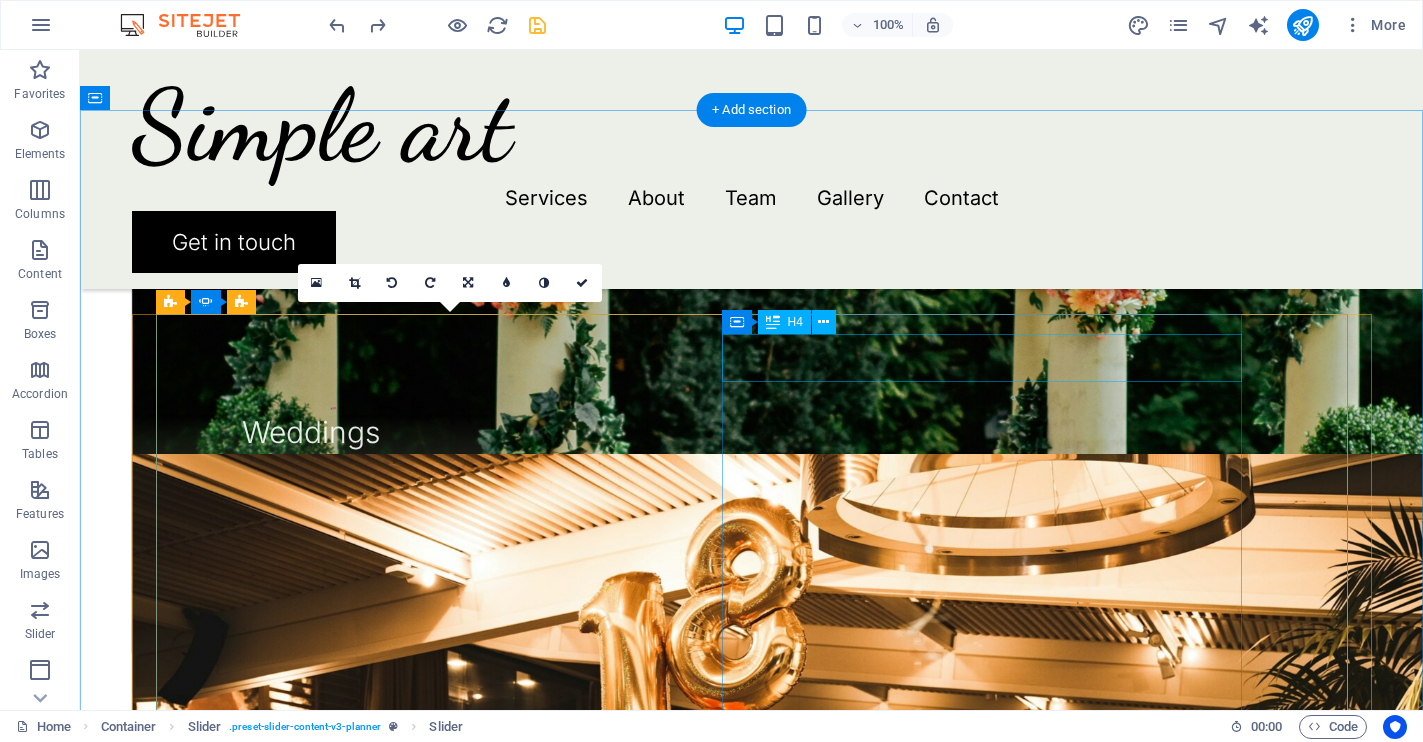 scroll, scrollTop: 1979, scrollLeft: 0, axis: vertical 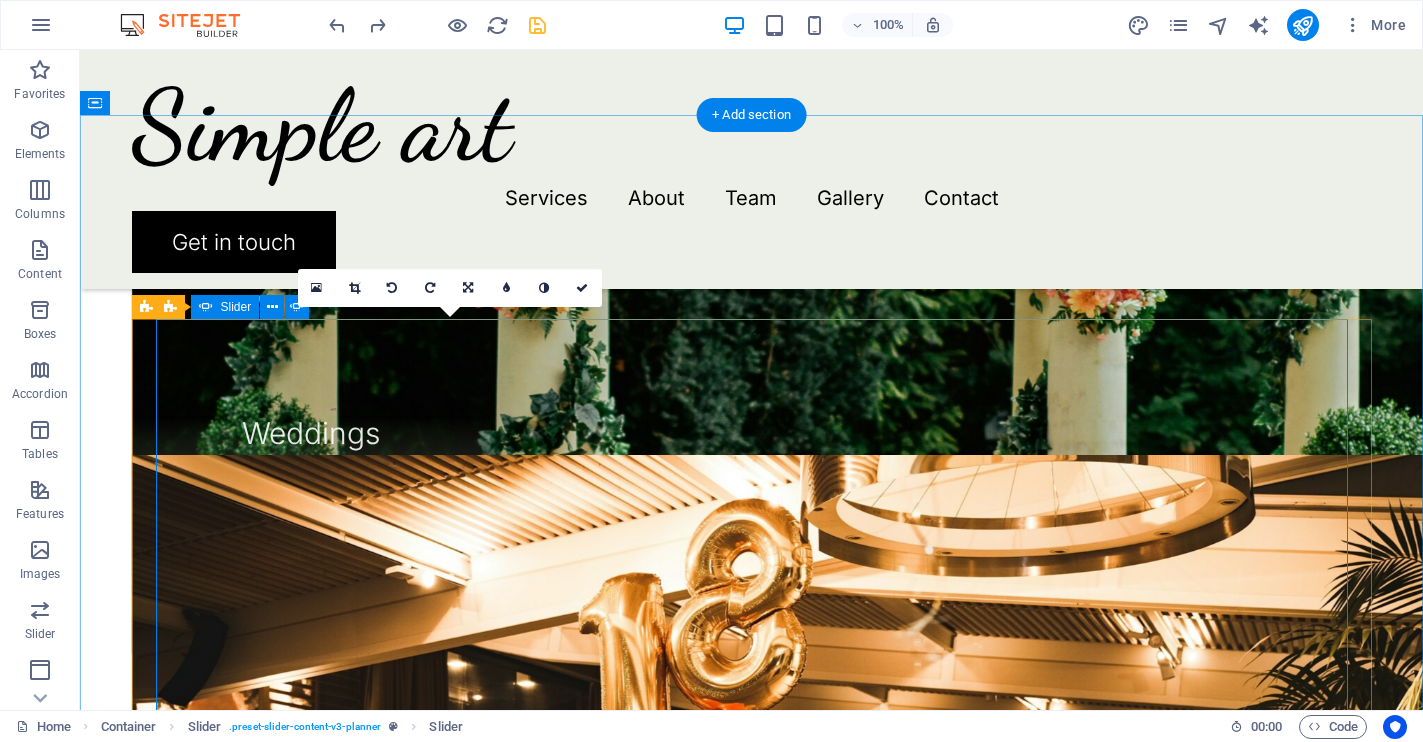click at bounding box center [752, 1619] 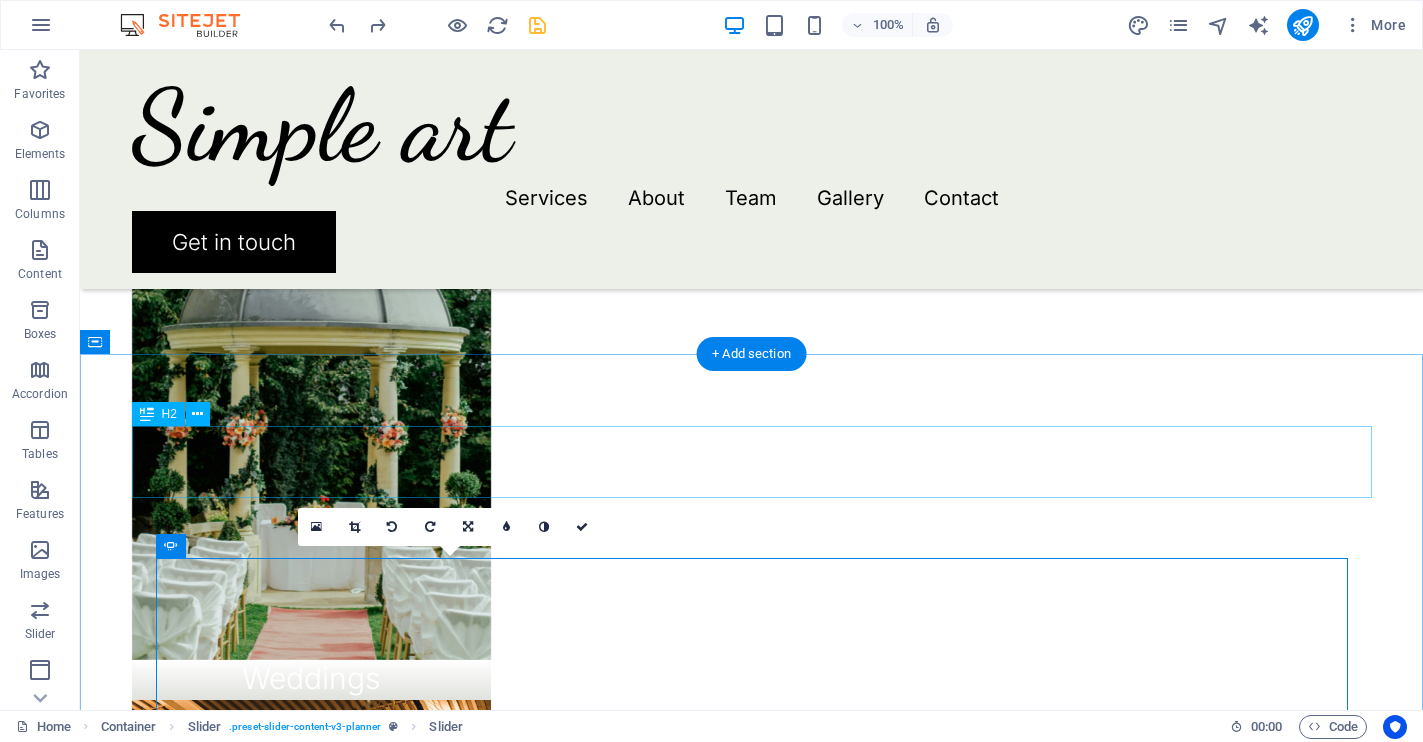scroll, scrollTop: 1727, scrollLeft: 0, axis: vertical 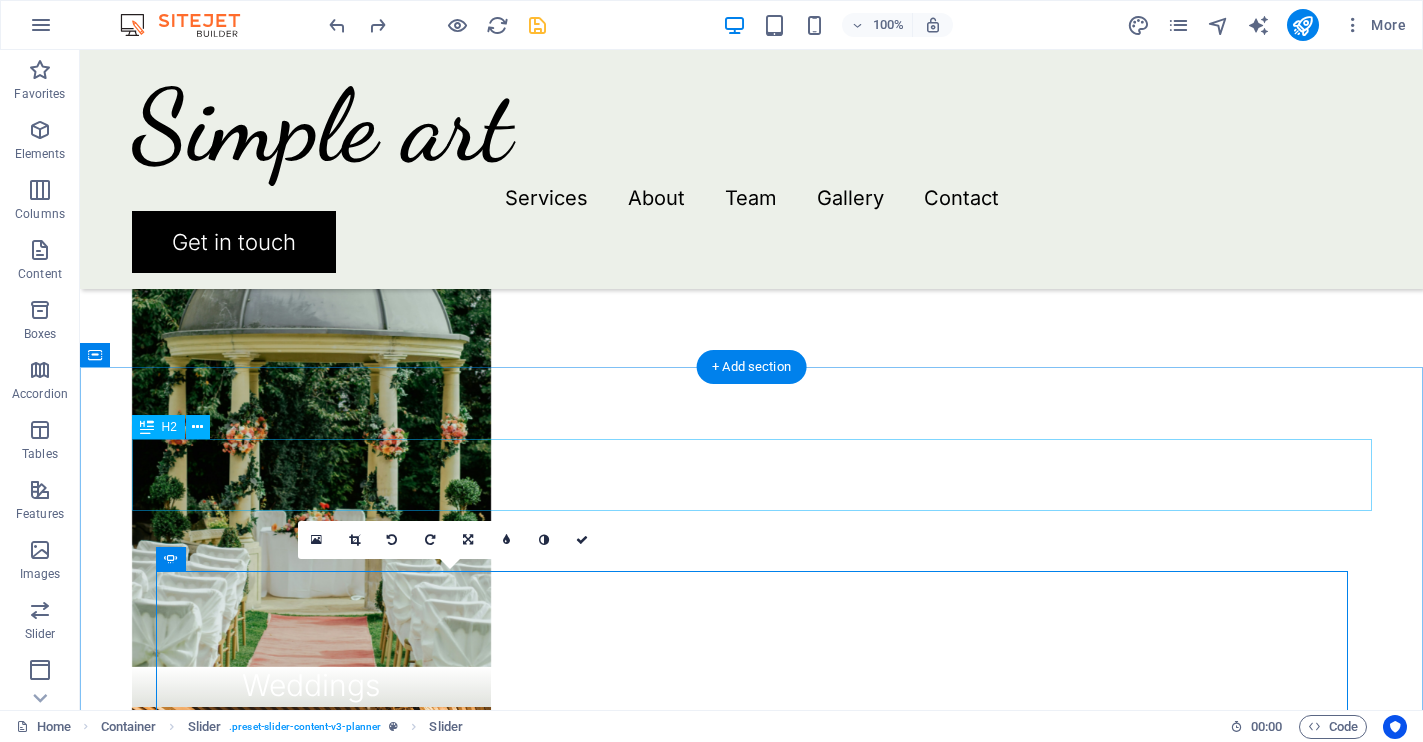 click on "People about us" at bounding box center (752, 1767) 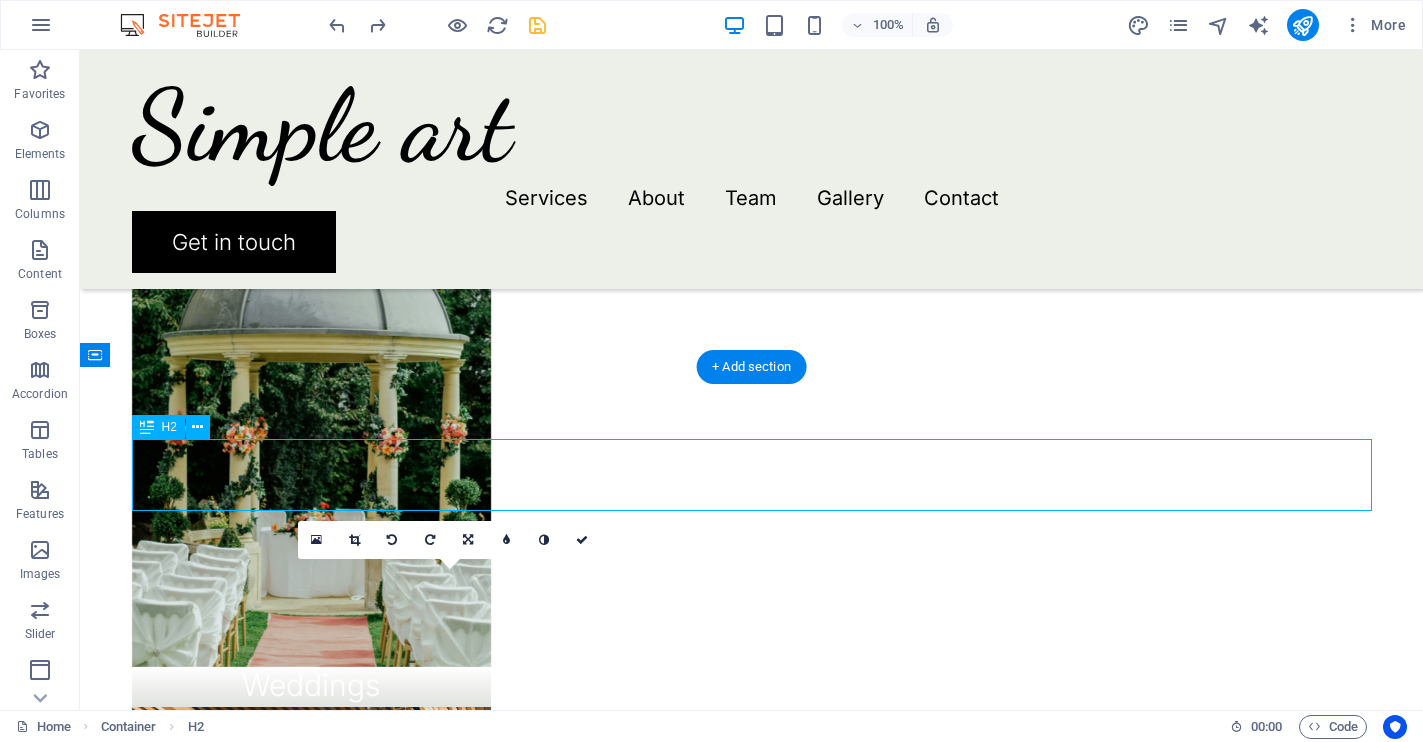 click on "People about us" at bounding box center (752, 1767) 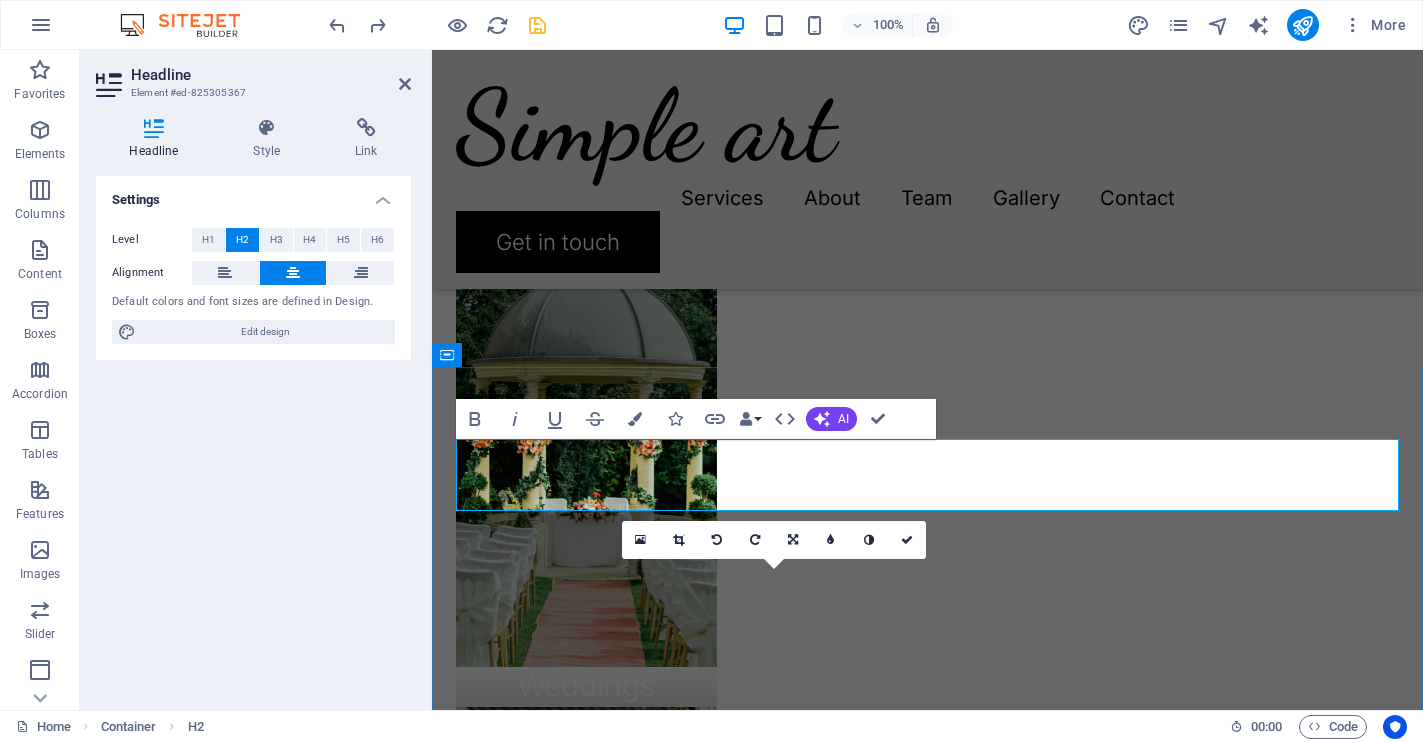 click on "People about us" at bounding box center (927, 1767) 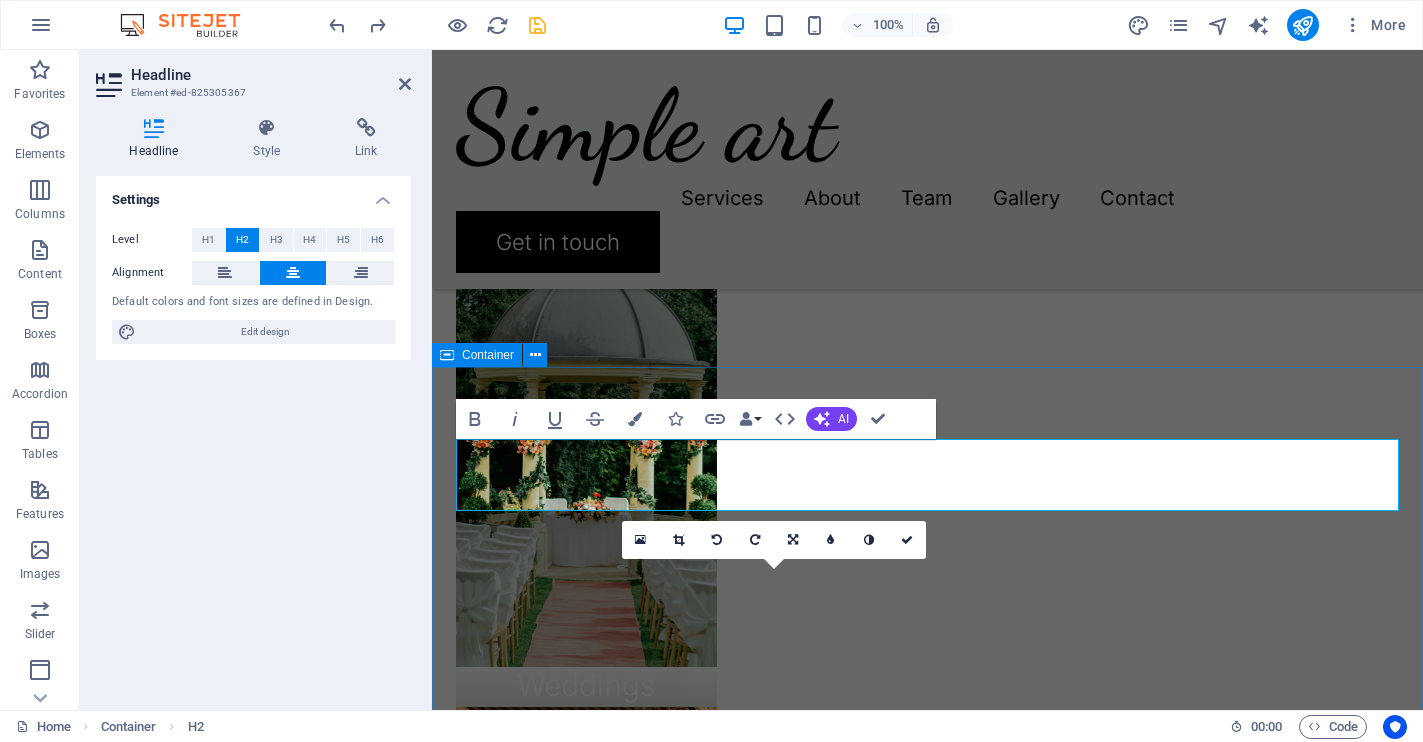 click on "About us Olivia and Benjamin Lorem ipsum dolor sit amet, consectetur adipiscing elit, sed do eiusmod tempor incididunt ut labore et dolore magna aliqua. Ut enim ad minim veniam, quis nostrud exercitation ullamco laboris nisi ut aliquip ex ea commodo consequat. Duis aute irure dolor in reprehenderit in voluptate velit esse cillum dolore eu fugiat nulla pariatur.         Olivia Santiago Drop content here or  Add elements  Paste clipboard Extraordinary service Simple Arts was born from a desire to celebrate the gentle spontaneity of beauty—the kind that feels like falling in love with a sunrise or tracing the outline of a beloved's hand. In our world, art is not about perfection; it is about connection, intimacy, and the poetry found within imperfection. Drop content here or  Add elements  Paste clipboard Olivia and Benjamin         Olivia Santiago Drop content here or  Add elements  Paste clipboard Extraordinary service Drop content here or  Add elements  Paste clipboard" at bounding box center (927, 2399) 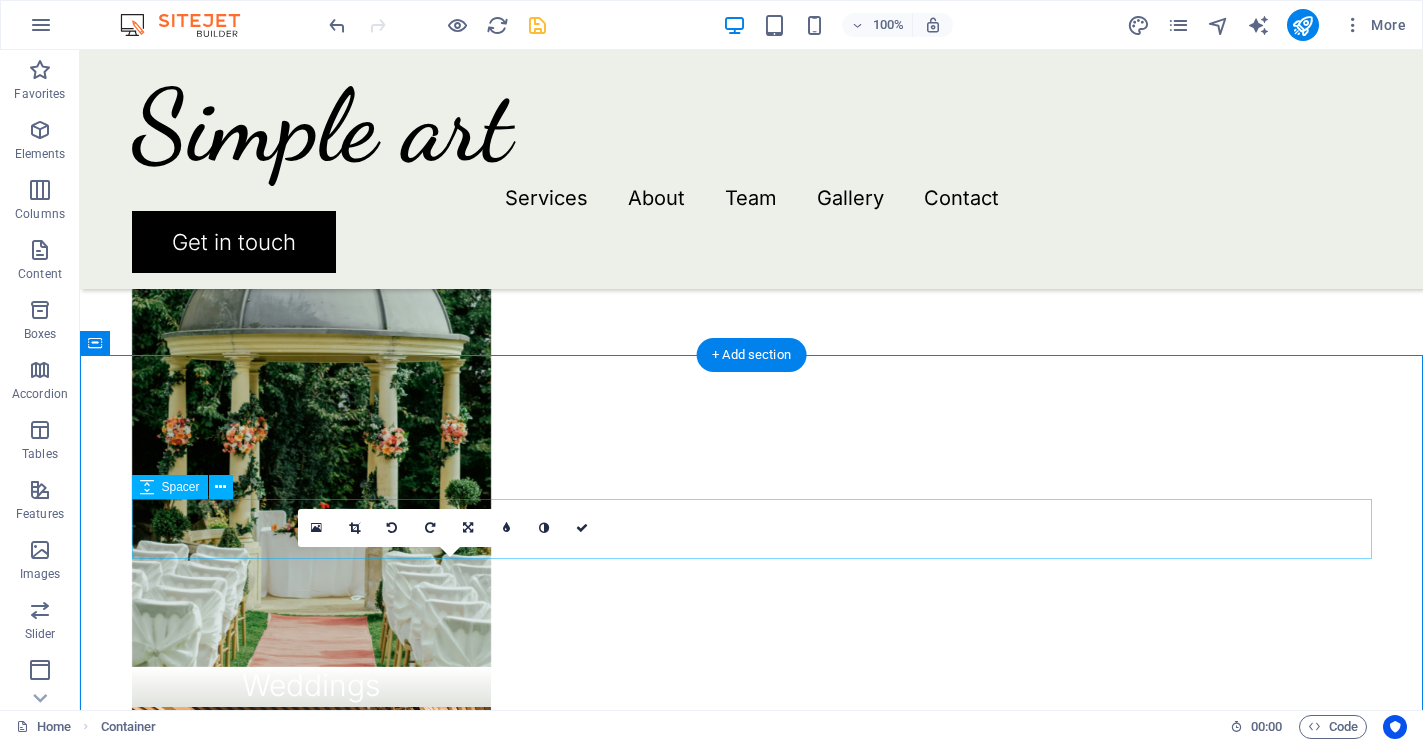scroll, scrollTop: 1757, scrollLeft: 0, axis: vertical 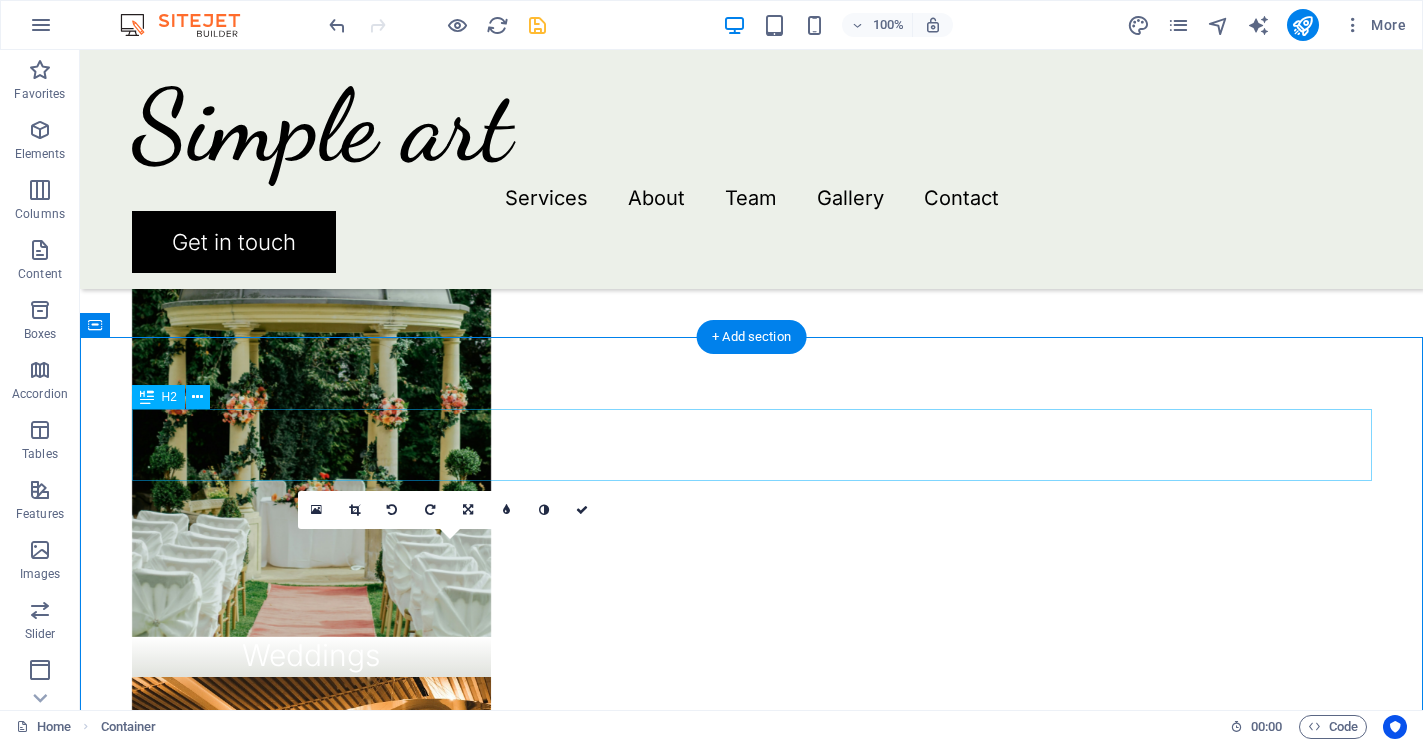 click on "About us" at bounding box center (752, 1737) 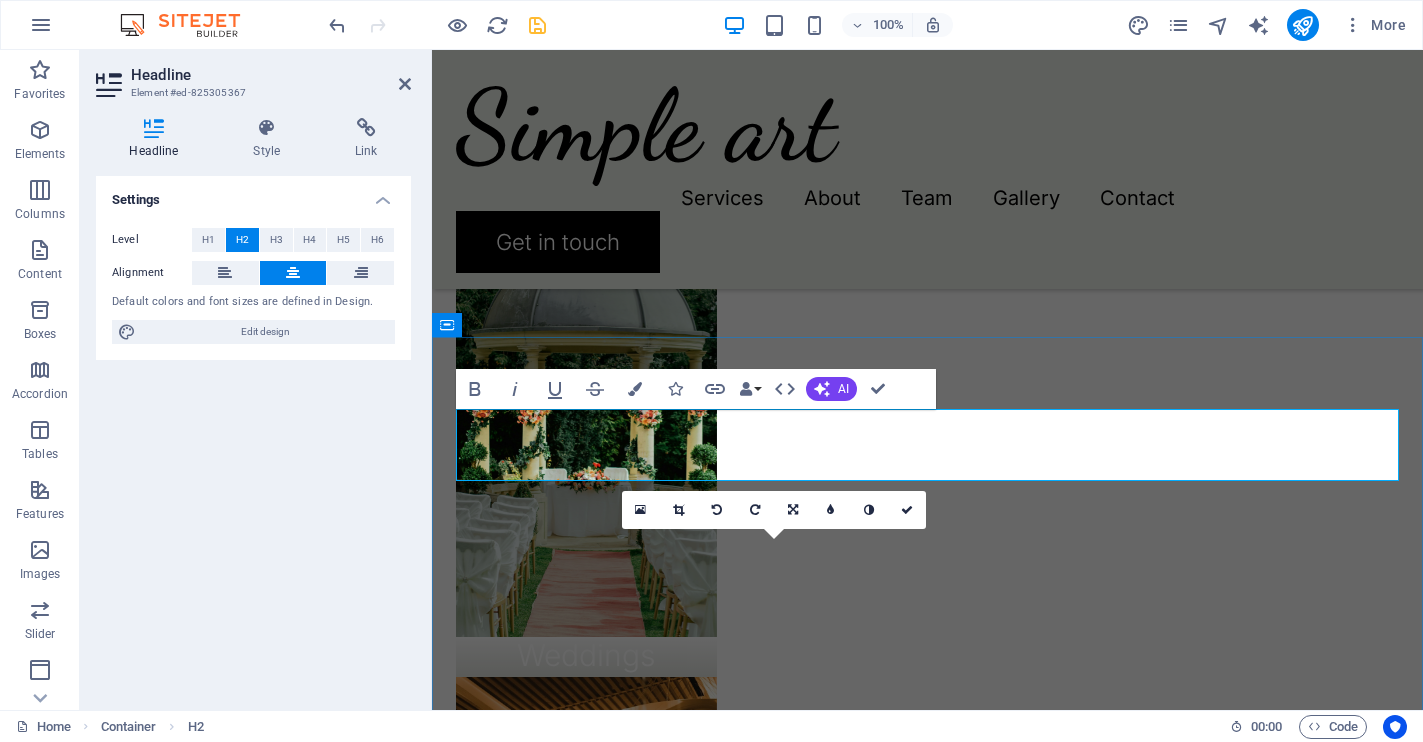 type 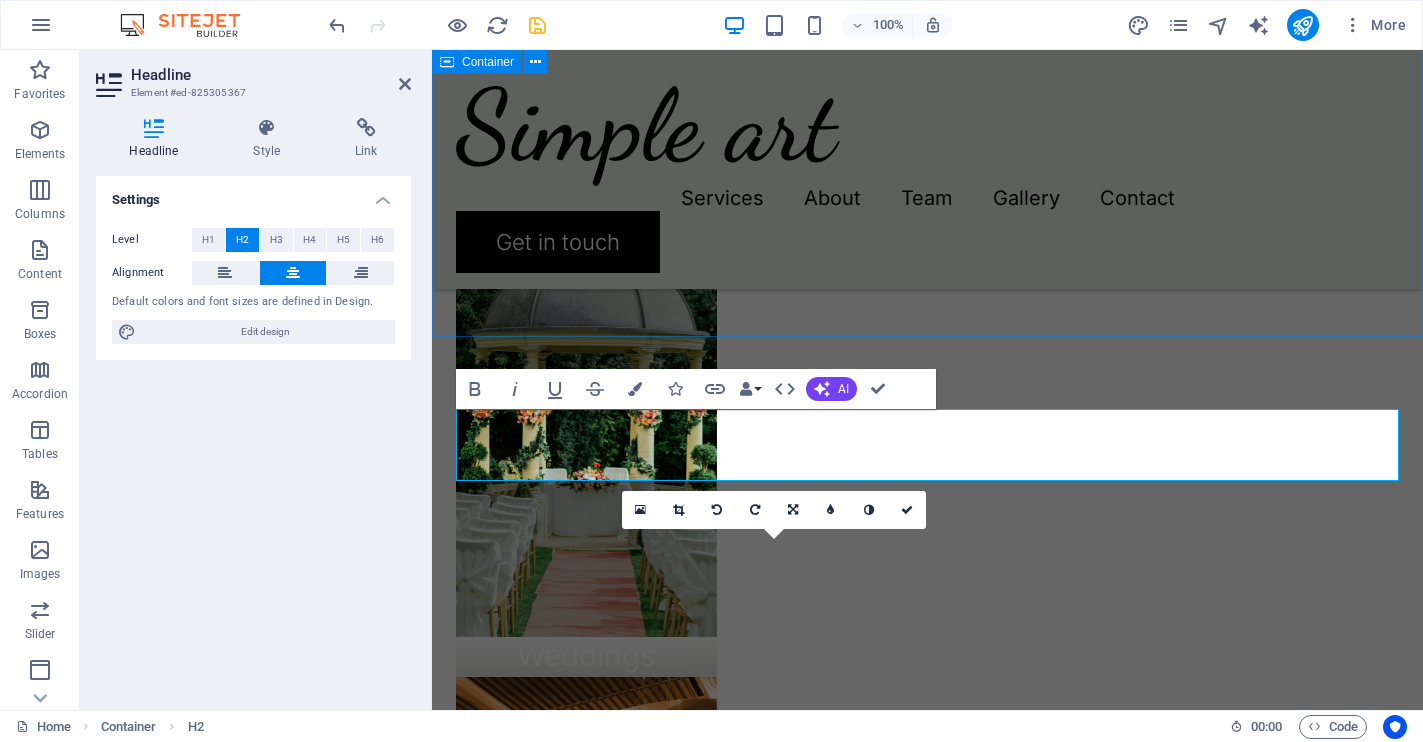 click on "Vision Olivia and Benjamin Lorem ipsum dolor sit amet, consectetur adipiscing elit, sed do eiusmod tempor incididunt ut labore et dolore magna aliqua. Ut enim ad minim veniam, quis nostrud exercitation ullamco laboris nisi ut aliquip ex ea commodo consequat. Duis aute irure dolor in reprehenderit in voluptate velit esse cillum dolore eu fugiat nulla pariatur.         Olivia Santiago Drop content here or  Add elements  Paste clipboard Extraordinary service Simple Arts was born from a desire to celebrate the gentle spontaneity of beauty—the kind that feels like falling in love with a sunrise or tracing the outline of a beloved's hand. In our world, art is not about perfection; it is about connection, intimacy, and the poetry found within imperfection. Drop content here or  Add elements  Paste clipboard Olivia and Benjamin         Olivia Santiago Drop content here or  Add elements  Paste clipboard Extraordinary service Drop content here or  Add elements  Paste clipboard" at bounding box center (927, 2369) 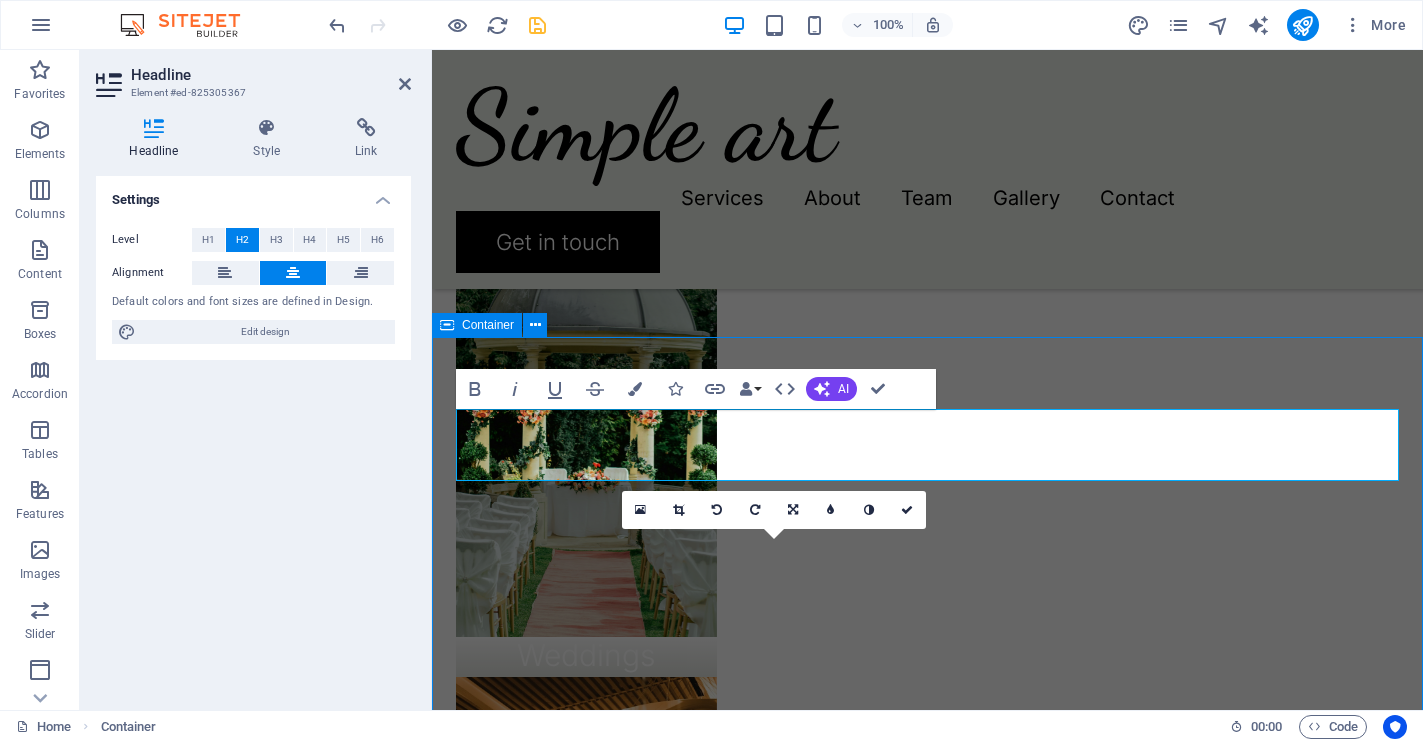 click on "Vision Olivia and Benjamin Lorem ipsum dolor sit amet, consectetur adipiscing elit, sed do eiusmod tempor incididunt ut labore et dolore magna aliqua. Ut enim ad minim veniam, quis nostrud exercitation ullamco laboris nisi ut aliquip ex ea commodo consequat. Duis aute irure dolor in reprehenderit in voluptate velit esse cillum dolore eu fugiat nulla pariatur.         Olivia Santiago Drop content here or  Add elements  Paste clipboard Extraordinary service Simple Arts was born from a desire to celebrate the gentle spontaneity of beauty—the kind that feels like falling in love with a sunrise or tracing the outline of a beloved's hand. In our world, art is not about perfection; it is about connection, intimacy, and the poetry found within imperfection. Drop content here or  Add elements  Paste clipboard Olivia and Benjamin         Olivia Santiago Drop content here or  Add elements  Paste clipboard Extraordinary service Drop content here or  Add elements  Paste clipboard" at bounding box center (927, 2369) 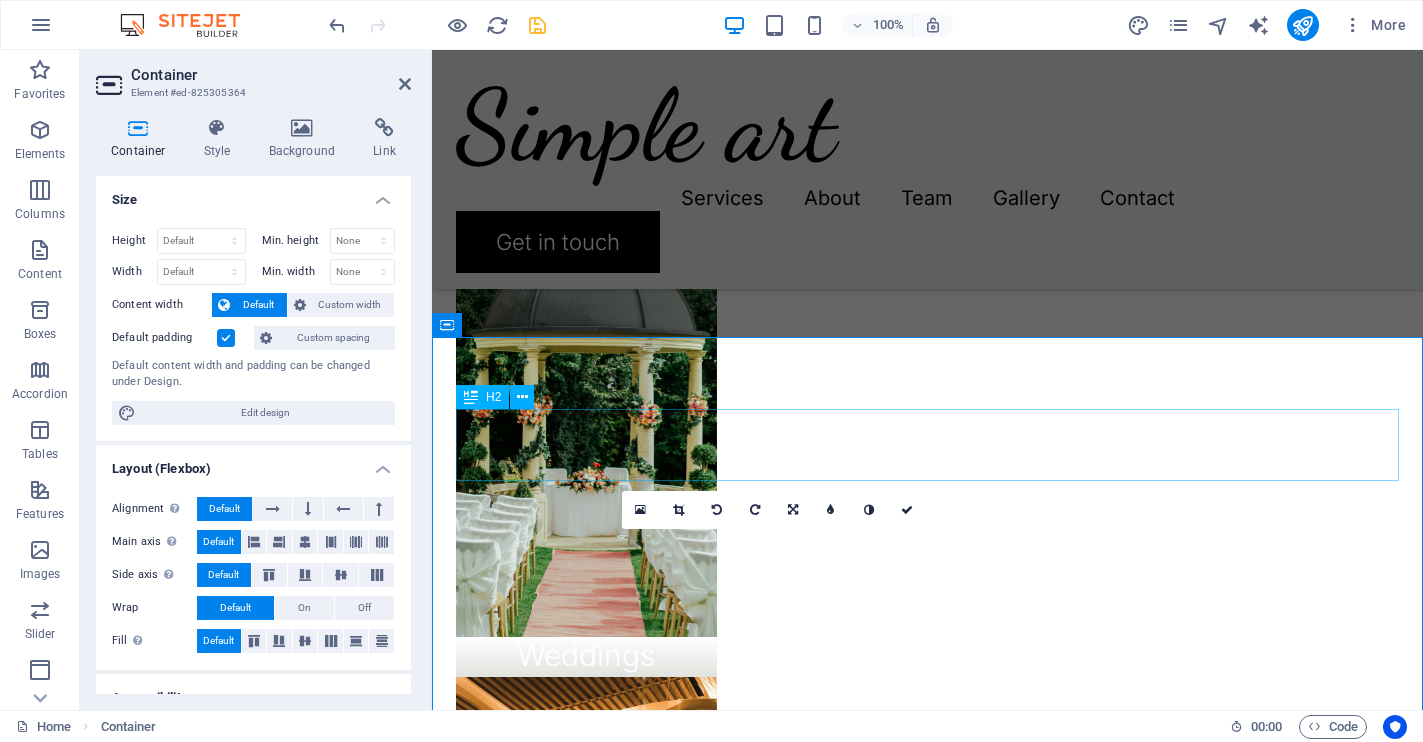 click on "Vision" at bounding box center [927, 1737] 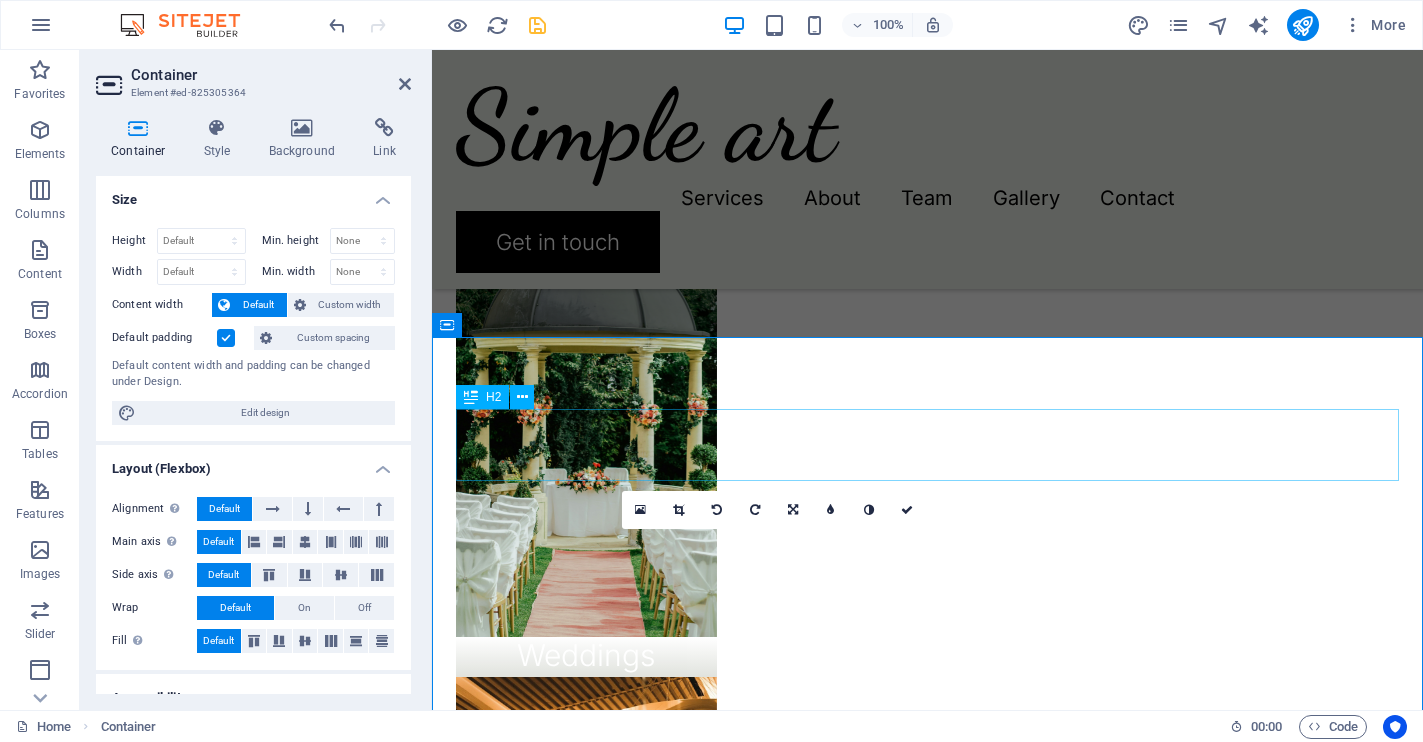 click on "Vision" at bounding box center [927, 1737] 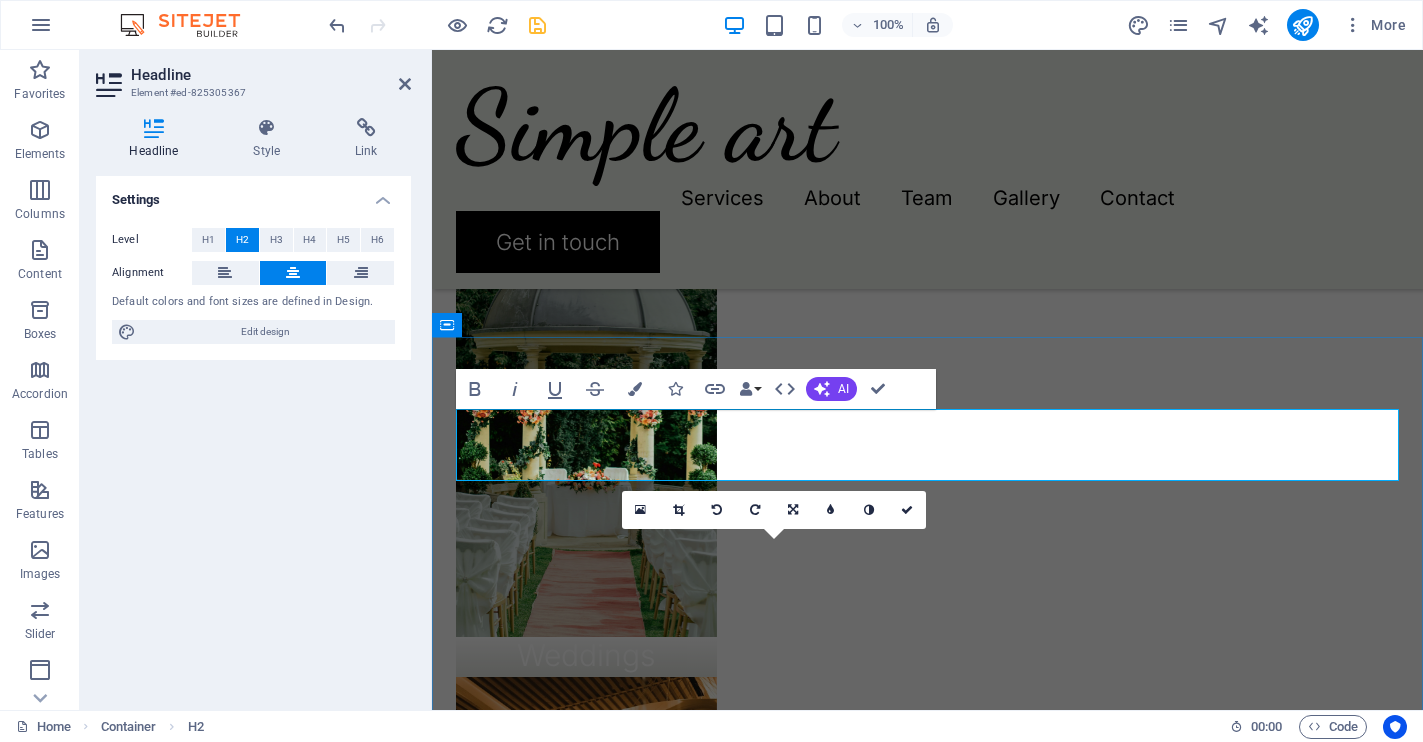 click on "Vision" at bounding box center [927, 1737] 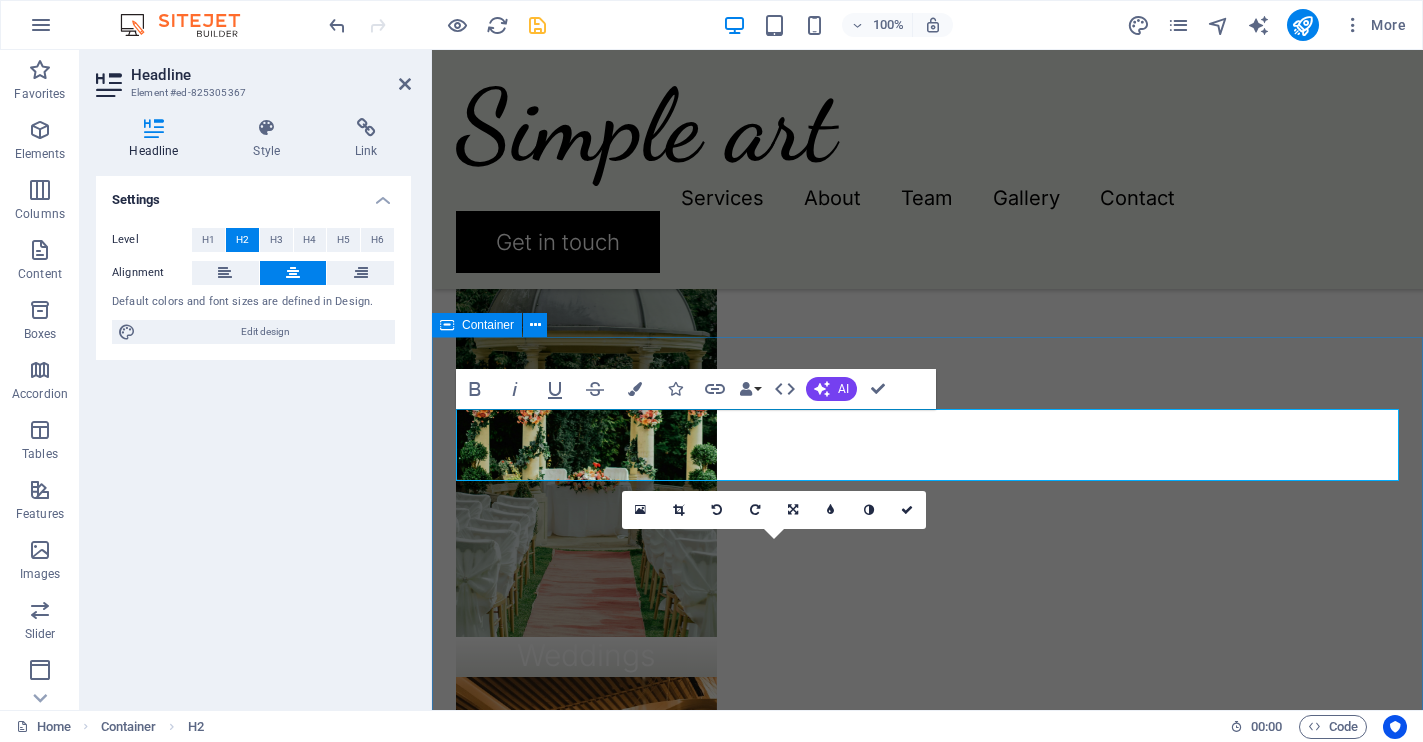 click on "Our Vision Olivia and Benjamin Lorem ipsum dolor sit amet, consectetur adipiscing elit, sed do eiusmod tempor incididunt ut labore et dolore magna aliqua. Ut enim ad minim veniam, quis nostrud exercitation ullamco laboris nisi ut aliquip ex ea commodo consequat. Duis aute irure dolor in reprehenderit in voluptate velit esse cillum dolore eu fugiat nulla pariatur.         Olivia Santiago Drop content here or  Add elements  Paste clipboard Extraordinary service Simple Arts was born from a desire to celebrate the gentle spontaneity of beauty—the kind that feels like falling in love with a sunrise or tracing the outline of a beloved's hand. In our world, art is not about perfection; it is about connection, intimacy, and the poetry found within imperfection. Drop content here or  Add elements  Paste clipboard Olivia and Benjamin         Olivia Santiago Drop content here or  Add elements  Paste clipboard Extraordinary service Drop content here or  Add elements  Paste clipboard" at bounding box center [927, 2369] 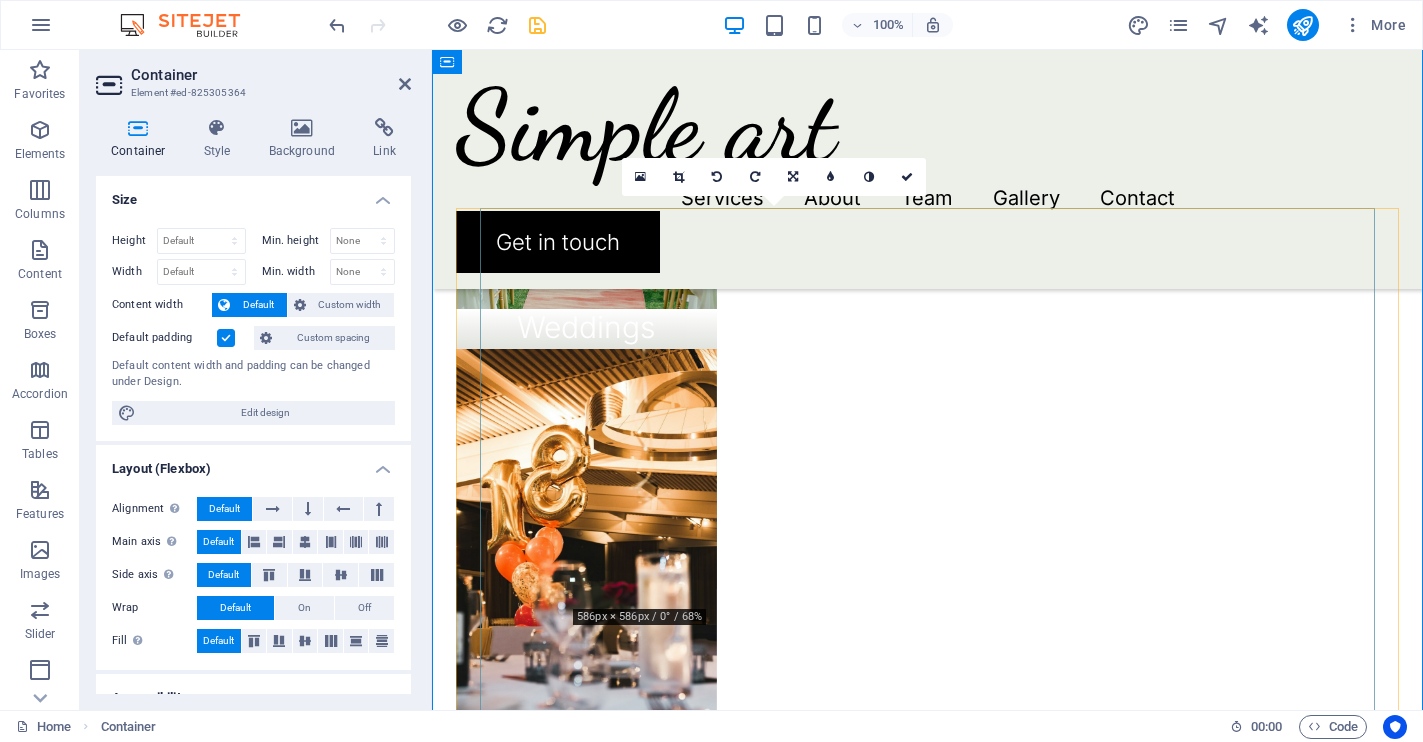 scroll, scrollTop: 2101, scrollLeft: 0, axis: vertical 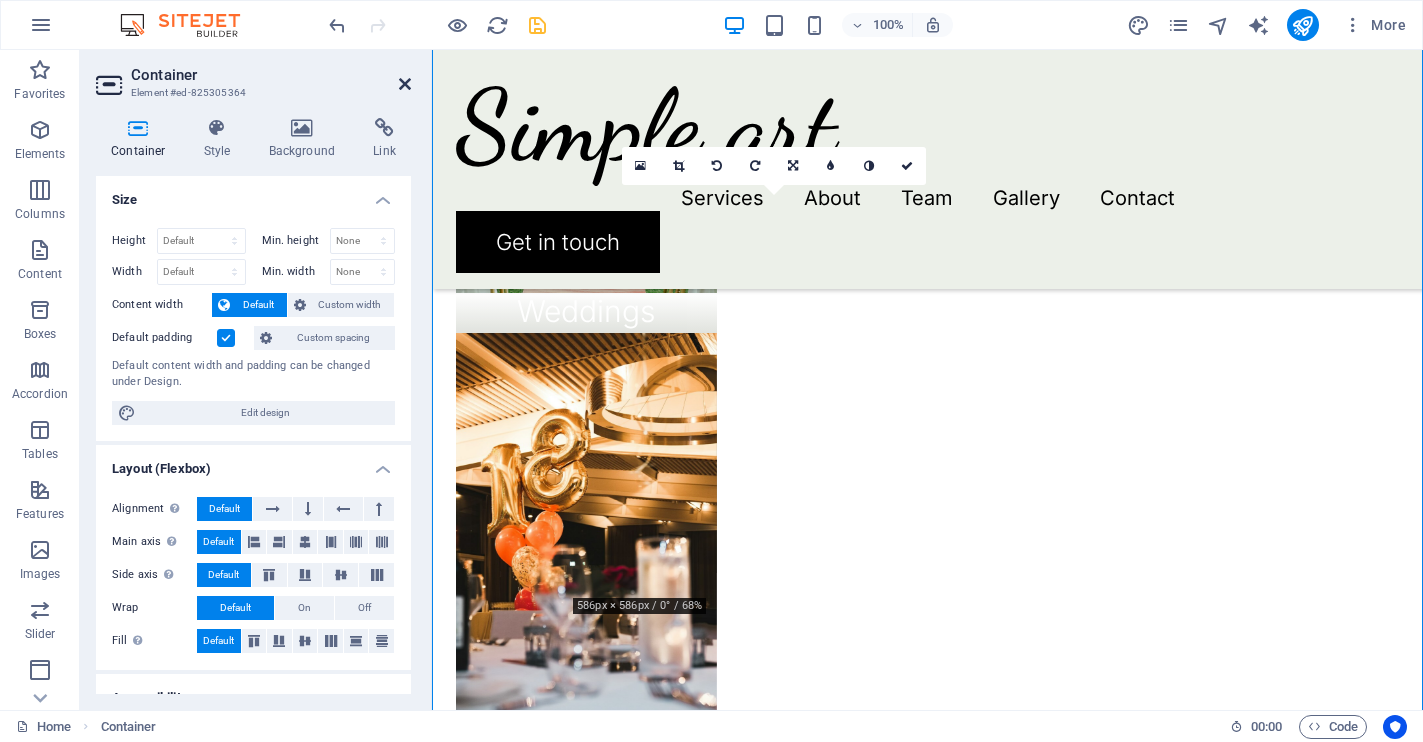 click at bounding box center [405, 84] 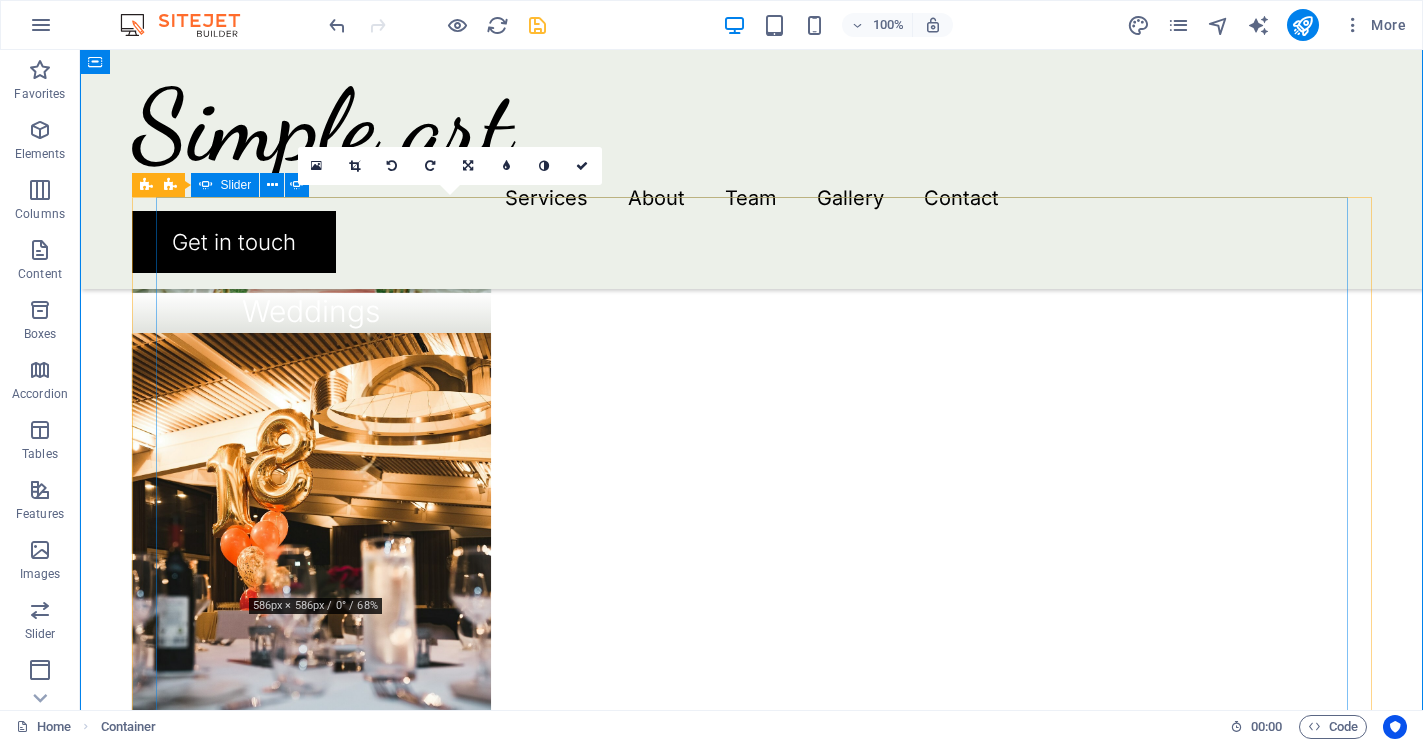 click at bounding box center [752, 2133] 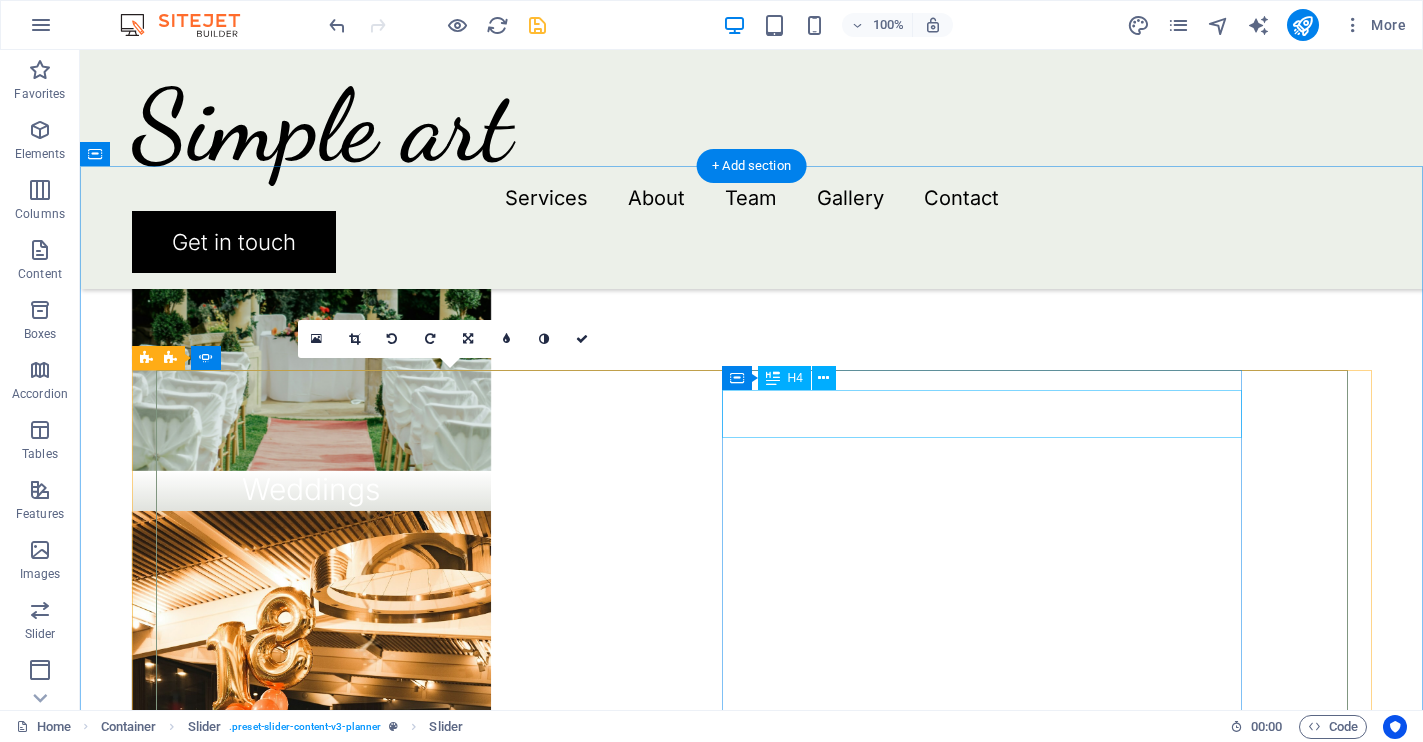 scroll, scrollTop: 1922, scrollLeft: 0, axis: vertical 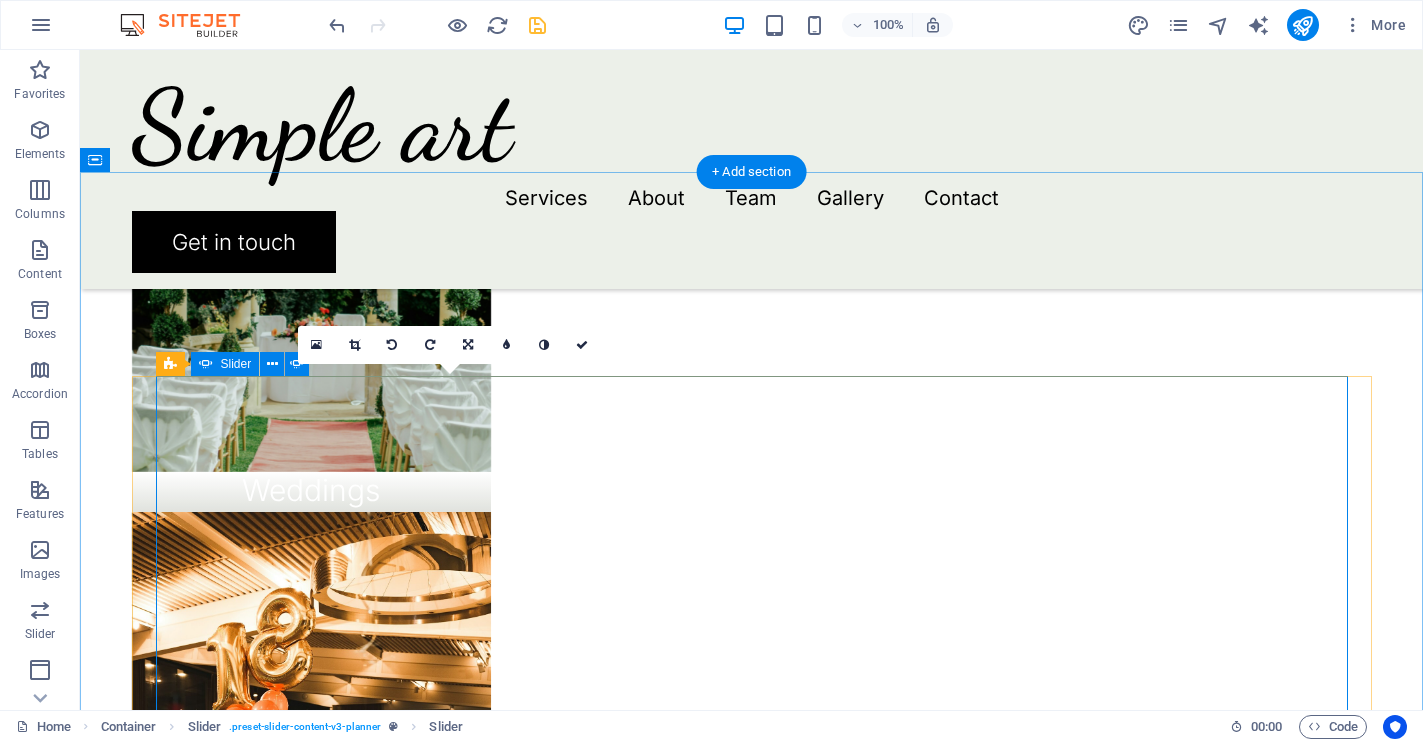 click at bounding box center (752, 2092) 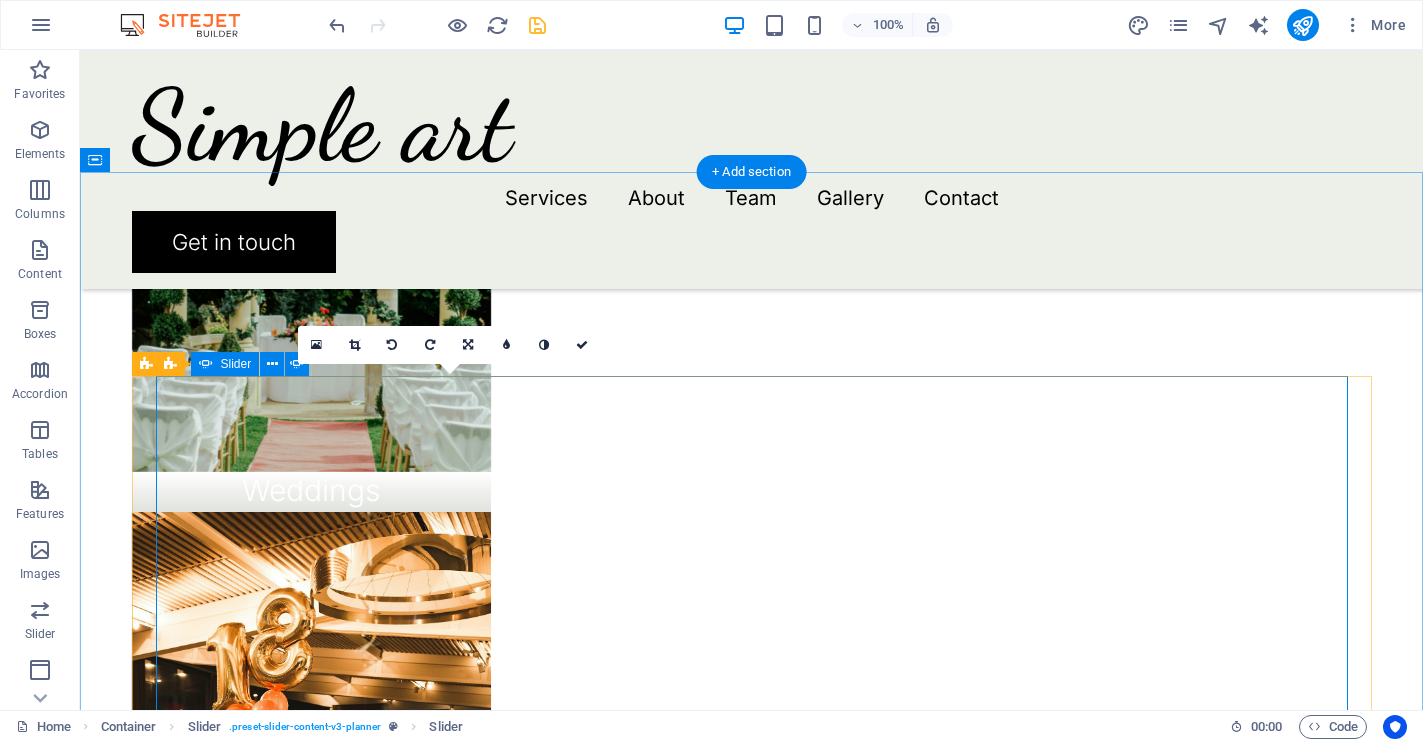 click at bounding box center (752, 2312) 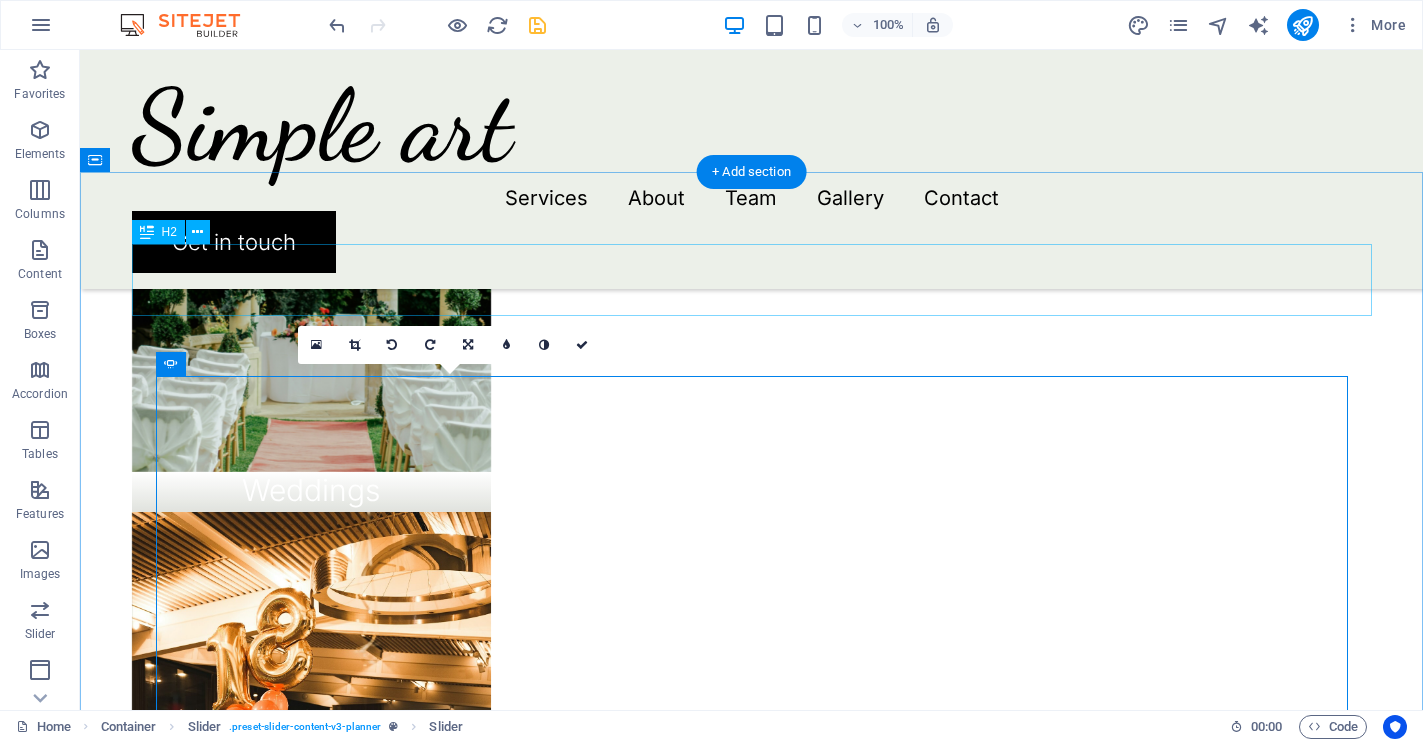 click on "Our Vision" at bounding box center (752, 1572) 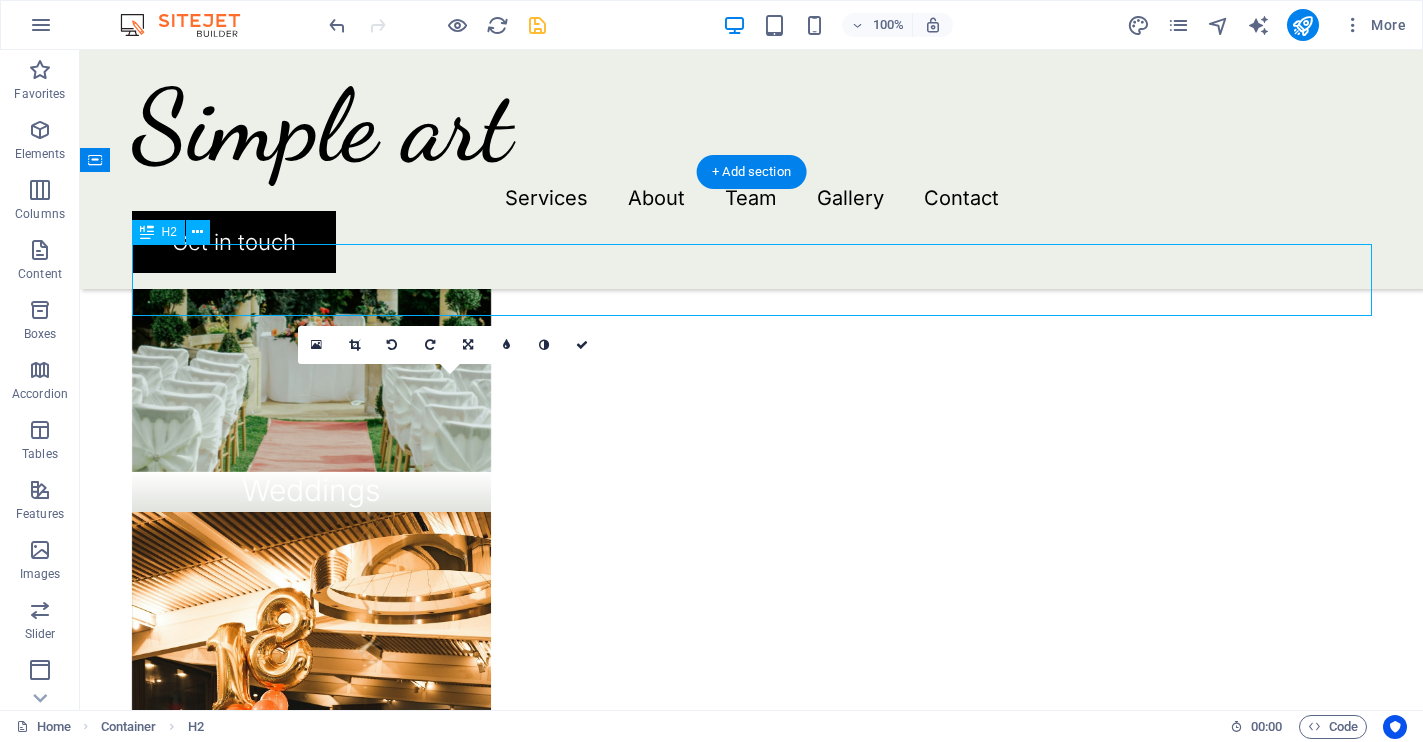 click on "Our Vision" at bounding box center (752, 1572) 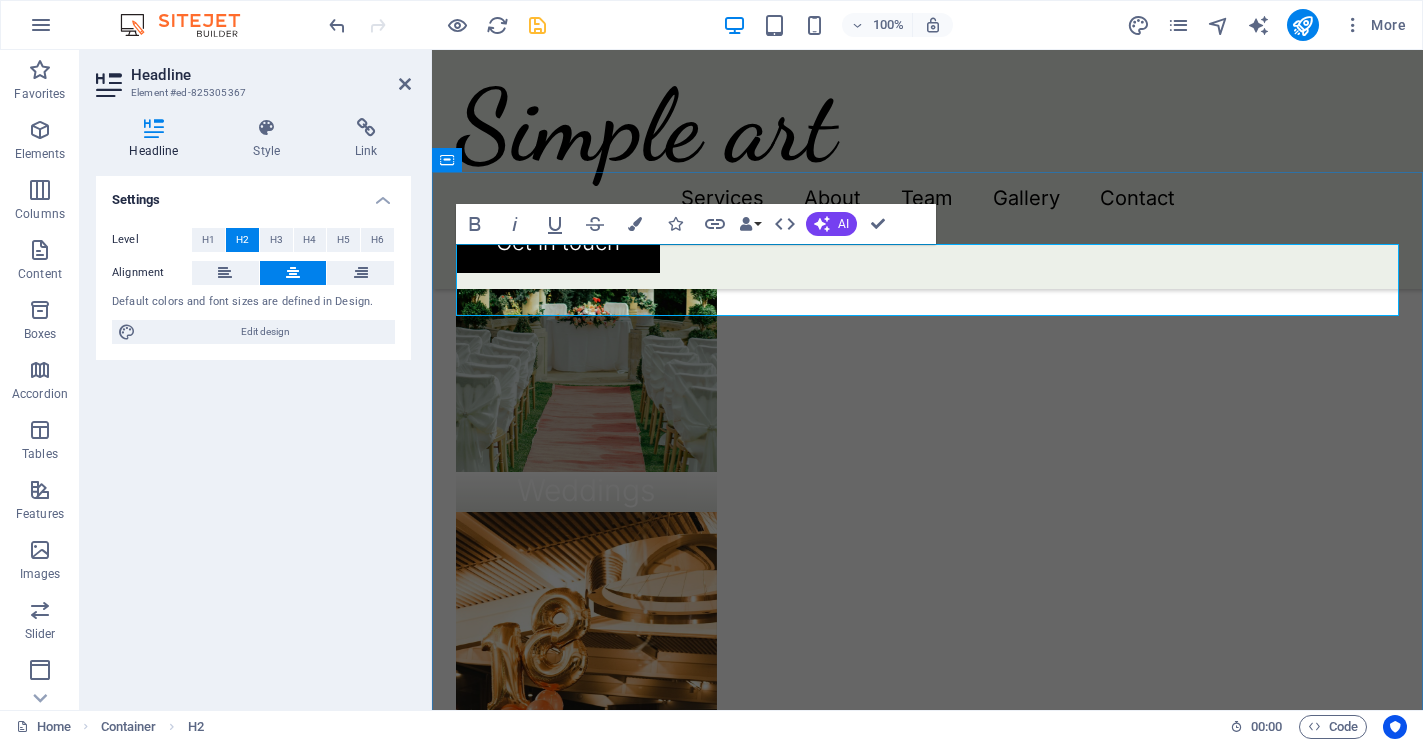 click on "Our Vision" at bounding box center (927, 1572) 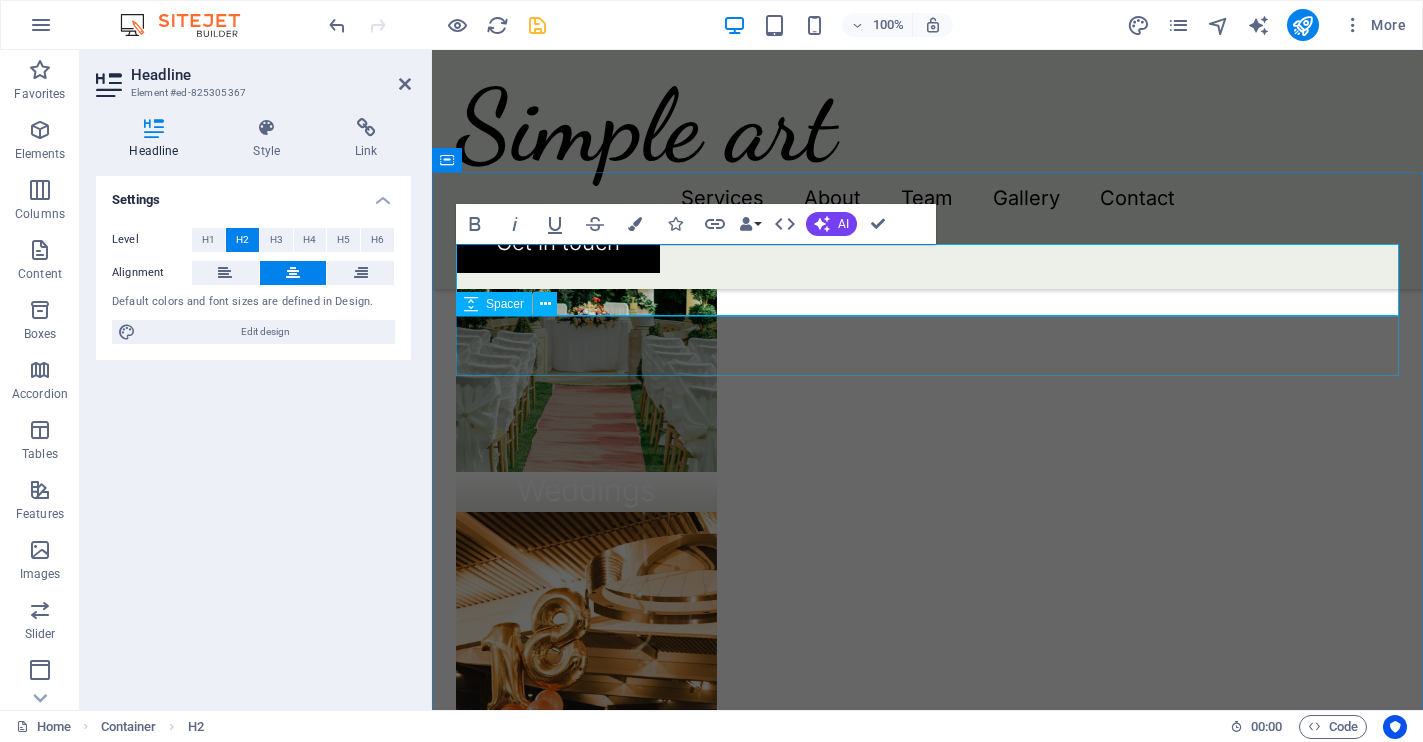 click on "Our Vision & Mission Olivia and Benjamin Lorem ipsum dolor sit amet, consectetur adipiscing elit, sed do eiusmod tempor incididunt ut labore et dolore magna aliqua. Ut enim ad minim veniam, quis nostrud exercitation ullamco laboris nisi ut aliquip ex ea commodo consequat. Duis aute irure dolor in reprehenderit in voluptate velit esse cillum dolore eu fugiat nulla pariatur.         Olivia Santiago Drop content here or  Add elements  Paste clipboard Extraordinary service Simple Arts was born from a desire to celebrate the gentle spontaneity of beauty—the kind that feels like falling in love with a sunrise or tracing the outline of a beloved's hand. In our world, art is not about perfection; it is about connection, intimacy, and the poetry found within imperfection. Drop content here or  Add elements  Paste clipboard Olivia and Benjamin         Olivia Santiago Drop content here or  Add elements  Paste clipboard Extraordinary service Drop content here or  Add elements  Paste clipboard" at bounding box center (927, 1818) 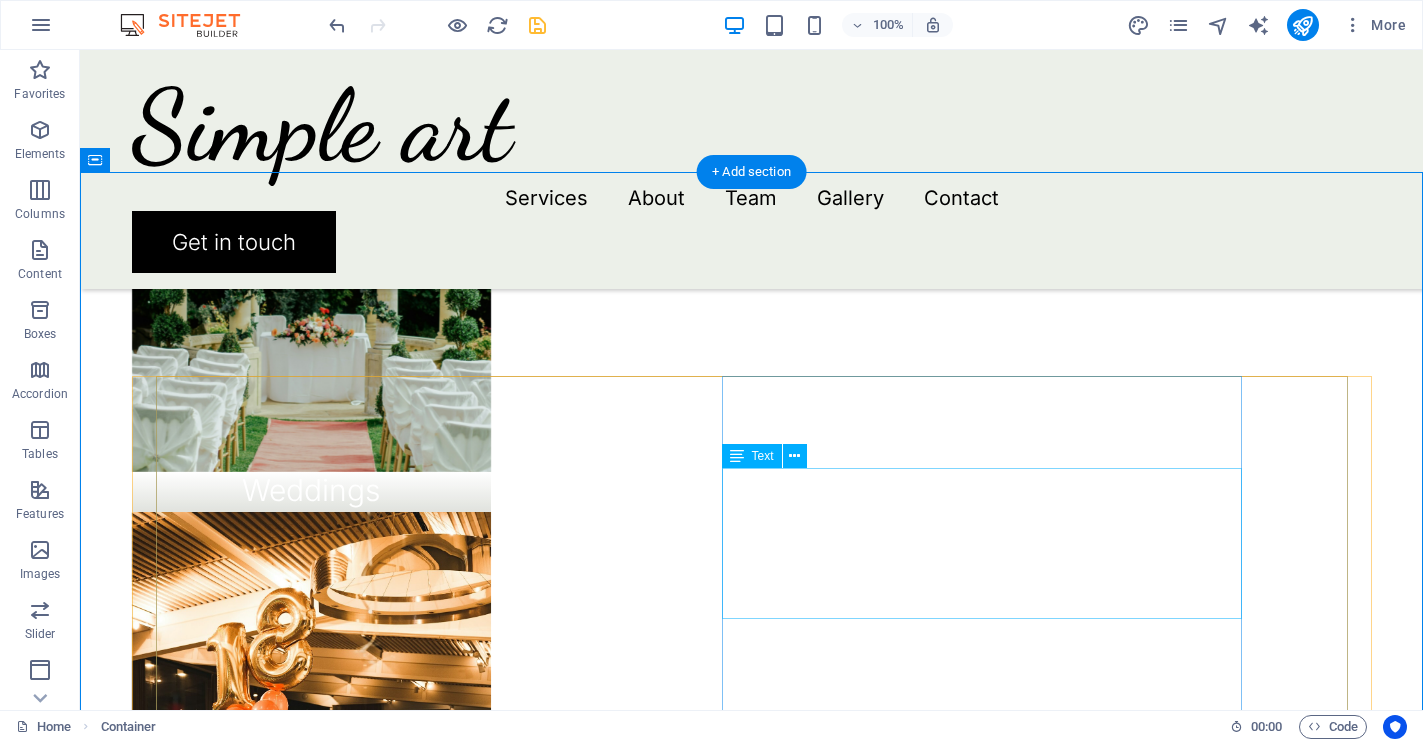 click on "Lorem ipsum dolor sit amet, consectetur adipiscing elit, sed do eiusmod tempor incididunt ut labore et dolore magna aliqua. Ut enim ad minim veniam, quis nostrud exercitation ullamco laboris nisi ut aliquip ex ea commodo consequat. Duis aute irure dolor in reprehenderit in voluptate velit esse cillum dolore eu fugiat nulla pariatur." at bounding box center (-1708, 4245) 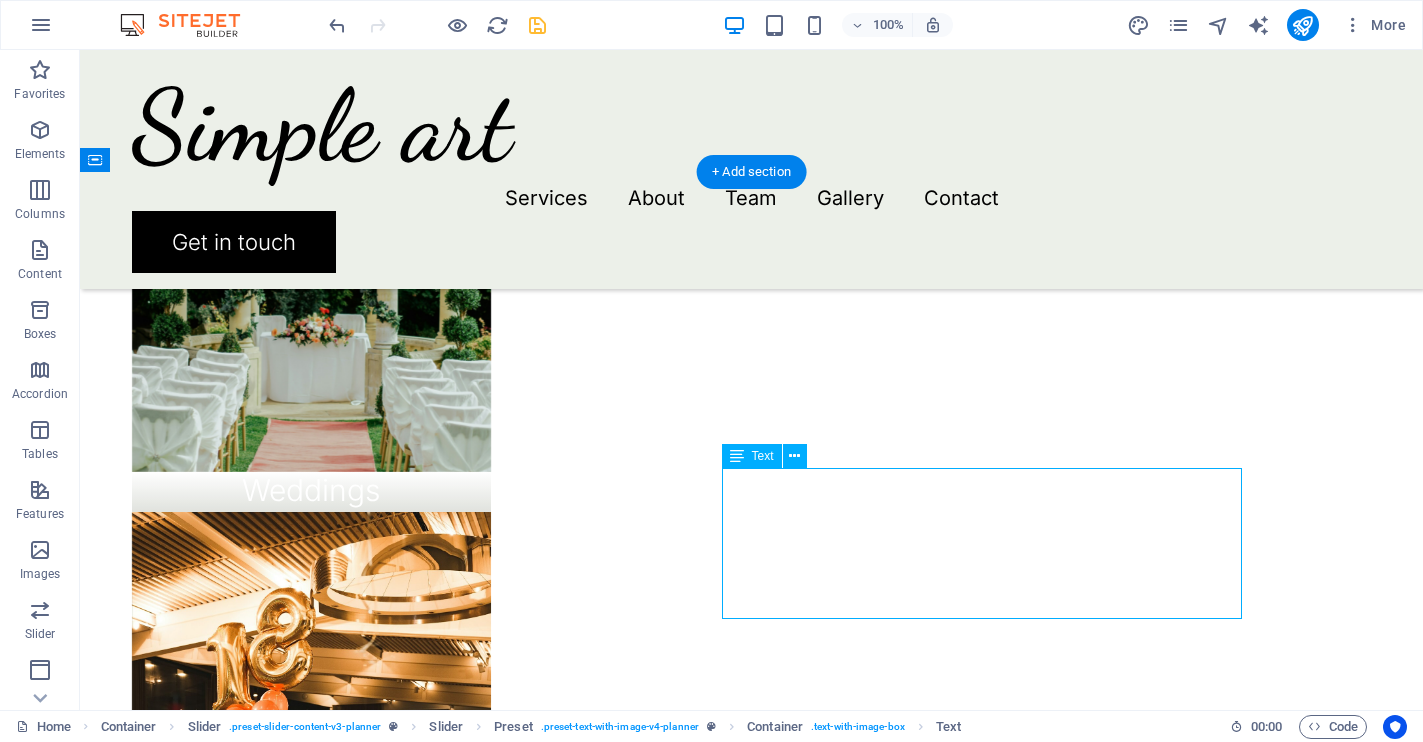 click on "Lorem ipsum dolor sit amet, consectetur adipiscing elit, sed do eiusmod tempor incididunt ut labore et dolore magna aliqua. Ut enim ad minim veniam, quis nostrud exercitation ullamco laboris nisi ut aliquip ex ea commodo consequat. Duis aute irure dolor in reprehenderit in voluptate velit esse cillum dolore eu fugiat nulla pariatur." at bounding box center [-1708, 4245] 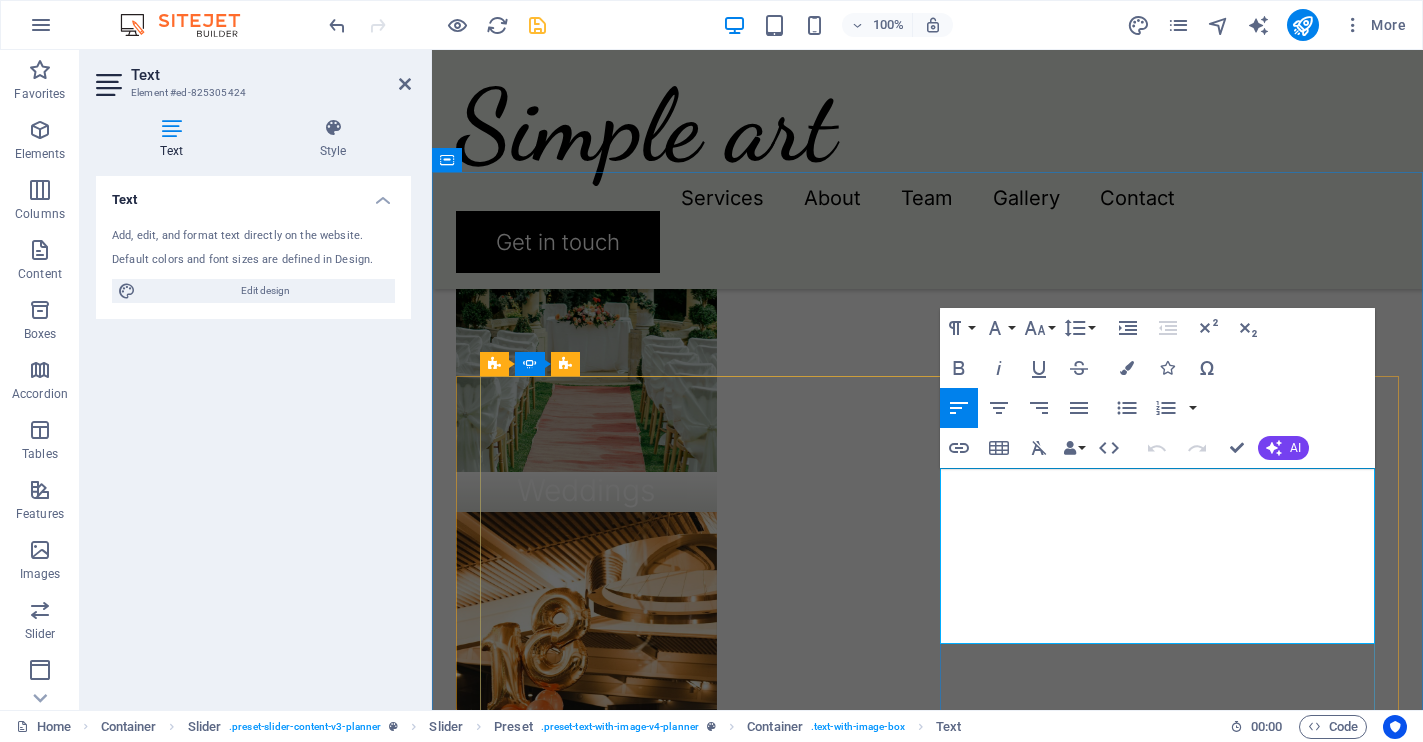 click on "Lorem ipsum dolor sit amet, consectetur adipiscing elit, sed do eiusmod tempor incididunt ut labore et dolore magna aliqua. Ut enim ad minim veniam, quis nostrud exercitation ullamco laboris nisi ut aliquip ex ea commodo consequat. Duis aute irure dolor in reprehenderit in voluptate velit esse cillum dolore eu fugiat nulla pariatur." at bounding box center (-833, 4261) 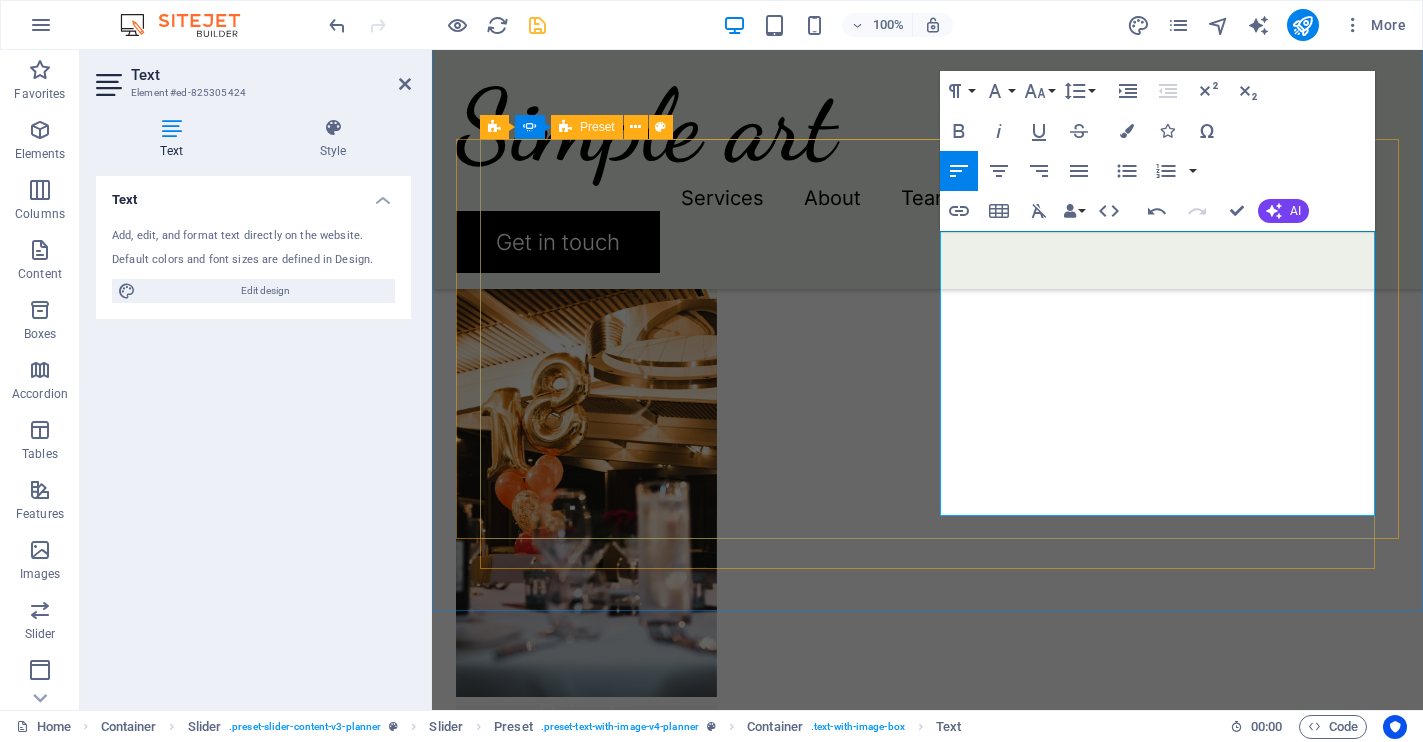 scroll, scrollTop: 2159, scrollLeft: 0, axis: vertical 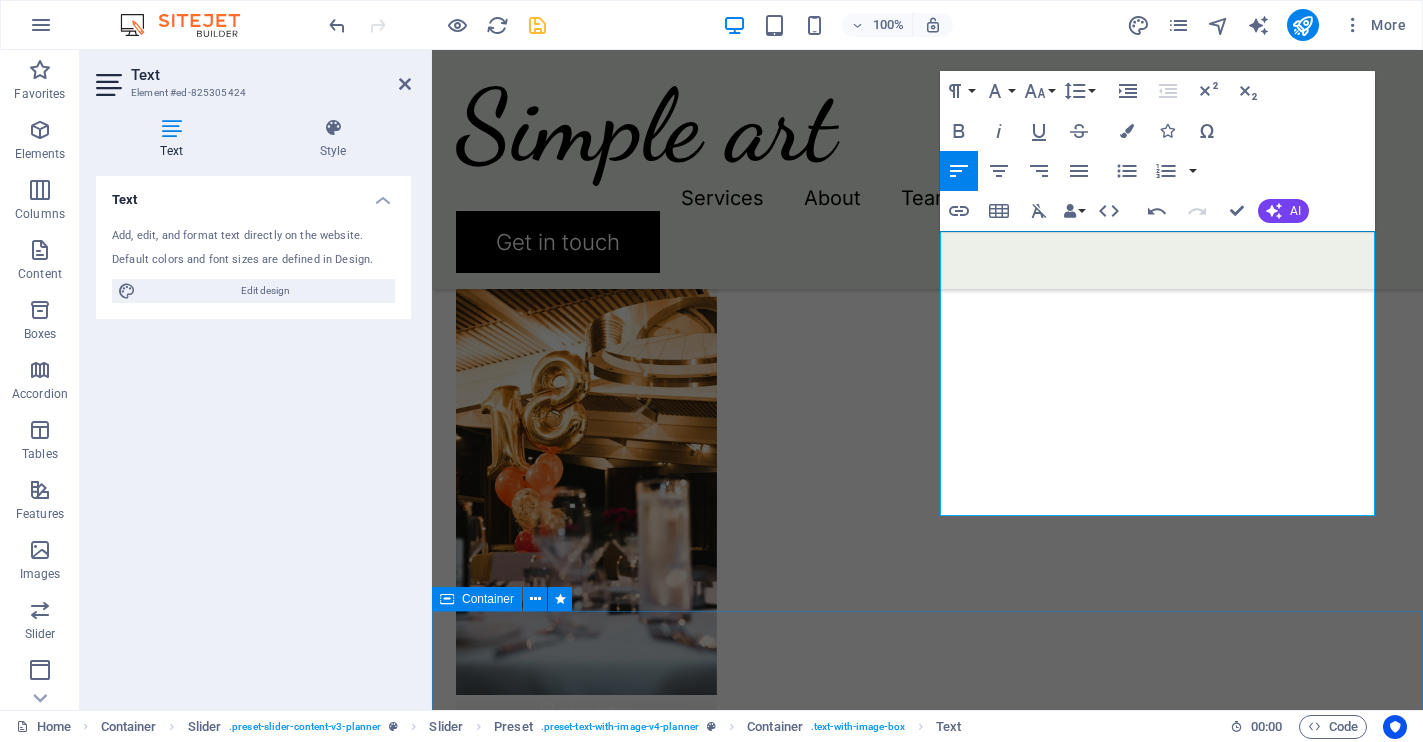 click on "Beyond plans, we create memories!" at bounding box center (927, 2115) 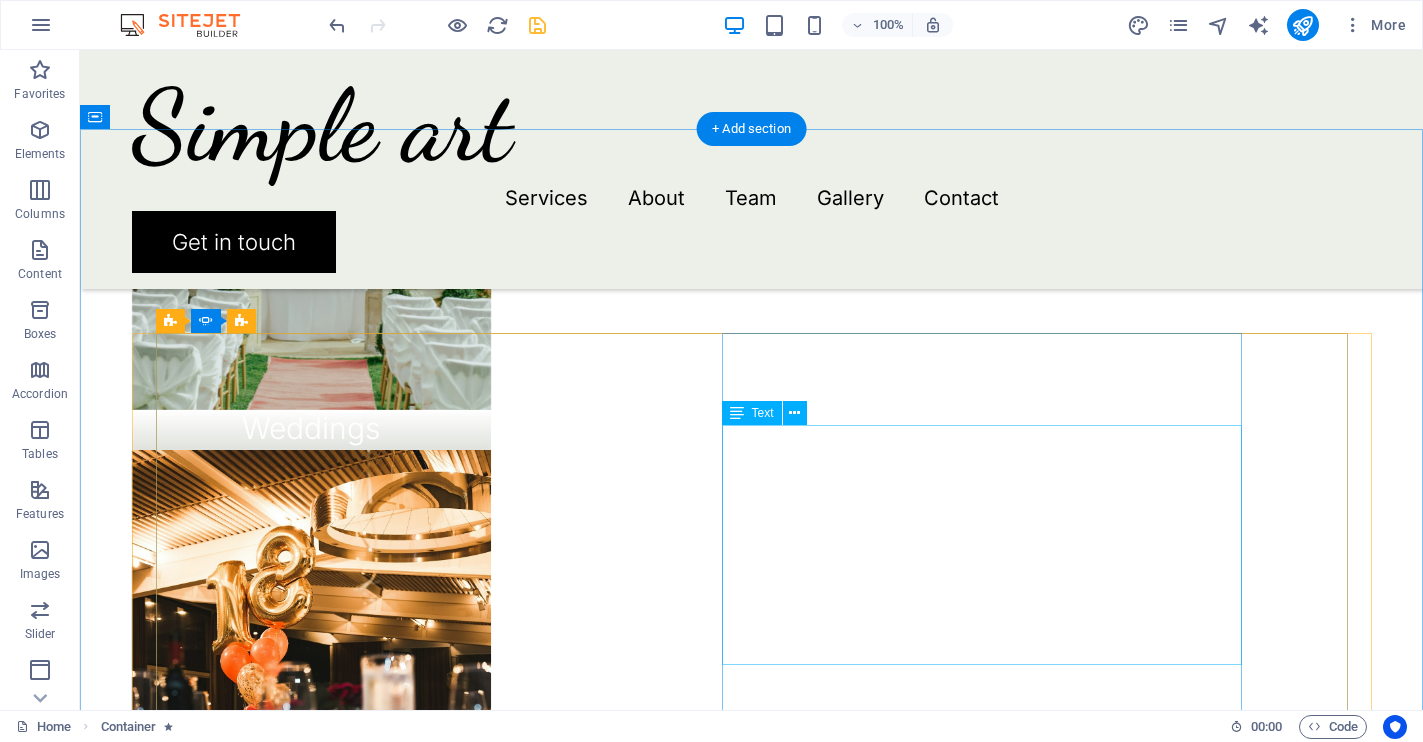 scroll, scrollTop: 2012, scrollLeft: 0, axis: vertical 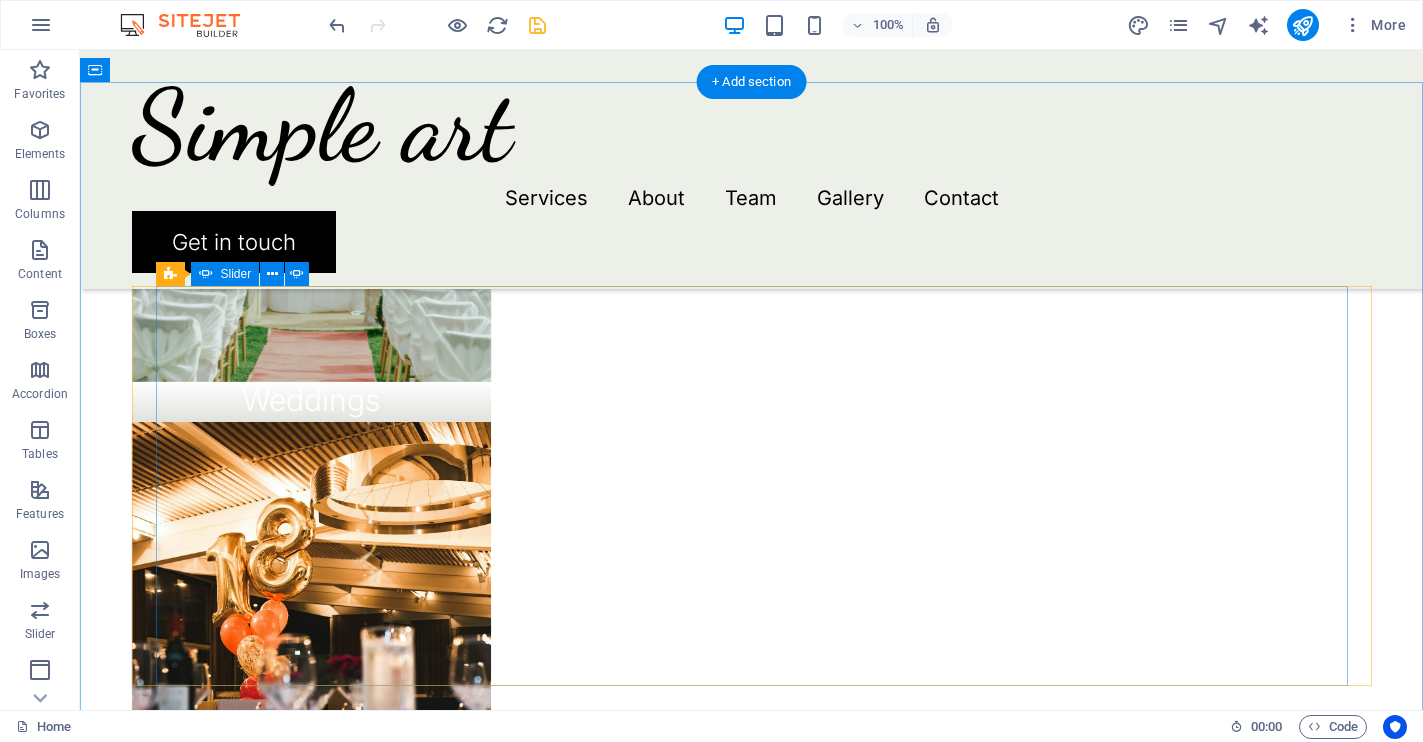 click at bounding box center (752, 1586) 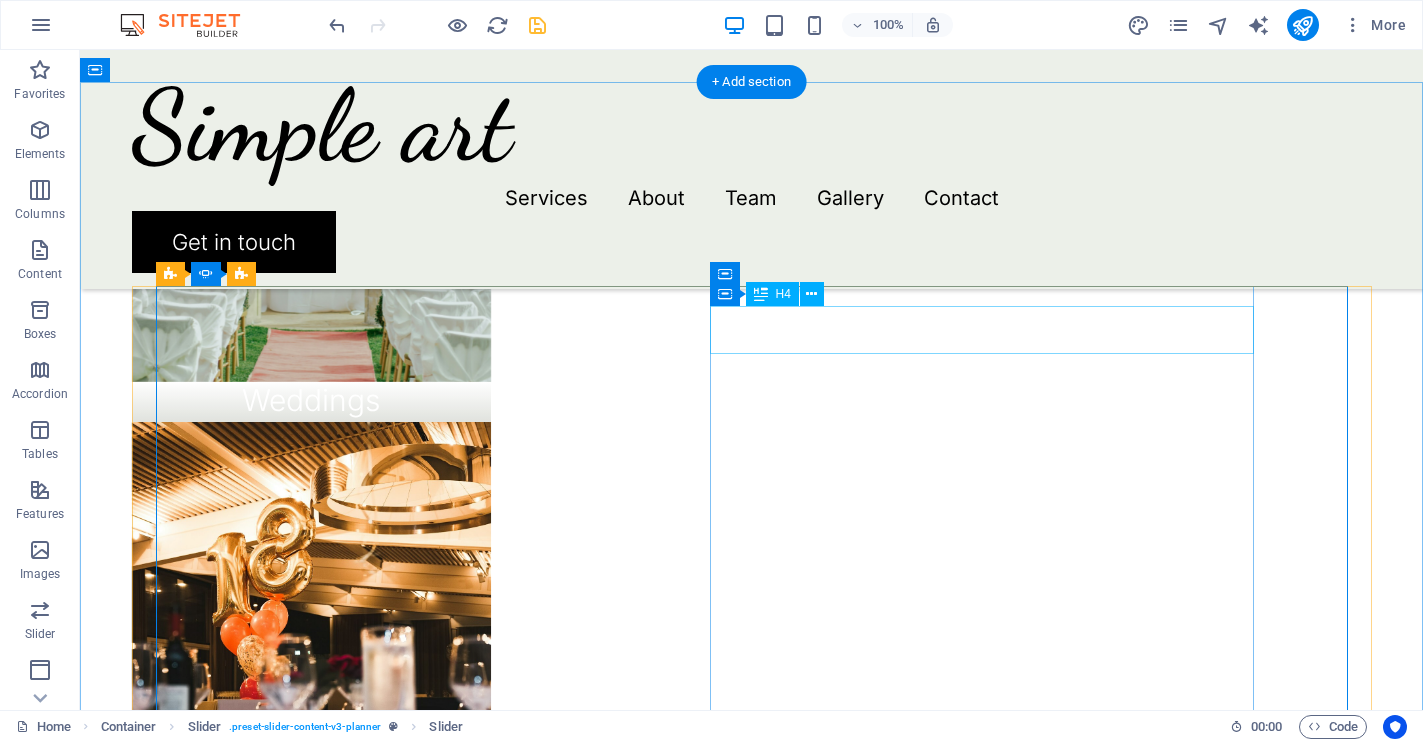 click on "Extraordinary service" at bounding box center [-410, 3289] 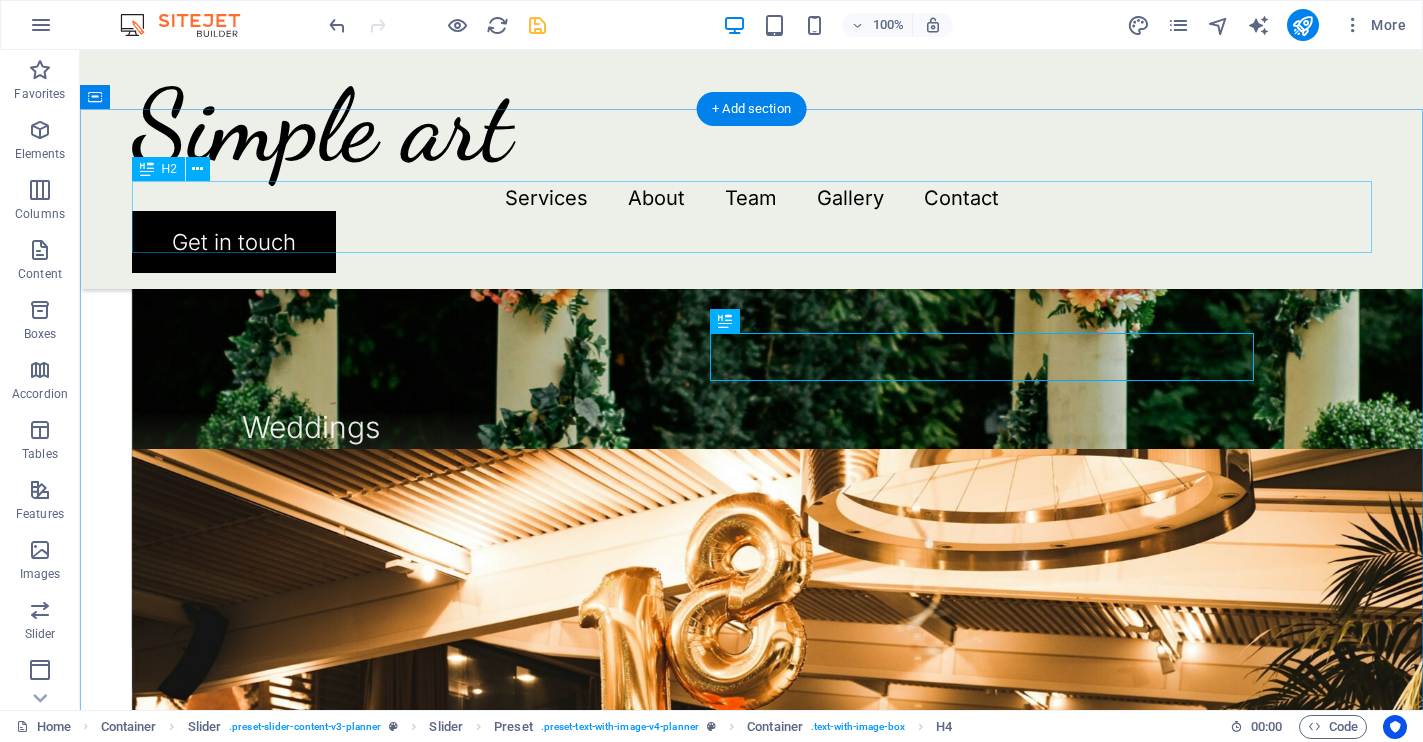 scroll, scrollTop: 1968, scrollLeft: 0, axis: vertical 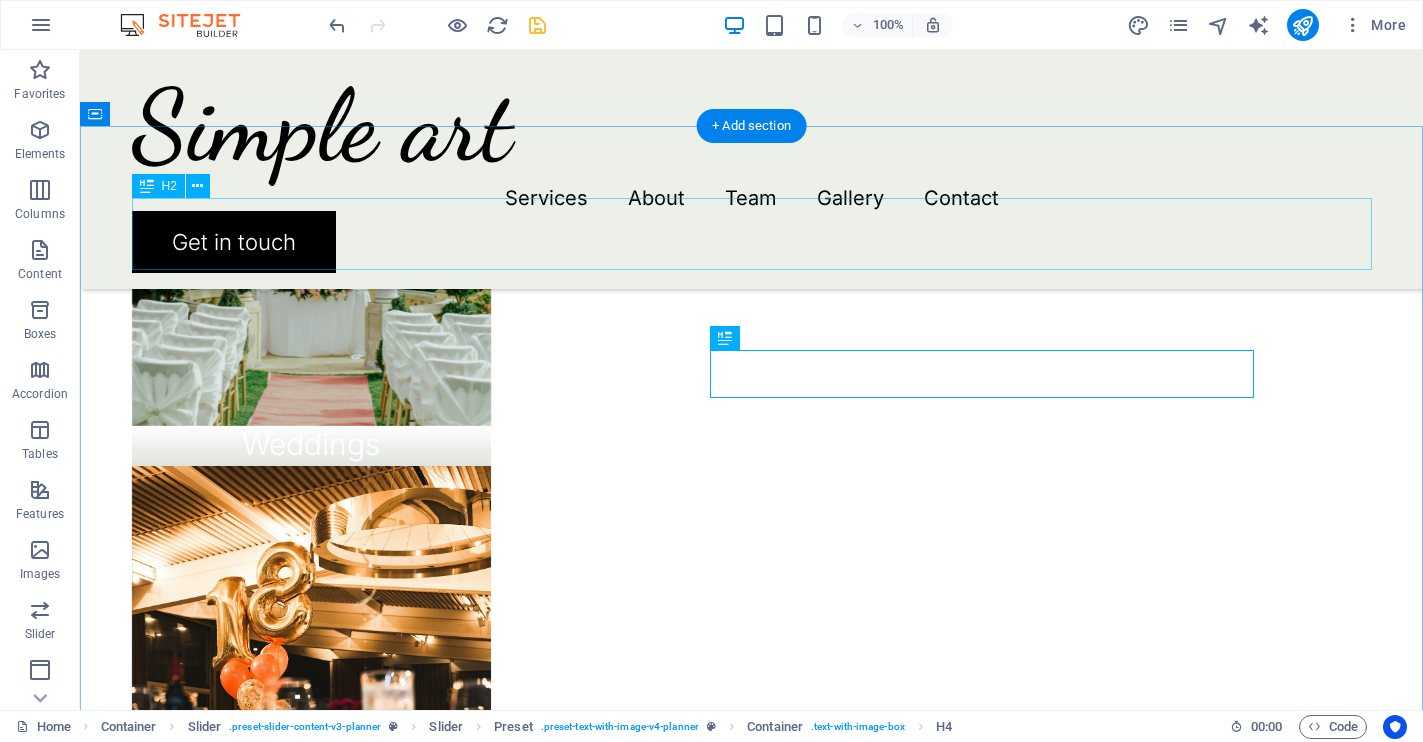 click on "Our Vision & Mission" at bounding box center (752, 1526) 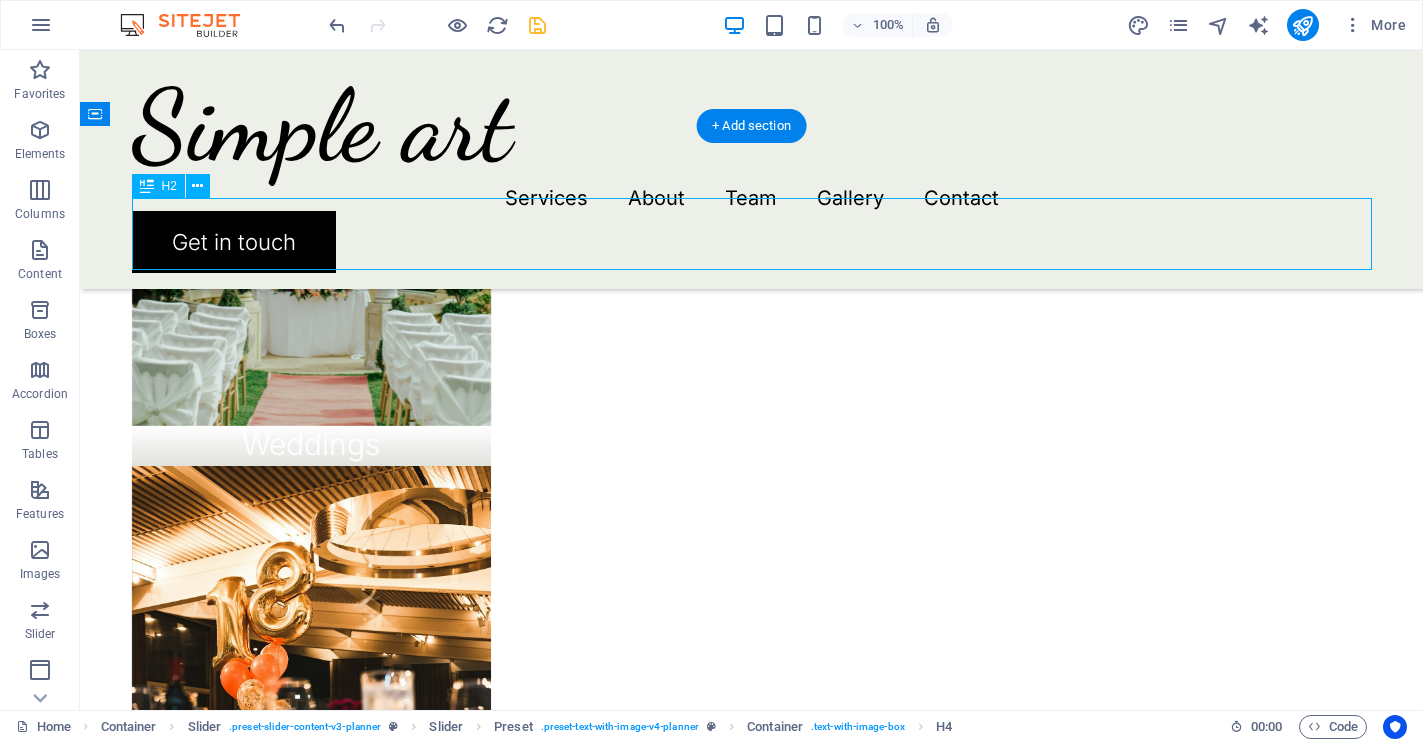 click on "Our Vision & Mission" at bounding box center [752, 1526] 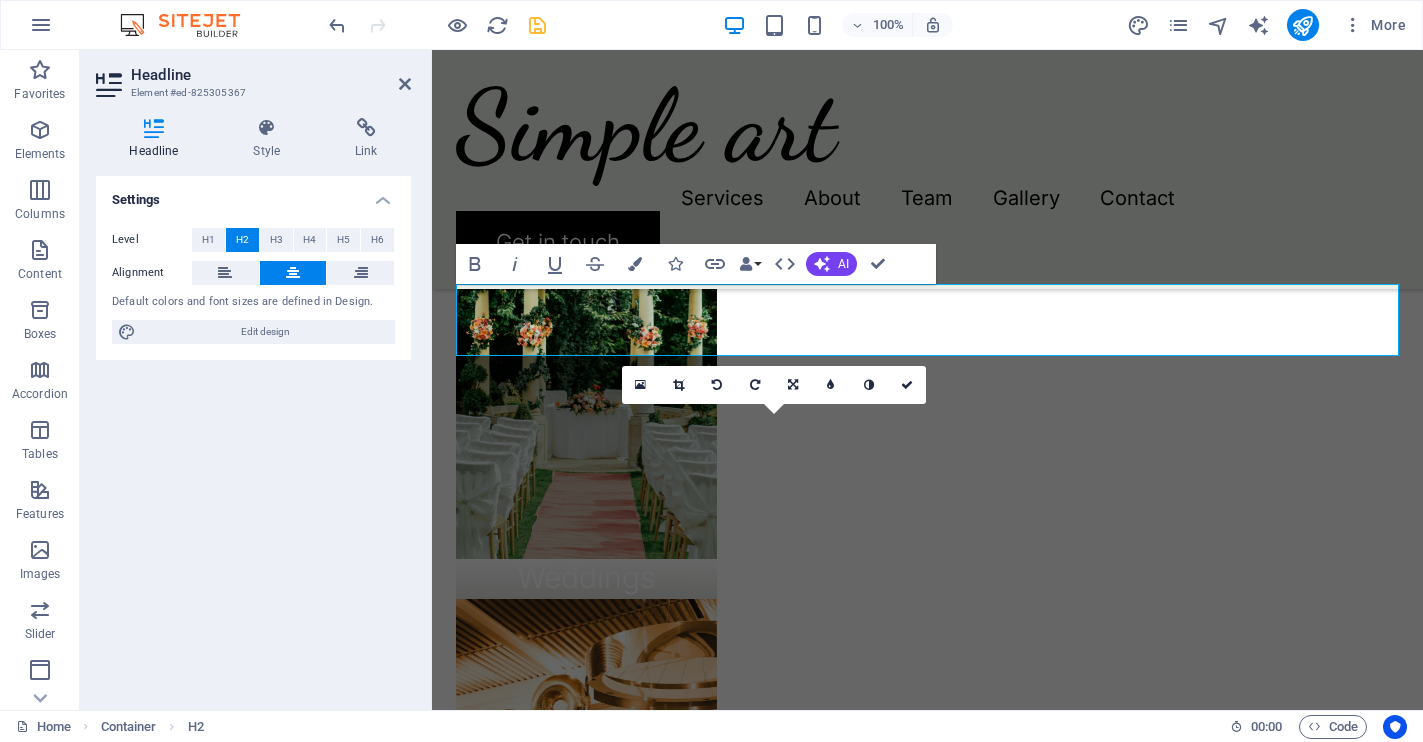 scroll, scrollTop: 1764, scrollLeft: 0, axis: vertical 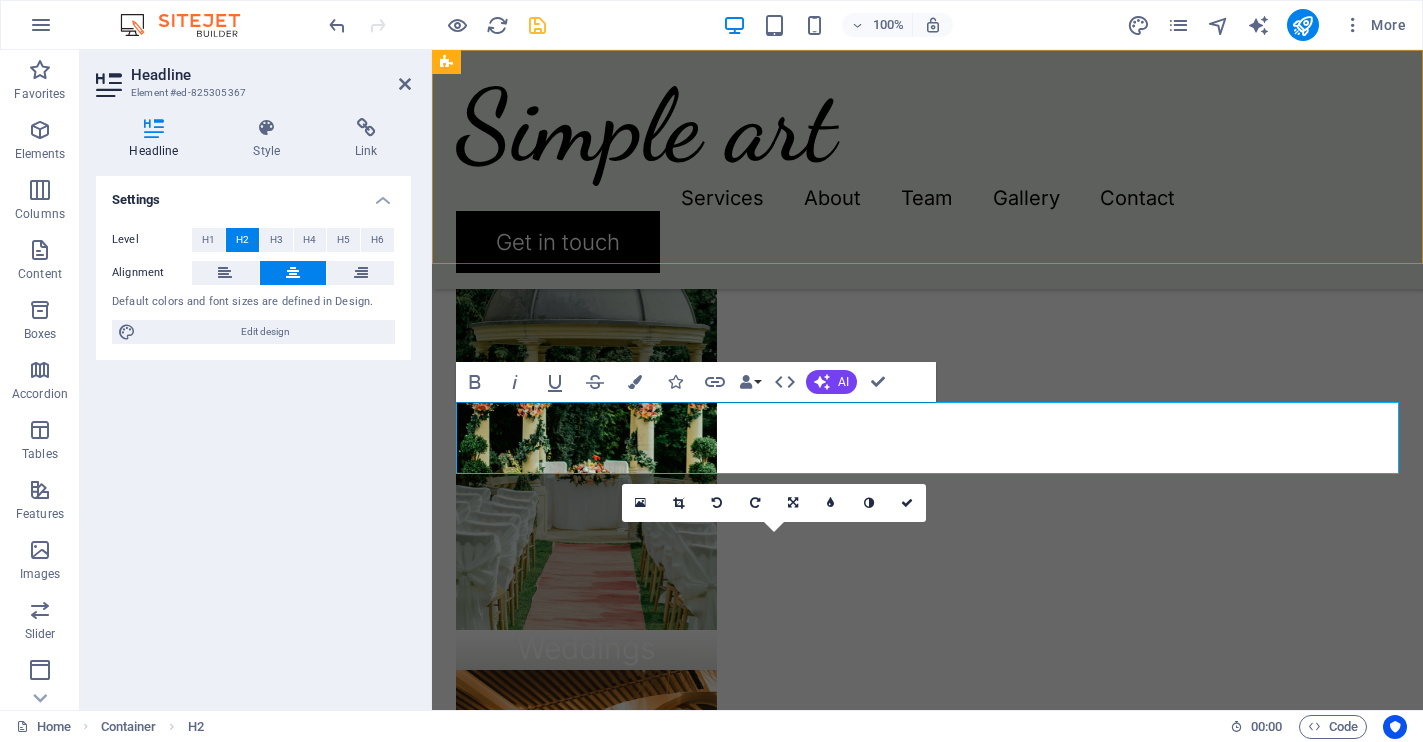 type 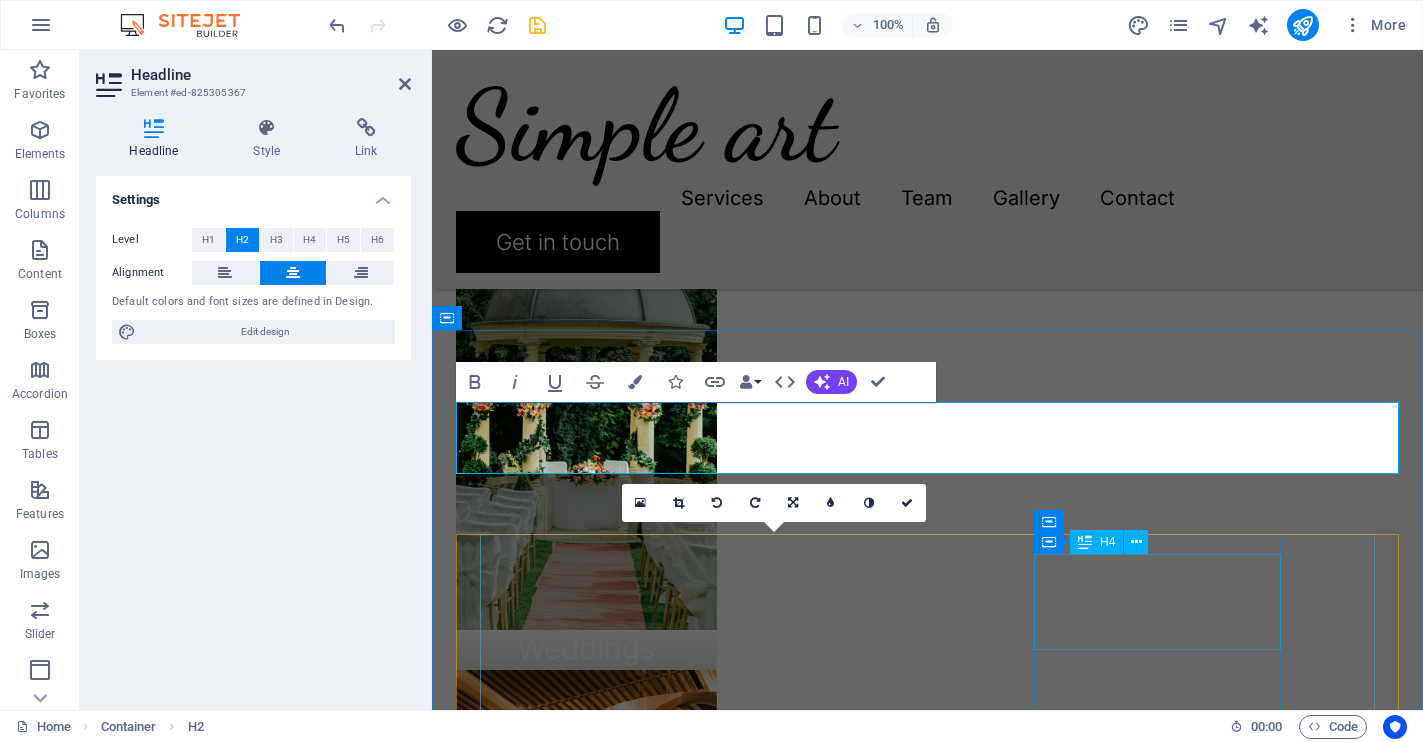 click on "Extraordinary service" at bounding box center (62, 3474) 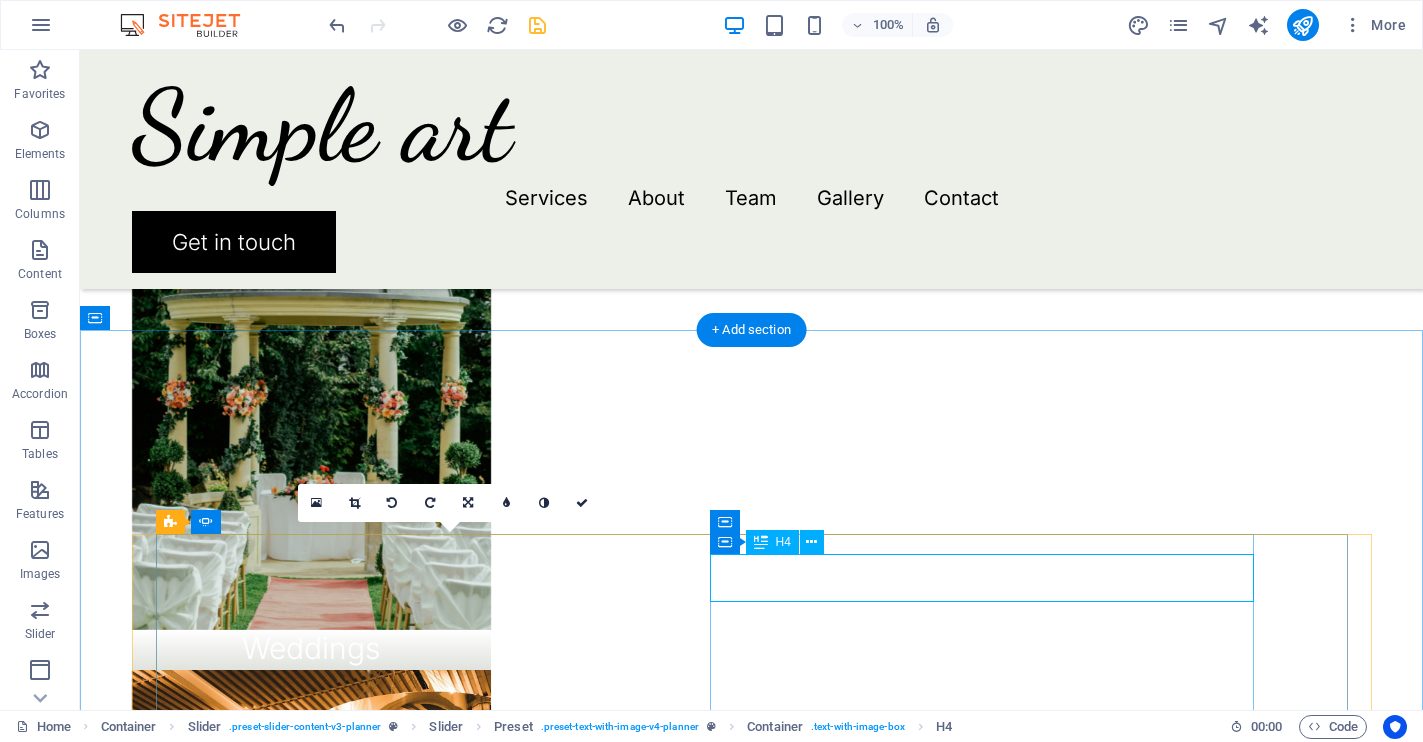 click on "Extraordinary service" at bounding box center [-410, 3537] 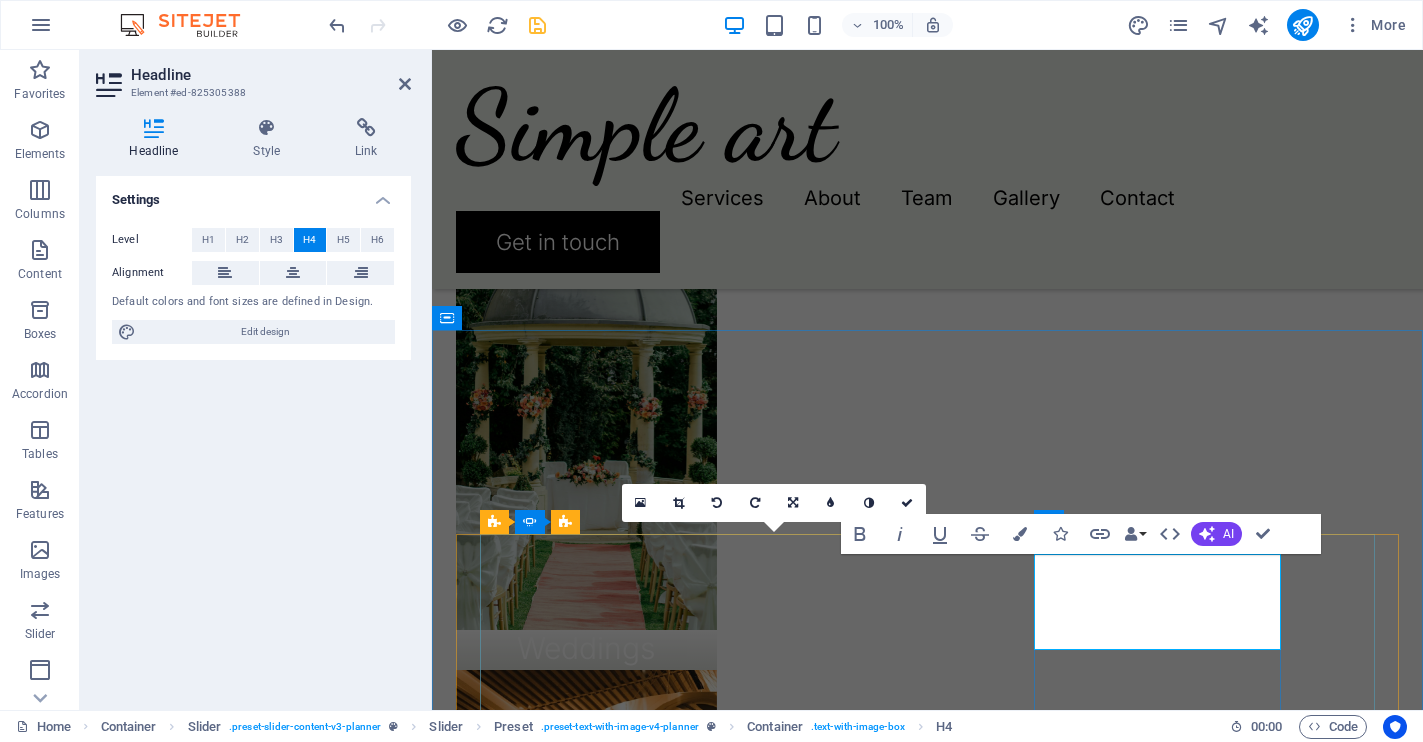type 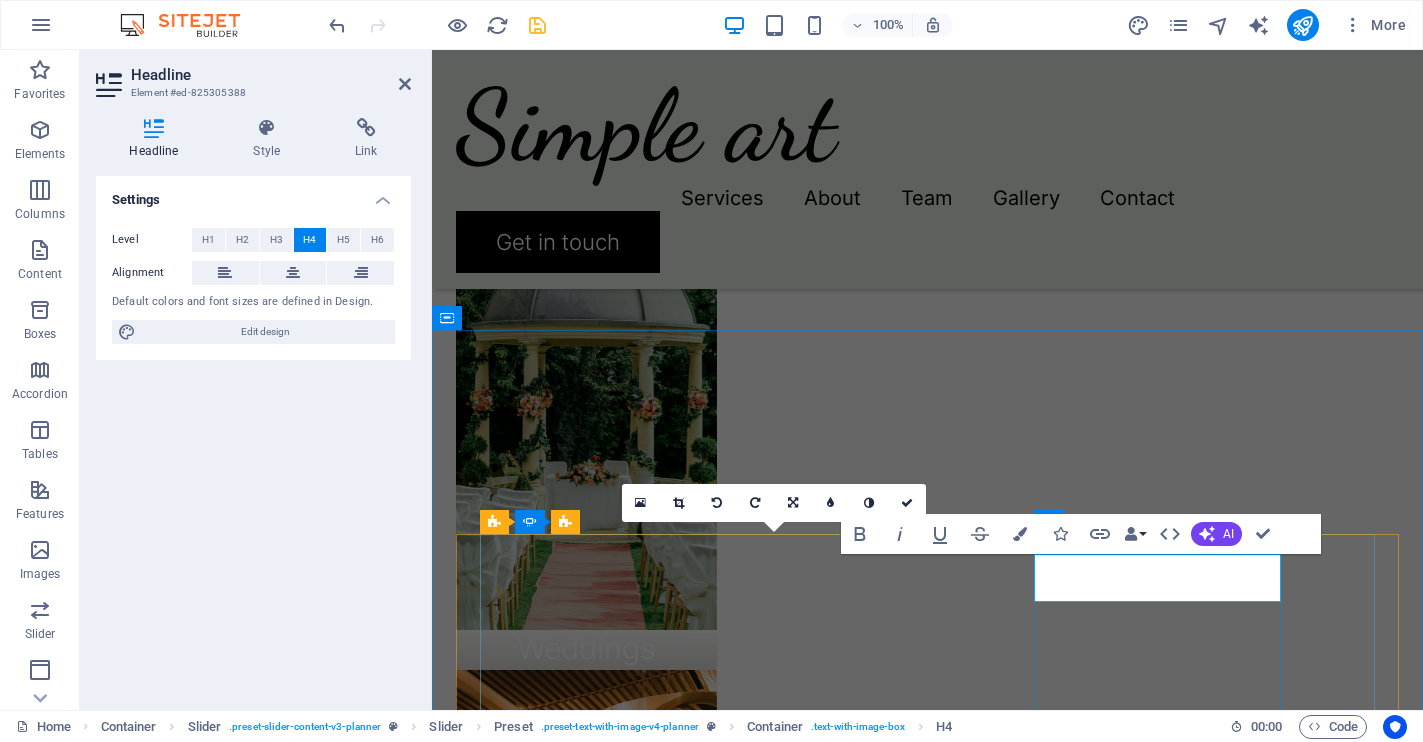 type 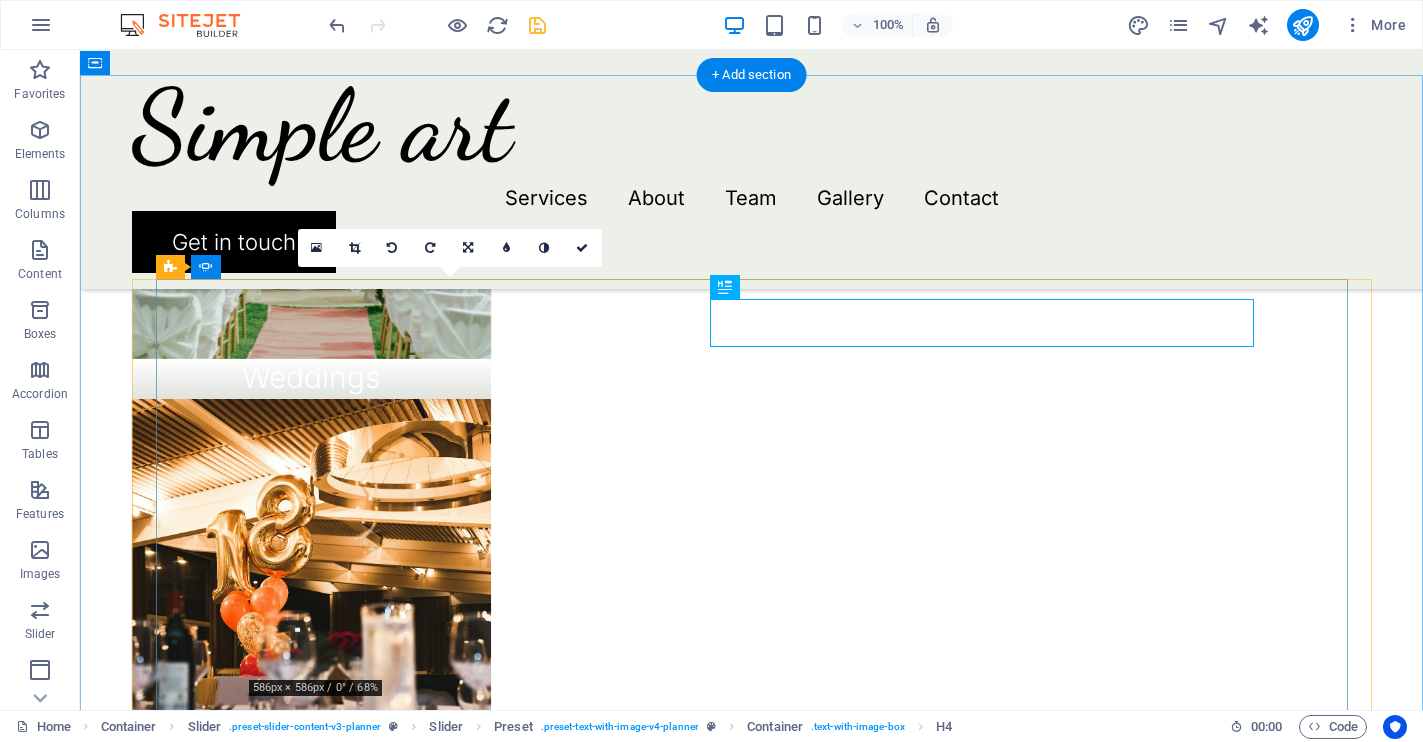 scroll, scrollTop: 2037, scrollLeft: 0, axis: vertical 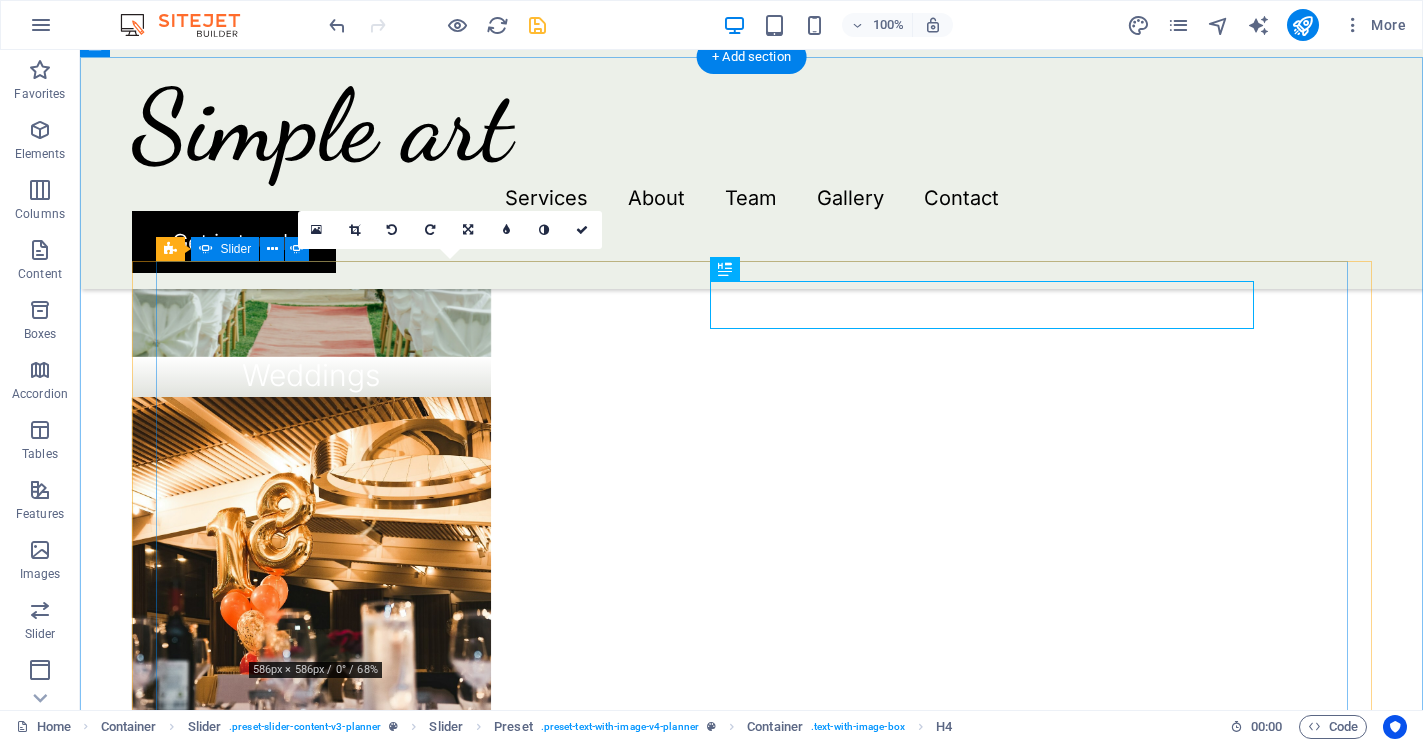 click at bounding box center (752, 2197) 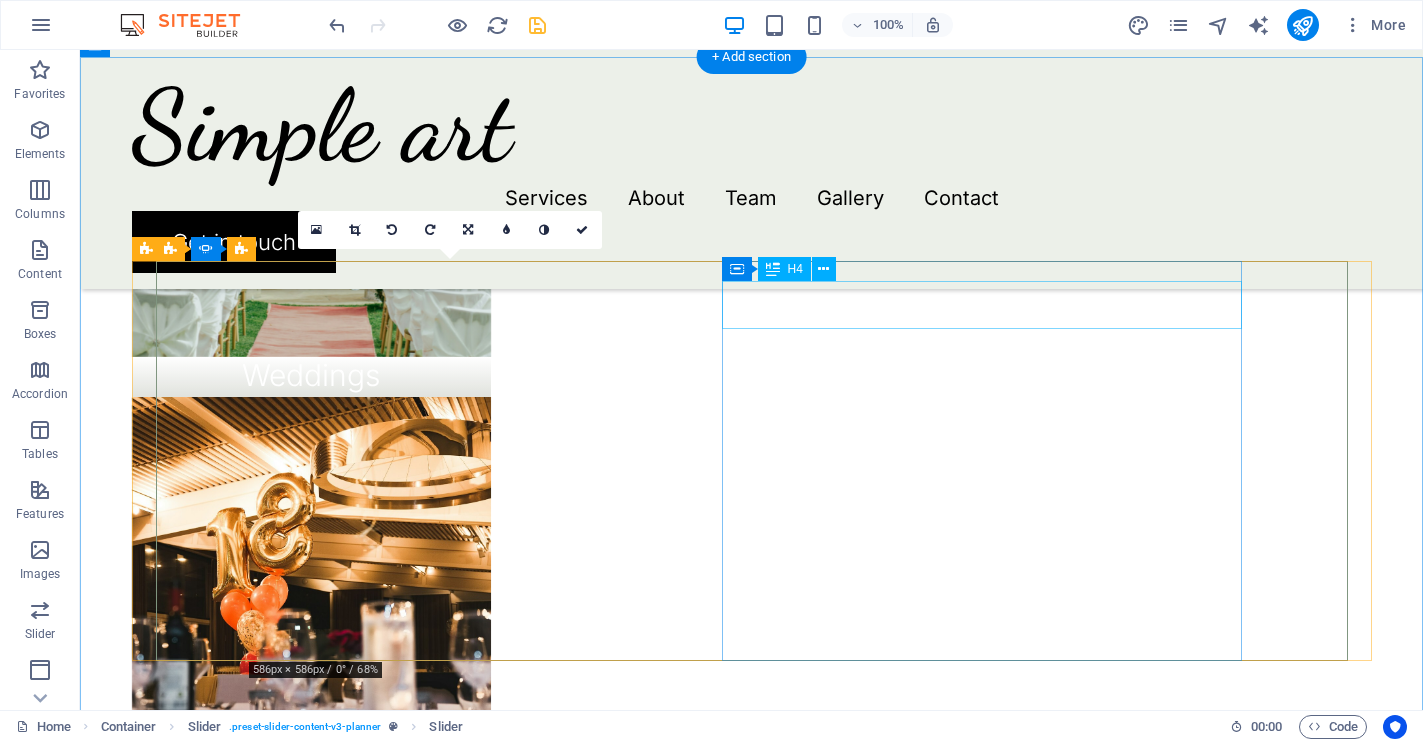 click on "Olivia and Benjamin" at bounding box center [-1708, 4082] 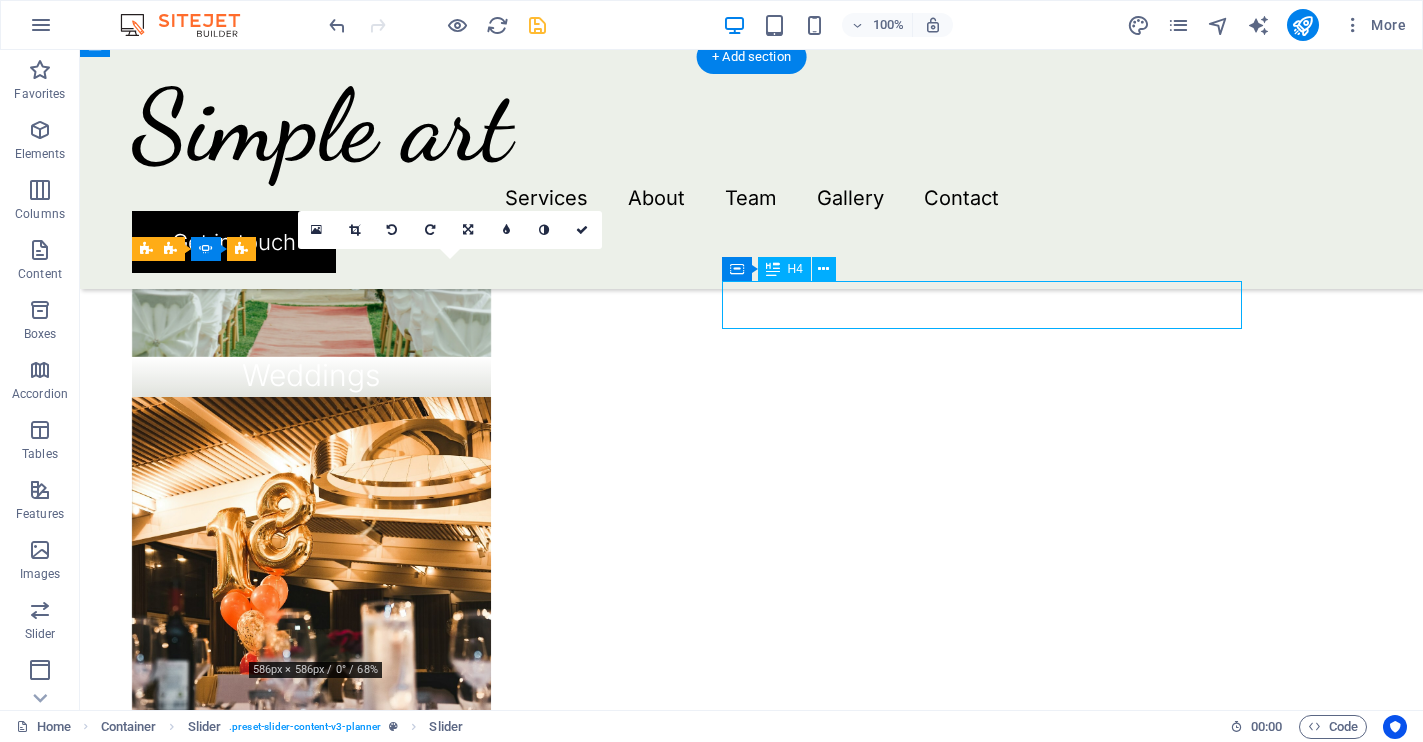 click on "Olivia and Benjamin" at bounding box center (-1708, 4082) 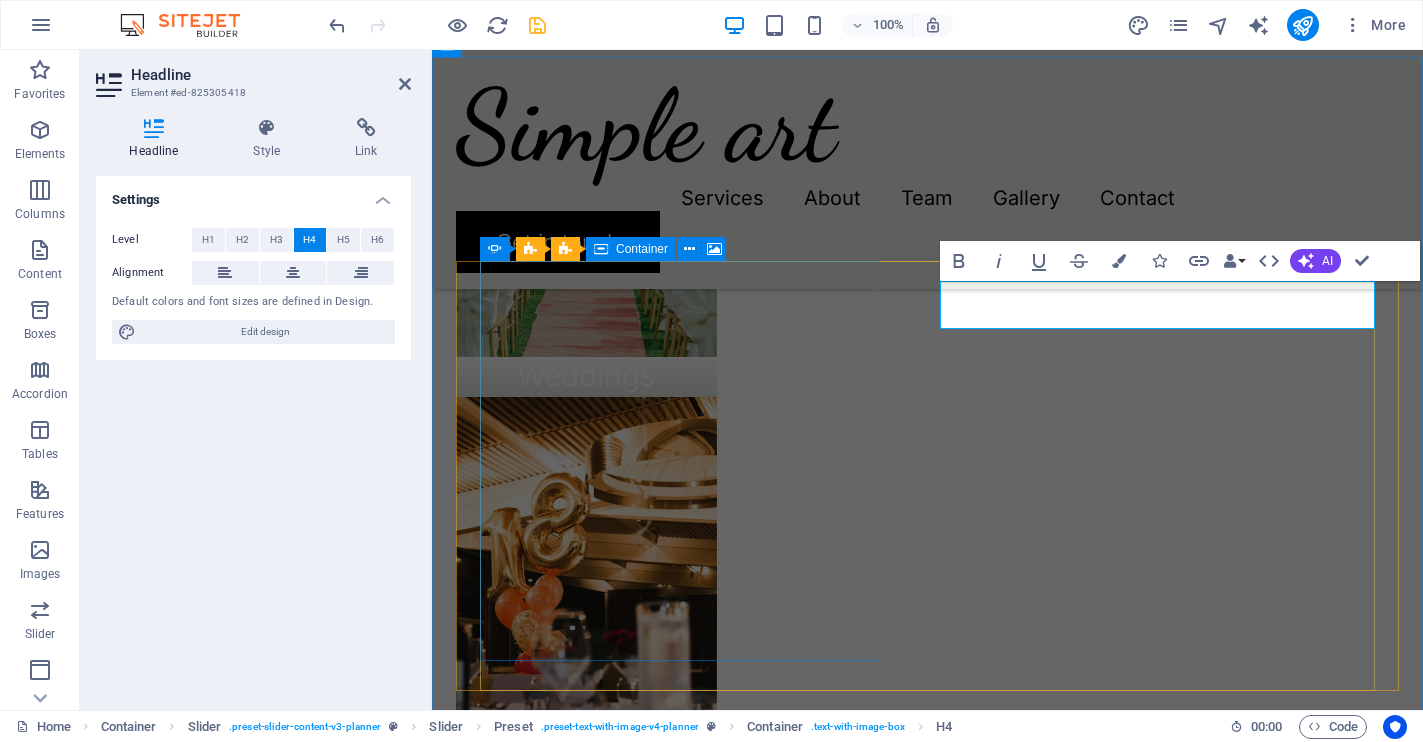 type 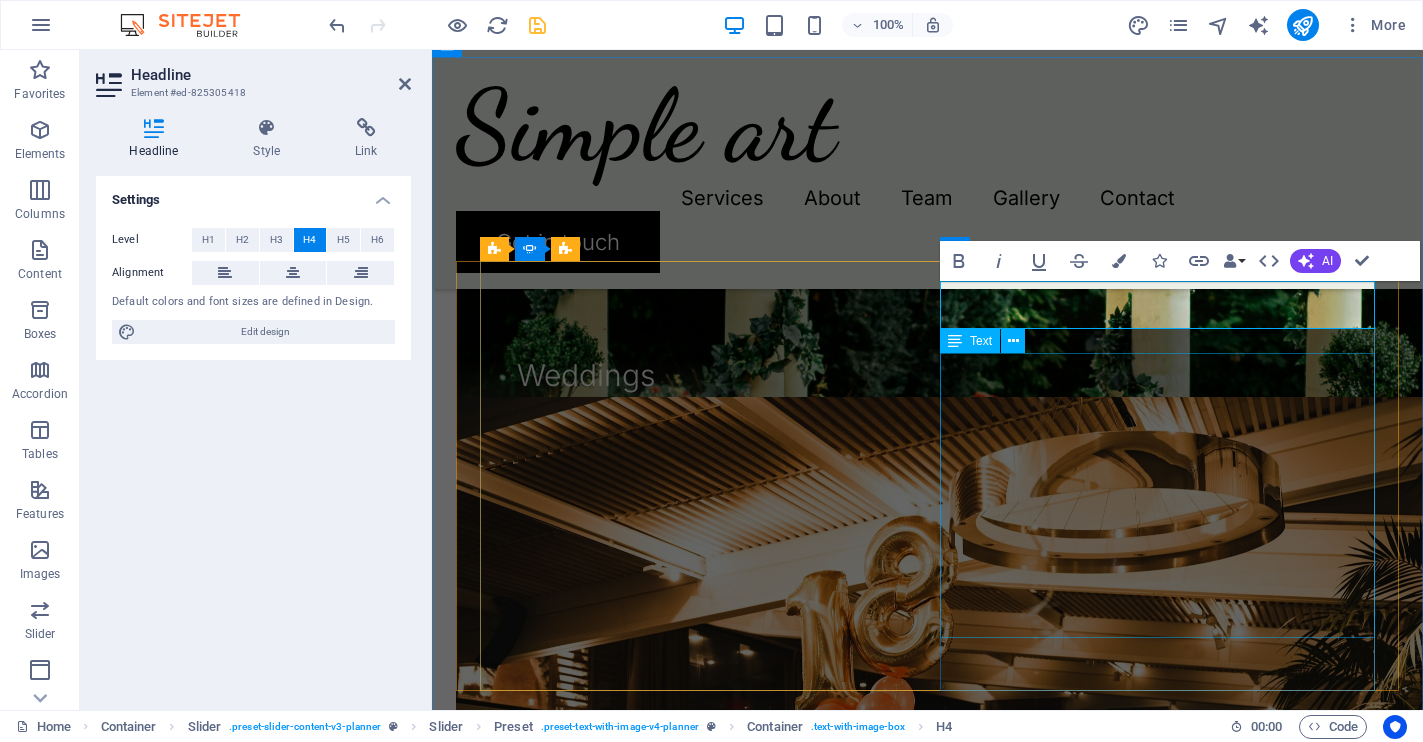click on "At Simple Arts, our mission is to bring warmth, wonder, and authenticity into everyday spaces through art that celebrates nature’s imperfect beauty. We create sculptural, organic mirrors and objects that invite reflection—both literal and emotional—encouraging a deeper connection between people, their homes, and the art that surrounds them. We are committed to craftsmanship, sustainability, and the belief that every design can spark a moment of calm inspiration. Simple Arts exists to help you discover beauty in simplicity, embrace creativity, and surround yourself with pieces that feel heartfelt and timeless." at bounding box center (-833, 4254) 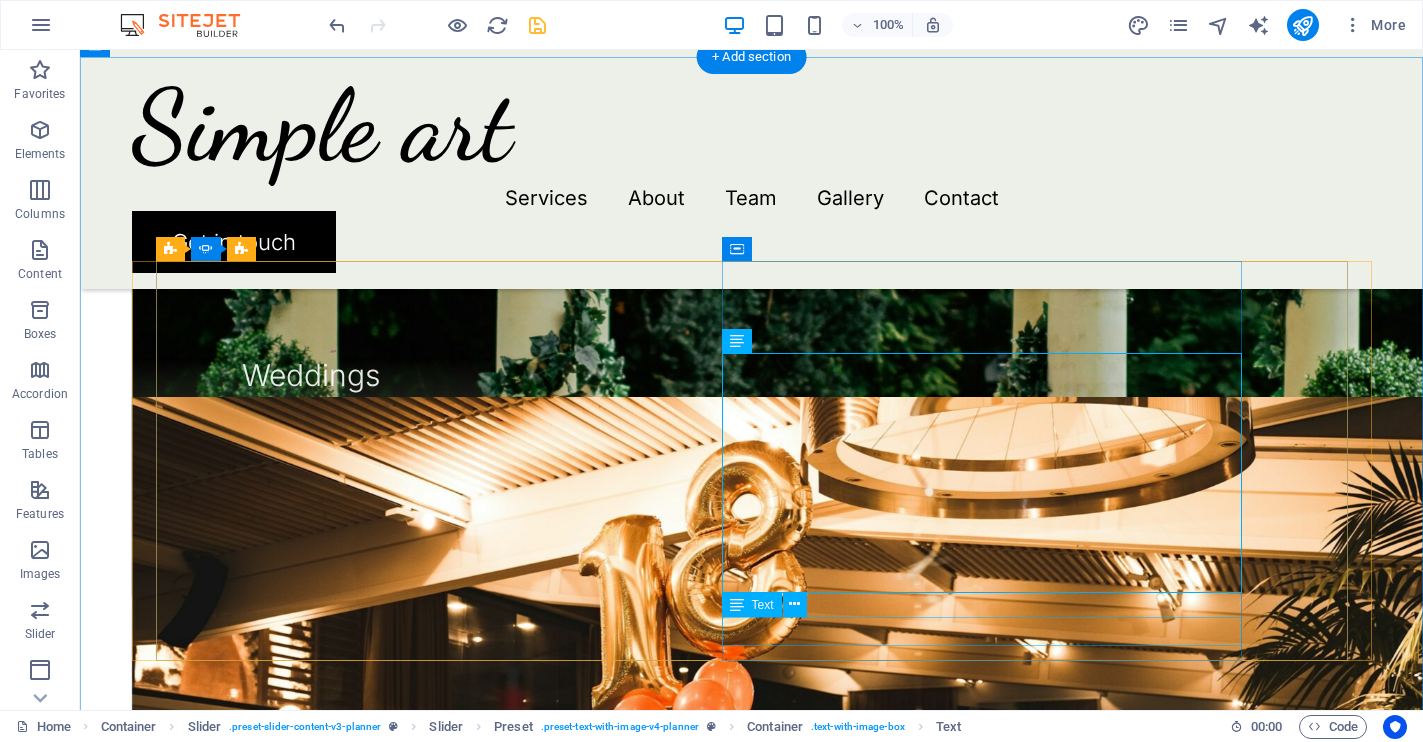 click on "Olivia Santiago" at bounding box center [-1708, 4796] 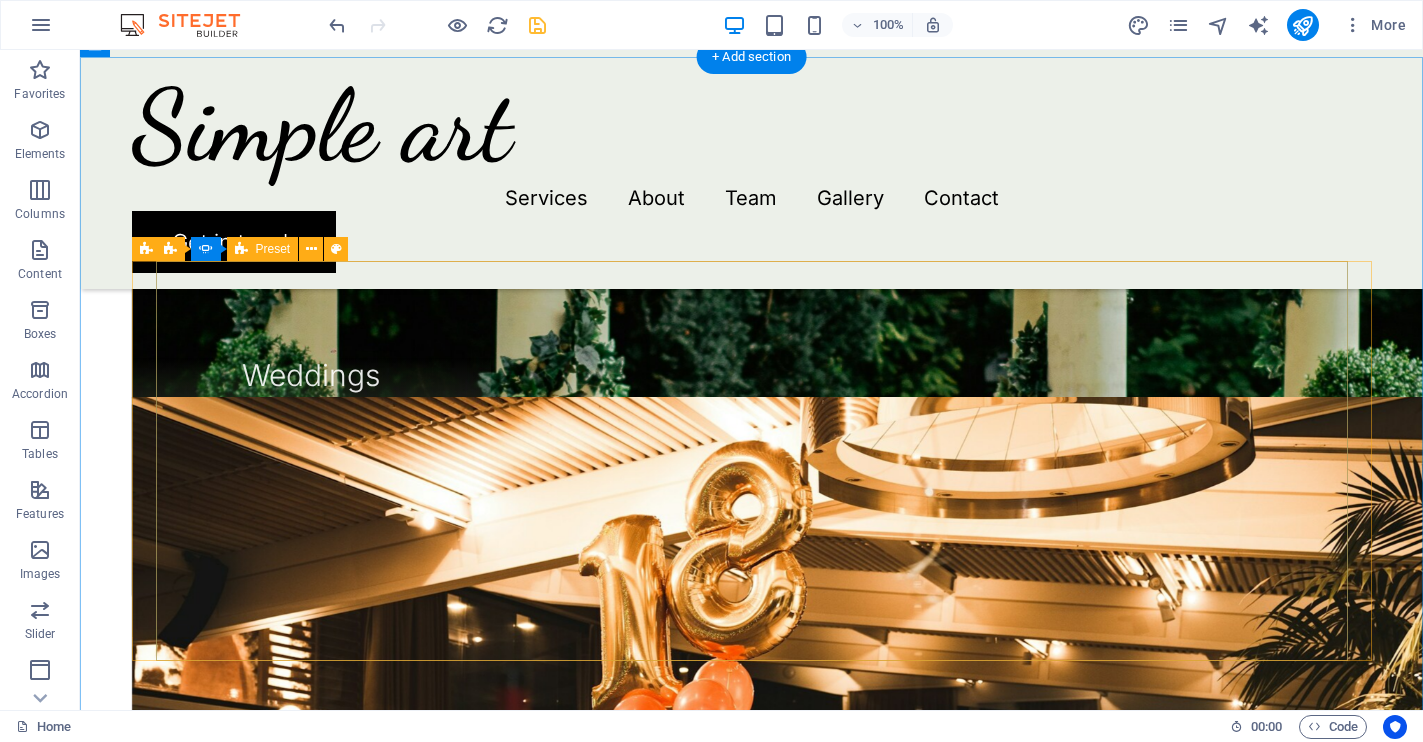 click on "Exceptional Mission At Simple Arts, our mission is to bring warmth, wonder, and authenticity into everyday spaces through art that celebrates nature’s imperfect beauty. We create sculptural, organic mirrors and objects that invite reflection—both literal and emotional—encouraging a deeper connection between people, their homes, and the art that surrounds them. We are committed to craftsmanship, sustainability, and the belief that every design can spark a moment of calm inspiration. Simple Arts exists to help you discover beauty in simplicity, embrace creativity, and surround yourself with pieces that feel heartfelt and timeless. Drop content here or  Add elements  Paste clipboard Extraordinary Vision Simple Arts was born from a desire to celebrate the gentle spontaneity of beauty—the kind that feels like falling in love with a sunrise or tracing the outline of a beloved's hand. In our world, art is not about perfection; it is about connection, intimacy, and the poetry found within imperfection. or" at bounding box center [752, 1769] 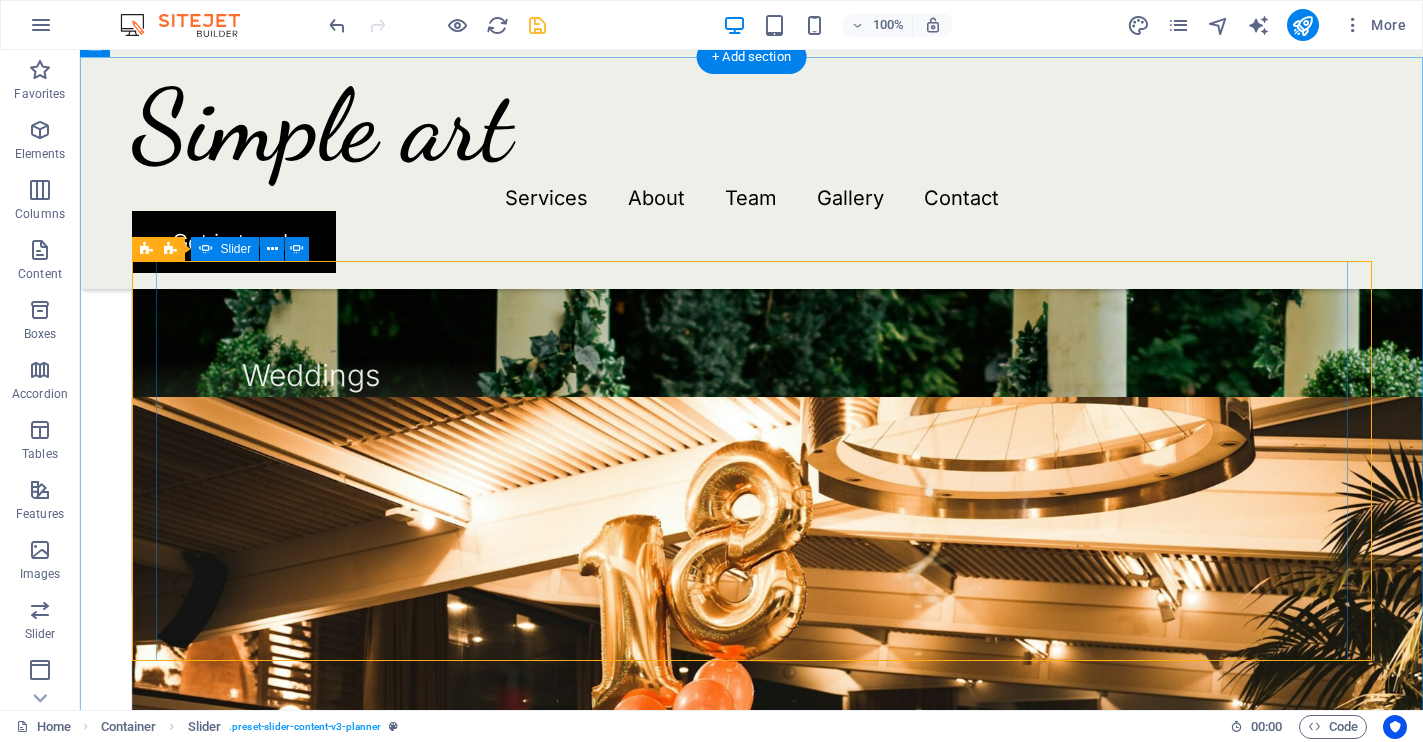 click at bounding box center [752, 1561] 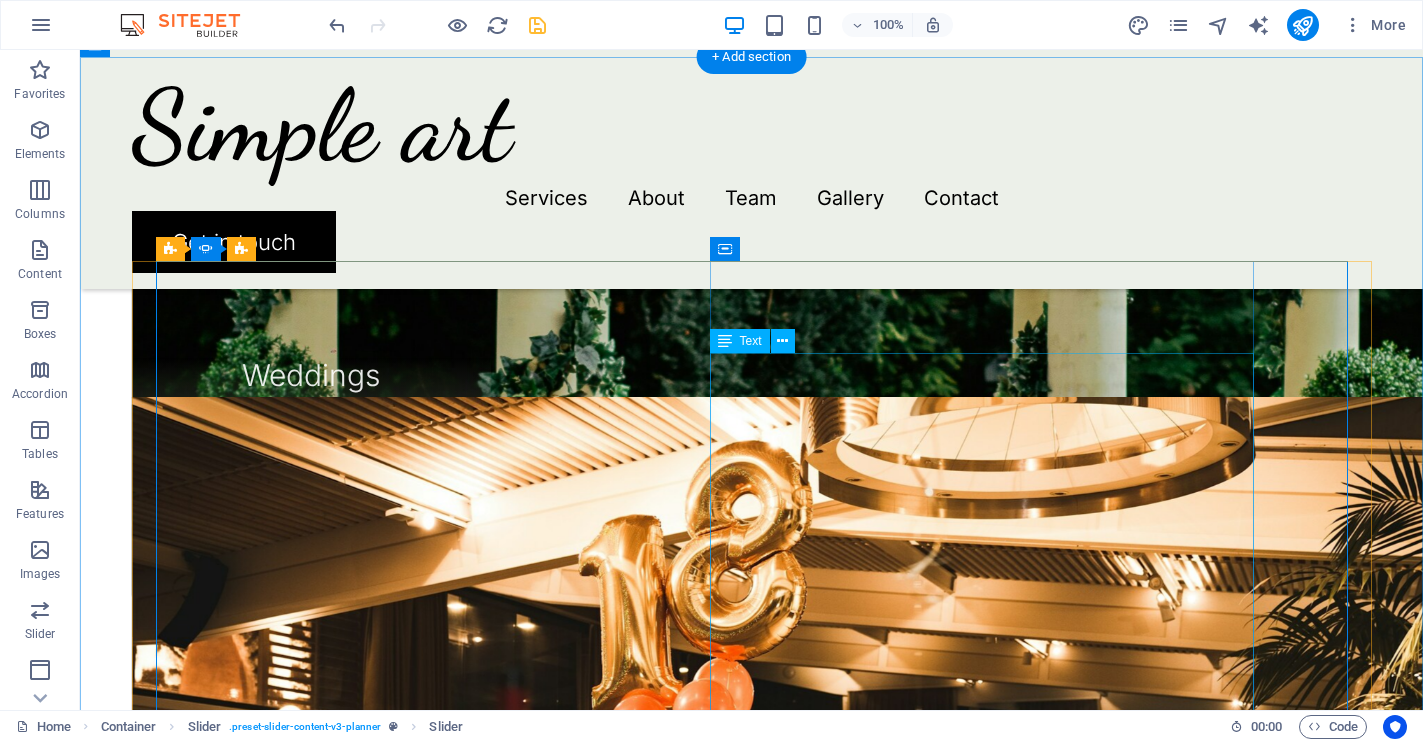 click on "Simple Arts was born from a desire to celebrate the gentle spontaneity of beauty—the kind that feels like falling in love with a sunrise or tracing the outline of a beloved's hand. In our world, art is not about perfection; it is about connection, intimacy, and the poetry found within imperfection. We believe that every piece tells a story as unique as the curves of a handwritten letter or a whispered secret at dusk. Each organic mirror, hand-shaped and raw-edged, exists in that delicate space between wonder and memory—capturing not only the reflections of faces, but also cherished moments and private dreams. Our vision is to fill homes and hearts with art that evokes a hushed reverence—the sensation of slow mornings, laughter echoing through sunlit rooms, and the timeless comfort of belonging. Simple Arts aims to leave you with a feeling of romance—the kind that celebrates life's quiet surprises and the enduring warmth that art, like love, gently brings into your everyday life." at bounding box center (-410, 2478) 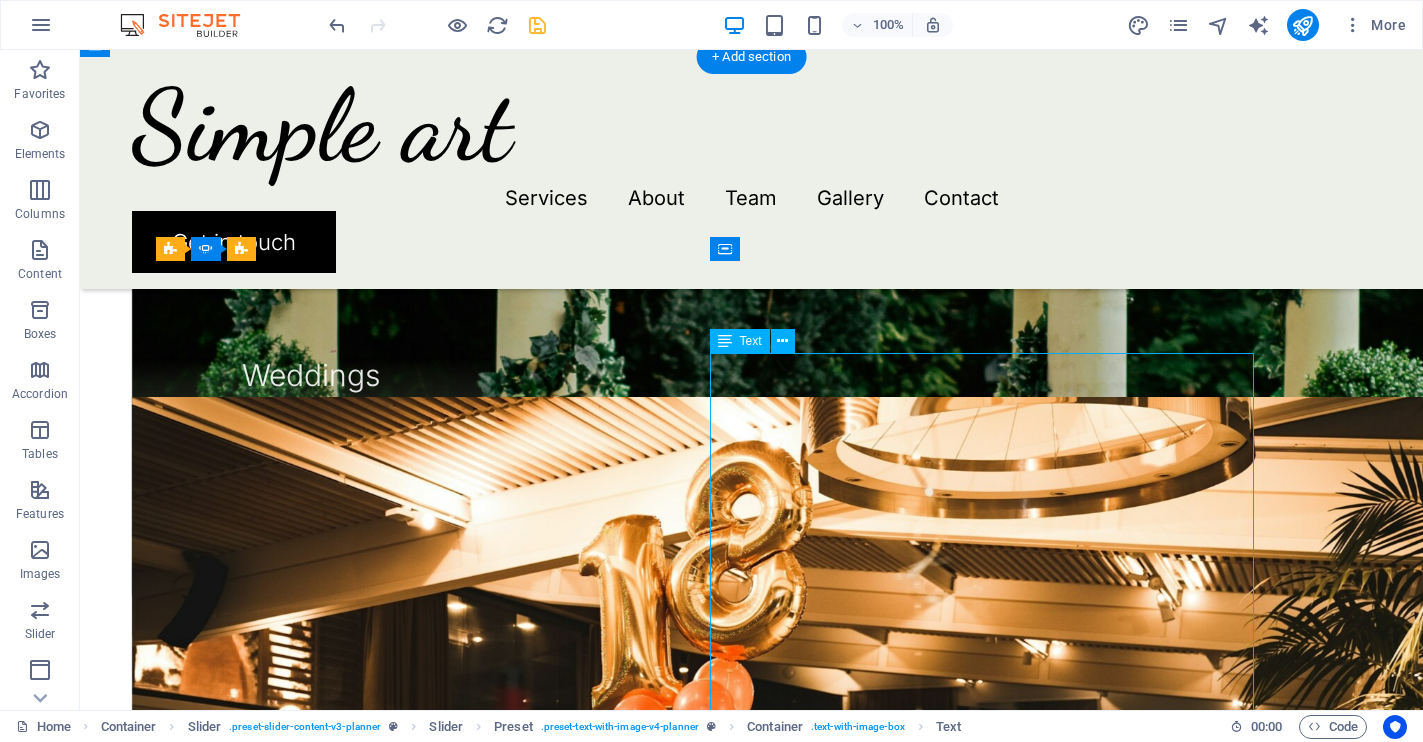 click on "Simple Arts was born from a desire to celebrate the gentle spontaneity of beauty—the kind that feels like falling in love with a sunrise or tracing the outline of a beloved's hand. In our world, art is not about perfection; it is about connection, intimacy, and the poetry found within imperfection. We believe that every piece tells a story as unique as the curves of a handwritten letter or a whispered secret at dusk. Each organic mirror, hand-shaped and raw-edged, exists in that delicate space between wonder and memory—capturing not only the reflections of faces, but also cherished moments and private dreams. Our vision is to fill homes and hearts with art that evokes a hushed reverence—the sensation of slow mornings, laughter echoing through sunlit rooms, and the timeless comfort of belonging. Simple Arts aims to leave you with a feeling of romance—the kind that celebrates life's quiet surprises and the enduring warmth that art, like love, gently brings into your everyday life." at bounding box center [-410, 2478] 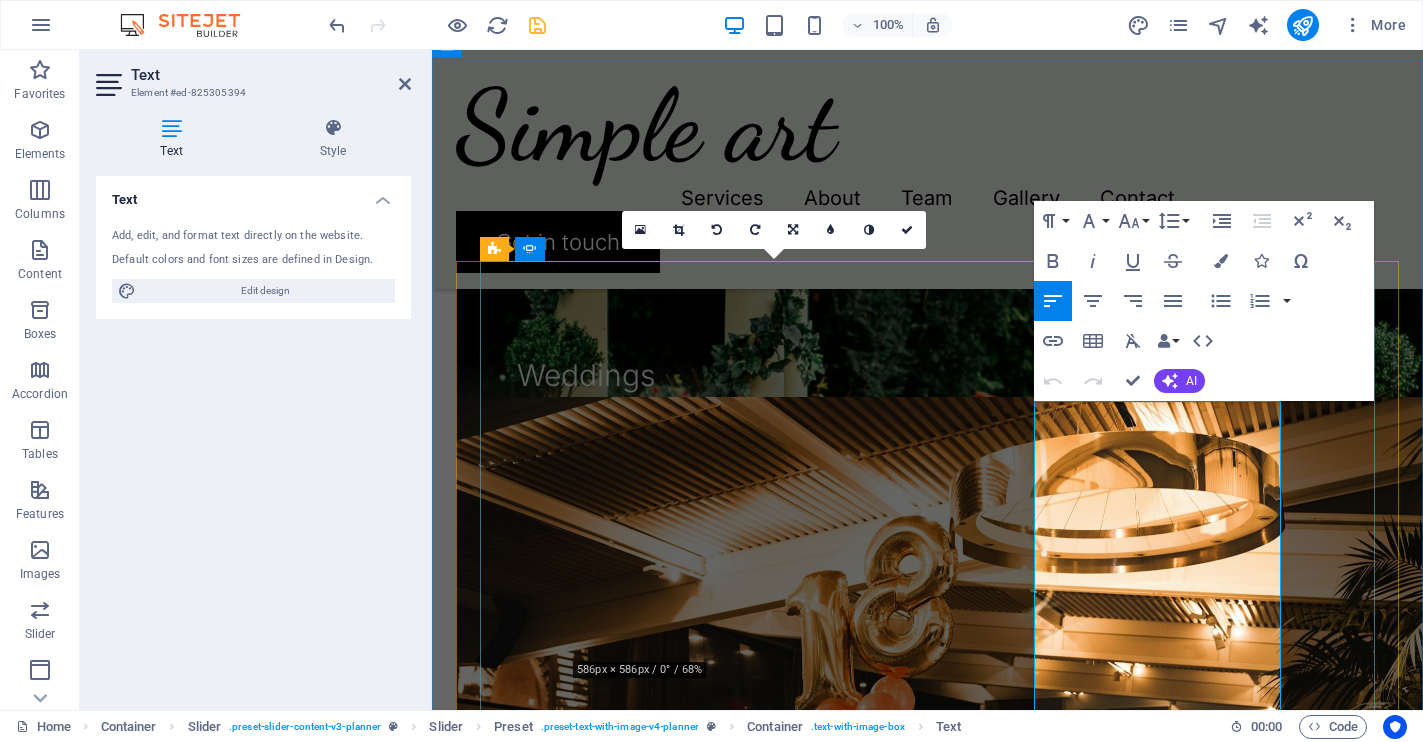 click on "Simple Arts was born from a desire to celebrate the gentle spontaneity of beauty—the kind that feels like falling in love with a sunrise or tracing the outline of a beloved's hand. In our world, art is not about perfection; it is about connection, intimacy, and the poetry found within imperfection. We believe that every piece tells a story as unique as the curves of a handwritten letter or a whispered secret at dusk. Each organic mirror, hand-shaped and raw-edged, exists in that delicate space between wonder and memory—capturing not only the reflections of faces, but also cherished moments and private dreams. Our vision is to fill homes and hearts with art that evokes a hushed reverence—the sensation of slow mornings, laughter echoing through sunlit rooms, and the timeless comfort of belonging. Simple Arts aims to leave you with a feeling of romance—the kind that celebrates life's quiet surprises and the enduring warmth that art, like love, gently brings into your everyday life." at bounding box center [62, 2551] 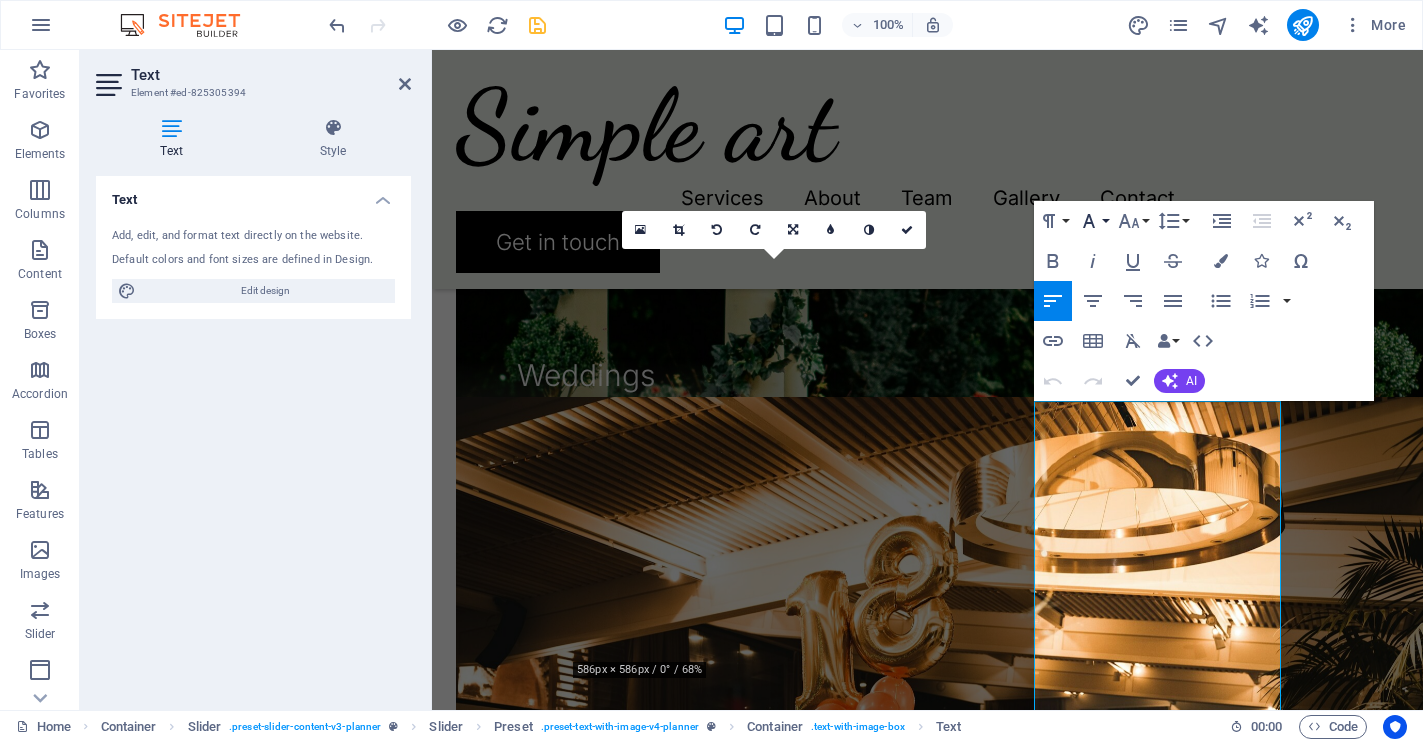 click on "Font Family" at bounding box center [1093, 221] 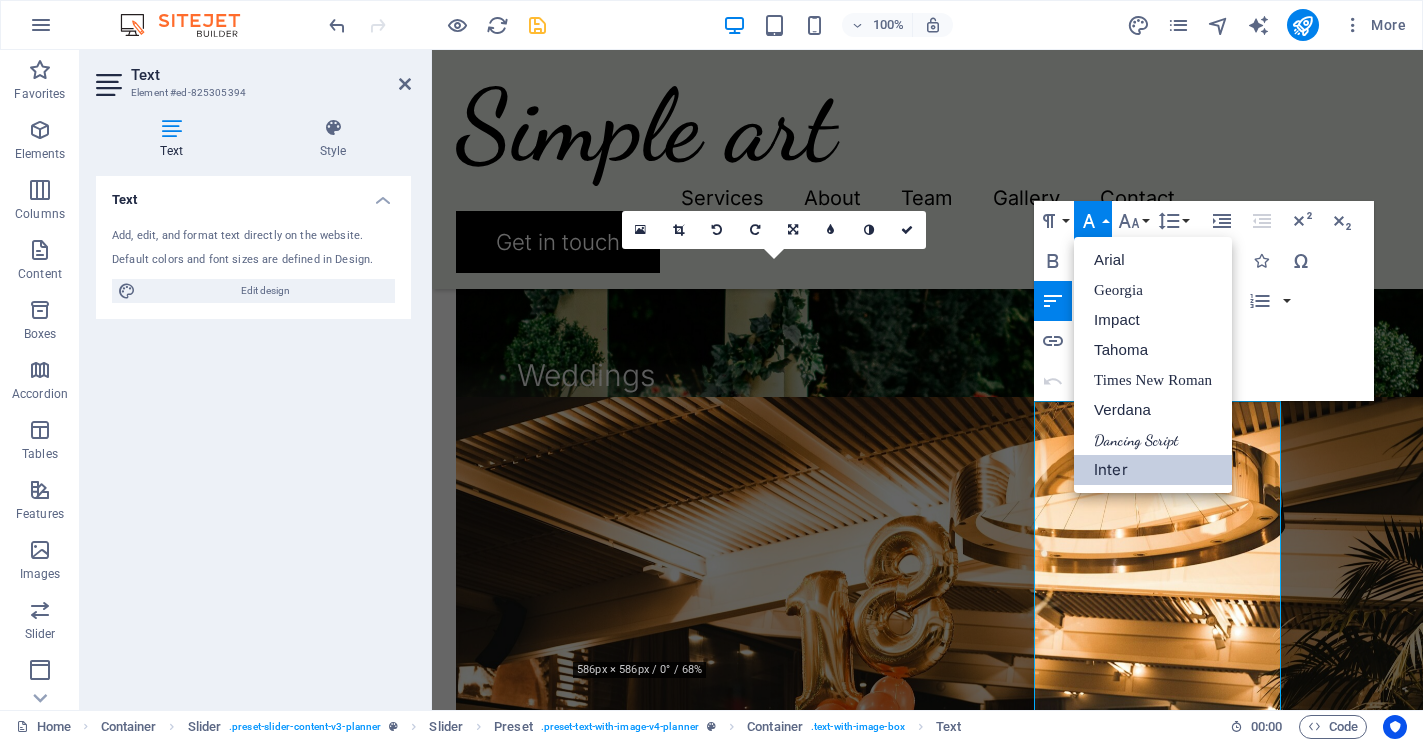 scroll, scrollTop: 0, scrollLeft: 0, axis: both 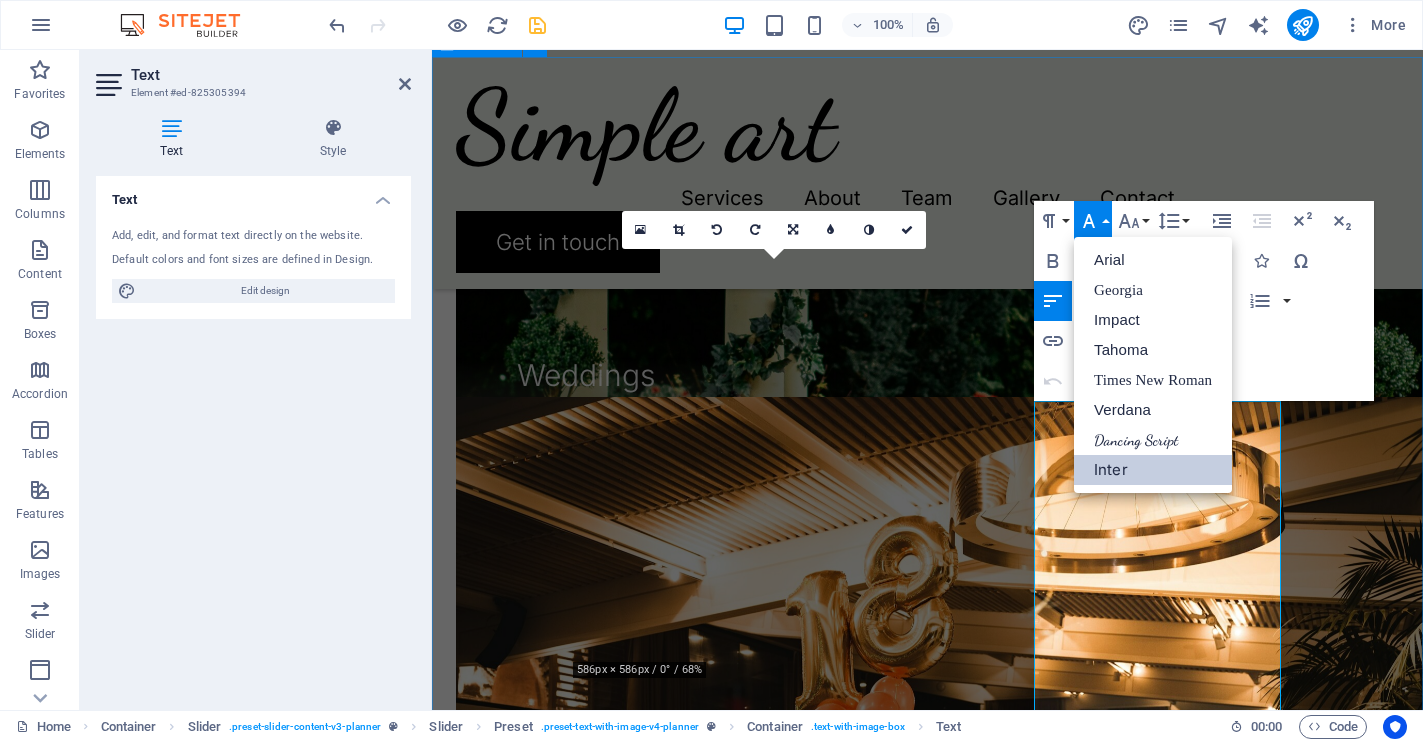click on "About Us Exceptional Mission At Simple Arts, our mission is to bring warmth, wonder, and authenticity into everyday spaces through art that celebrates nature’s imperfect beauty. We create sculptural, organic mirrors and objects that invite reflection—both literal and emotional—encouraging a deeper connection between people, their homes, and the art that surrounds them. We are committed to craftsmanship, sustainability, and the belief that every design can spark a moment of calm inspiration. Simple Arts exists to help you discover beauty in simplicity, embrace creativity, and surround yourself with pieces that feel heartfelt and timeless. Drop content here or  Add elements  Paste clipboard Extraordinary Vision Drop content here or  Add elements  Paste clipboard Exceptional Mission Drop content here or  Add elements  Paste clipboard Extraordinary Vision Drop content here or  Add elements  Paste clipboard" at bounding box center (927, 2089) 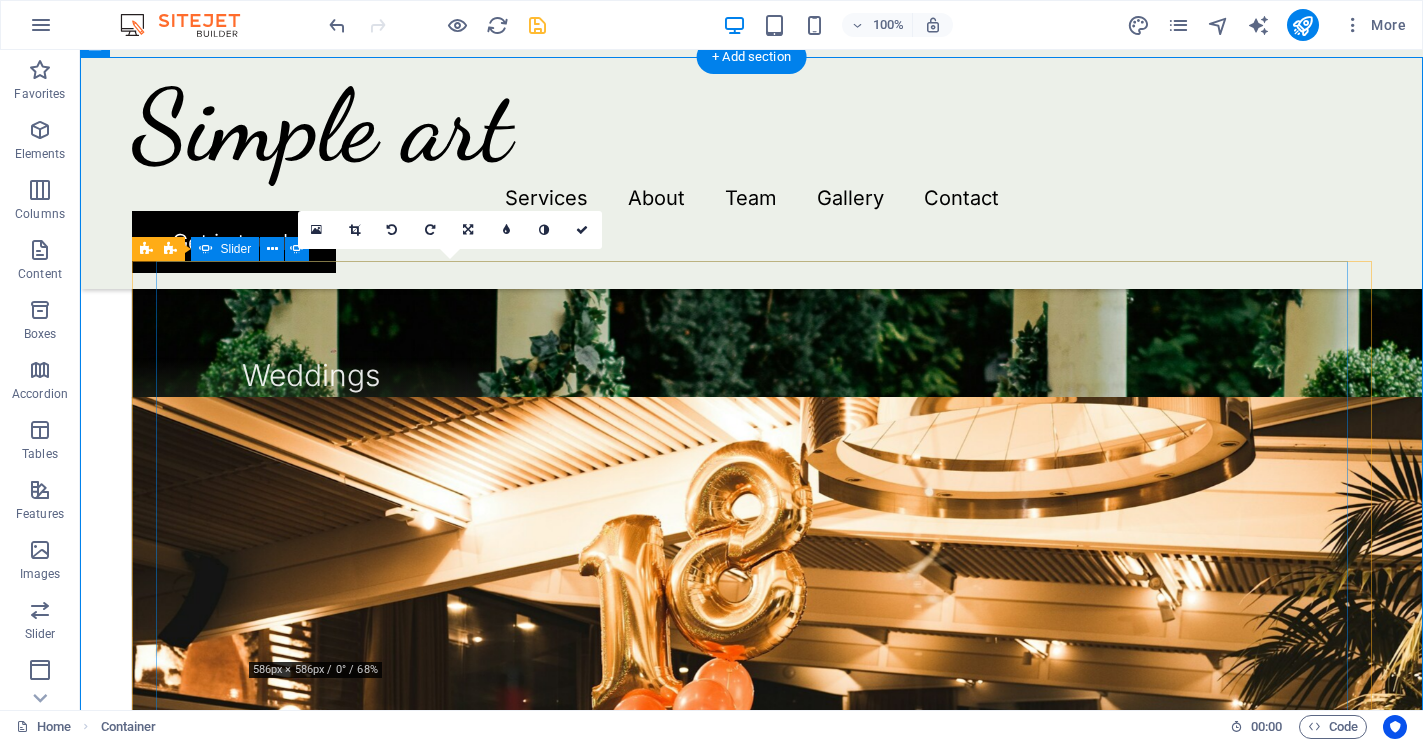 click at bounding box center (752, 2197) 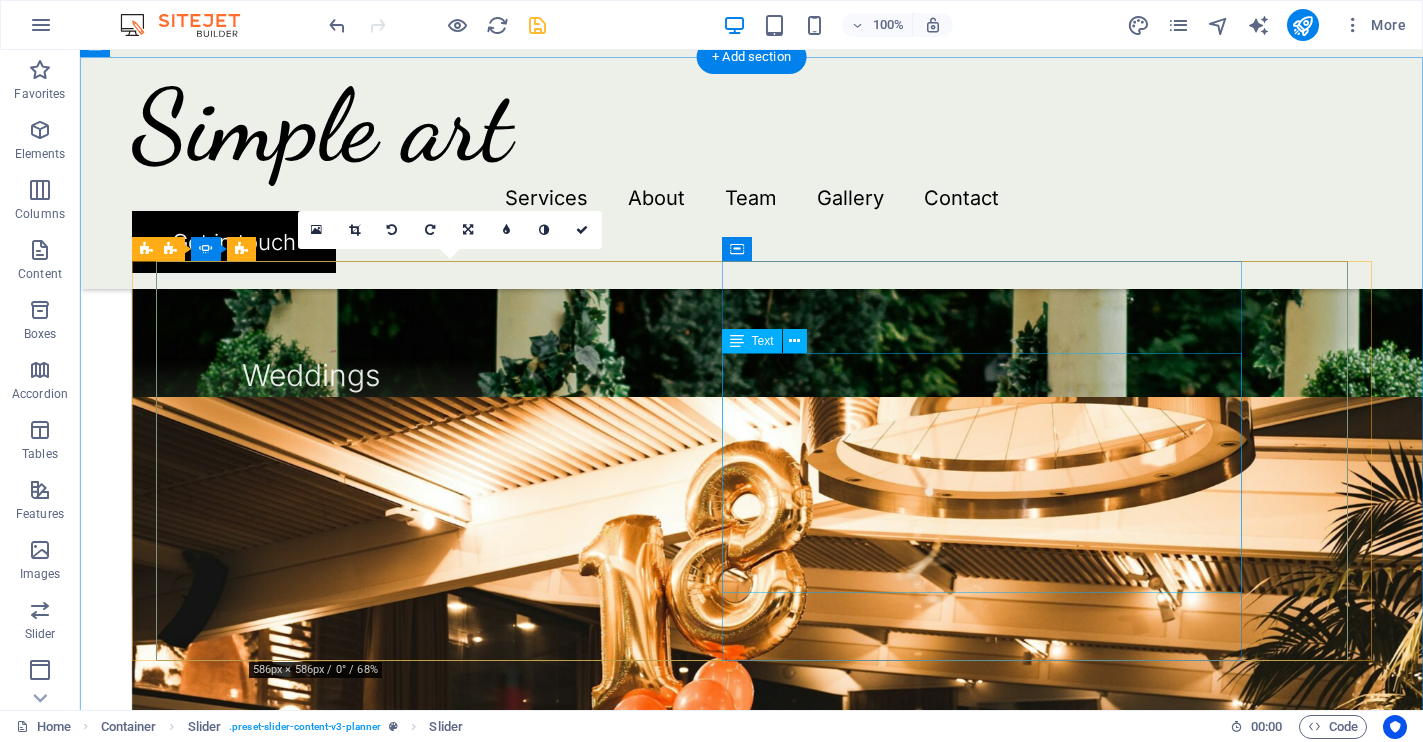 click on "At Simple Arts, our mission is to bring warmth, wonder, and authenticity into everyday spaces through art that celebrates nature’s imperfect beauty. We create sculptural, organic mirrors and objects that invite reflection—both literal and emotional—encouraging a deeper connection between people, their homes, and the art that surrounds them. We are committed to craftsmanship, sustainability, and the belief that every design can spark a moment of calm inspiration. Simple Arts exists to help you discover beauty in simplicity, embrace creativity, and surround yourself with pieces that feel heartfelt and timeless." at bounding box center (-1708, 3221) 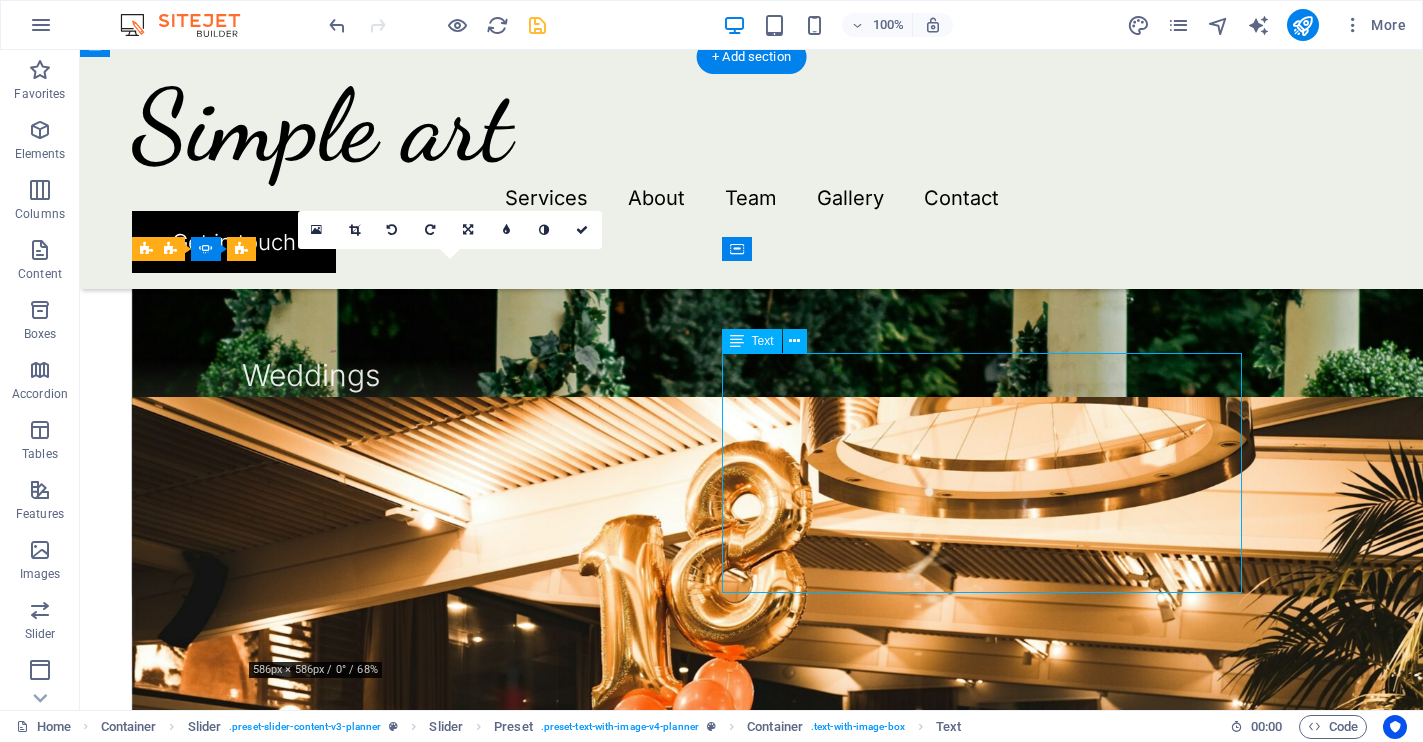 click on "At Simple Arts, our mission is to bring warmth, wonder, and authenticity into everyday spaces through art that celebrates nature’s imperfect beauty. We create sculptural, organic mirrors and objects that invite reflection—both literal and emotional—encouraging a deeper connection between people, their homes, and the art that surrounds them. We are committed to craftsmanship, sustainability, and the belief that every design can spark a moment of calm inspiration. Simple Arts exists to help you discover beauty in simplicity, embrace creativity, and surround yourself with pieces that feel heartfelt and timeless." at bounding box center (-1708, 3221) 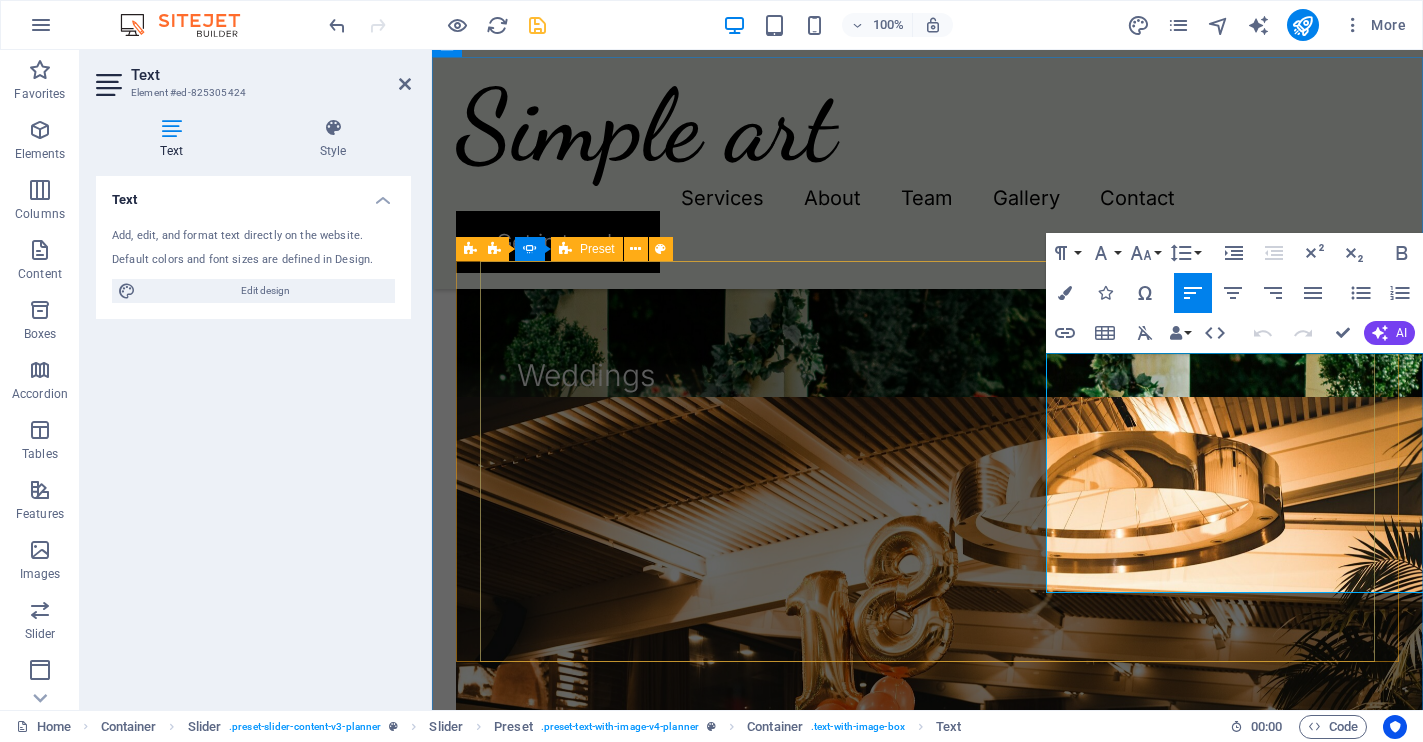 click on "Exceptional Mission At Simple Arts, our mission is to bring warmth, wonder, and authenticity into everyday spaces through art that celebrates nature’s imperfect beauty. We create sculptural, organic mirrors and objects that invite reflection—both literal and emotional—encouraging a deeper connection between people, their homes, and the art that surrounds them. We are committed to craftsmanship, sustainability, and the belief that every design can spark a moment of calm inspiration. Simple Arts exists to help you discover beauty in simplicity, embrace creativity, and surround yourself with pieces that feel heartfelt and timeless. Drop content here or  Add elements  Paste clipboard" at bounding box center [-1308, 3387] 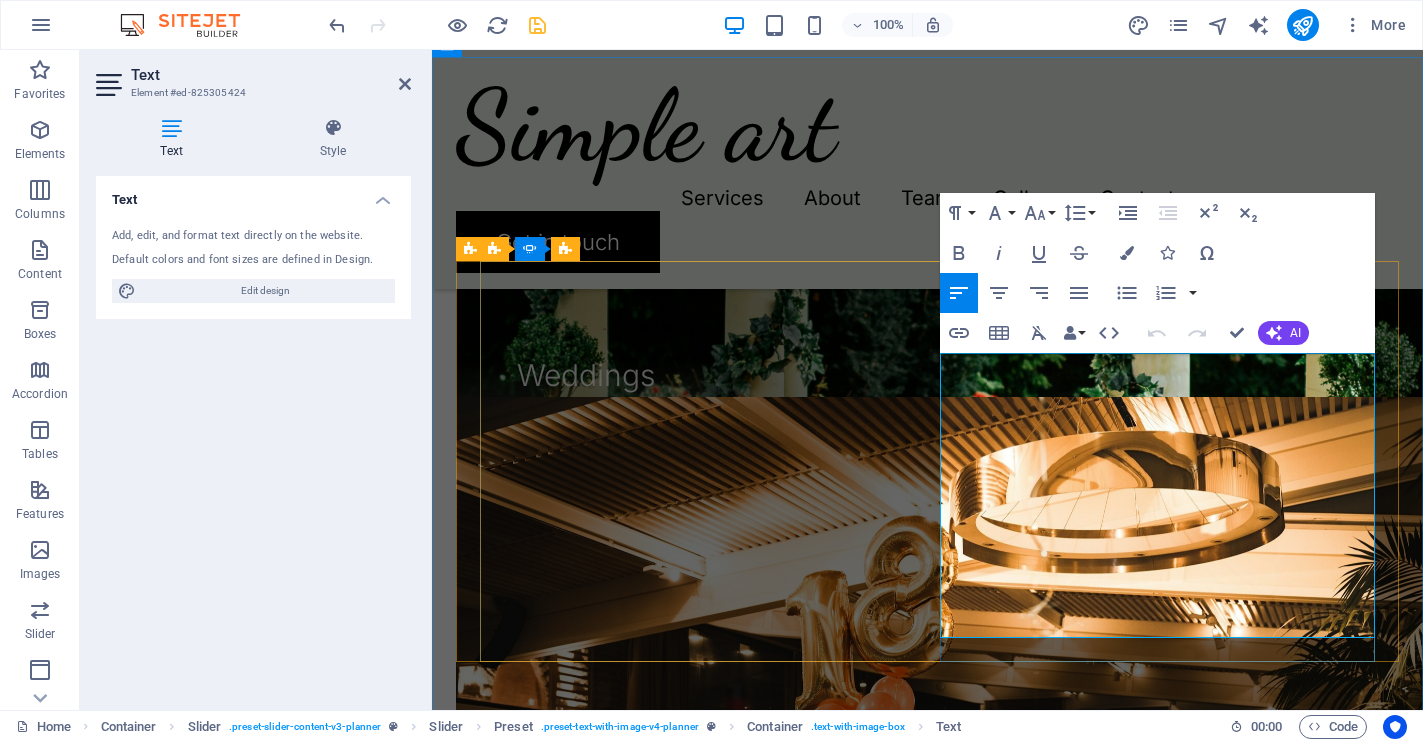 click on "At Simple Arts, our mission is to bring warmth, wonder, and authenticity into everyday spaces through art that celebrates nature’s imperfect beauty. We create sculptural, organic mirrors and objects that invite reflection—both literal and emotional—encouraging a deeper connection between people, their homes, and the art that surrounds them." at bounding box center [-833, 3314] 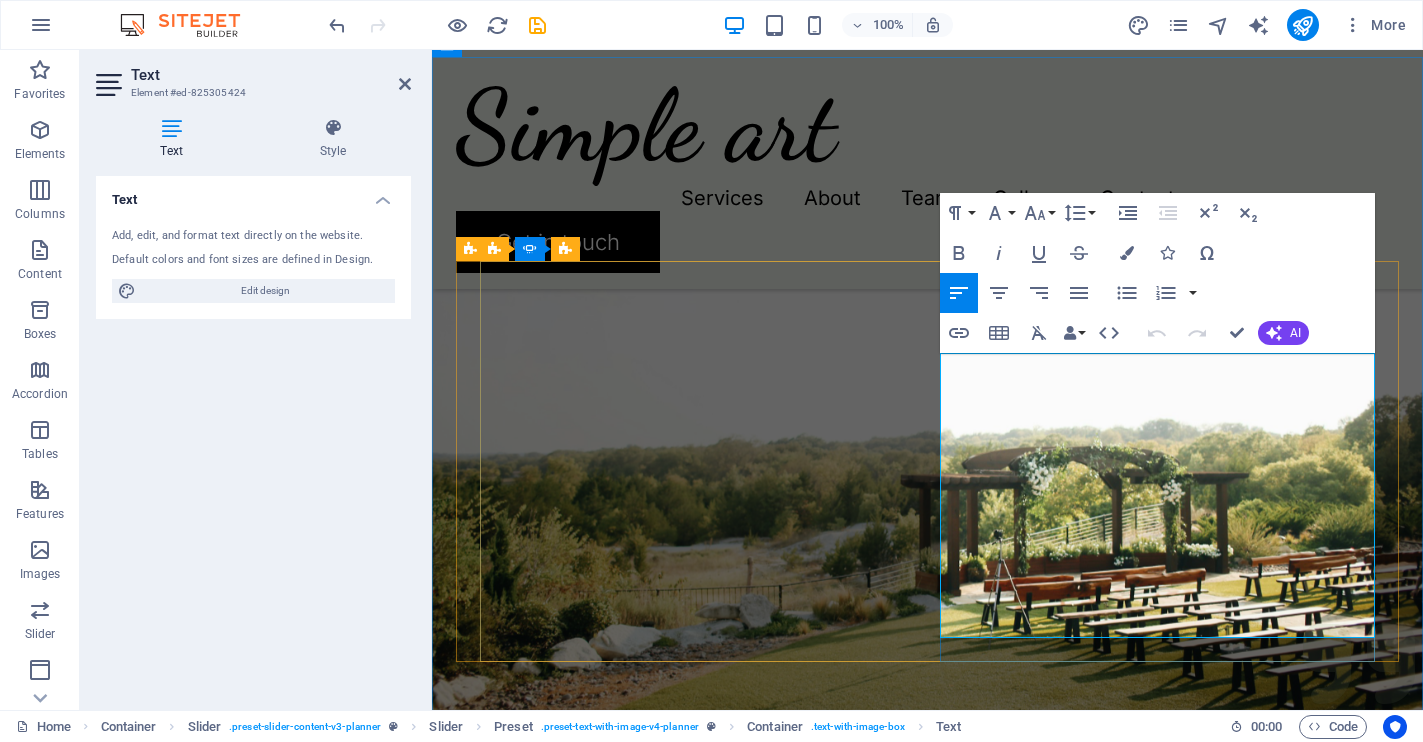 scroll, scrollTop: 2037, scrollLeft: 0, axis: vertical 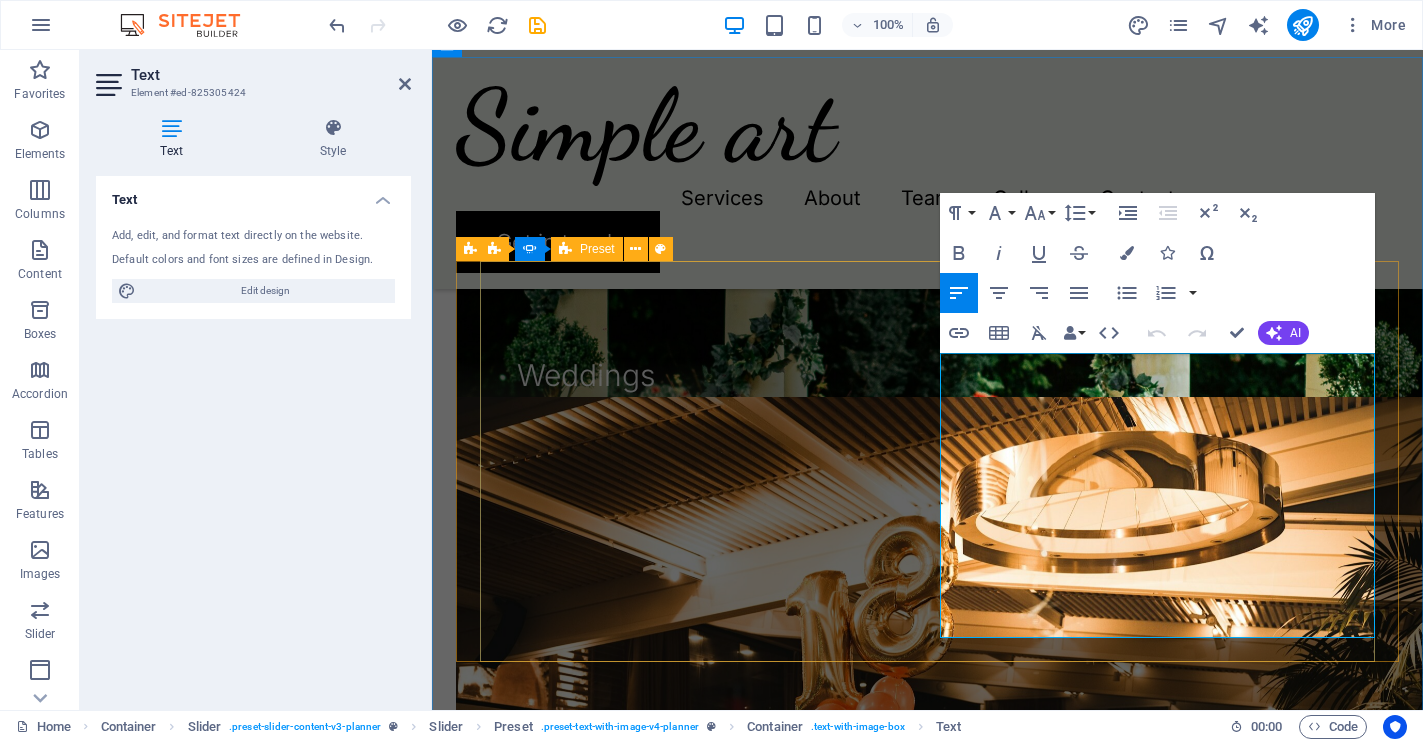 click on "Exceptional Mission At Simple Arts, our mission is to bring warmth, wonder, and authenticity into everyday spaces through art that celebrates nature’s imperfect beauty. We create sculptural, organic mirrors and objects that invite reflection—both literal and emotional—encouraging a deeper connection between people, their homes, and the art that surrounds them. We are committed to craftsmanship, sustainability, and the belief that every design can spark a moment of calm inspiration. Simple Arts exists to help you discover beauty in simplicity, embrace creativity, and surround yourself with pieces that feel heartfelt and timeless. Drop content here or  Add elements  Paste clipboard" at bounding box center [-863, 3521] 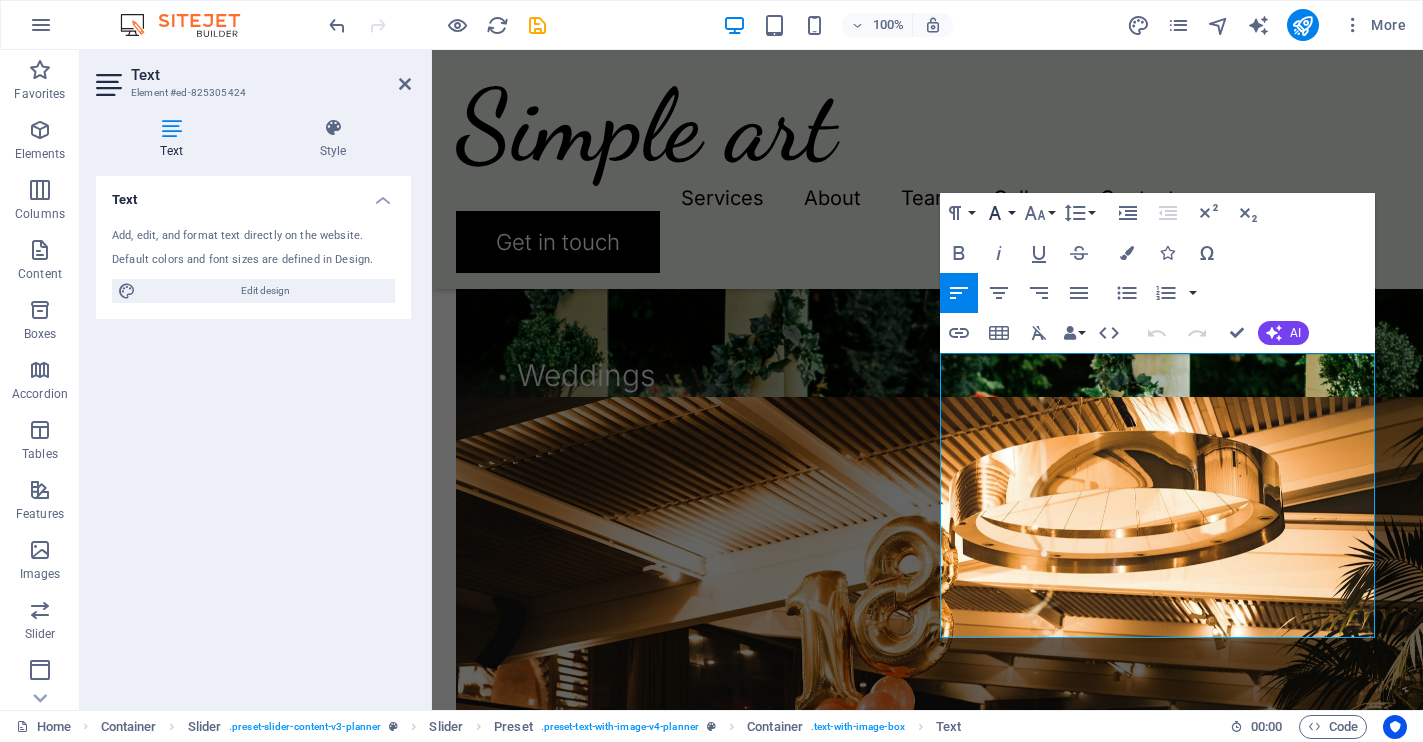 click on "Font Family" at bounding box center [999, 213] 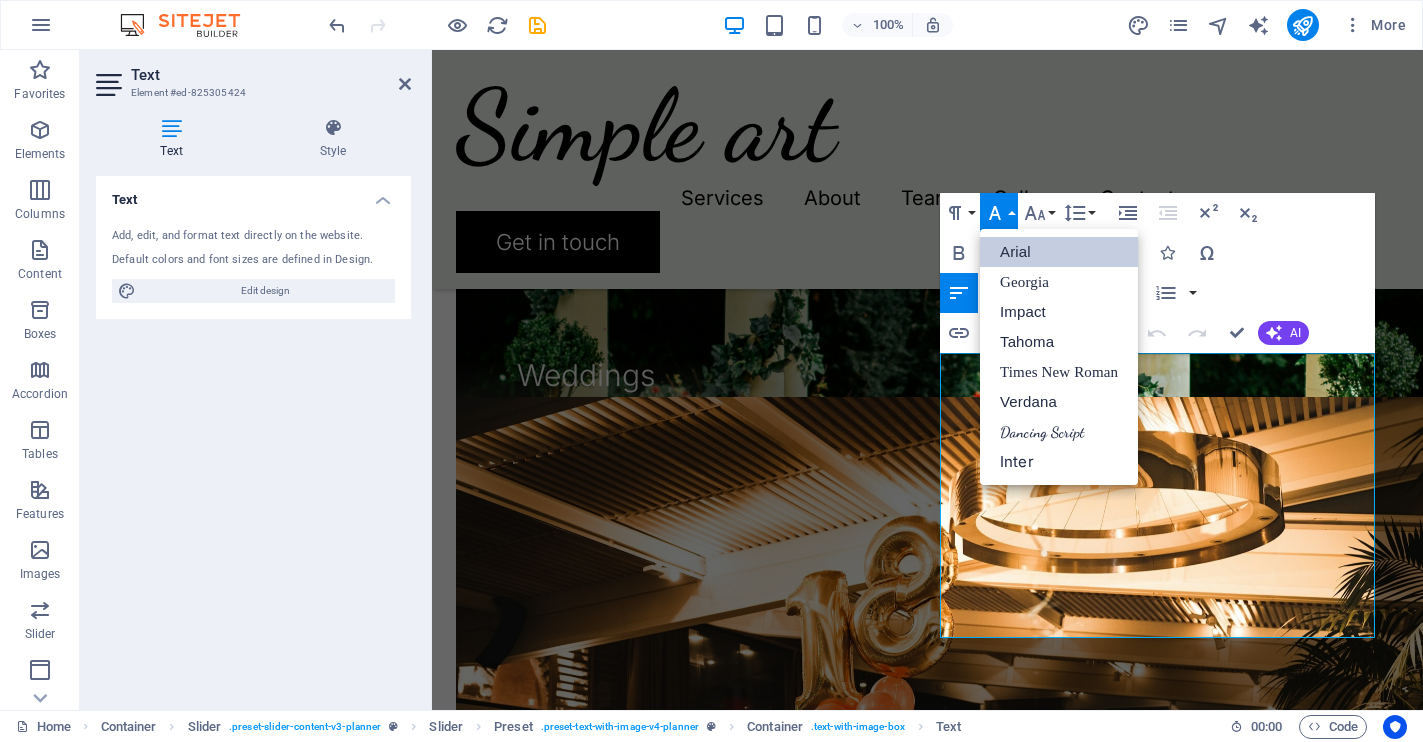 scroll, scrollTop: 0, scrollLeft: 0, axis: both 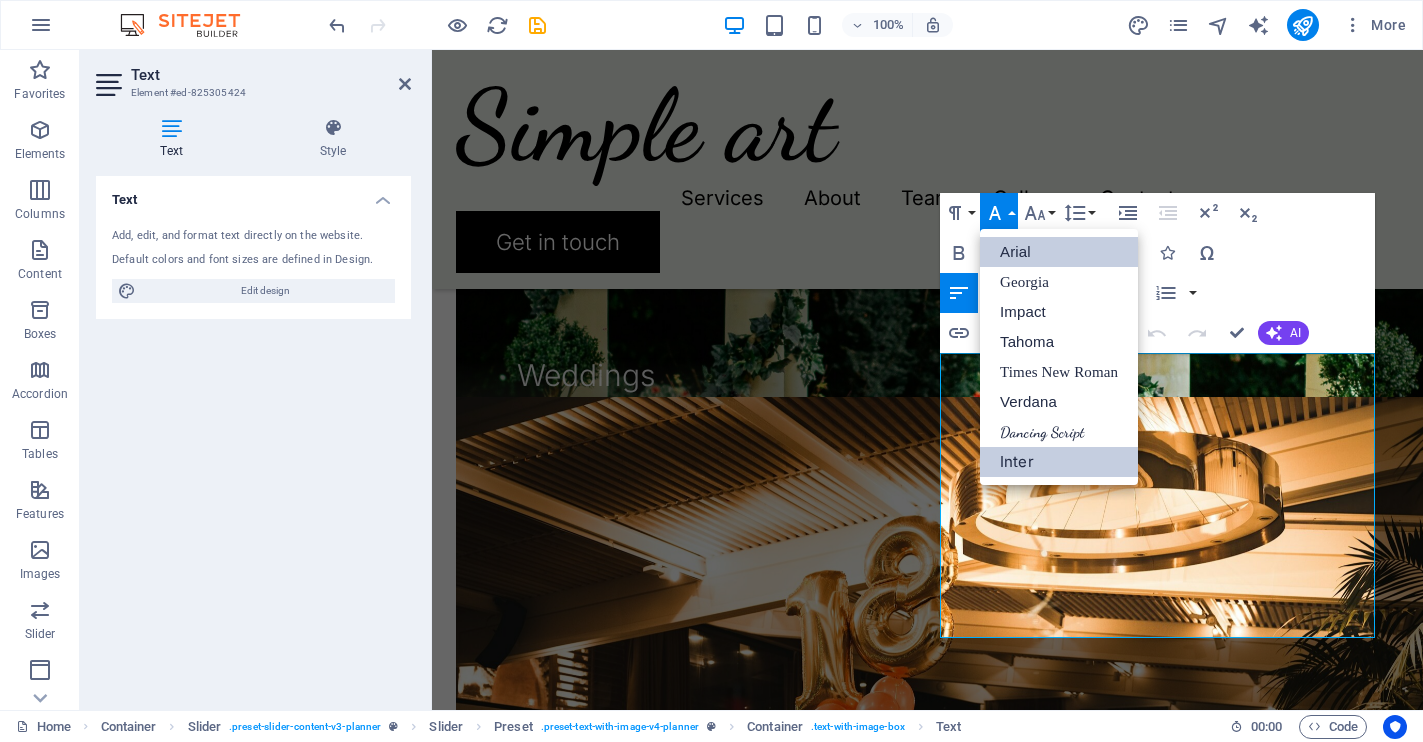 click on "Inter" at bounding box center (1059, 462) 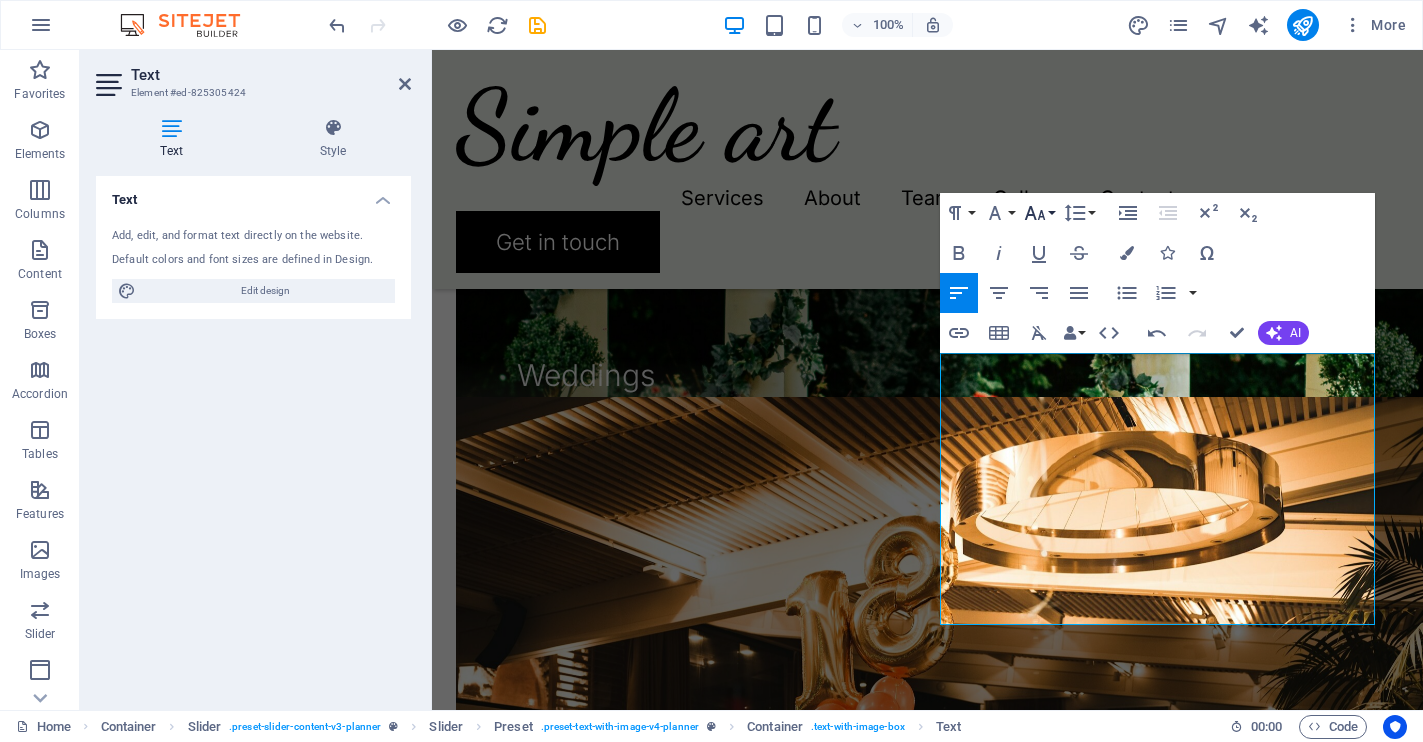 click 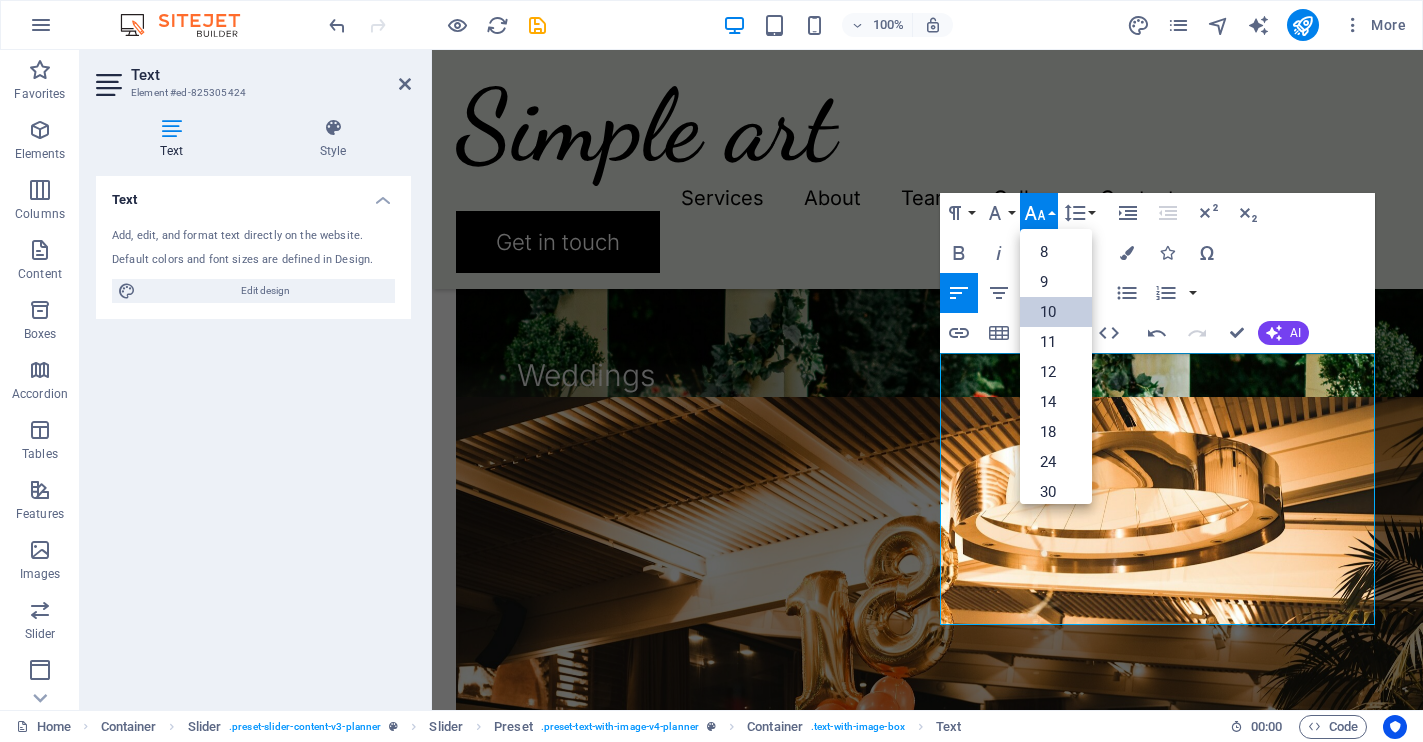 click on "10" at bounding box center (1056, 312) 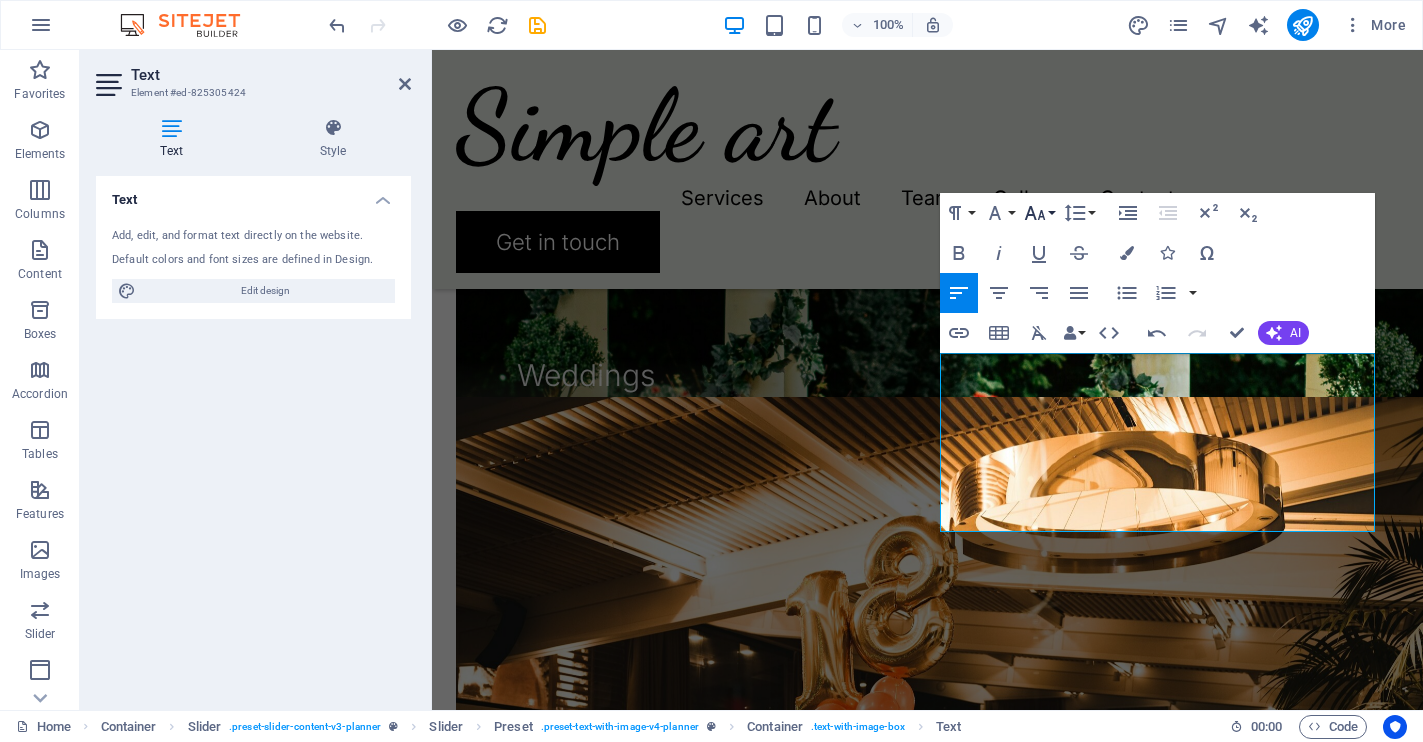 click on "Font Size" at bounding box center (1039, 213) 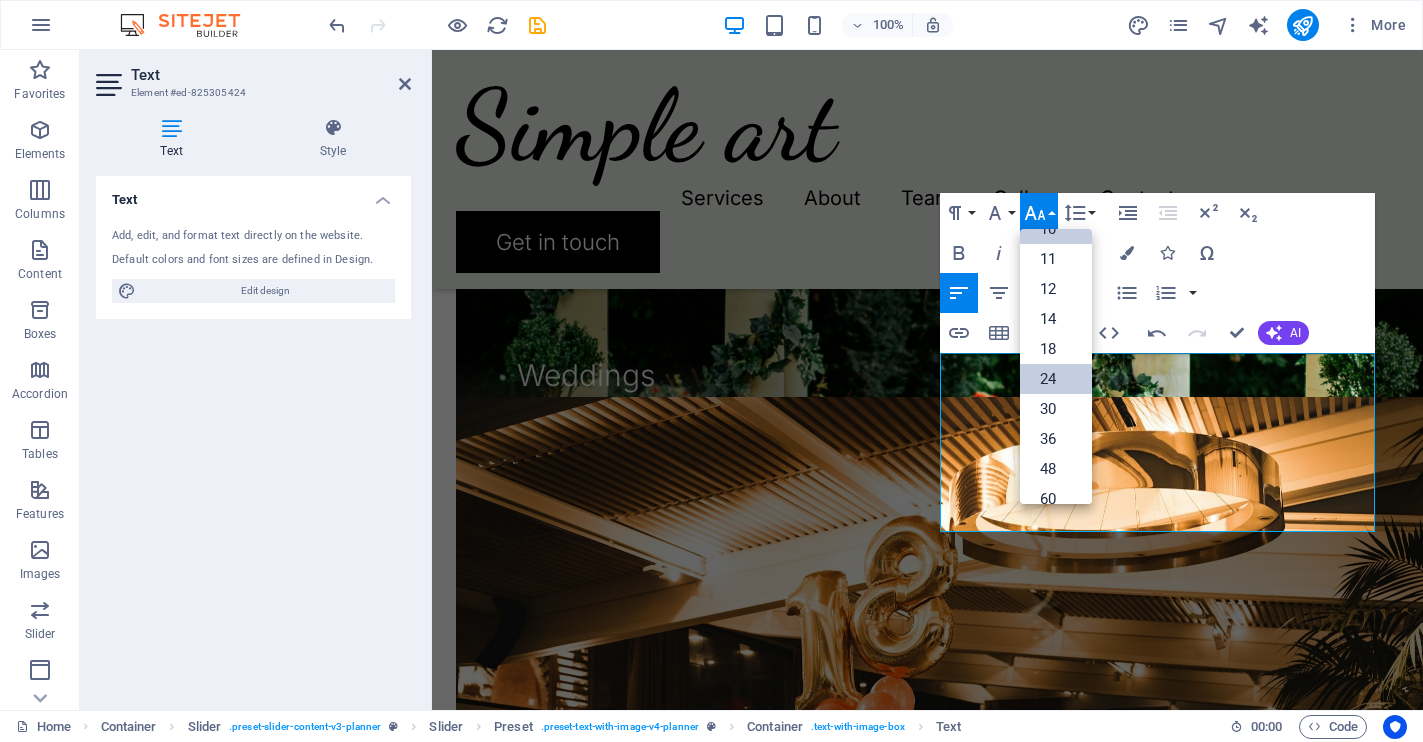 click on "24" at bounding box center (1056, 379) 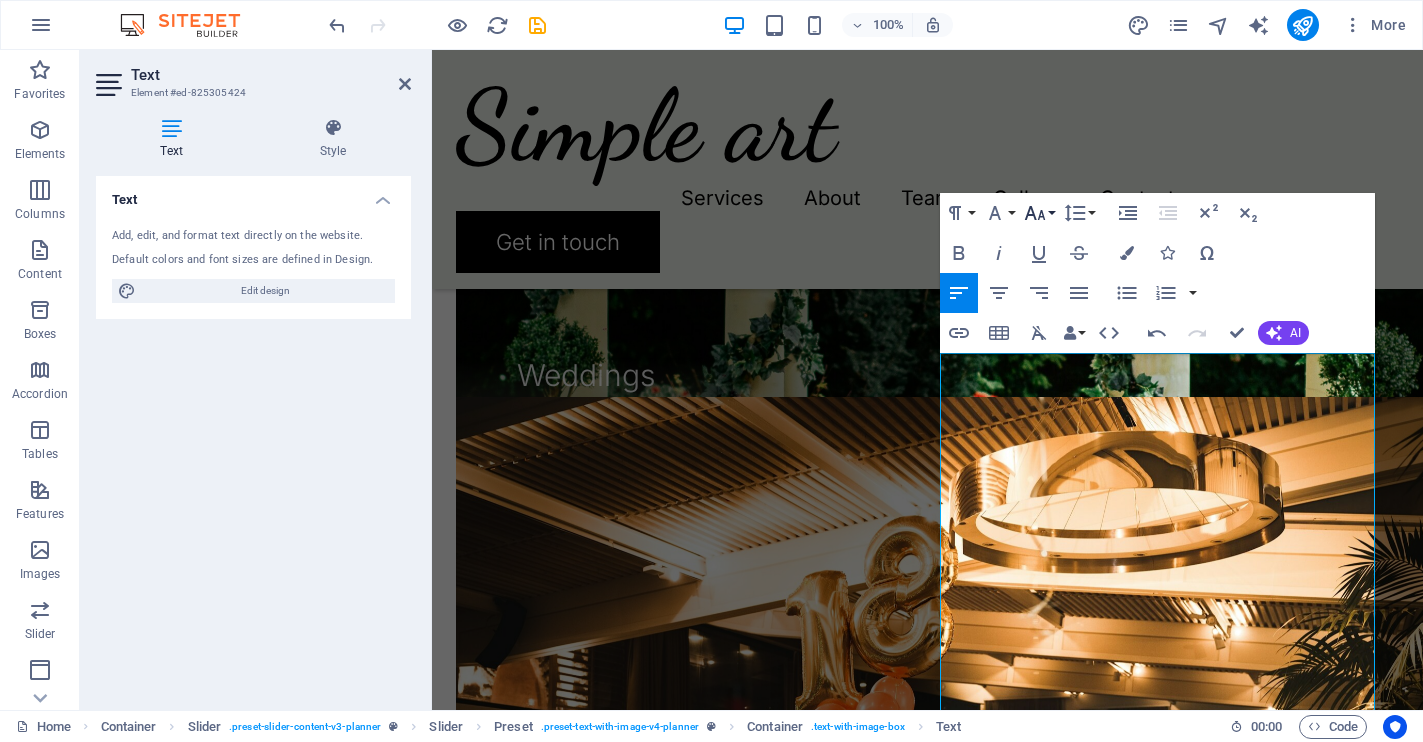 click 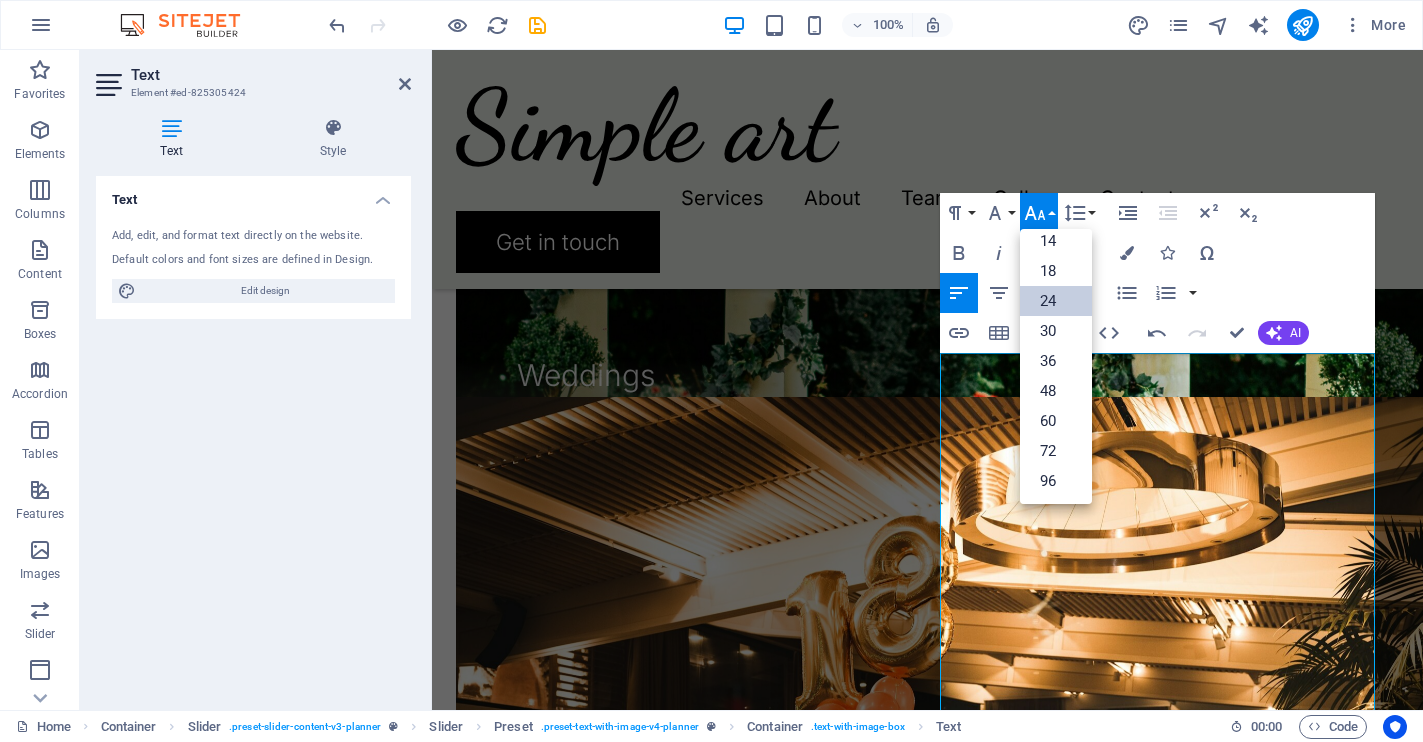 scroll, scrollTop: 161, scrollLeft: 0, axis: vertical 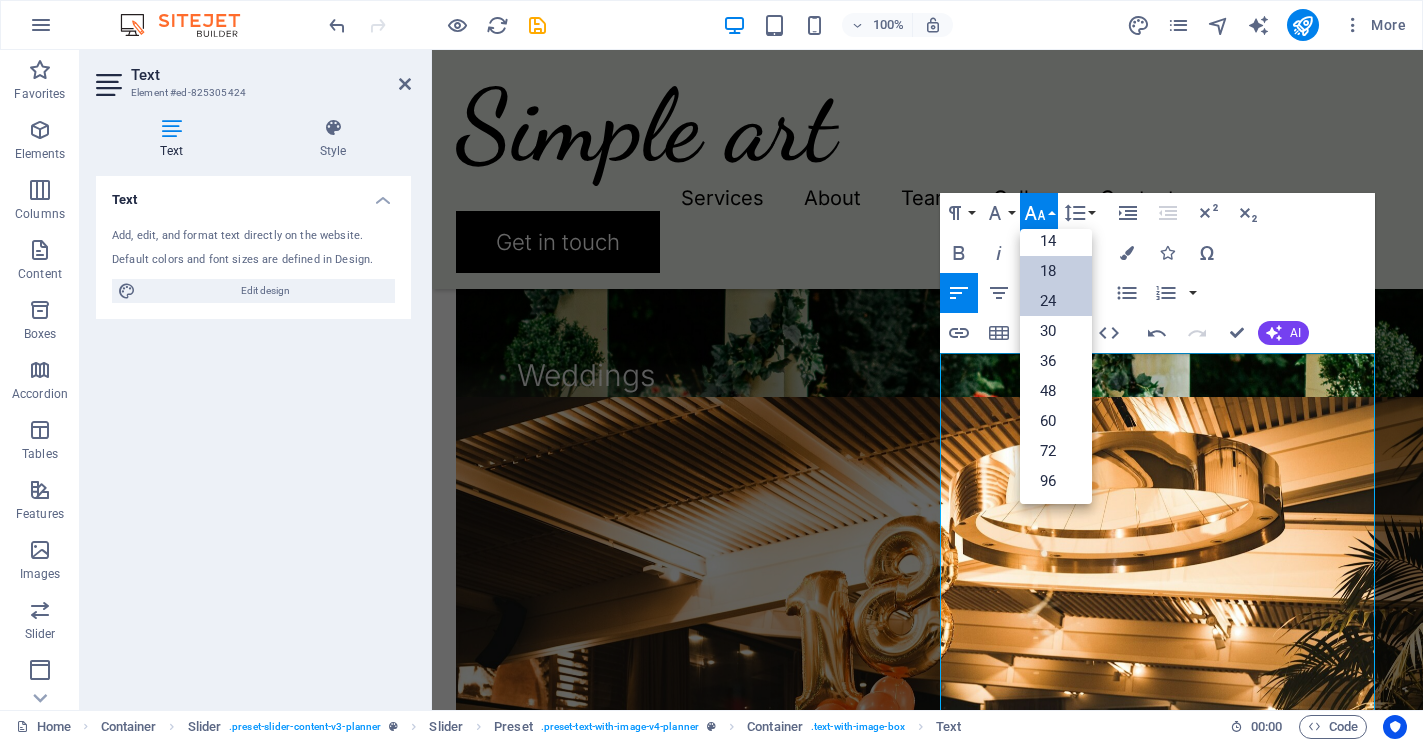 click on "18" at bounding box center [1056, 271] 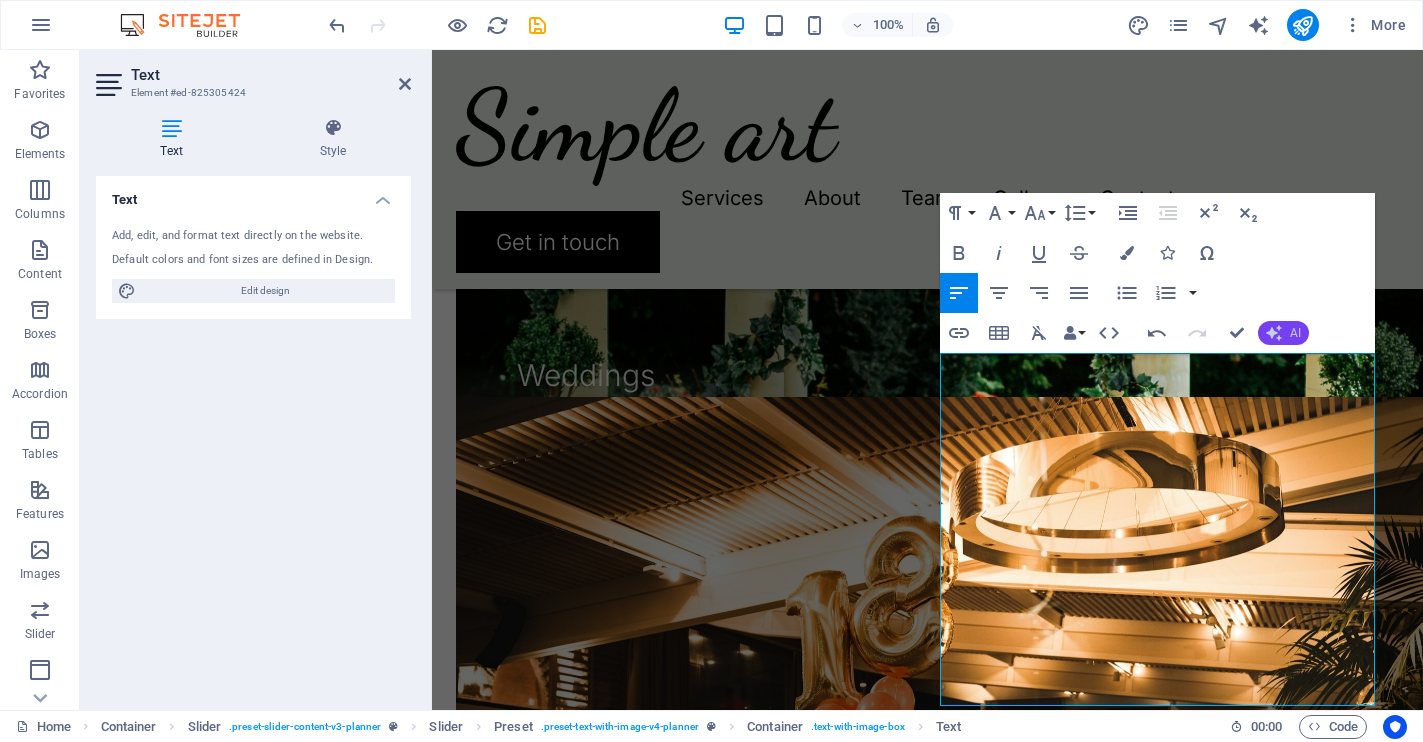 click on "AI" at bounding box center [1295, 333] 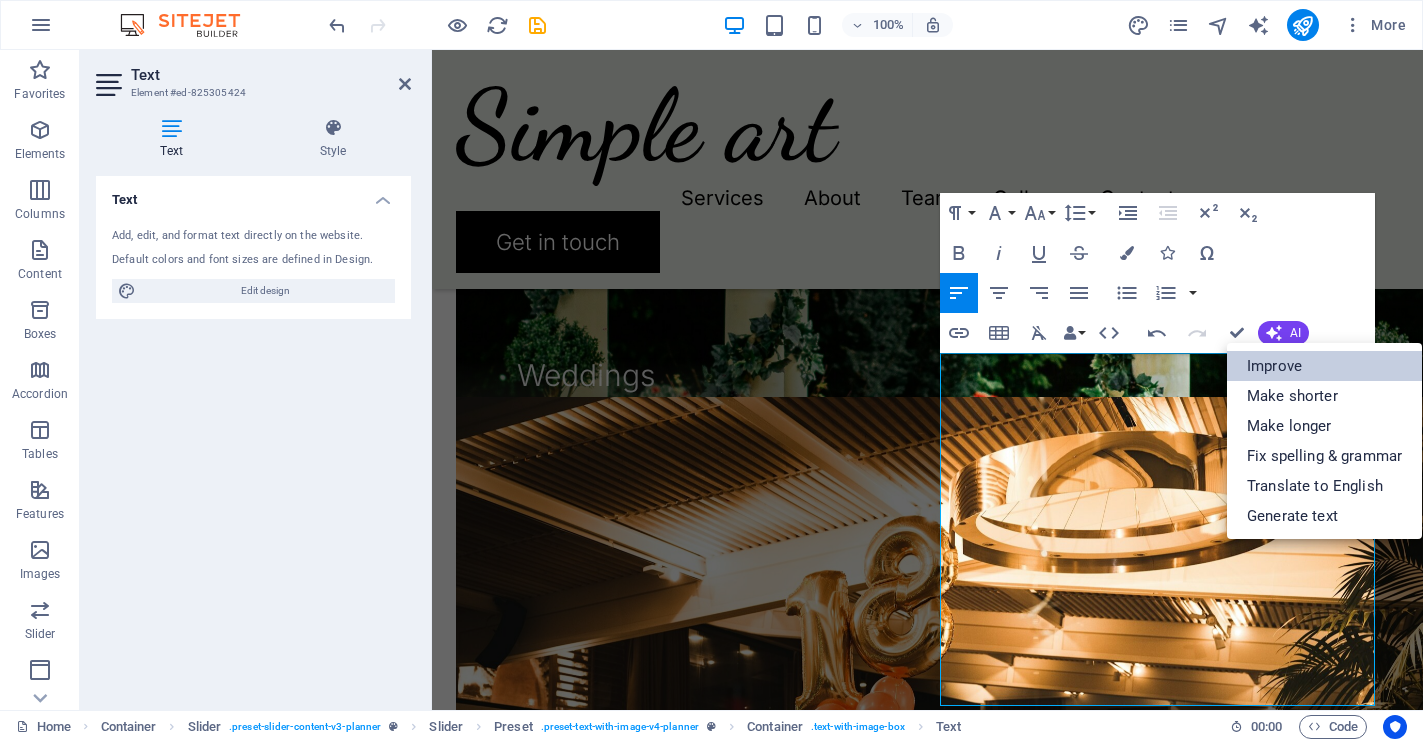 click on "Improve" at bounding box center (1324, 366) 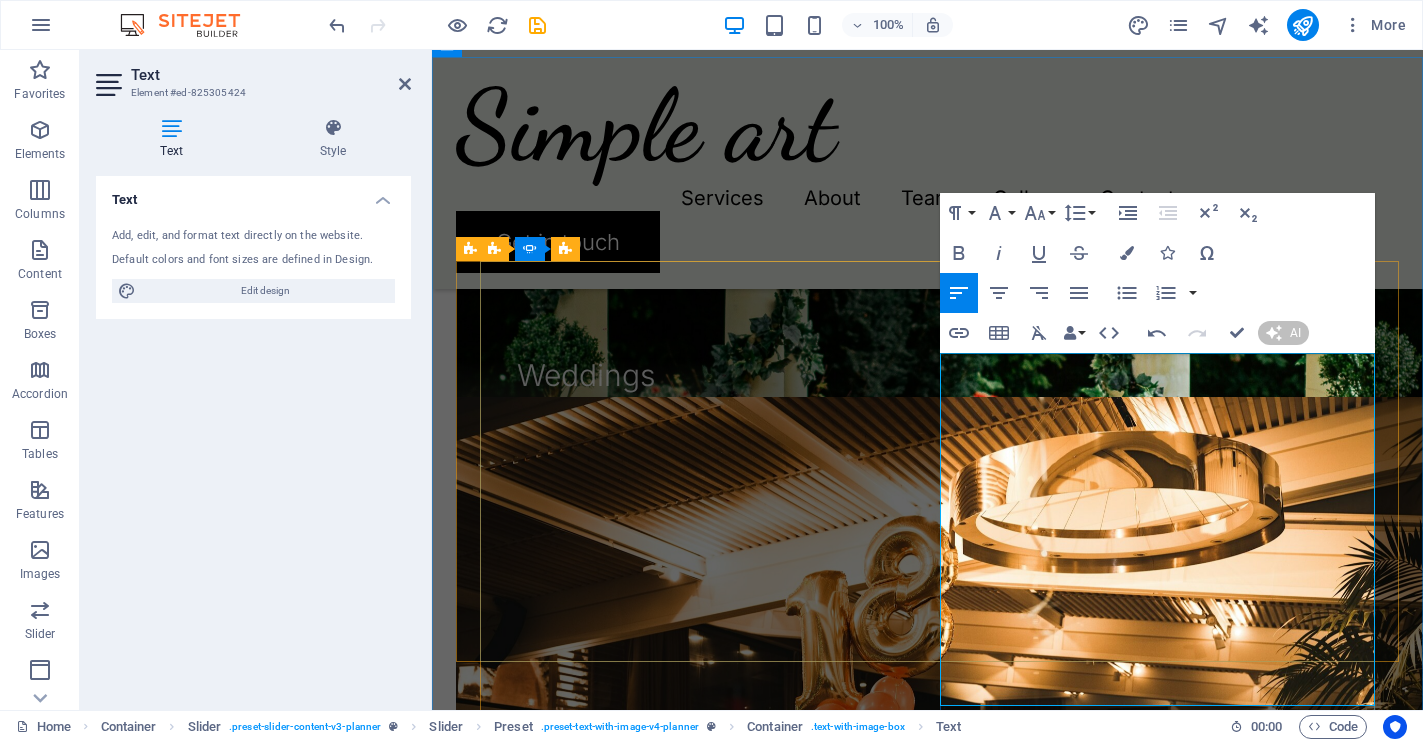 type 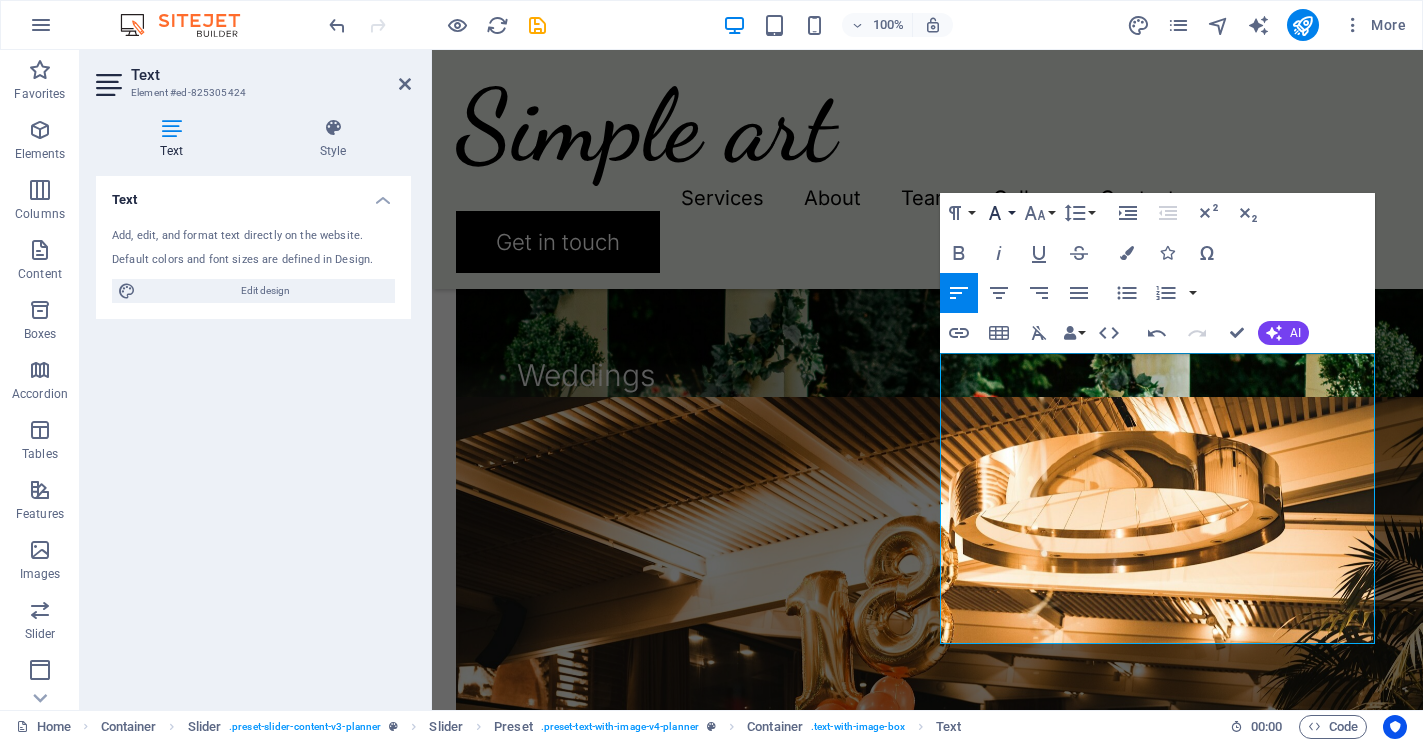 click 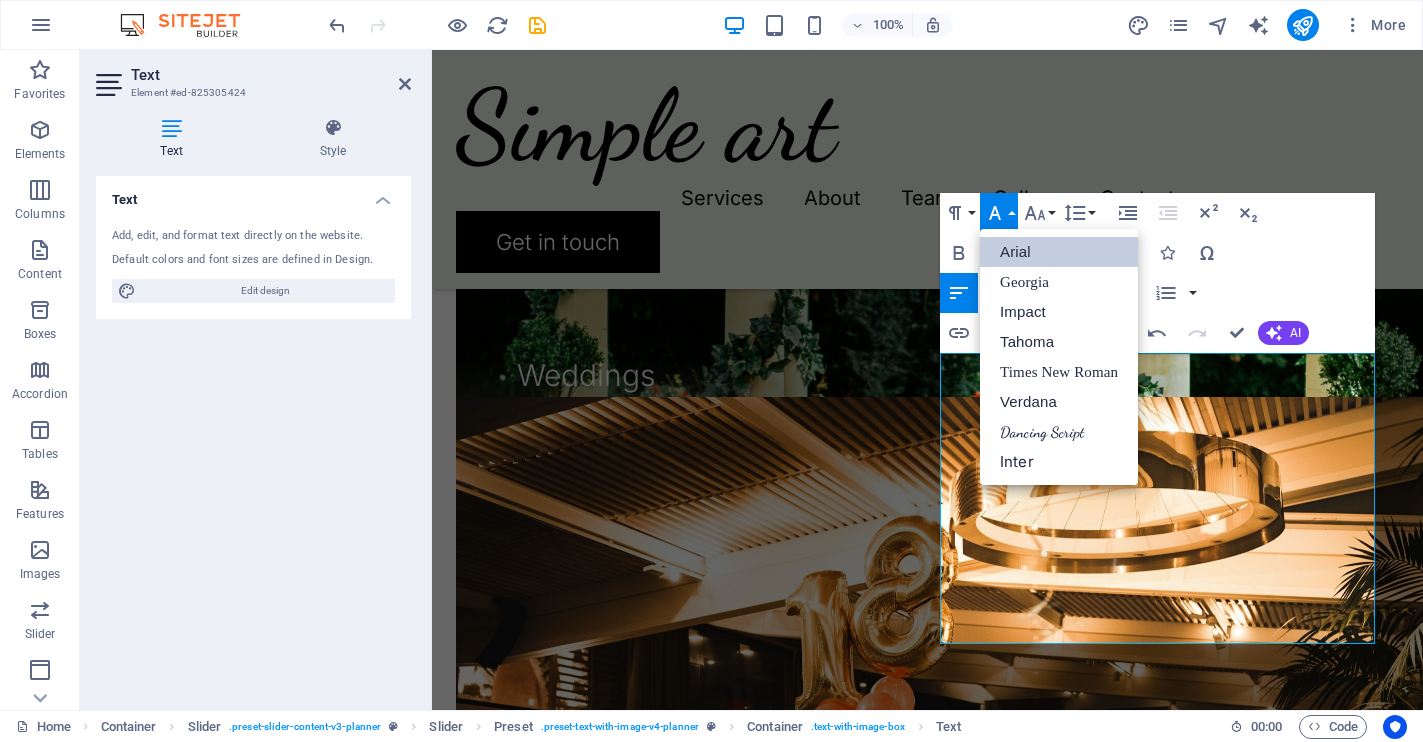 scroll, scrollTop: 0, scrollLeft: 0, axis: both 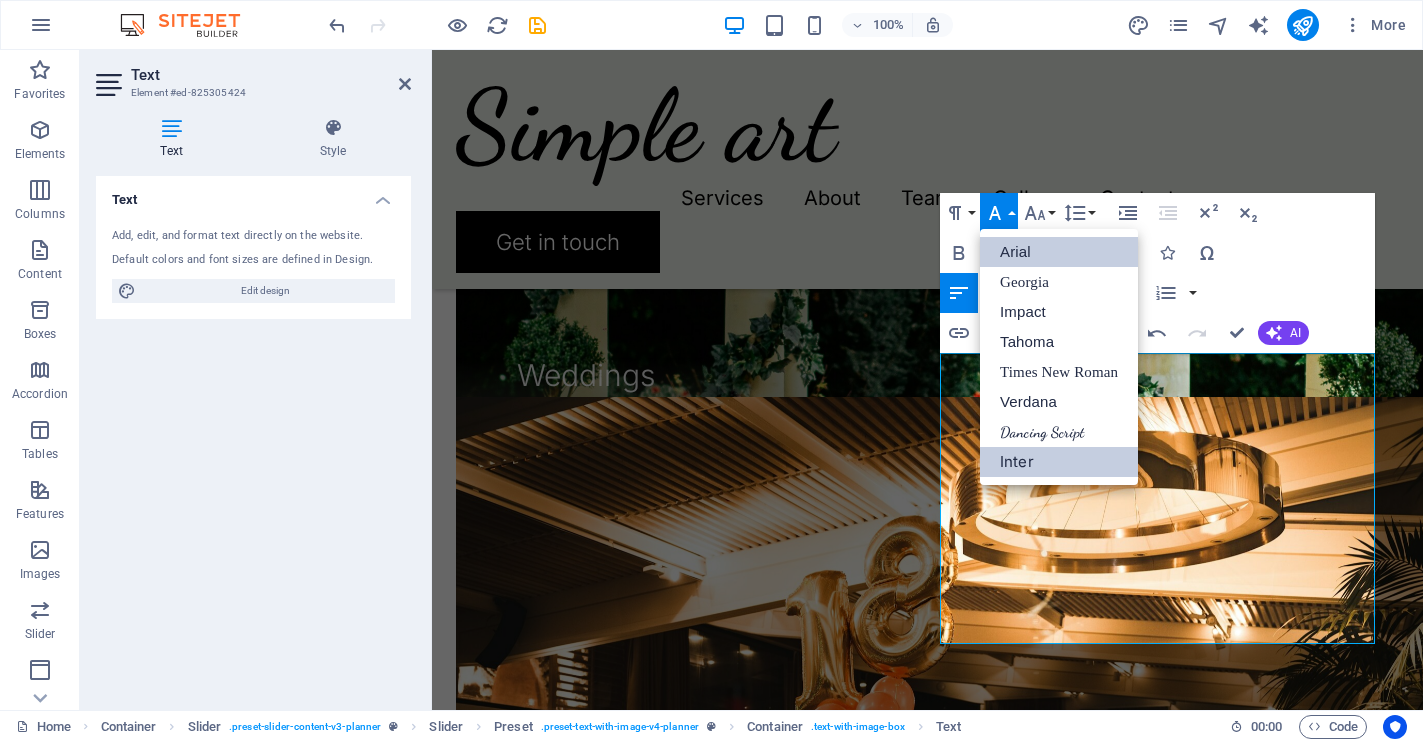 click on "Inter" at bounding box center [1059, 462] 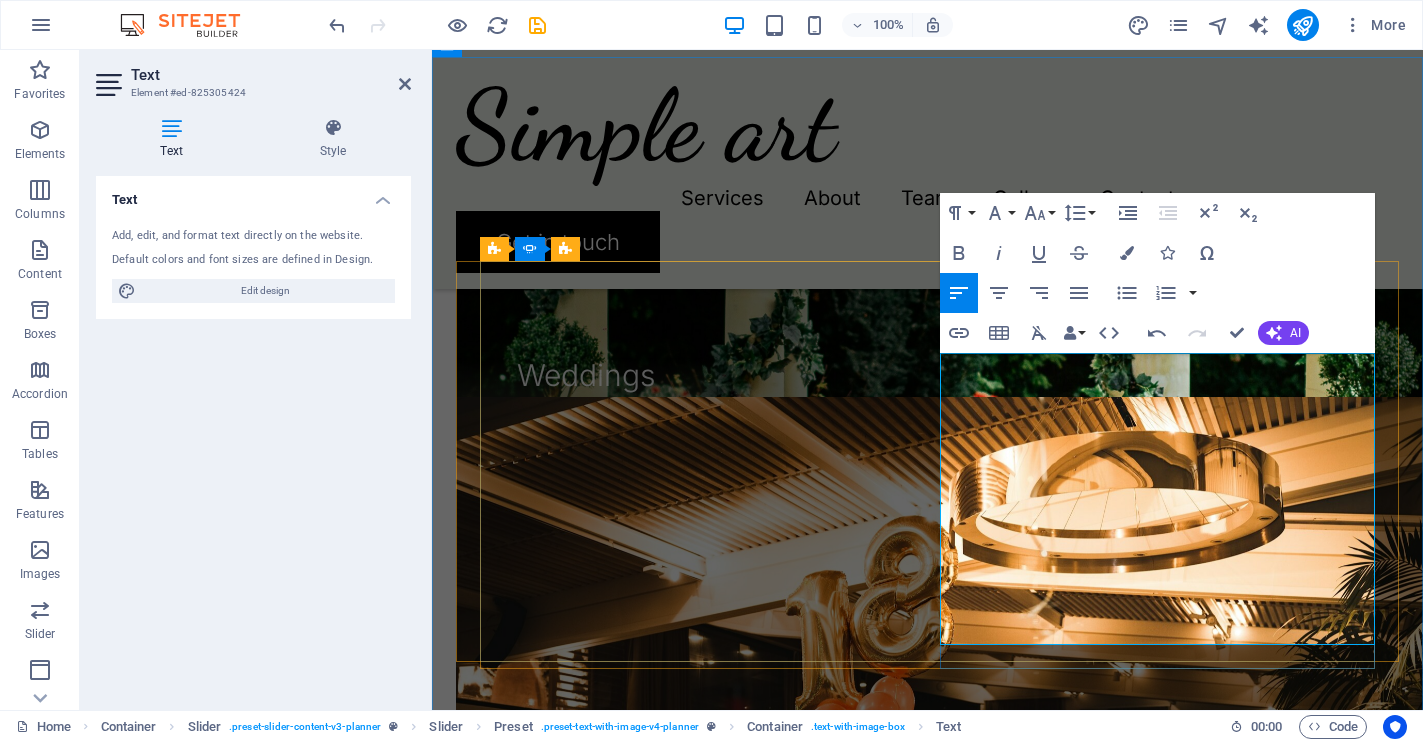 drag, startPoint x: 1220, startPoint y: 631, endPoint x: 947, endPoint y: 344, distance: 396.10352 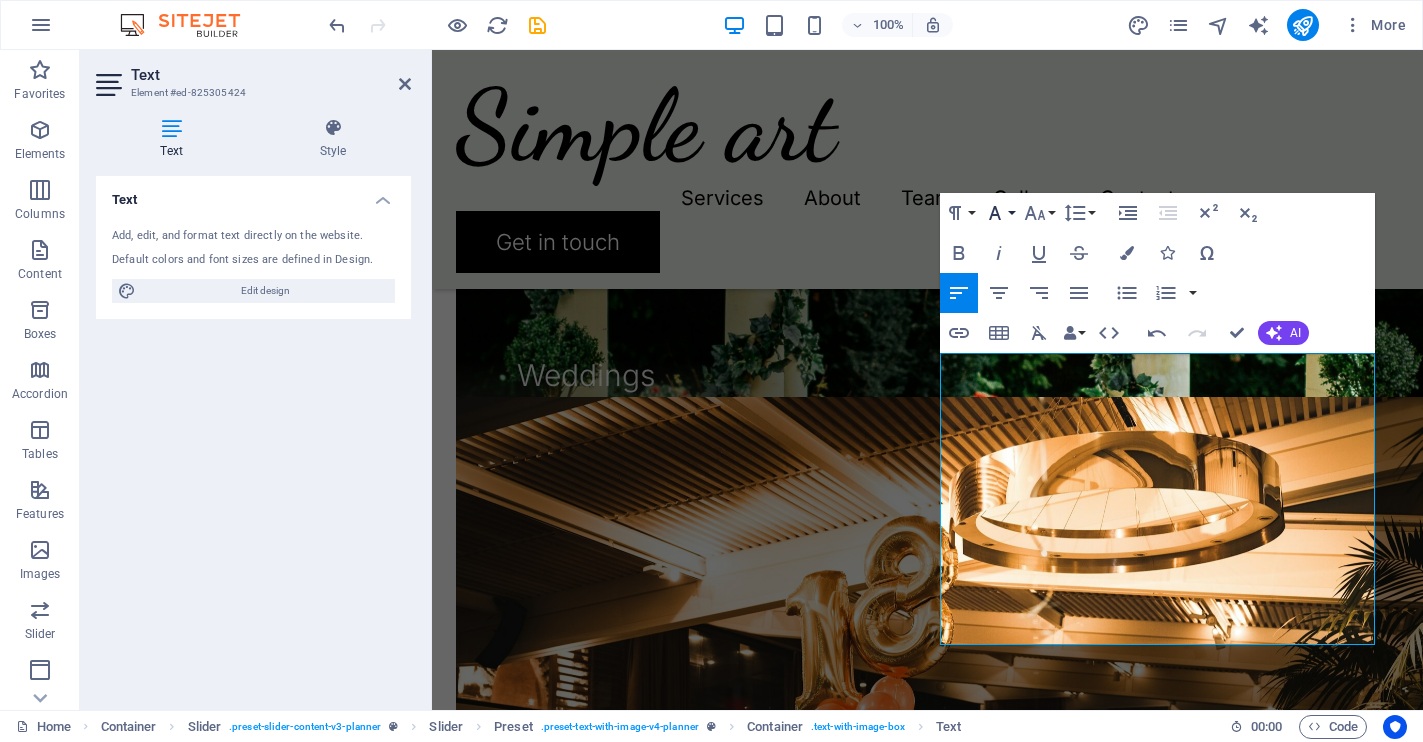 click 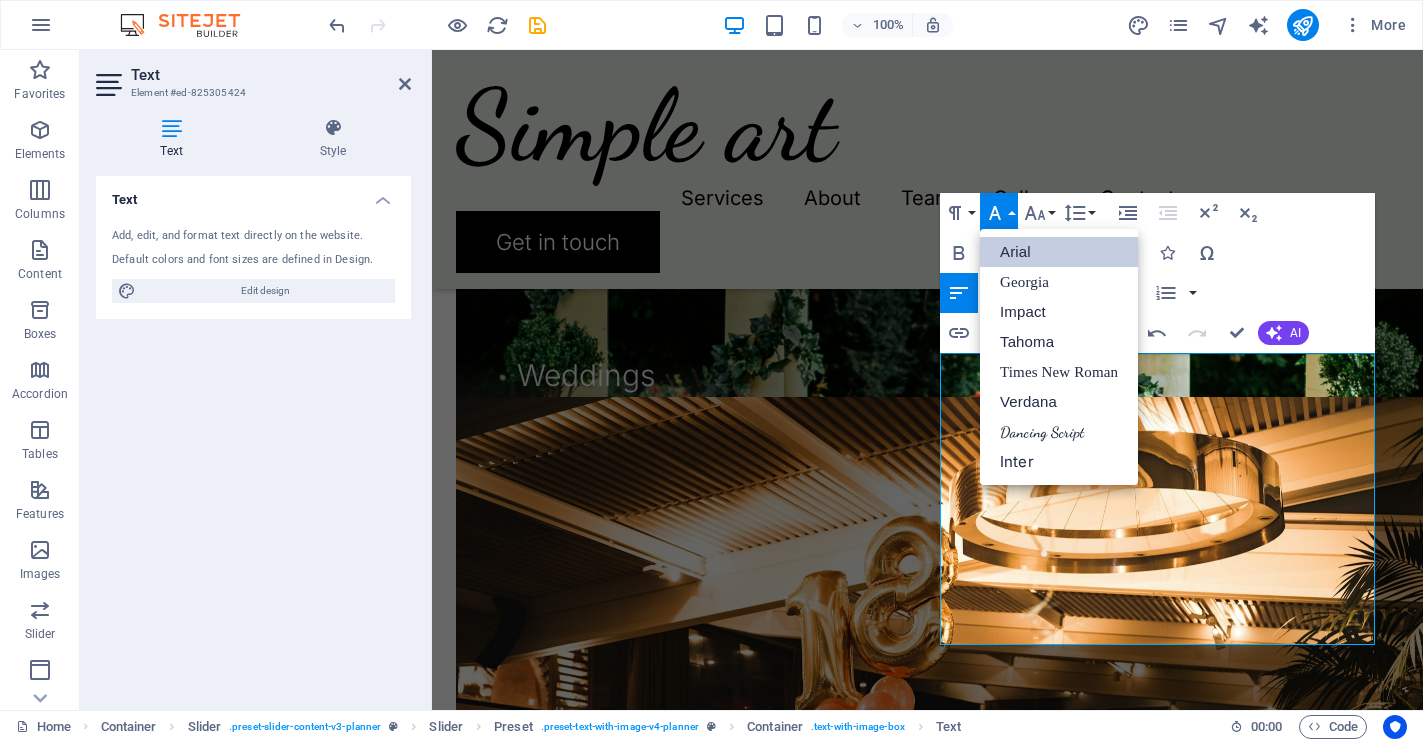 scroll, scrollTop: 0, scrollLeft: 0, axis: both 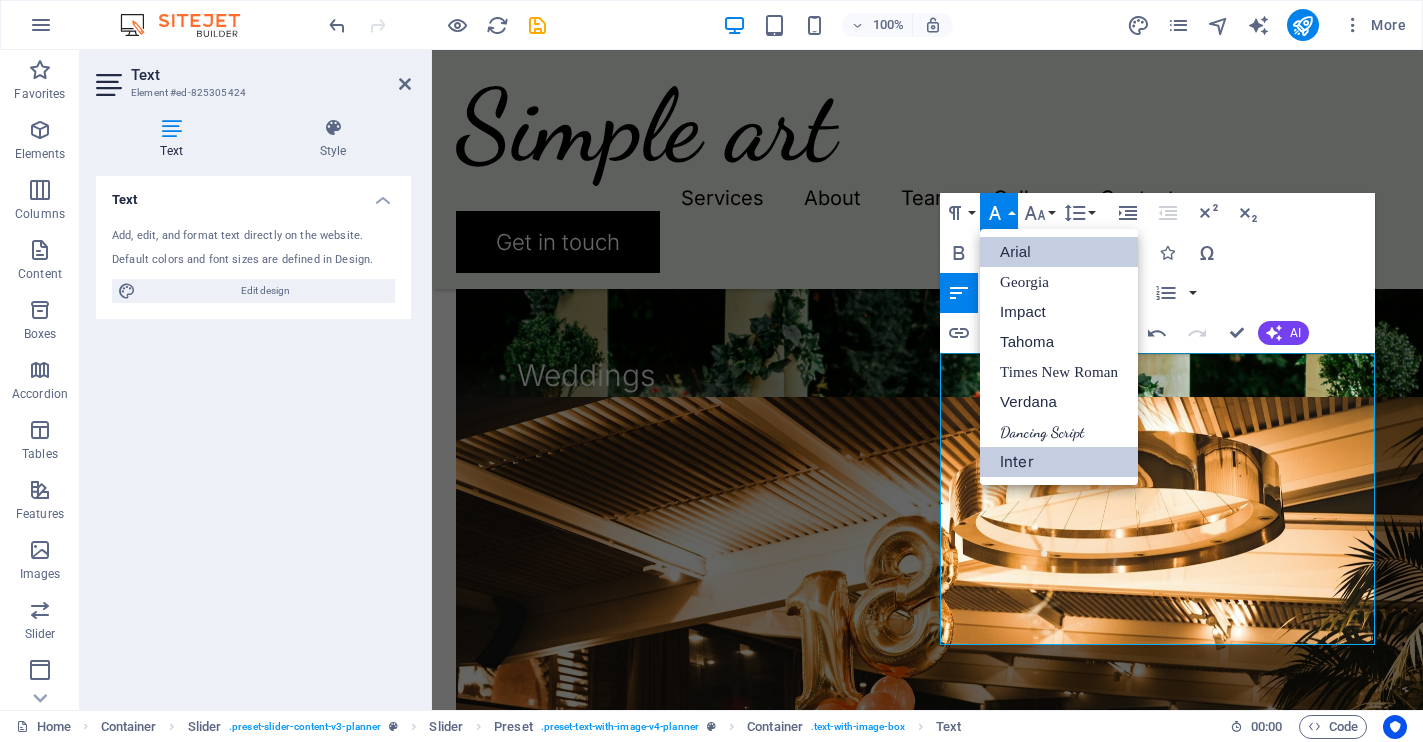 click on "Inter" at bounding box center (1059, 462) 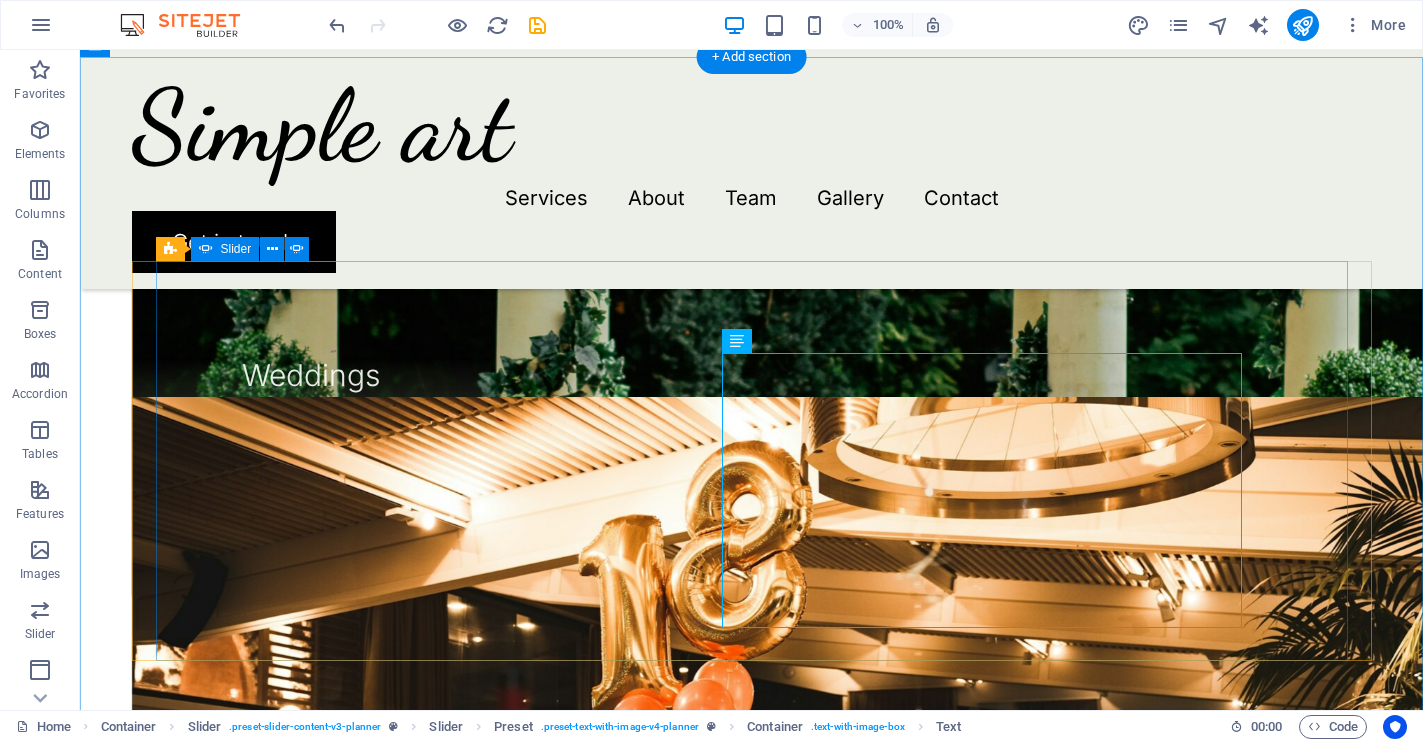 click at bounding box center (752, 1561) 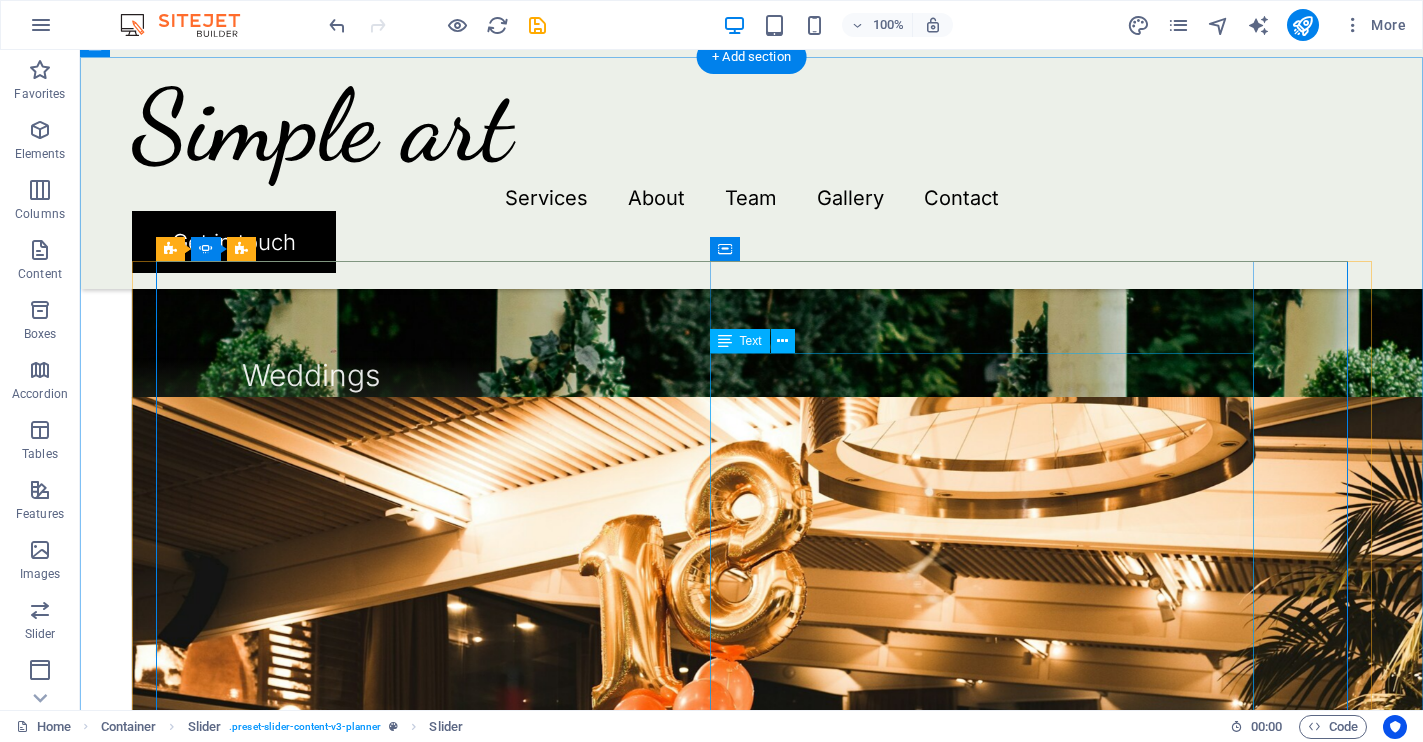 click on "Simple Arts was born from a desire to celebrate the gentle spontaneity of beauty—the kind that feels like falling in love with a sunrise or tracing the outline of a beloved's hand. In our world, art is not about perfection; it is about connection, intimacy, and the poetry found within imperfection. We believe that every piece tells a story as unique as the curves of a handwritten letter or a whispered secret at dusk. Each organic mirror, hand-shaped and raw-edged, exists in that delicate space between wonder and memory—capturing not only the reflections of faces, but also cherished moments and private dreams. Our vision is to fill homes and hearts with art that evokes a hushed reverence—the sensation of slow mornings, laughter echoing through sunlit rooms, and the timeless comfort of belonging. Simple Arts aims to leave you with a feeling of romance—the kind that celebrates life's quiet surprises and the enduring warmth that art, like love, gently brings into your everyday life." at bounding box center [-410, 2492] 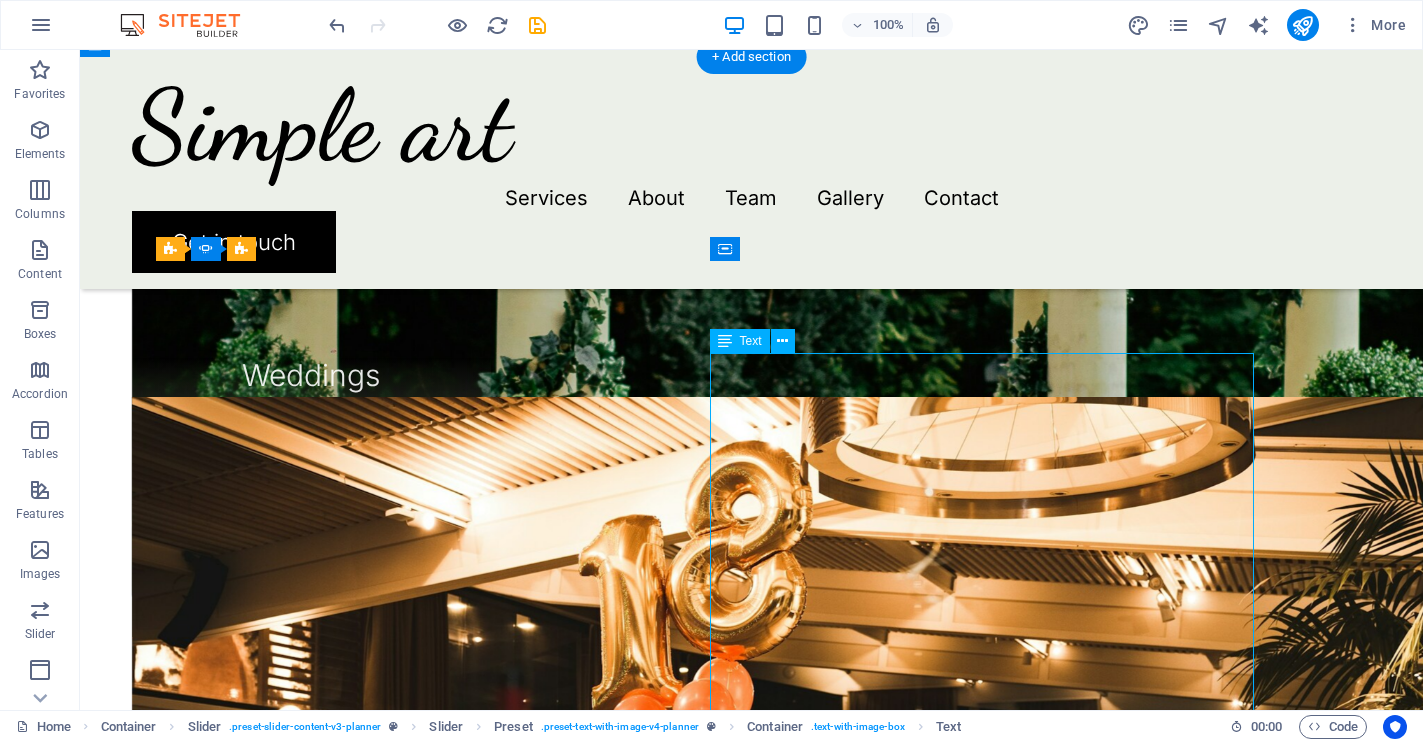 click on "Simple Arts was born from a desire to celebrate the gentle spontaneity of beauty—the kind that feels like falling in love with a sunrise or tracing the outline of a beloved's hand. In our world, art is not about perfection; it is about connection, intimacy, and the poetry found within imperfection. We believe that every piece tells a story as unique as the curves of a handwritten letter or a whispered secret at dusk. Each organic mirror, hand-shaped and raw-edged, exists in that delicate space between wonder and memory—capturing not only the reflections of faces, but also cherished moments and private dreams. Our vision is to fill homes and hearts with art that evokes a hushed reverence—the sensation of slow mornings, laughter echoing through sunlit rooms, and the timeless comfort of belonging. Simple Arts aims to leave you with a feeling of romance—the kind that celebrates life's quiet surprises and the enduring warmth that art, like love, gently brings into your everyday life." at bounding box center [-410, 2492] 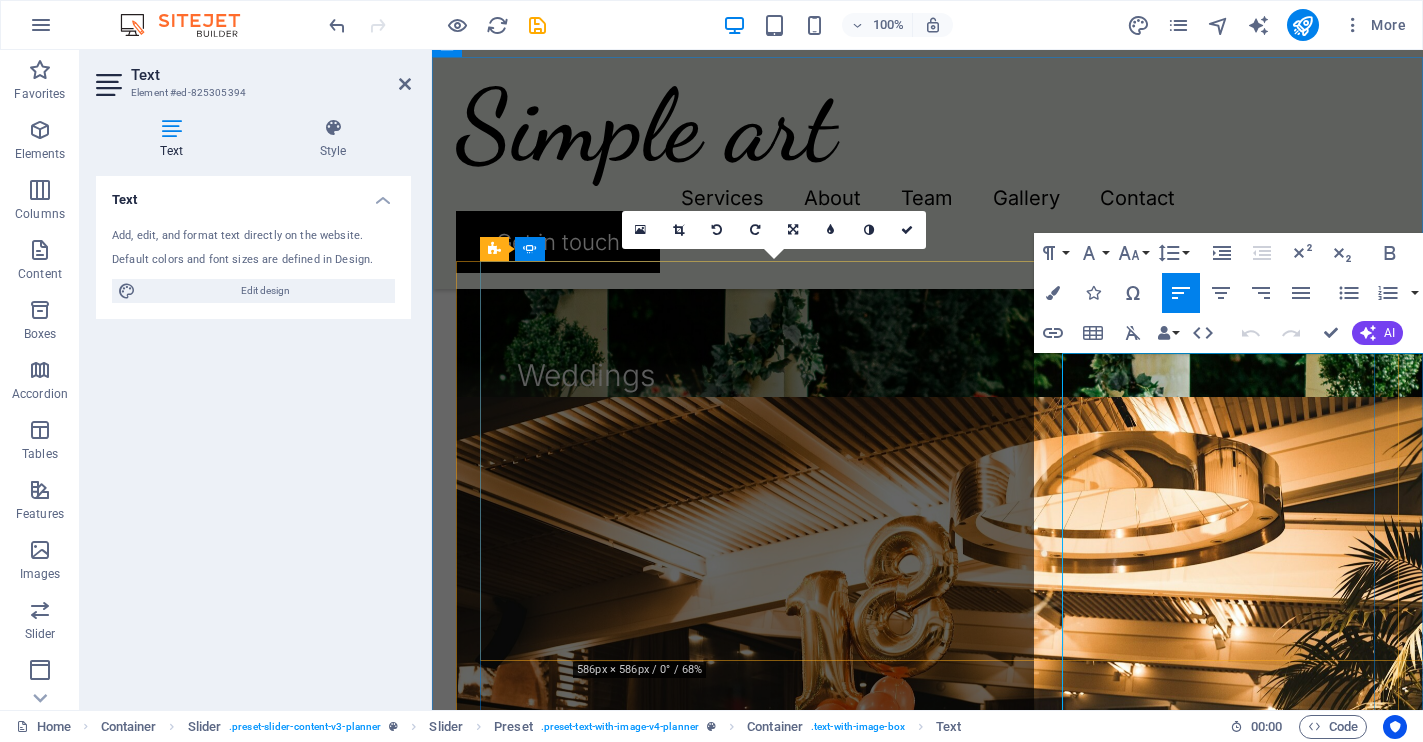 click on "Extraordinary Vision Simple Arts was born from a desire to celebrate the gentle spontaneity of beauty—the kind that feels like falling in love with a sunrise or tracing the outline of a beloved's hand. In our world, art is not about perfection; it is about connection, intimacy, and the poetry found within imperfection. We believe that every piece tells a story as unique as the curves of a handwritten letter or a whispered secret at dusk. Each organic mirror, hand-shaped and raw-edged, exists in that delicate space between wonder and memory—capturing not only the reflections of faces, but also cherished moments and private dreams. Our vision is to fill homes and hearts with art that evokes a hushed reverence—the sensation of slow mornings, laughter echoing through sunlit rooms, and the timeless comfort of belonging. Simple Arts aims to leave you with a feeling of romance—the kind that celebrates life's quiet surprises and the enduring warmth that art, like love, gently brings into your everyday life." at bounding box center (-116, 2658) 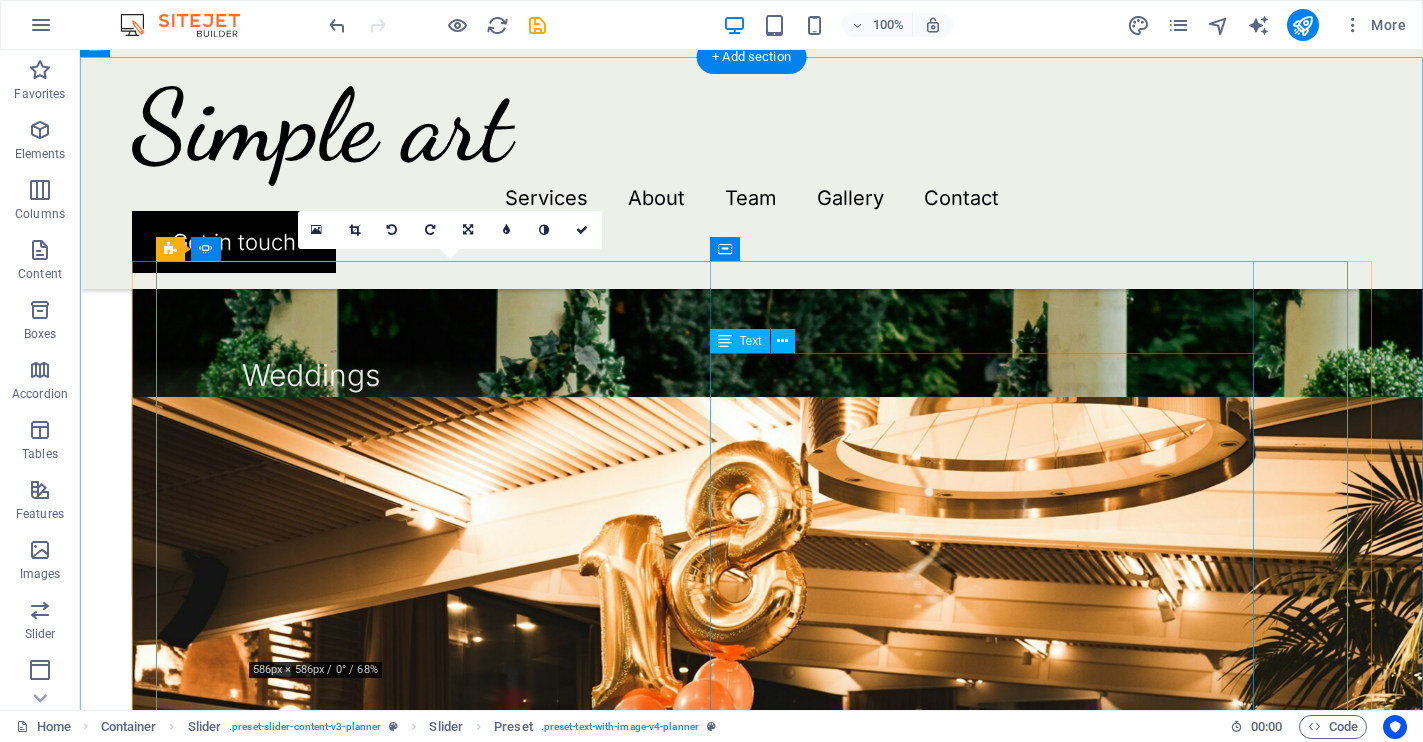 click on "Simple Arts was born from a desire to celebrate the gentle spontaneity of beauty—the kind that feels like falling in love with a sunrise or tracing the outline of a beloved's hand. In our world, art is not about perfection; it is about connection, intimacy, and the poetry found within imperfection. We believe that every piece tells a story as unique as the curves of a handwritten letter or a whispered secret at dusk. Each organic mirror, hand-shaped and raw-edged, exists in that delicate space between wonder and memory—capturing not only the reflections of faces, but also cherished moments and private dreams. Our vision is to fill homes and hearts with art that evokes a hushed reverence—the sensation of slow mornings, laughter echoing through sunlit rooms, and the timeless comfort of belonging. Simple Arts aims to leave you with a feeling of romance—the kind that celebrates life's quiet surprises and the enduring warmth that art, like love, gently brings into your everyday life." at bounding box center [-410, 2492] 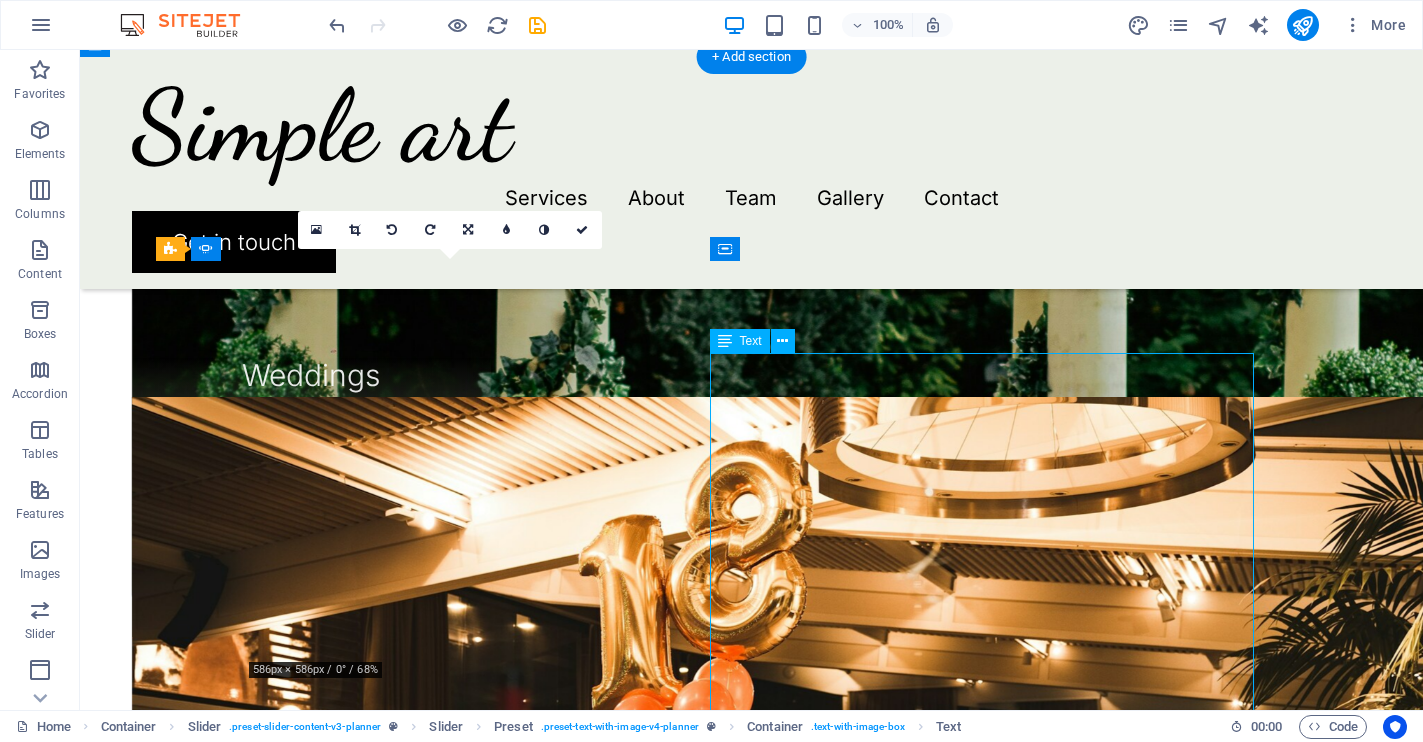 click on "Simple Arts was born from a desire to celebrate the gentle spontaneity of beauty—the kind that feels like falling in love with a sunrise or tracing the outline of a beloved's hand. In our world, art is not about perfection; it is about connection, intimacy, and the poetry found within imperfection. We believe that every piece tells a story as unique as the curves of a handwritten letter or a whispered secret at dusk. Each organic mirror, hand-shaped and raw-edged, exists in that delicate space between wonder and memory—capturing not only the reflections of faces, but also cherished moments and private dreams. Our vision is to fill homes and hearts with art that evokes a hushed reverence—the sensation of slow mornings, laughter echoing through sunlit rooms, and the timeless comfort of belonging. Simple Arts aims to leave you with a feeling of romance—the kind that celebrates life's quiet surprises and the enduring warmth that art, like love, gently brings into your everyday life." at bounding box center [-410, 2492] 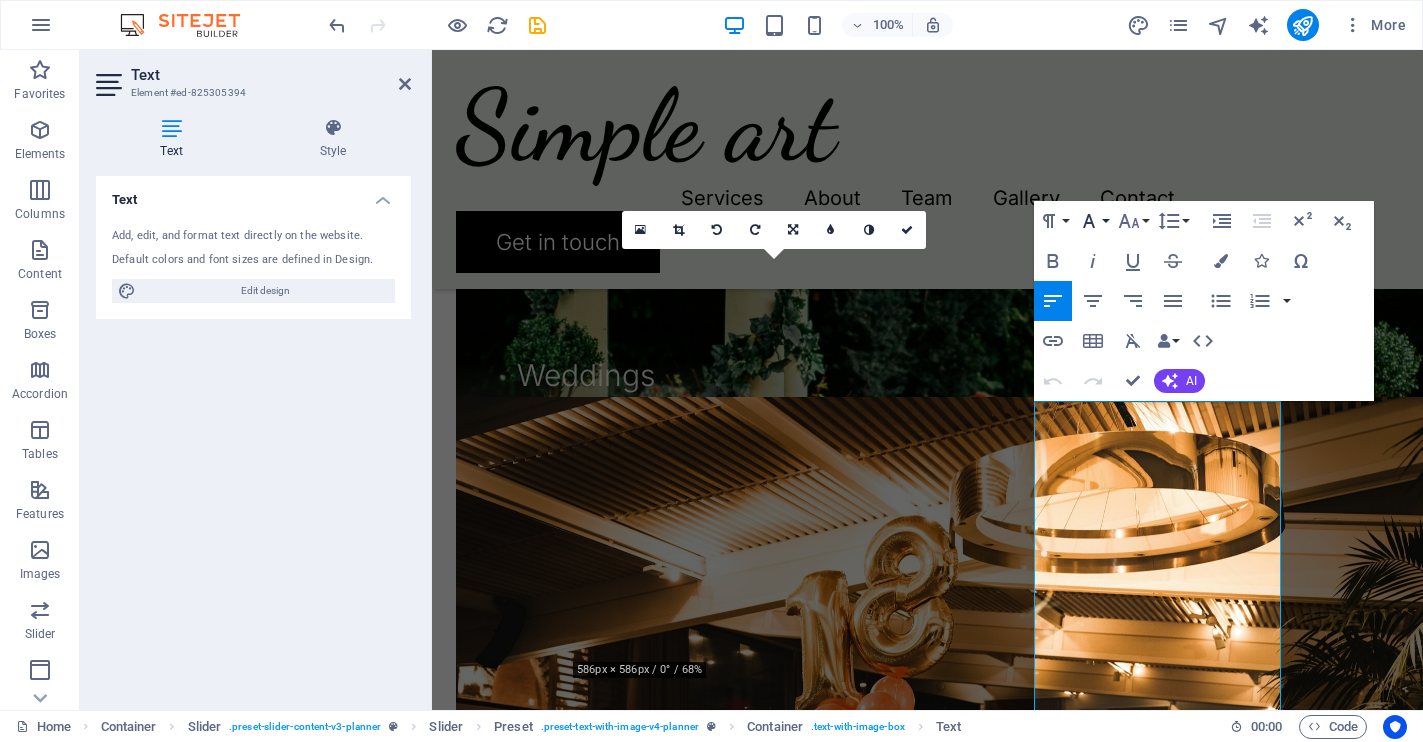 click on "Font Family" at bounding box center [1093, 221] 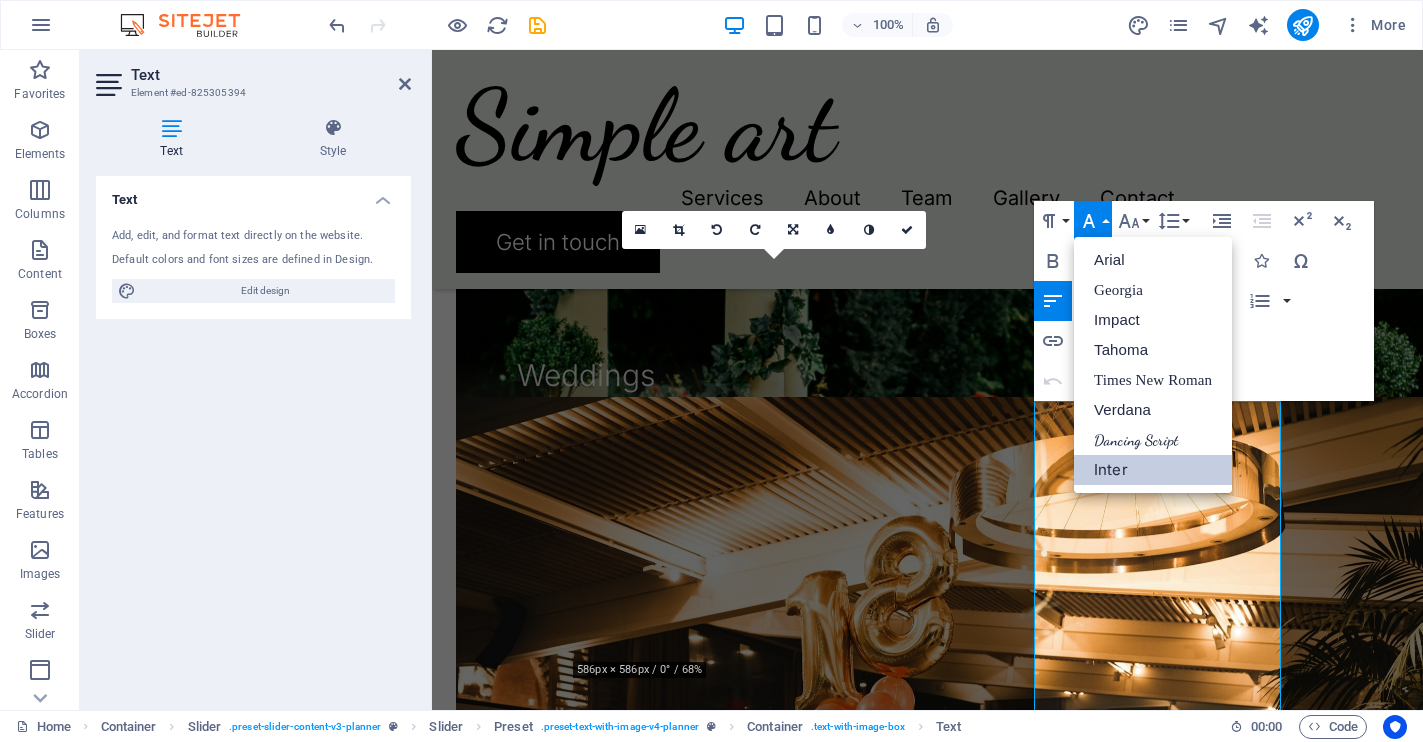 scroll, scrollTop: 0, scrollLeft: 0, axis: both 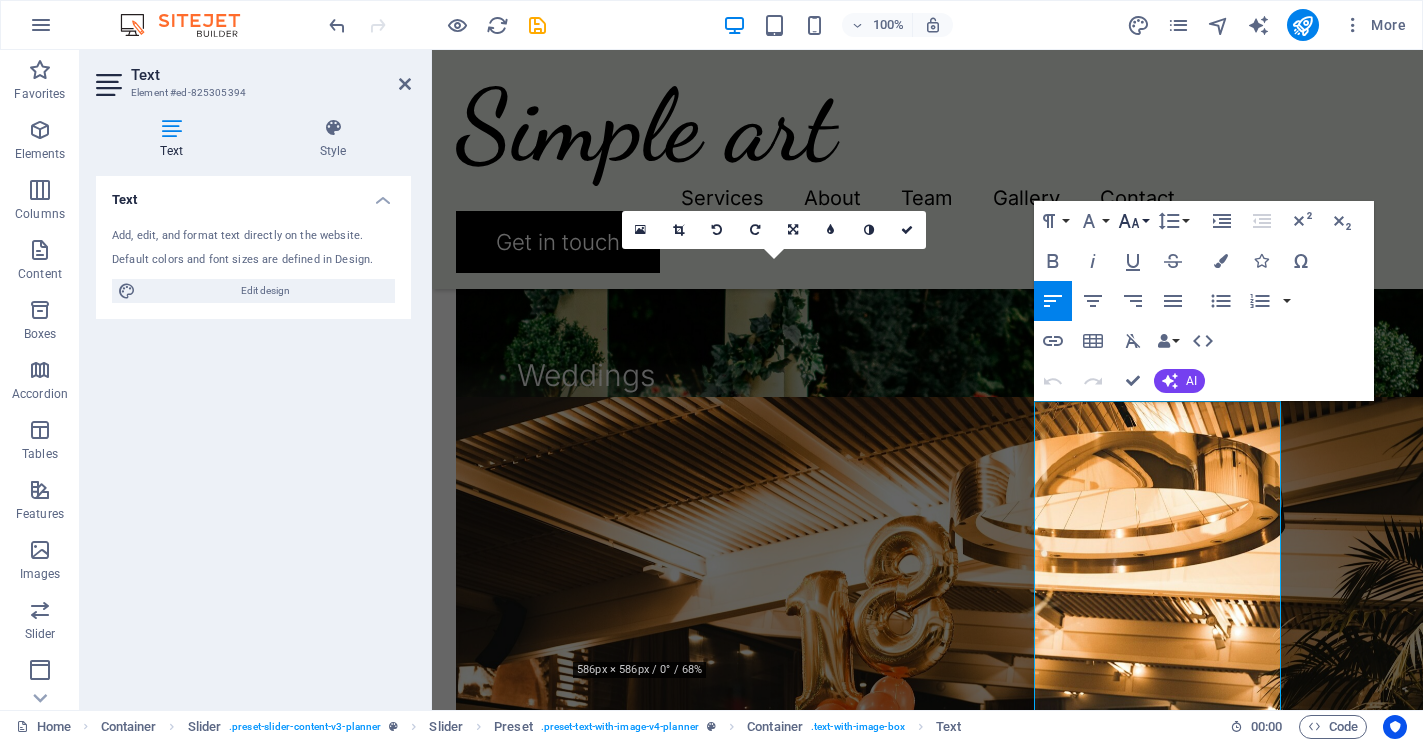 click on "Font Size" at bounding box center (1133, 221) 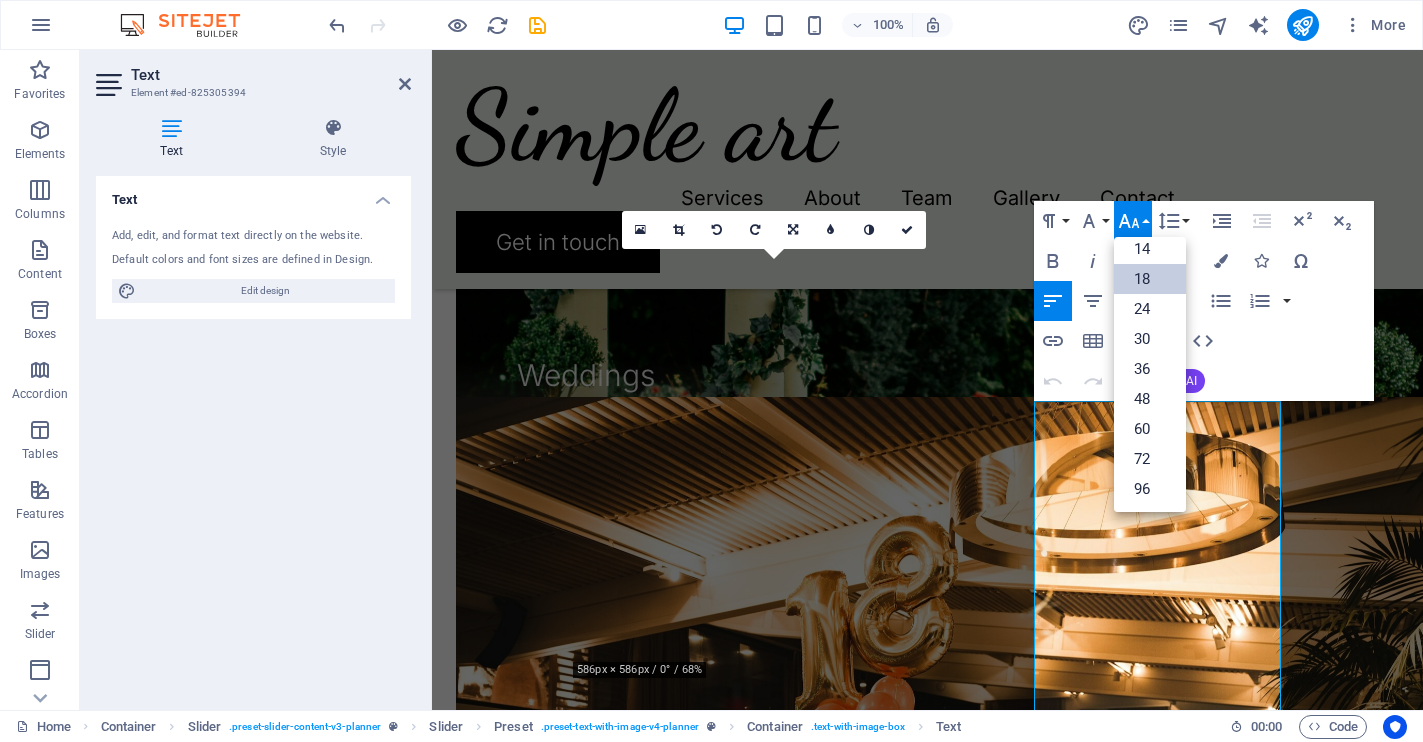 scroll, scrollTop: 161, scrollLeft: 0, axis: vertical 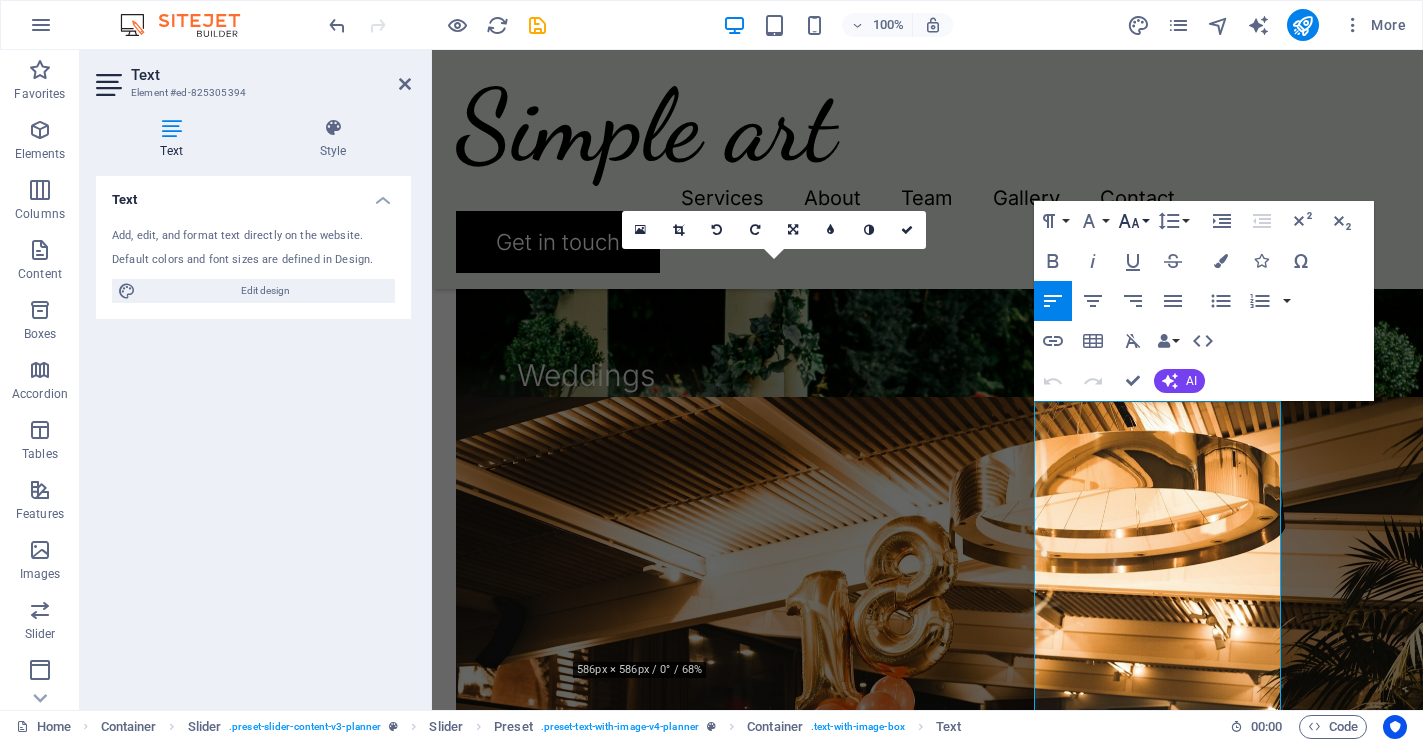 type 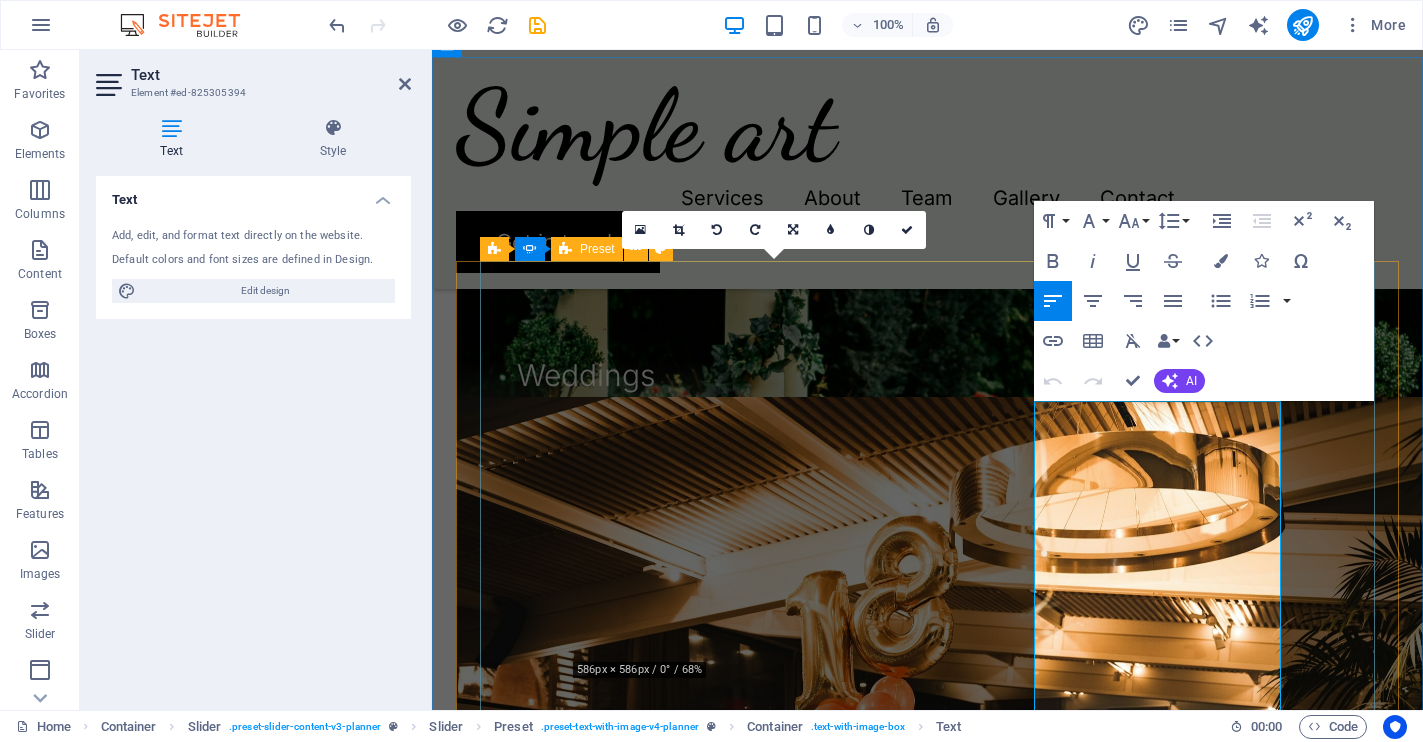 click on "Extraordinary Vision Simple Arts was born from a desire to celebrate the gentle spontaneity of beauty—the kind that feels like falling in love with a sunrise or tracing the outline of a beloved's hand. In our world, art is not about perfection; it is about connection, intimacy, and the poetry found within imperfection. We believe that every piece tells a story as unique as the curves of a handwritten letter or a whispered secret at dusk. Each organic mirror, hand-shaped and raw-edged, exists in that delicate space between wonder and memory—capturing not only the reflections of faces, but also cherished moments and private dreams. Our vision is to fill homes and hearts with art that evokes a hushed reverence—the sensation of slow mornings, laughter echoing through sunlit rooms, and the timeless comfort of belonging. Simple Arts aims to leave you with a feeling of romance—the kind that celebrates life's quiet surprises and the enduring warmth that art, like love, gently brings into your everyday life." at bounding box center (32, 2731) 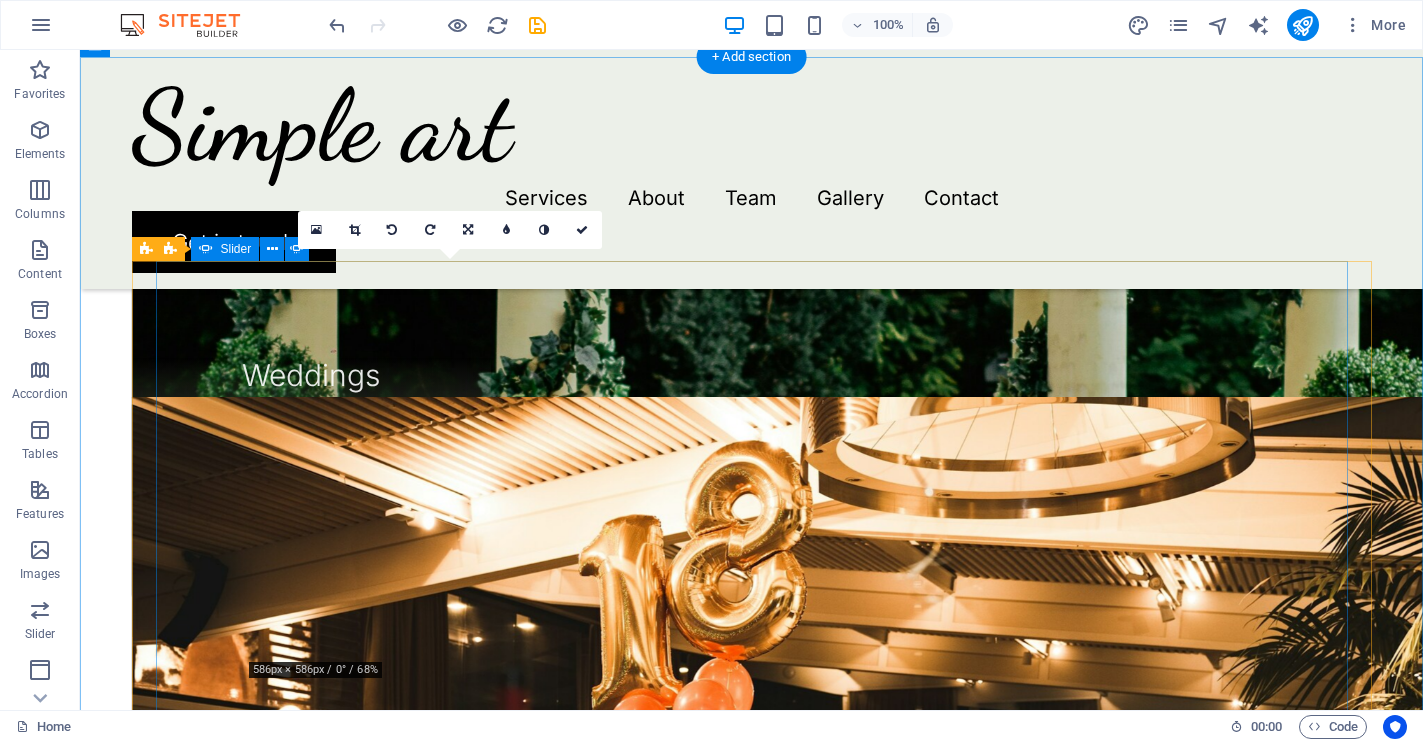 click at bounding box center [752, 2197] 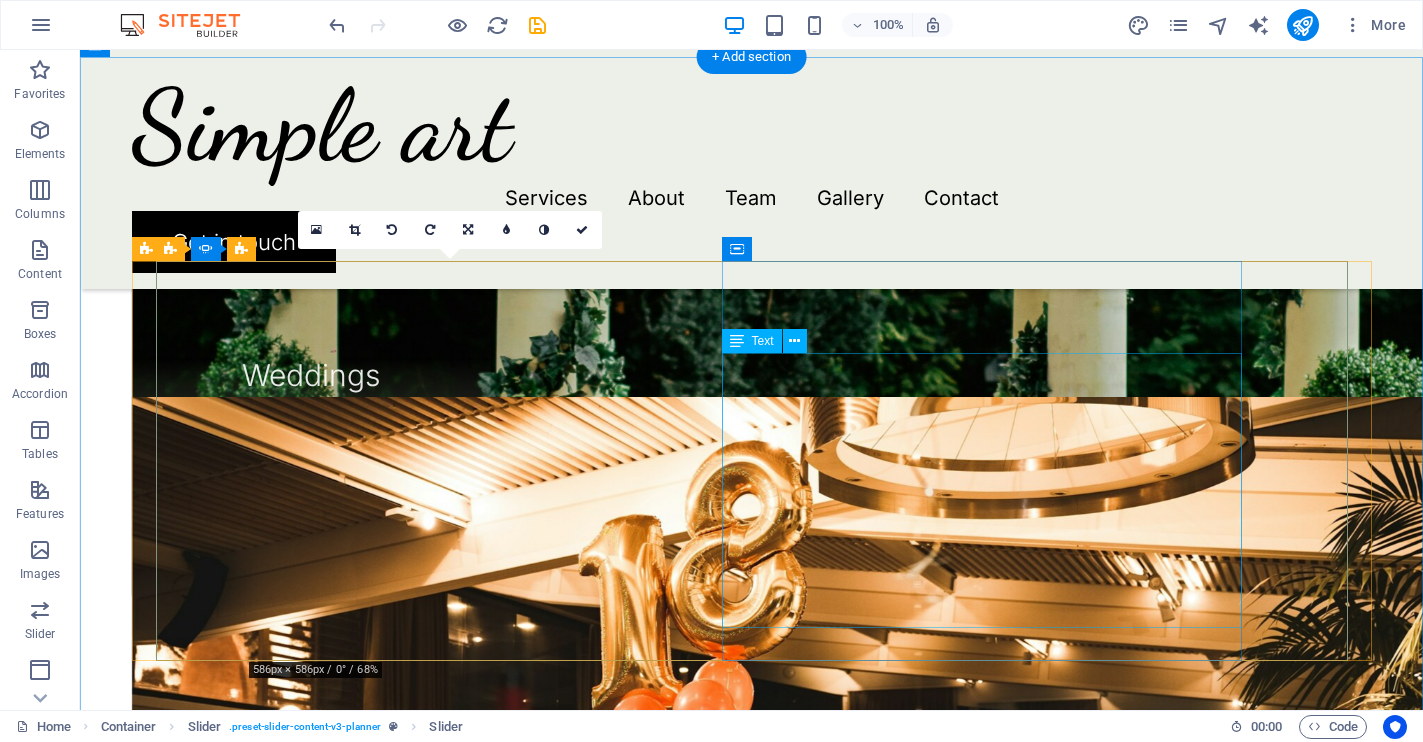 click on "At Simple Arts, our mission is to infuse warmth, wonder, and authenticity into everyday spaces through art that celebrates the imperfect beauty of nature. We design sculptural, organic mirrors and objects that invite both literal and emotional reflection, fostering a deeper connection between people, their homes, and the art they cherish. We are dedicated to craftsmanship, sustainability, and the conviction that every design can inspire a moment of calm. Simple Arts exists to help you discover beauty in simplicity, embrace creativity, and surround yourself with pieces that resonate with heartfelt timelessness." at bounding box center (-1708, 3241) 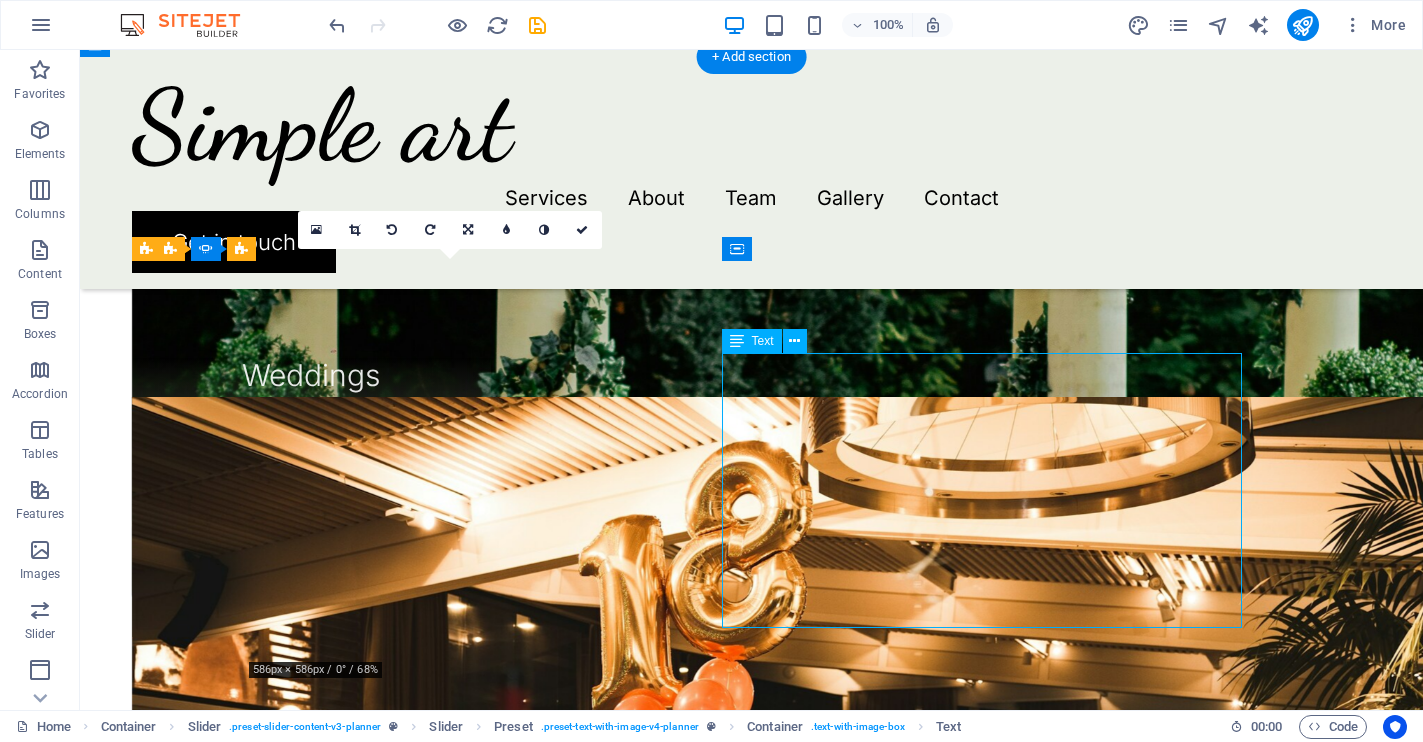 click on "At Simple Arts, our mission is to infuse warmth, wonder, and authenticity into everyday spaces through art that celebrates the imperfect beauty of nature. We design sculptural, organic mirrors and objects that invite both literal and emotional reflection, fostering a deeper connection between people, their homes, and the art they cherish. We are dedicated to craftsmanship, sustainability, and the conviction that every design can inspire a moment of calm. Simple Arts exists to help you discover beauty in simplicity, embrace creativity, and surround yourself with pieces that resonate with heartfelt timelessness." at bounding box center (-1708, 3241) 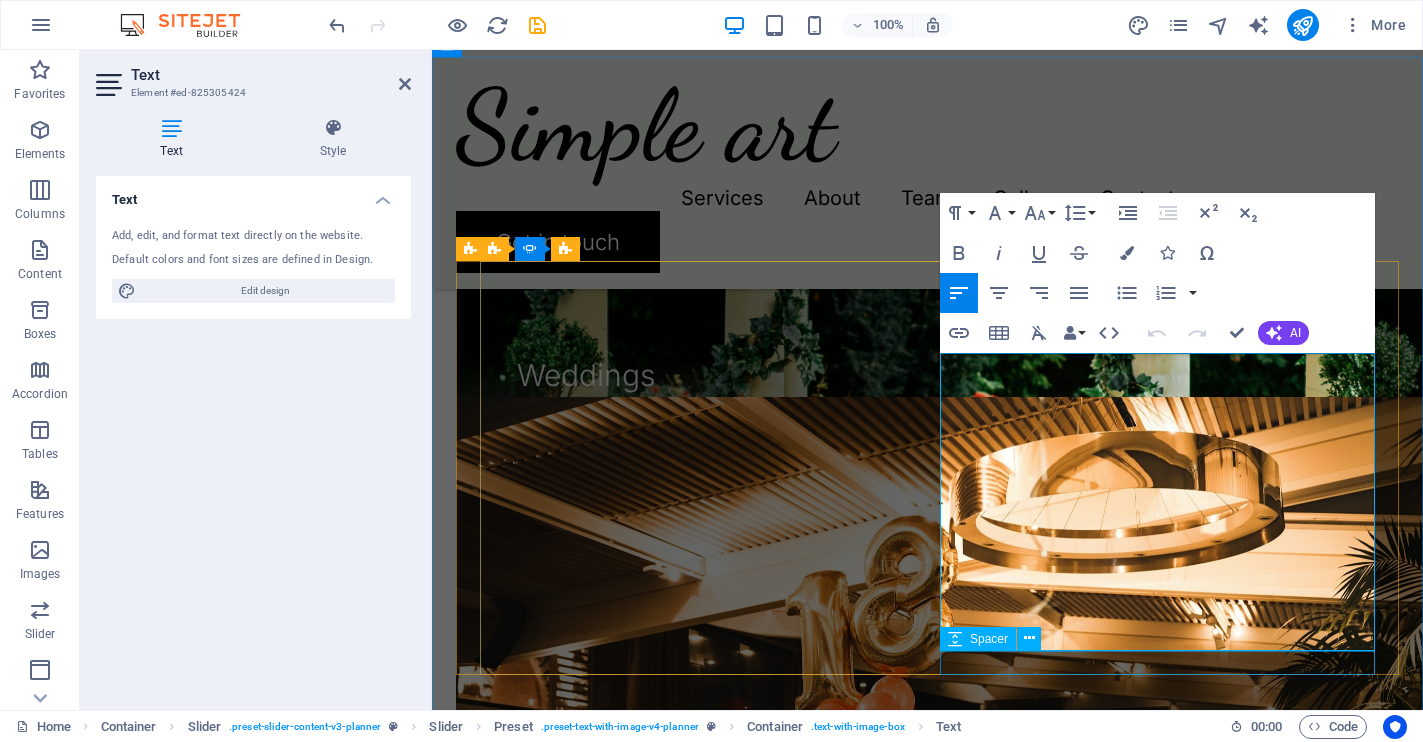 drag, startPoint x: 945, startPoint y: 363, endPoint x: 1334, endPoint y: 652, distance: 484.60498 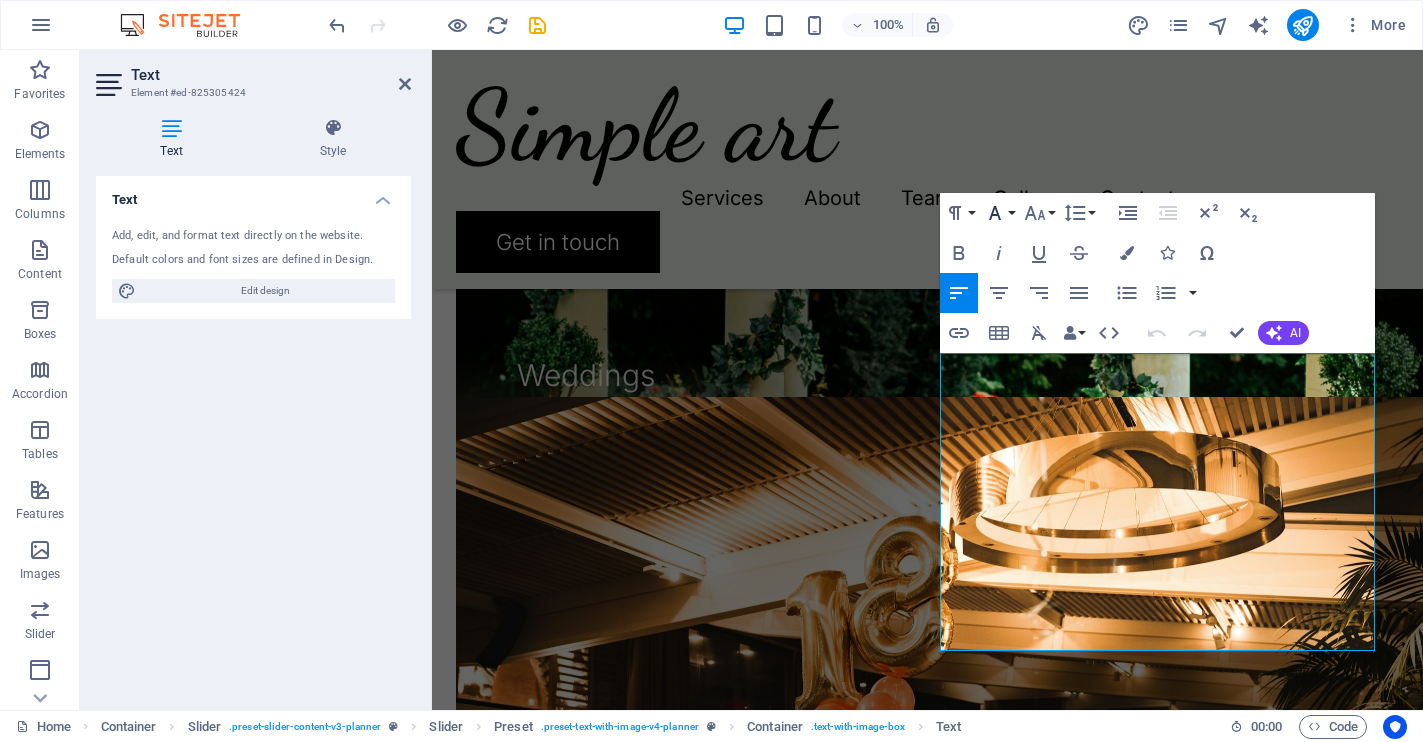 click on "Font Family" at bounding box center [999, 213] 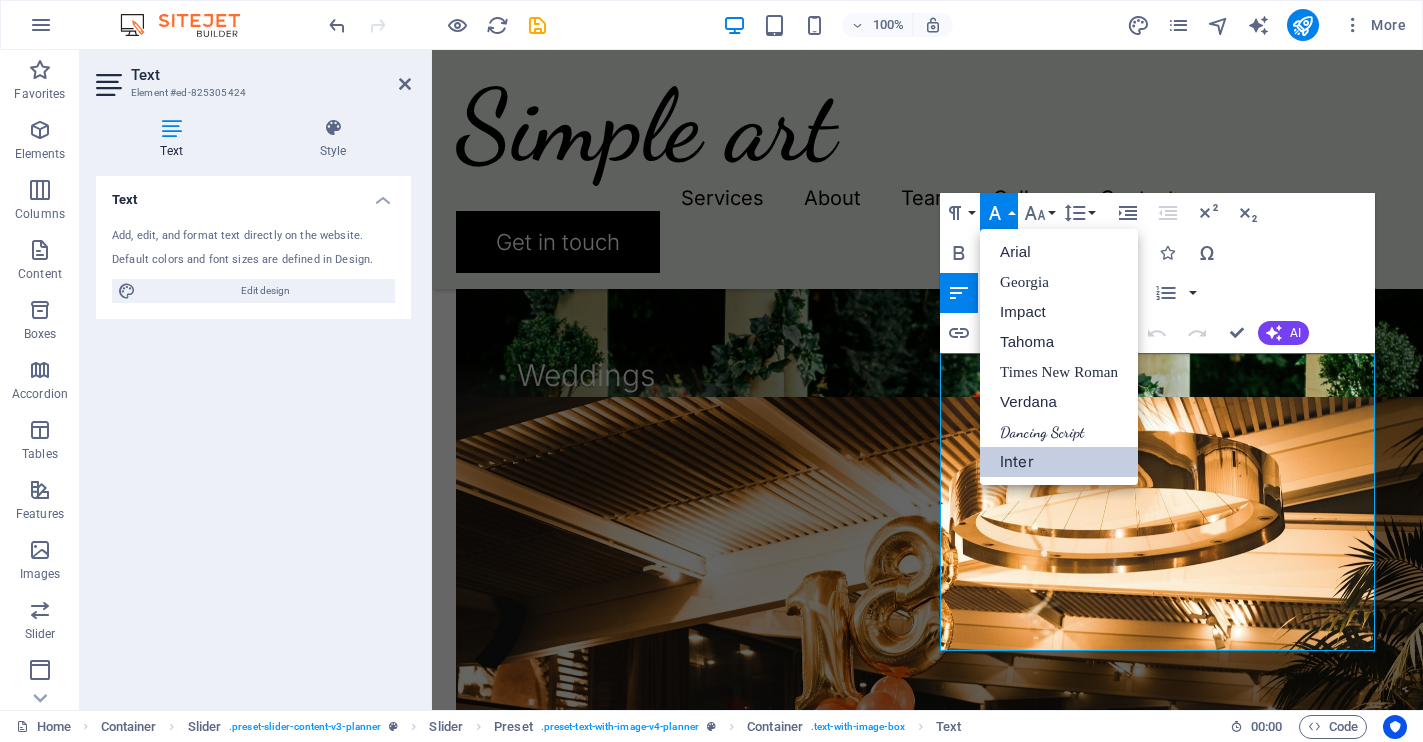 scroll, scrollTop: 0, scrollLeft: 0, axis: both 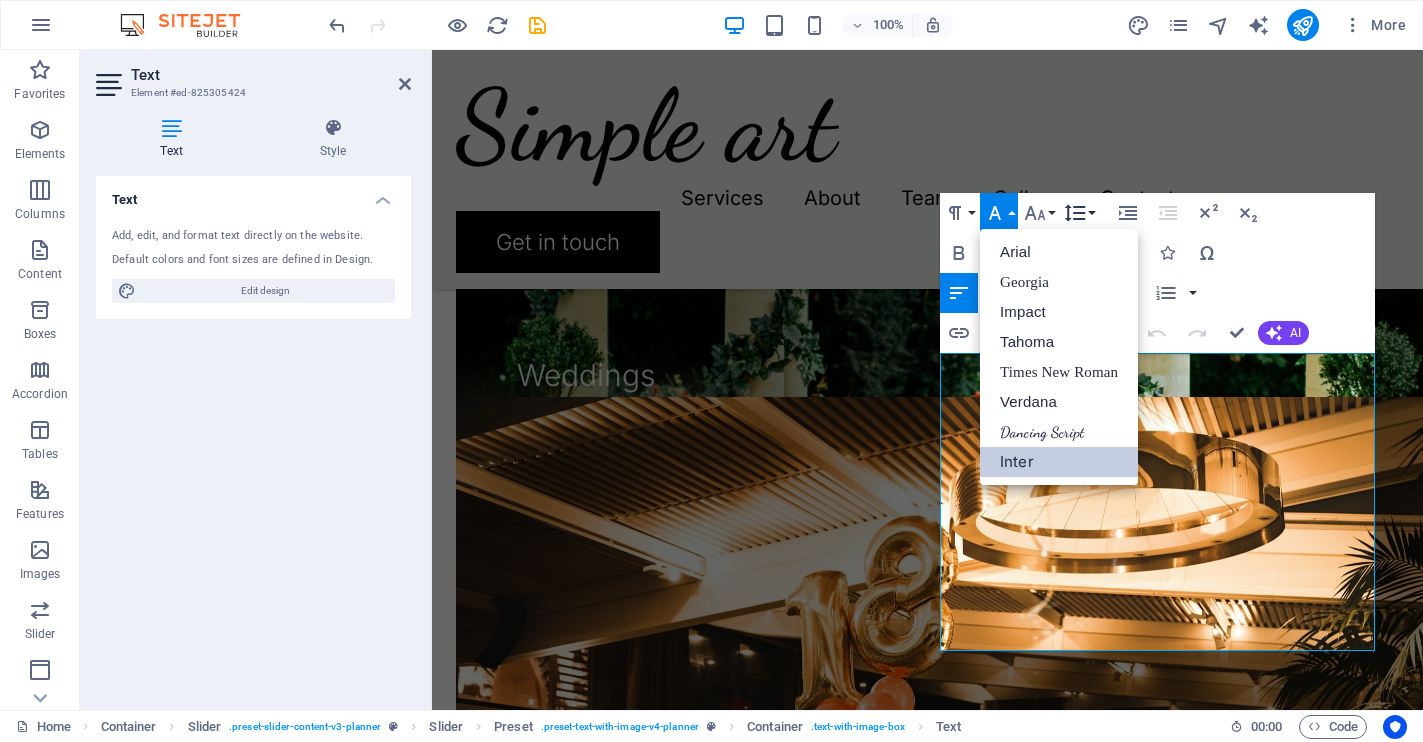 click 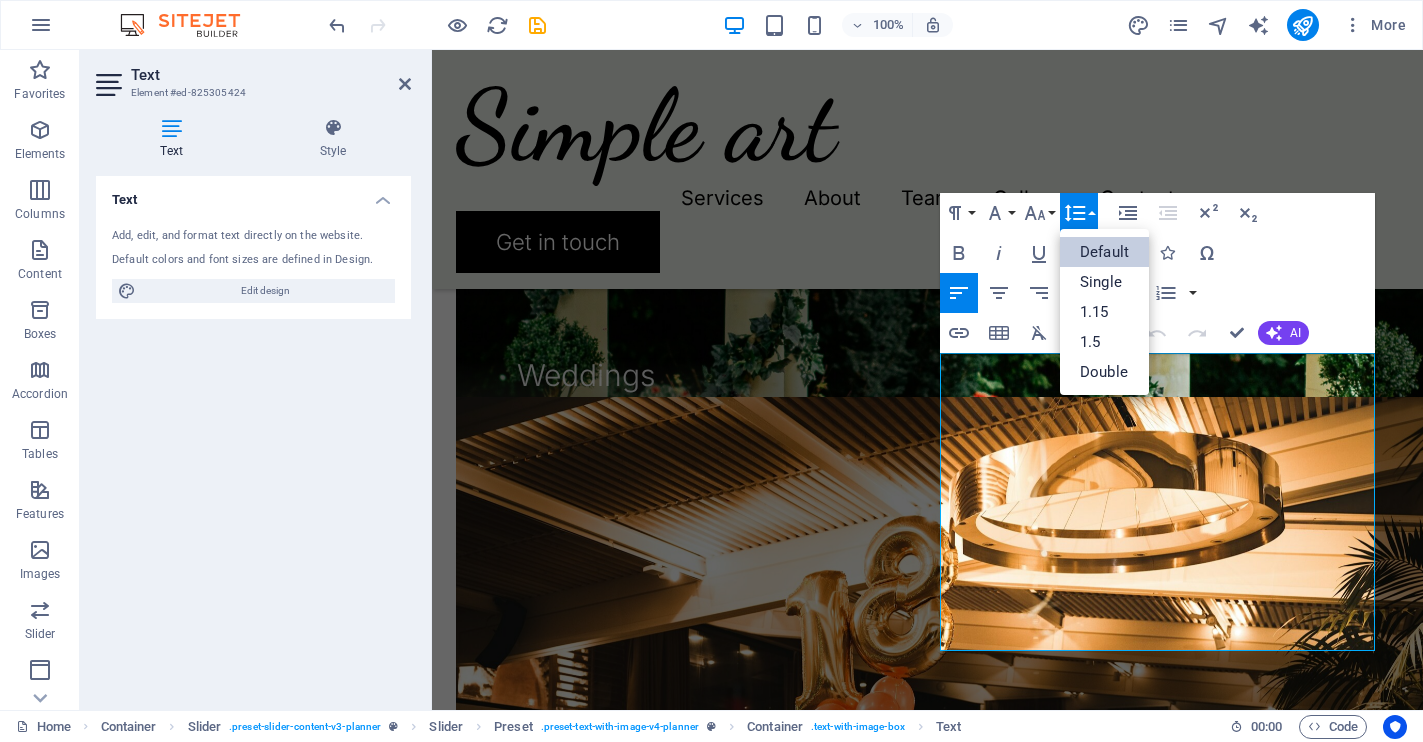 scroll, scrollTop: 0, scrollLeft: 0, axis: both 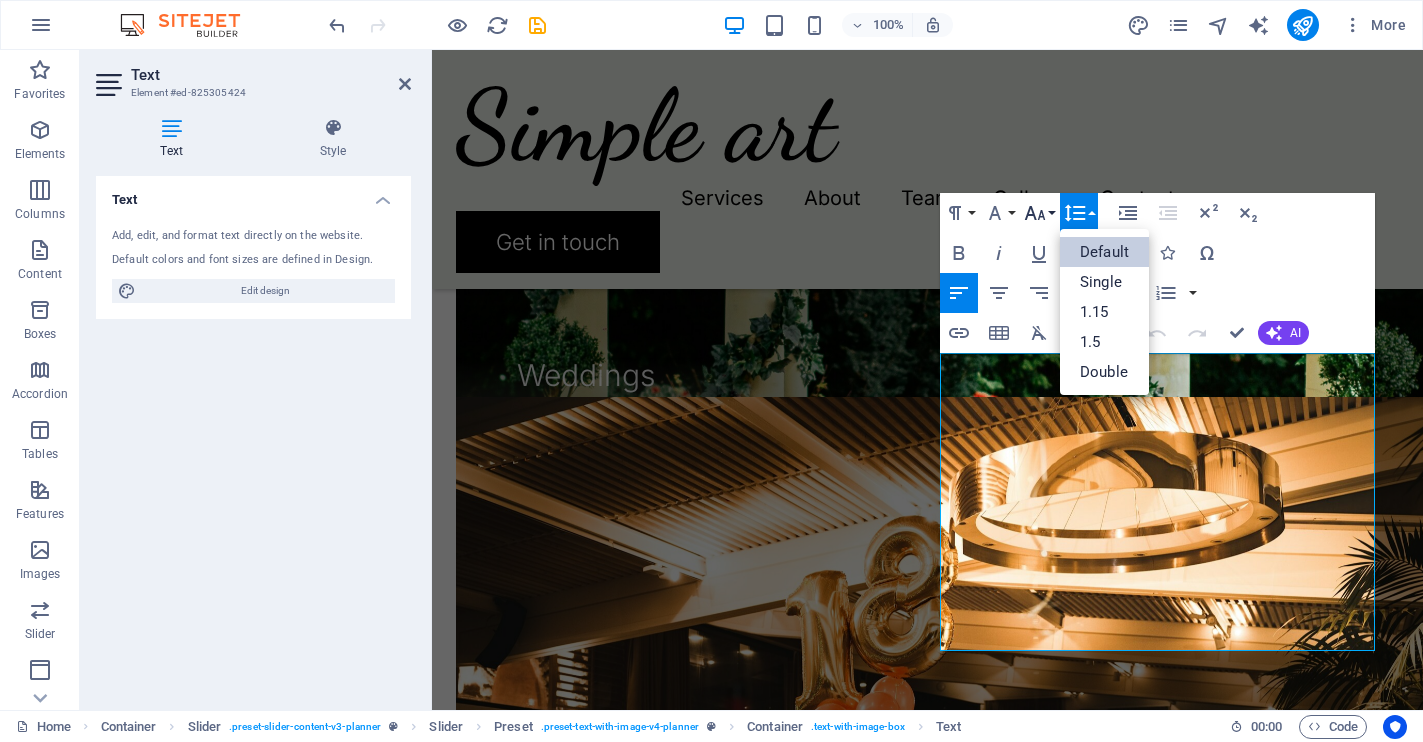 click on "Font Size" at bounding box center [1039, 213] 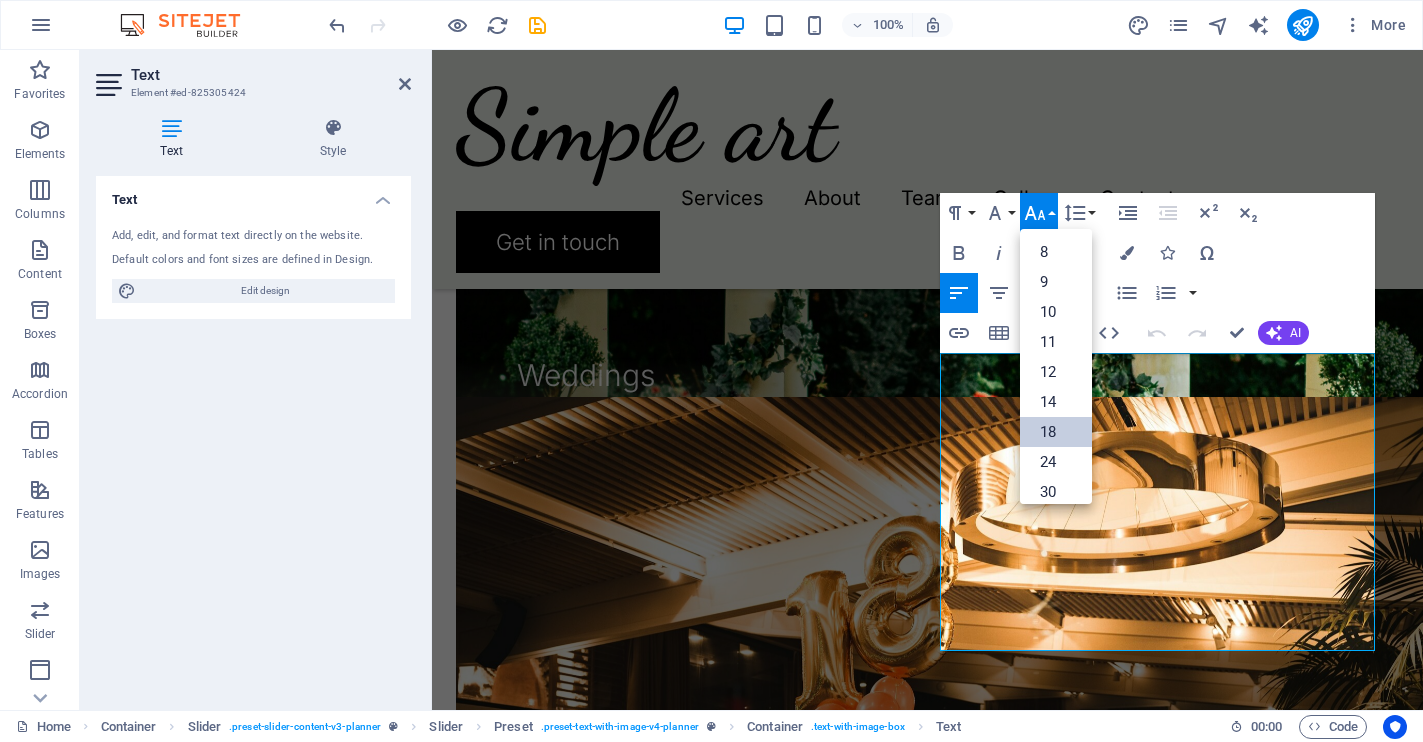 click on "18" at bounding box center (1056, 432) 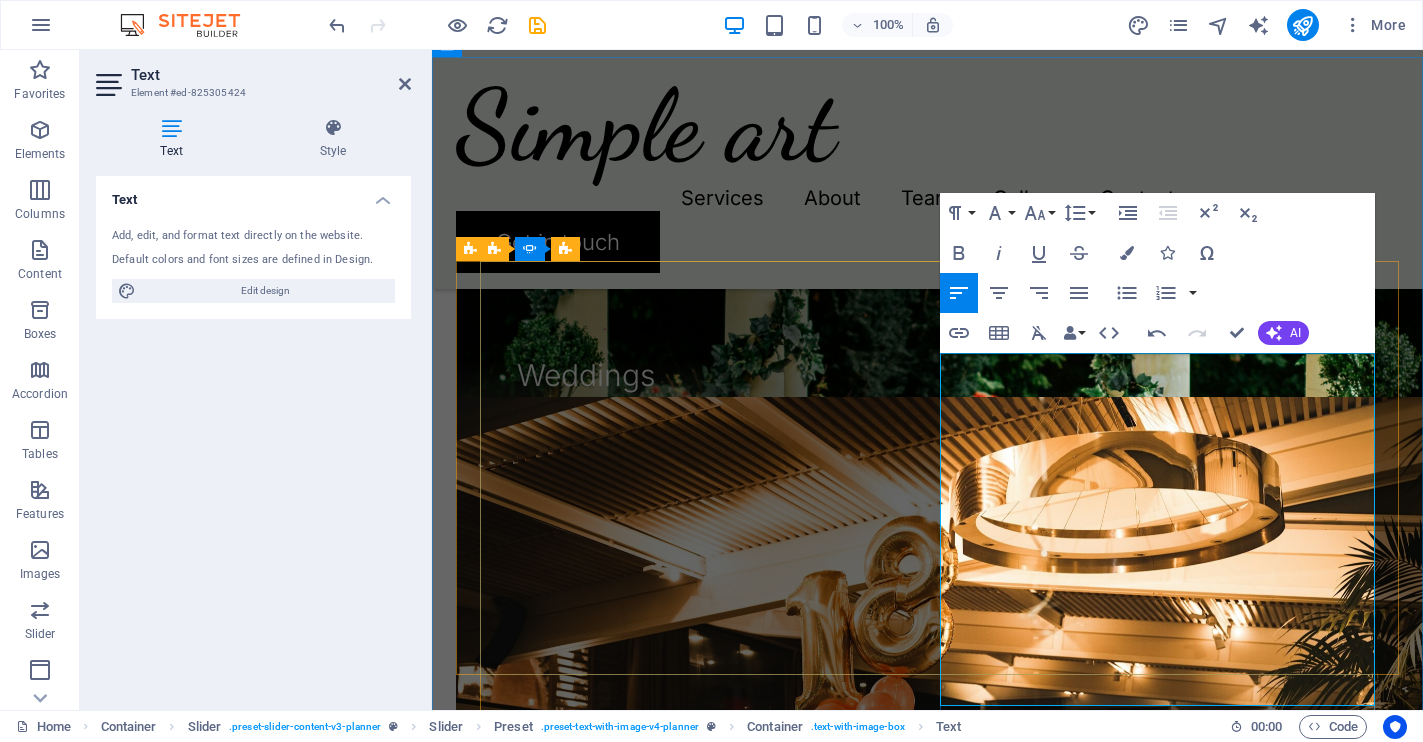 click on "t Simple Arts, our mission is to infuse warmth, wonder, and authenticity into everyday spaces through art that celebrates the imperfect beauty of nature. We design sculptural, organic mirrors and objects that invite both literal and emotional reflection, fostering a deeper connection between people, their homes, and the art they cherish. We are dedicated to craftsmanship, sustainability, and the conviction that every design can inspire a moment of calm. Simple Arts exists to help you discover beauty in simplicity, embrace creativity, and surround yourself with pieces that resonate with heartfelt timelessness." at bounding box center (-836, 3384) 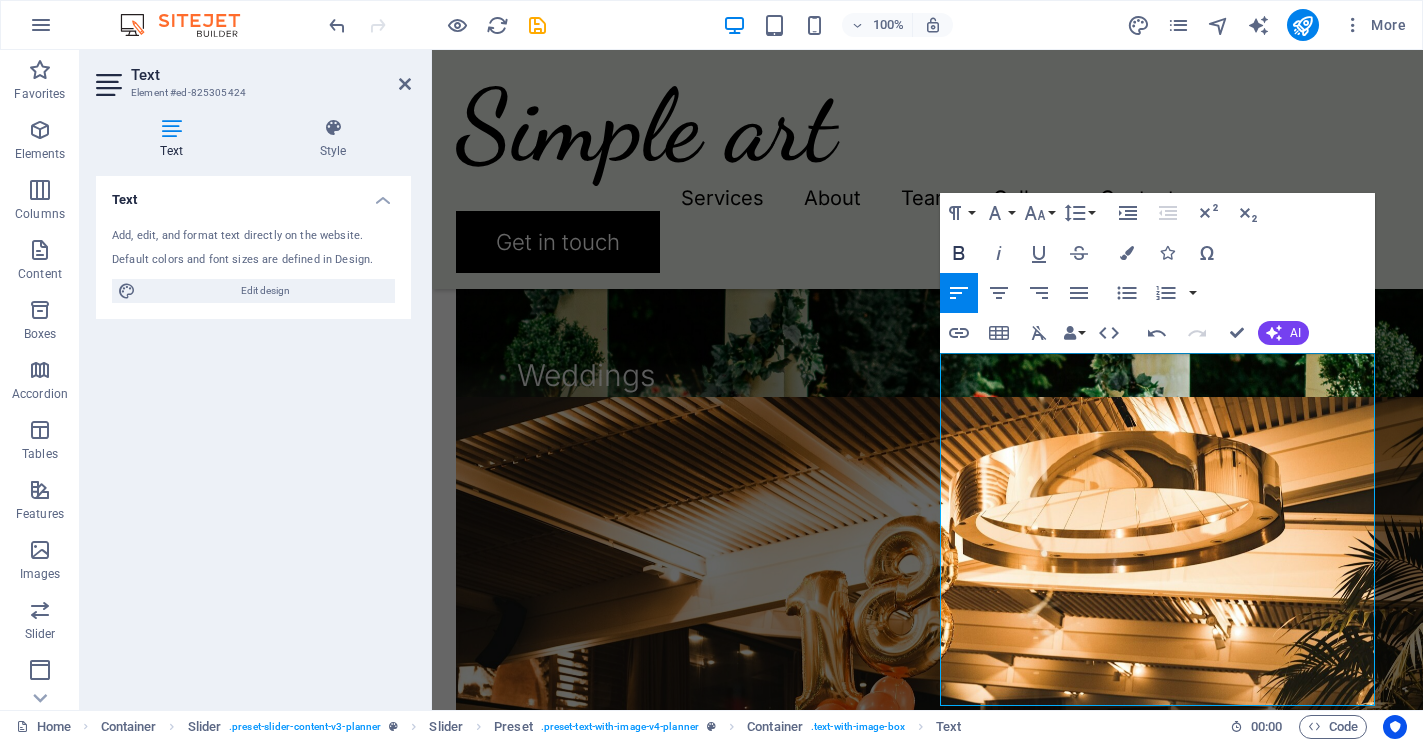 click 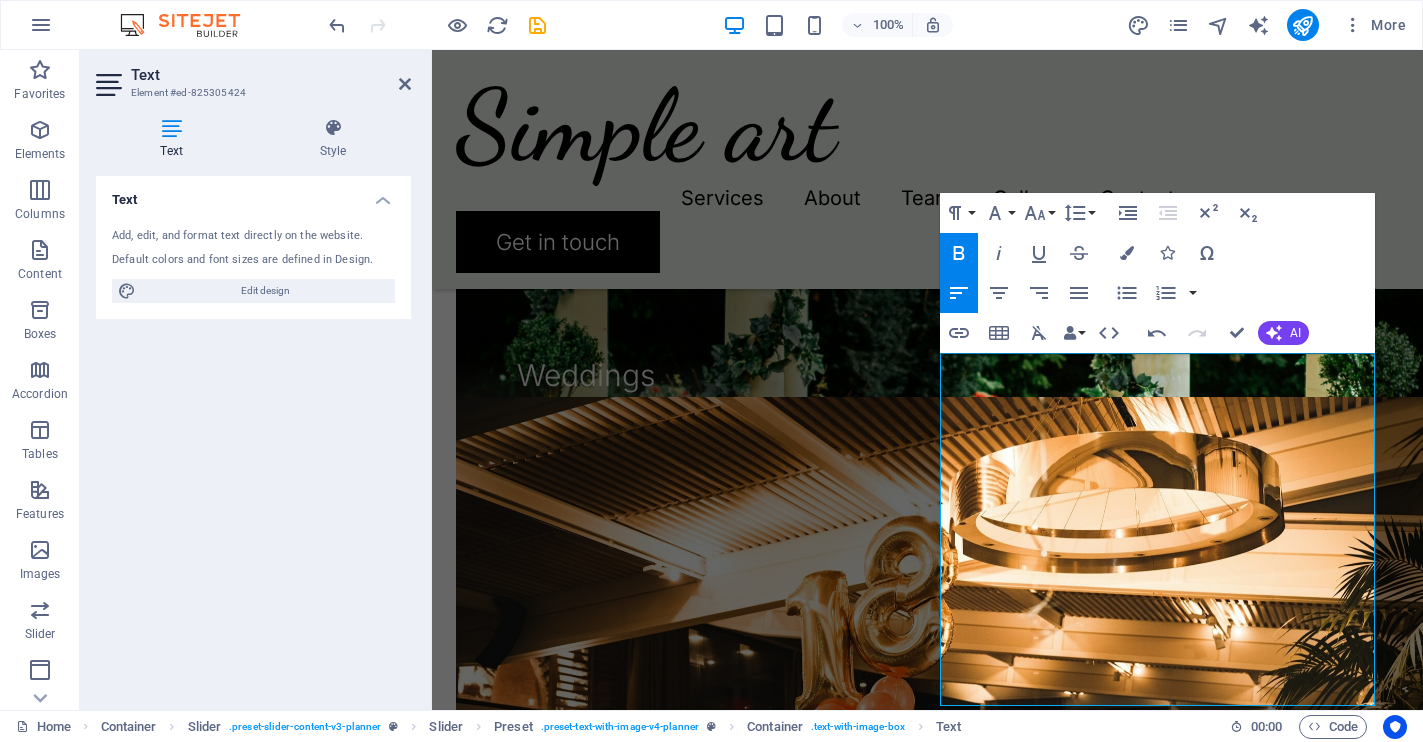 click 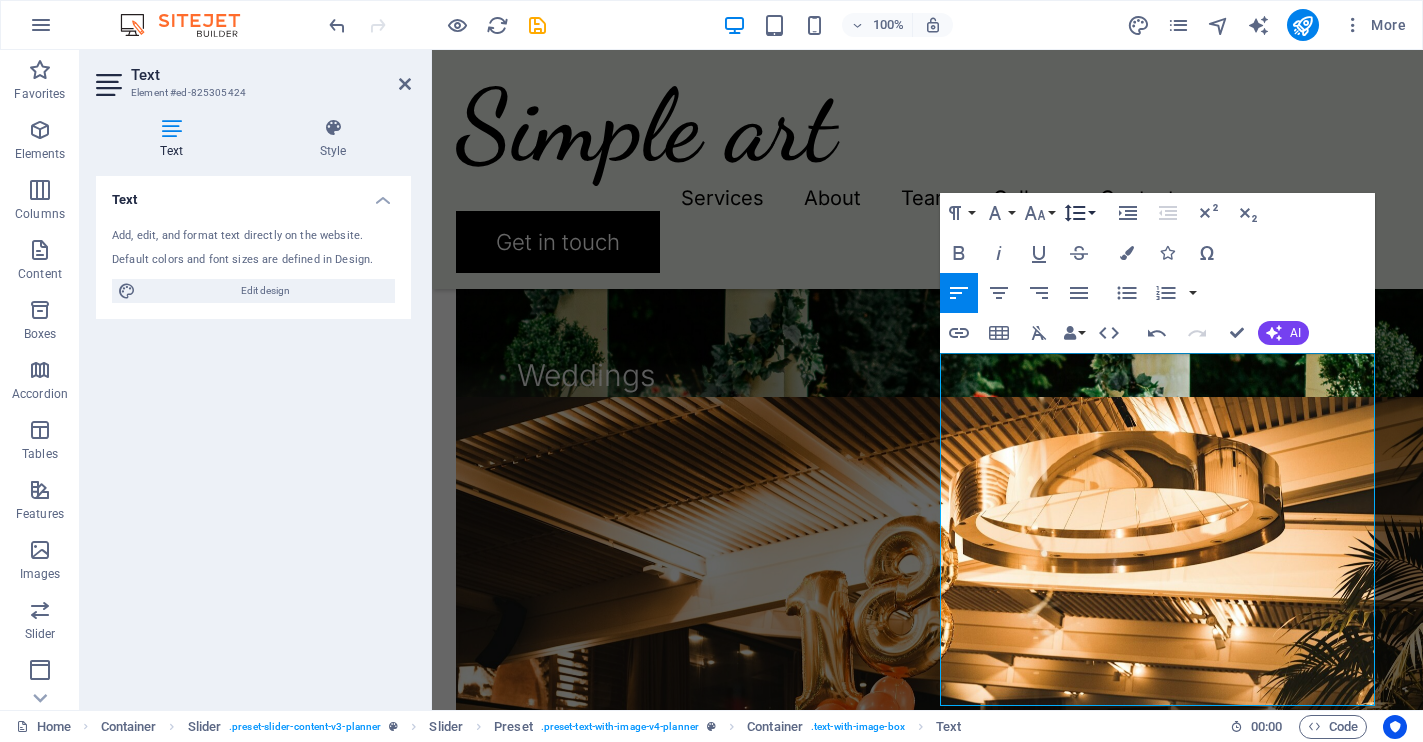 click 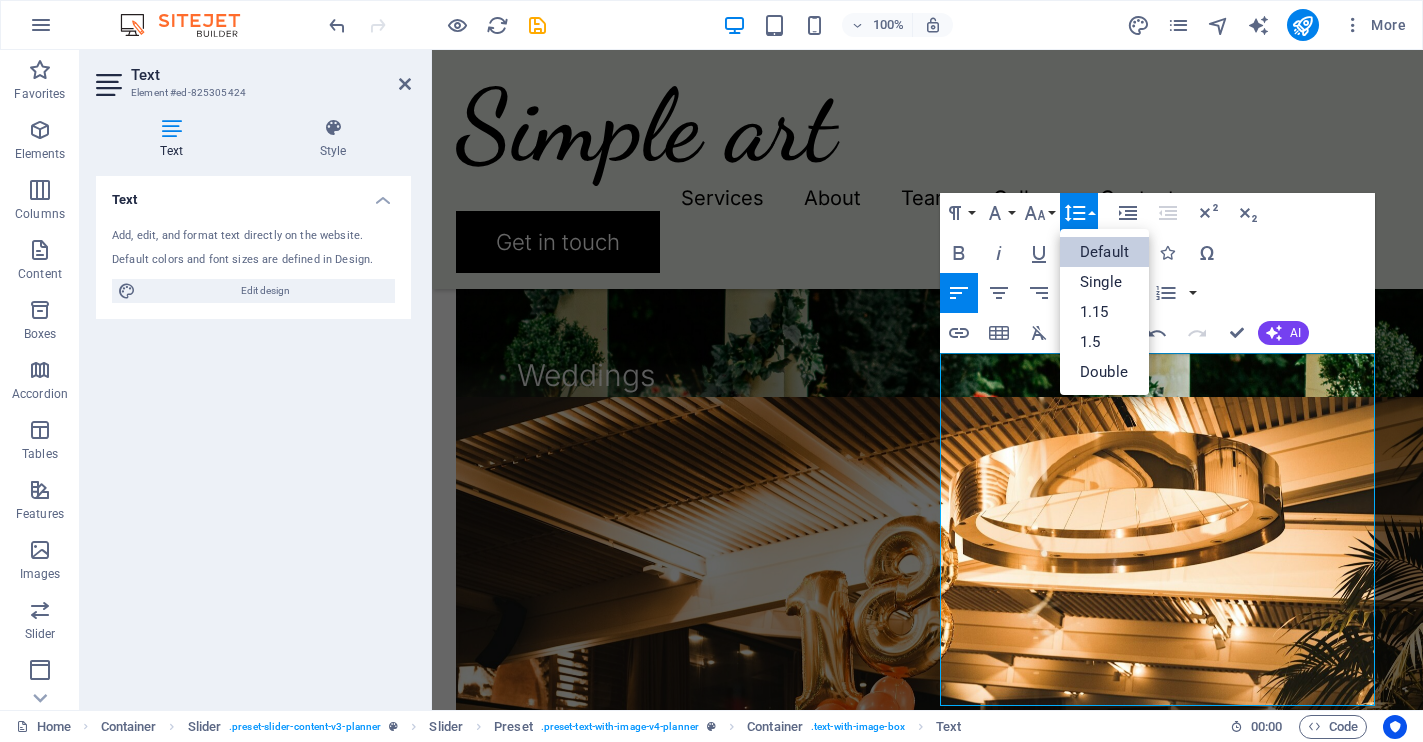 scroll, scrollTop: 0, scrollLeft: 0, axis: both 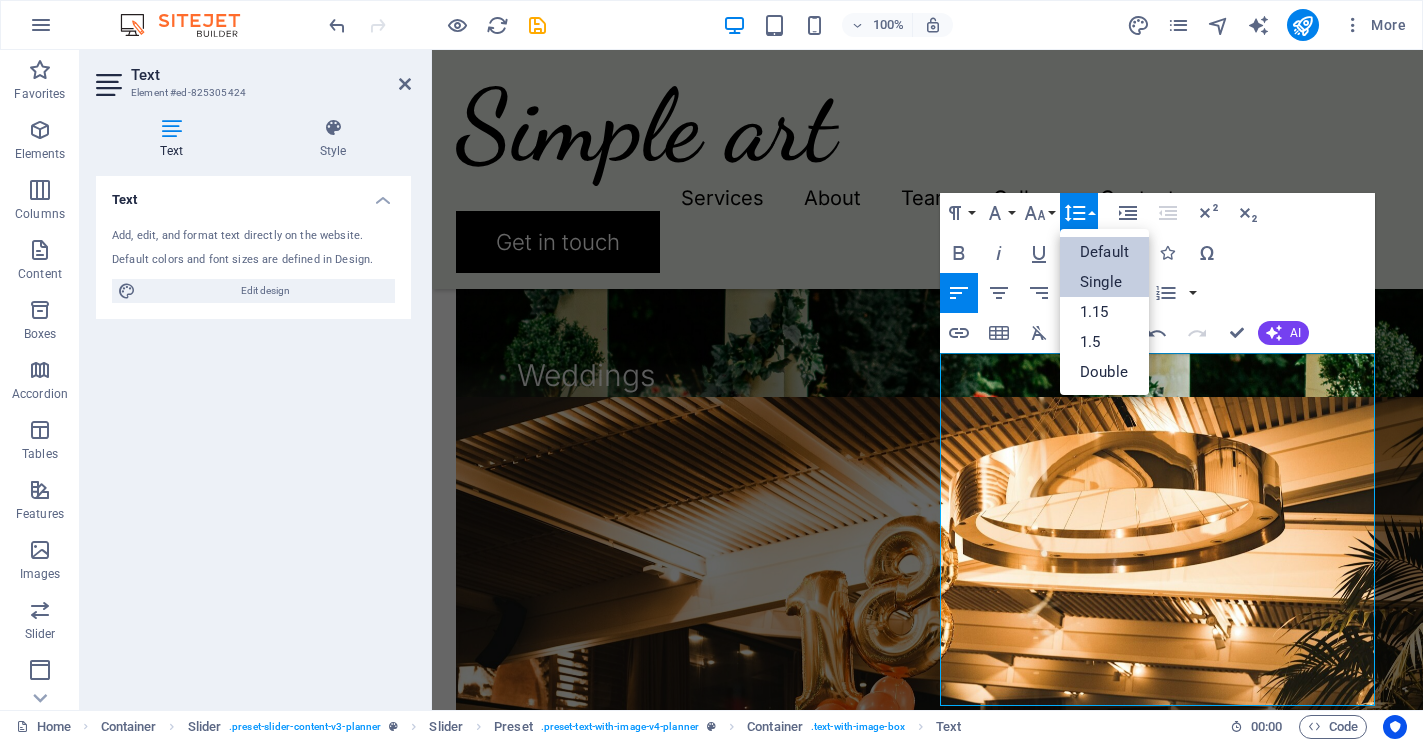 click on "Single" at bounding box center (1104, 282) 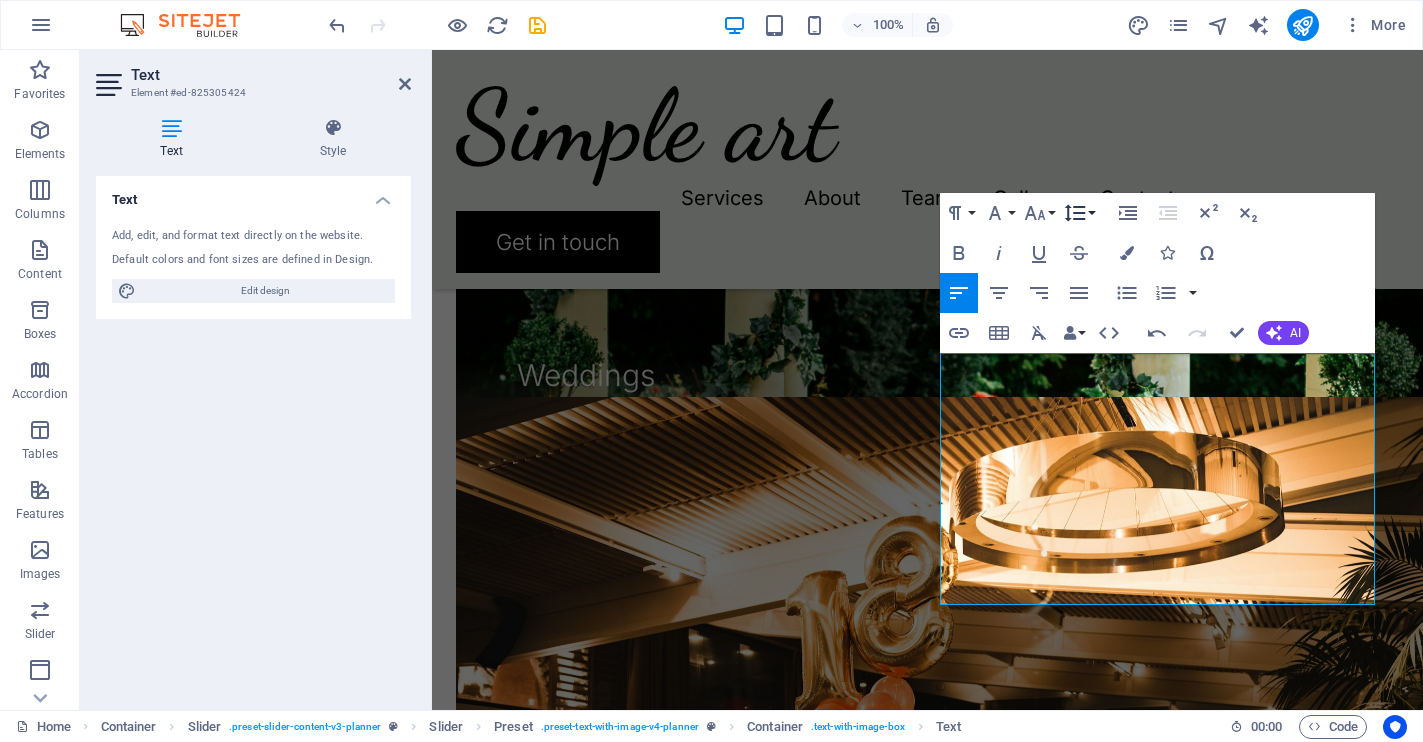 click on "Line Height" at bounding box center (1079, 213) 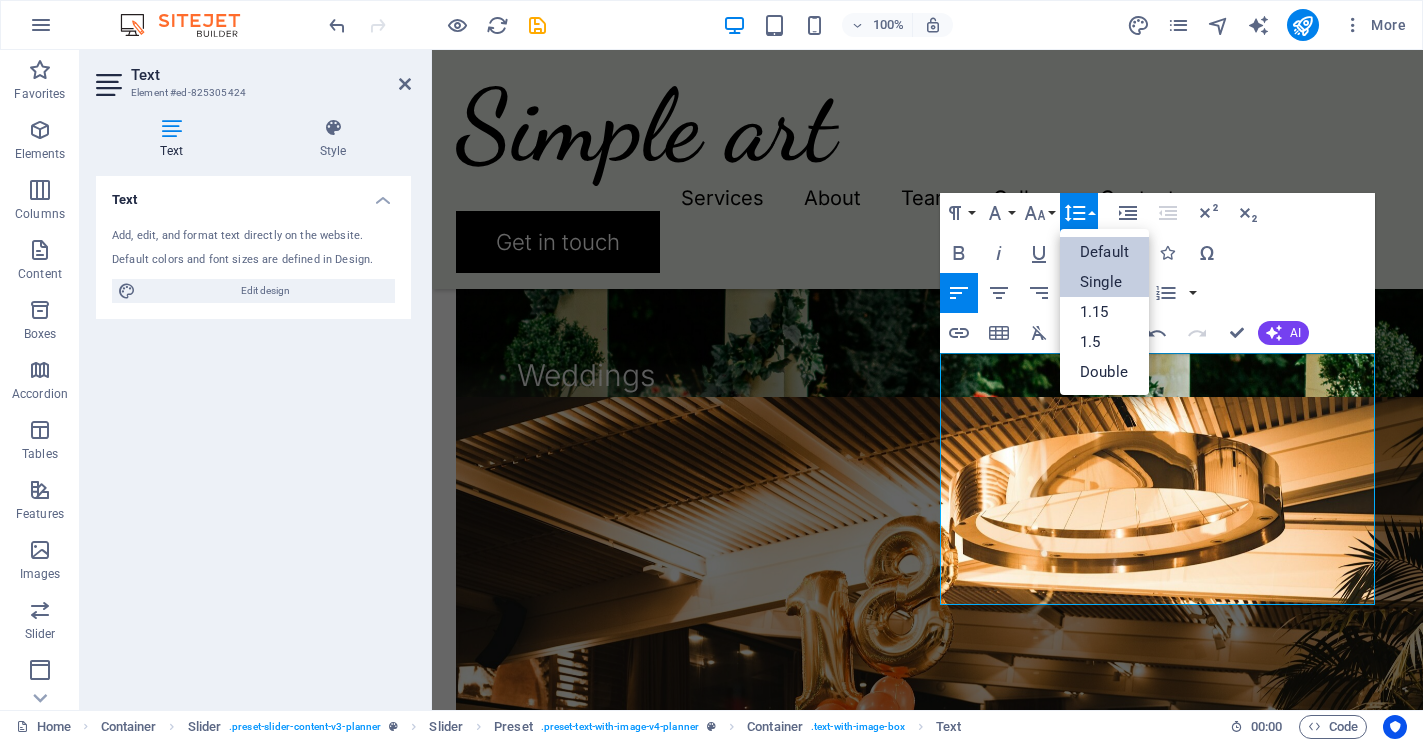 scroll, scrollTop: 0, scrollLeft: 0, axis: both 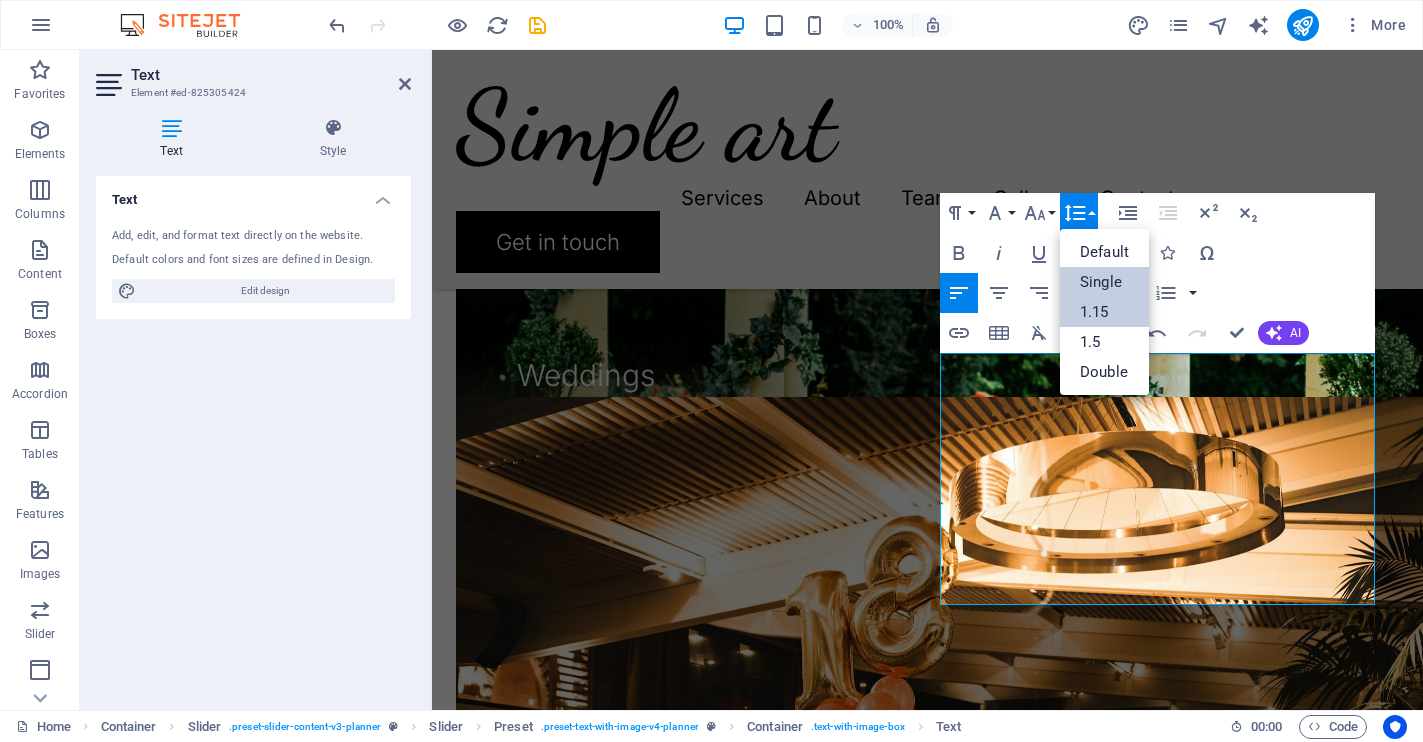click on "1.15" at bounding box center (1104, 312) 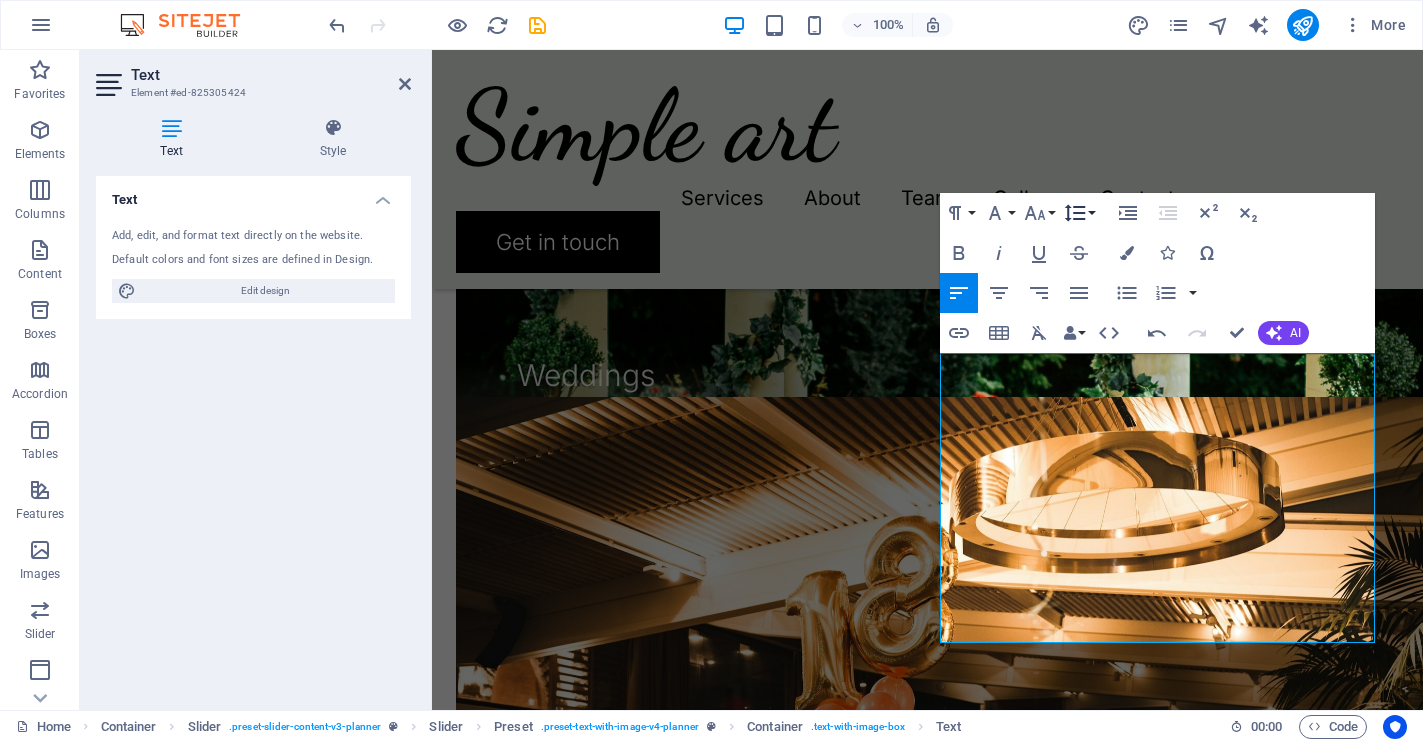 click 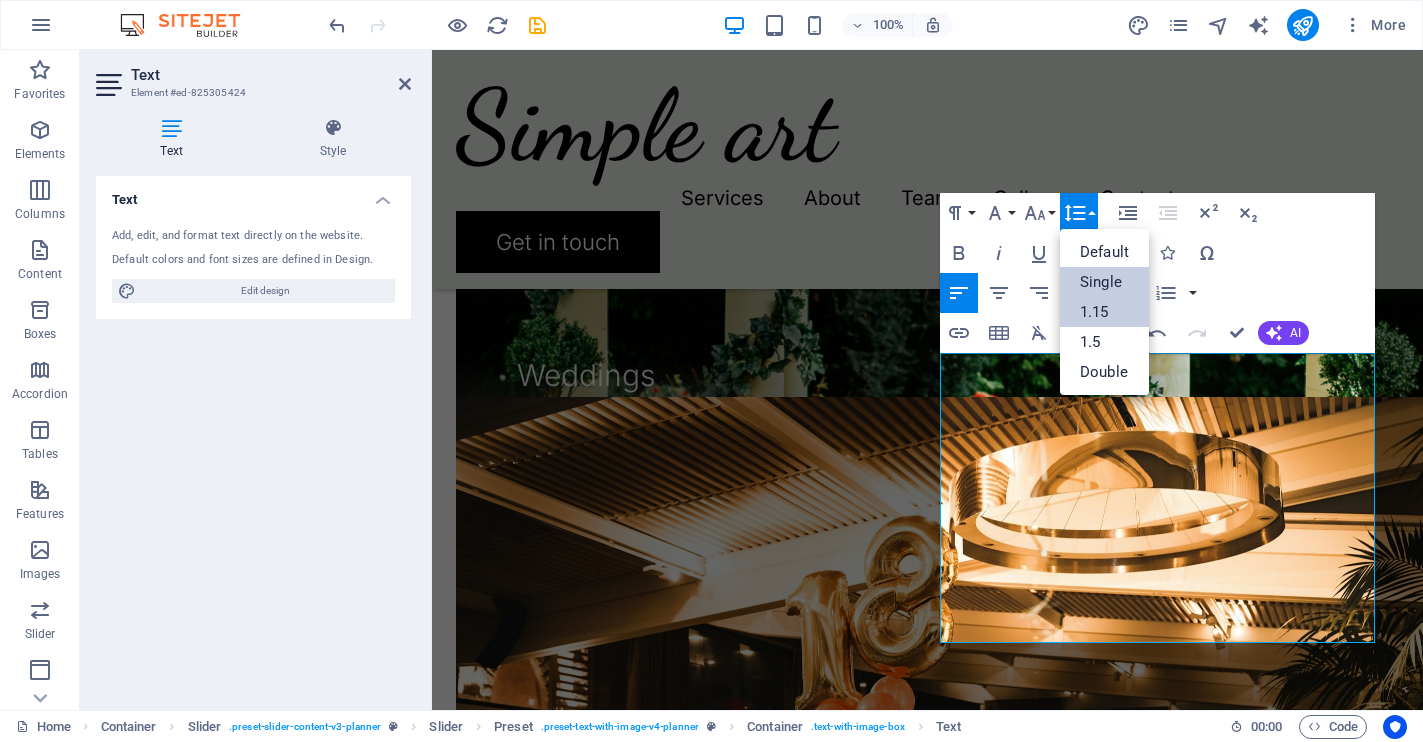 scroll, scrollTop: 0, scrollLeft: 0, axis: both 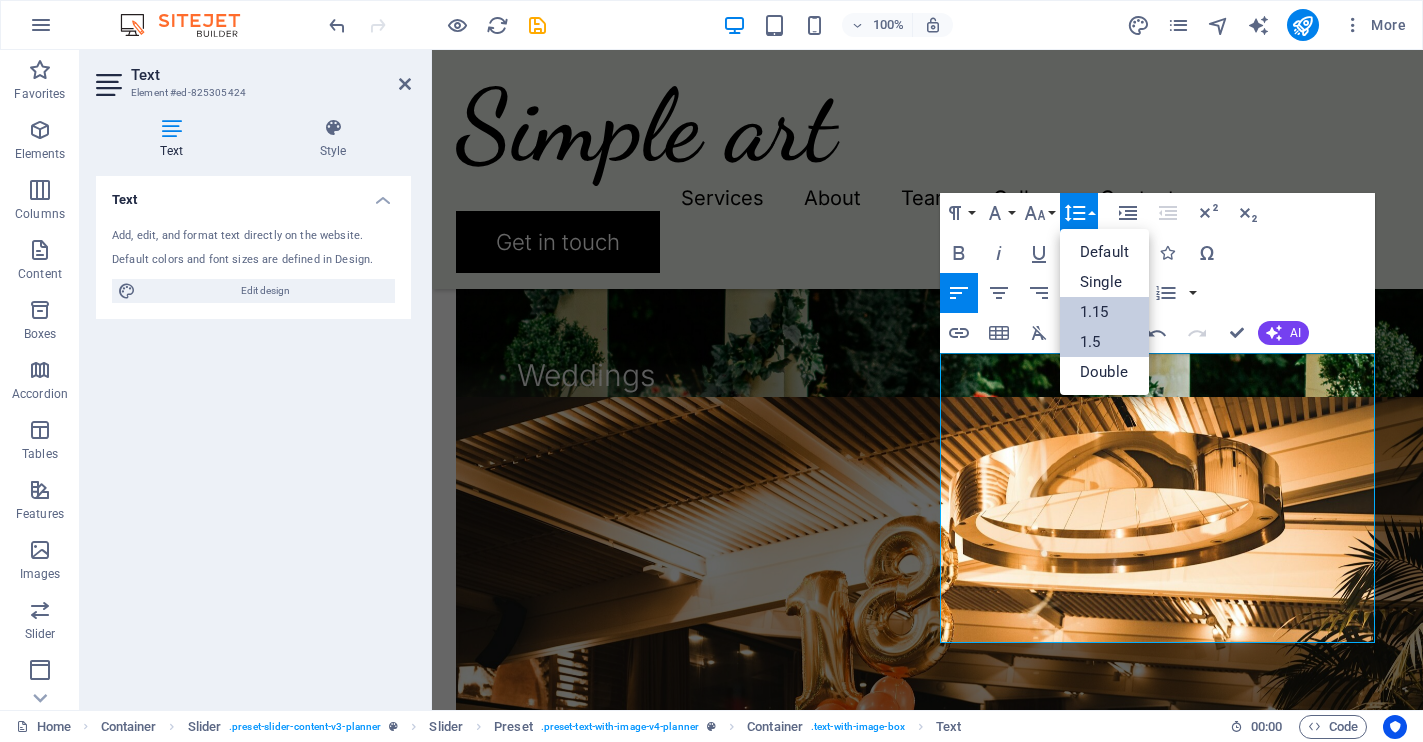 click on "1.5" at bounding box center [1104, 342] 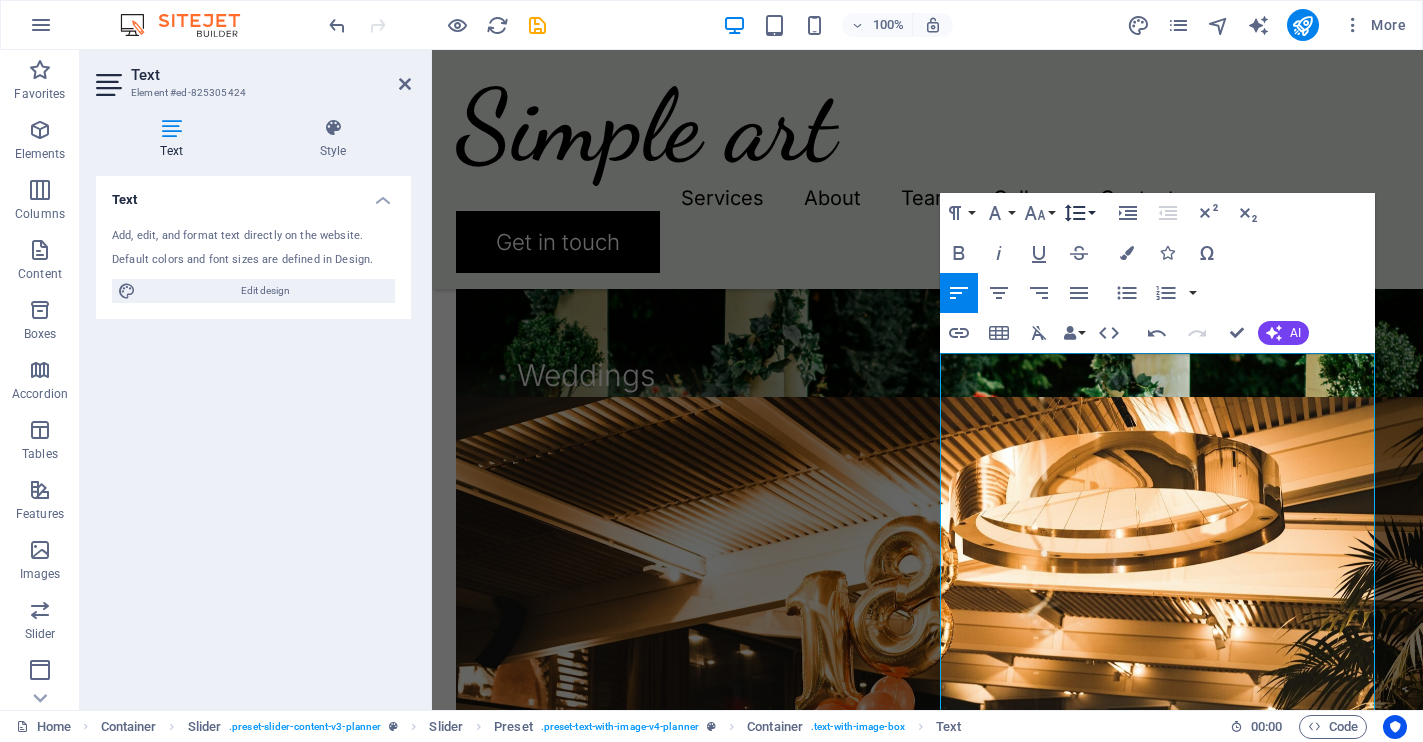click 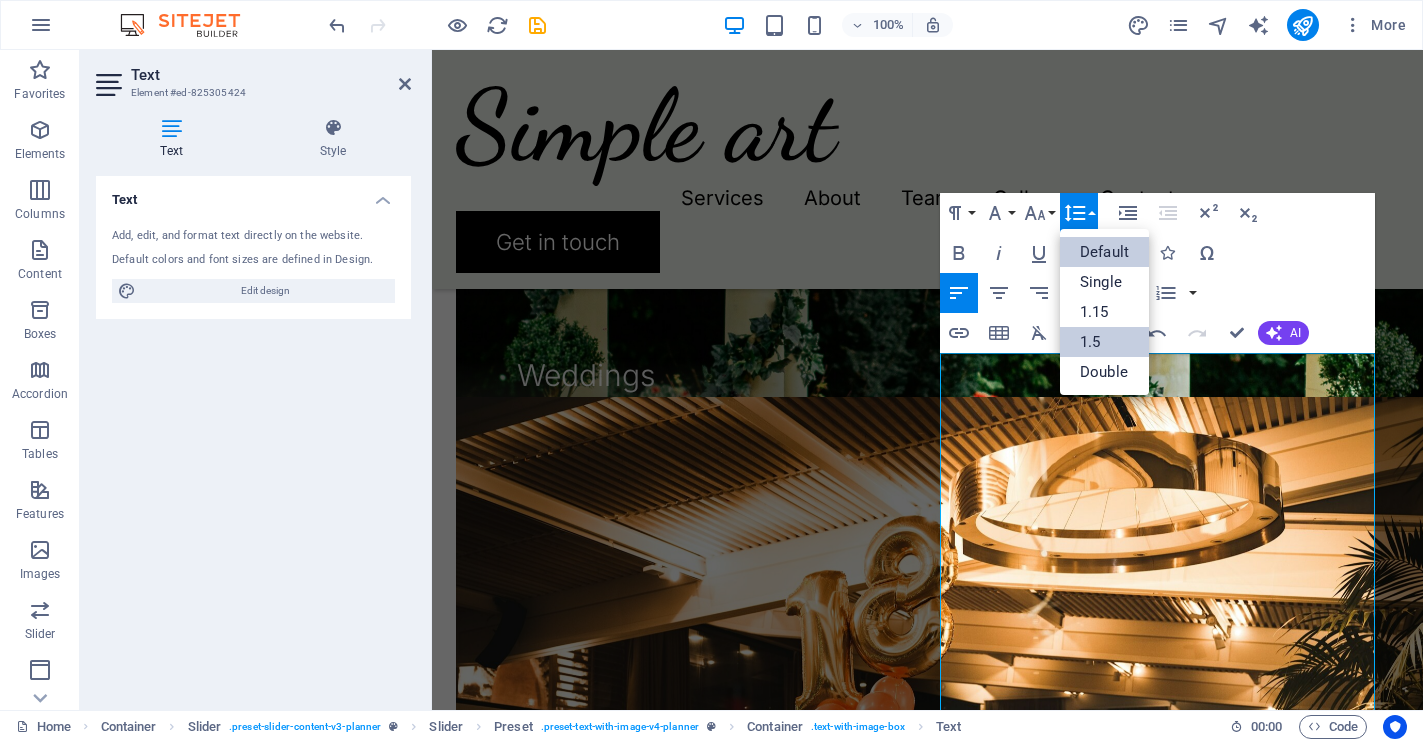scroll, scrollTop: 0, scrollLeft: 0, axis: both 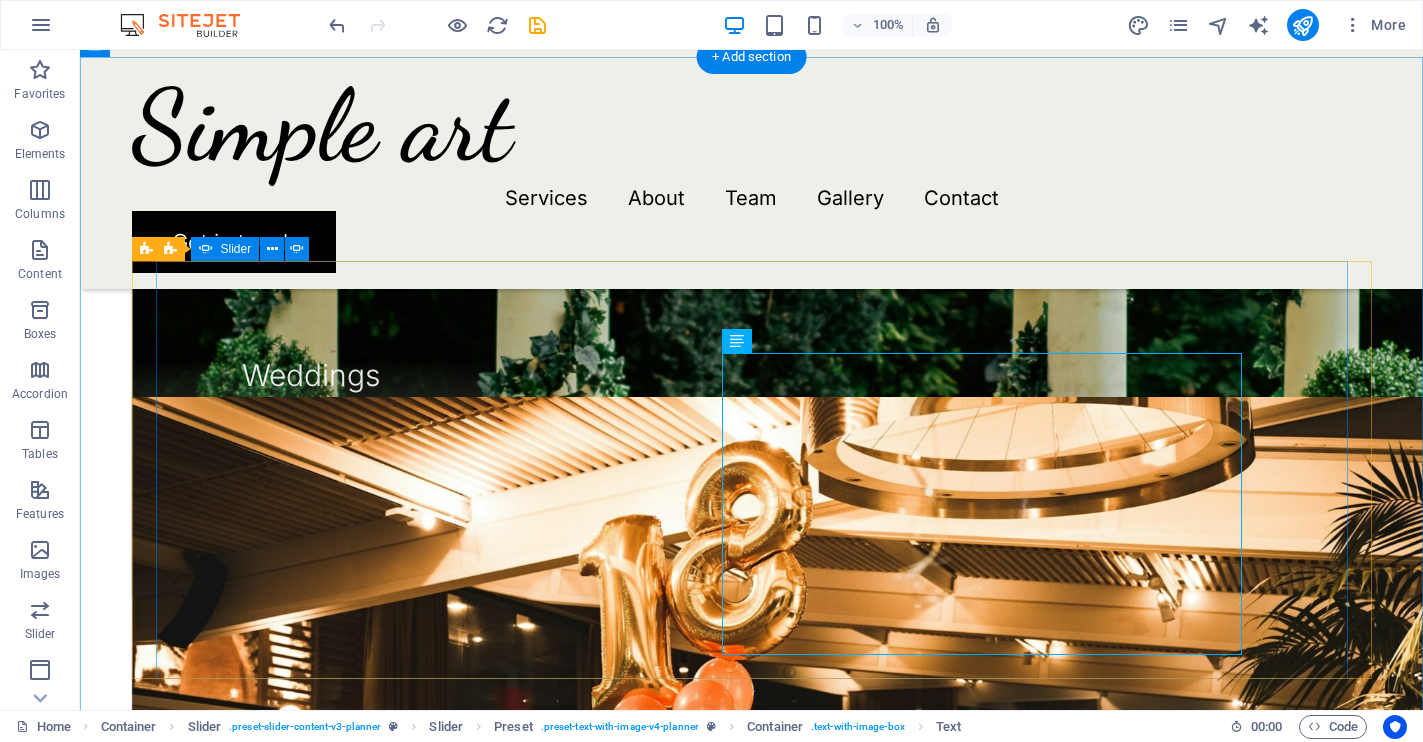 click at bounding box center [752, 1995] 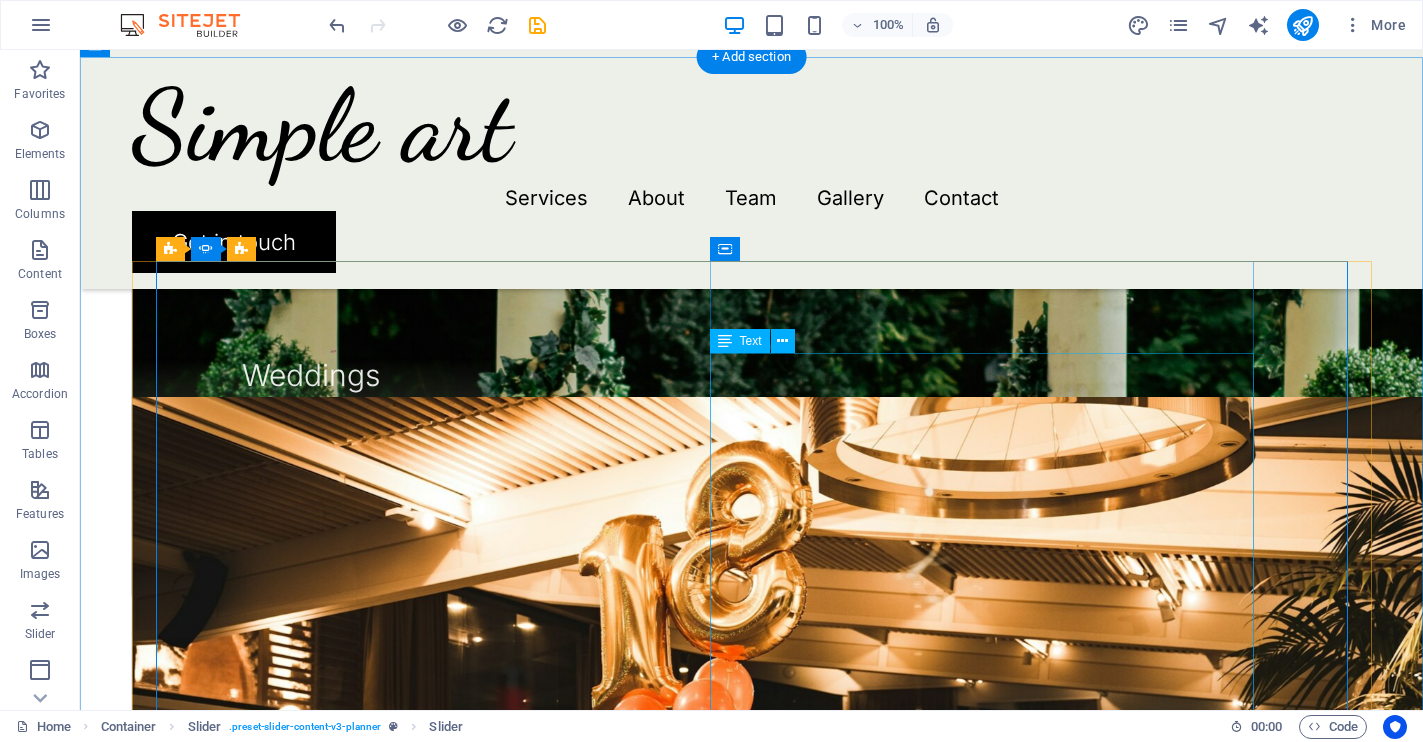 click on "Simple Arts was born from a desire to celebrate the gentle spontaneity of beauty—the kind that feels like falling in love with a sunrise or tracing the outline of a beloved's hand. In our world, art is not about perfection; it is about connection, intimacy, and the poetry found within imperfection. We believe that every piece tells a story as unique as the curves of a handwritten letter or a whispered secret at dusk. Each organic mirror, hand-shaped and raw-edged, exists in that delicate space between wonder and memory—capturing not only the reflections of faces, but also cherished moments and private dreams. Our vision is to fill homes and hearts with art that evokes a hushed reverence—the sensation of slow mornings, laughter echoing through sunlit rooms, and the timeless comfort of belonging. Simple Arts aims to leave you with a feeling of romance—the kind that celebrates life's quiet surprises and the enduring warmth that art, like love, gently brings into your everyday life." at bounding box center (-410, 2531) 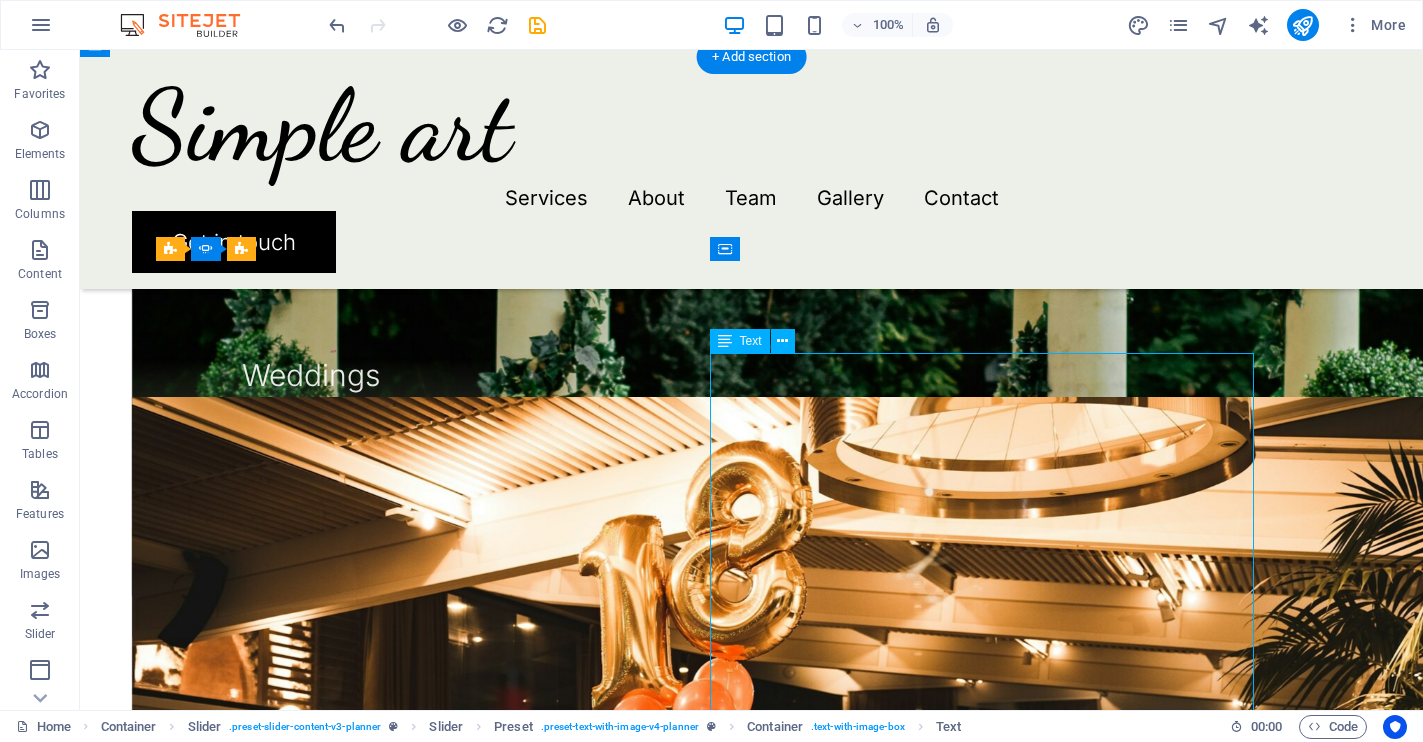 click on "Simple Arts was born from a desire to celebrate the gentle spontaneity of beauty—the kind that feels like falling in love with a sunrise or tracing the outline of a beloved's hand. In our world, art is not about perfection; it is about connection, intimacy, and the poetry found within imperfection. We believe that every piece tells a story as unique as the curves of a handwritten letter or a whispered secret at dusk. Each organic mirror, hand-shaped and raw-edged, exists in that delicate space between wonder and memory—capturing not only the reflections of faces, but also cherished moments and private dreams. Our vision is to fill homes and hearts with art that evokes a hushed reverence—the sensation of slow mornings, laughter echoing through sunlit rooms, and the timeless comfort of belonging. Simple Arts aims to leave you with a feeling of romance—the kind that celebrates life's quiet surprises and the enduring warmth that art, like love, gently brings into your everyday life." at bounding box center [-410, 2531] 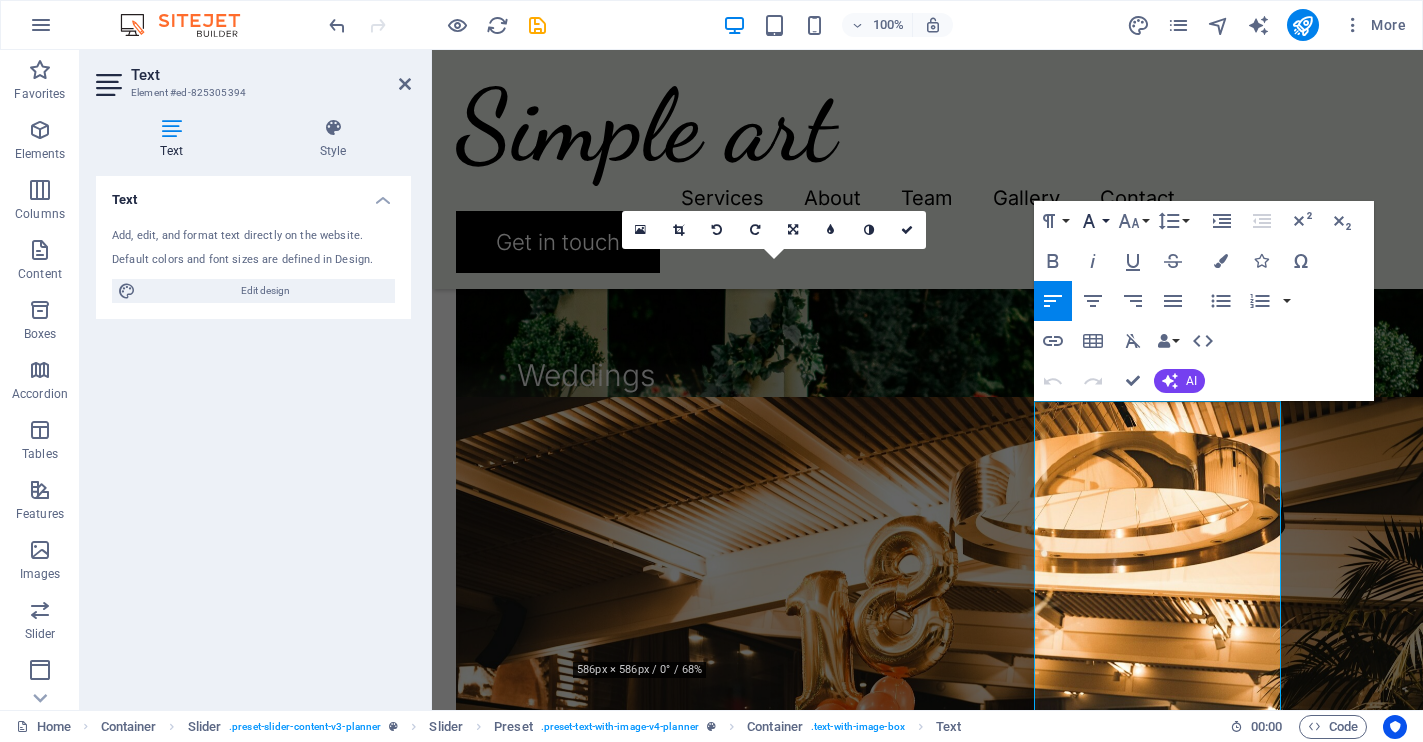 click on "Font Family" at bounding box center (1093, 221) 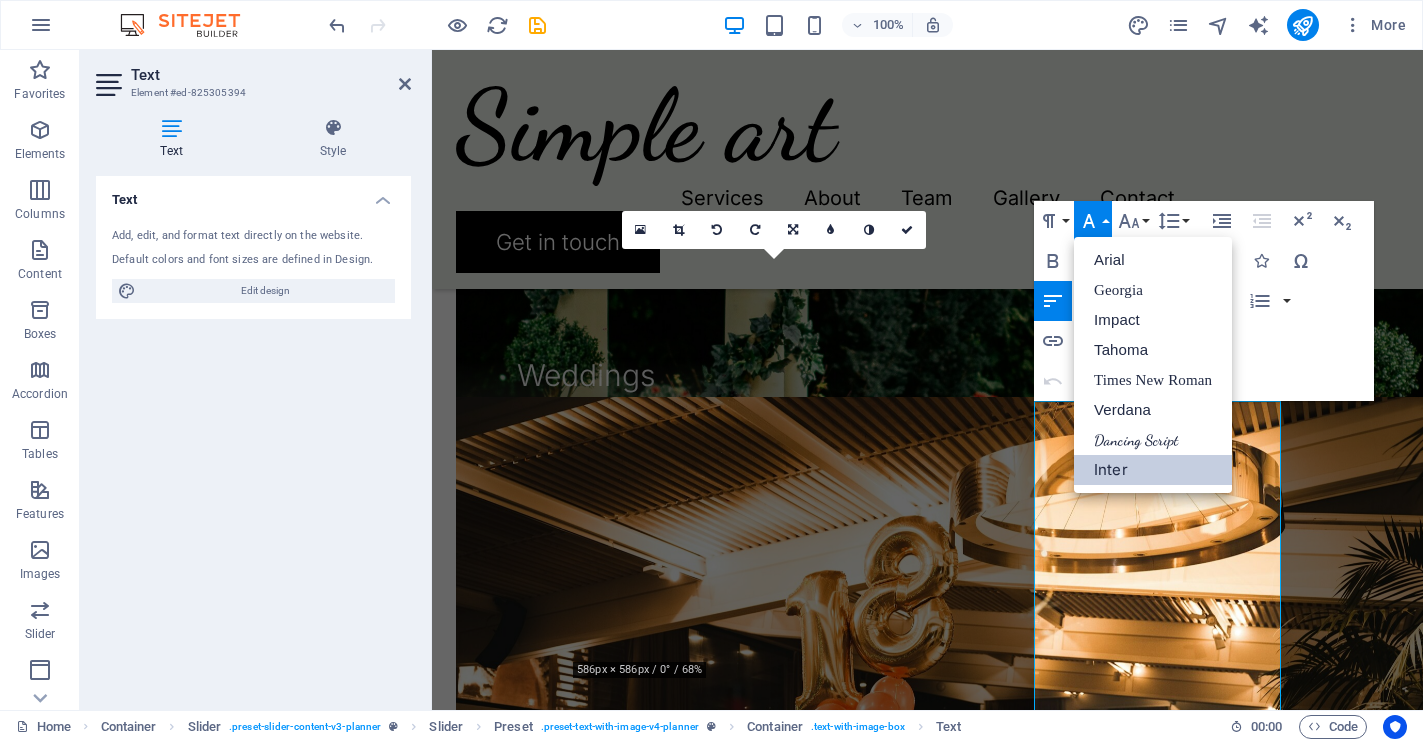 scroll, scrollTop: 0, scrollLeft: 0, axis: both 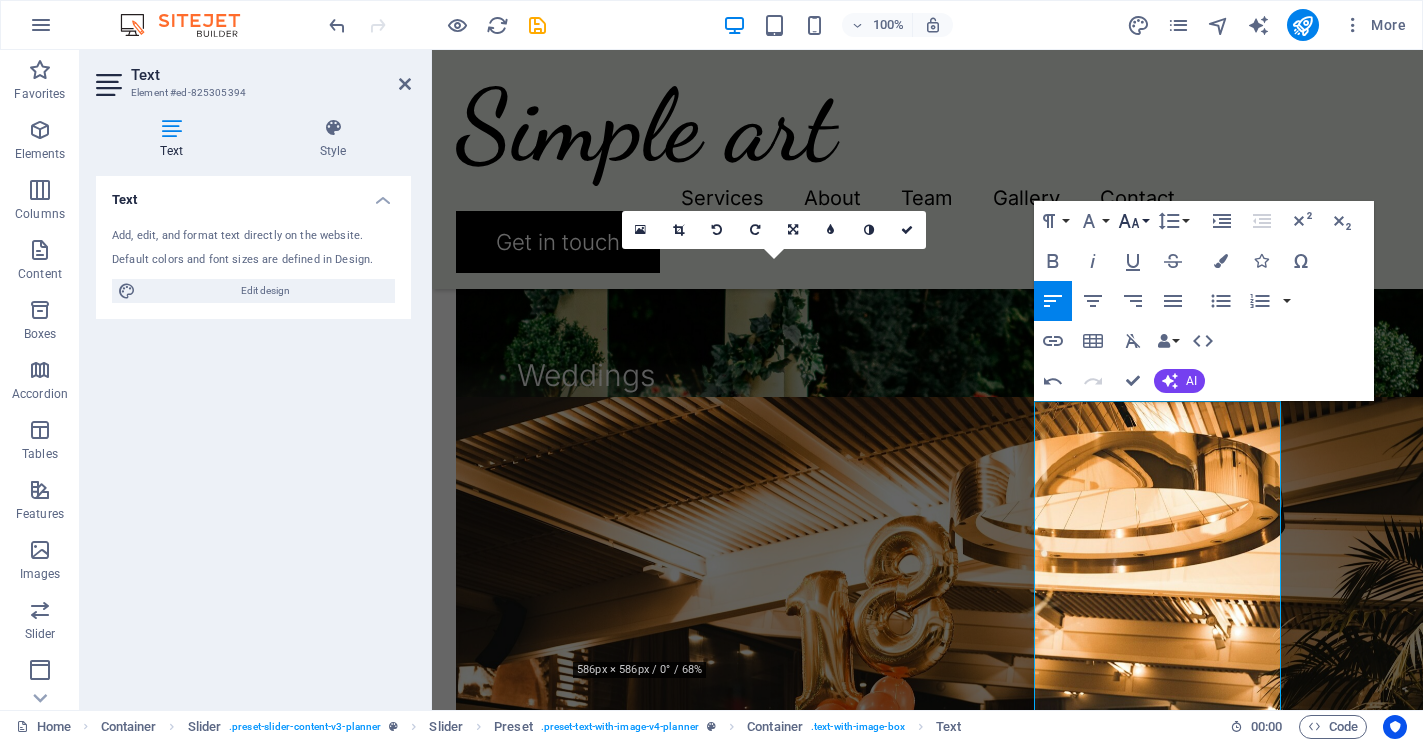click on "Font Size" at bounding box center [1133, 221] 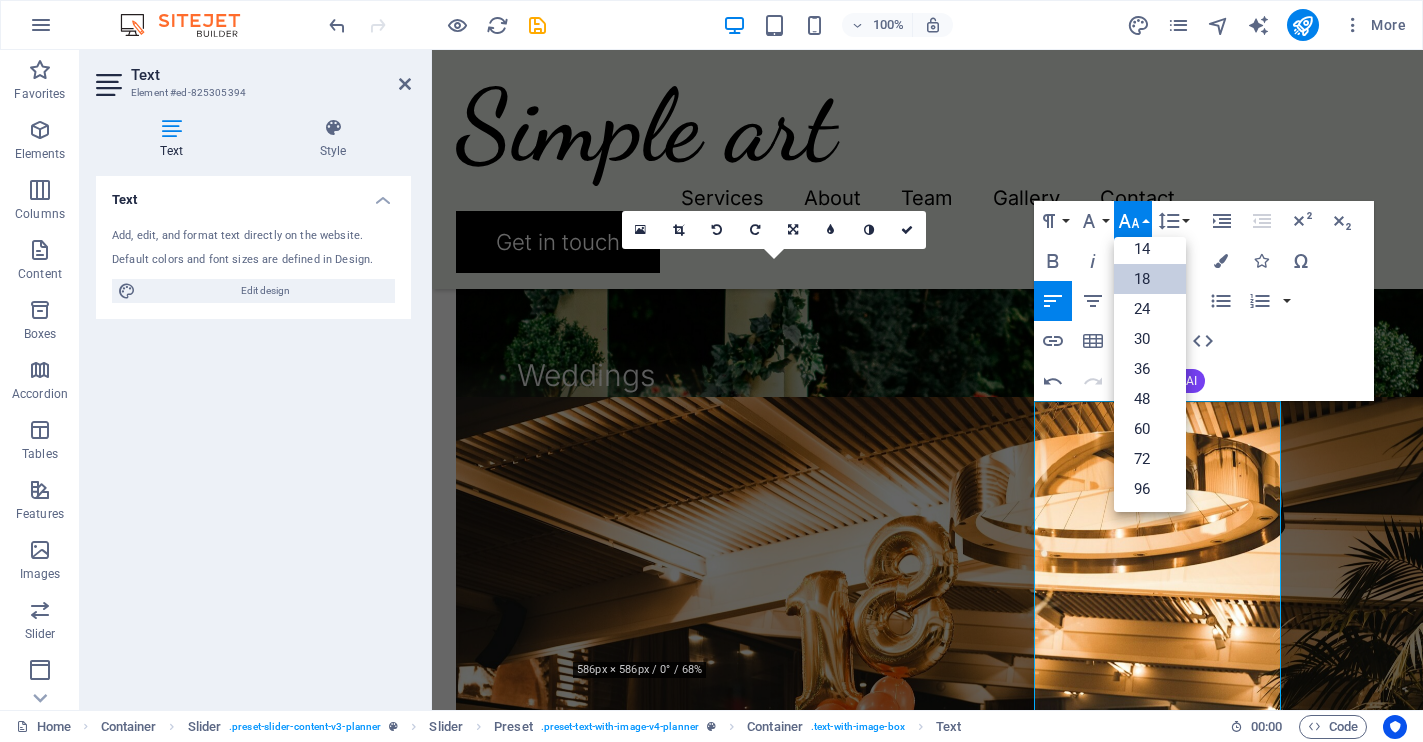 scroll, scrollTop: 161, scrollLeft: 0, axis: vertical 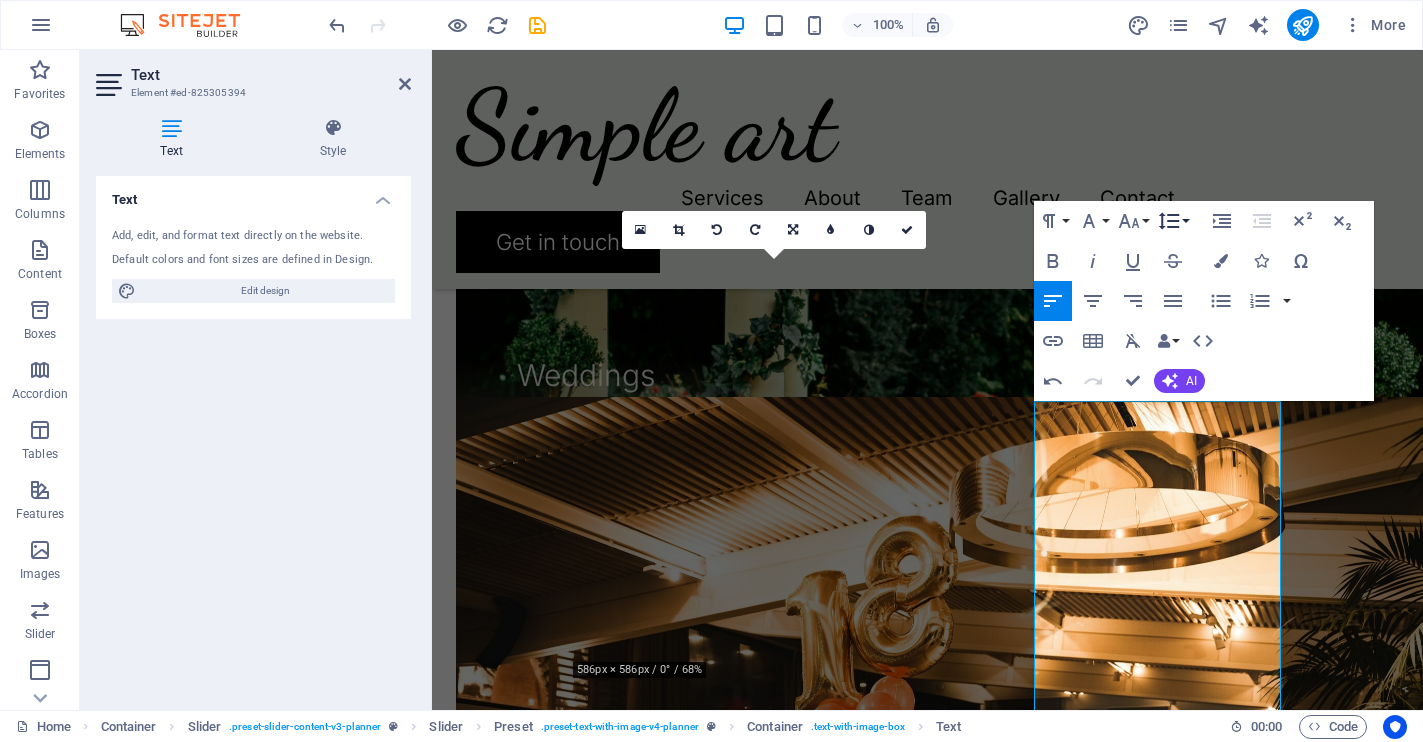 click 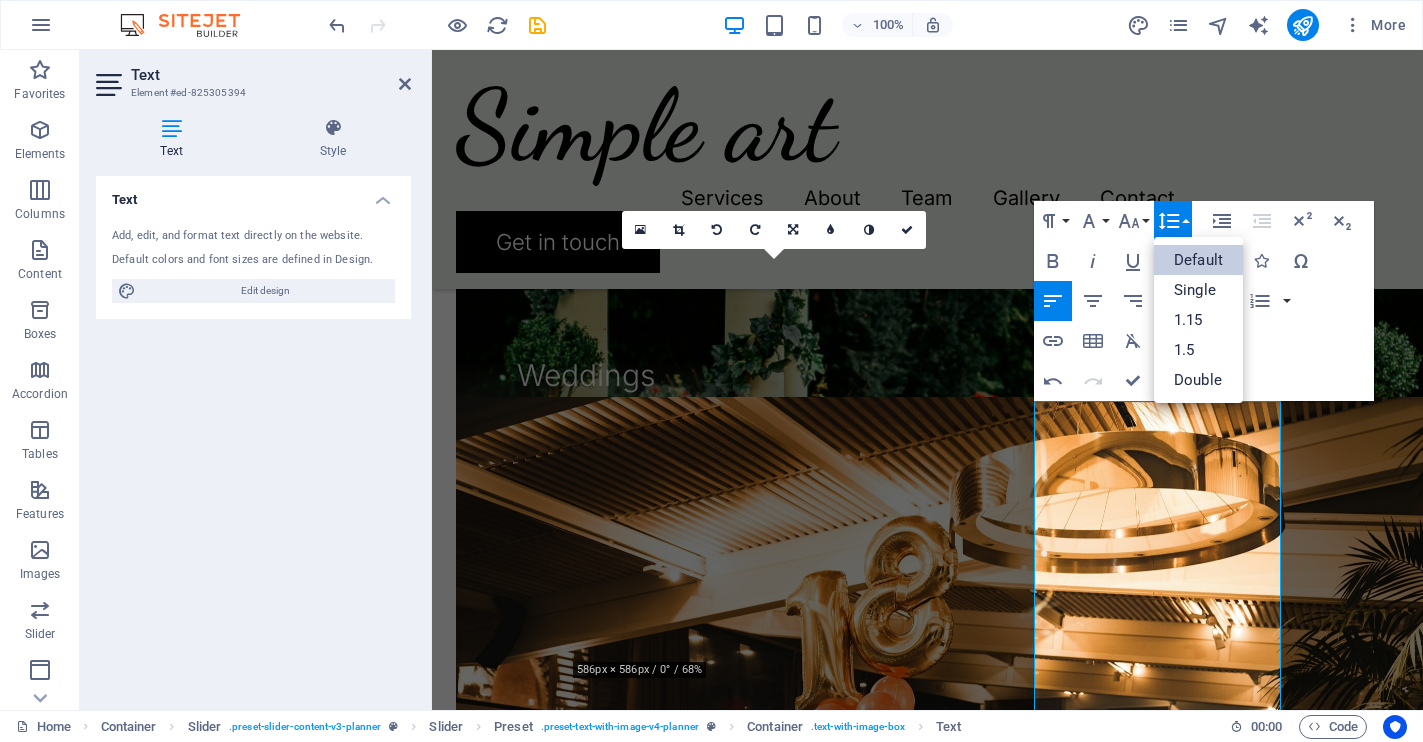 scroll, scrollTop: 0, scrollLeft: 0, axis: both 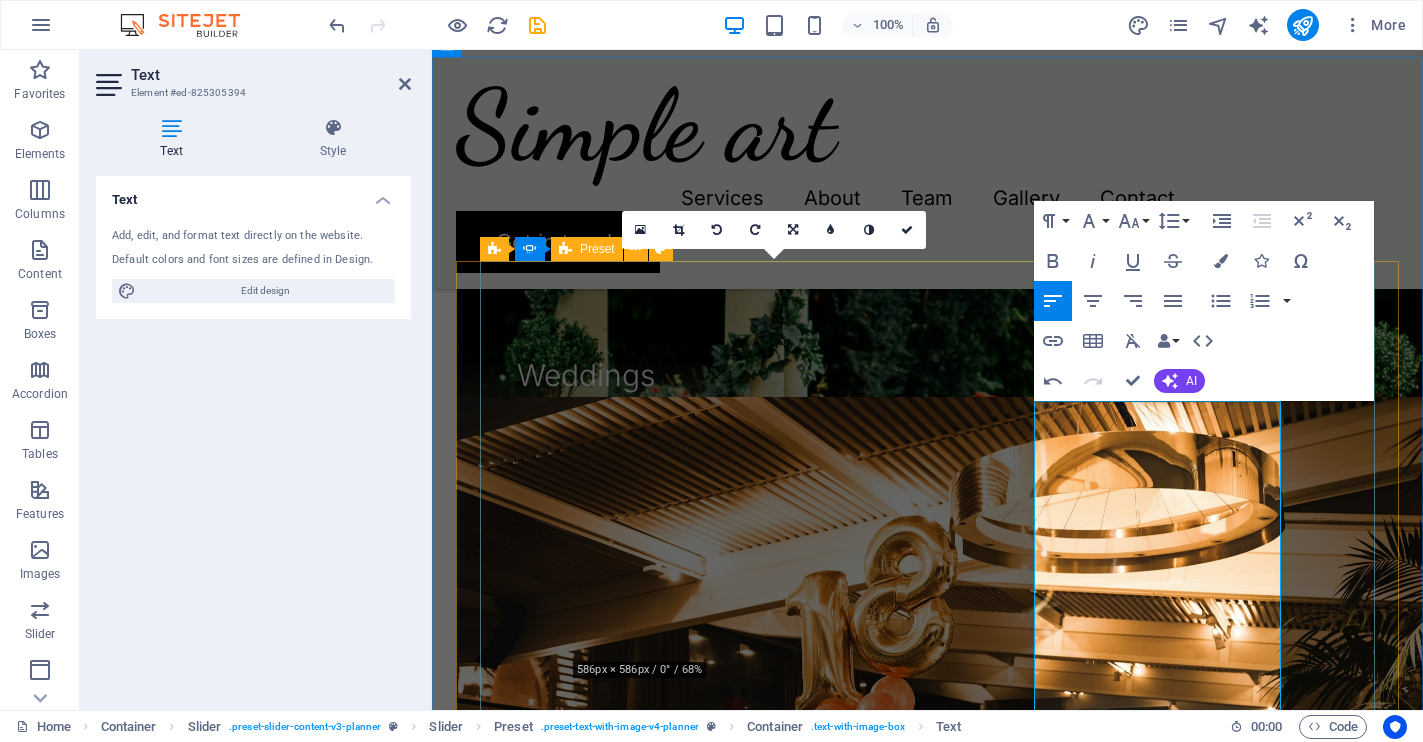 click on "Extraordinary Vision Simple Arts was born from a desire to celebrate the gentle spontaneity of beauty—the kind that feels like falling in love with a sunrise or tracing the outline of a beloved's hand. In our world, art is not about perfection; it is about connection, intimacy, and the poetry found within imperfection. We believe that every piece tells a story as unique as the curves of a handwritten letter or a whispered secret at dusk. Each organic mirror, hand-shaped and raw-edged, exists in that delicate space between wonder and memory—capturing not only the reflections of faces, but also cherished moments and private dreams. Our vision is to fill homes and hearts with art that evokes a hushed reverence—the sensation of slow mornings, laughter echoing through sunlit rooms, and the timeless comfort of belonging. Simple Arts aims to leave you with a feeling of romance—the kind that celebrates life's quiet surprises and the enduring warmth that art, like love, gently brings into your everyday life." at bounding box center [32, 2747] 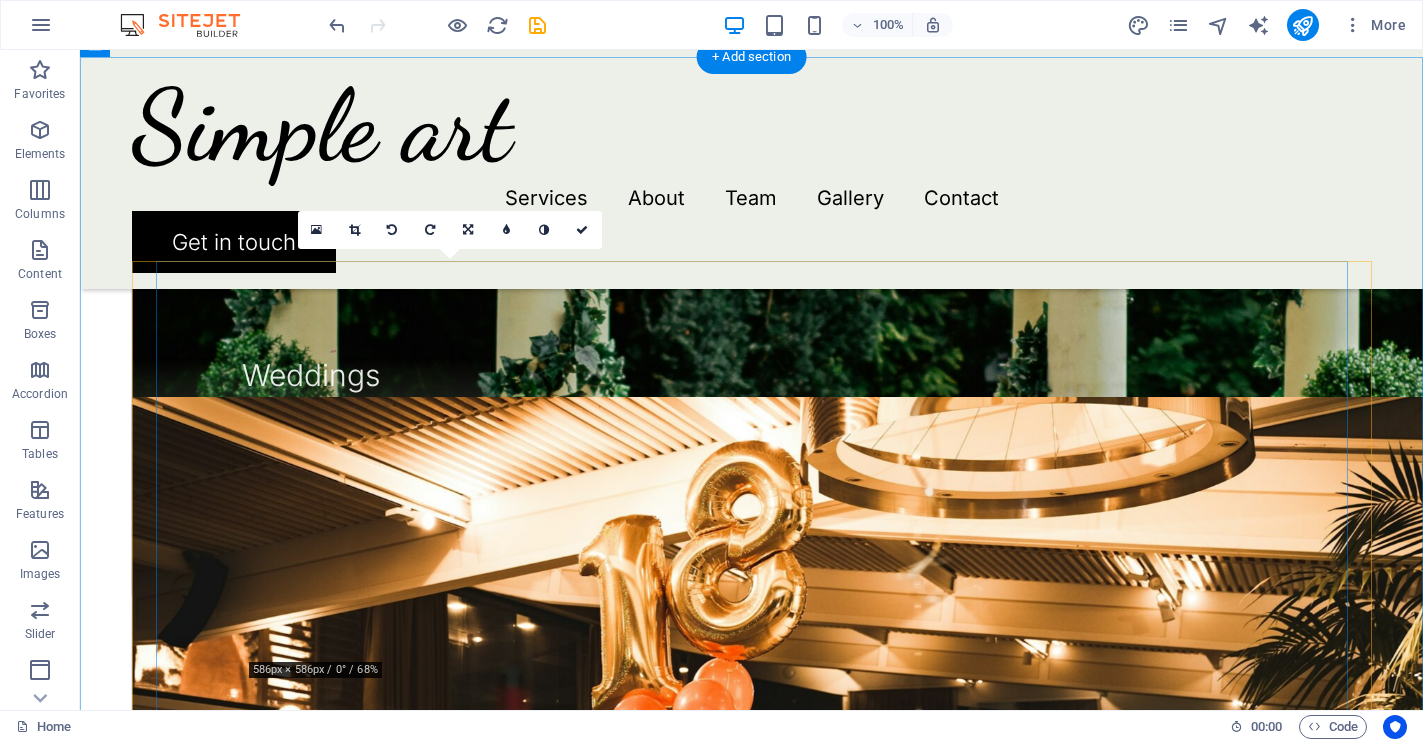 click at bounding box center (752, 2197) 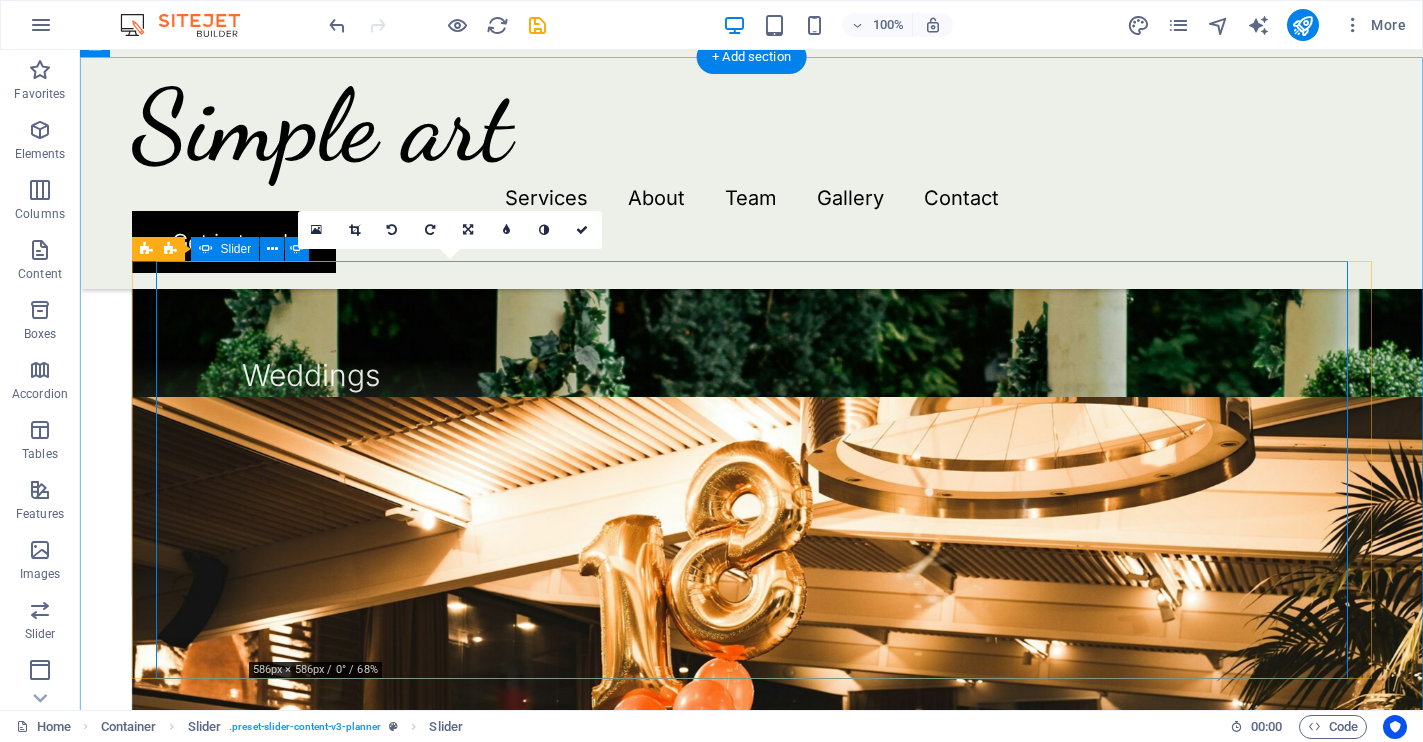 click at bounding box center (752, 1561) 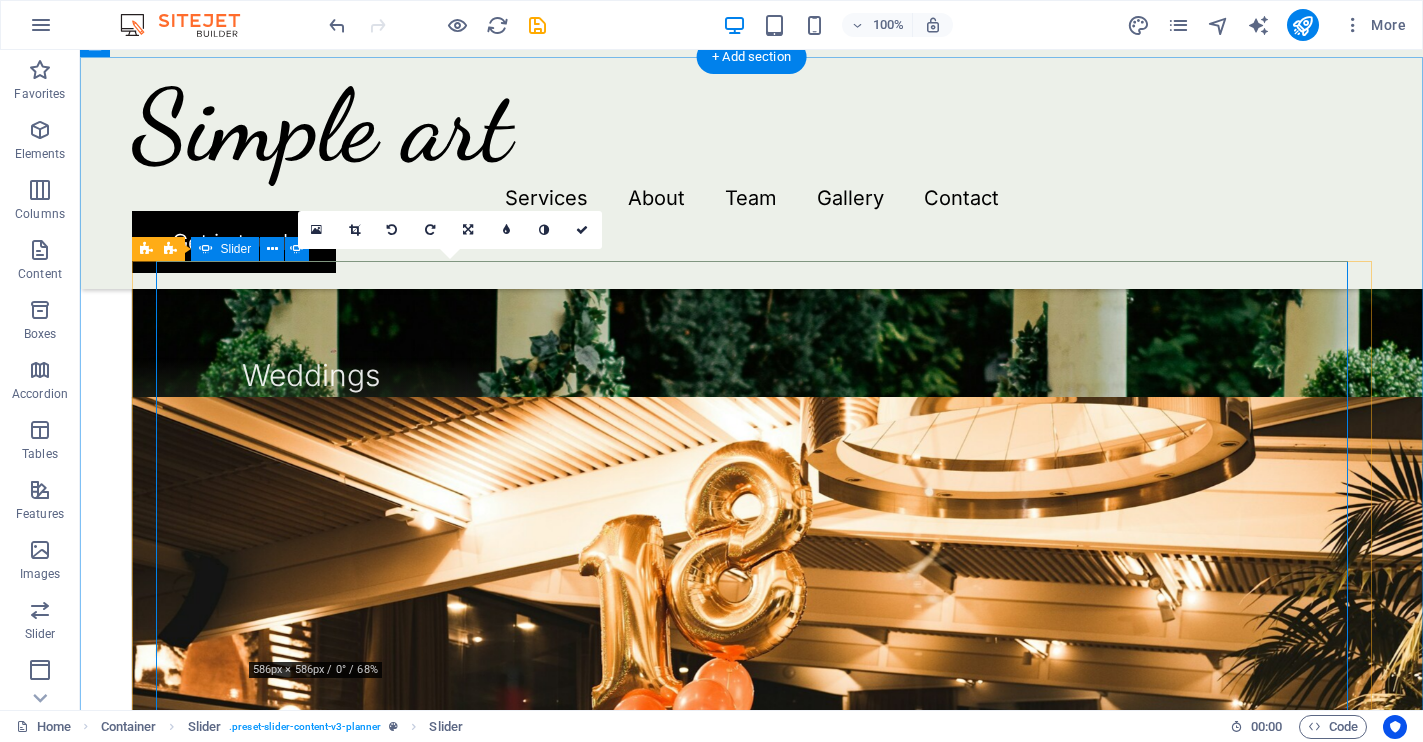 click at bounding box center [752, 2197] 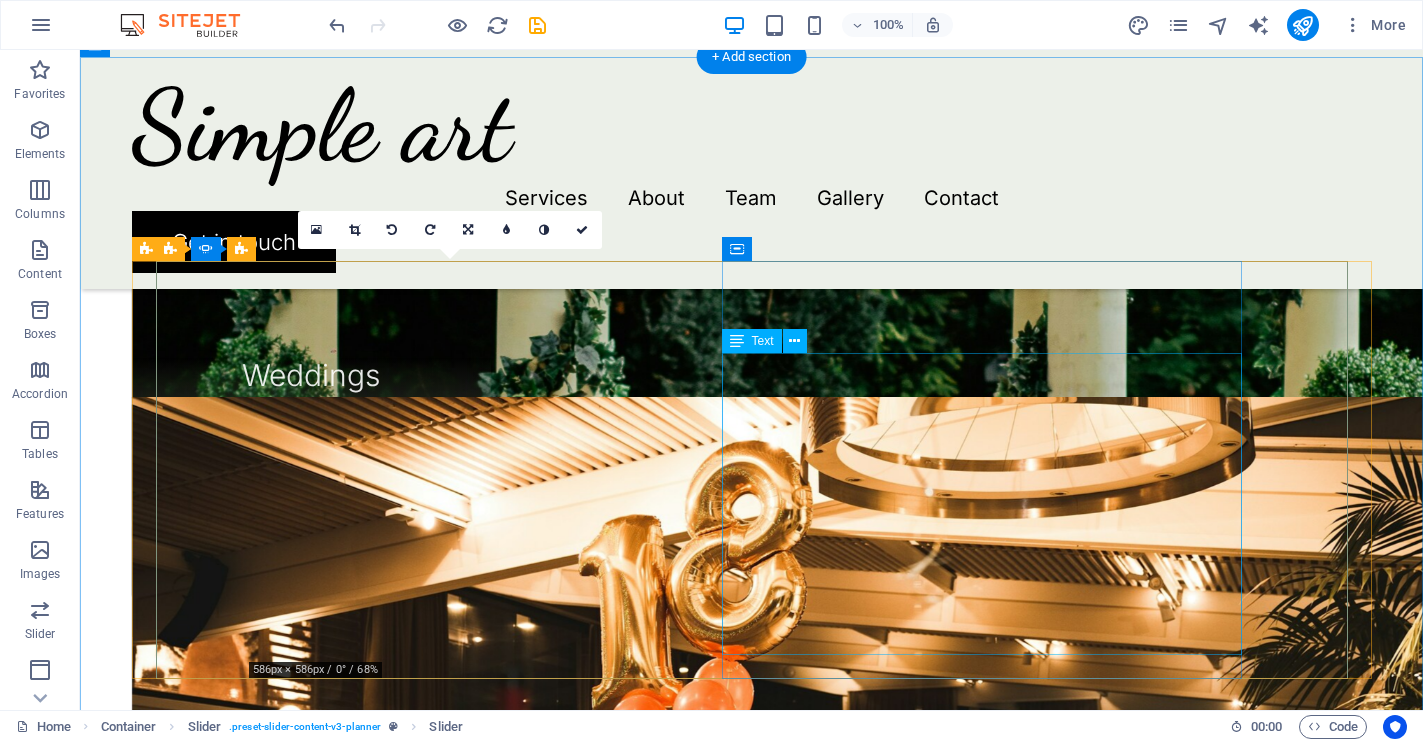 click on "A t Simple Arts, our mission is to infuse warmth, wonder, and authenticity into everyday spaces through art that celebrates the imperfect beauty of nature. We design sculptural, organic mirrors and objects that invite both literal and emotional reflection, fostering a deeper connection between people, their homes, and the art they cherish. We are dedicated to craftsmanship, sustainability, and the conviction that every design can inspire a moment of calm. Simple Arts exists to help you discover beauty in simplicity, embrace creativity, and surround yourself with pieces that resonate with heartfelt timelessness." at bounding box center [-1708, 3299] 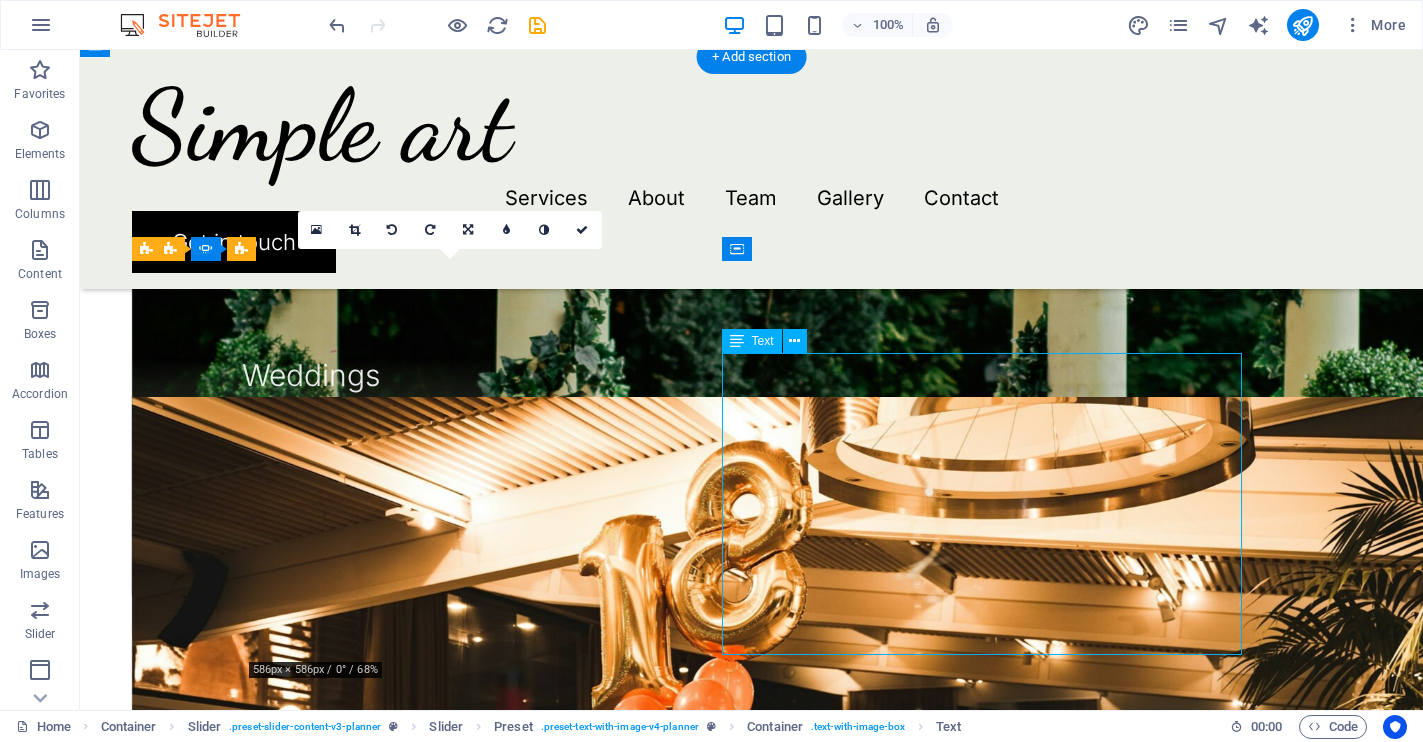 click on "A t Simple Arts, our mission is to infuse warmth, wonder, and authenticity into everyday spaces through art that celebrates the imperfect beauty of nature. We design sculptural, organic mirrors and objects that invite both literal and emotional reflection, fostering a deeper connection between people, their homes, and the art they cherish. We are dedicated to craftsmanship, sustainability, and the conviction that every design can inspire a moment of calm. Simple Arts exists to help you discover beauty in simplicity, embrace creativity, and surround yourself with pieces that resonate with heartfelt timelessness." at bounding box center (-1708, 3299) 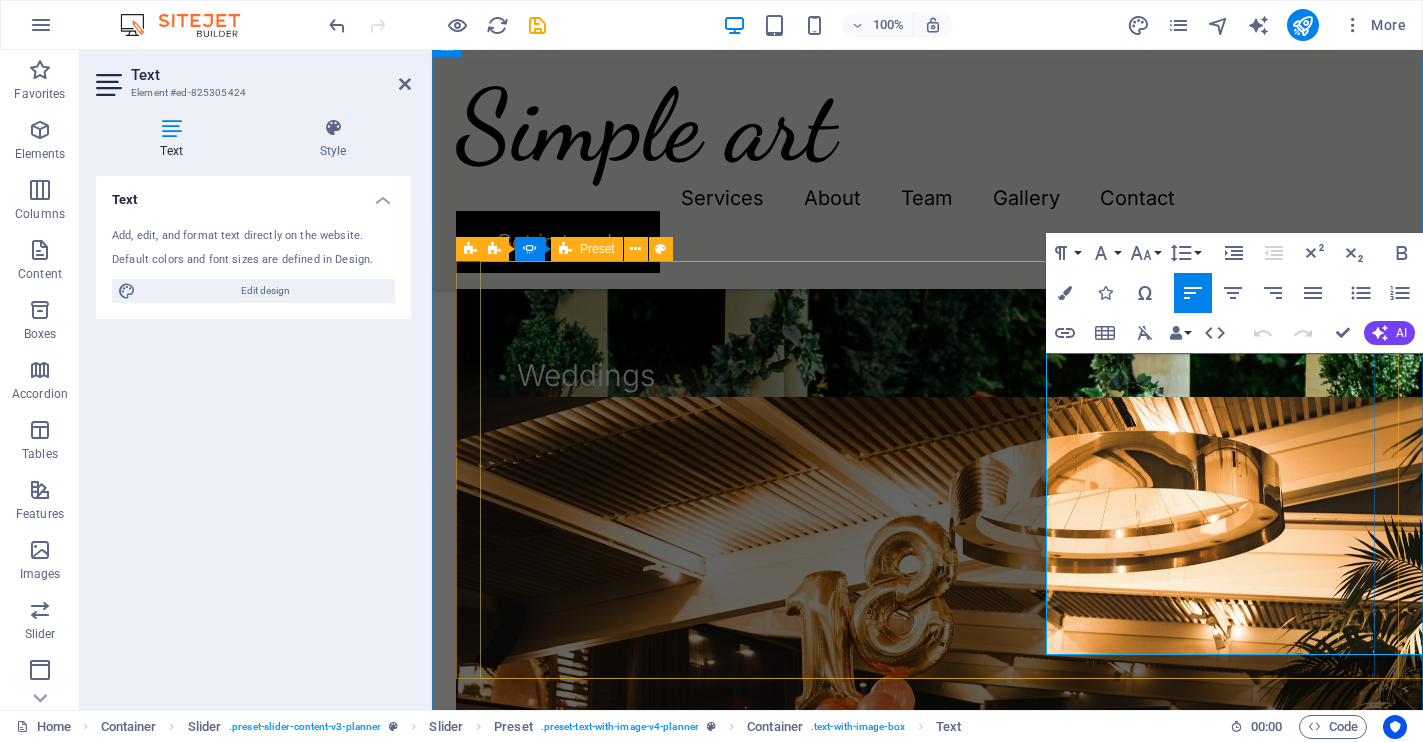 click on "Exceptional Mission A t Simple Arts, our mission is to infuse warmth, wonder, and authenticity into everyday spaces through art that celebrates the imperfect beauty of nature. We design sculptural, organic mirrors and objects that invite both literal and emotional reflection, fostering a deeper connection between people, their homes, and the art they cherish. We are dedicated to craftsmanship, sustainability, and the conviction that every design can inspire a moment of calm. Simple Arts exists to help you discover beauty in simplicity, embrace creativity, and surround yourself with pieces that resonate with heartfelt timelessness. Drop content here or  Add elements  Paste clipboard" at bounding box center (-1308, 3465) 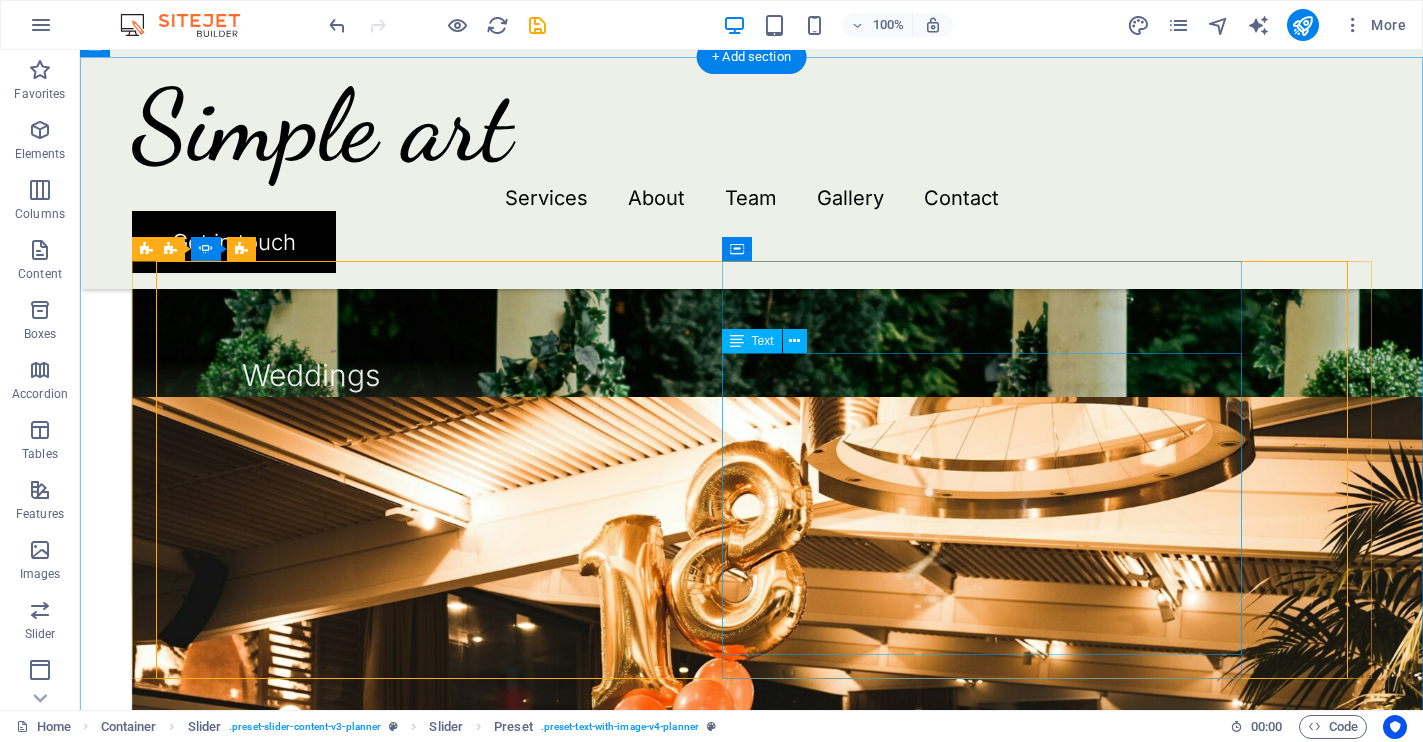 click on "A t Simple Arts, our mission is to infuse warmth, wonder, and authenticity into everyday spaces through art that celebrates the imperfect beauty of nature. We design sculptural, organic mirrors and objects that invite both literal and emotional reflection, fostering a deeper connection between people, their homes, and the art they cherish. We are dedicated to craftsmanship, sustainability, and the conviction that every design can inspire a moment of calm. Simple Arts exists to help you discover beauty in simplicity, embrace creativity, and surround yourself with pieces that resonate with heartfelt timelessness." at bounding box center [-1708, 3299] 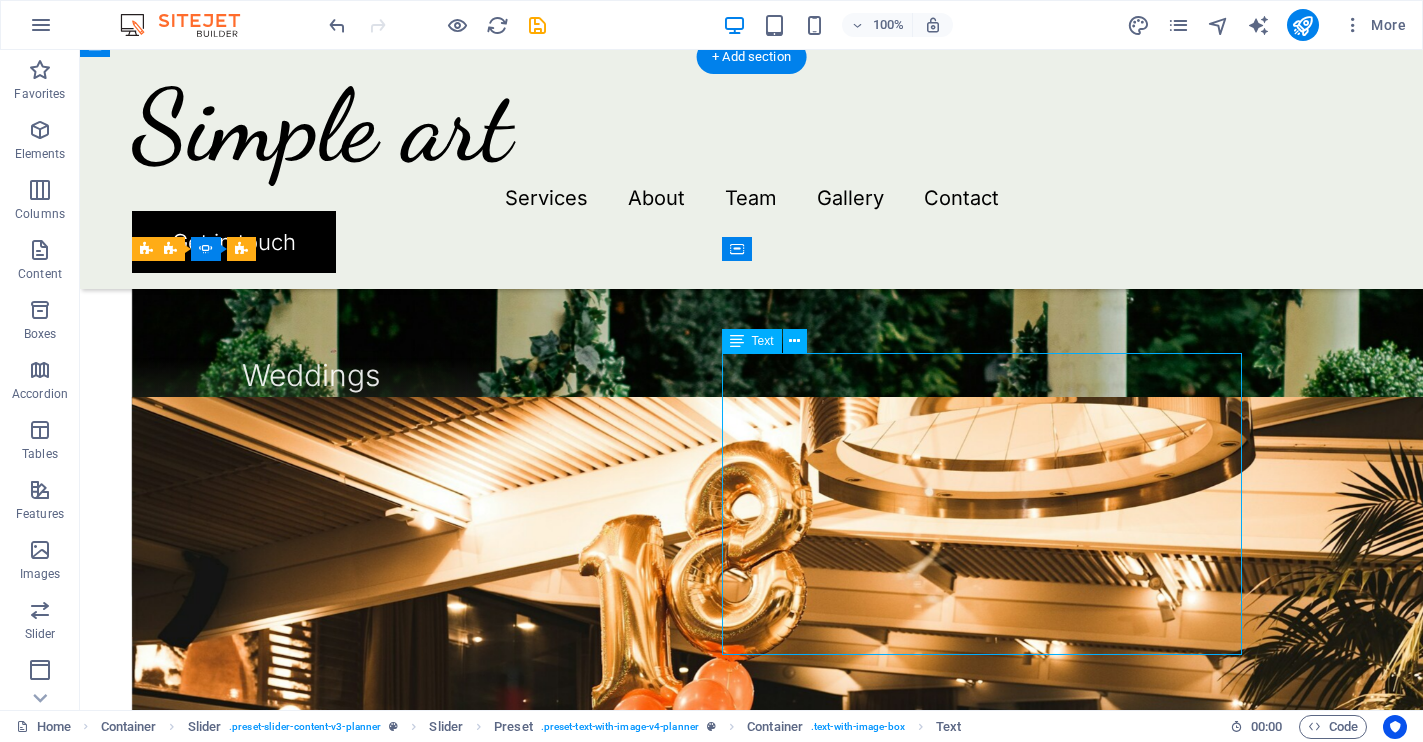 click on "A t Simple Arts, our mission is to infuse warmth, wonder, and authenticity into everyday spaces through art that celebrates the imperfect beauty of nature. We design sculptural, organic mirrors and objects that invite both literal and emotional reflection, fostering a deeper connection between people, their homes, and the art they cherish. We are dedicated to craftsmanship, sustainability, and the conviction that every design can inspire a moment of calm. Simple Arts exists to help you discover beauty in simplicity, embrace creativity, and surround yourself with pieces that resonate with heartfelt timelessness." at bounding box center [-1708, 3299] 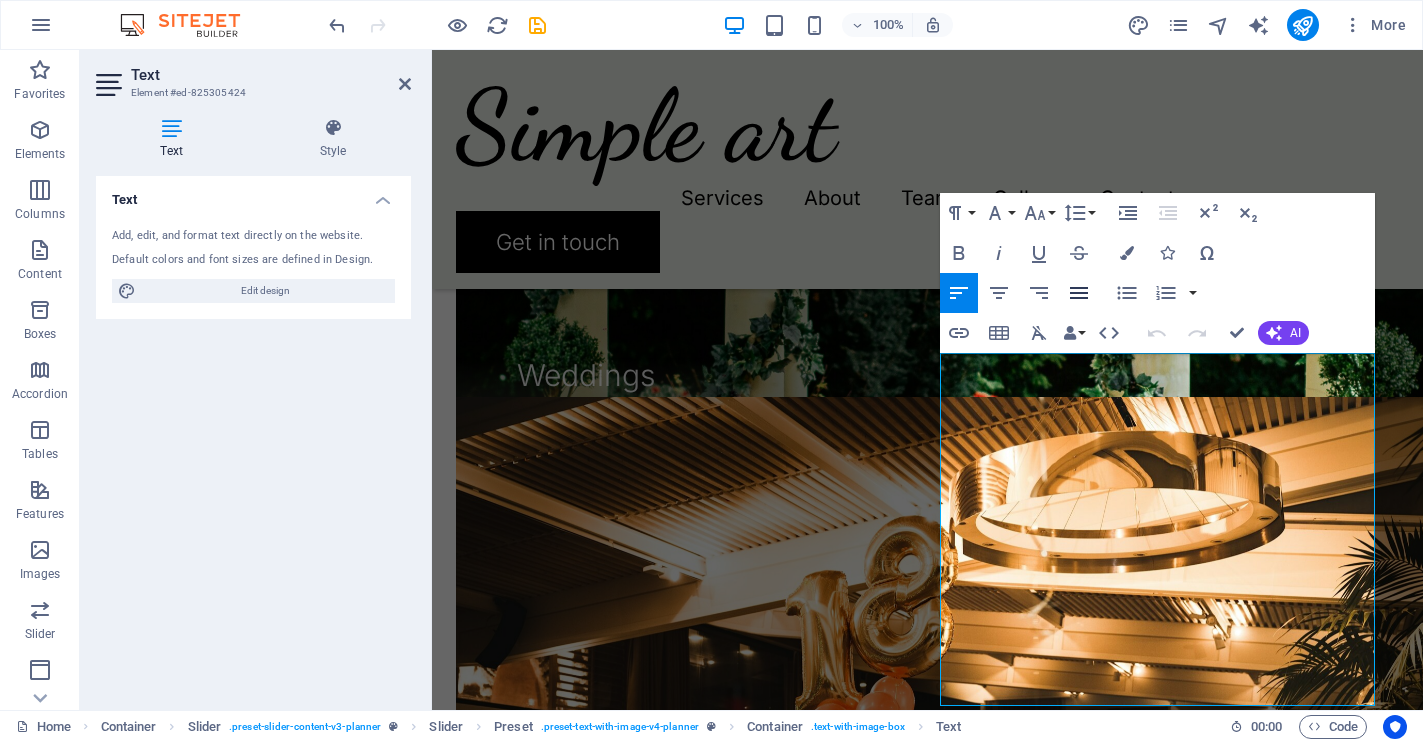 click 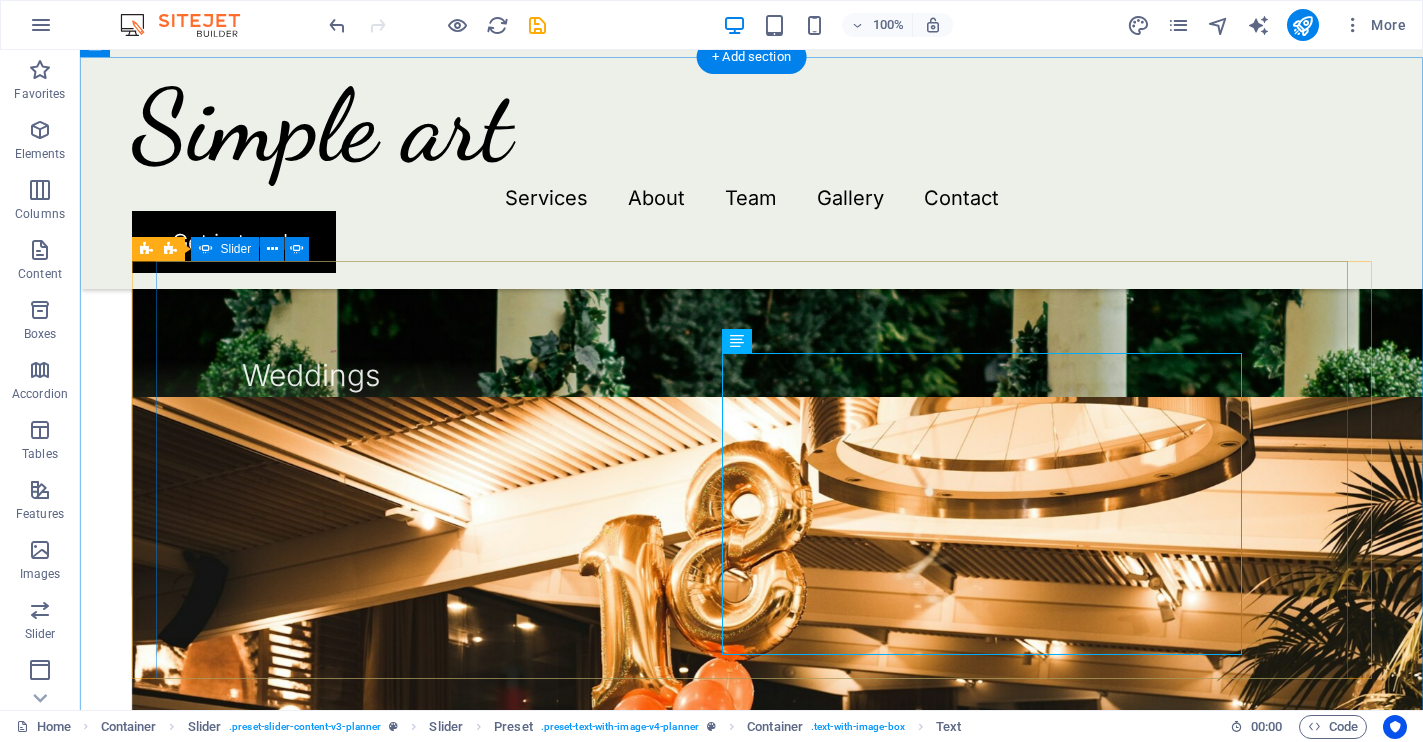 click at bounding box center [752, 1561] 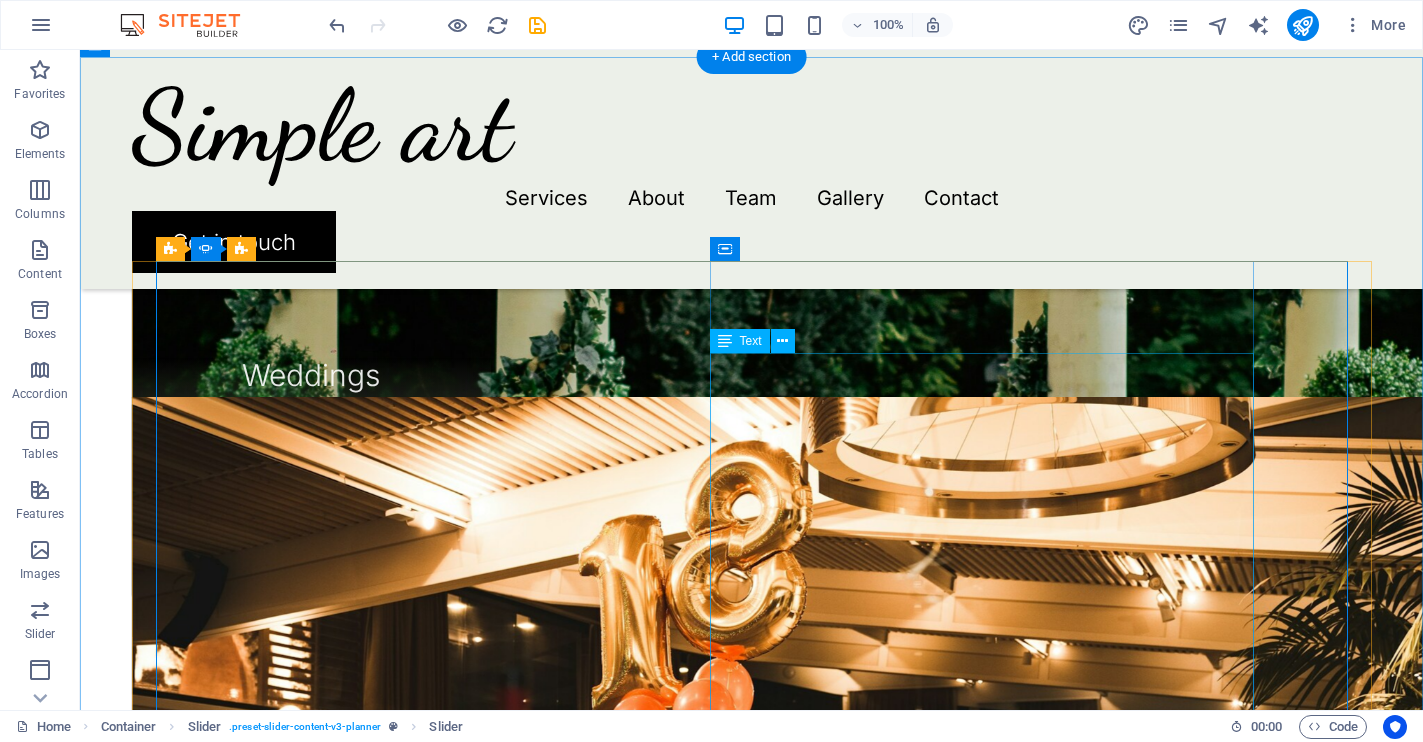 click on "Simple Arts was born from a desire to celebrate the gentle spontaneity of beauty—the kind that feels like falling in love with a sunrise or tracing the outline of a beloved's hand. In our world, art is not about perfection; it is about connection, intimacy, and the poetry found within imperfection. We believe that every piece tells a story as unique as the curves of a handwritten letter or a whispered secret at dusk. Each organic mirror, hand-shaped and raw-edged, exists in that delicate space between wonder and memory—capturing not only the reflections of faces, but also cherished moments and private dreams. Our vision is to fill homes and hearts with art that evokes a hushed reverence—the sensation of slow mornings, laughter echoing through sunlit rooms, and the timeless comfort of belonging. Simple Arts aims to leave you with a feeling of romance—the kind that celebrates life's quiet surprises and the enduring warmth that art, like love, gently brings into your everyday life." at bounding box center (-410, 2531) 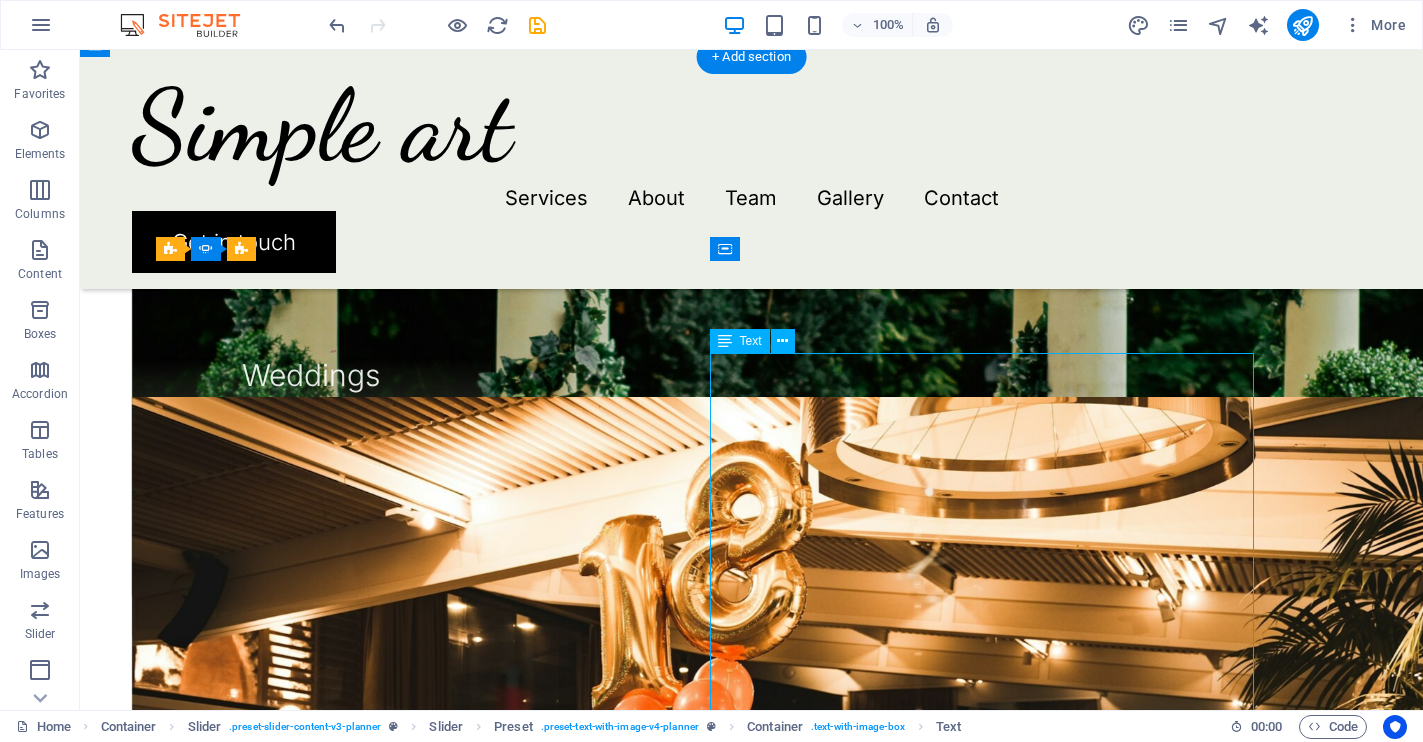 click on "Simple Arts was born from a desire to celebrate the gentle spontaneity of beauty—the kind that feels like falling in love with a sunrise or tracing the outline of a beloved's hand. In our world, art is not about perfection; it is about connection, intimacy, and the poetry found within imperfection. We believe that every piece tells a story as unique as the curves of a handwritten letter or a whispered secret at dusk. Each organic mirror, hand-shaped and raw-edged, exists in that delicate space between wonder and memory—capturing not only the reflections of faces, but also cherished moments and private dreams. Our vision is to fill homes and hearts with art that evokes a hushed reverence—the sensation of slow mornings, laughter echoing through sunlit rooms, and the timeless comfort of belonging. Simple Arts aims to leave you with a feeling of romance—the kind that celebrates life's quiet surprises and the enduring warmth that art, like love, gently brings into your everyday life." at bounding box center (-410, 2531) 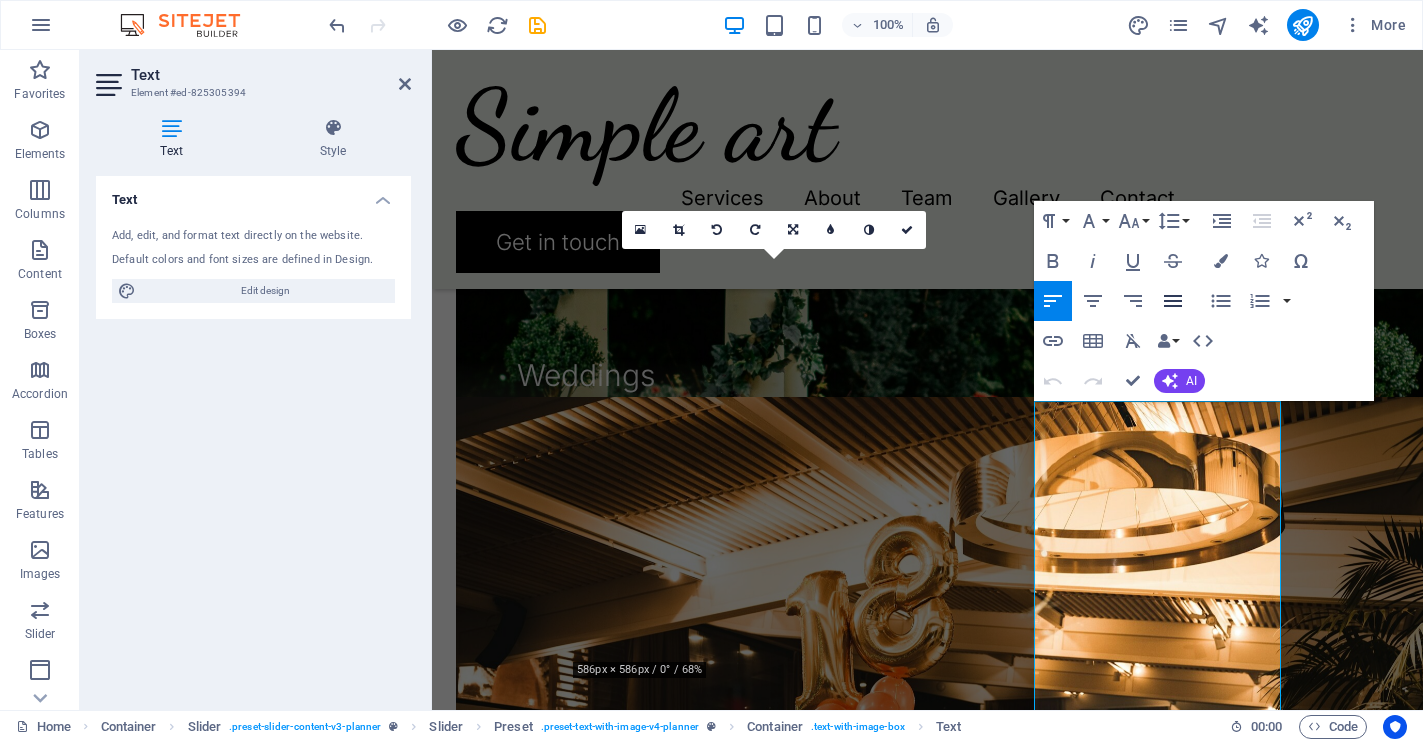 click 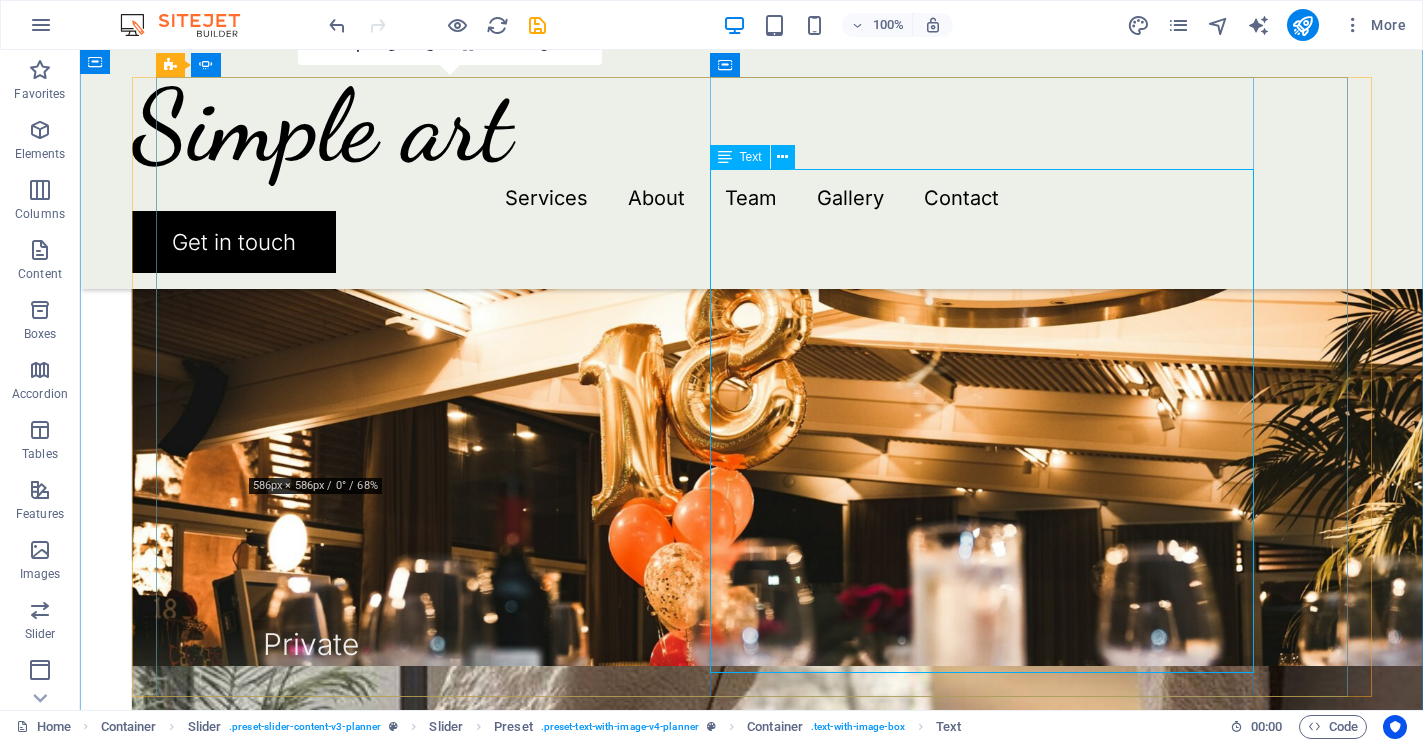 scroll, scrollTop: 2236, scrollLeft: 0, axis: vertical 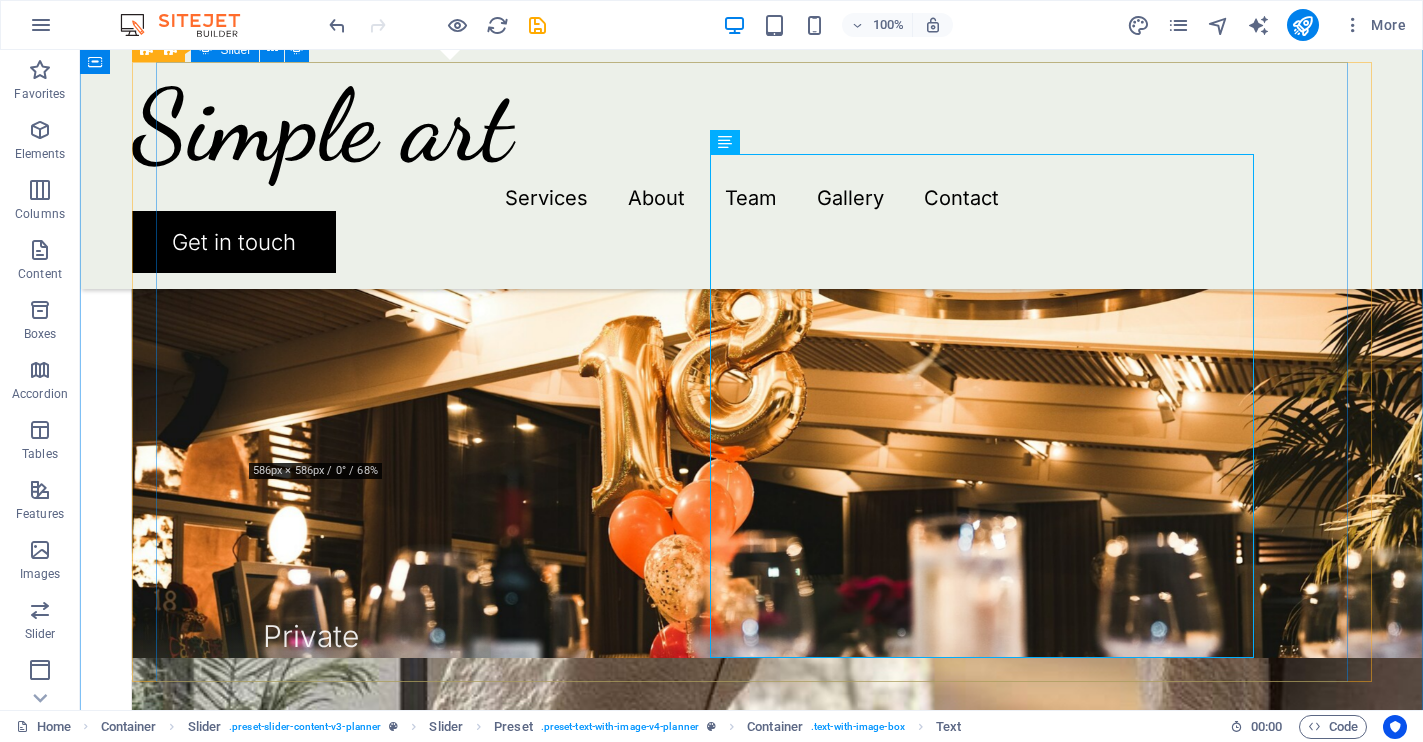 click at bounding box center (752, 1998) 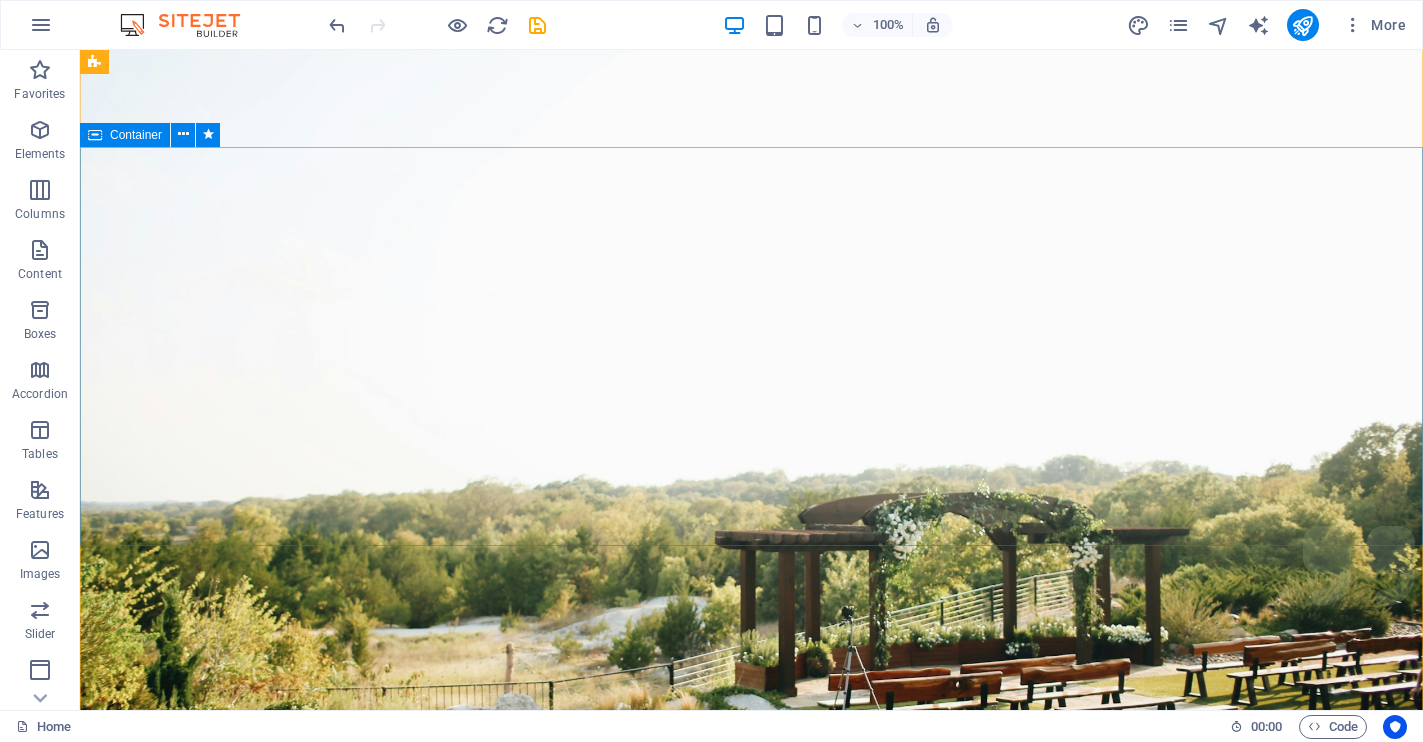 scroll, scrollTop: 0, scrollLeft: 0, axis: both 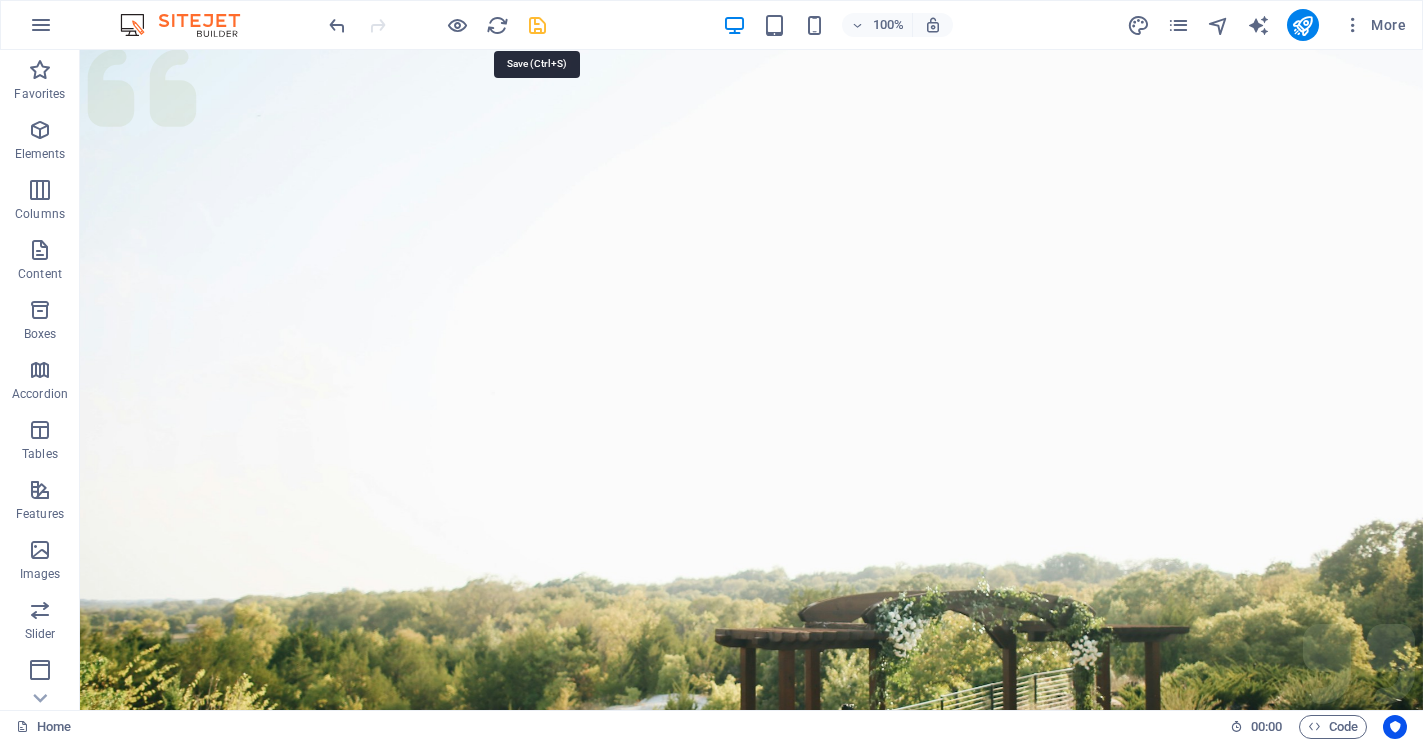 click at bounding box center (537, 25) 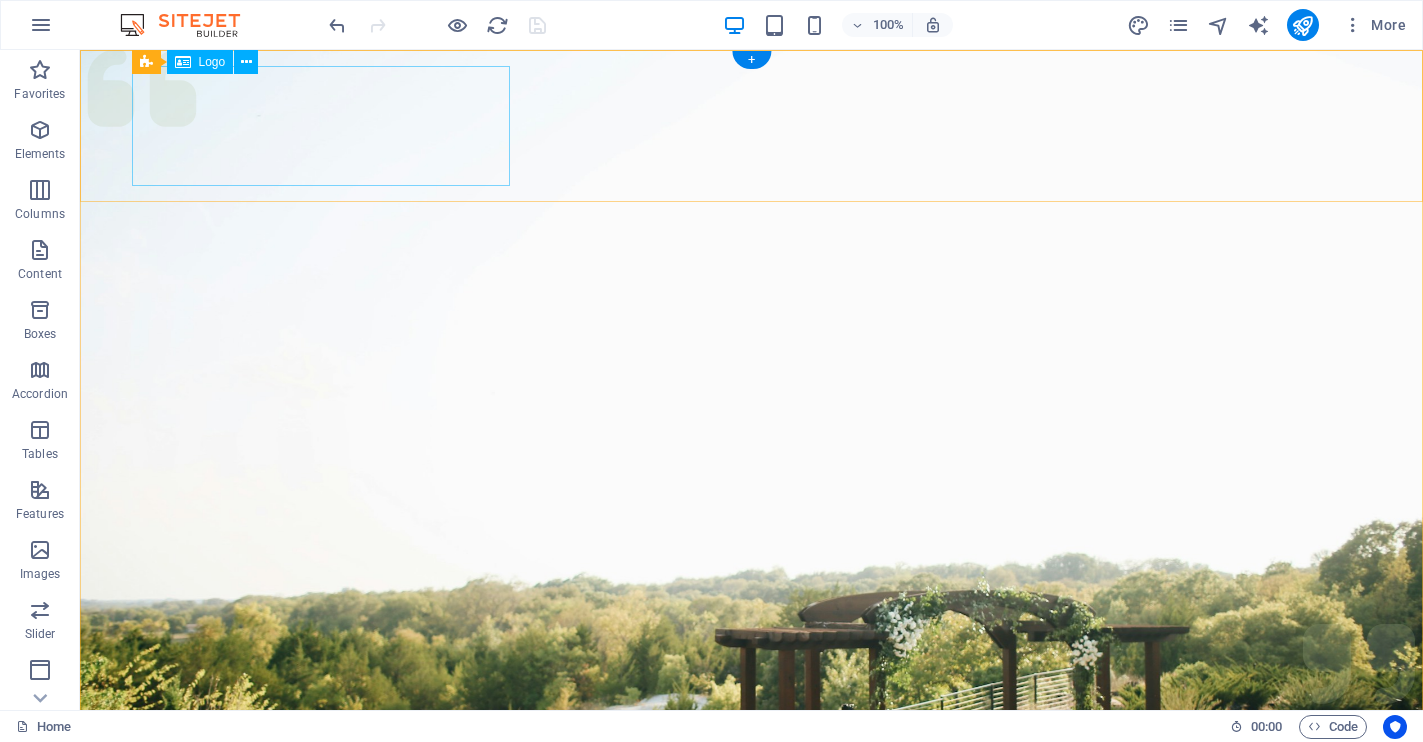 click on "Simple art" at bounding box center (752, 1026) 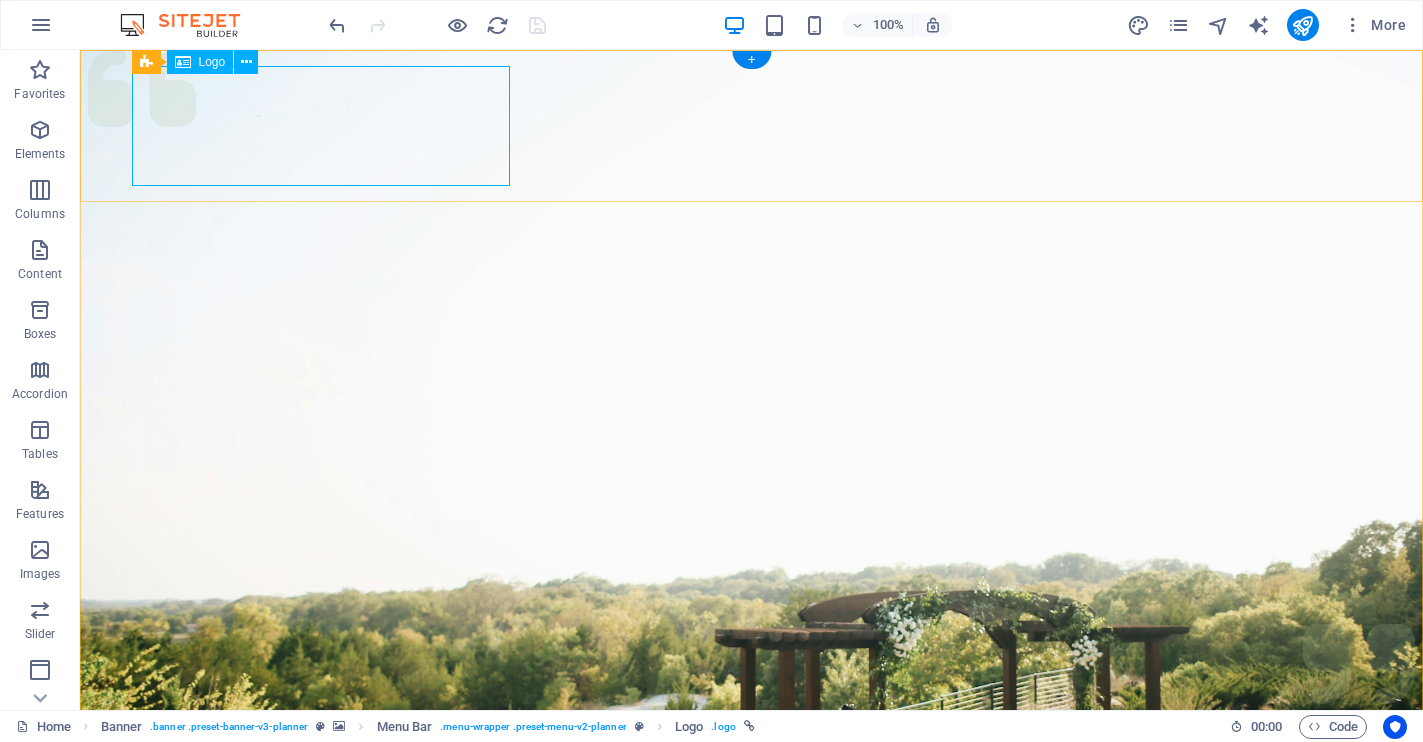 click on "Simple art" at bounding box center (752, 1026) 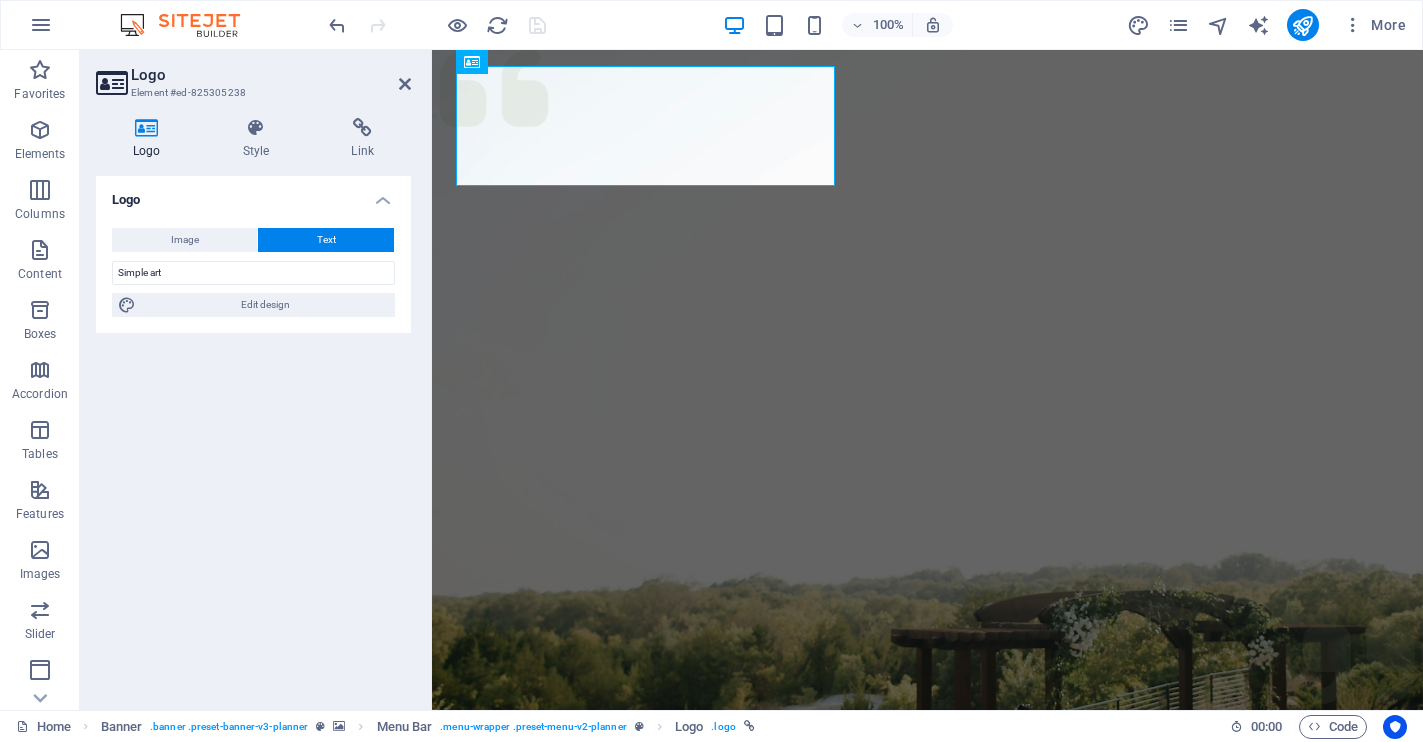 click at bounding box center (147, 128) 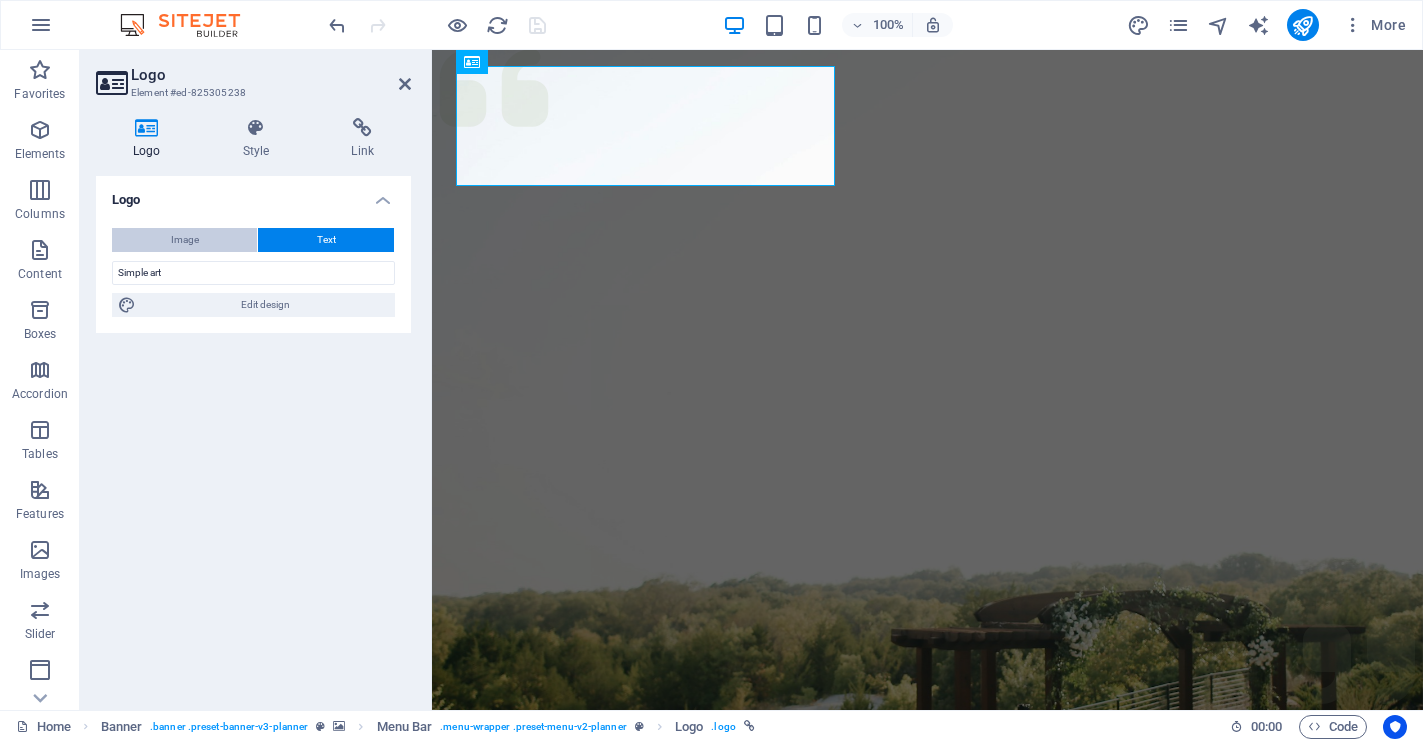 click on "Image" at bounding box center (185, 240) 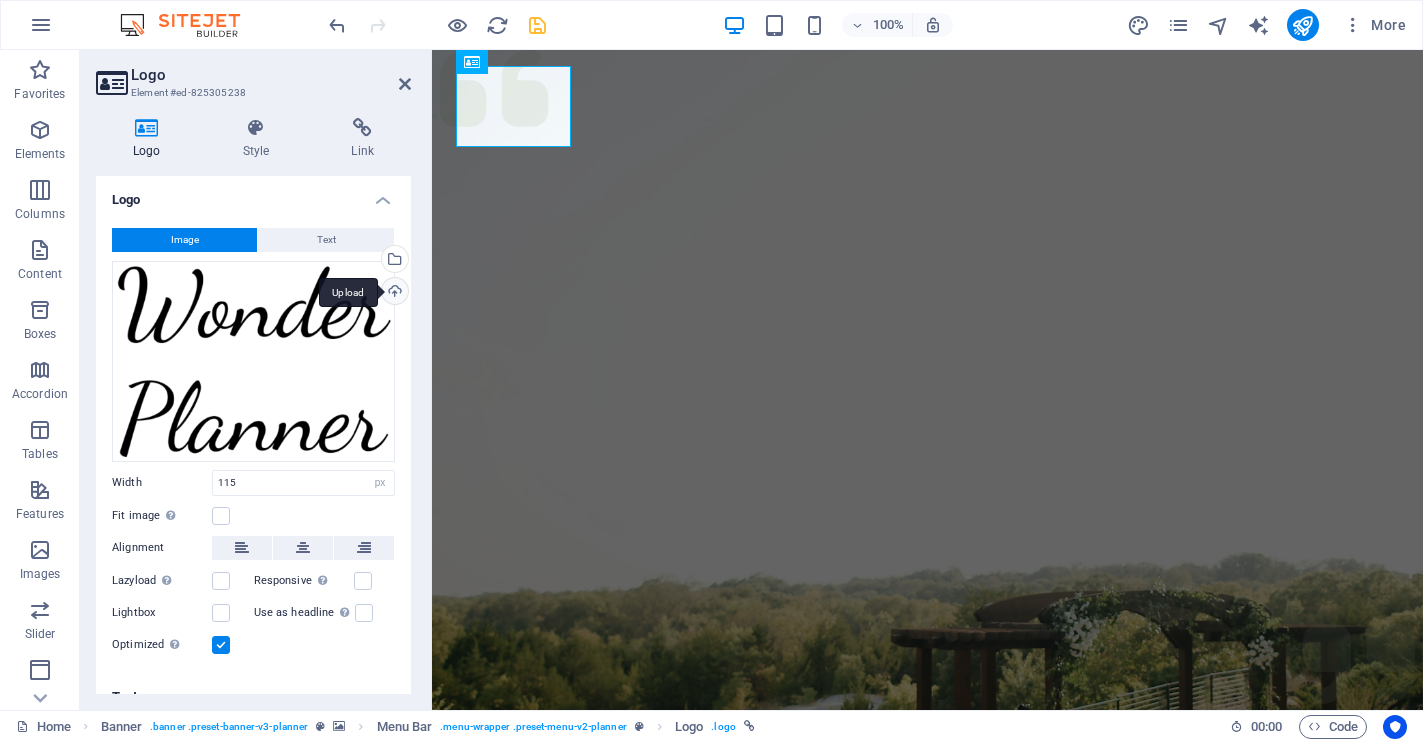click on "Upload" at bounding box center [393, 293] 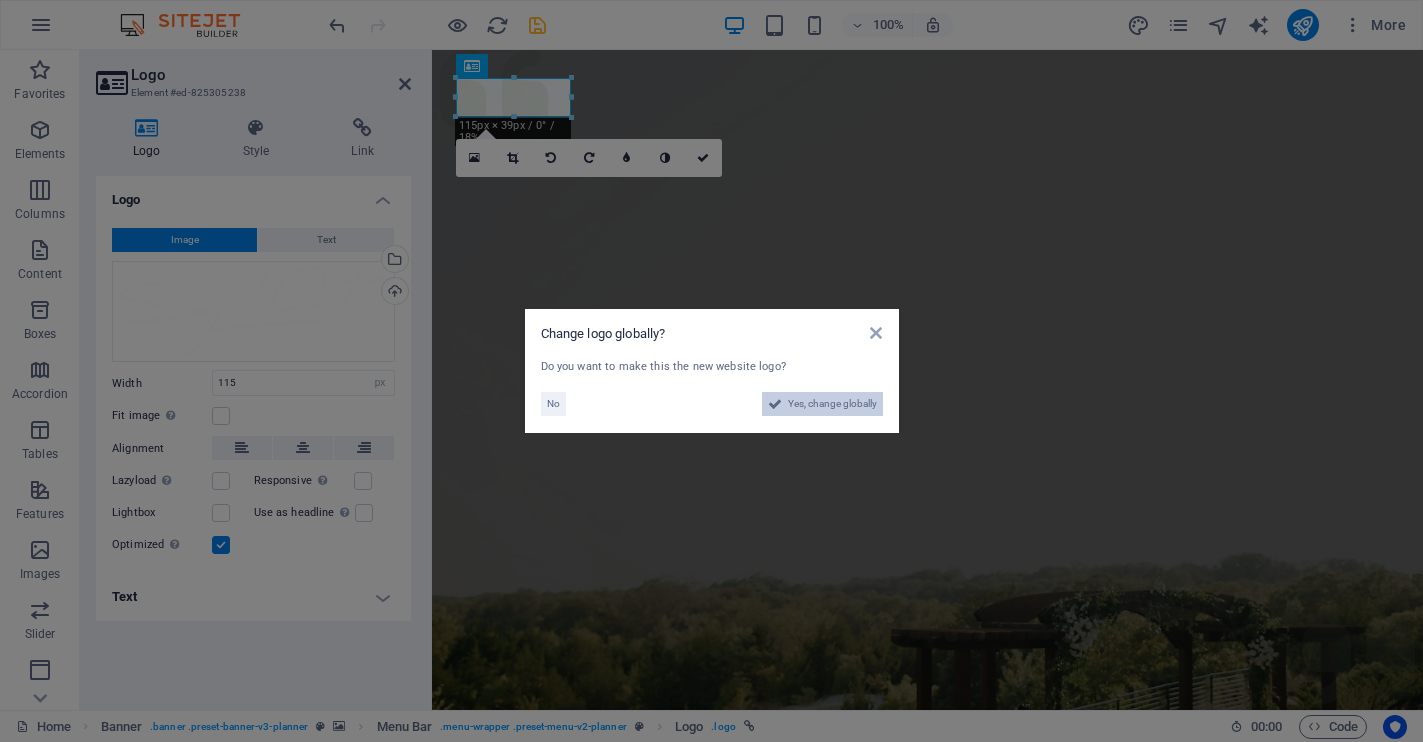click on "Yes, change globally" at bounding box center [832, 404] 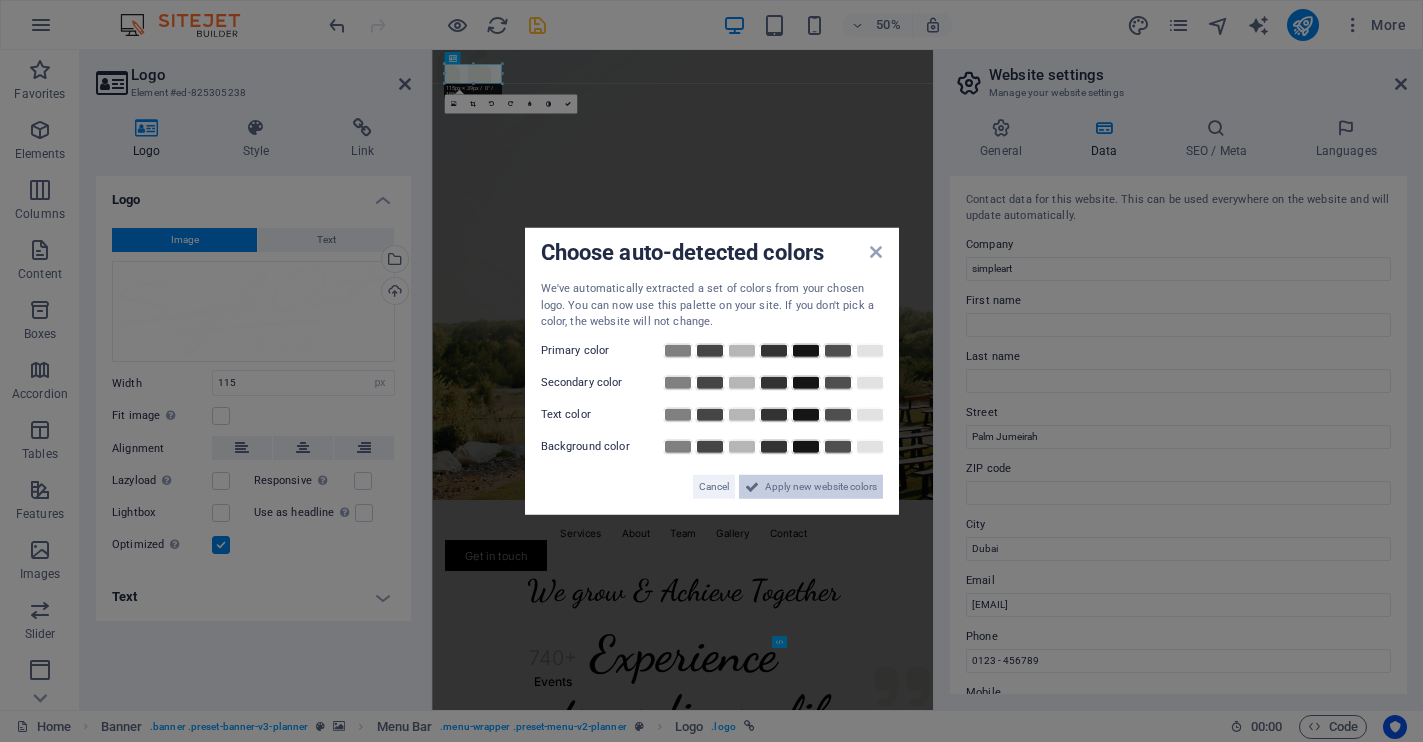 click on "Apply new website colors" at bounding box center [821, 486] 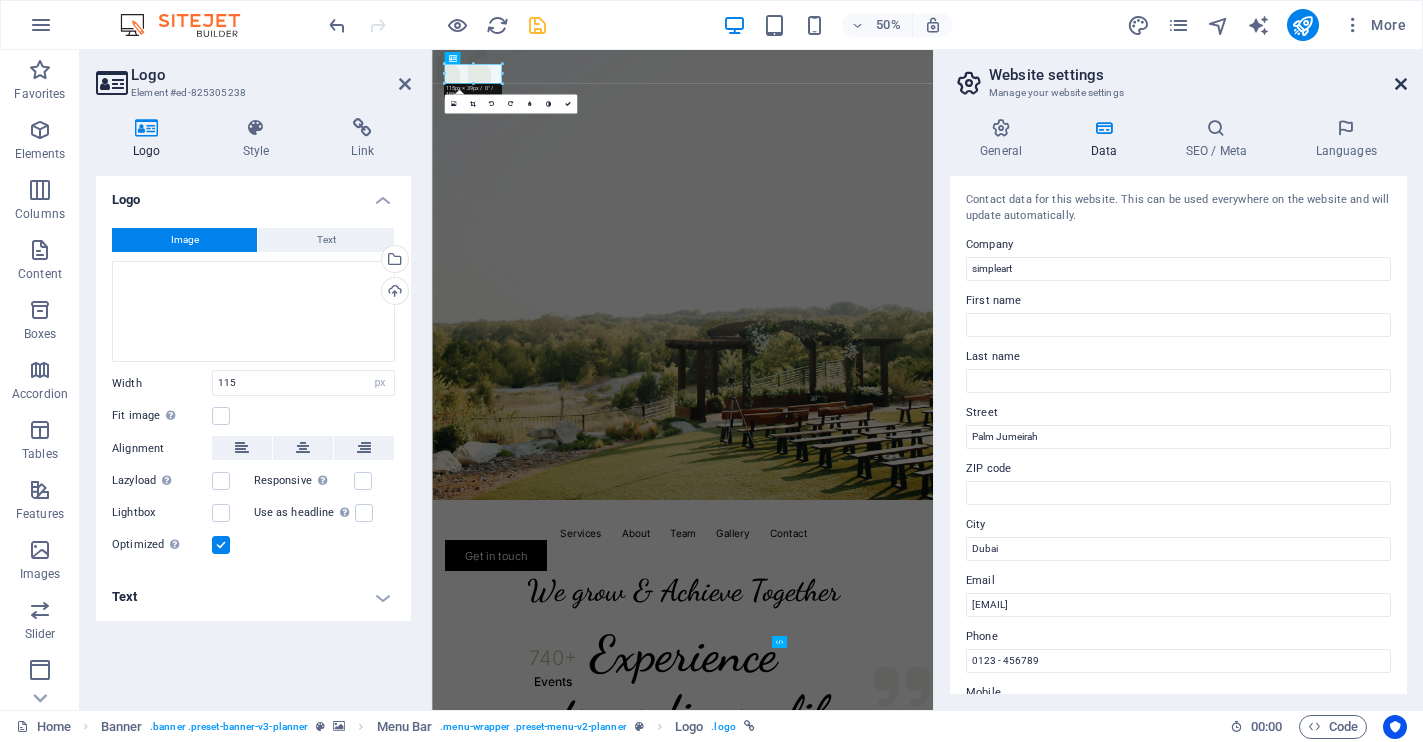 click at bounding box center [1401, 84] 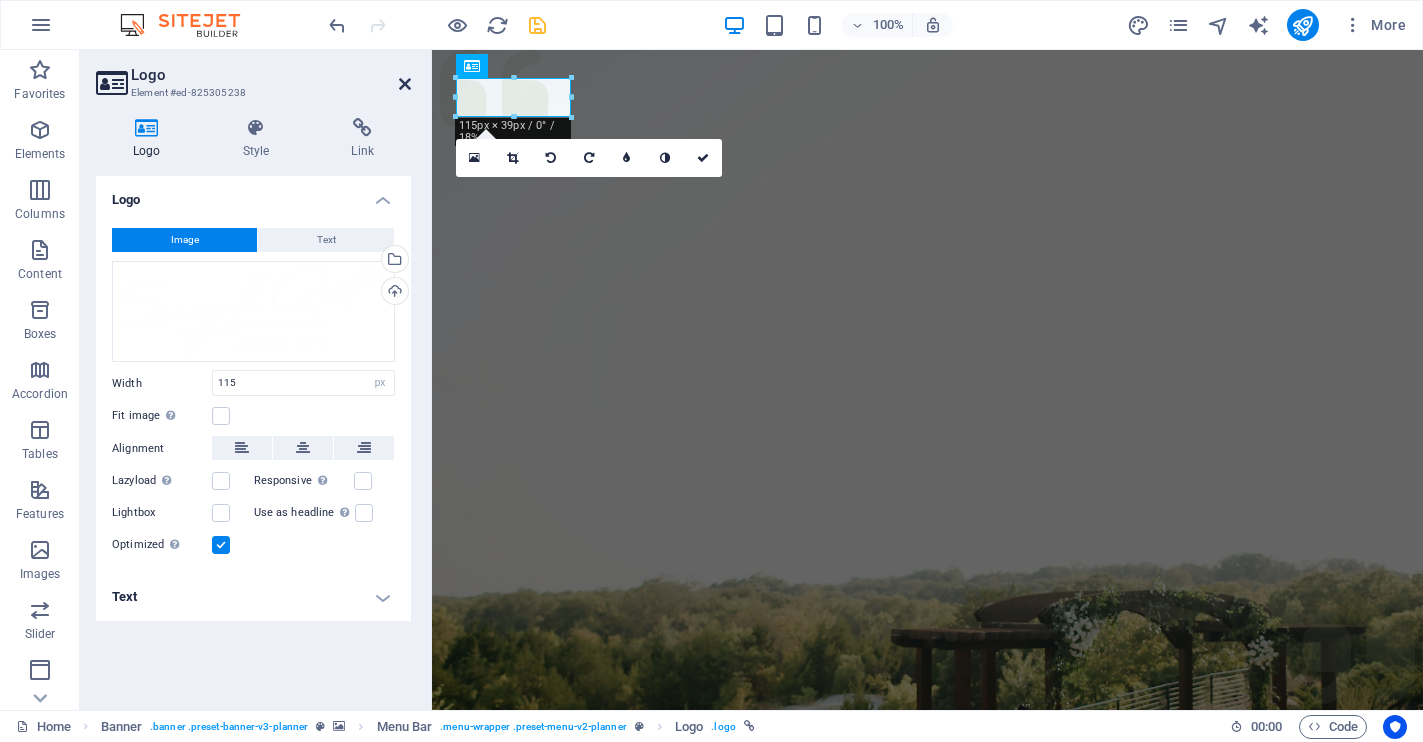 click at bounding box center (405, 84) 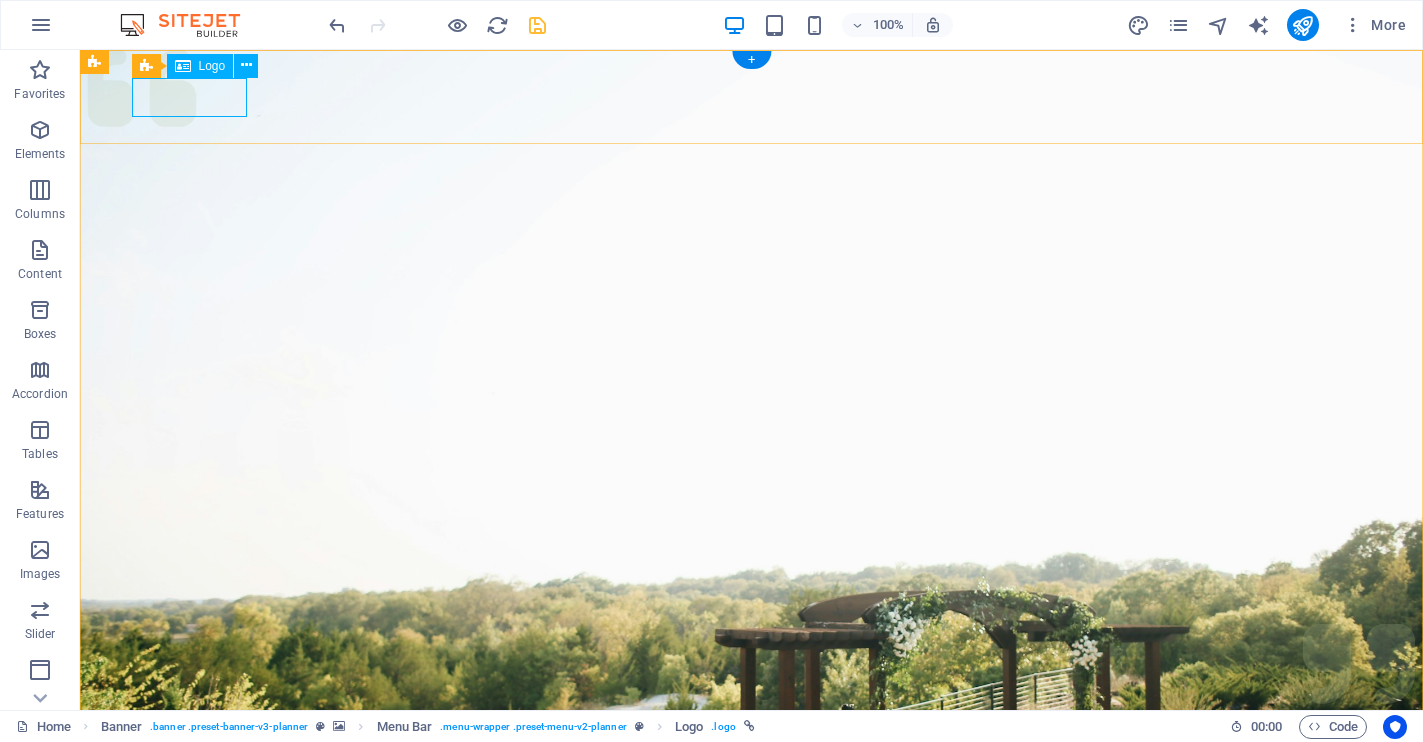 click at bounding box center [752, 985] 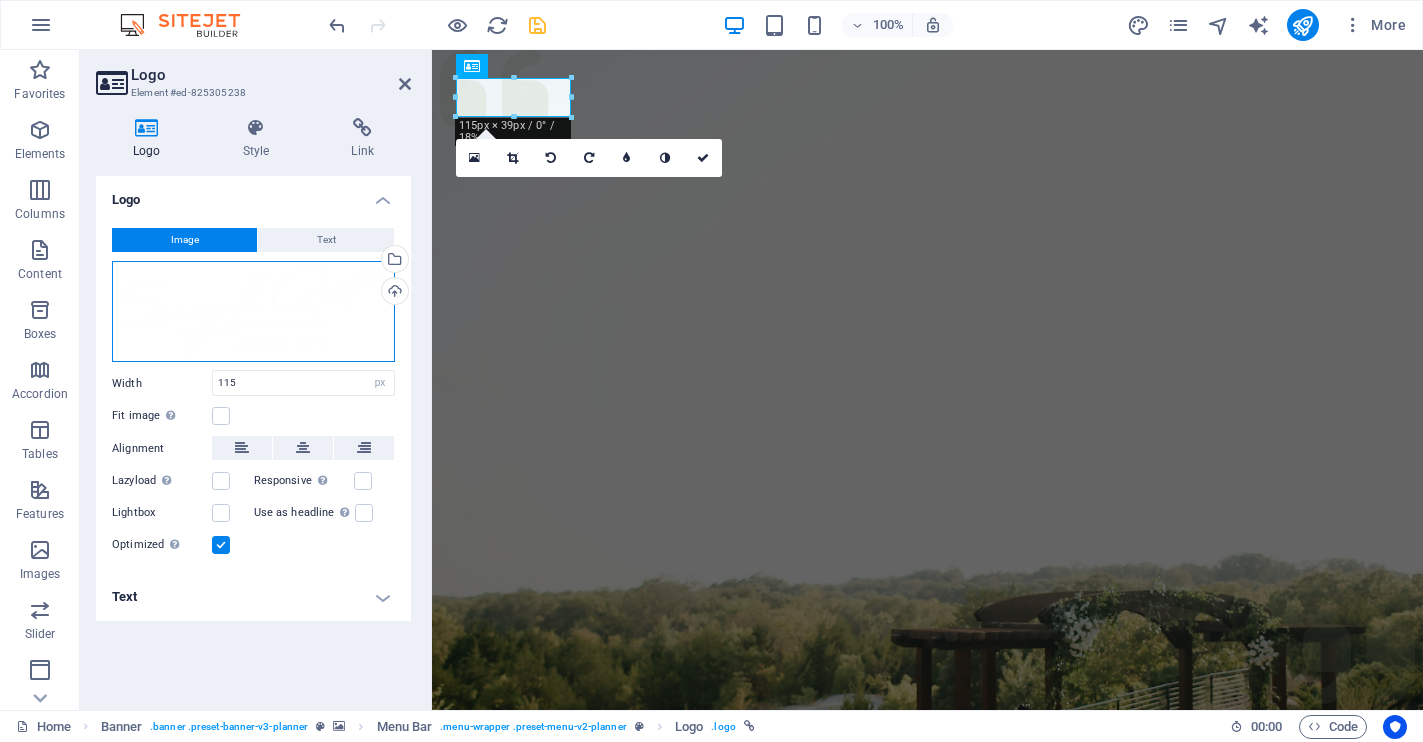 click on "Drag files here, click to choose files or select files from Files or our free stock photos & videos" at bounding box center (253, 311) 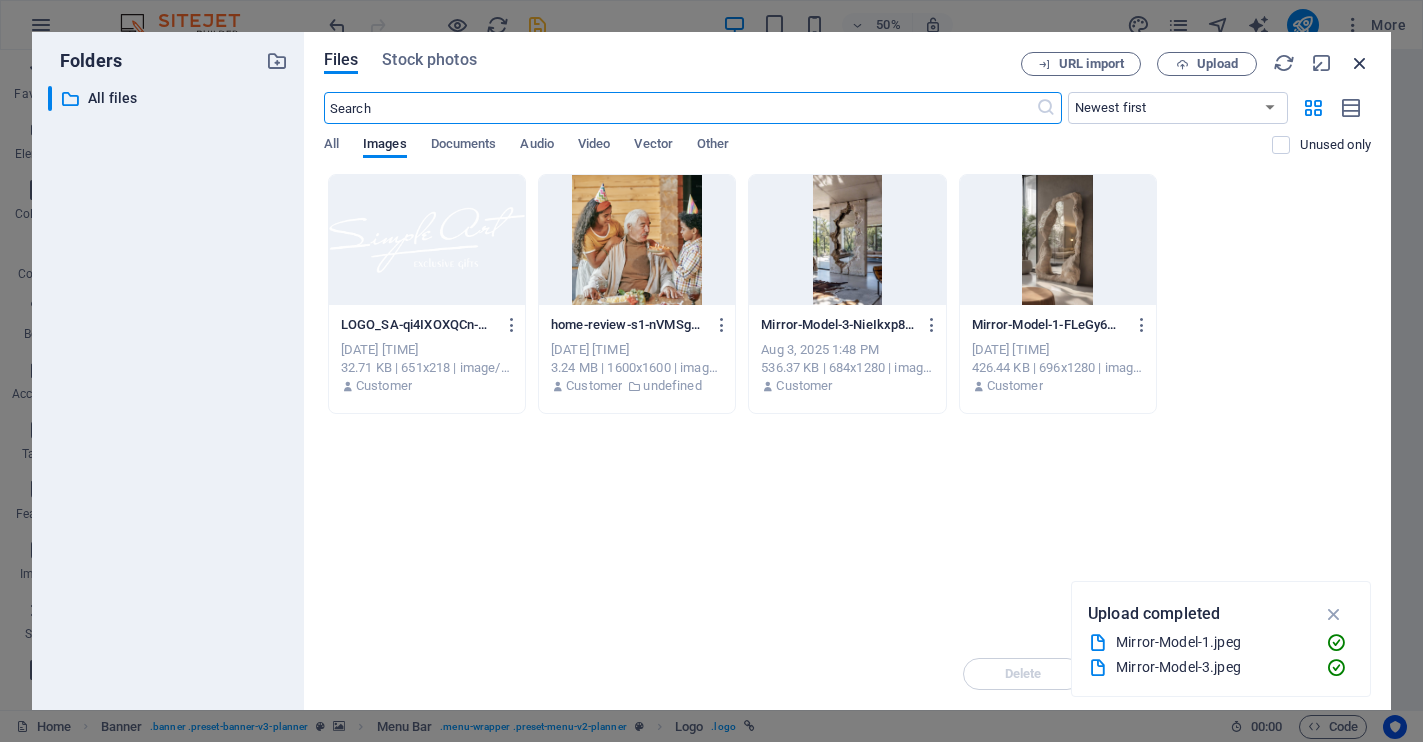 click at bounding box center (1360, 63) 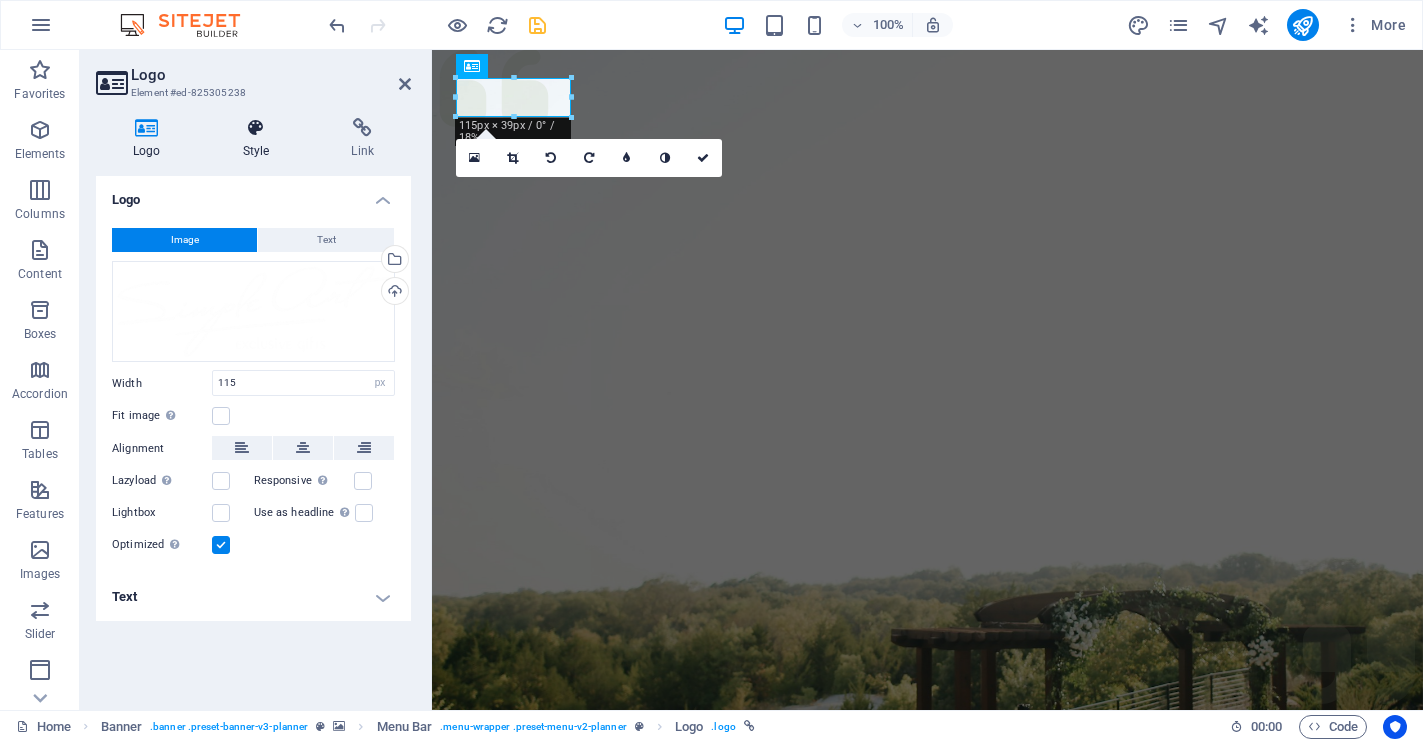 click at bounding box center (256, 128) 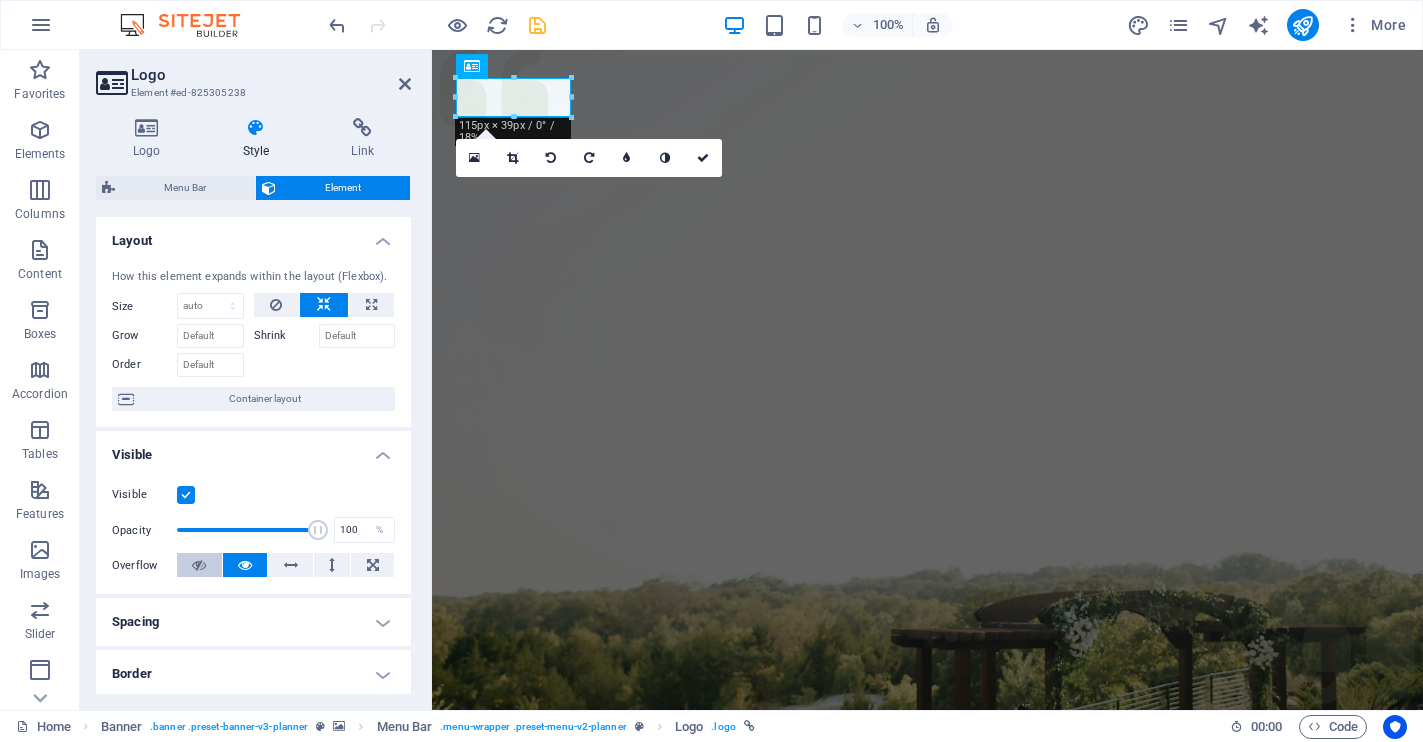 click at bounding box center [199, 565] 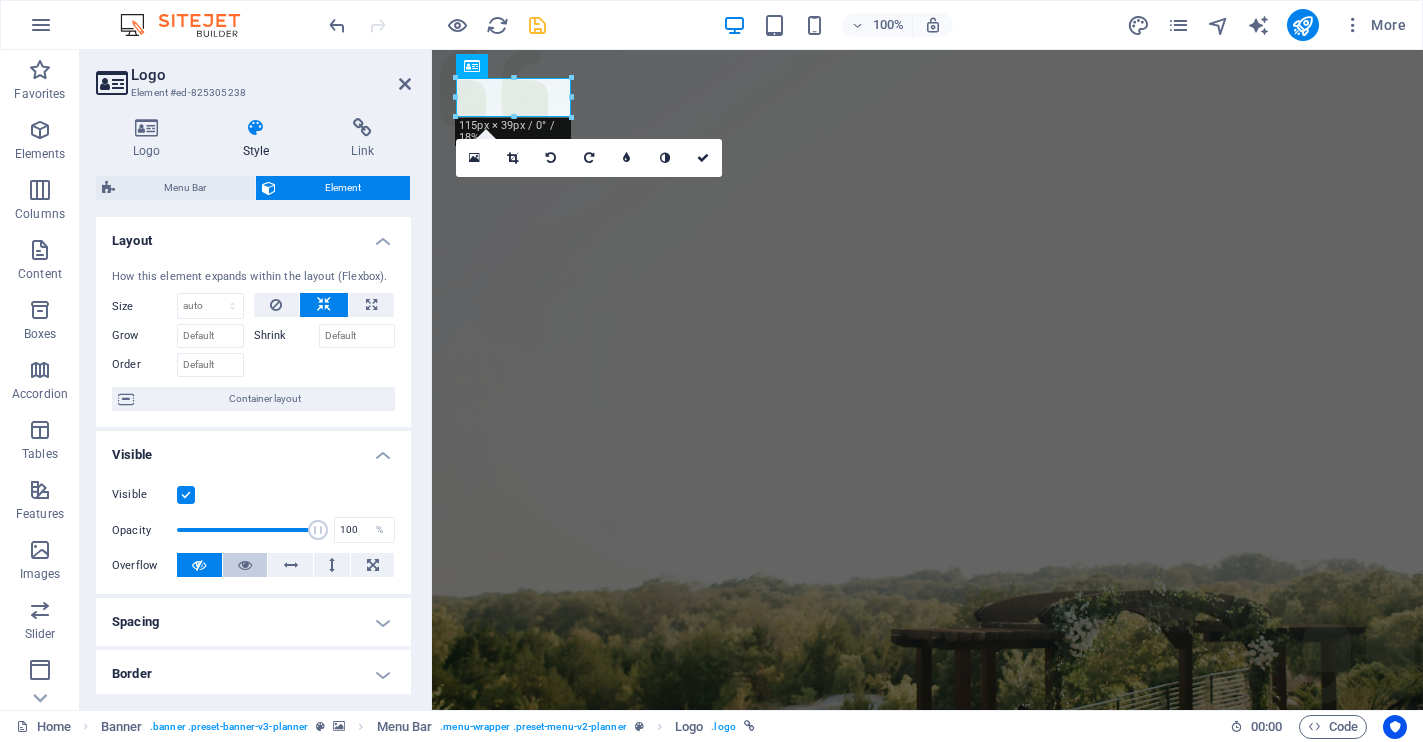 click at bounding box center [245, 565] 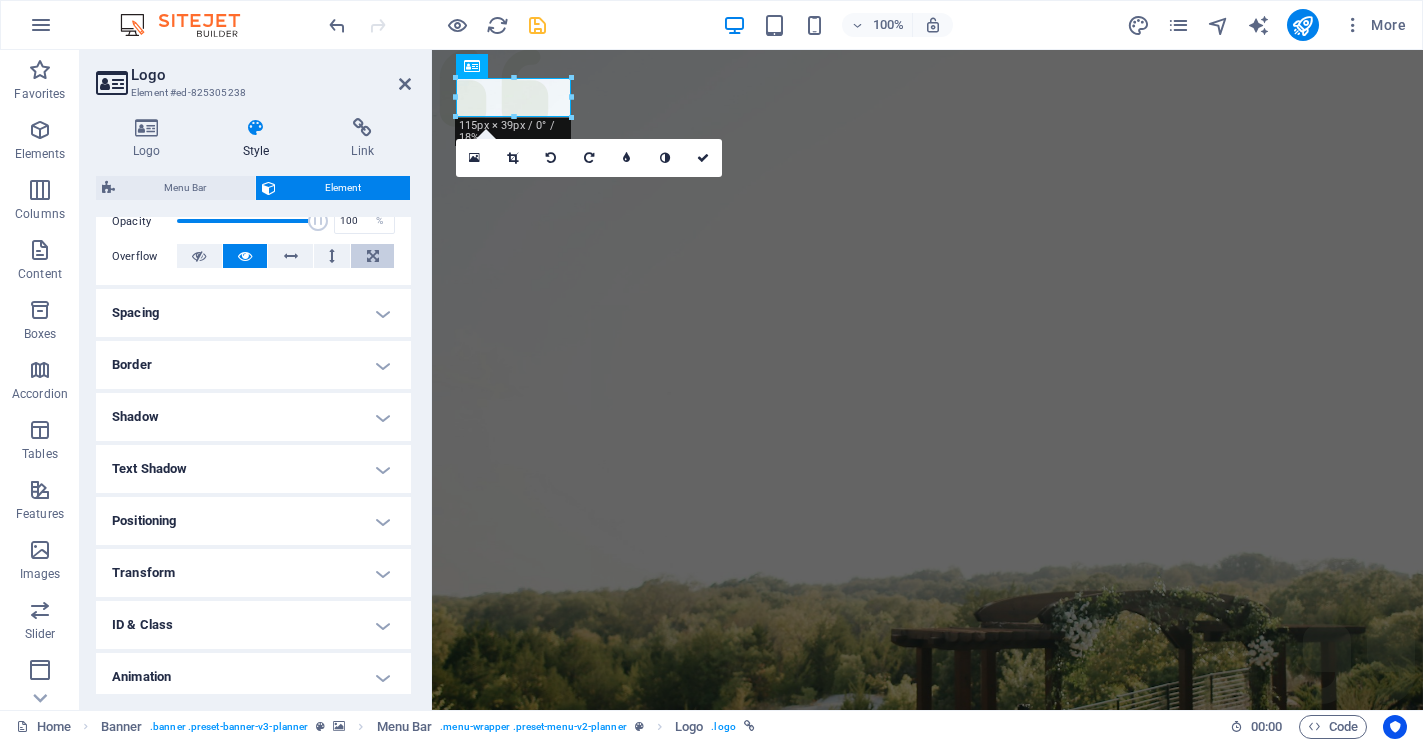 scroll, scrollTop: 368, scrollLeft: 0, axis: vertical 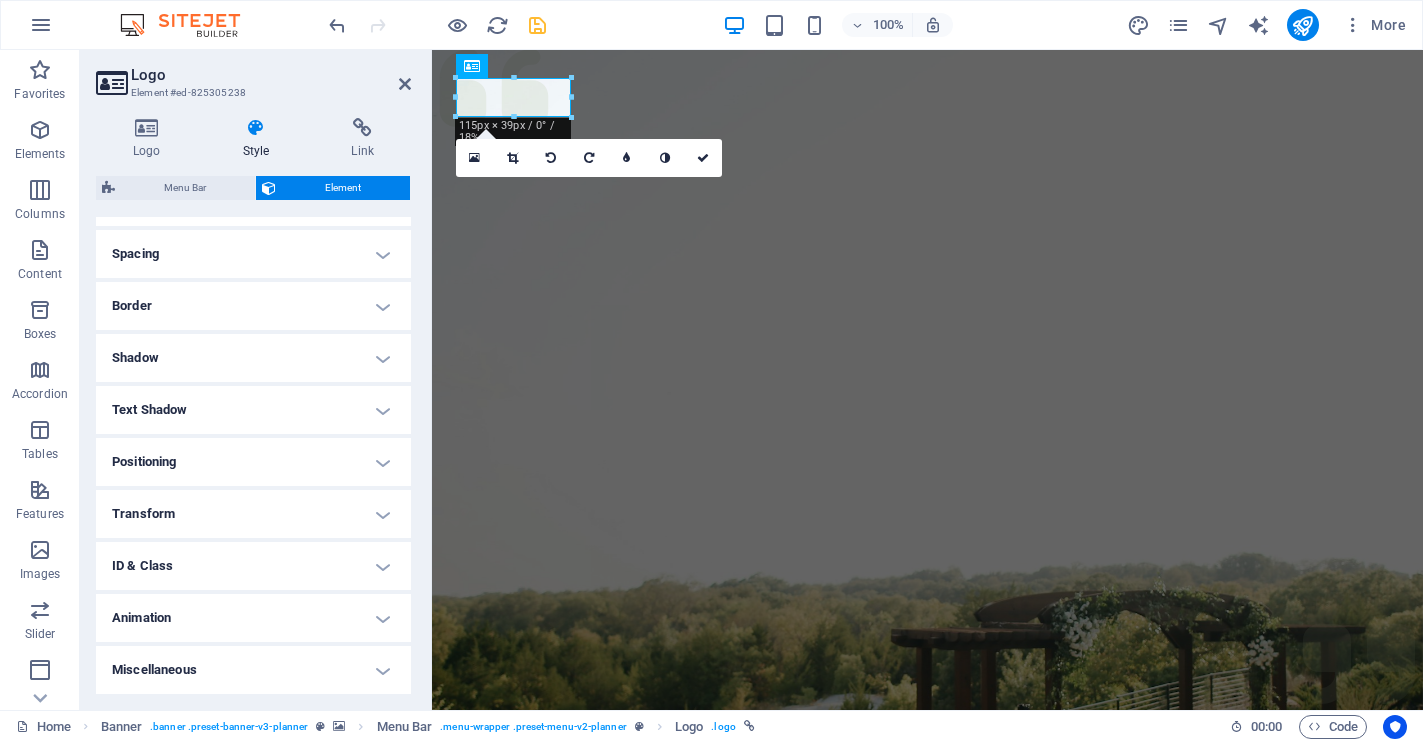 click on "Text Shadow" at bounding box center (253, 410) 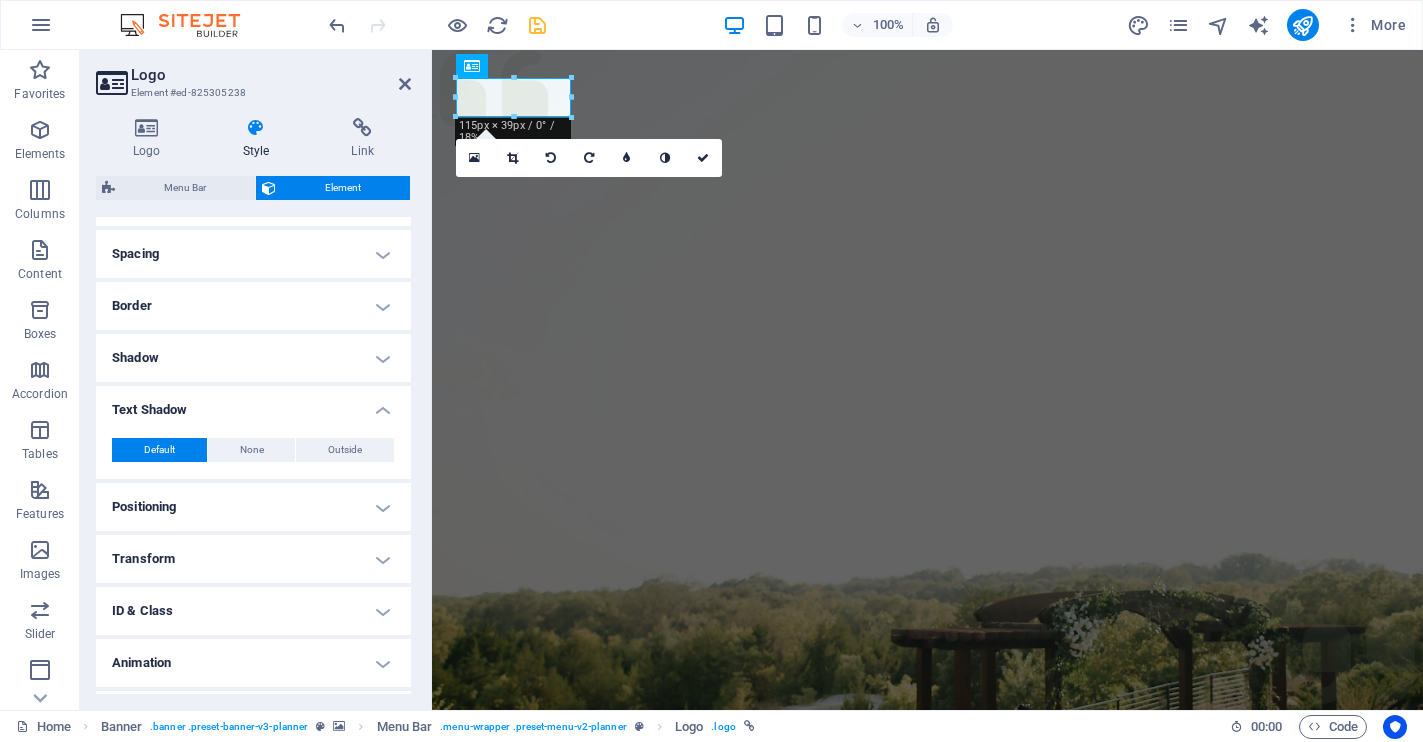 click on "Text Shadow" at bounding box center [253, 404] 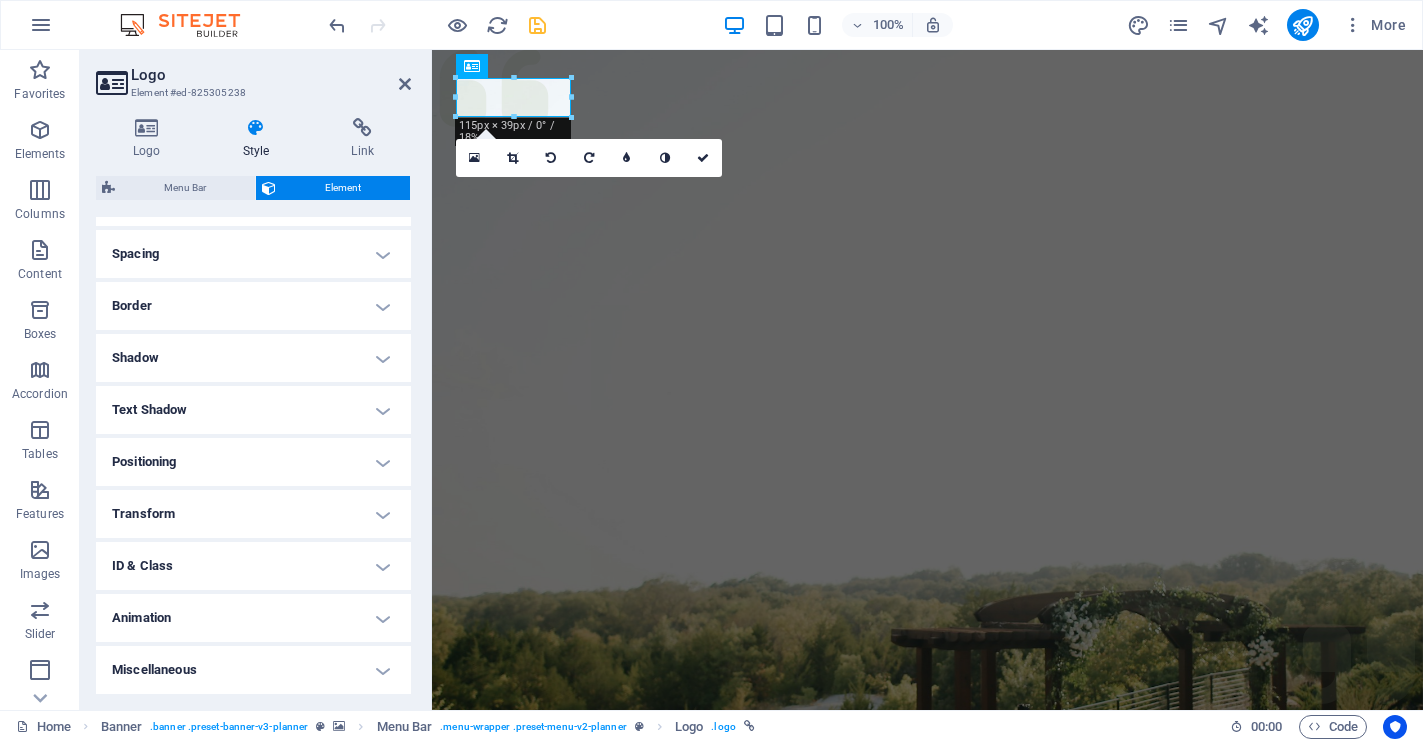 click on "Spacing" at bounding box center [253, 254] 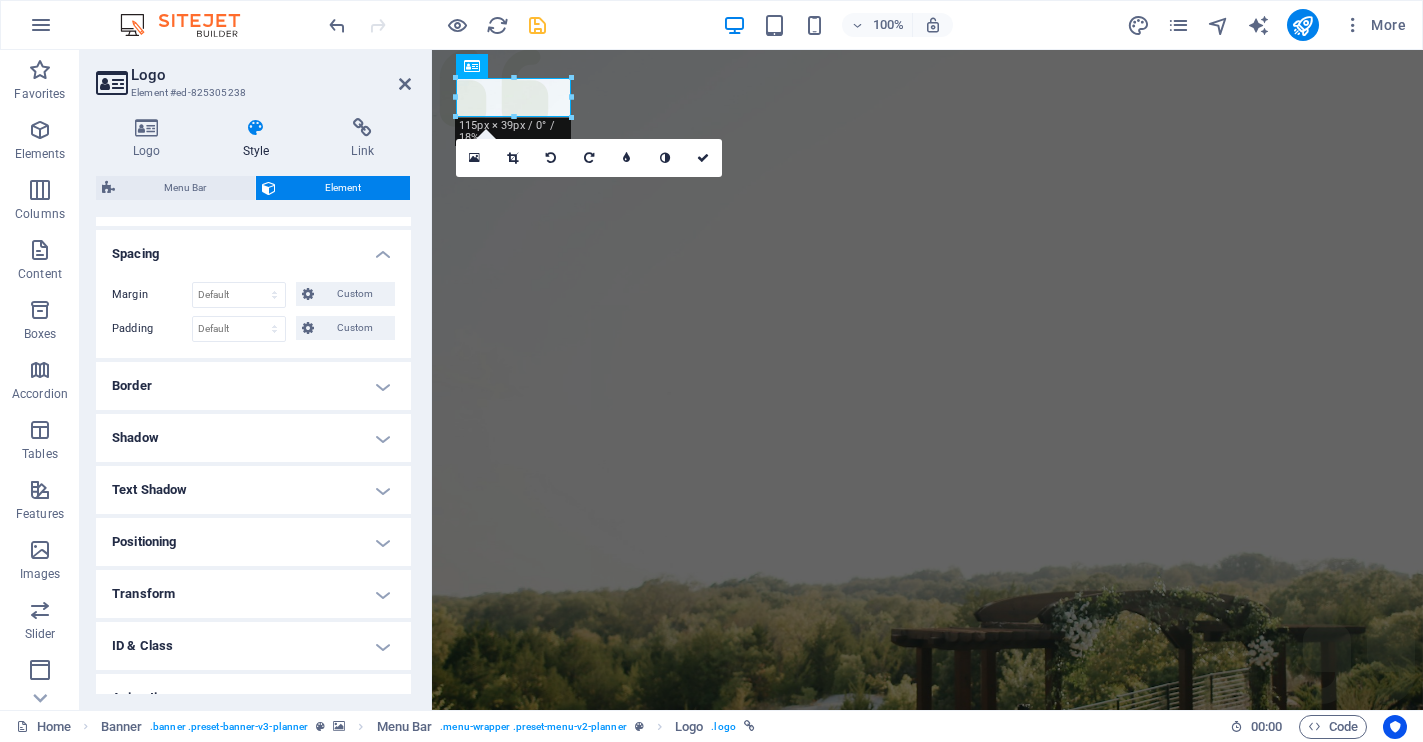 click on "Spacing" at bounding box center (253, 248) 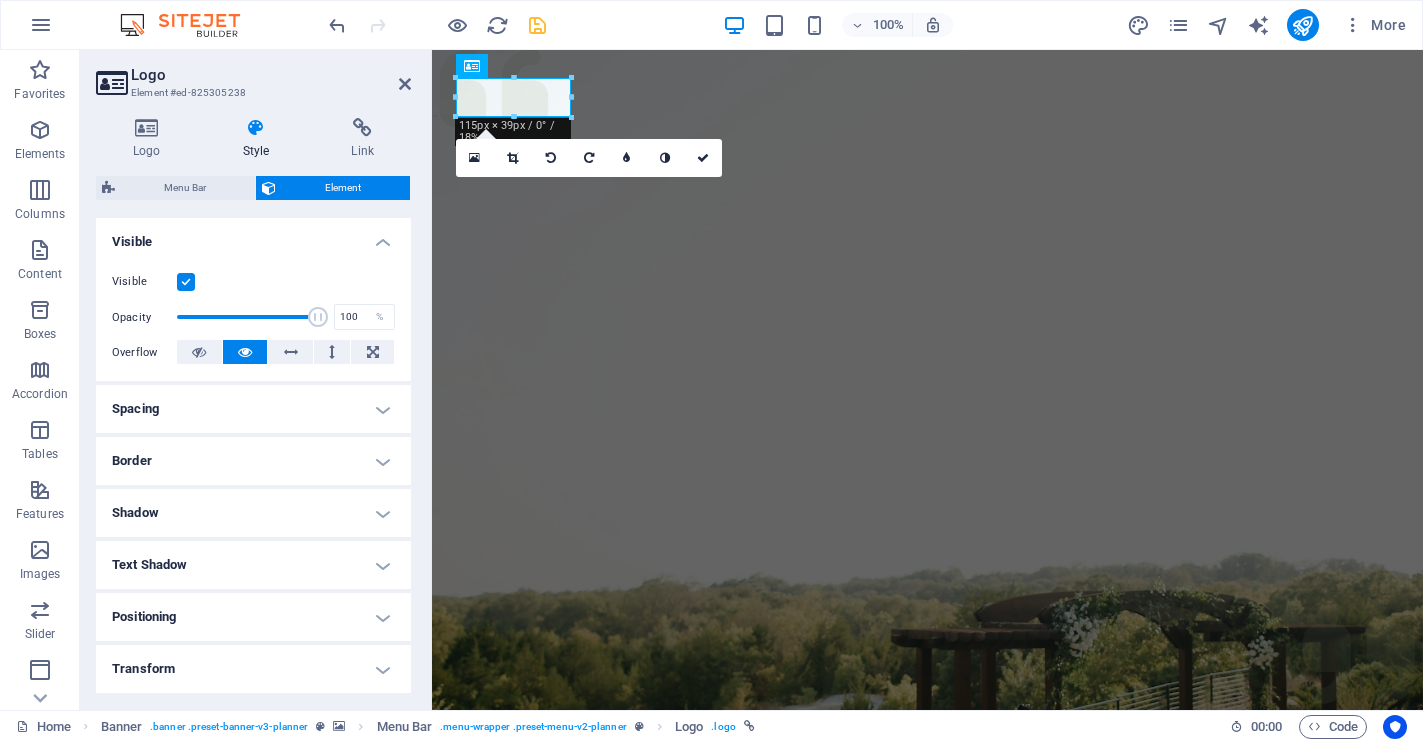 scroll, scrollTop: 0, scrollLeft: 0, axis: both 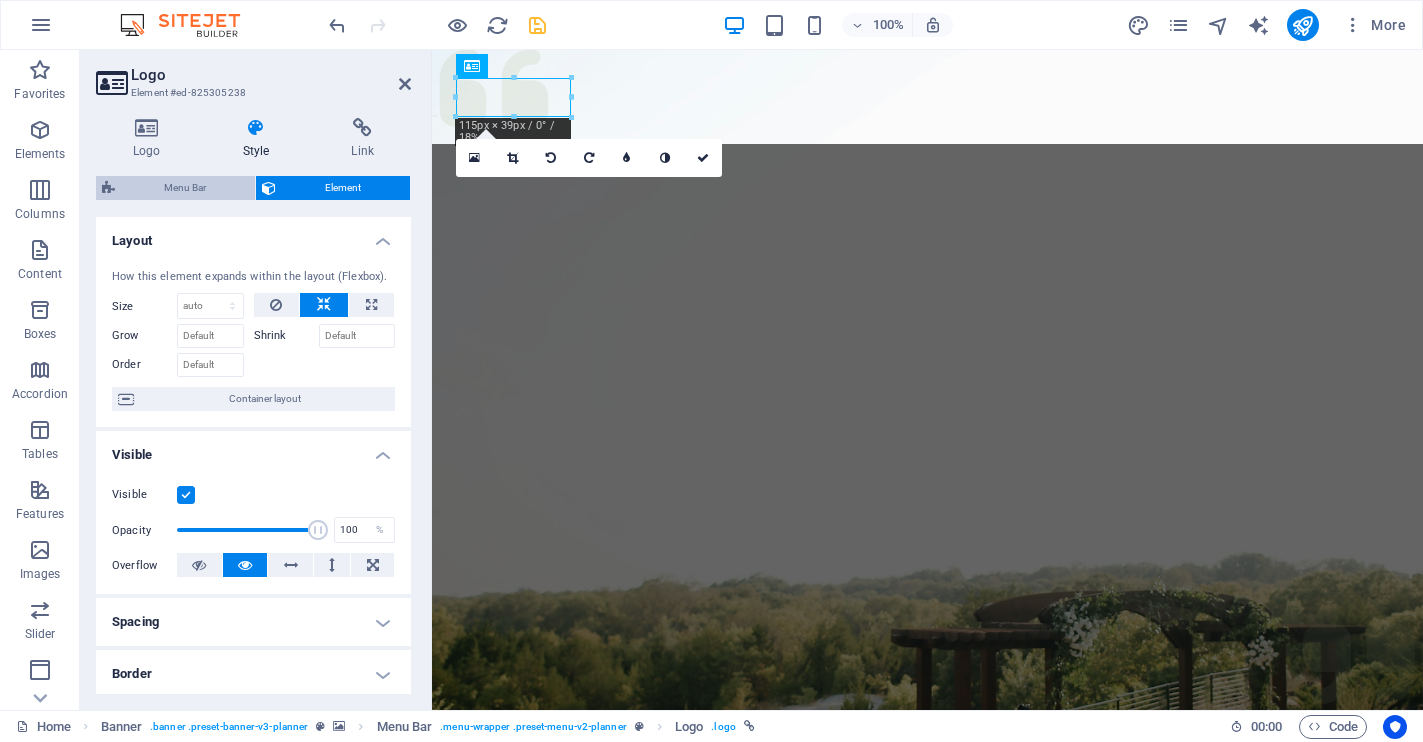click on "Menu Bar" at bounding box center [185, 188] 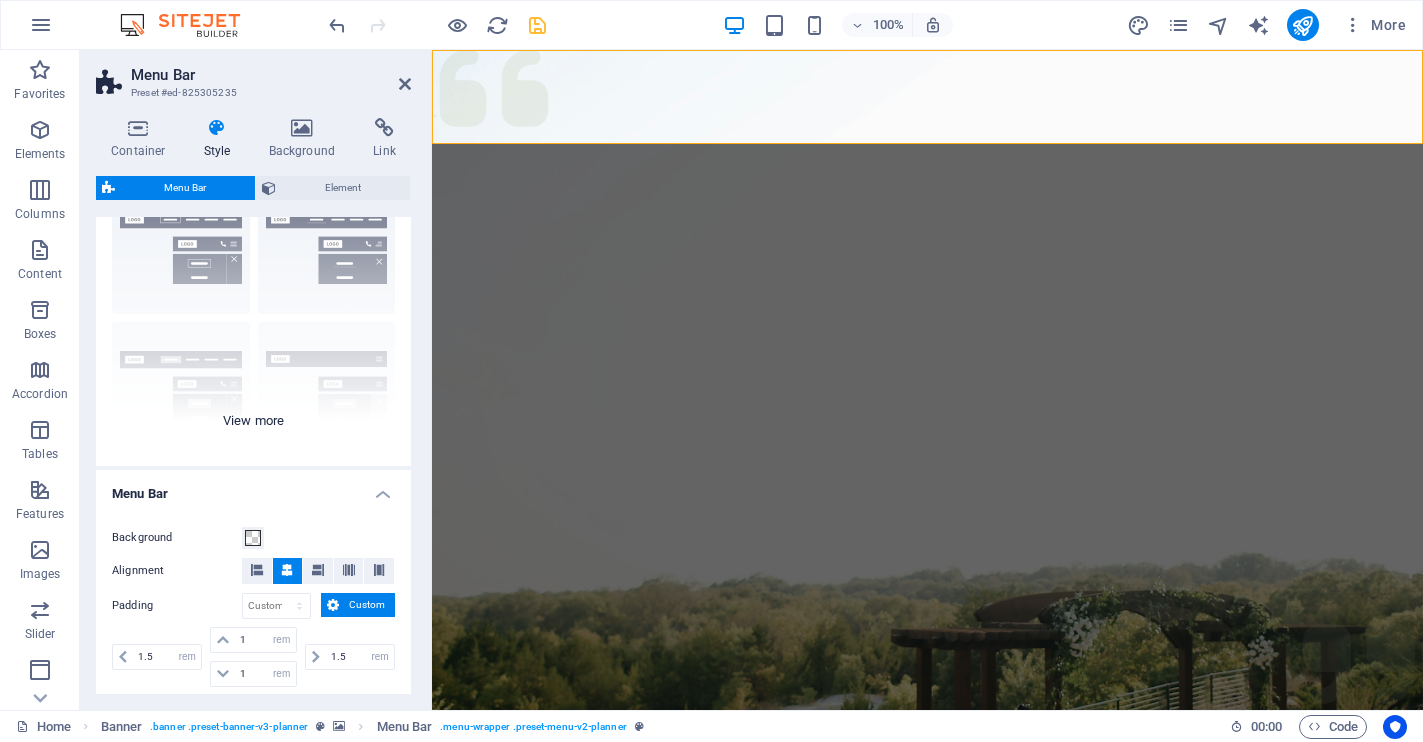 scroll, scrollTop: 0, scrollLeft: 0, axis: both 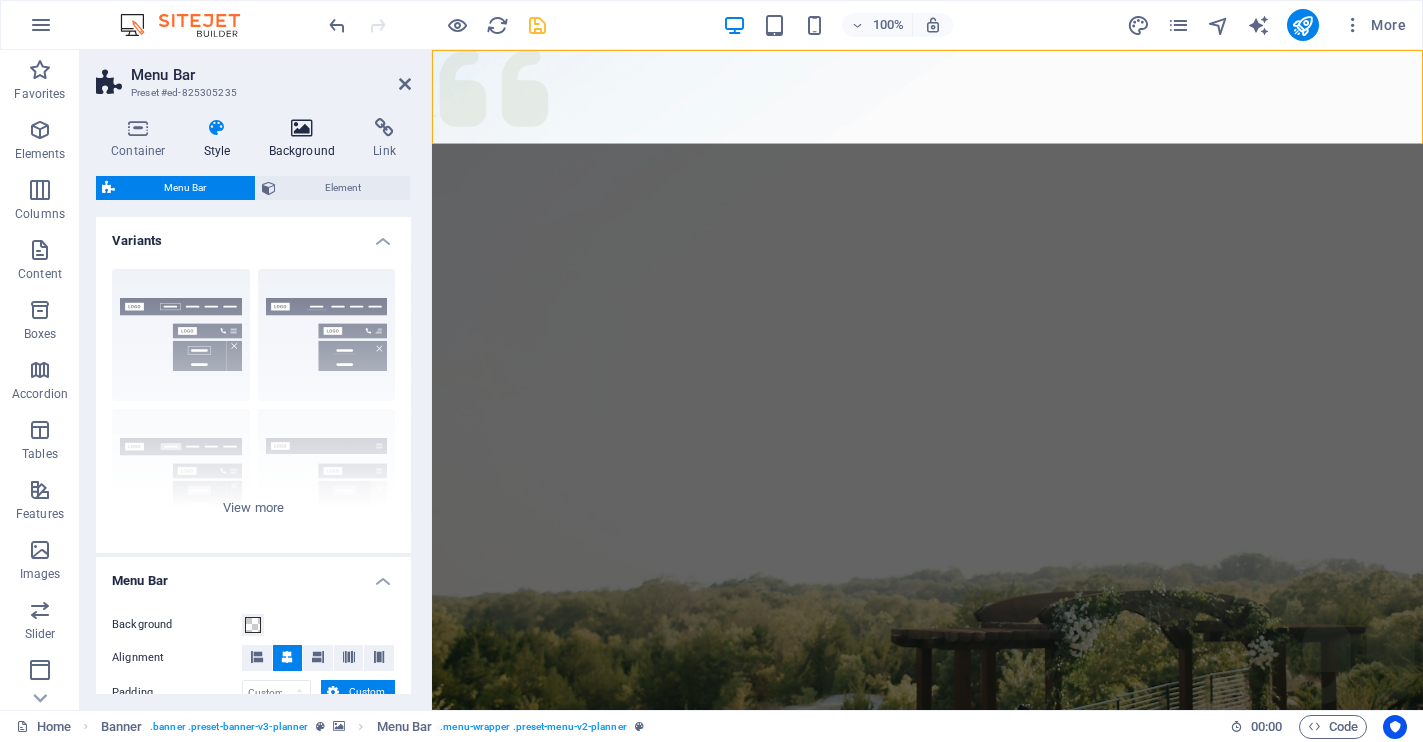 click at bounding box center [302, 128] 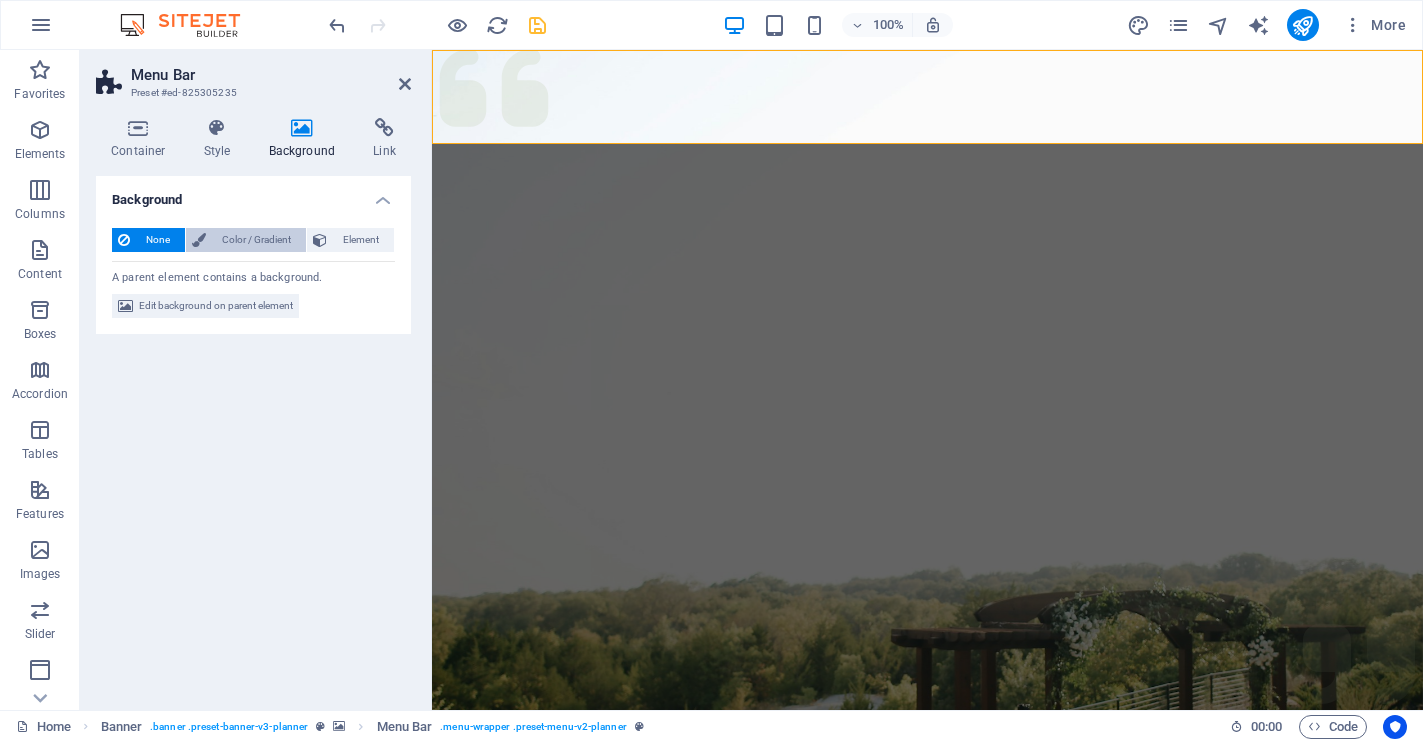 click on "Color / Gradient" at bounding box center (256, 240) 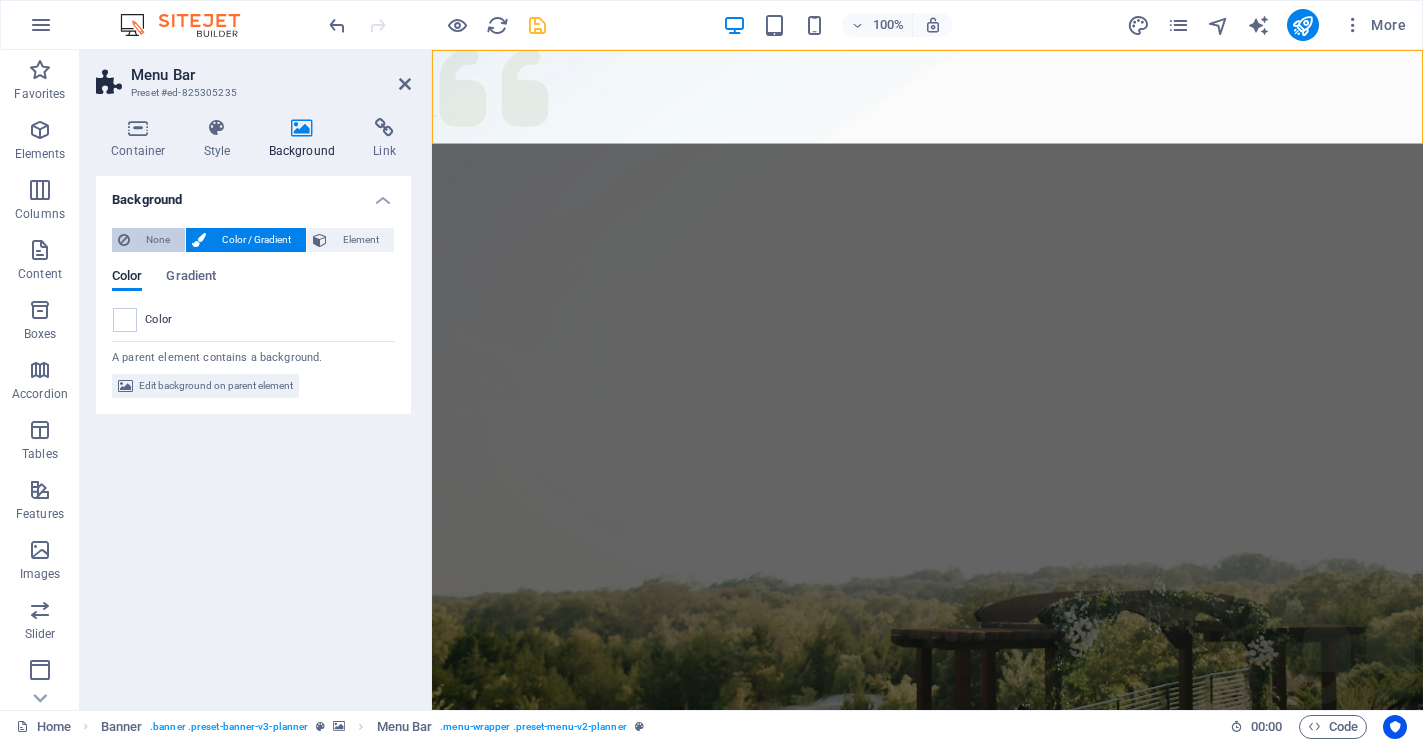 click on "None" at bounding box center [157, 240] 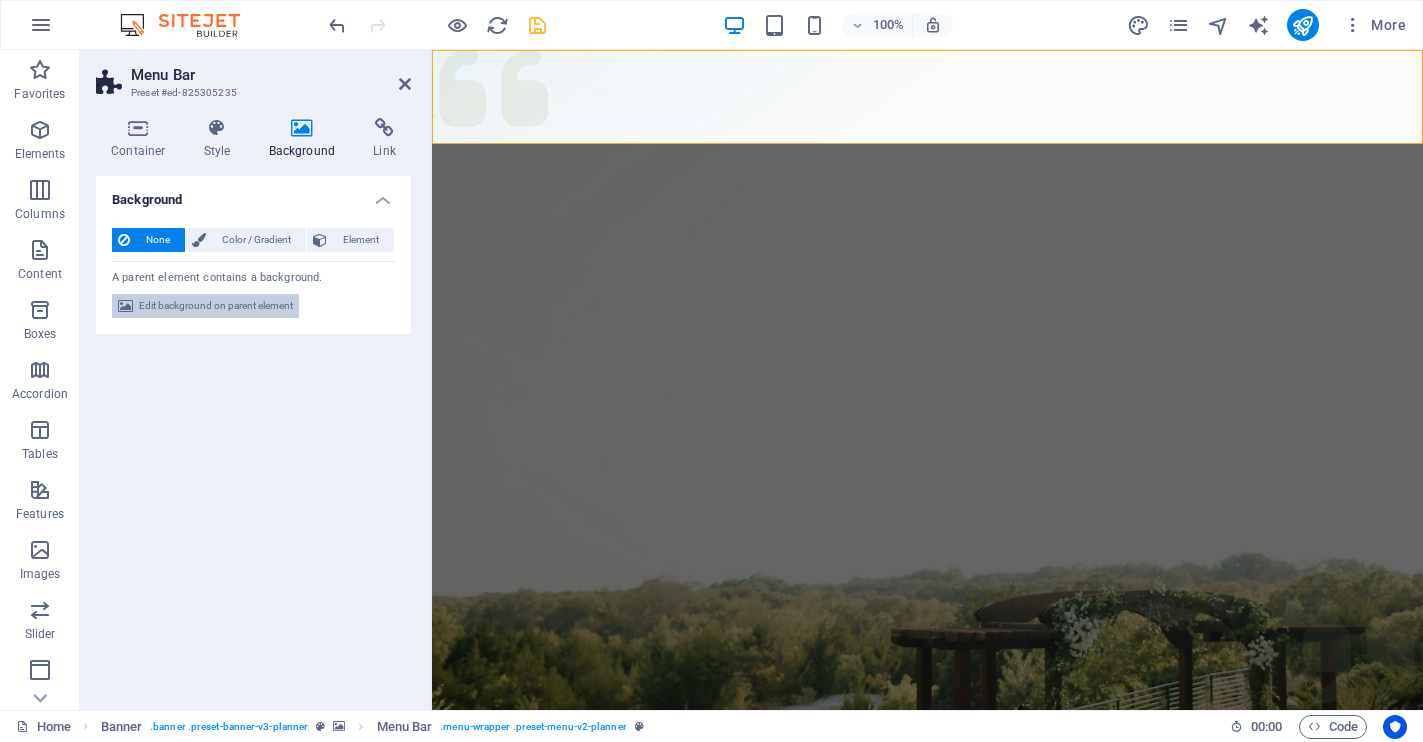click on "Edit background on parent element" at bounding box center [216, 306] 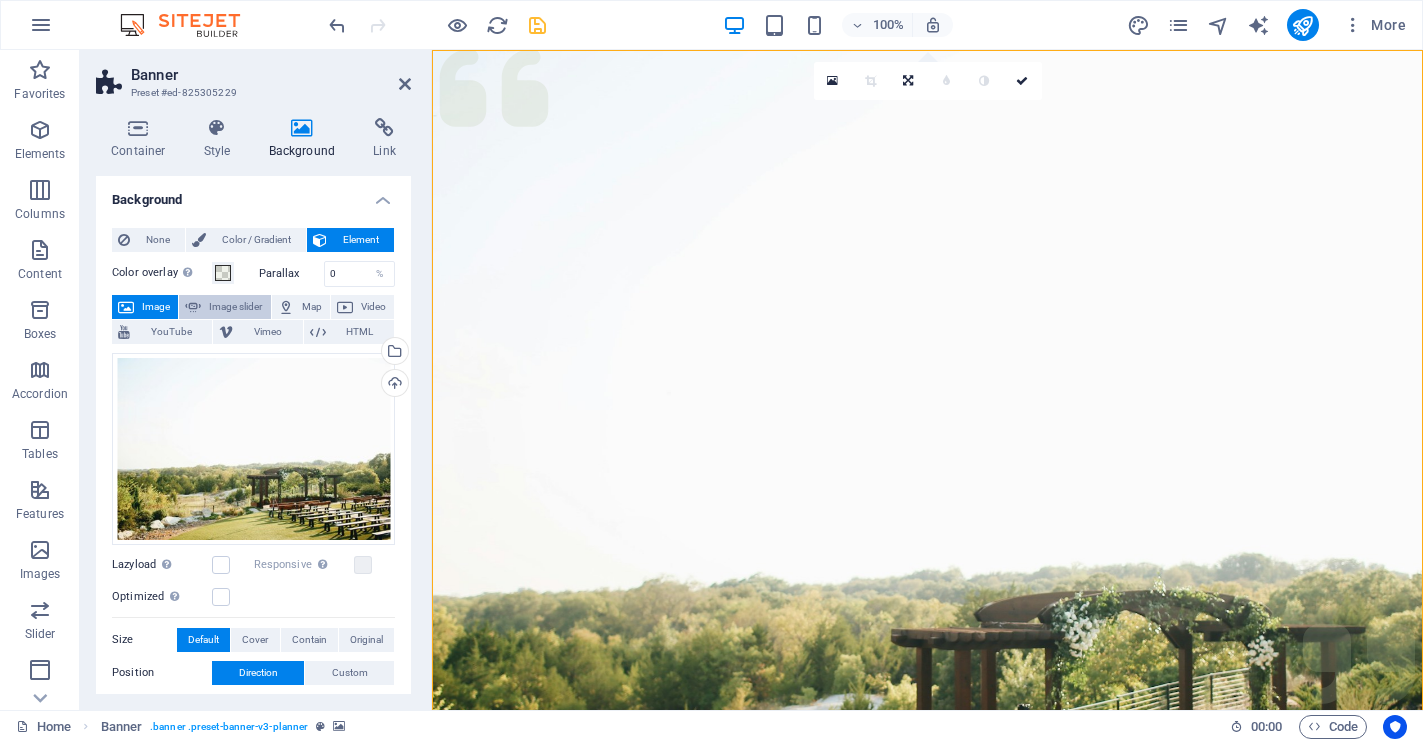 click on "Image slider" at bounding box center [235, 307] 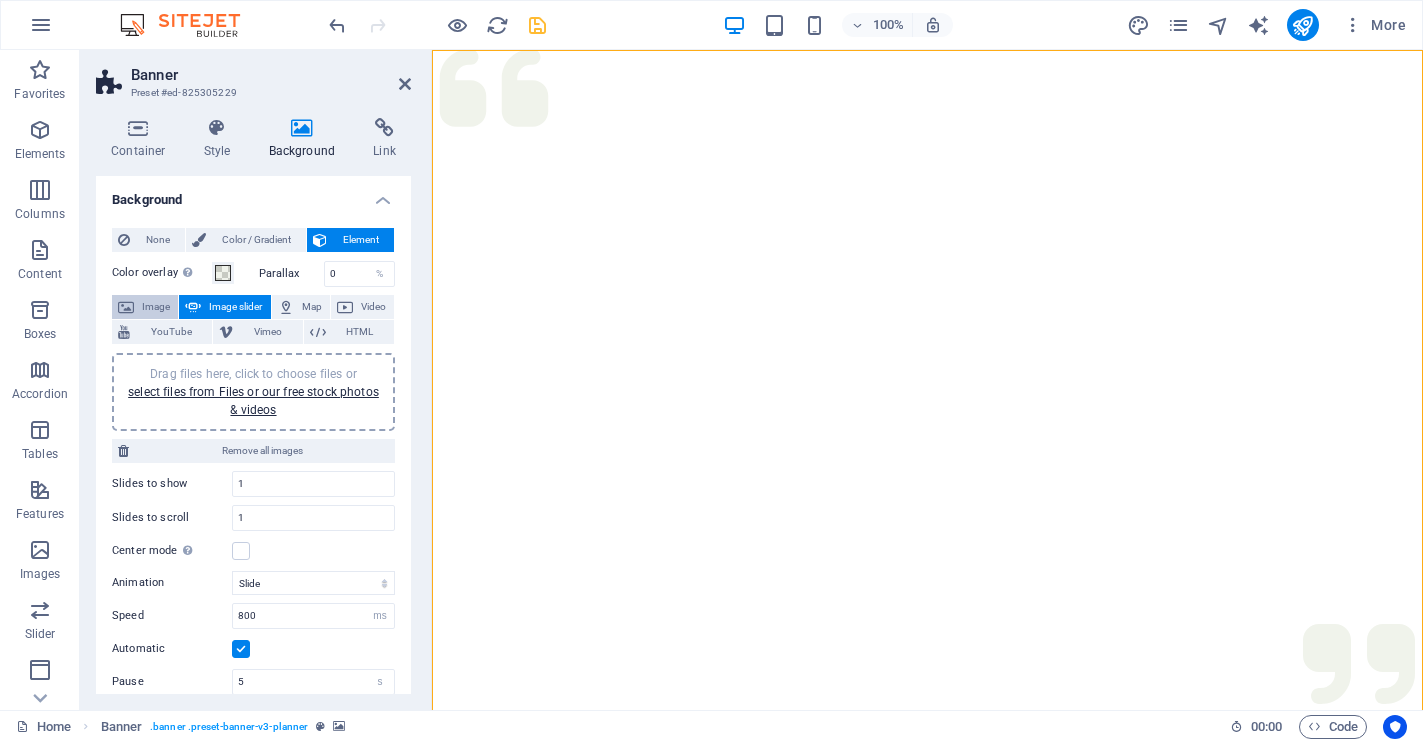 click at bounding box center [126, 307] 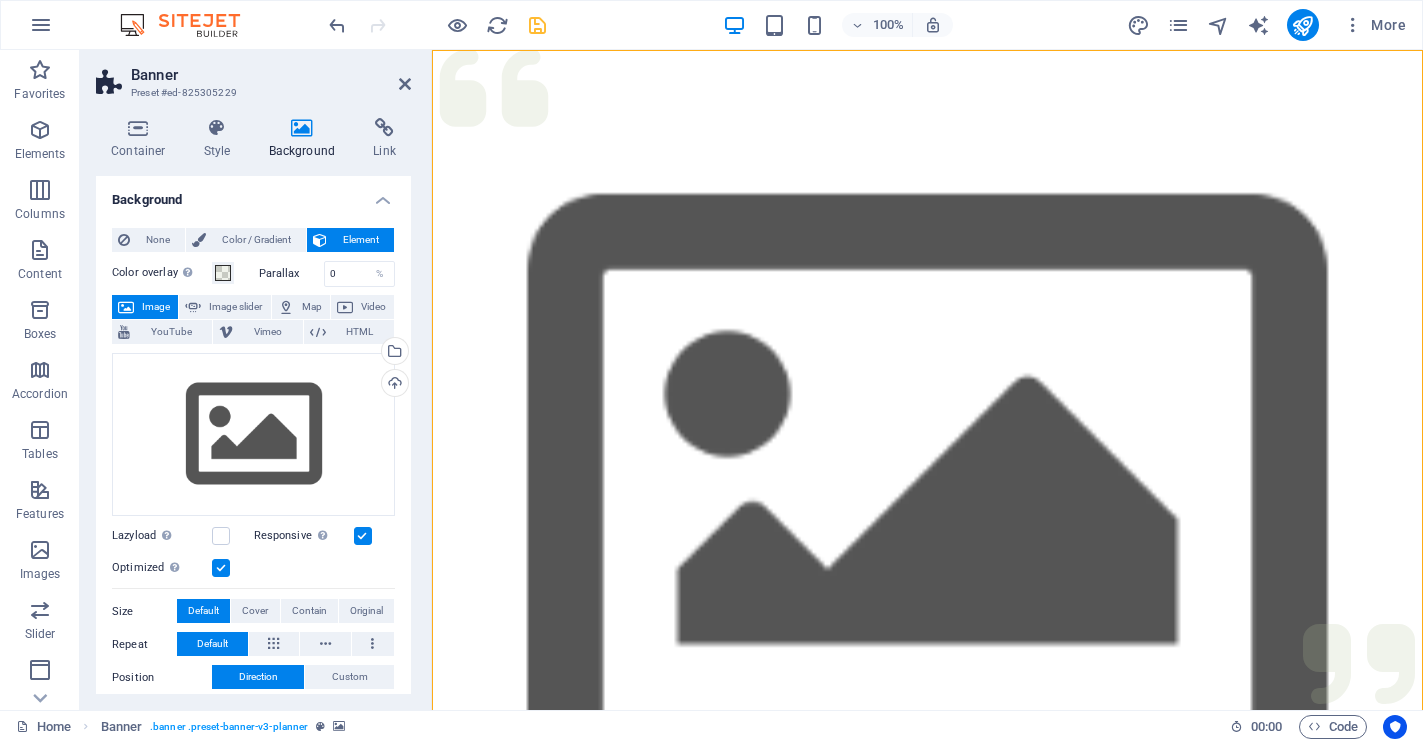type 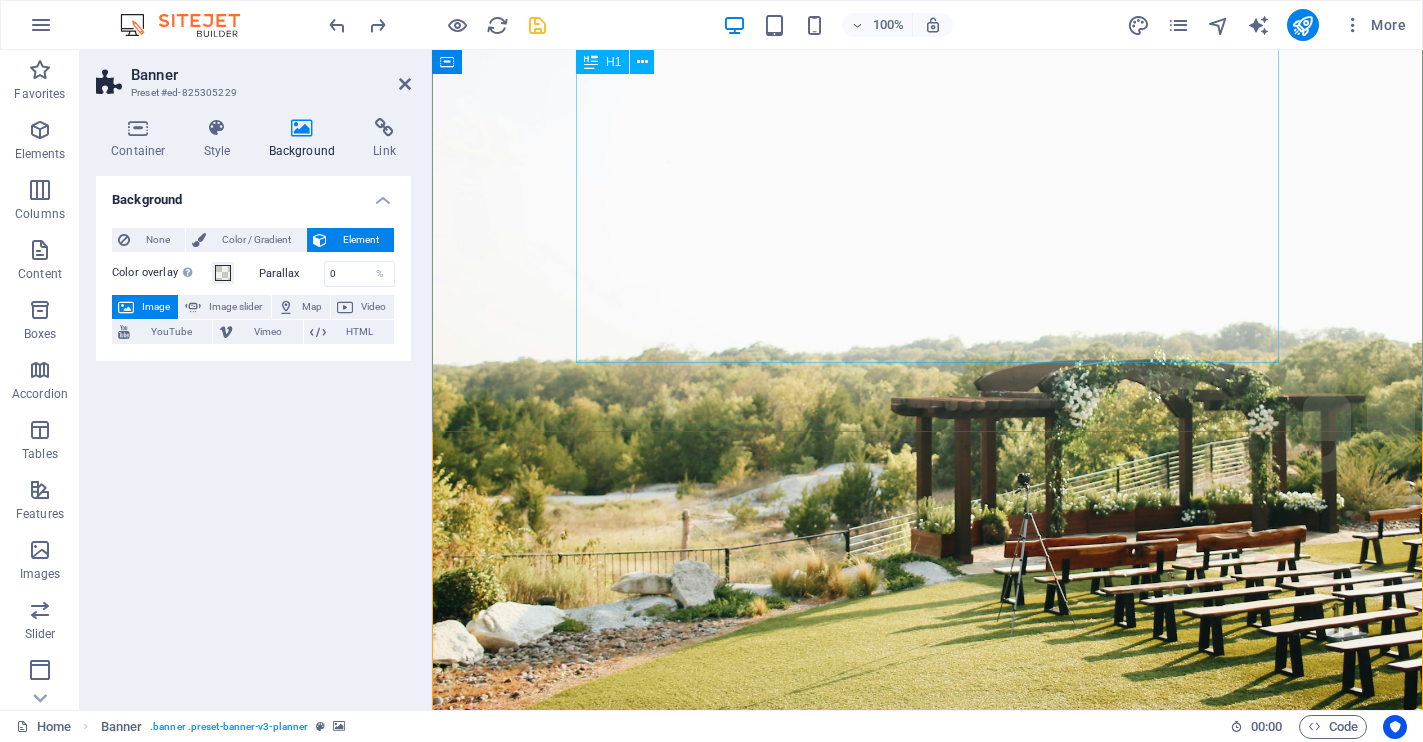 scroll, scrollTop: 0, scrollLeft: 0, axis: both 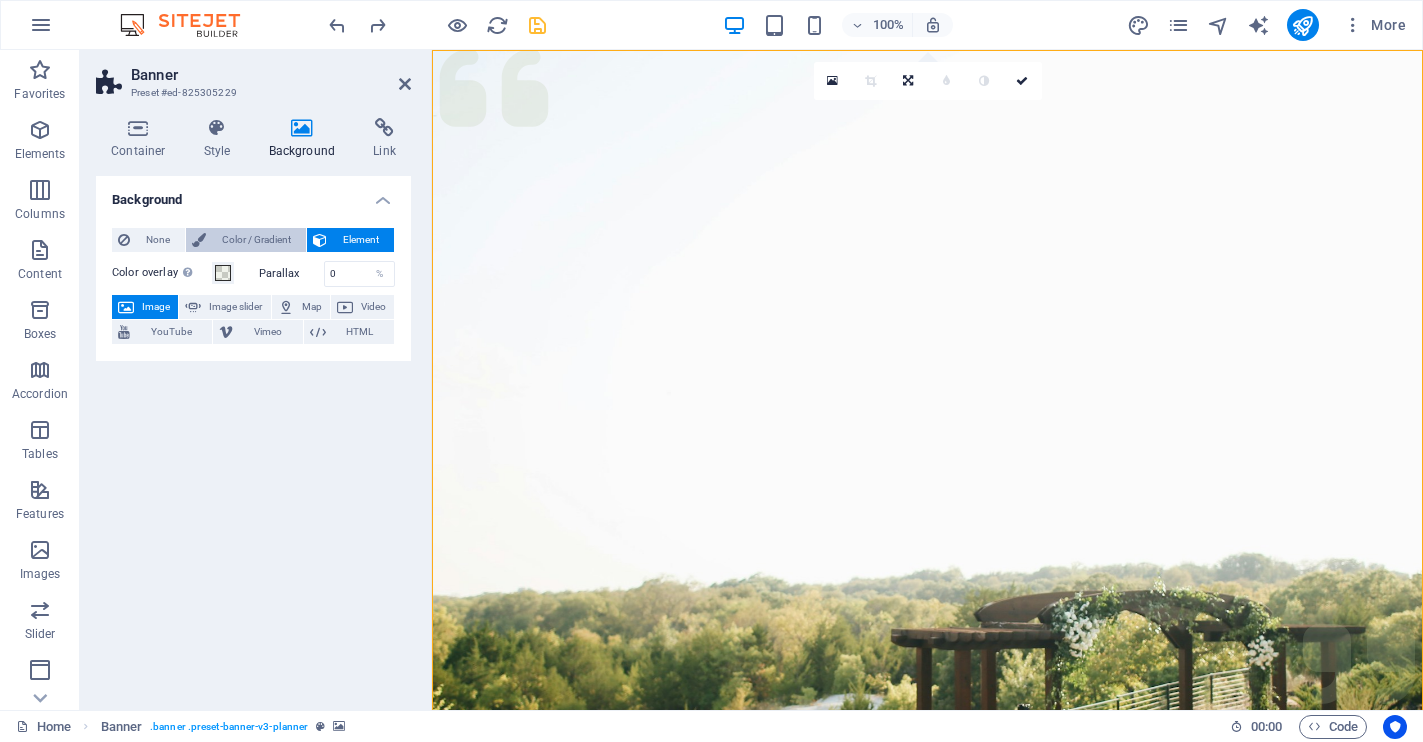 click on "Color / Gradient" at bounding box center (256, 240) 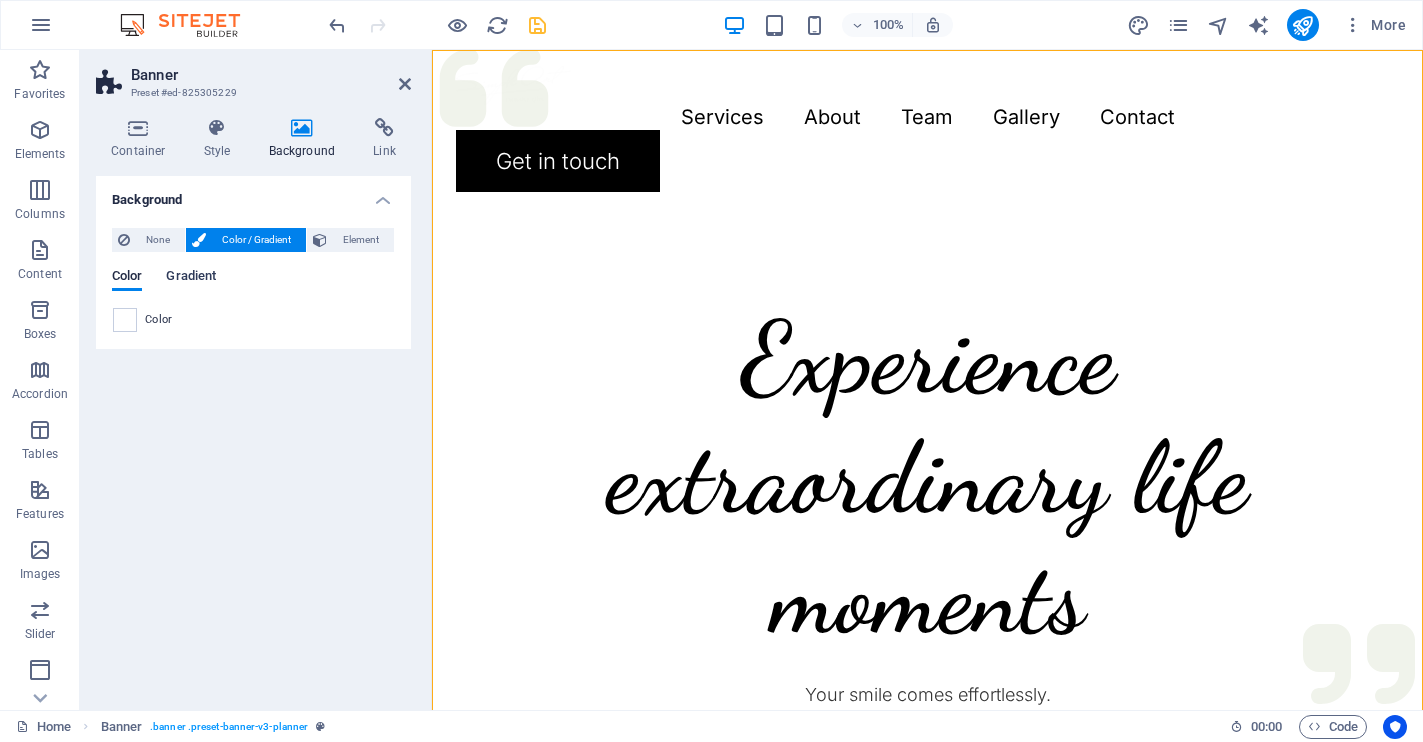 click on "Gradient" at bounding box center (191, 278) 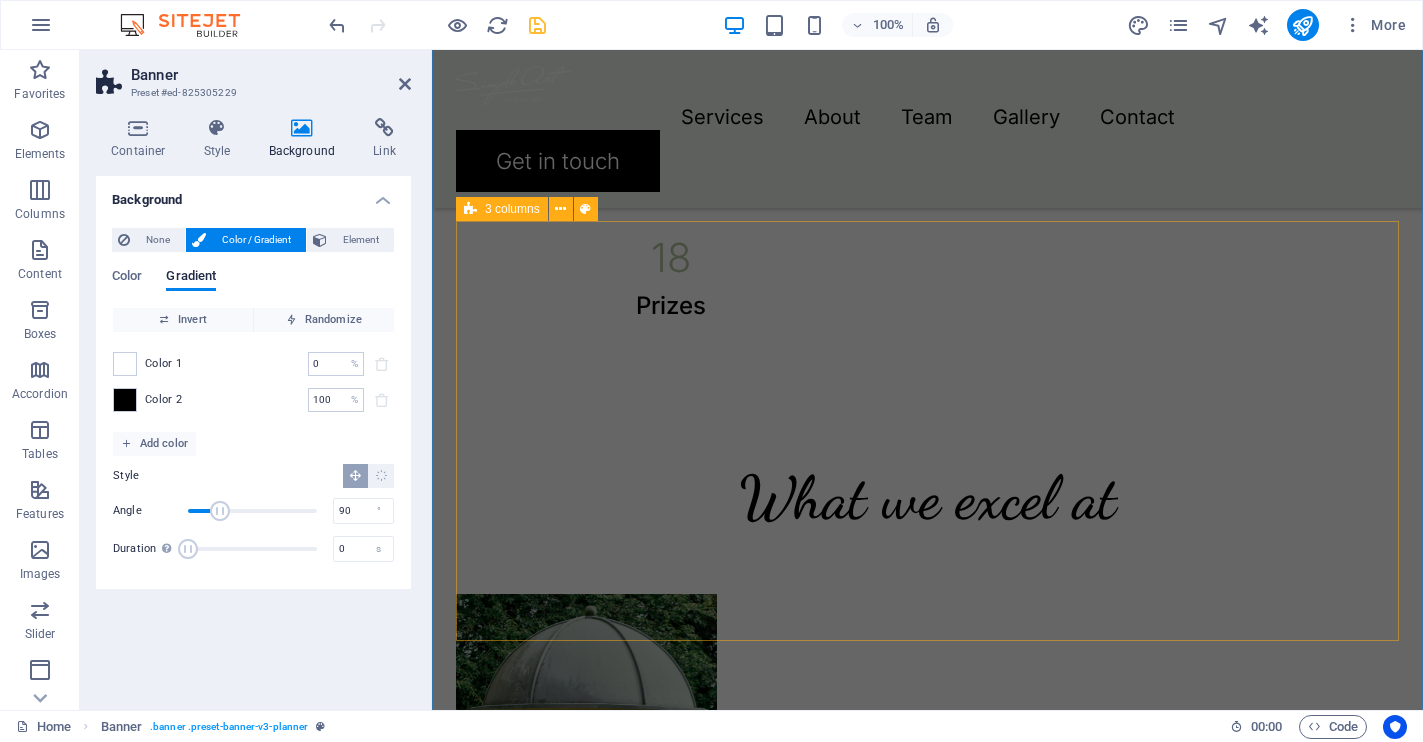 scroll, scrollTop: 1382, scrollLeft: 0, axis: vertical 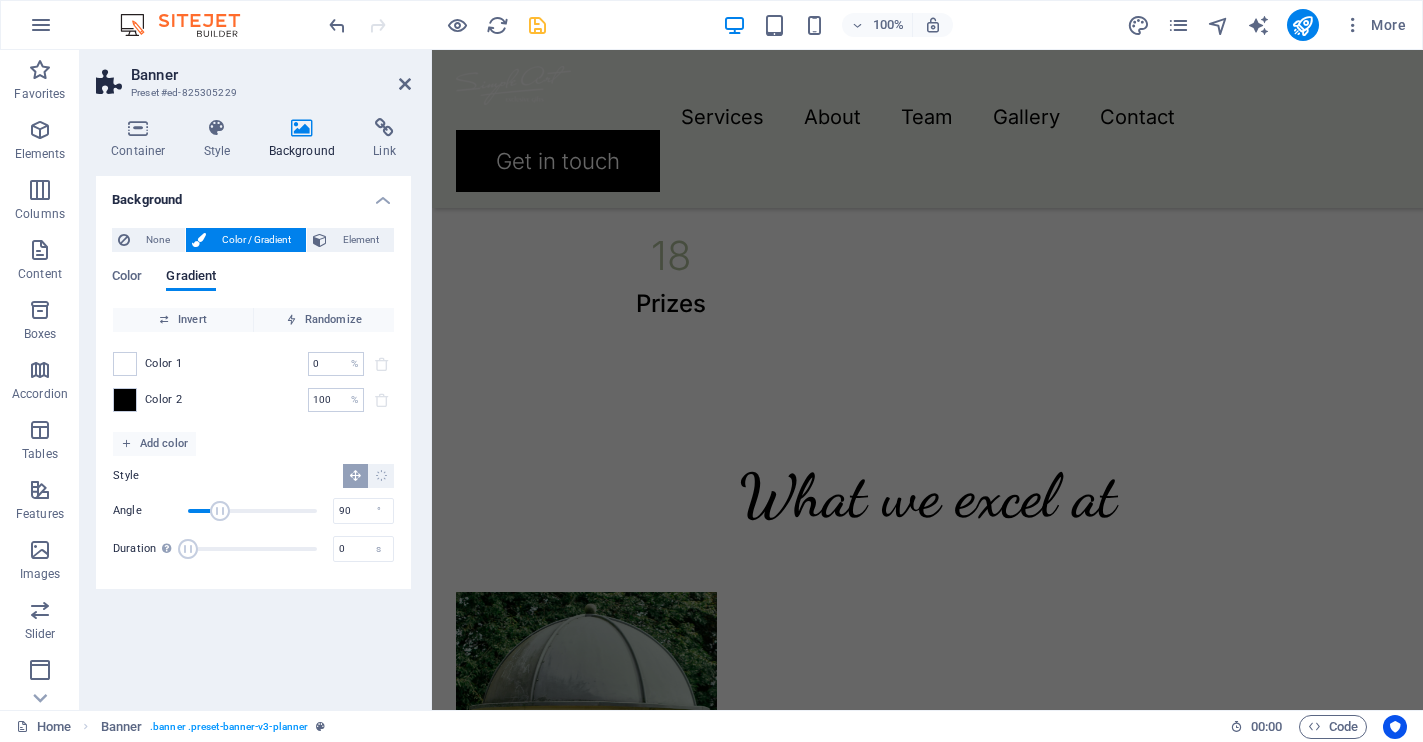 click on "Color 2" at bounding box center [164, 400] 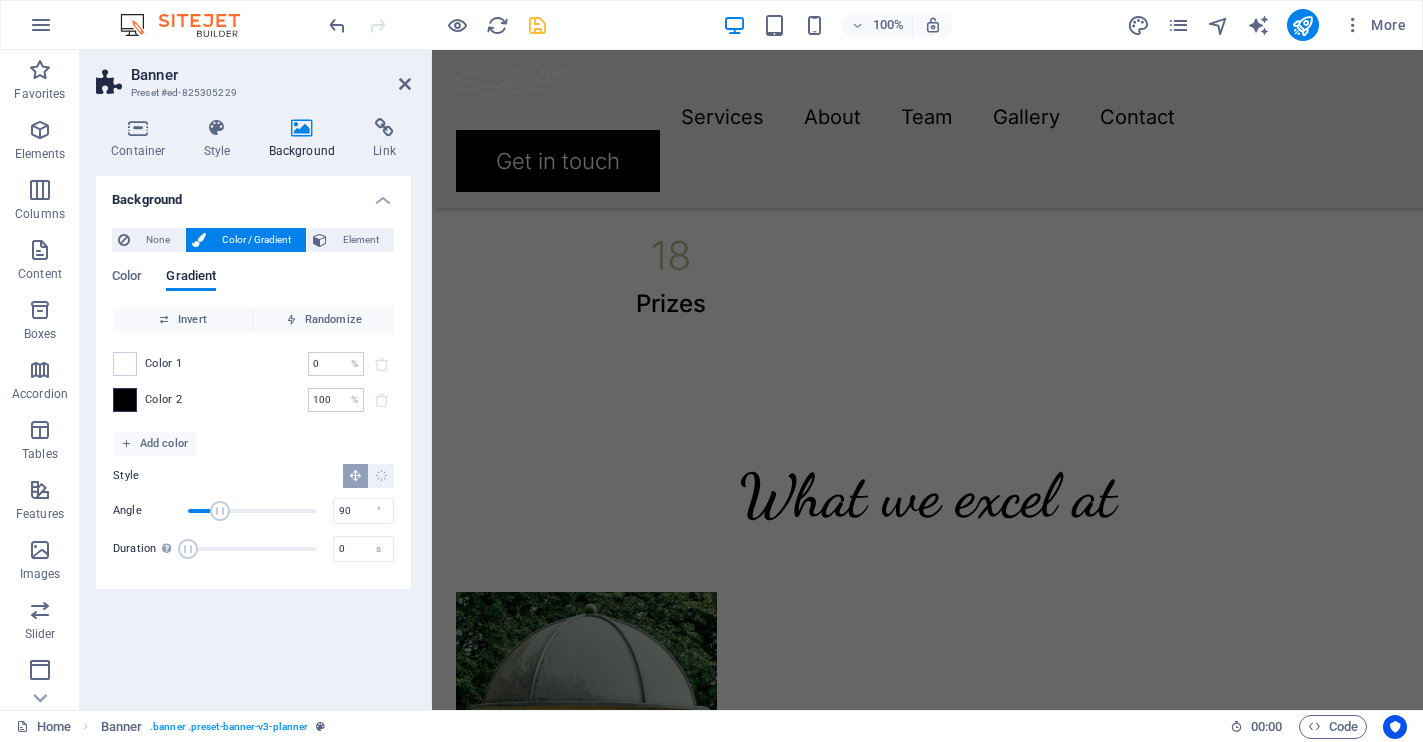 click at bounding box center (125, 400) 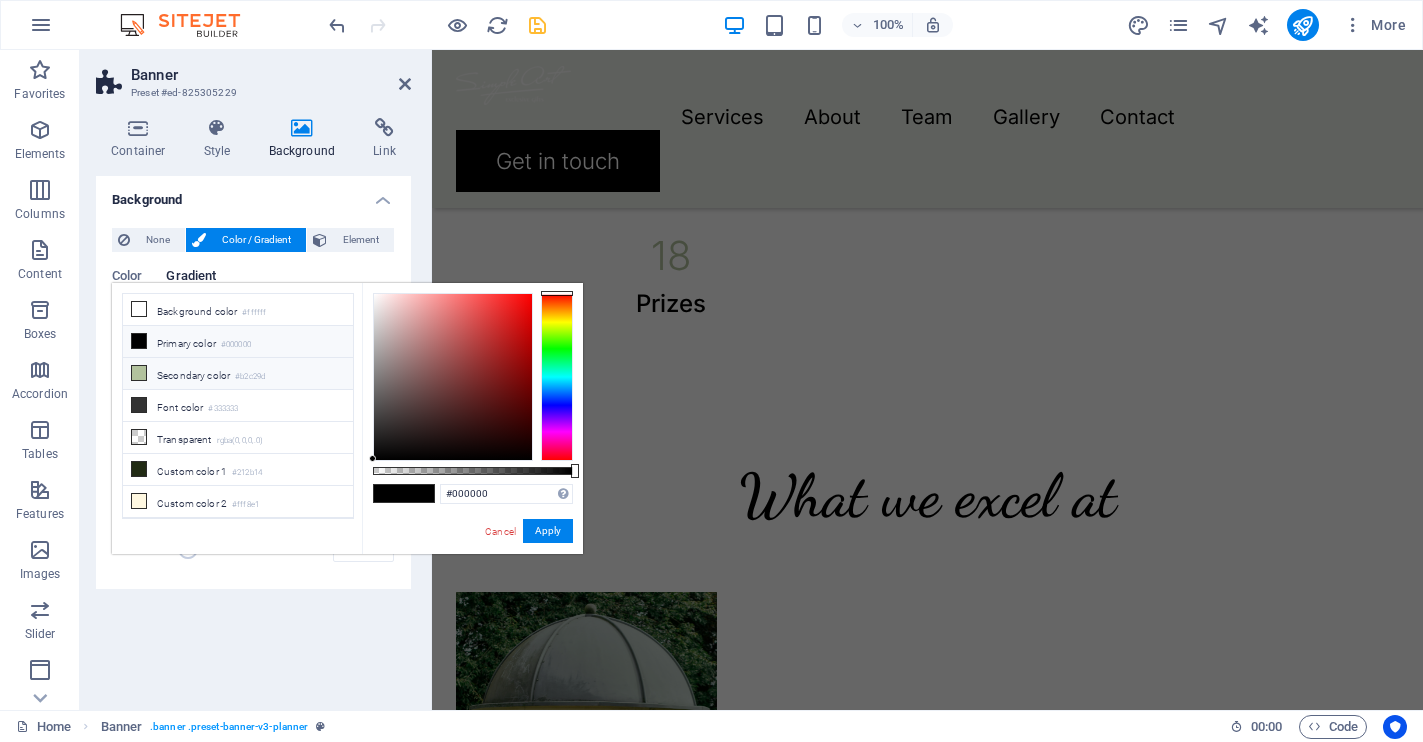 click on "Secondary color
#b2c29d" at bounding box center (238, 374) 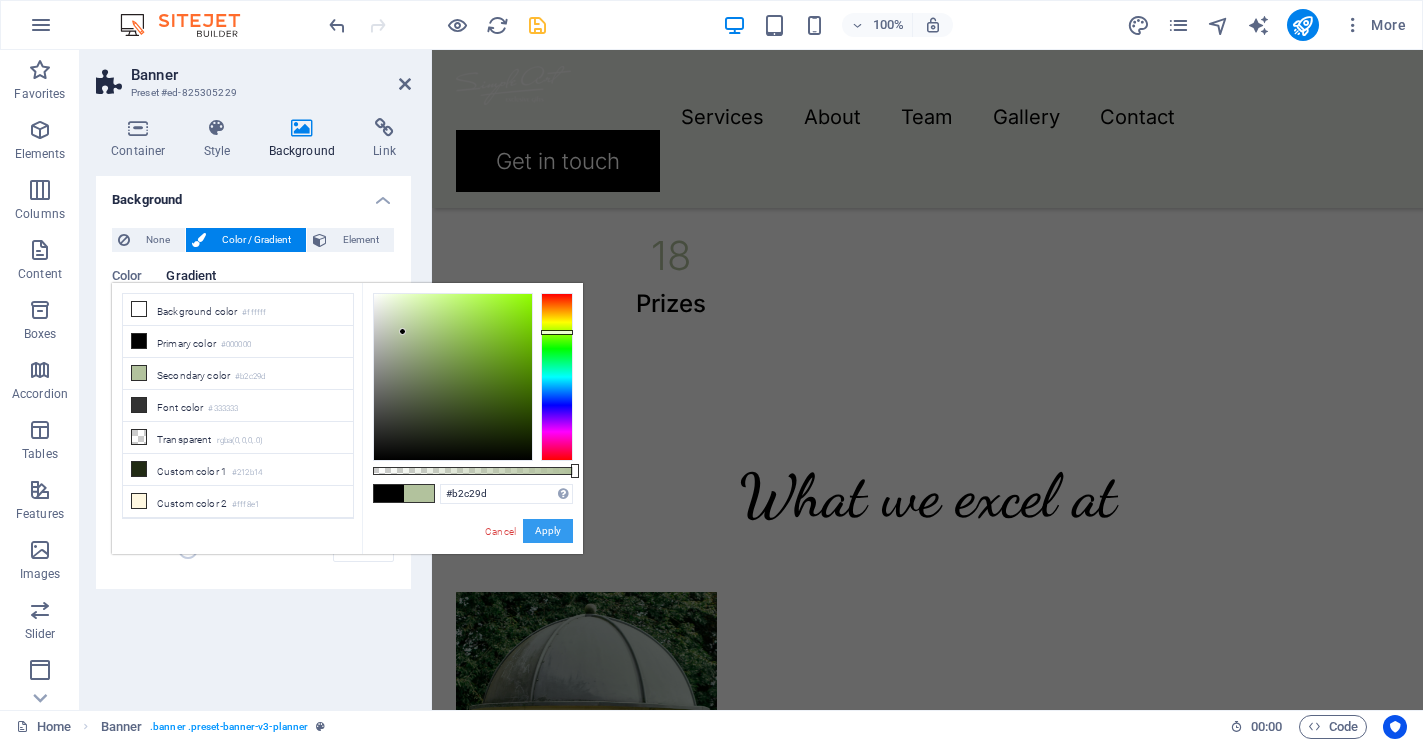 click on "Apply" at bounding box center [548, 531] 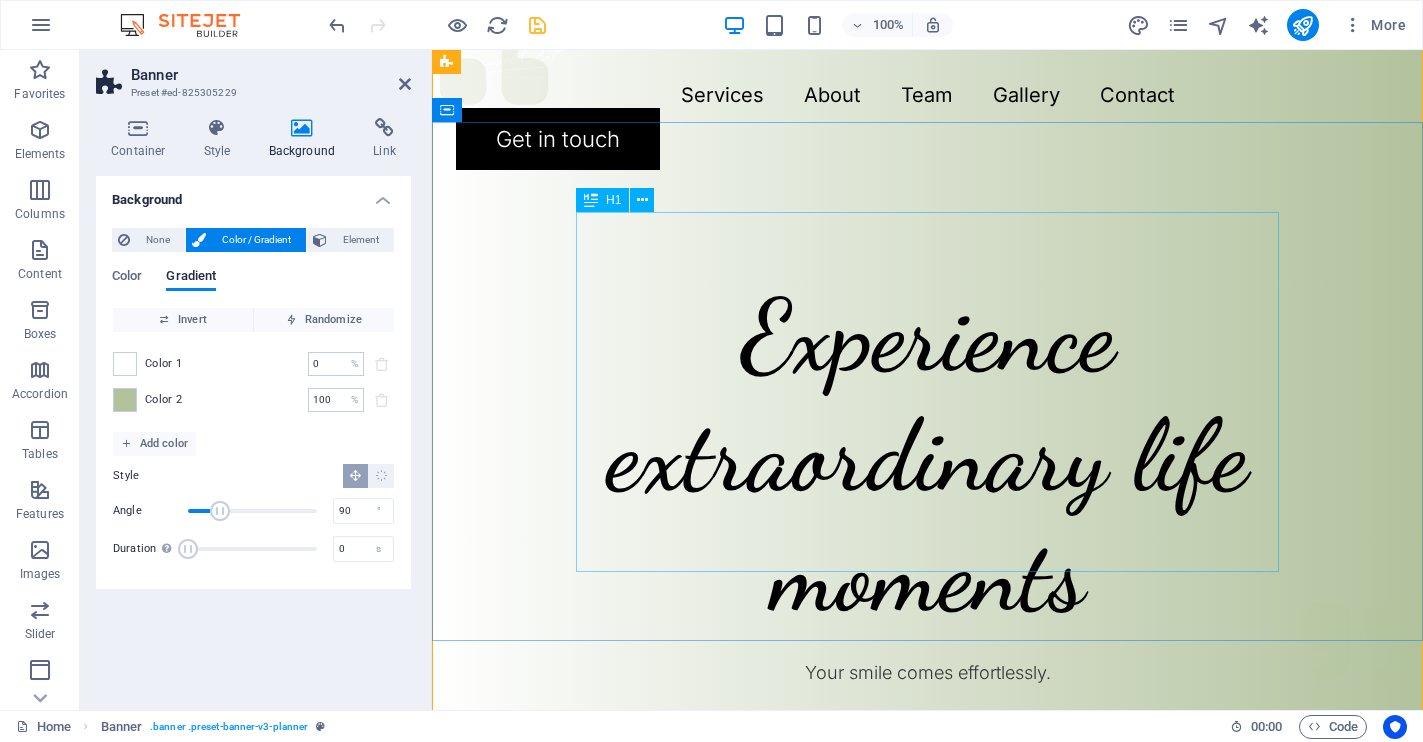 scroll, scrollTop: 0, scrollLeft: 0, axis: both 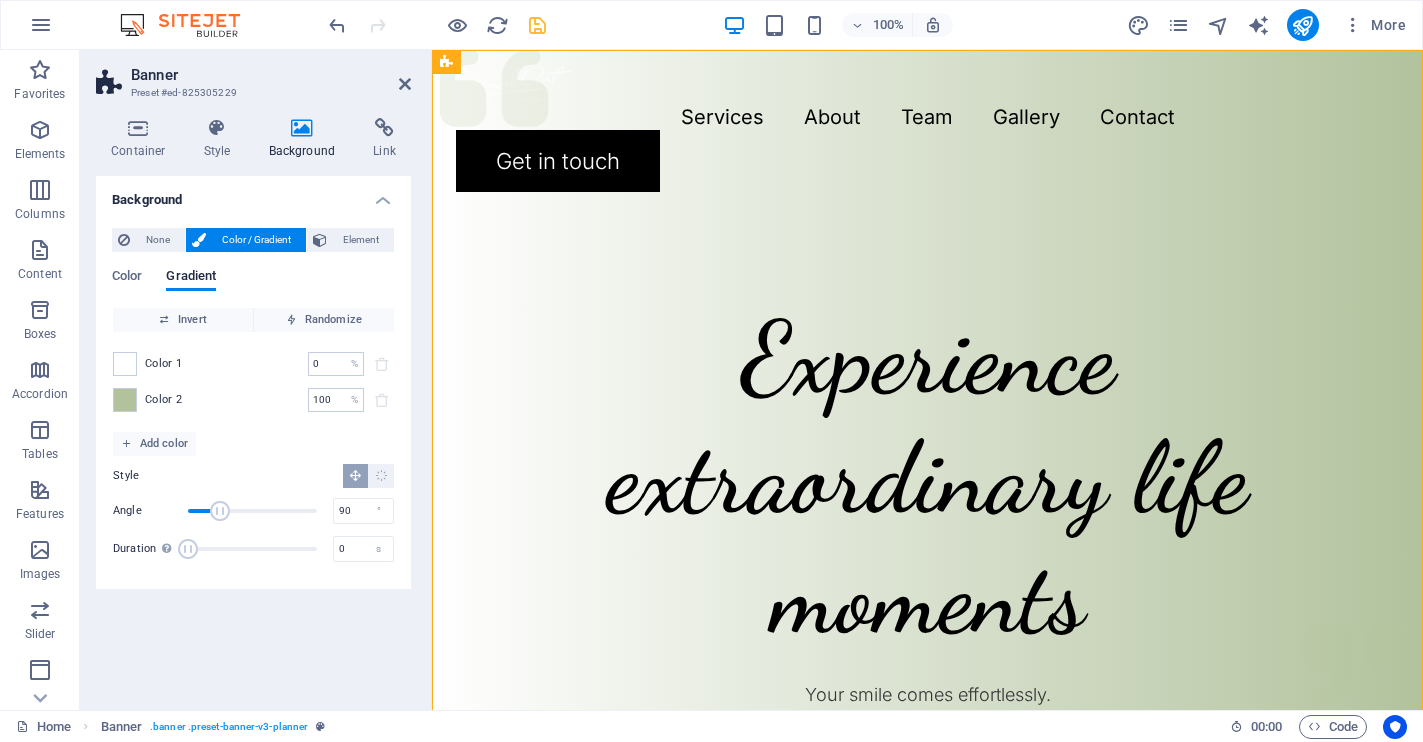 click on "Color 1" at bounding box center (164, 364) 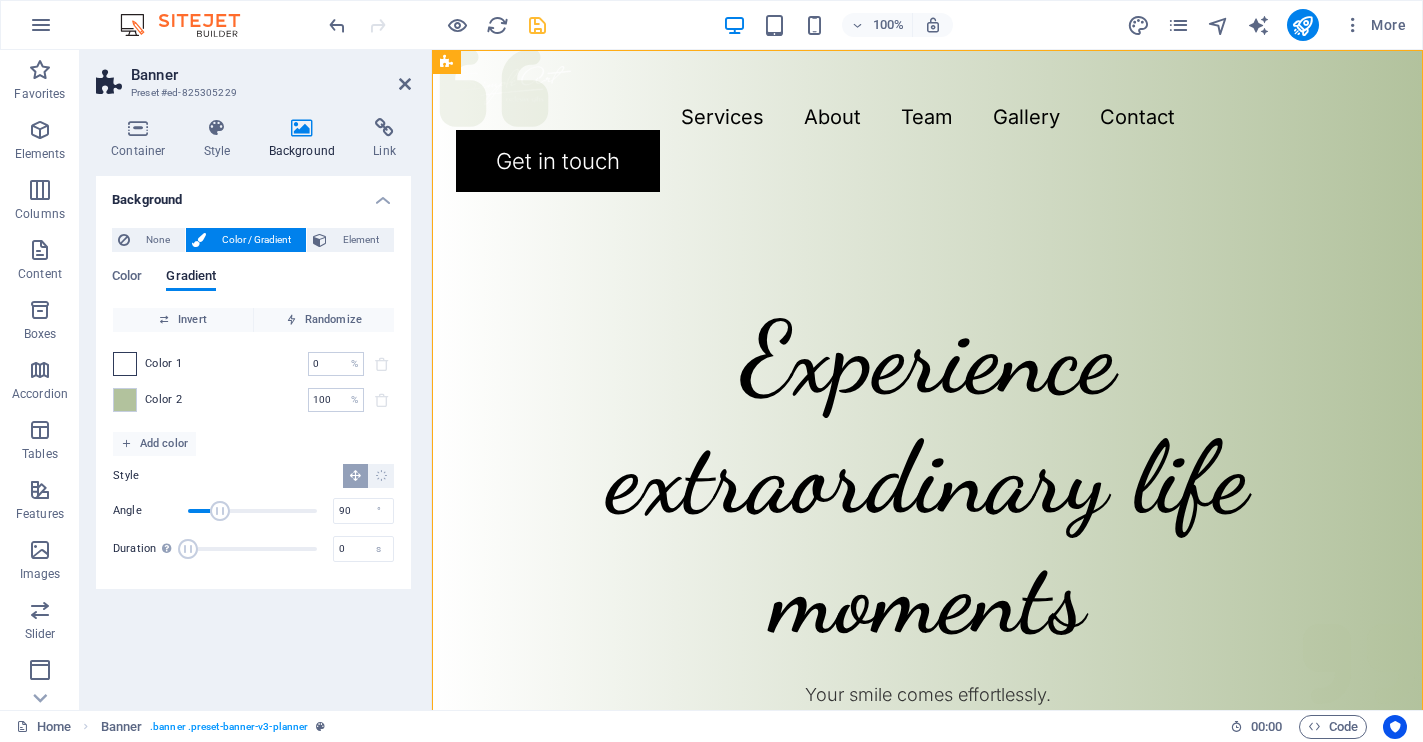click at bounding box center (125, 364) 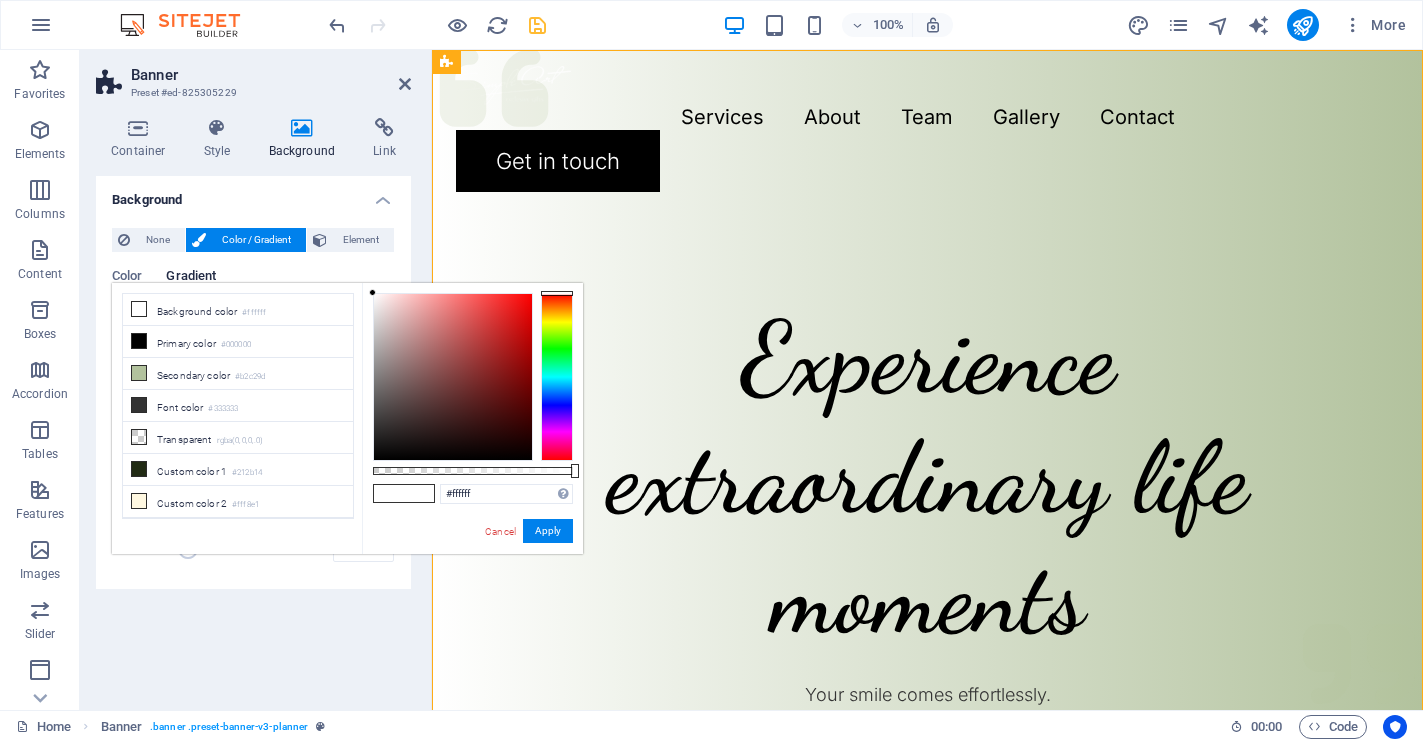 click on "Secondary color
#b2c29d" at bounding box center (238, 374) 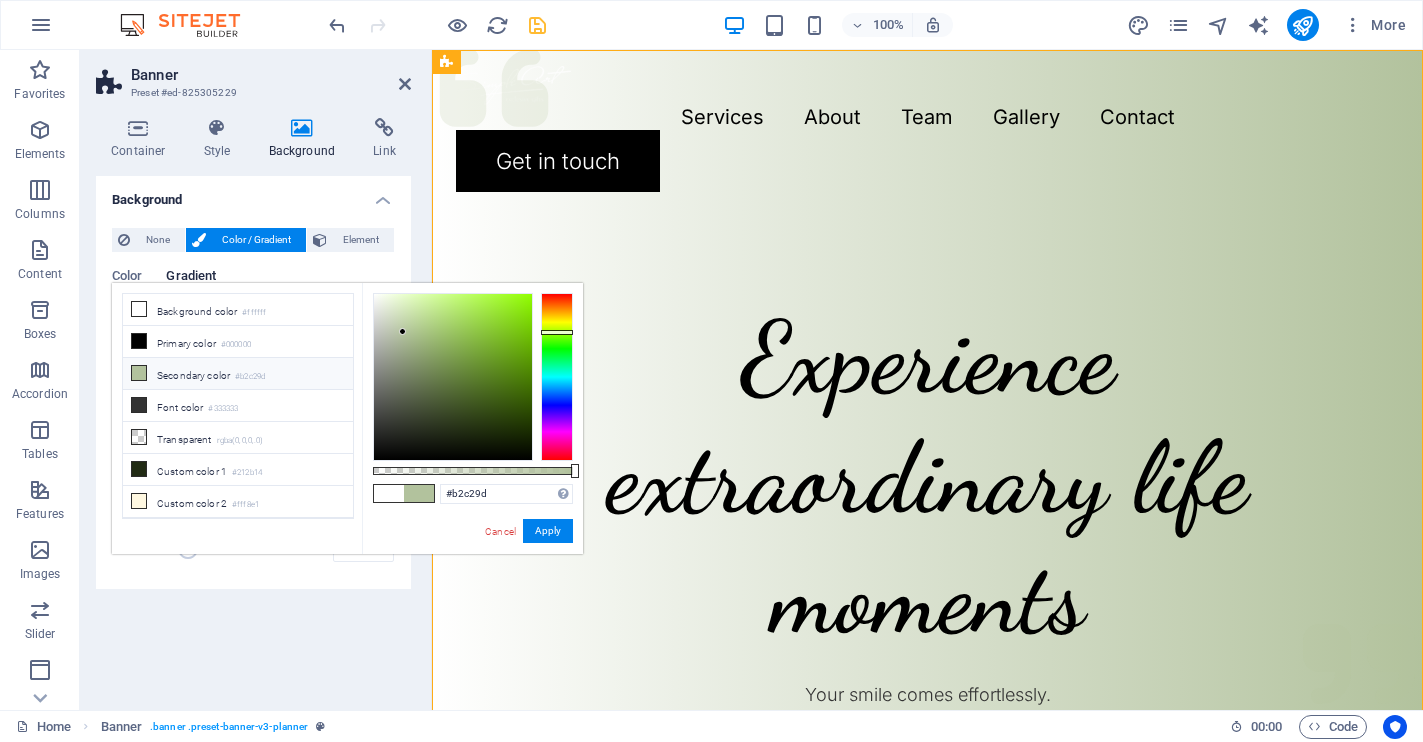 click on "Secondary color
#b2c29d" at bounding box center [238, 374] 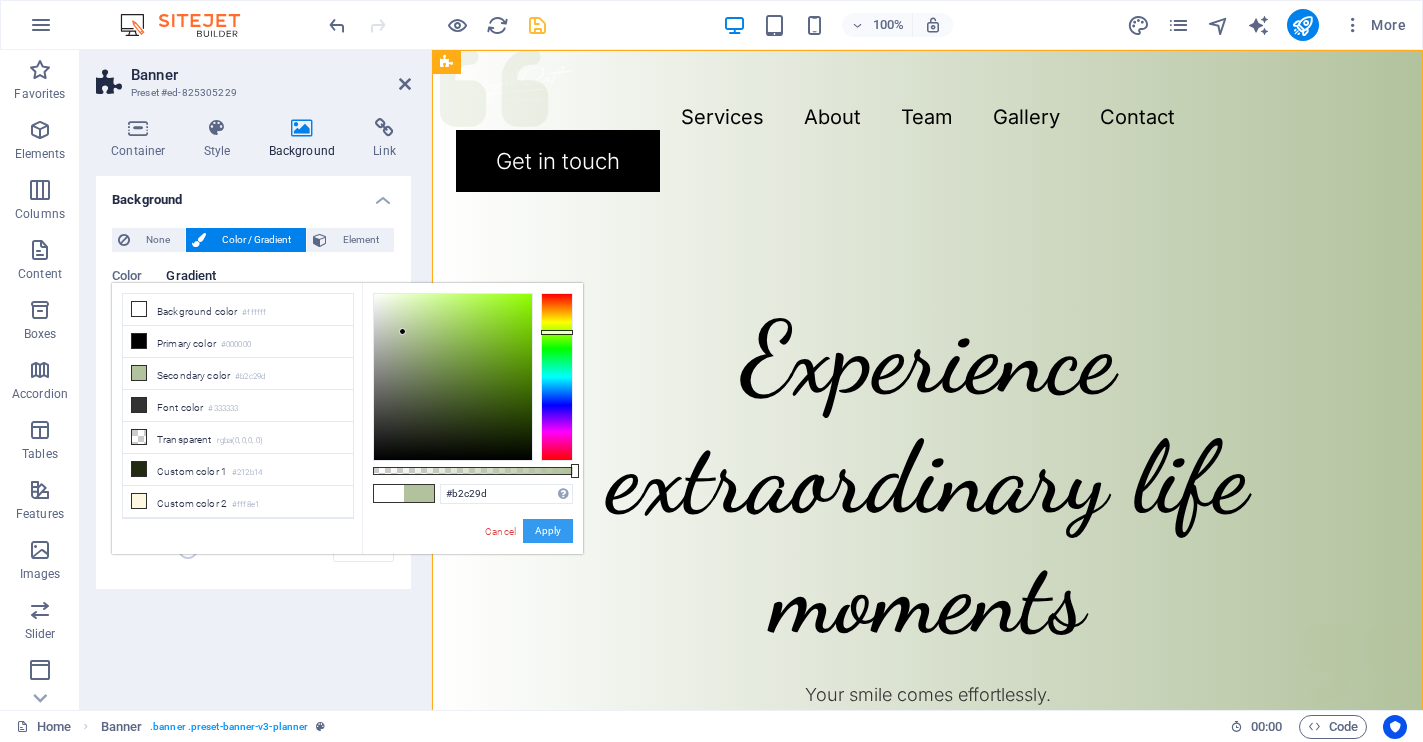 click on "Apply" at bounding box center [548, 531] 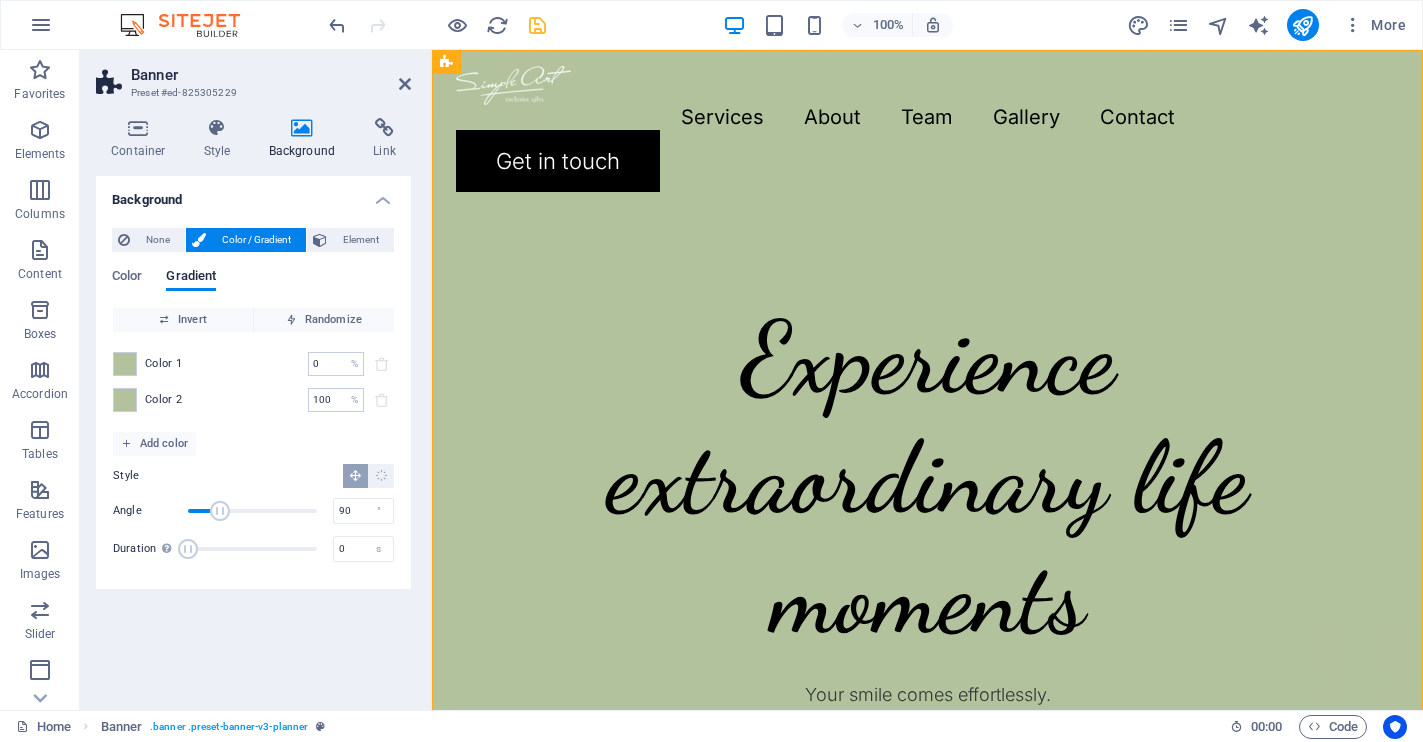 click on "Color 2" at bounding box center (164, 400) 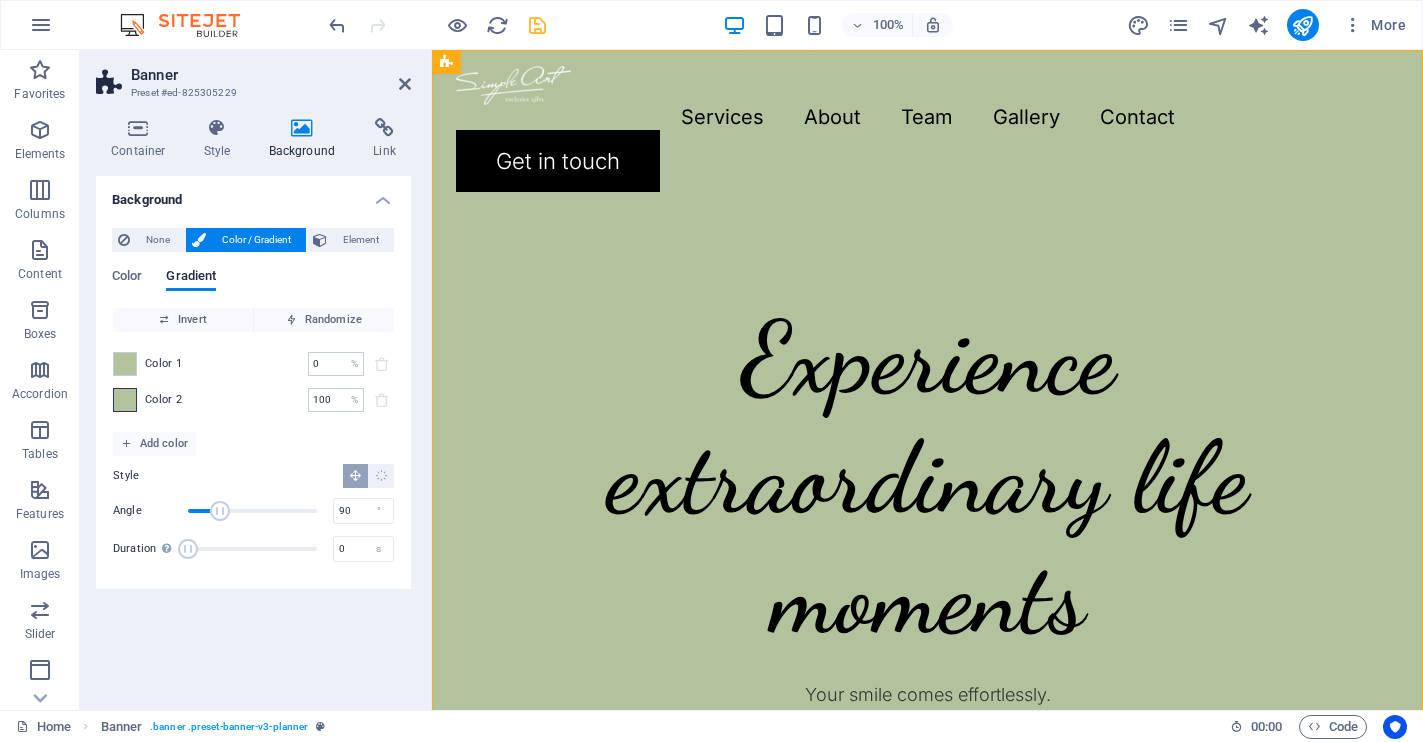 click at bounding box center (125, 400) 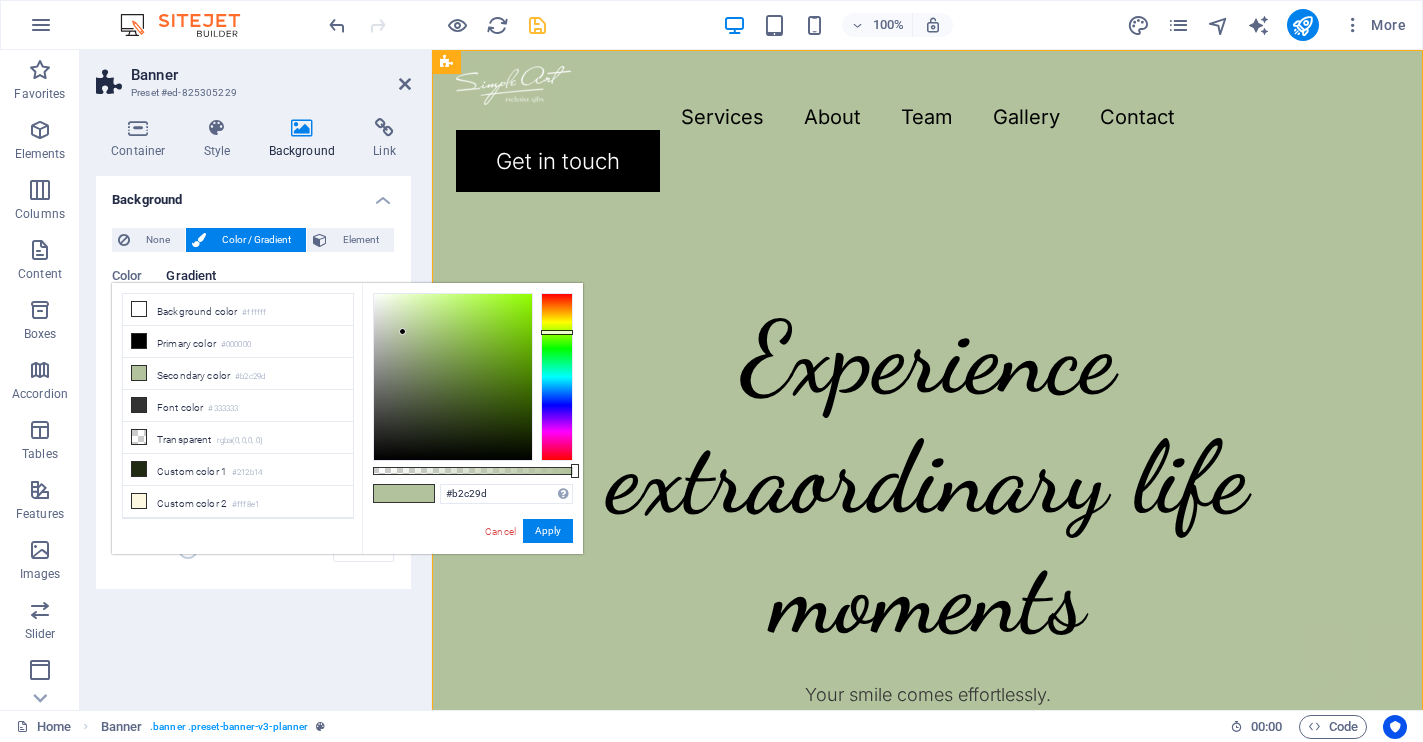 click on "Font color
#333333" at bounding box center (238, 406) 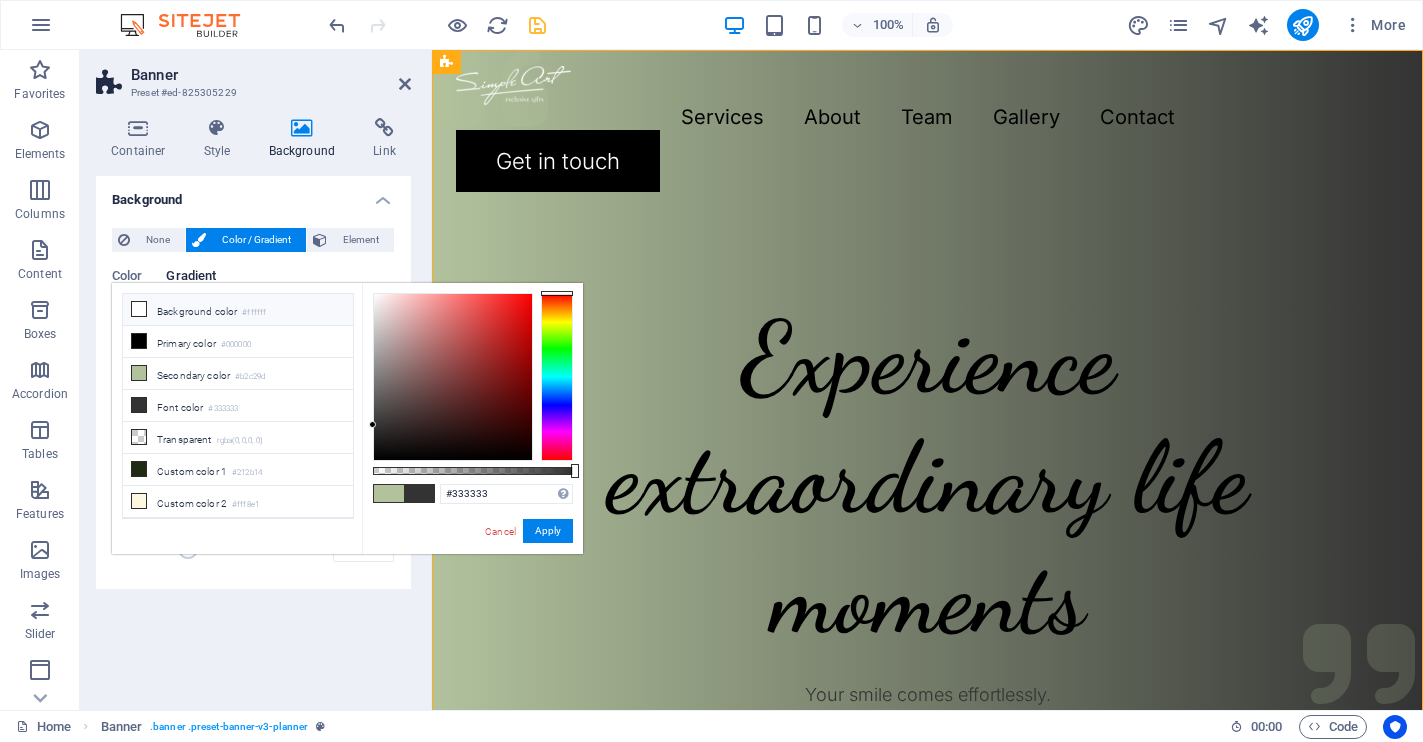click at bounding box center [139, 309] 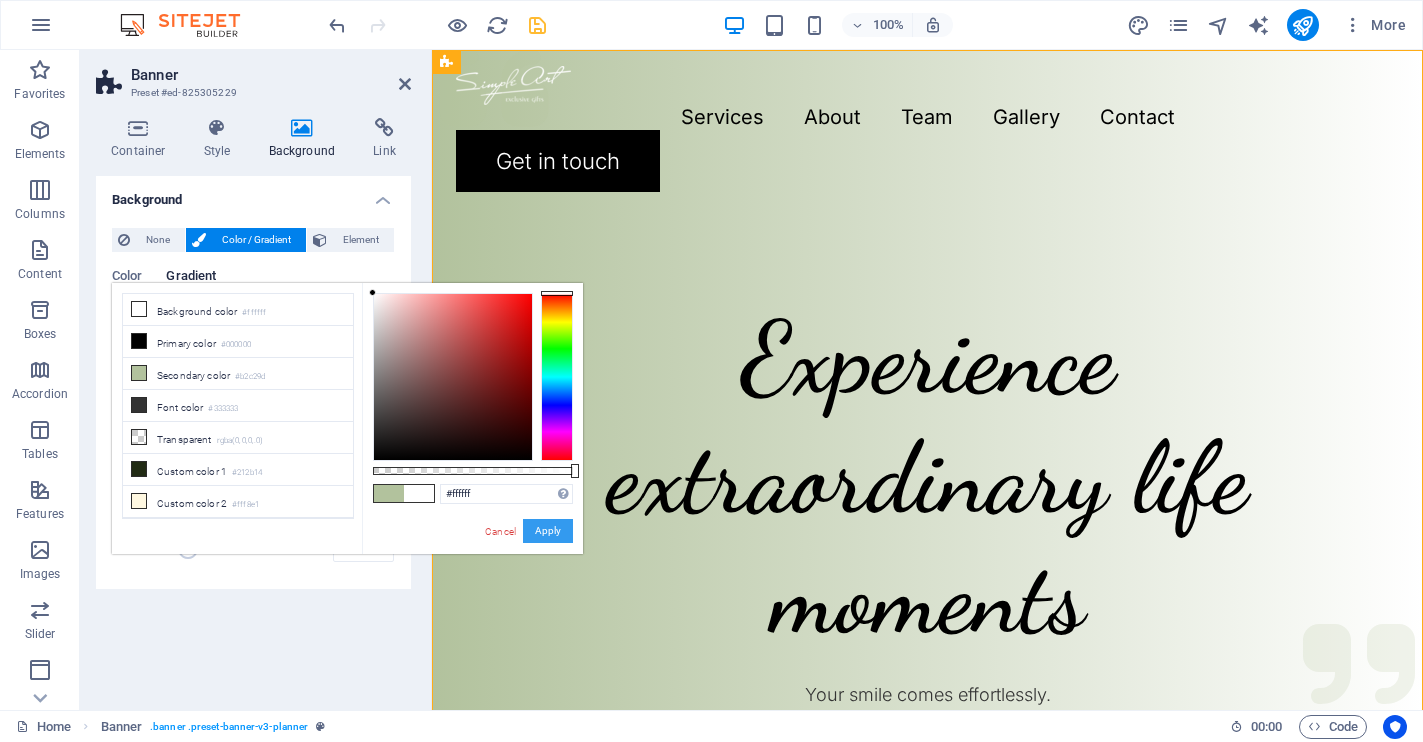 click on "Apply" at bounding box center (548, 531) 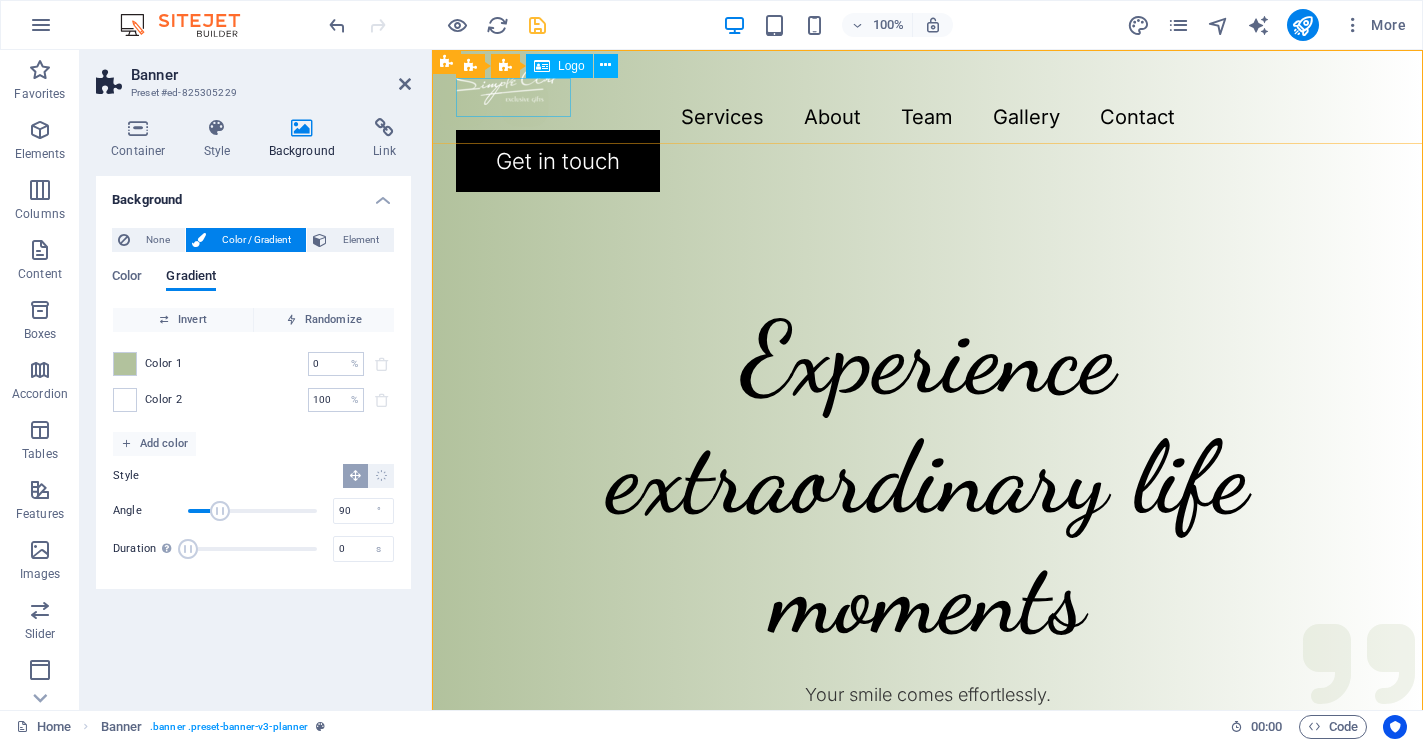 click at bounding box center (927, 85) 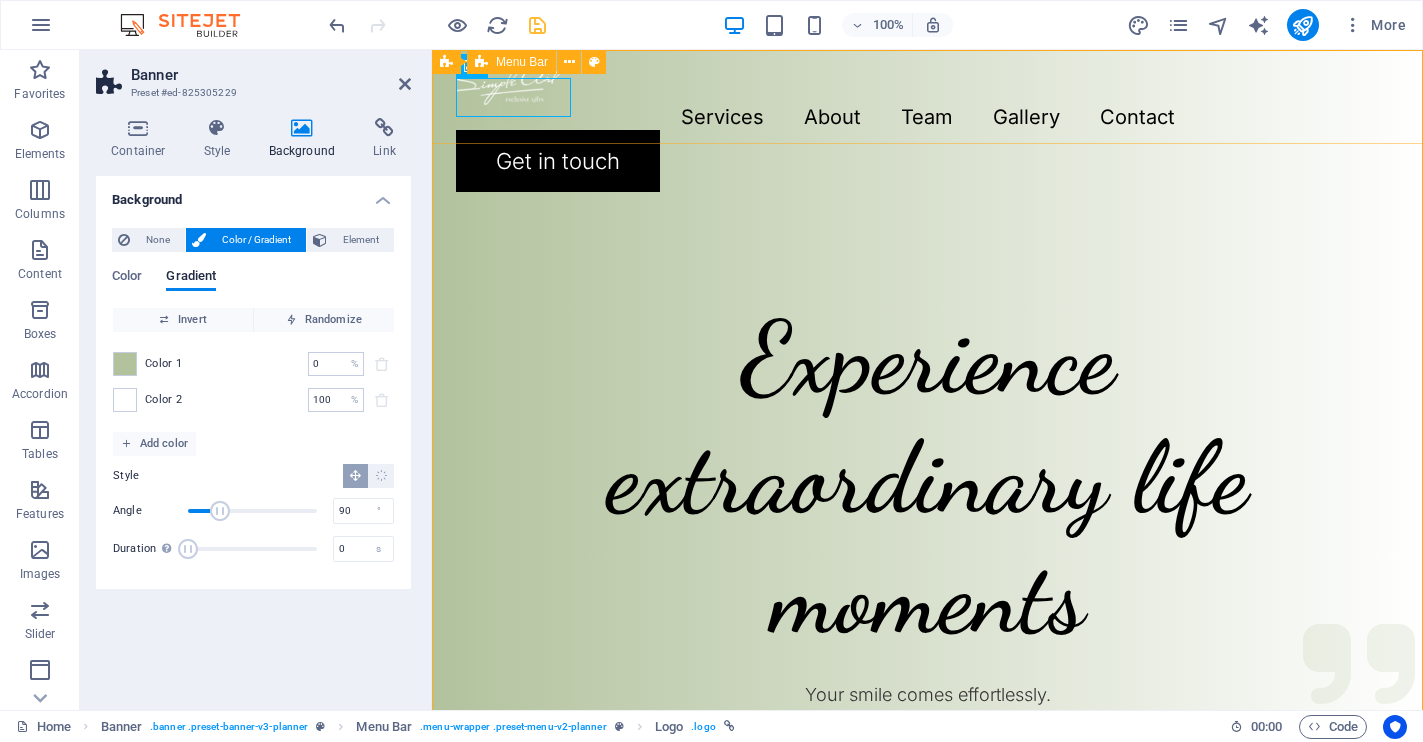 drag, startPoint x: 568, startPoint y: 115, endPoint x: 576, endPoint y: 123, distance: 11.313708 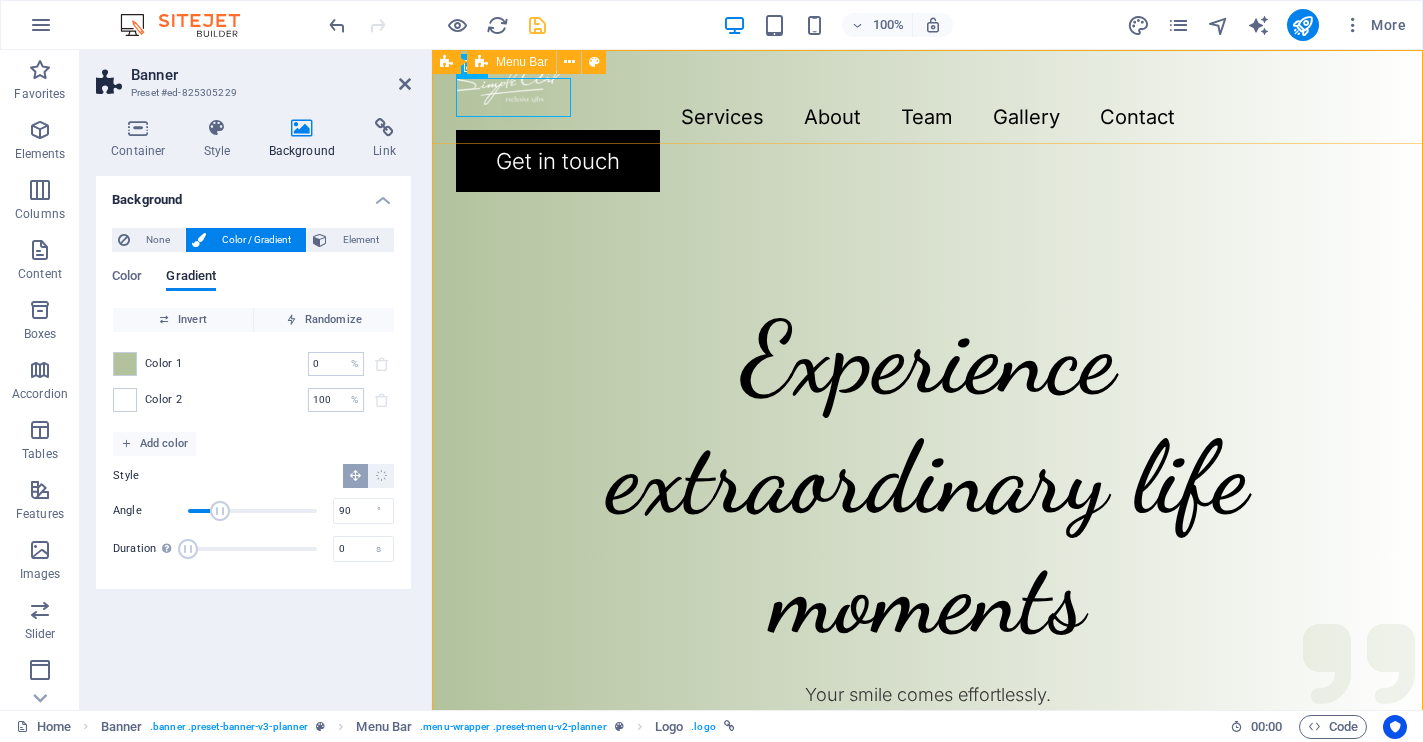 click on "Menu Services About Team Gallery Contact Get in touch" at bounding box center [927, 129] 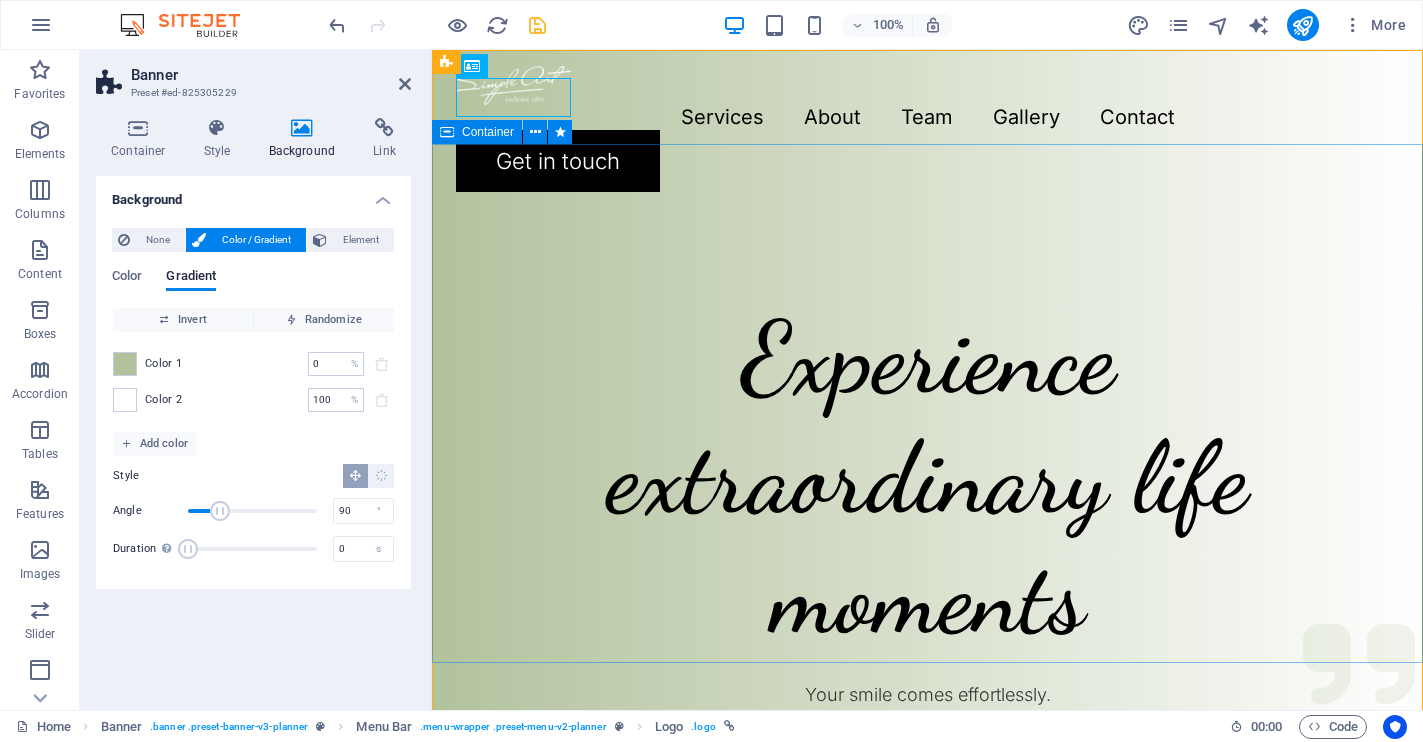 click on "Experience extraordinary life moments Your smile comes effortlessly." at bounding box center (927, 467) 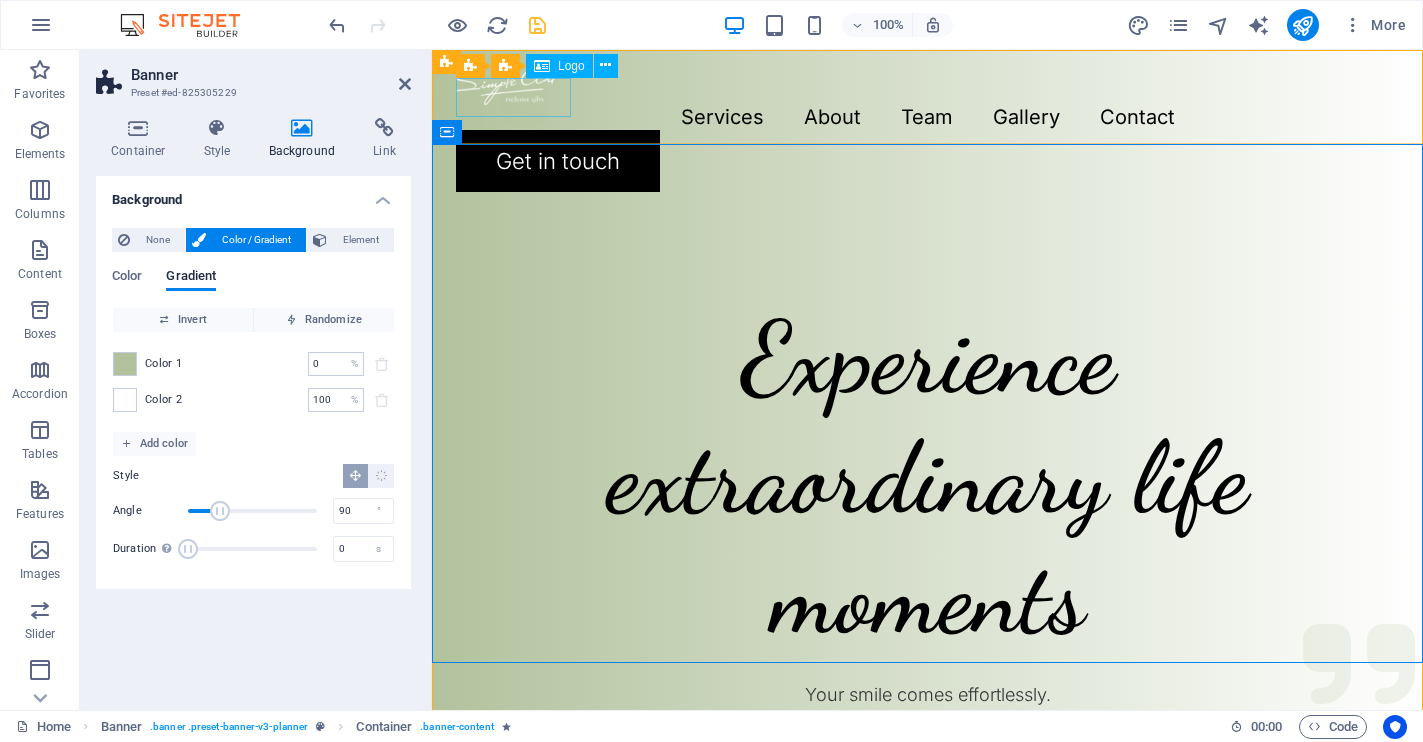 click at bounding box center (927, 85) 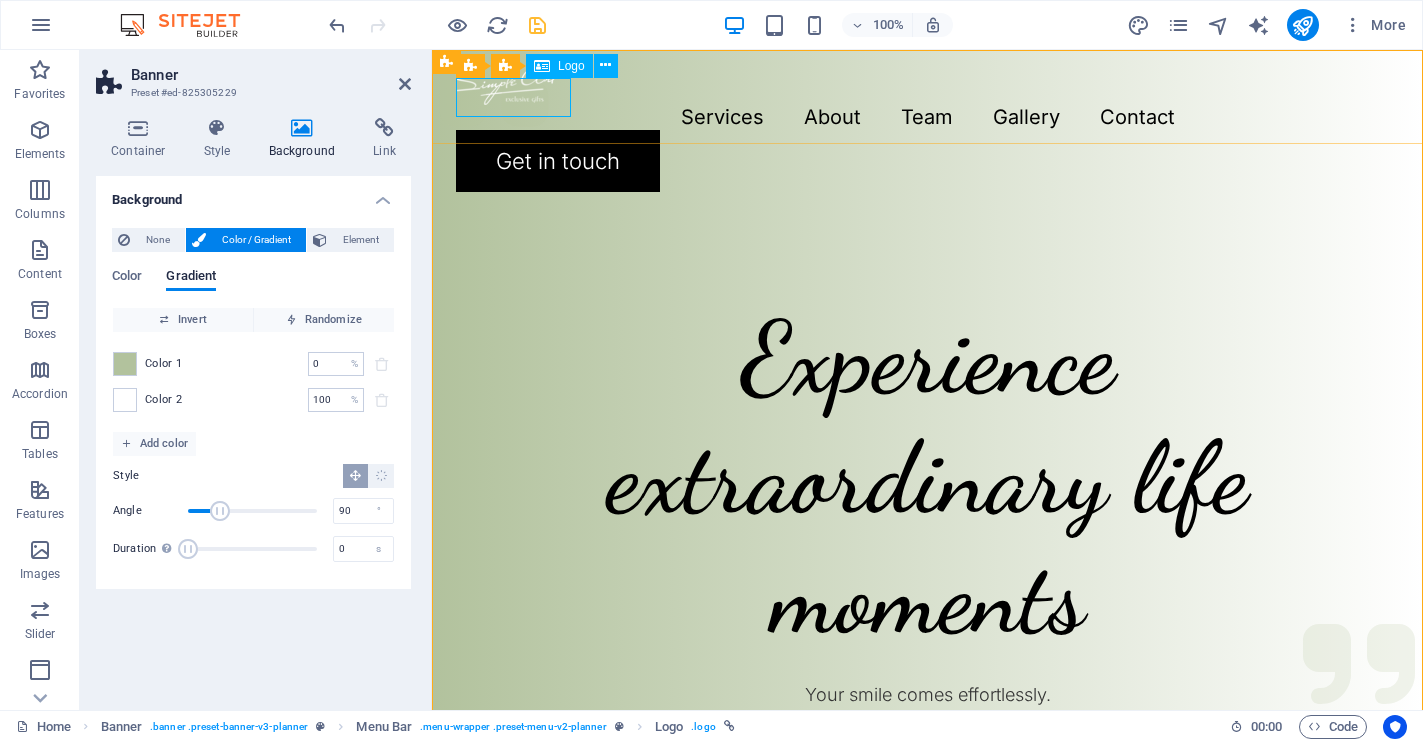 click on "Logo" at bounding box center (571, 66) 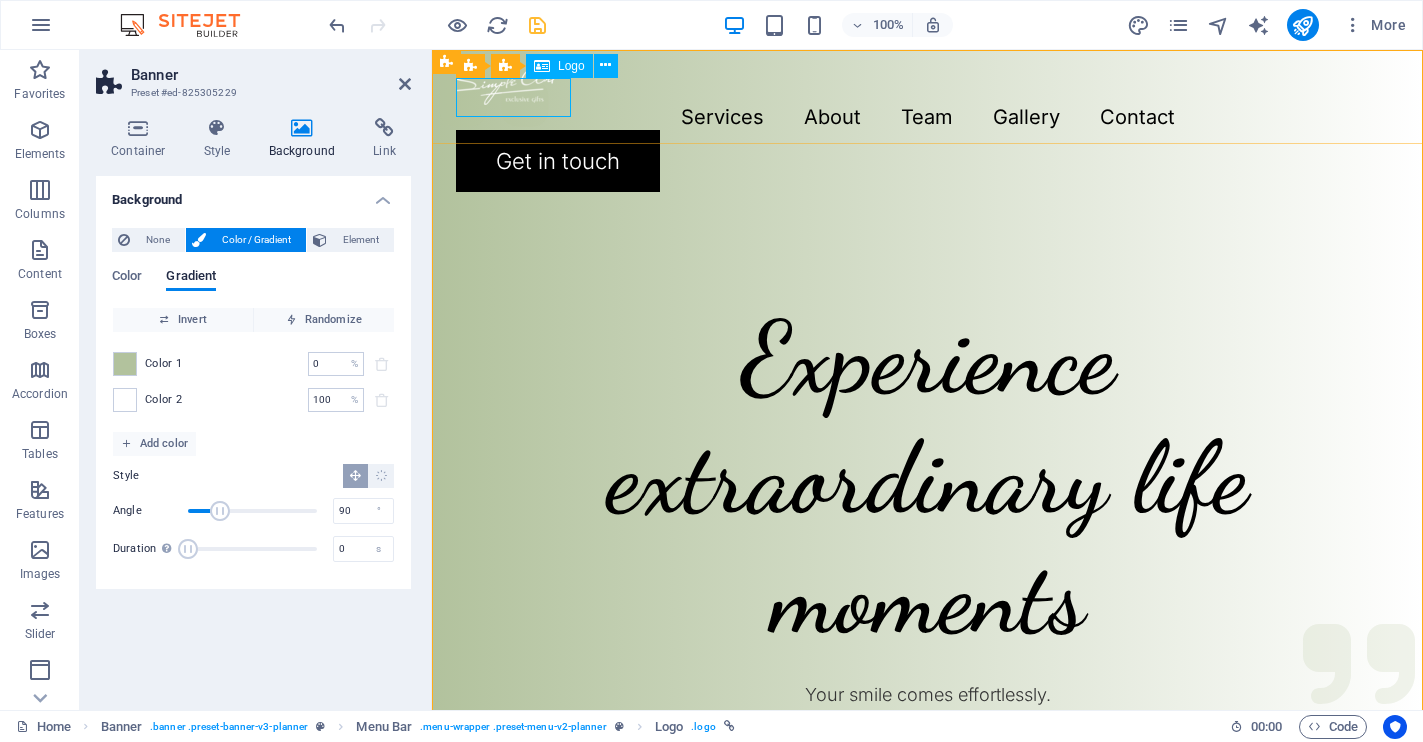 click on "Logo" at bounding box center (571, 66) 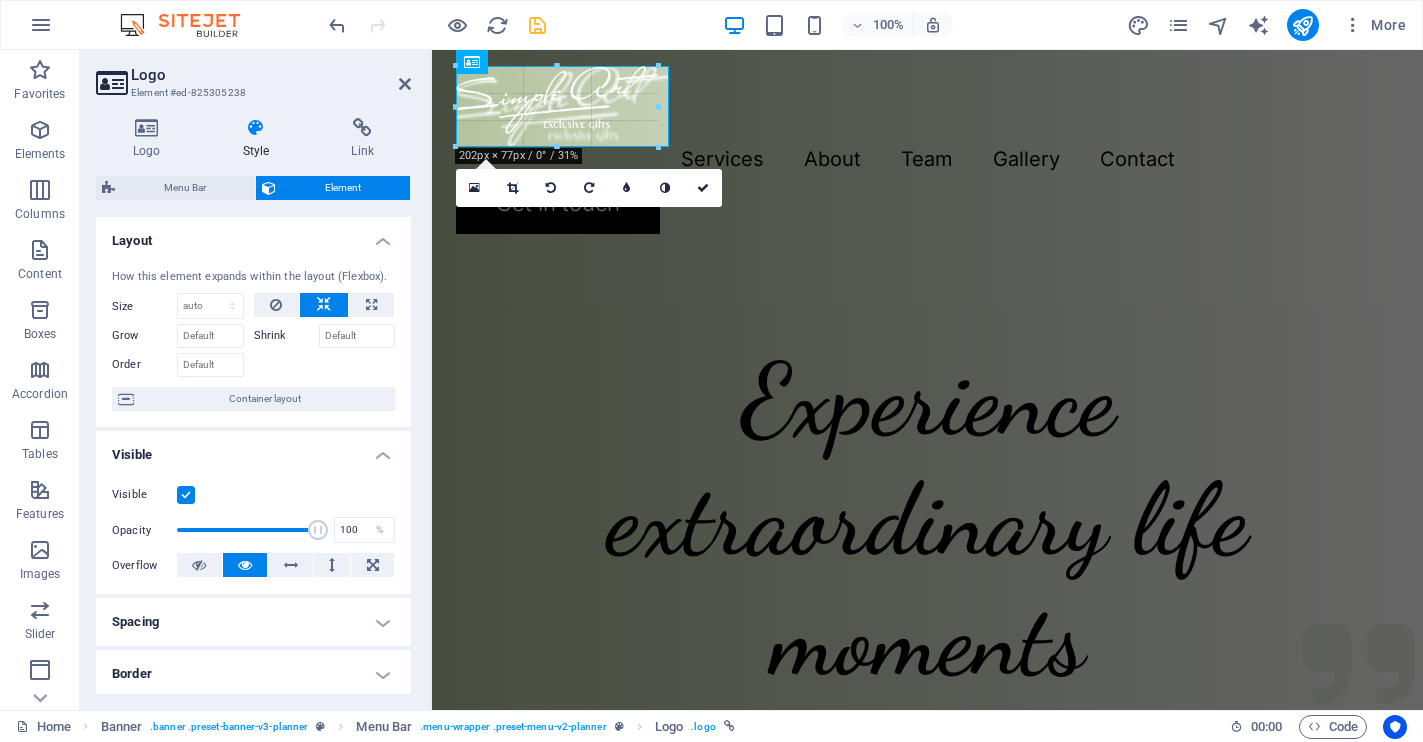 drag, startPoint x: 571, startPoint y: 114, endPoint x: 669, endPoint y: 147, distance: 103.40696 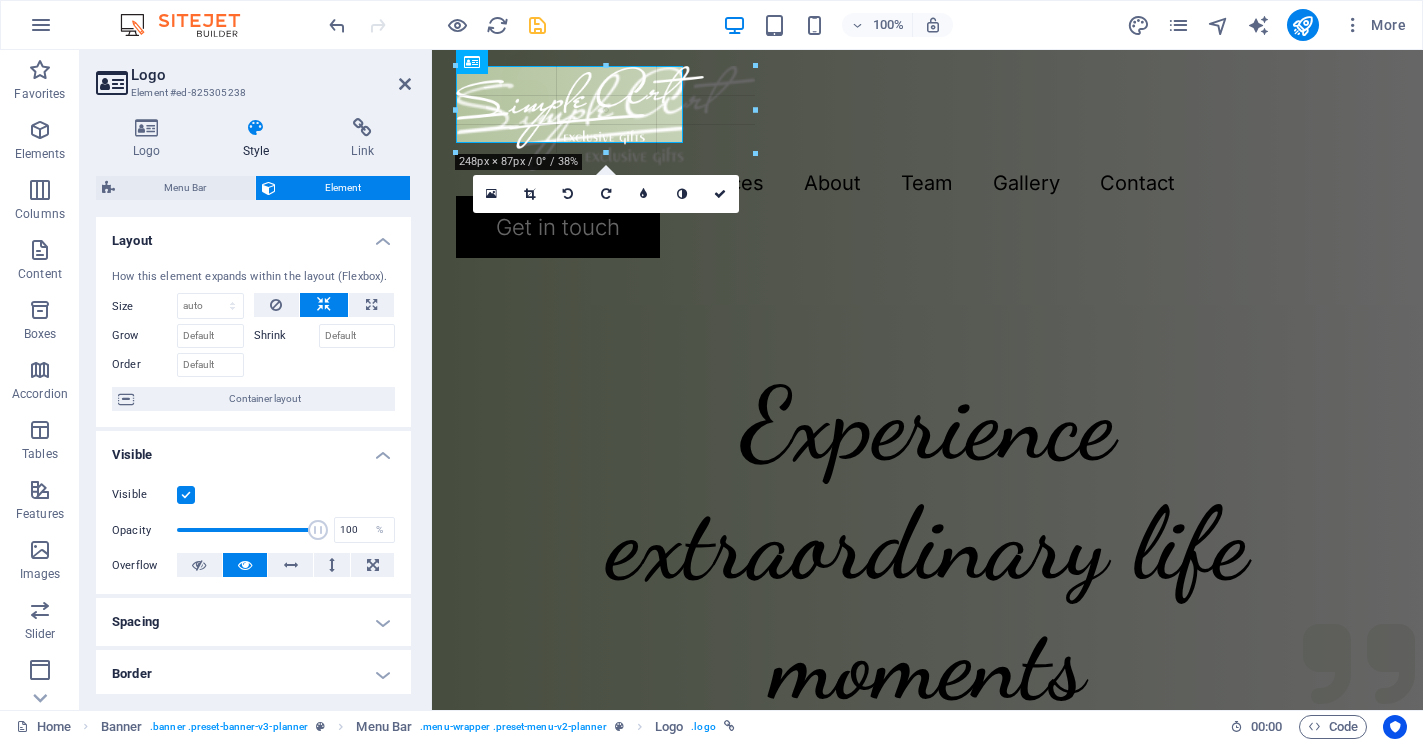 drag, startPoint x: 665, startPoint y: 136, endPoint x: 717, endPoint y: 169, distance: 61.587337 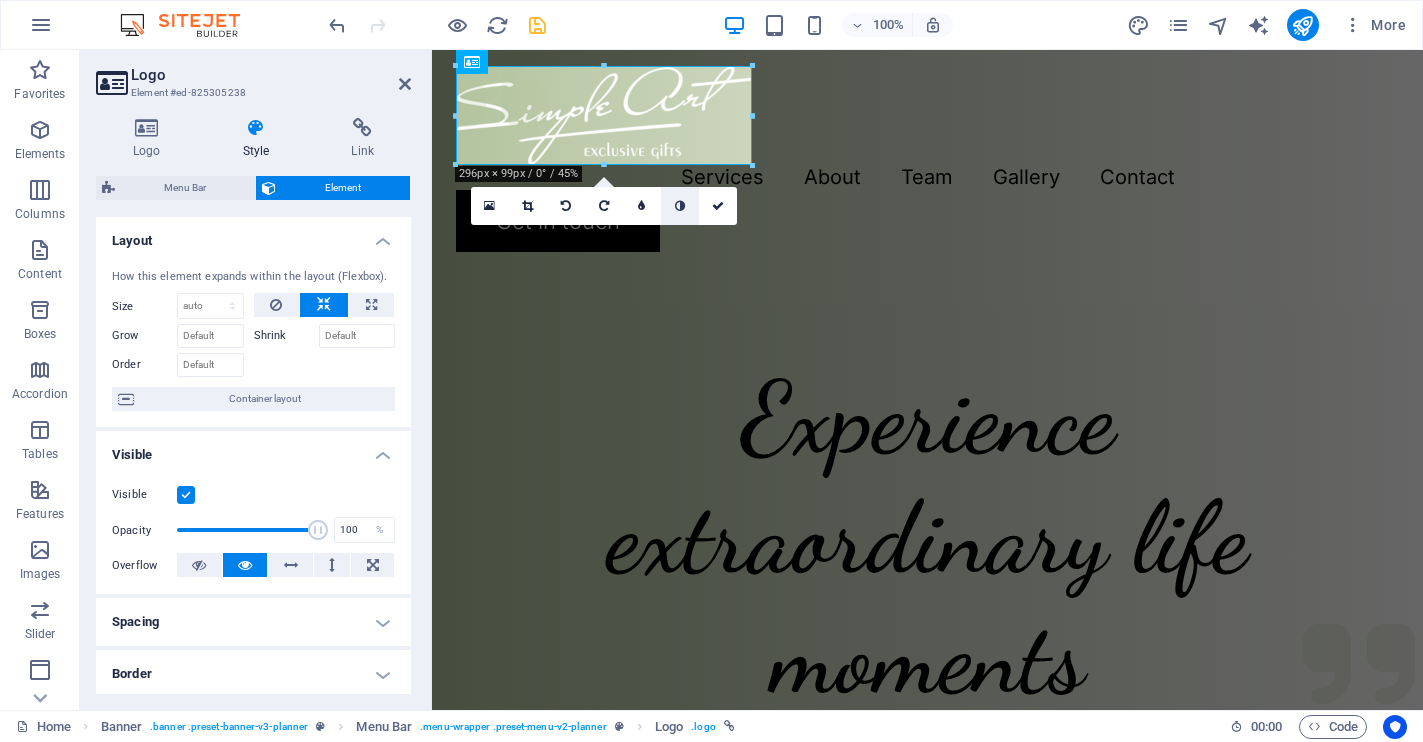click at bounding box center [680, 206] 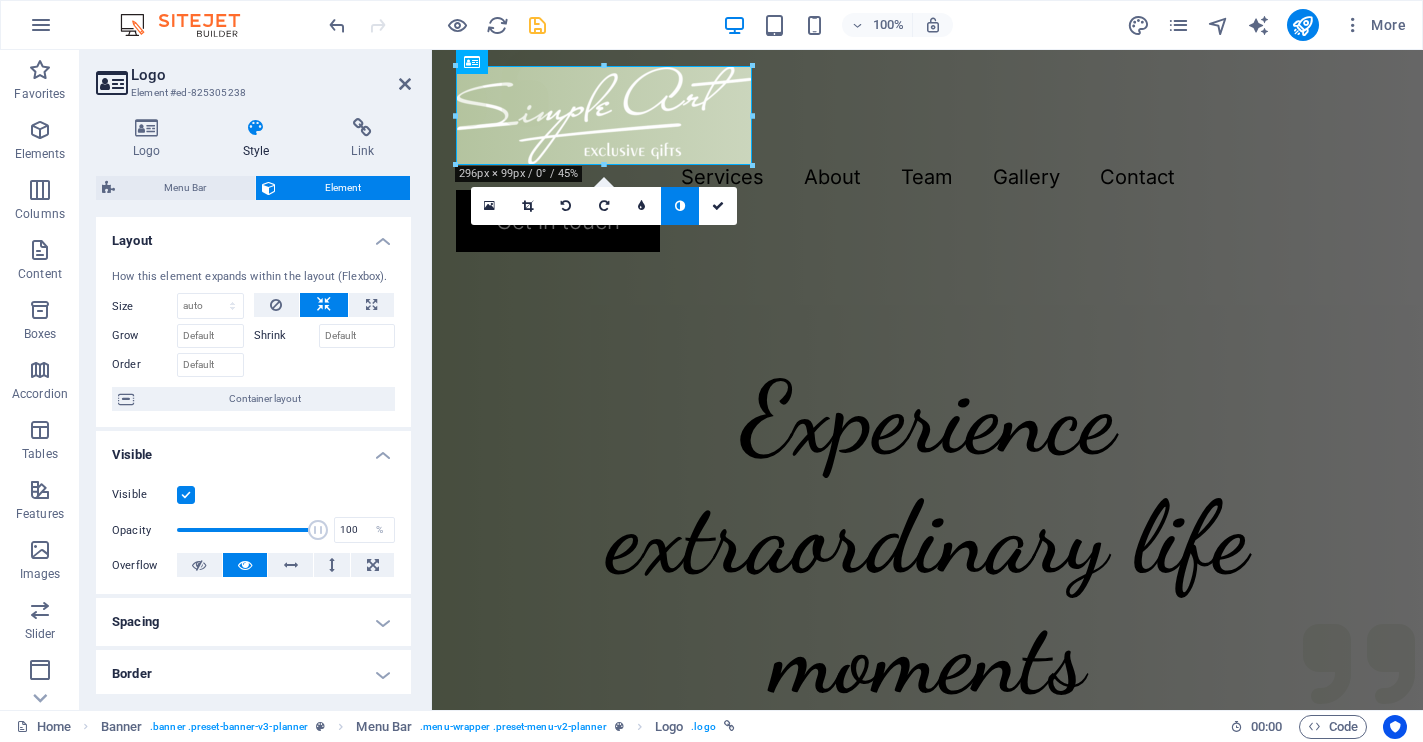 click at bounding box center [680, 206] 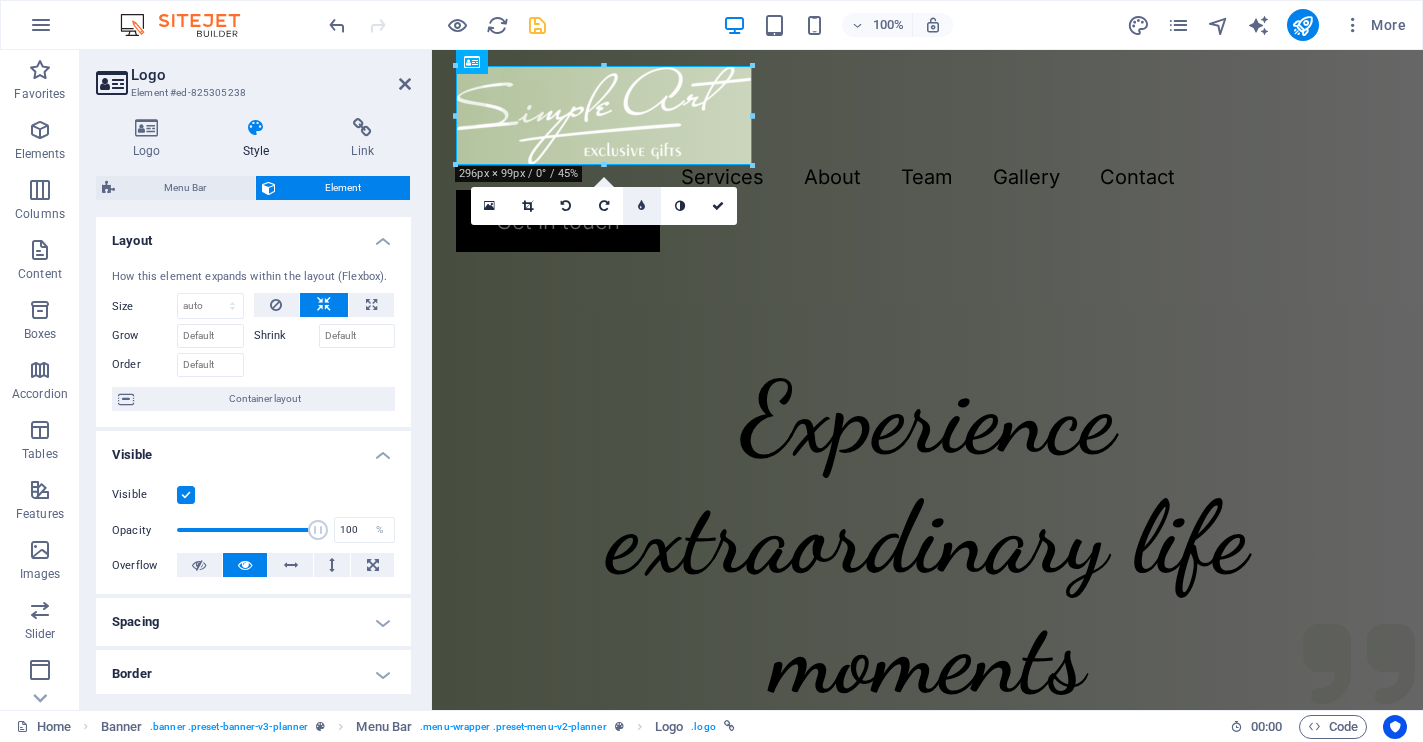click at bounding box center (641, 206) 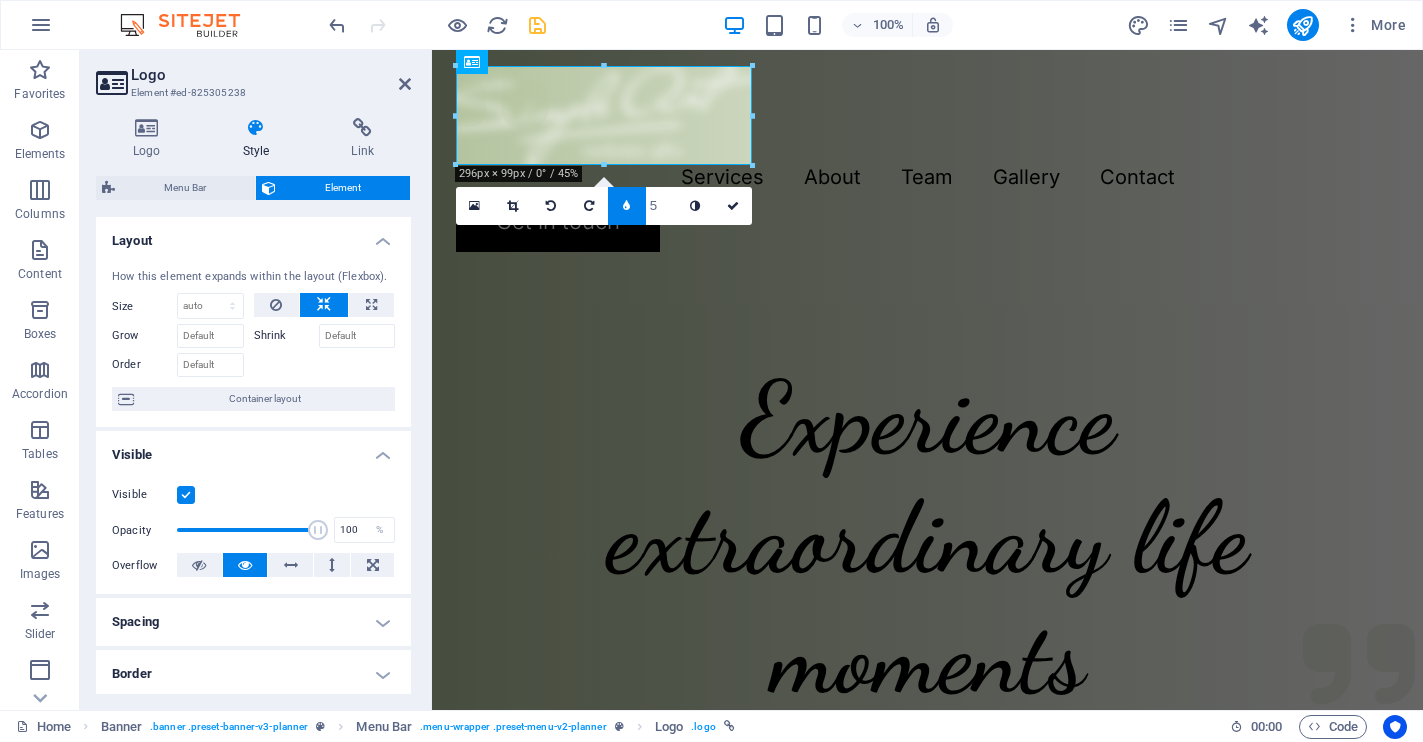 click at bounding box center (627, 206) 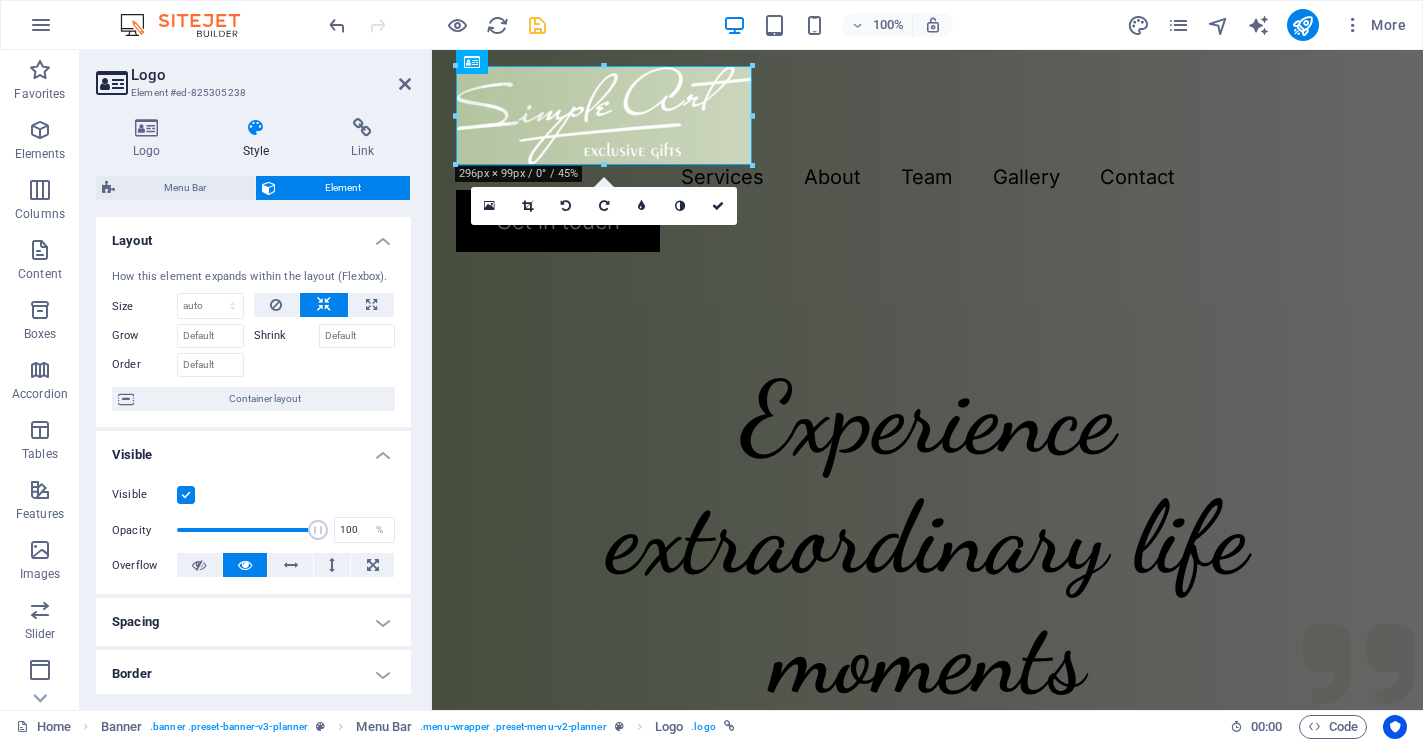 click at bounding box center [642, 206] 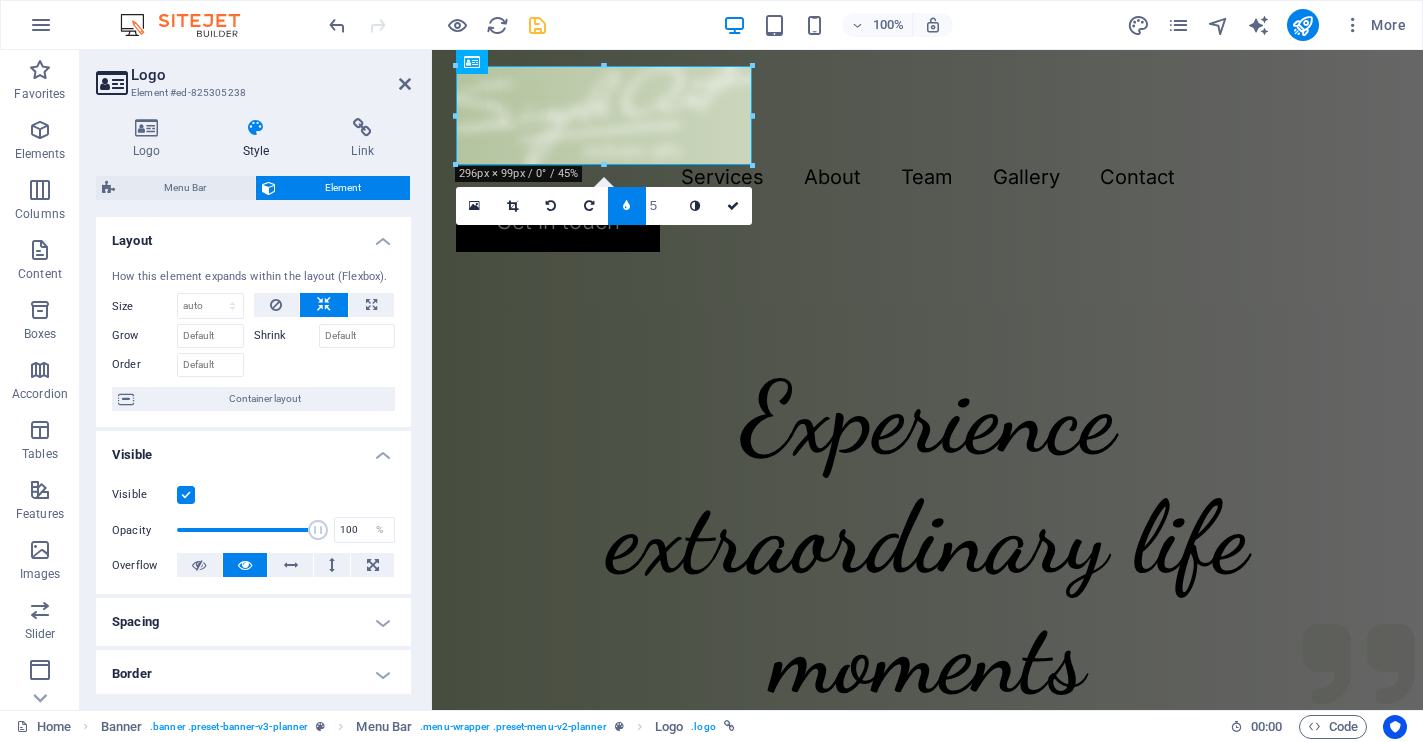 click at bounding box center (627, 206) 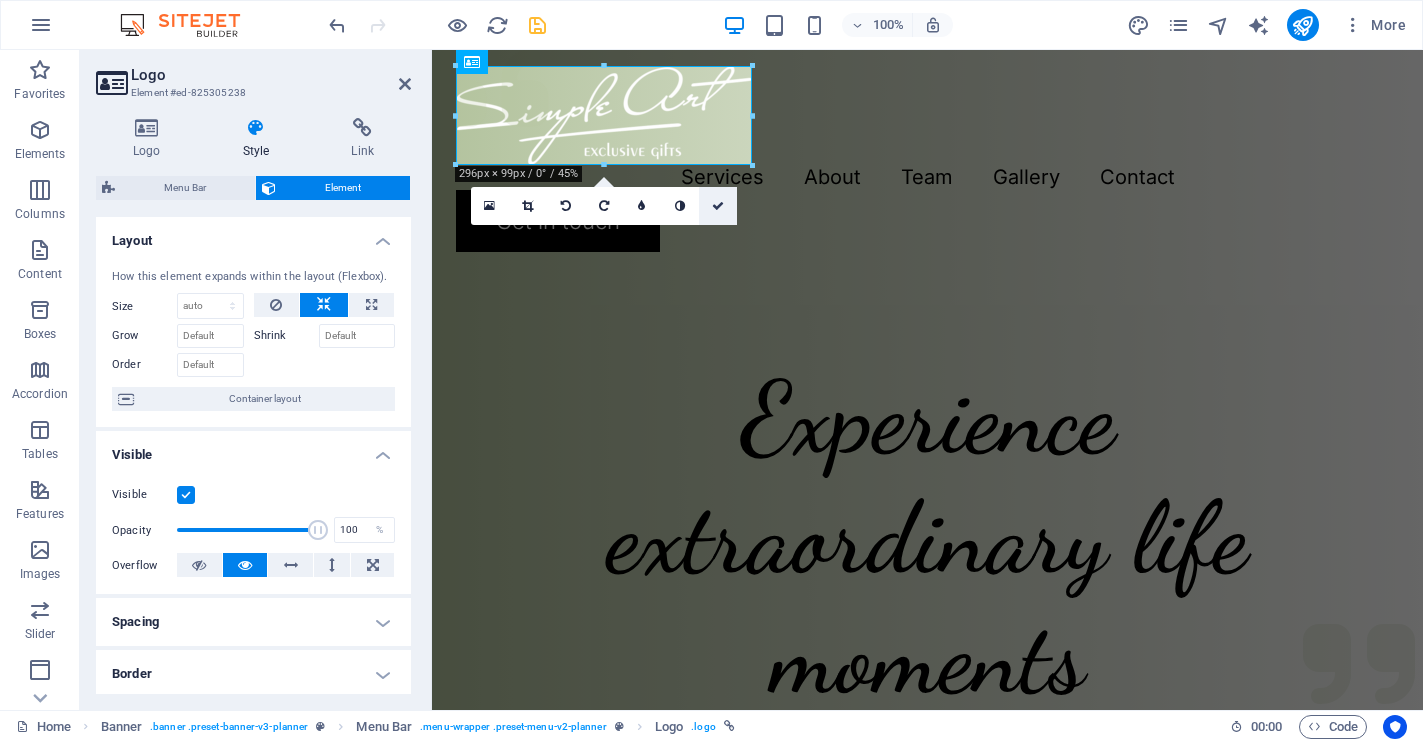 click at bounding box center (718, 206) 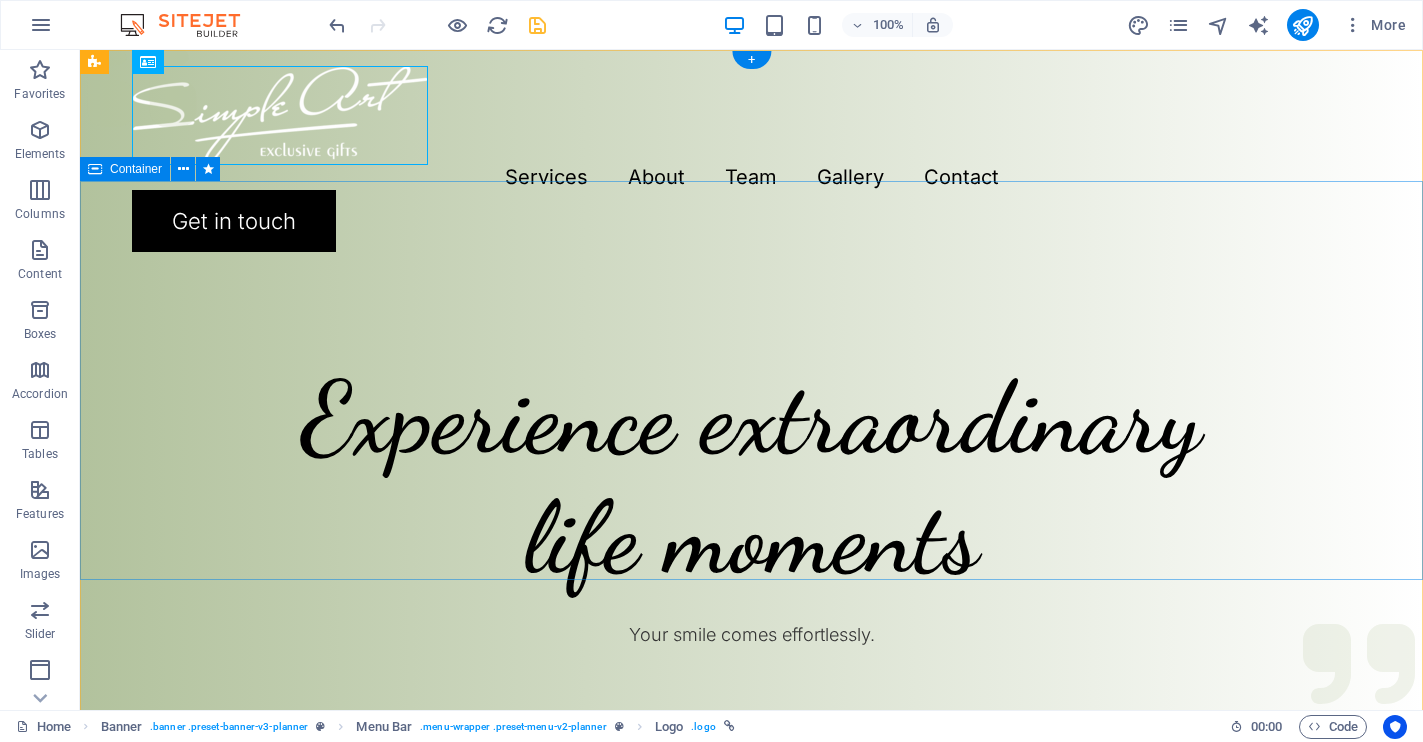 click on "Experience extraordinary life moments Your smile comes effortlessly." at bounding box center (751, 467) 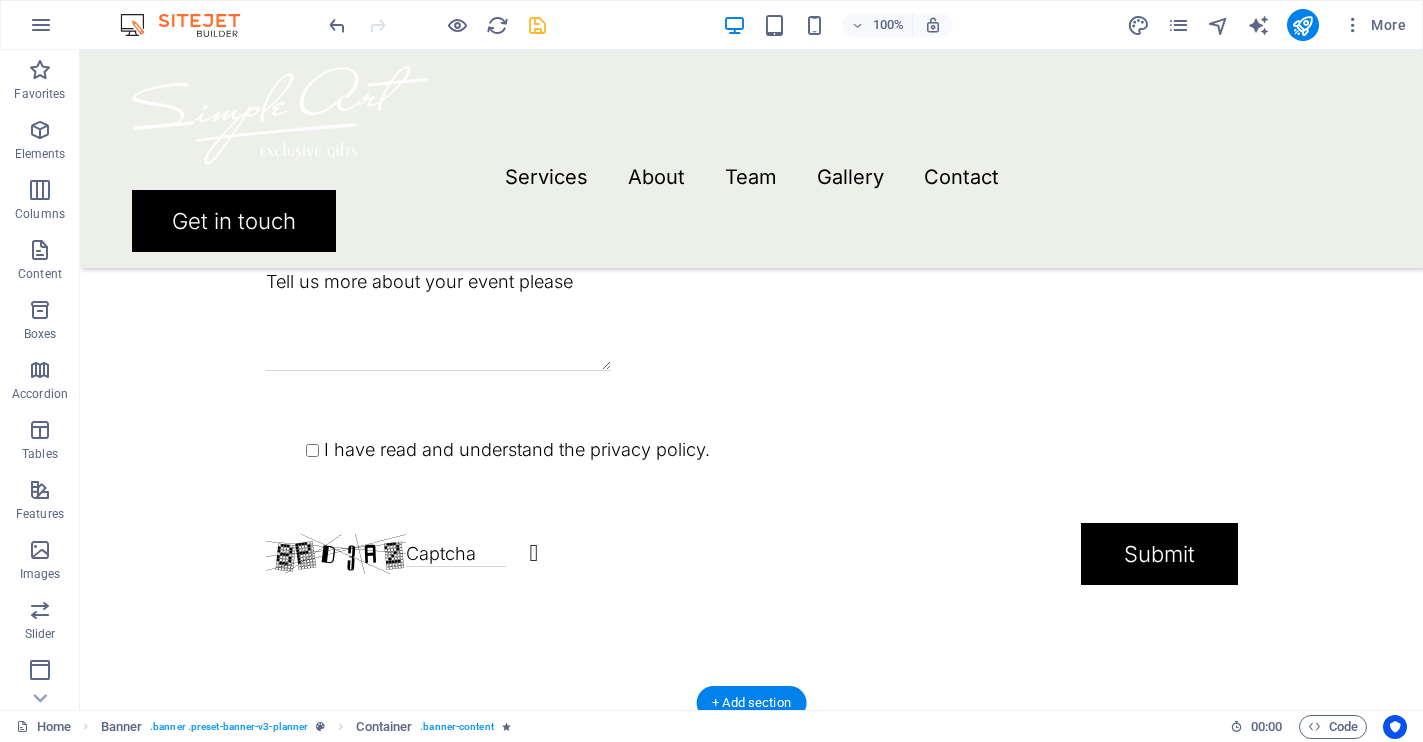 scroll, scrollTop: 4898, scrollLeft: 0, axis: vertical 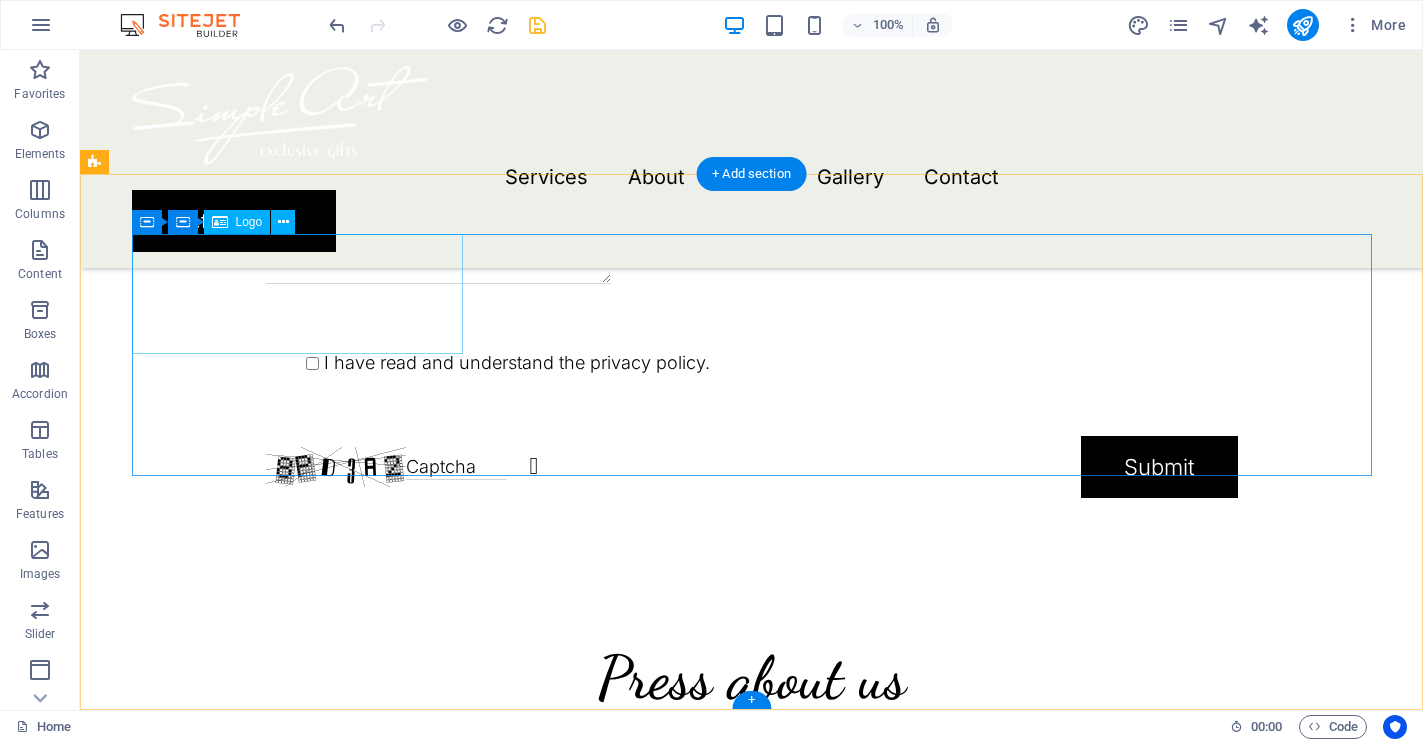 click on "simpleart" at bounding box center [752, 2618] 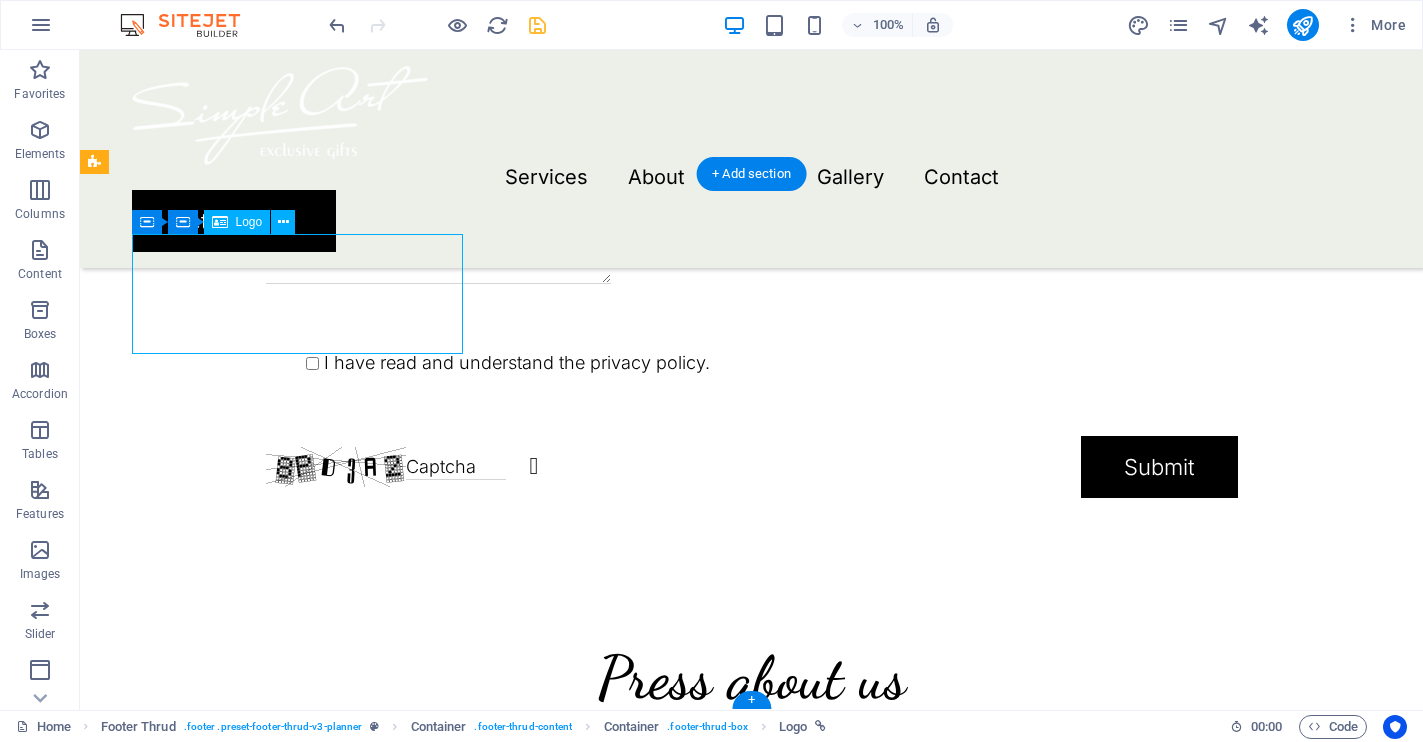 click on "simpleart" at bounding box center [752, 2618] 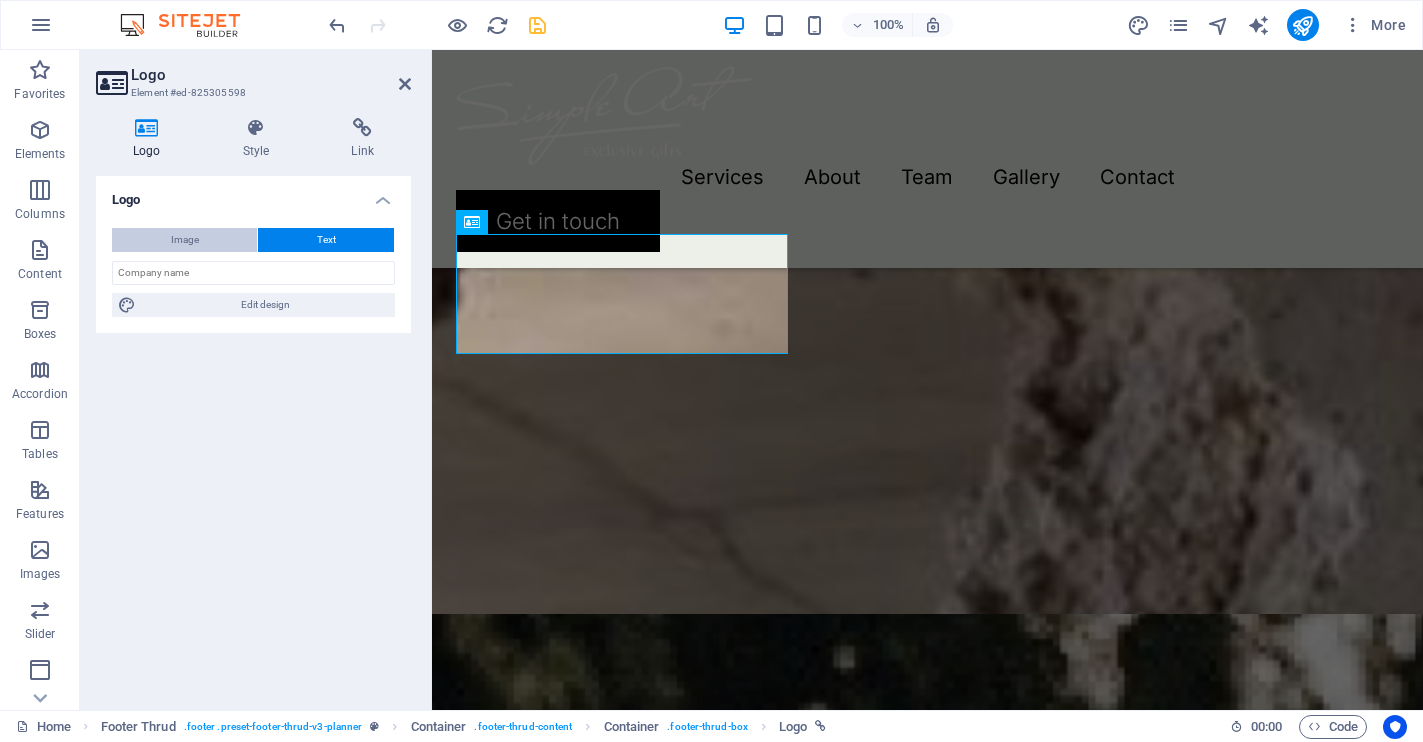 click on "Image" at bounding box center [184, 240] 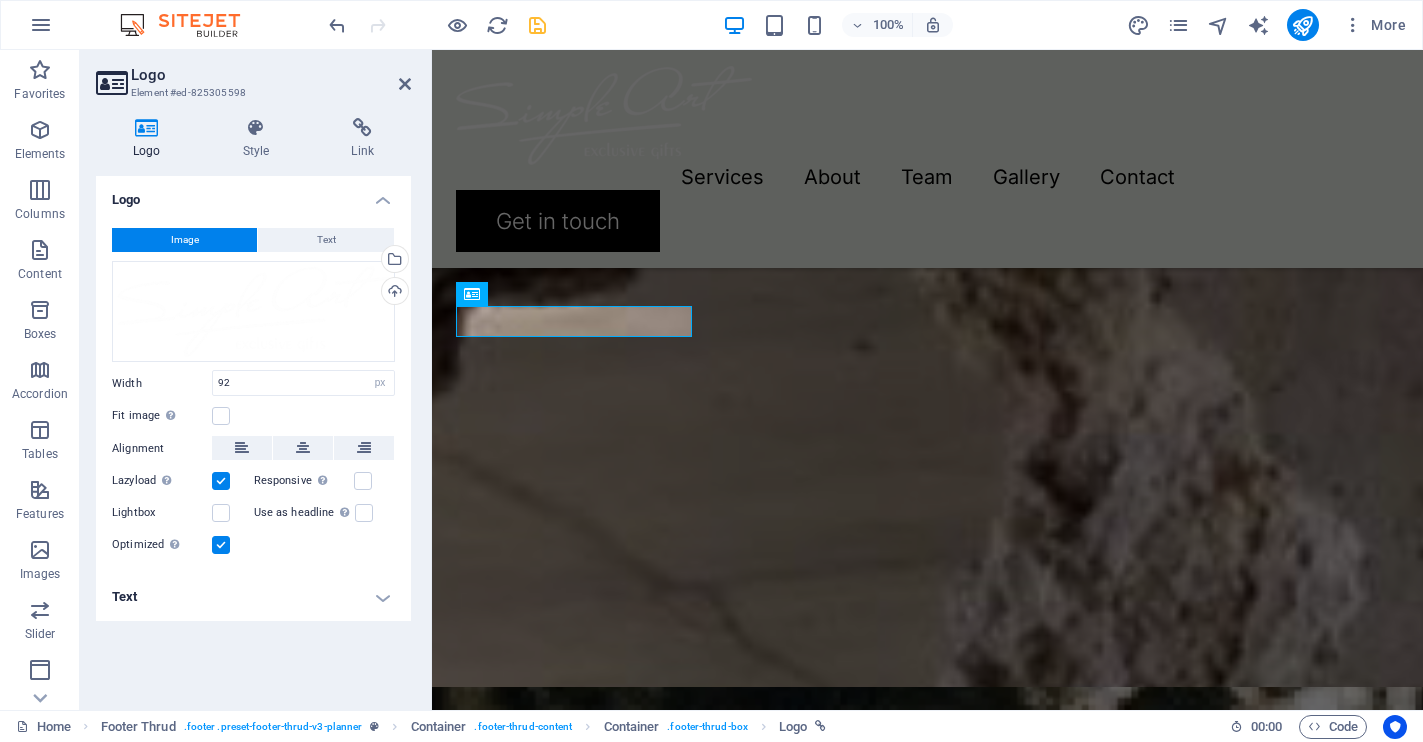 click on "Logo" at bounding box center (151, 139) 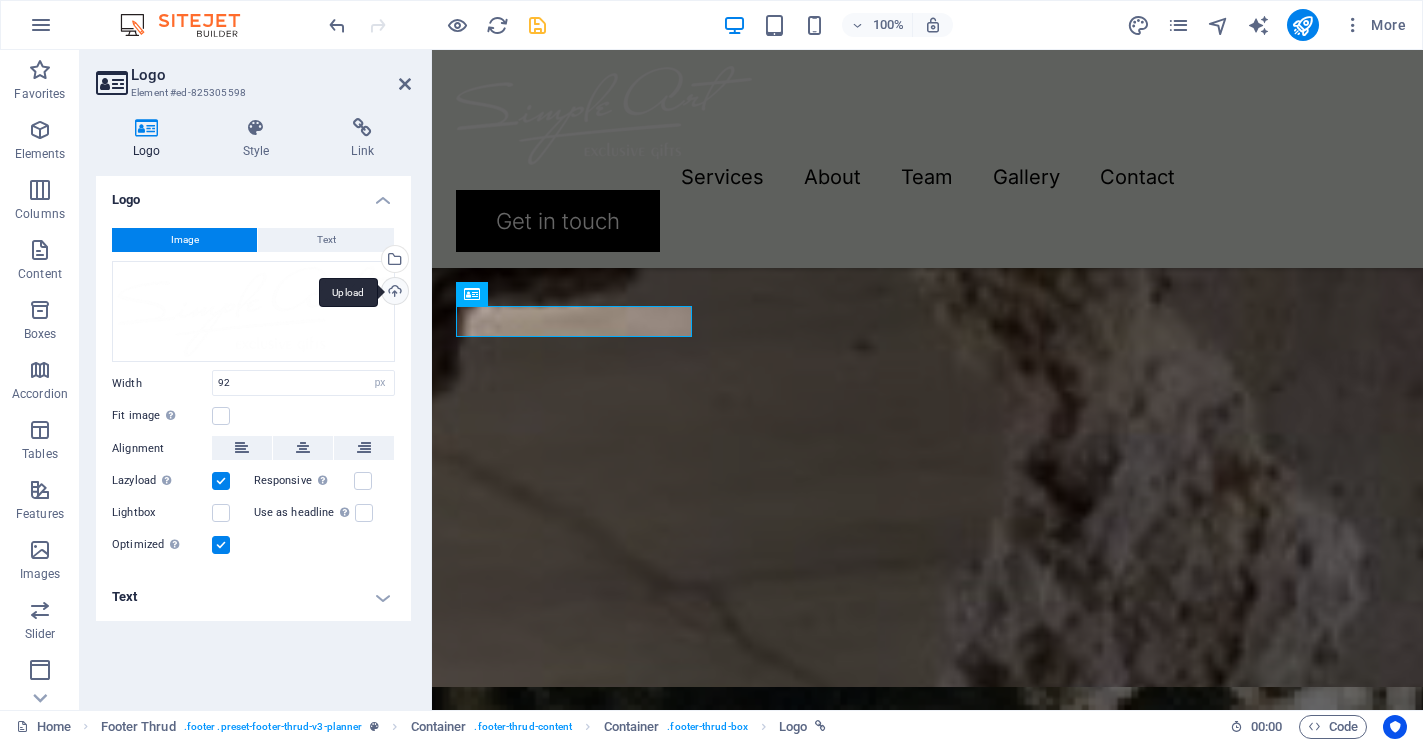 click on "Upload" at bounding box center [393, 293] 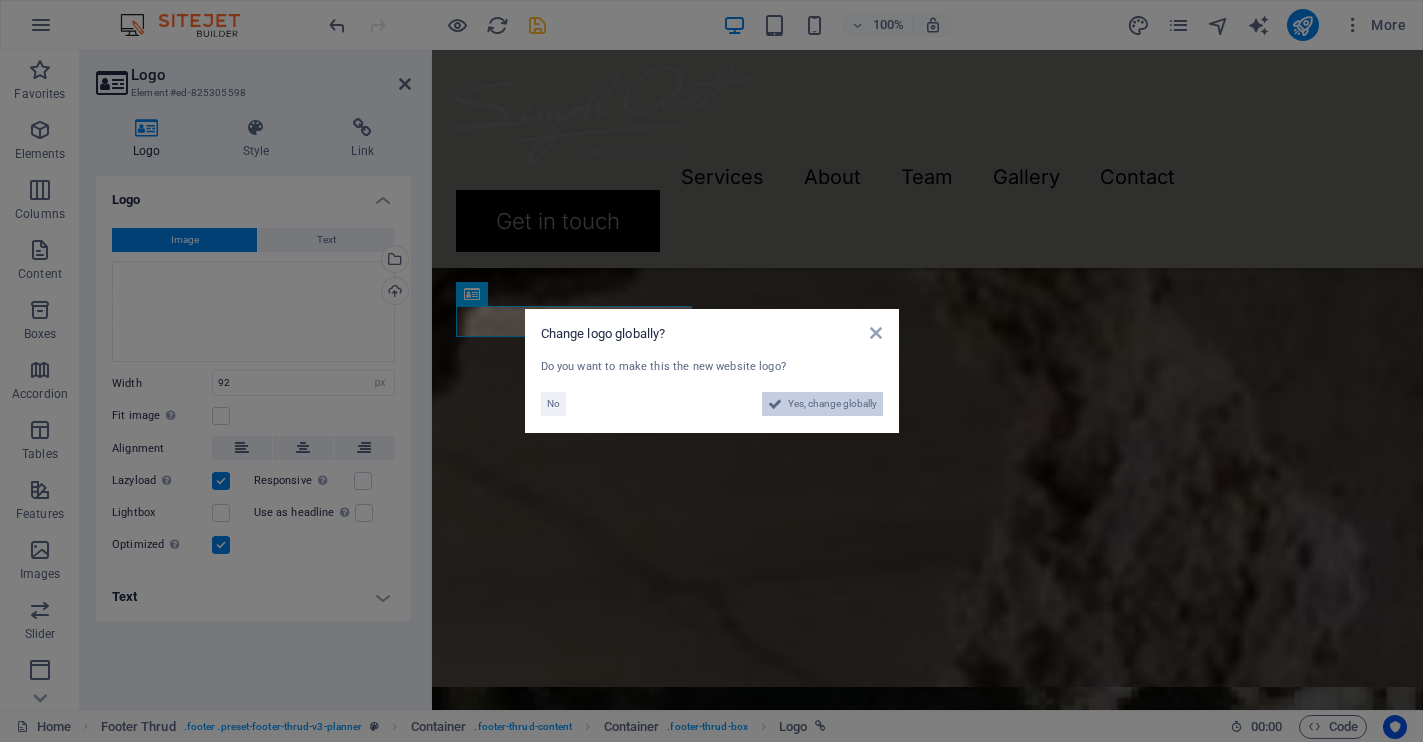 click on "Yes, change globally" at bounding box center (832, 404) 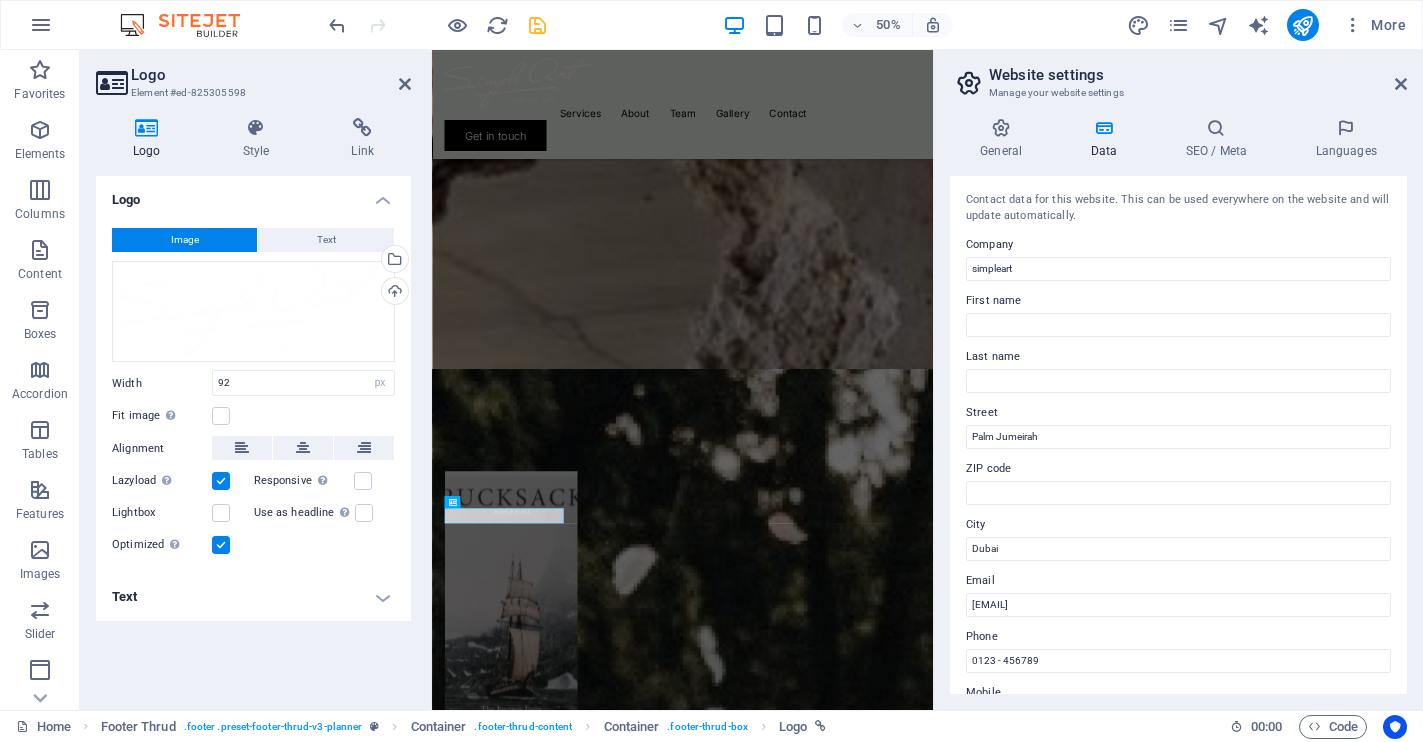 scroll, scrollTop: 4216, scrollLeft: 0, axis: vertical 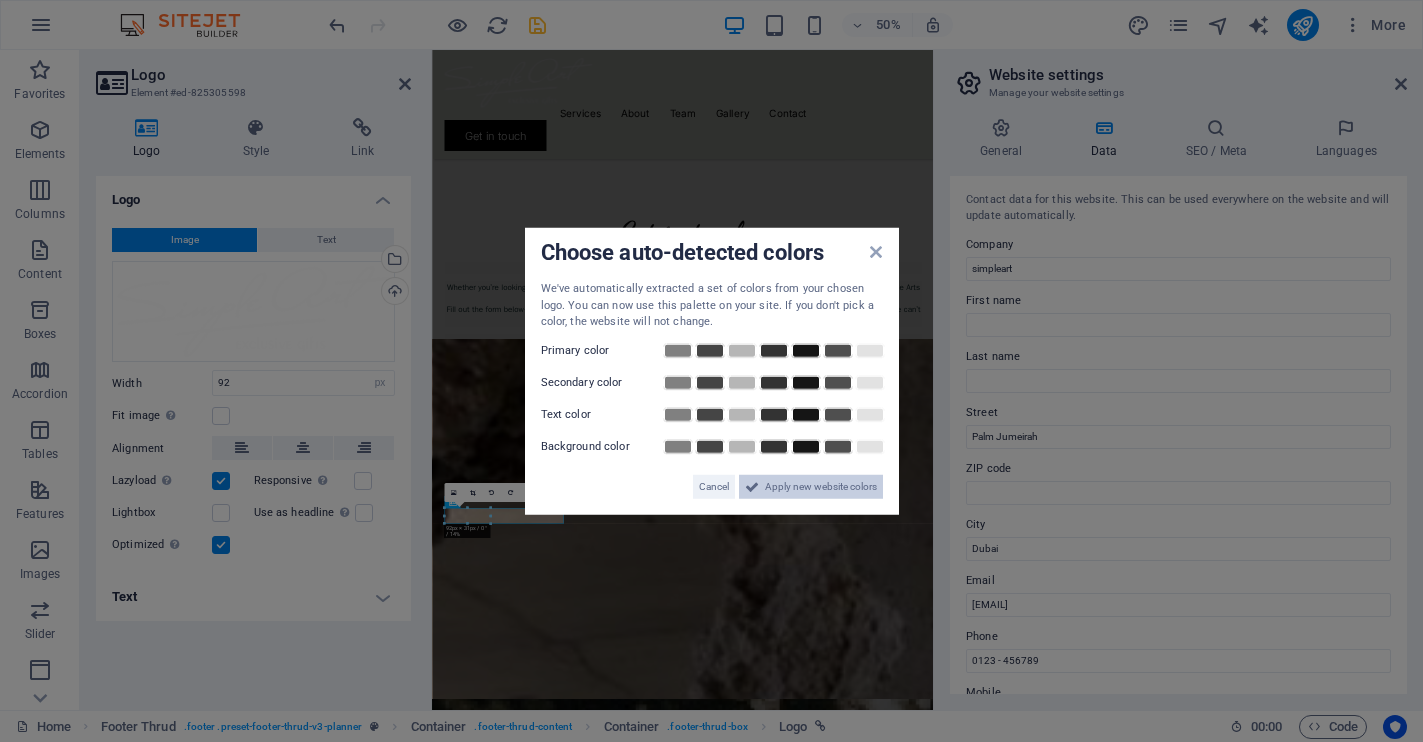 click on "Apply new website colors" at bounding box center (821, 486) 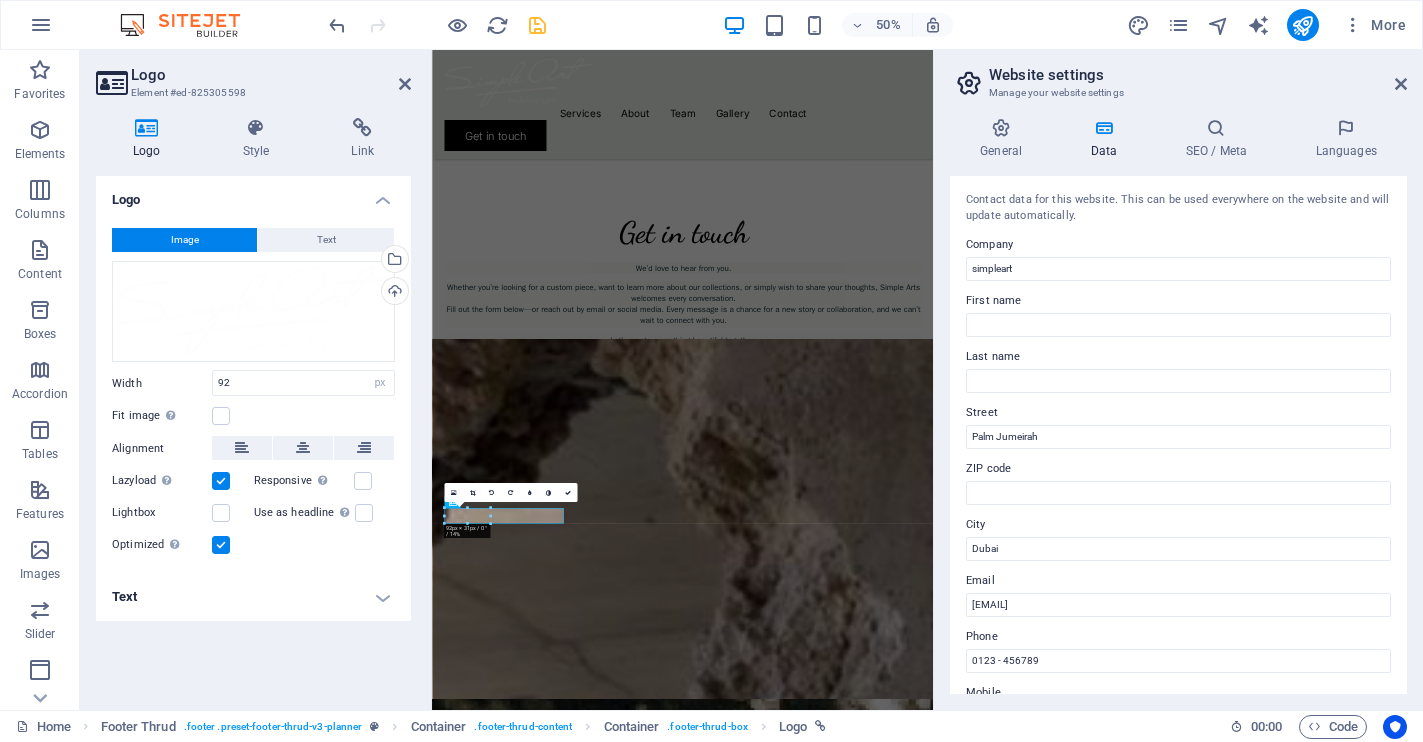 click on "Website settings" at bounding box center (1198, 75) 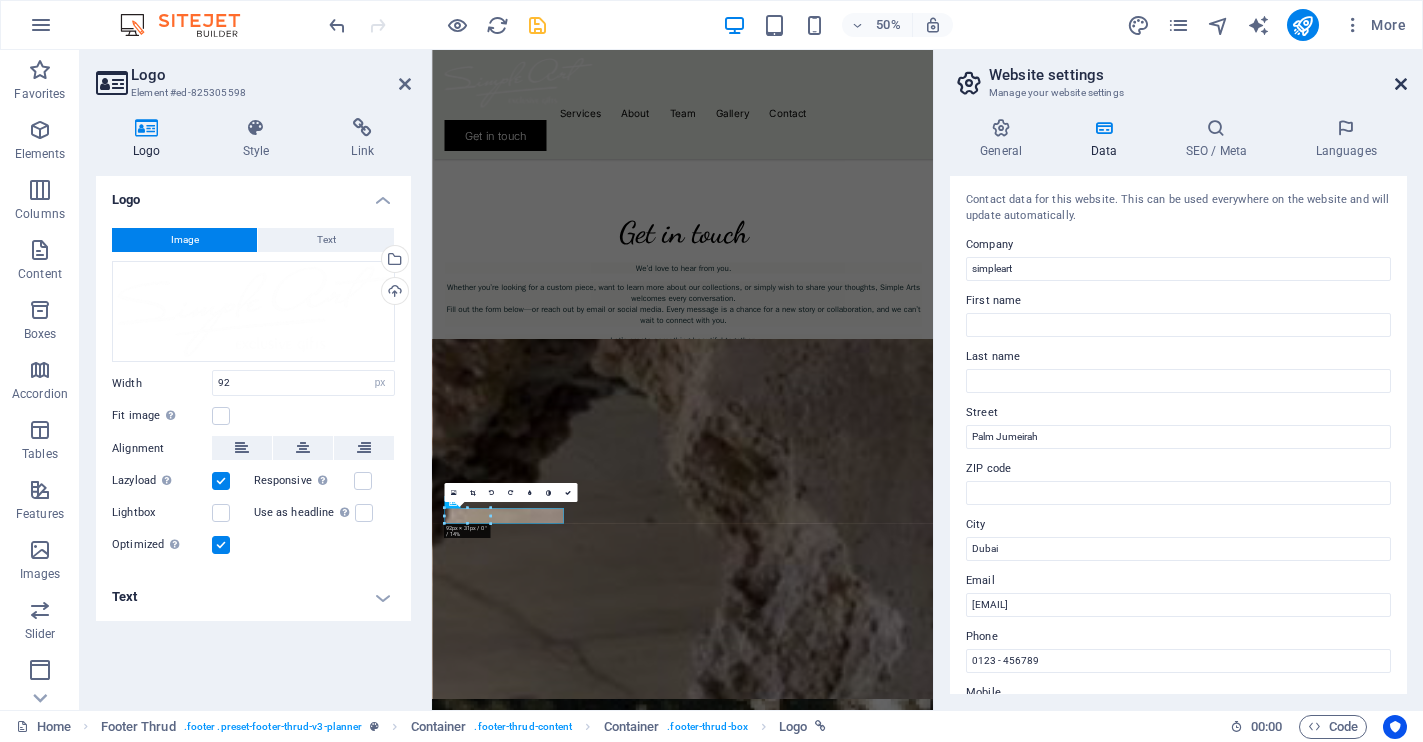 click at bounding box center [1401, 84] 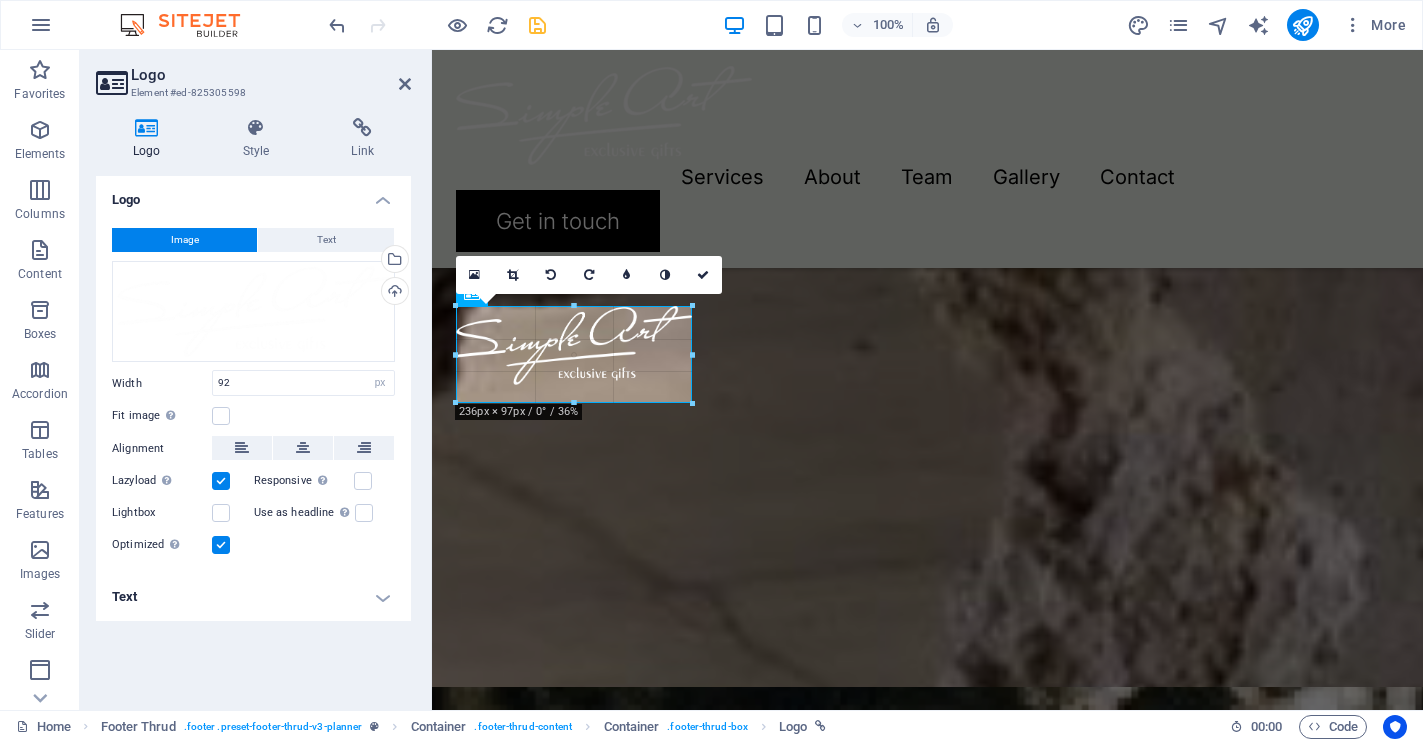 drag, startPoint x: 546, startPoint y: 337, endPoint x: 651, endPoint y: 403, distance: 124.02016 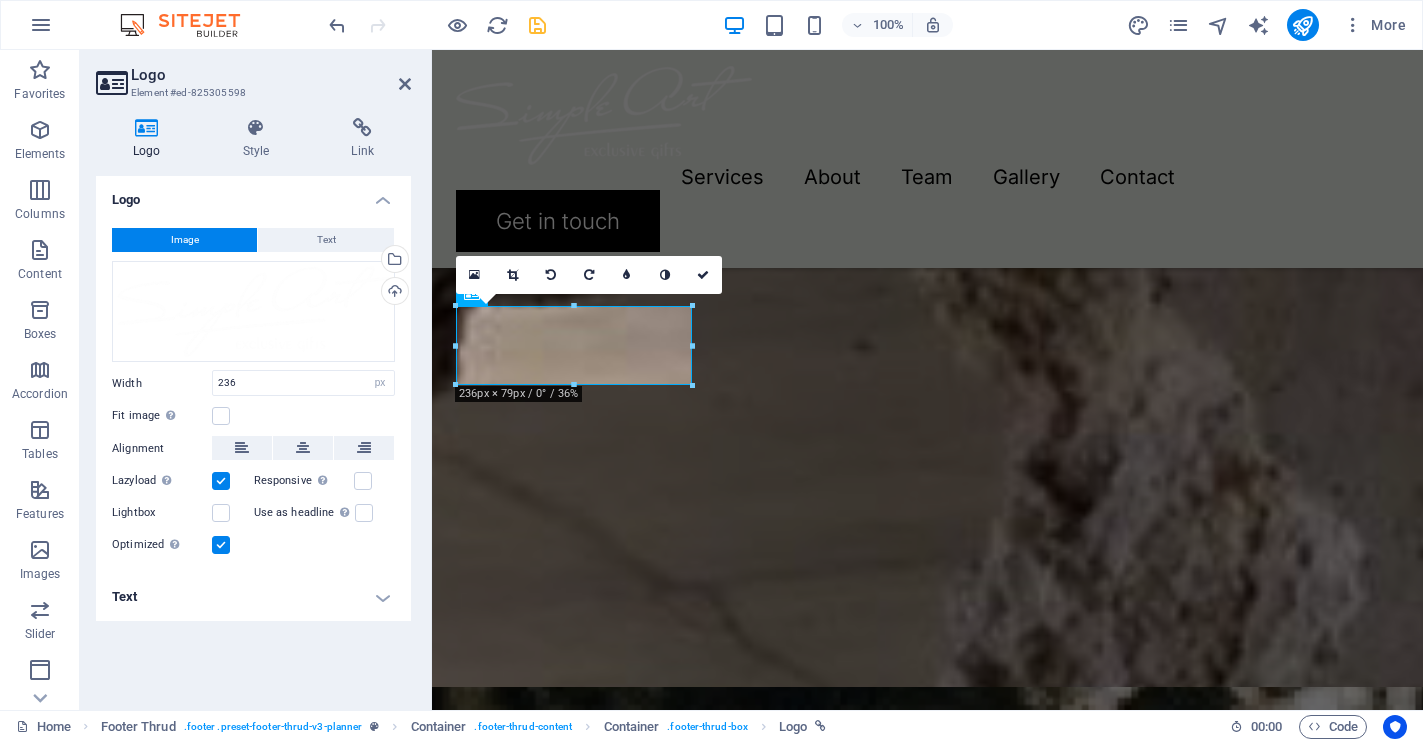 click on "Logo Image Text Drag files here, click to choose files or select files from Files or our free stock photos & videos Select files from the file manager, stock photos, or upload file(s) Upload Width 236 Default auto px rem % em vh vw Fit image Automatically fit image to a fixed width and height Height Default auto px Alignment Lazyload Loading images after the page loads improves page speed. Responsive Automatically load retina image and smartphone optimized sizes. Lightbox Use as headline The image will be wrapped in an H1 headline tag. Useful for giving alternative text the weight of an H1 headline, e.g. for the logo. Leave unchecked if uncertain. Optimized Images are compressed to improve page speed. Position Direction Custom X offset 50 px rem % vh vw Y offset 50 px rem % vh vw Edit design Text Float No float Image left Image right Determine how text should behave around the image. Text Alternative text Image caption Paragraph Format Normal Heading 1 Heading 2 Heading 3 Heading 4 Heading 5 Heading 6 Code 8" at bounding box center (253, 435) 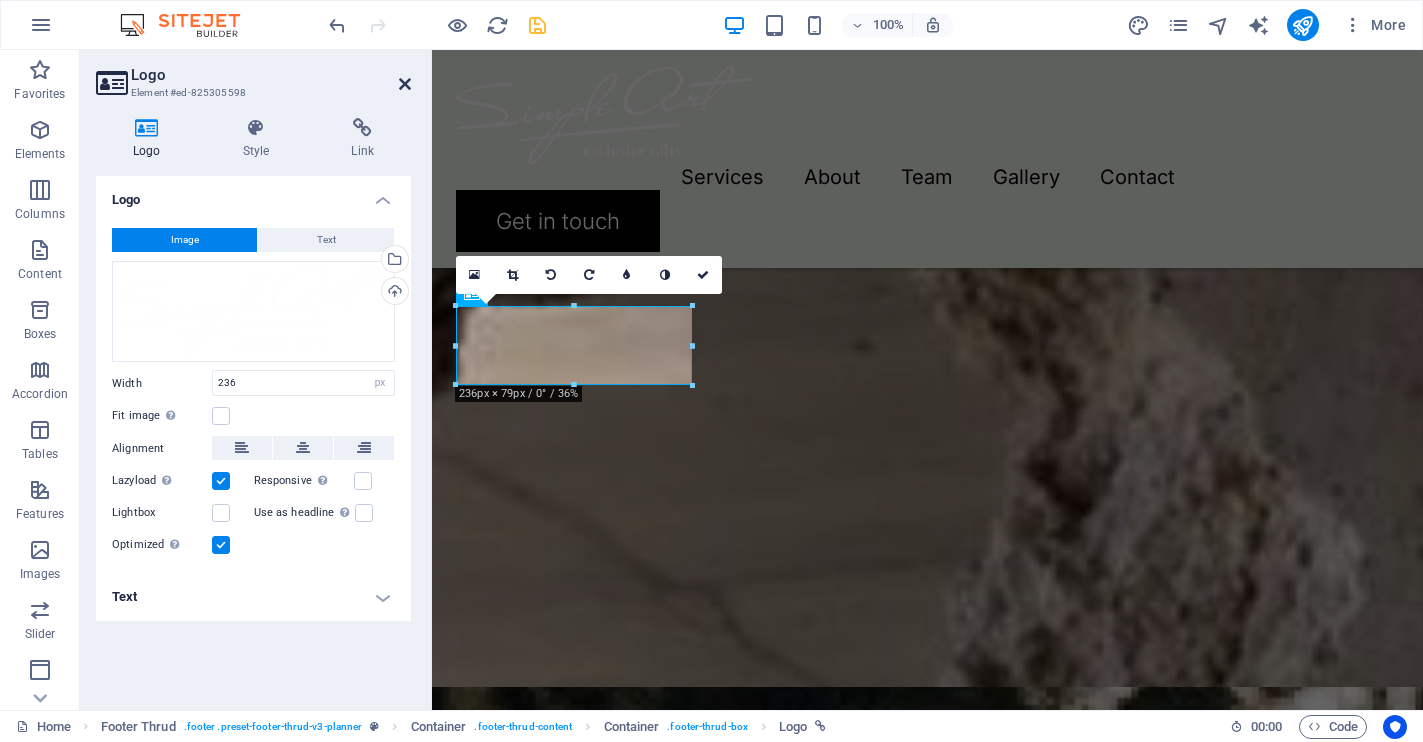 click at bounding box center [405, 84] 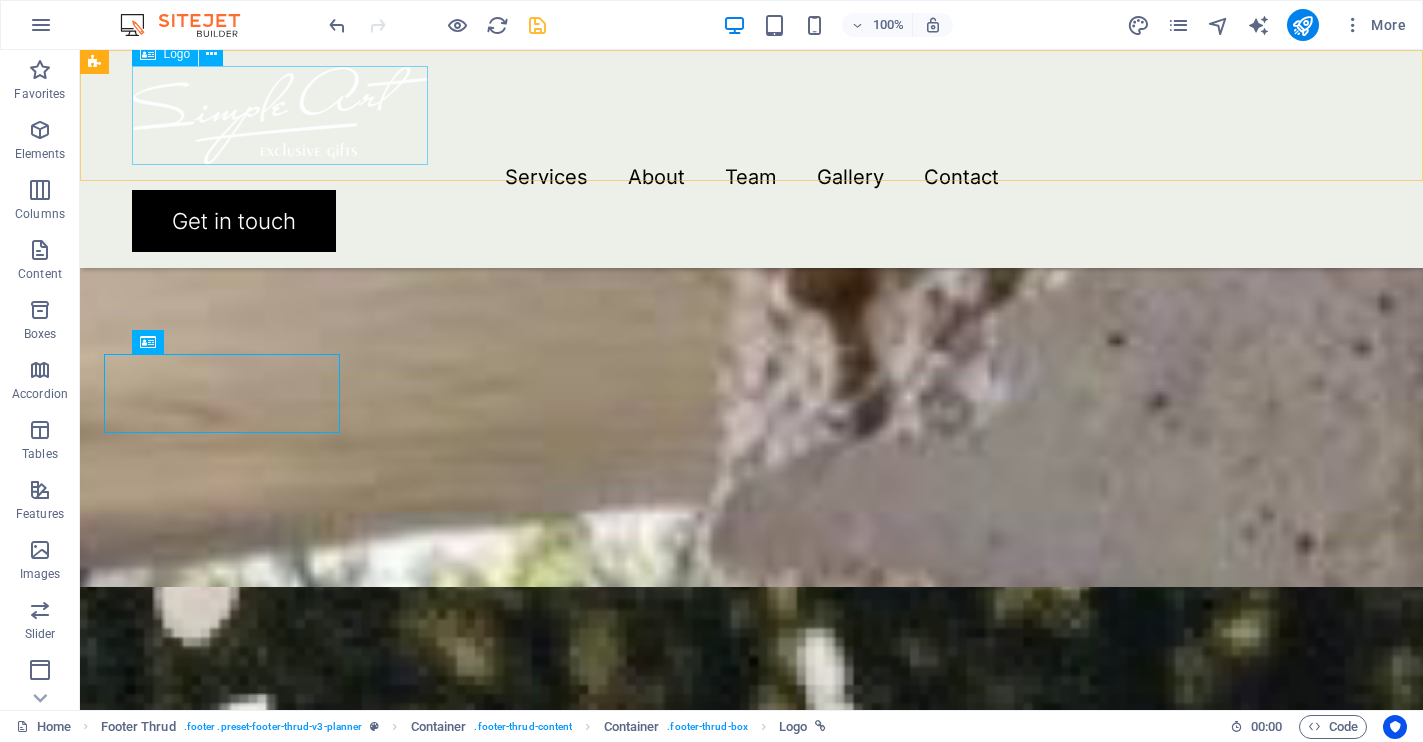 scroll, scrollTop: 4778, scrollLeft: 0, axis: vertical 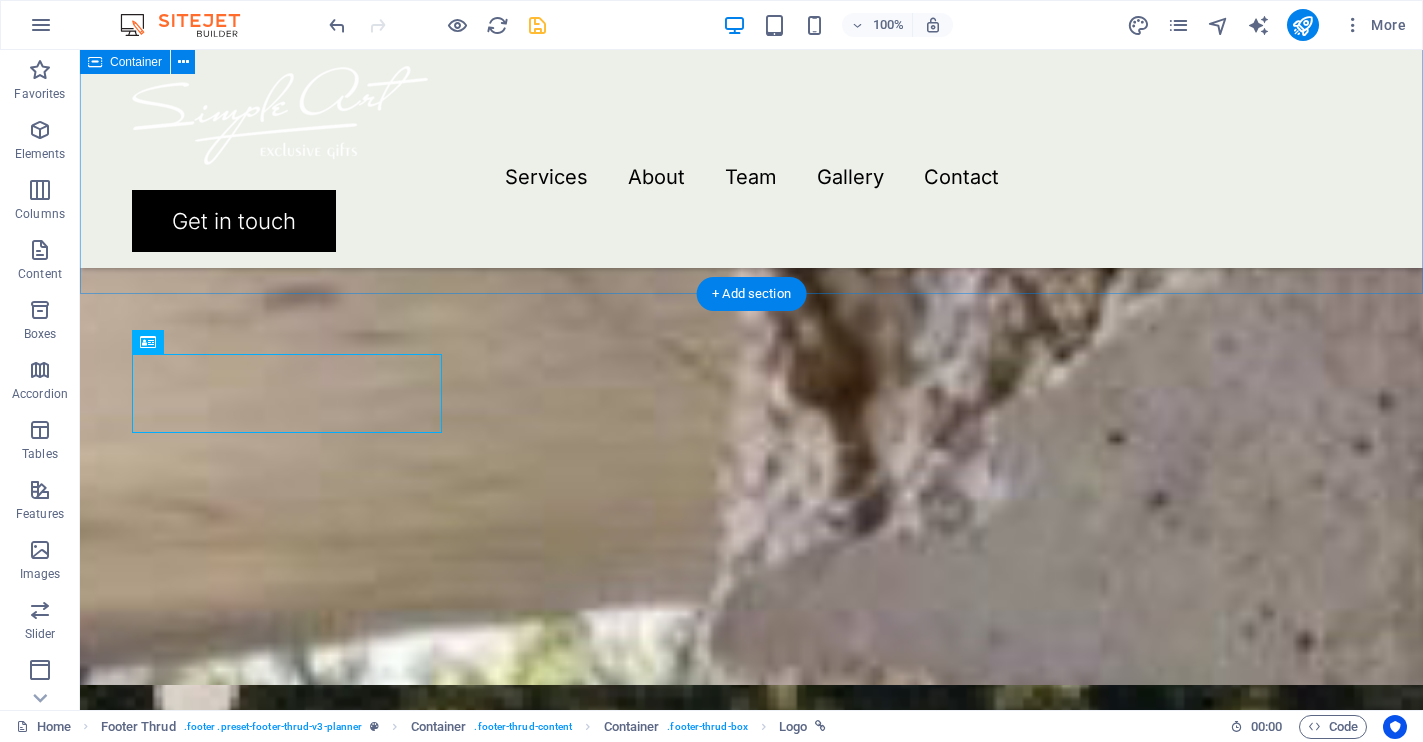 click on "Press about us December 4, 2023 Wonder Planner reaches new heights from month to month READ MORE     November 19, 2023 What new ideas we can expect from Wonderers for New Year? READ MORE     September 27, 2023 They do not rest! They adore their profession! Get to know... READ MORE" at bounding box center (751, 1654) 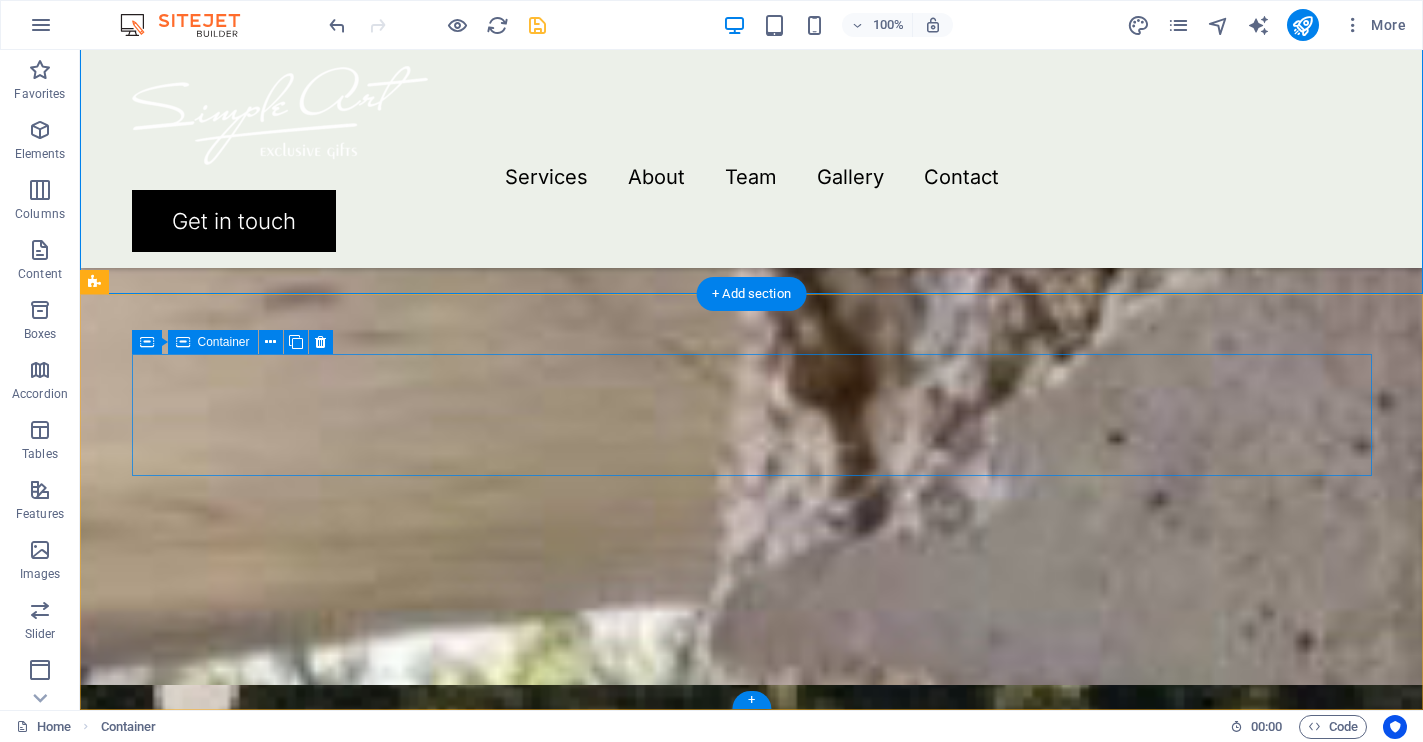 click on "Services About Team Gallery Contact [PHONE] [EMAIL]" at bounding box center [752, 2916] 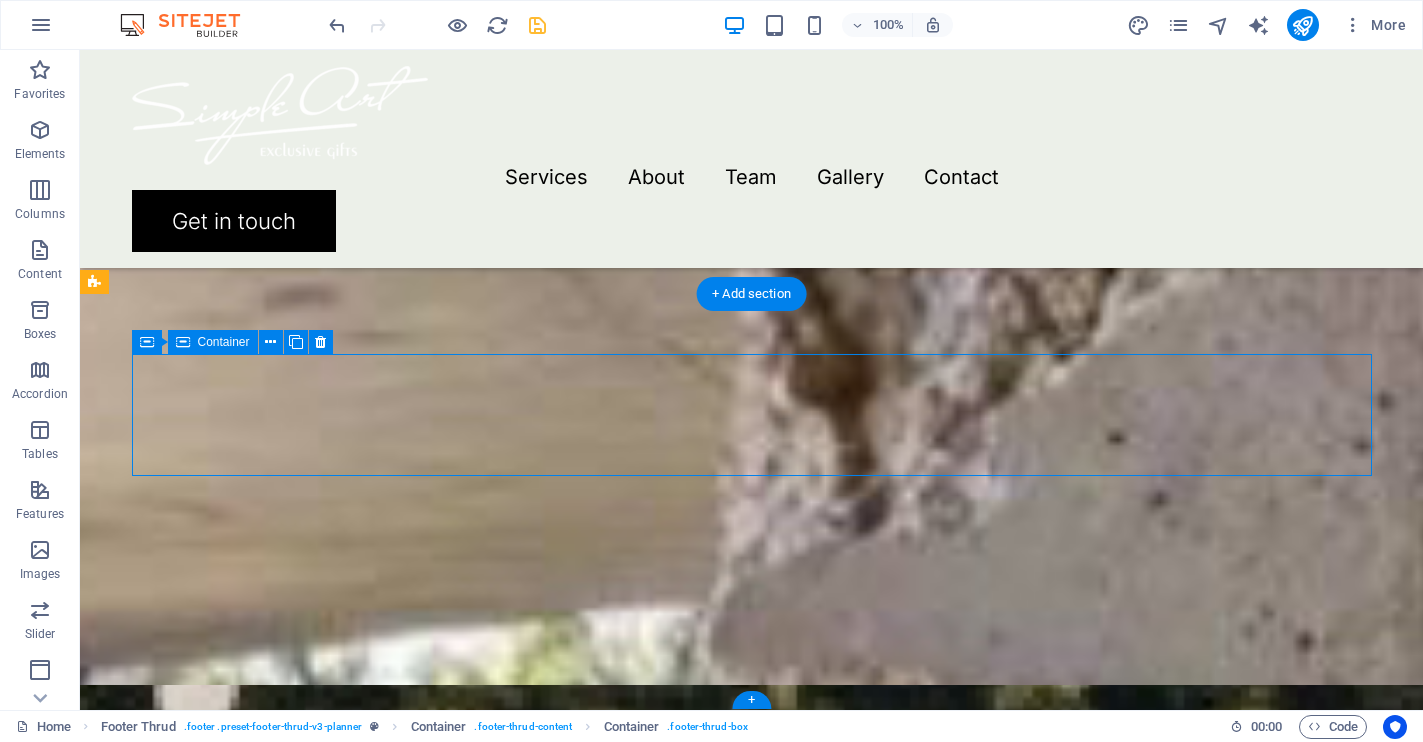 click on "Services About Team Gallery Contact [PHONE] [EMAIL]" at bounding box center (752, 2916) 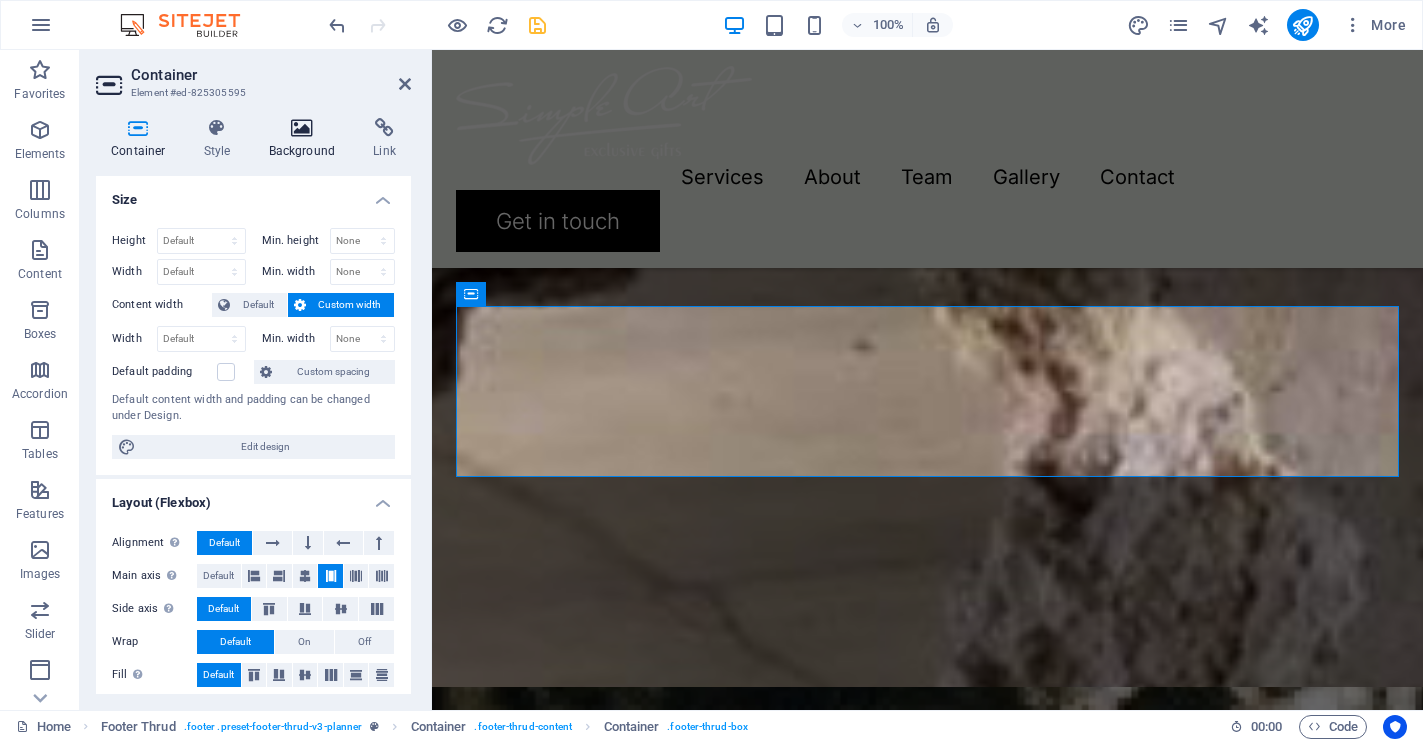 click at bounding box center [302, 128] 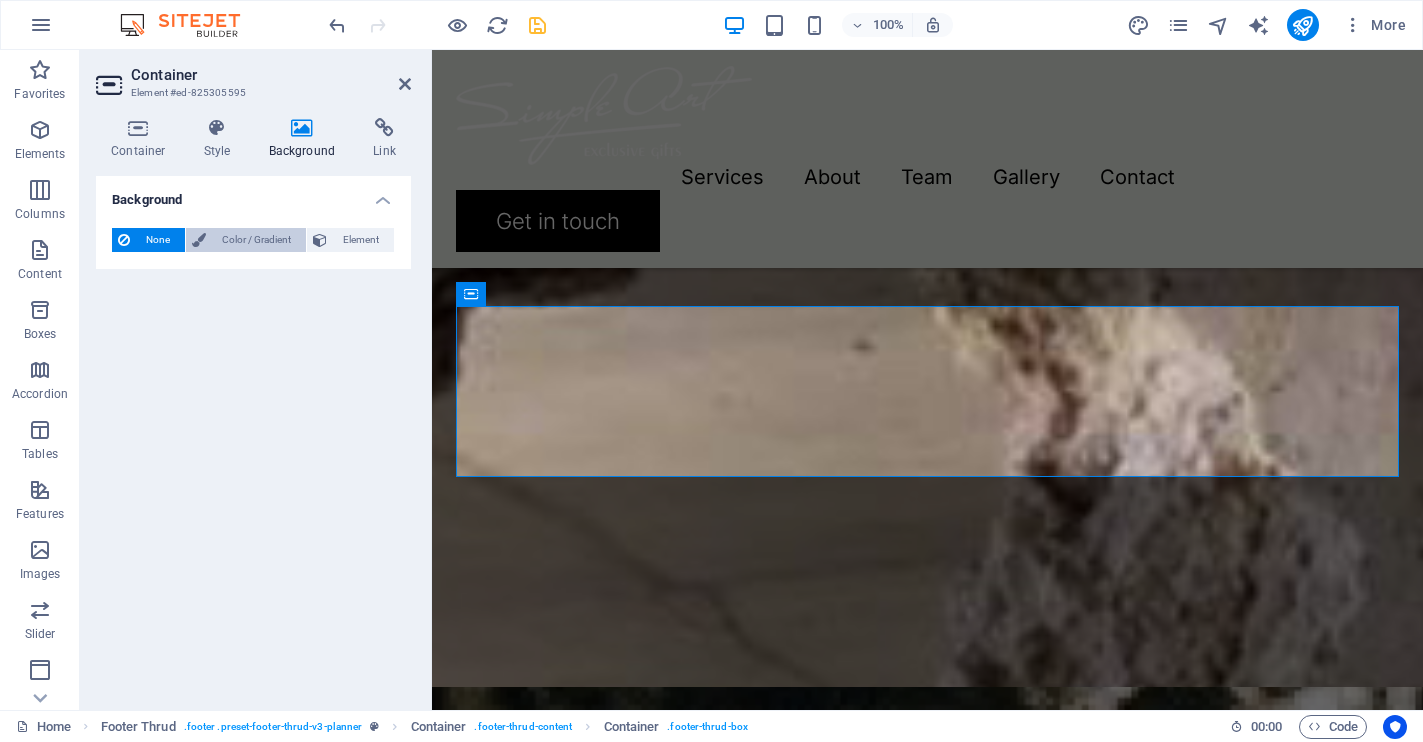 click on "Color / Gradient" at bounding box center (256, 240) 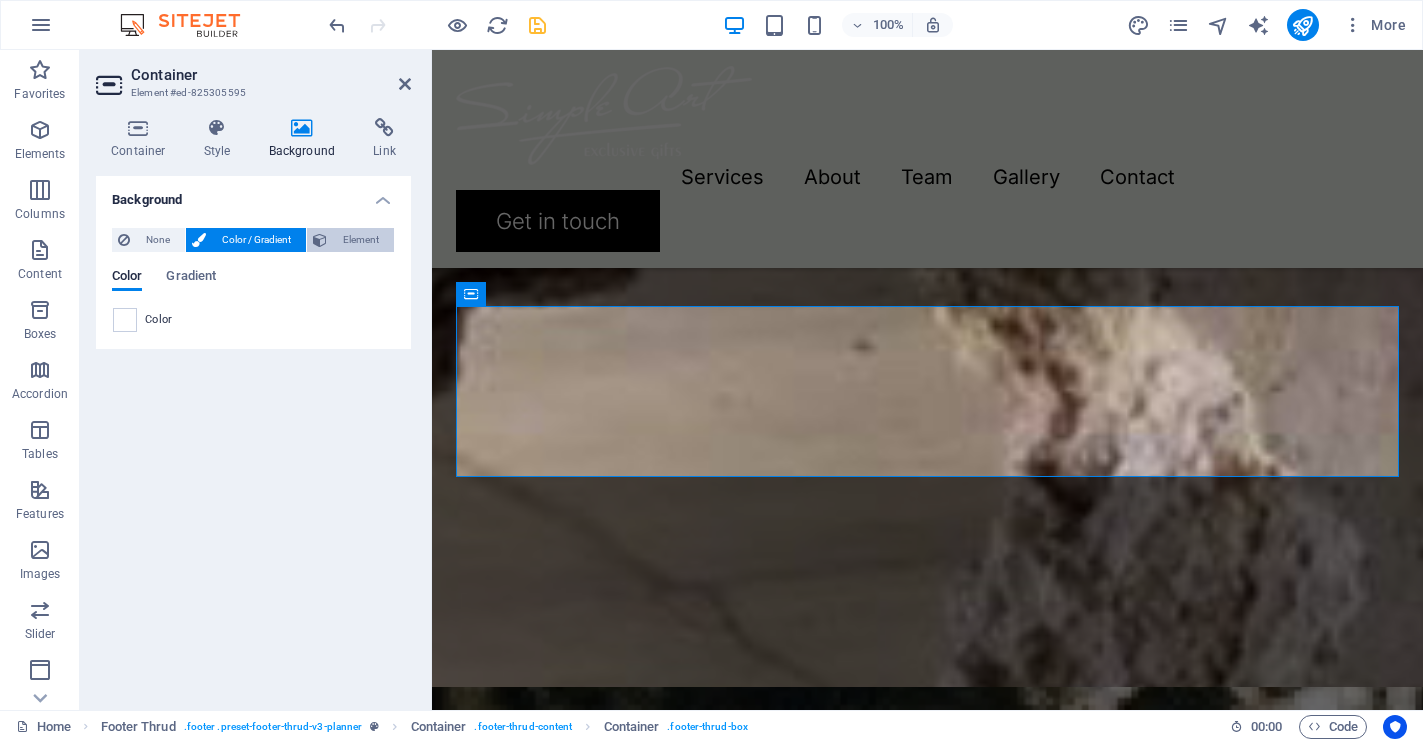 click on "Element" at bounding box center [360, 240] 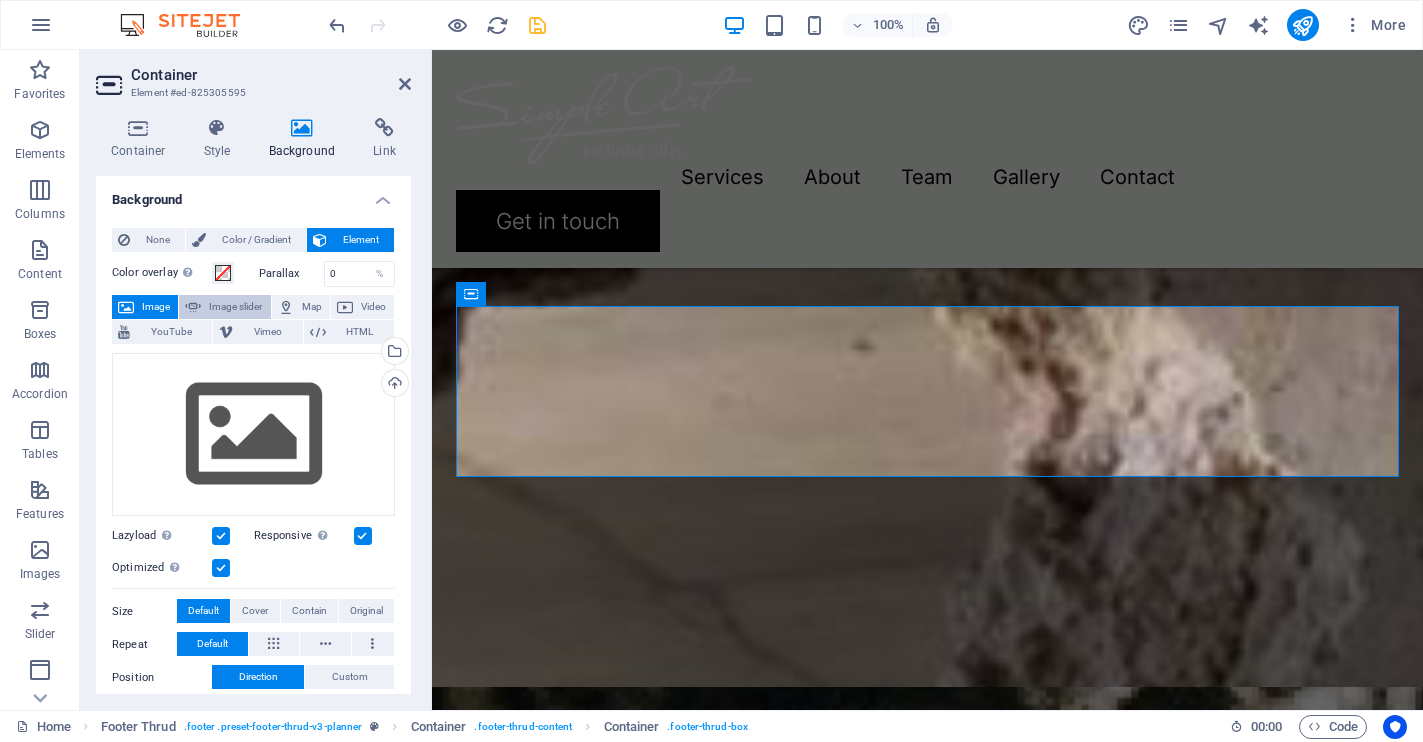 click on "Image slider" at bounding box center [235, 307] 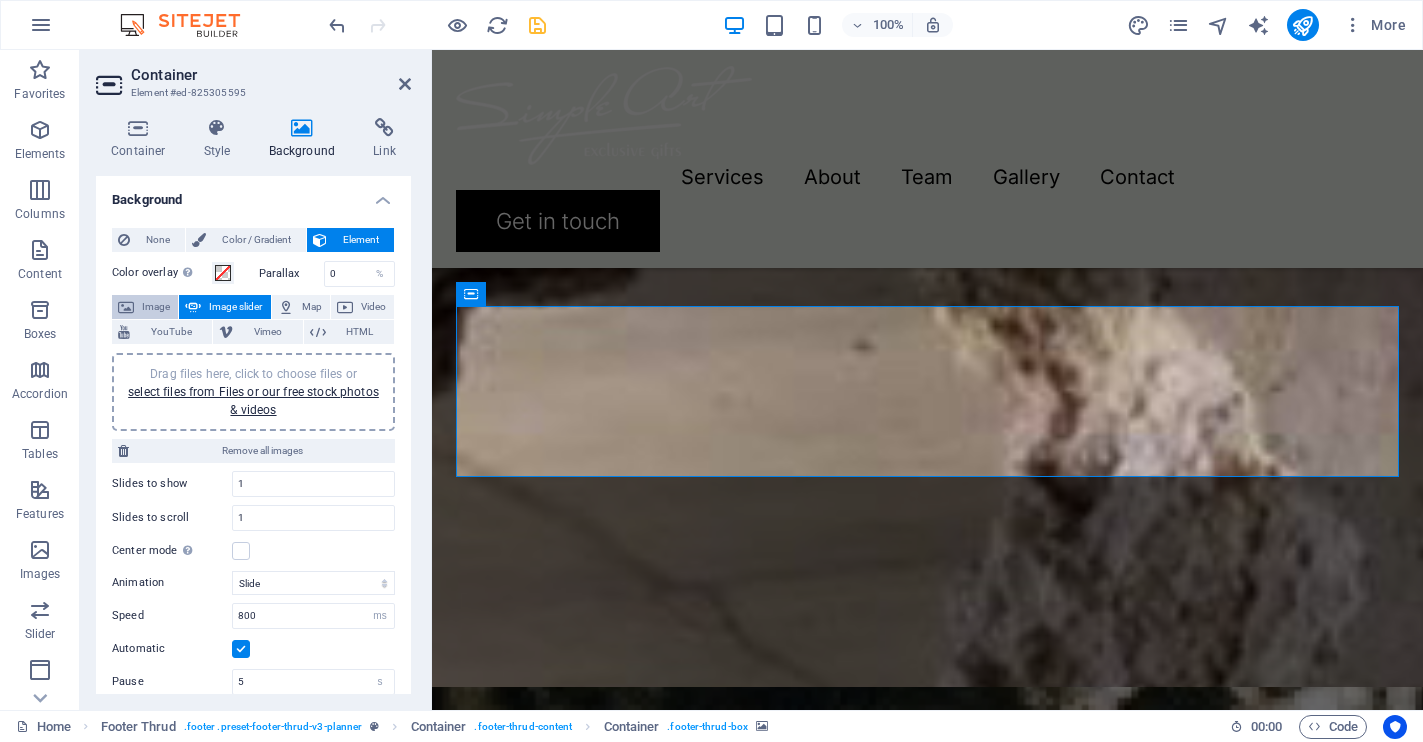 click on "Image" at bounding box center (156, 307) 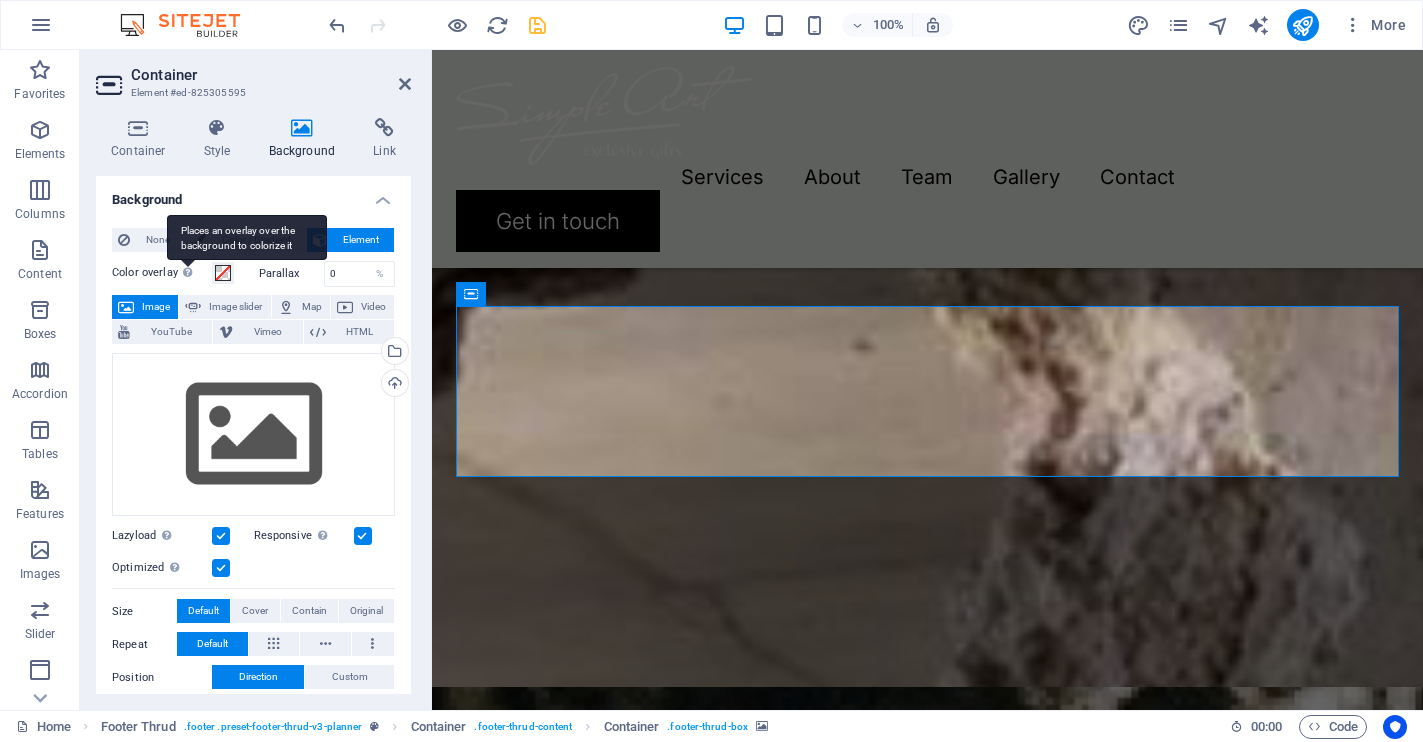 click on "Places an overlay over the background to colorize it" at bounding box center [247, 237] 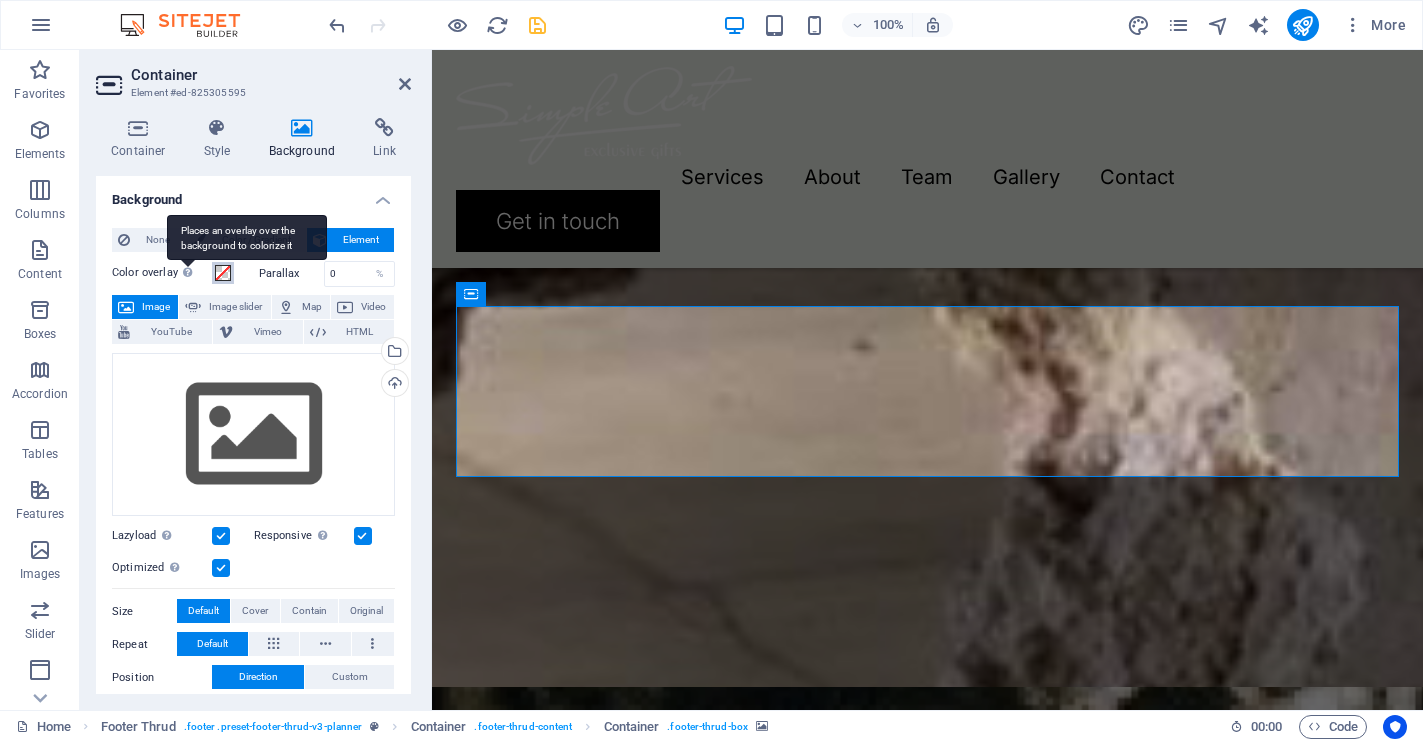 click on "Color overlay Places an overlay over the background to colorize it" at bounding box center (223, 273) 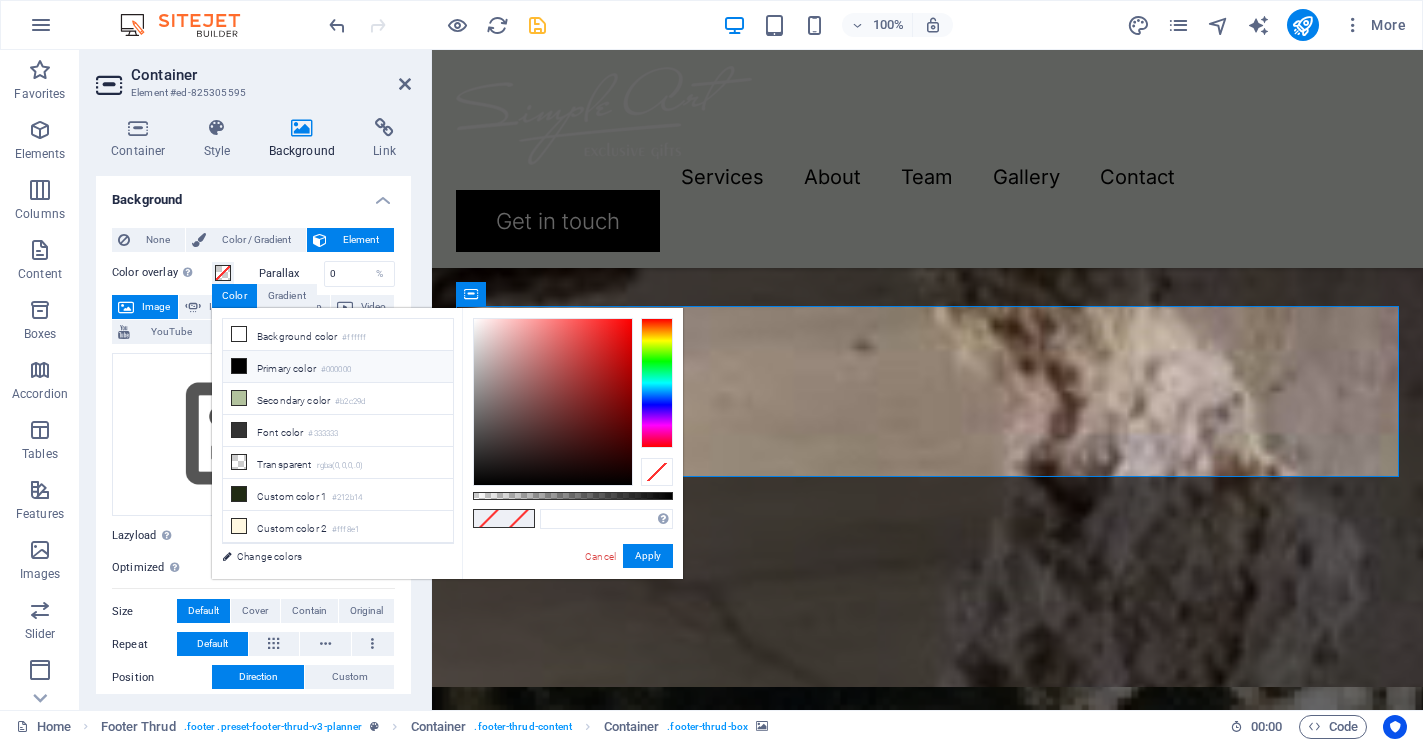 click at bounding box center [239, 366] 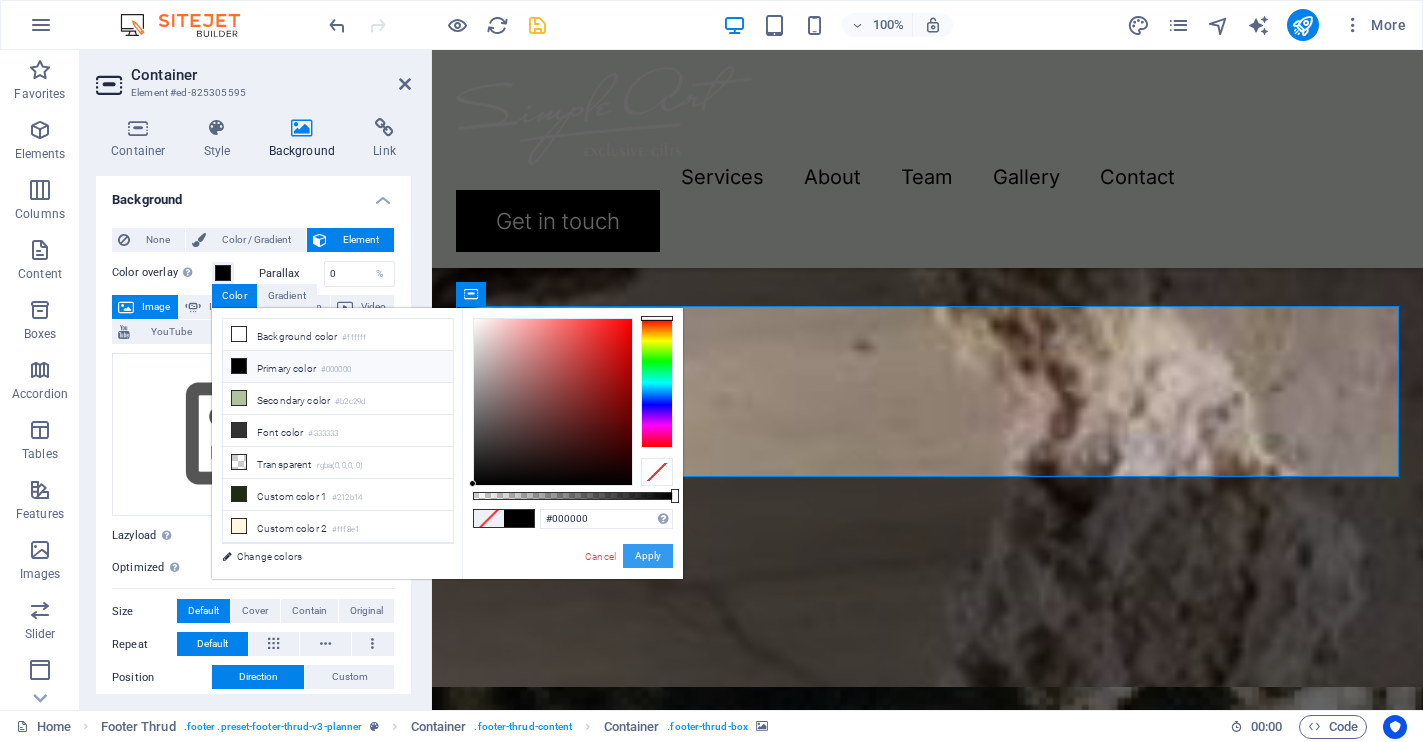 click on "Apply" at bounding box center [648, 556] 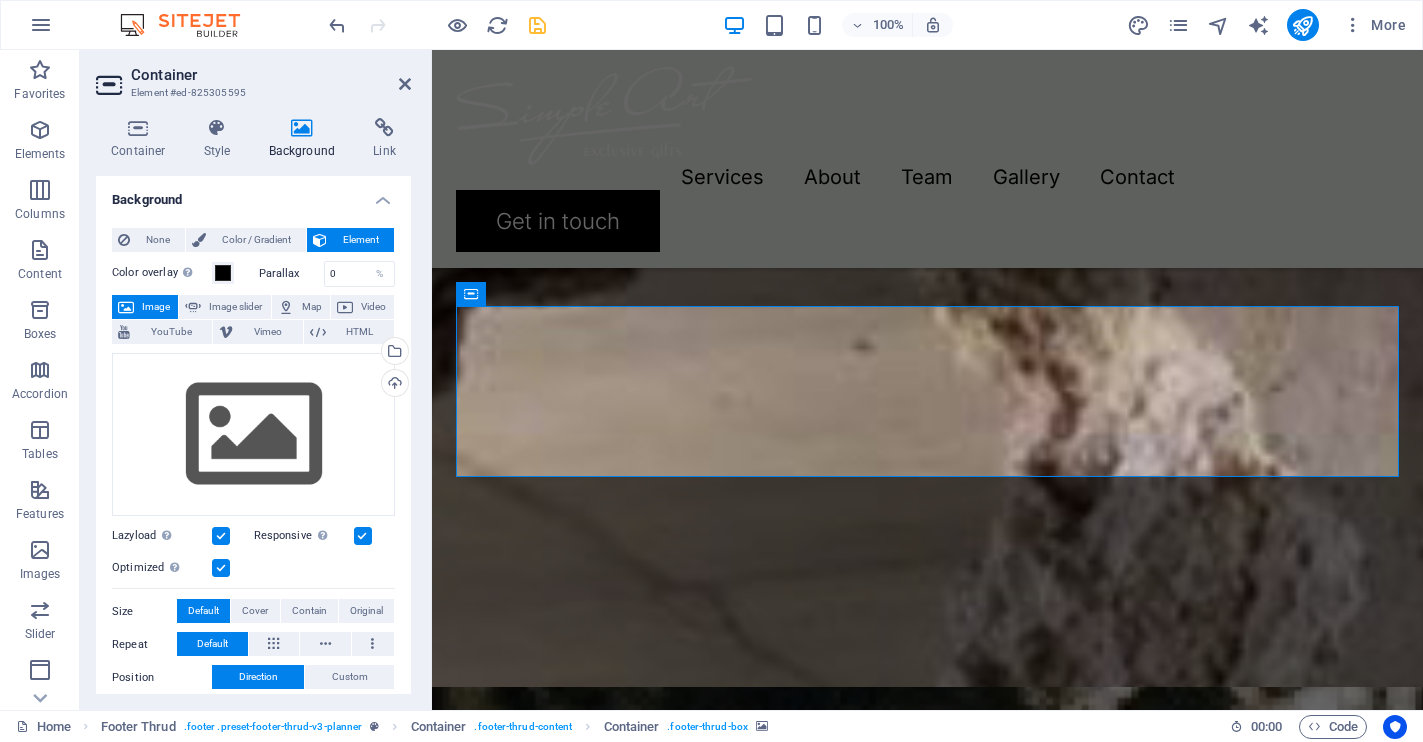 click on "Container" at bounding box center (271, 75) 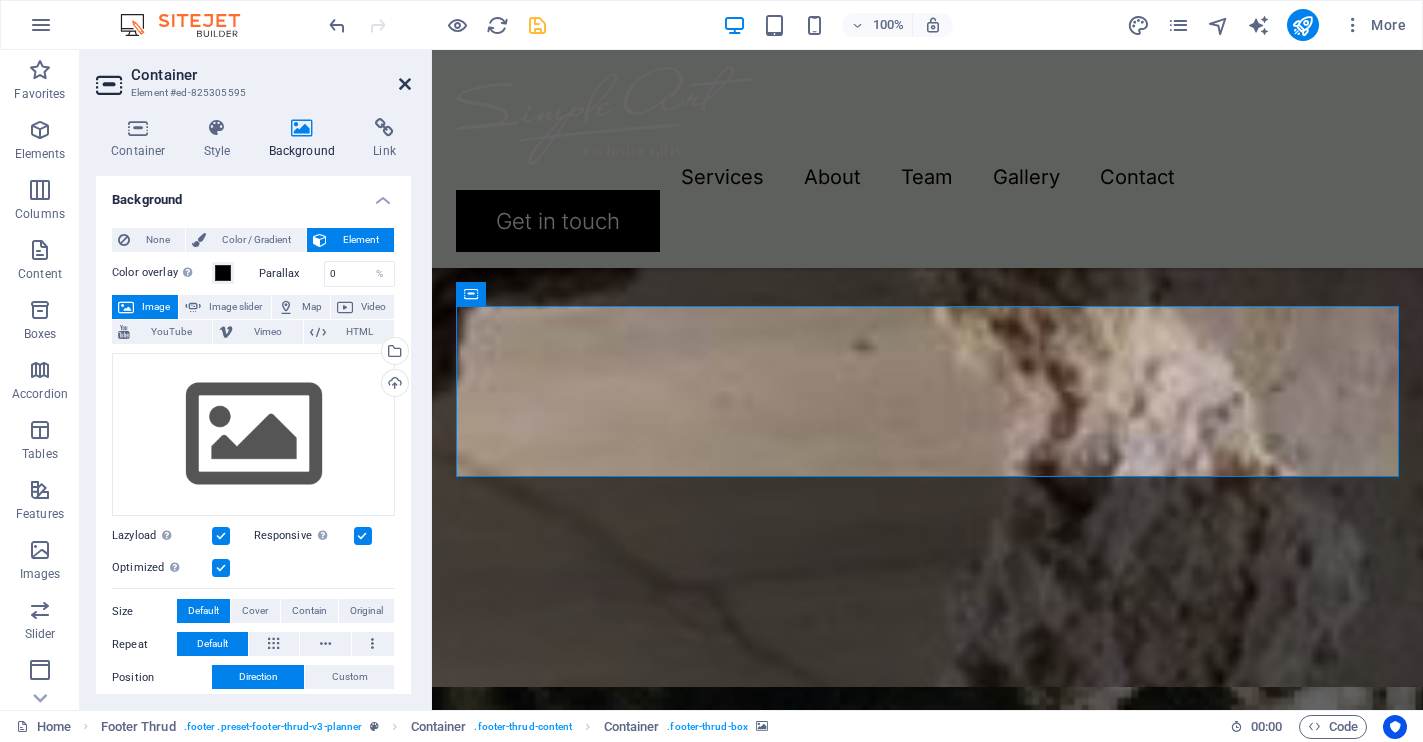 click at bounding box center [405, 84] 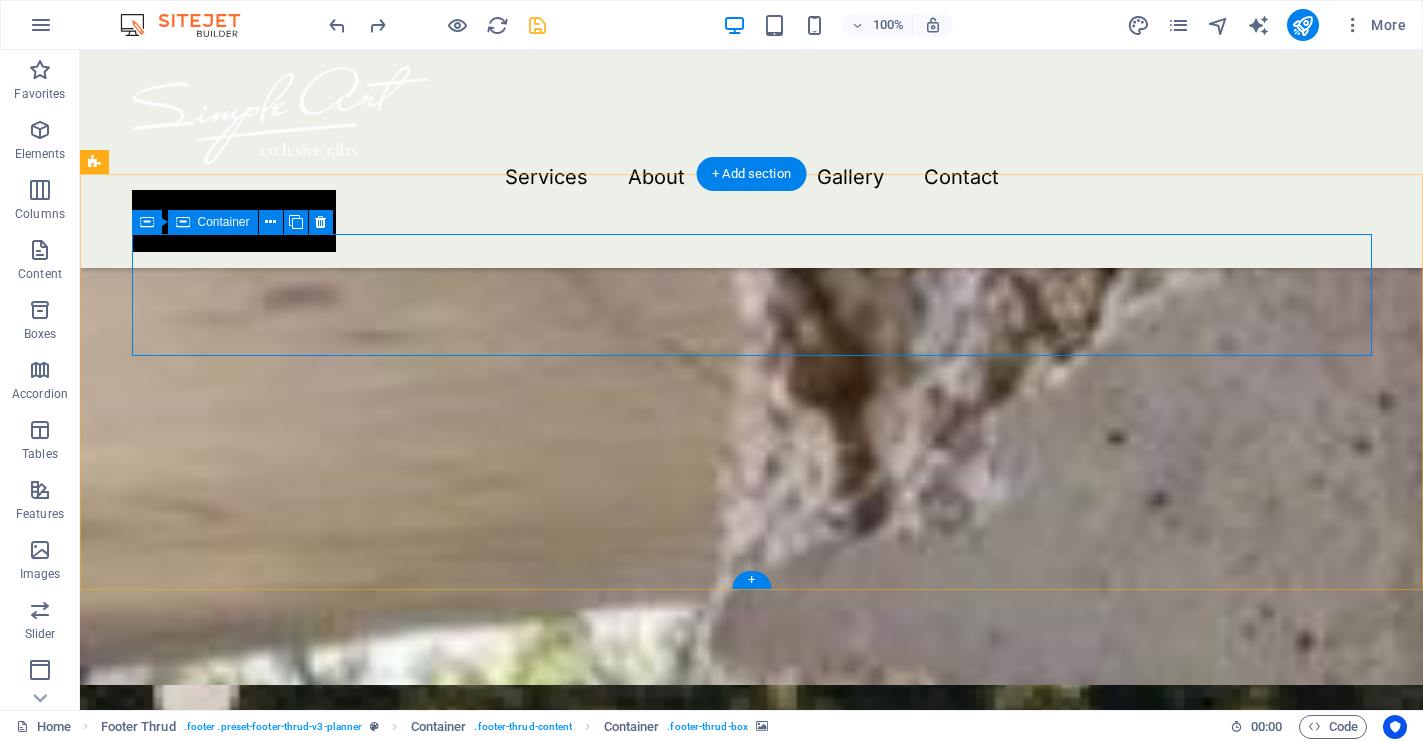 scroll, scrollTop: 4898, scrollLeft: 0, axis: vertical 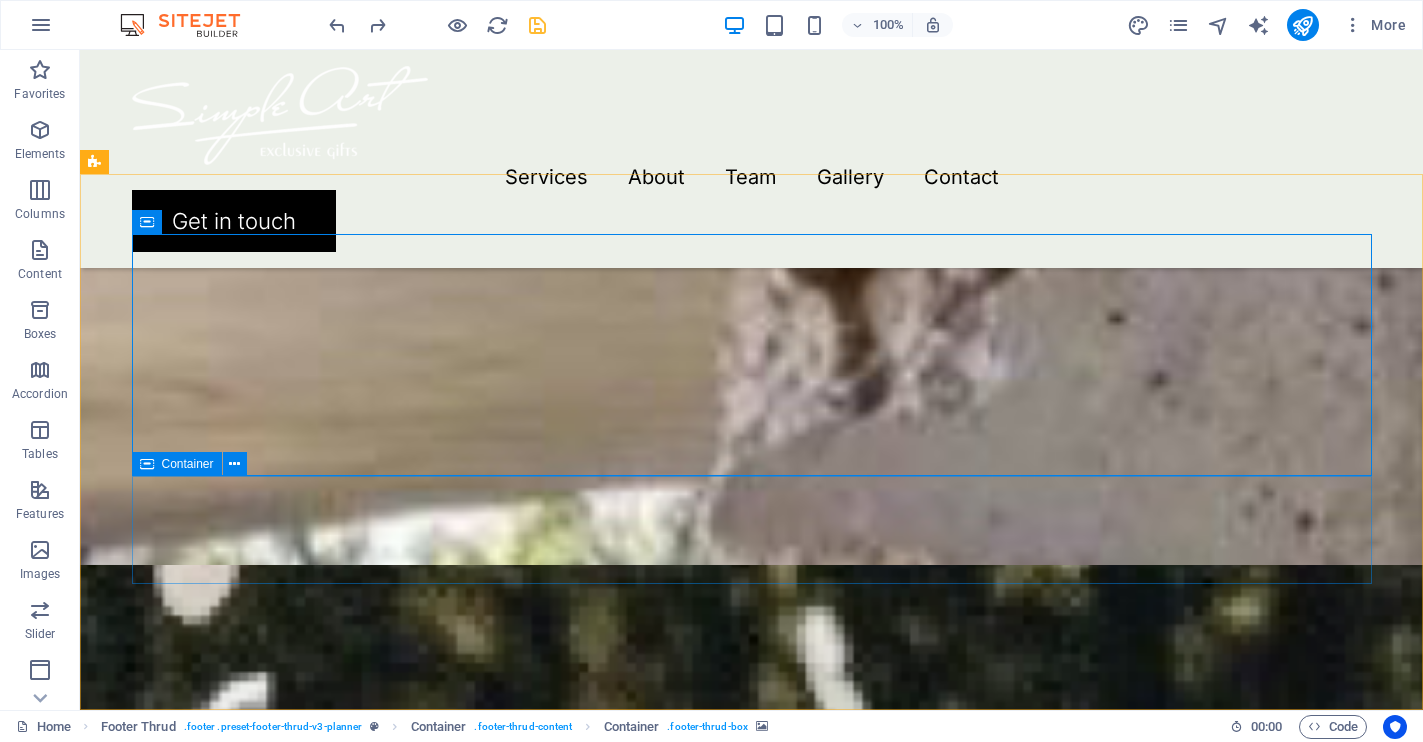 click on "Beyond plans, we create memories!" at bounding box center [752, 3131] 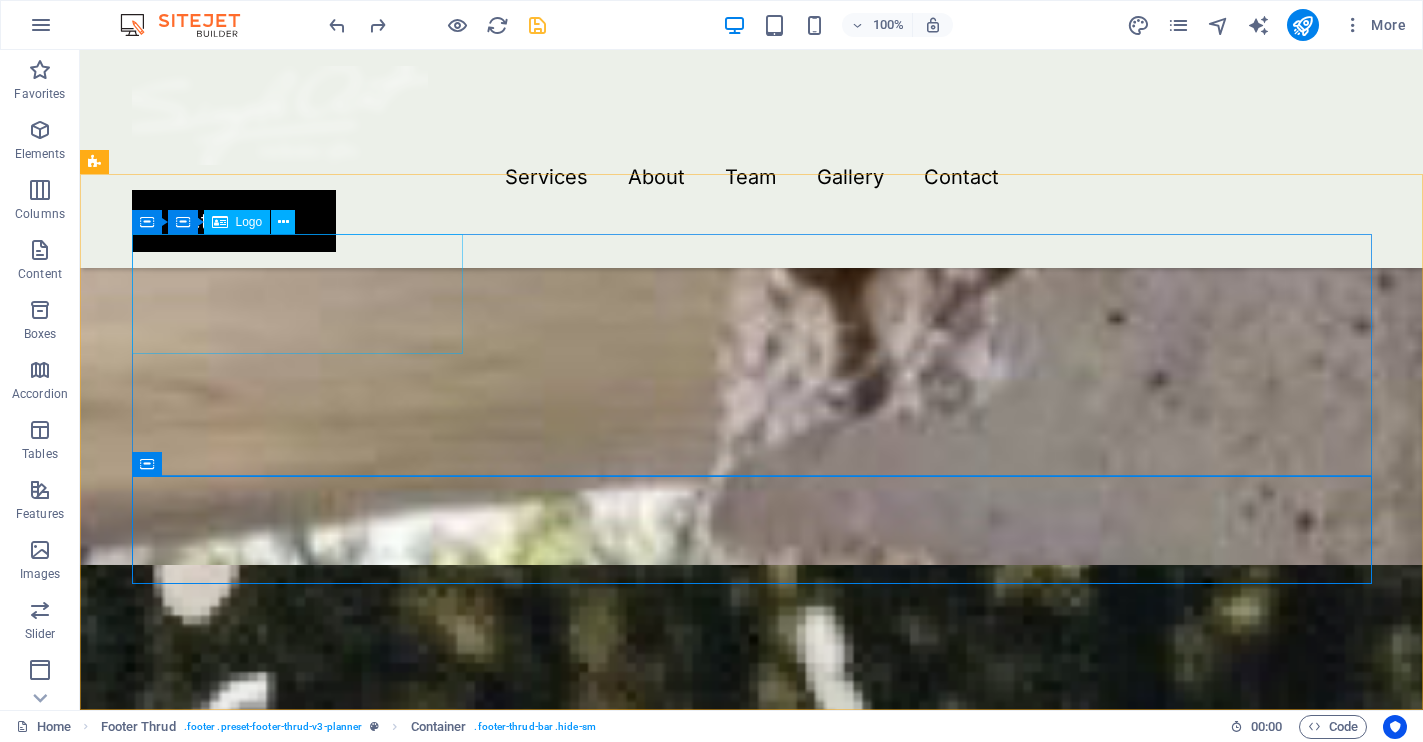 click on "simpleart" at bounding box center (752, 2618) 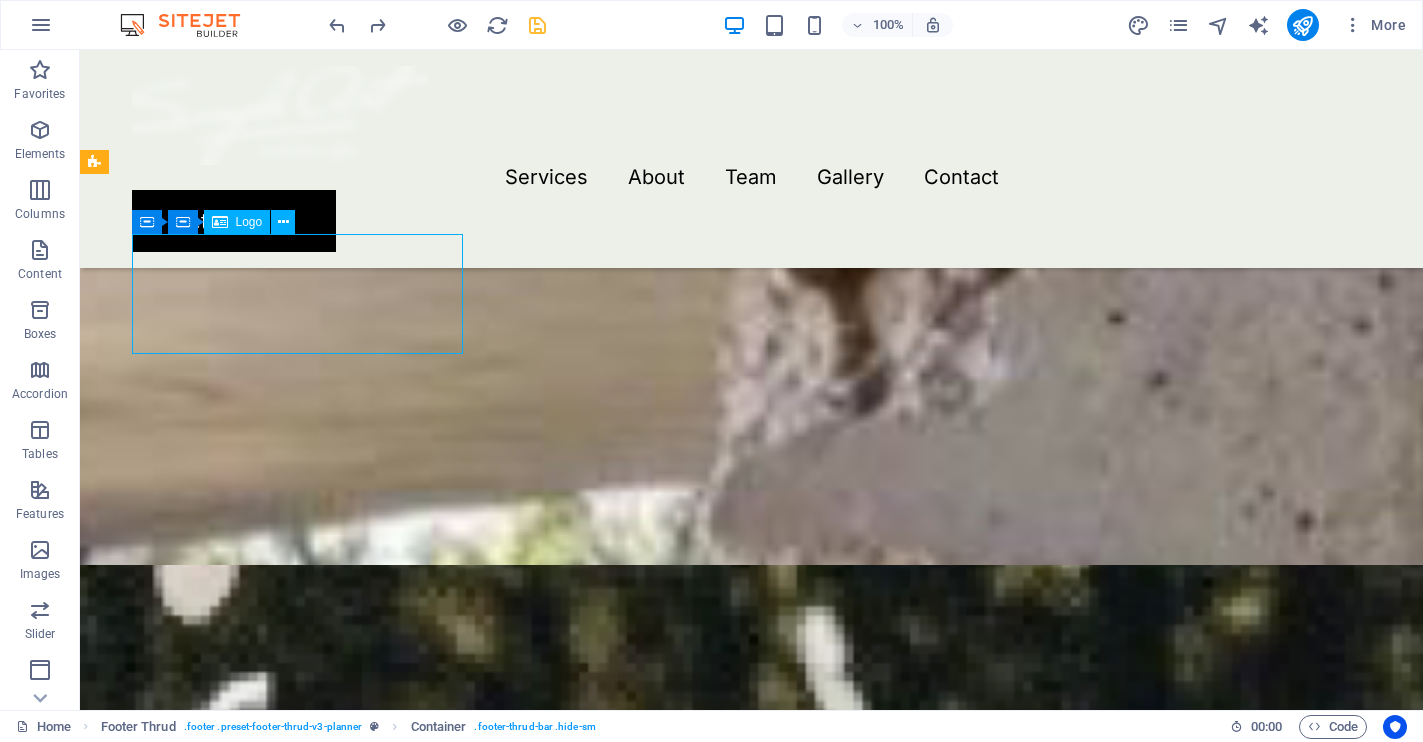 click on "simpleart" at bounding box center [752, 2618] 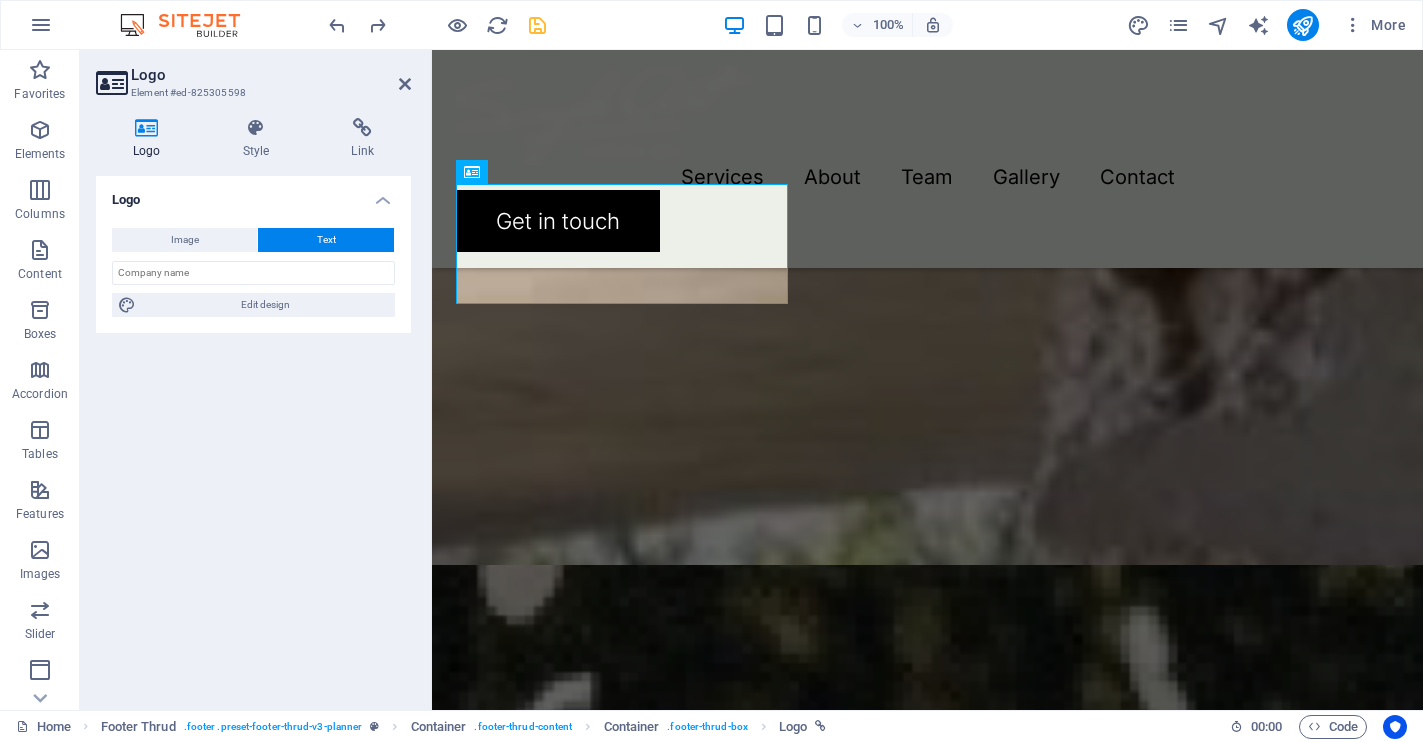 scroll, scrollTop: 4949, scrollLeft: 0, axis: vertical 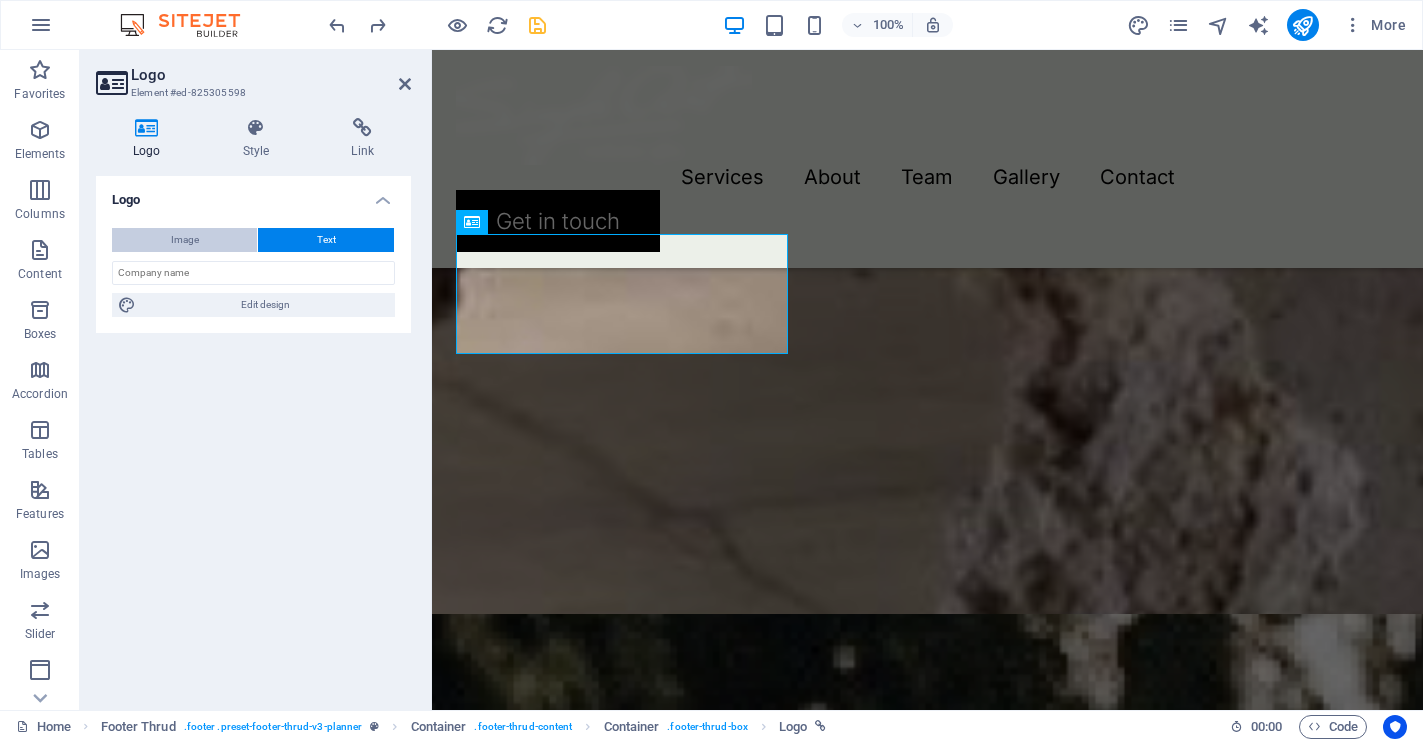 click on "Image" at bounding box center [184, 240] 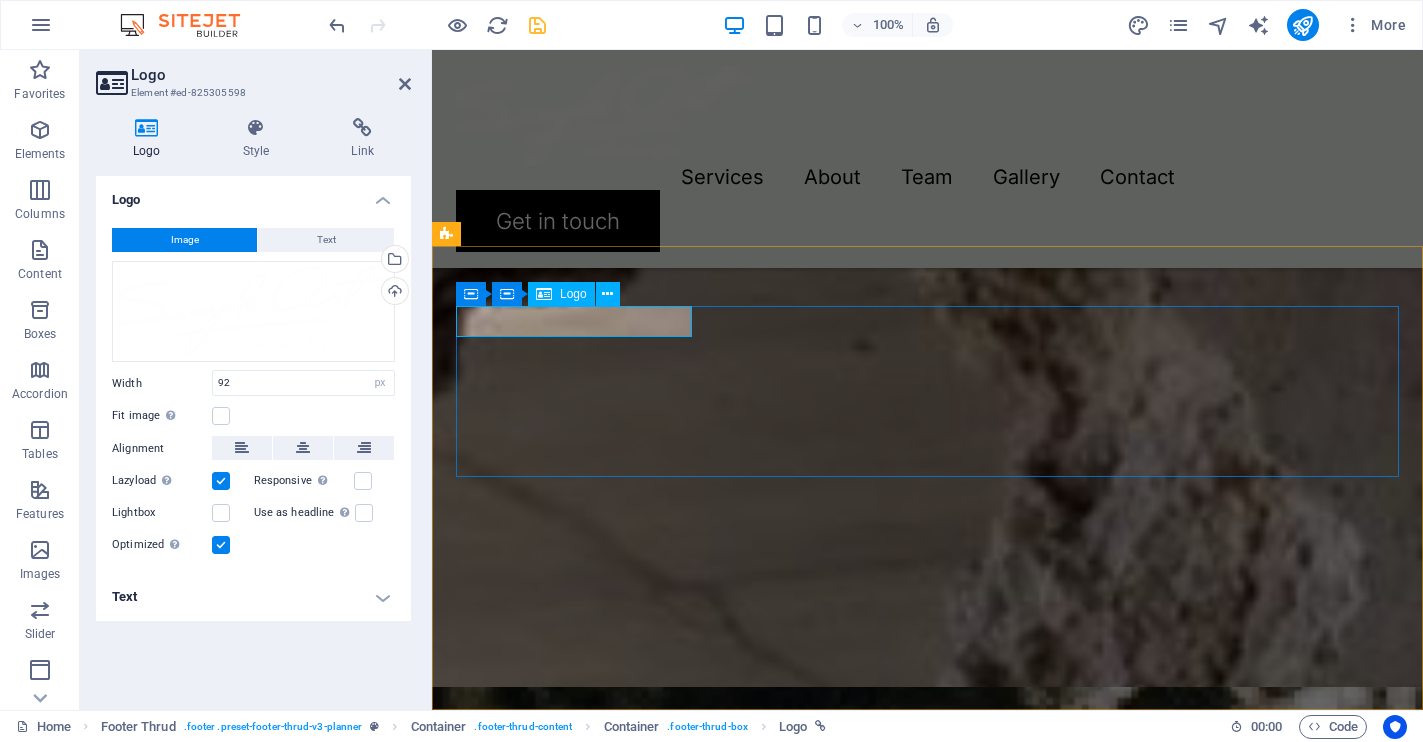 click at bounding box center [927, 2691] 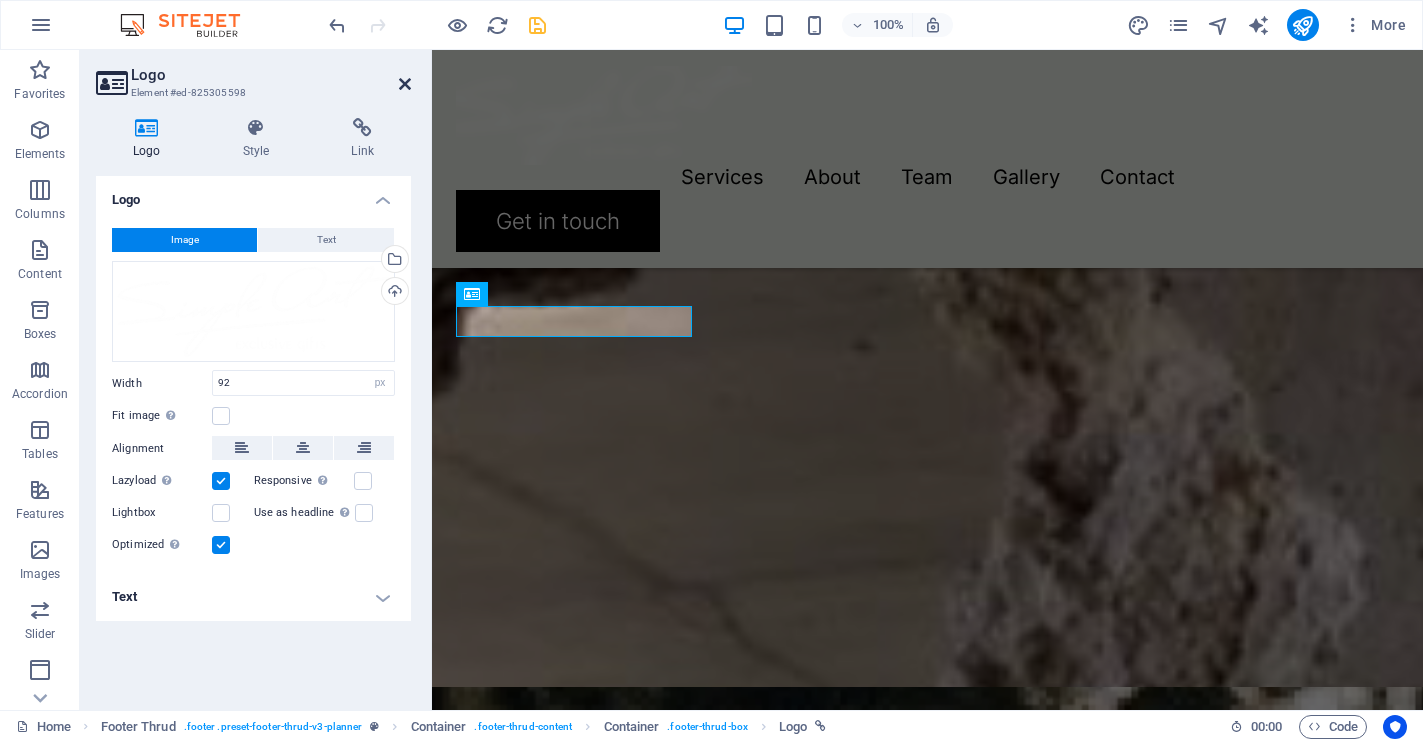 click at bounding box center [405, 84] 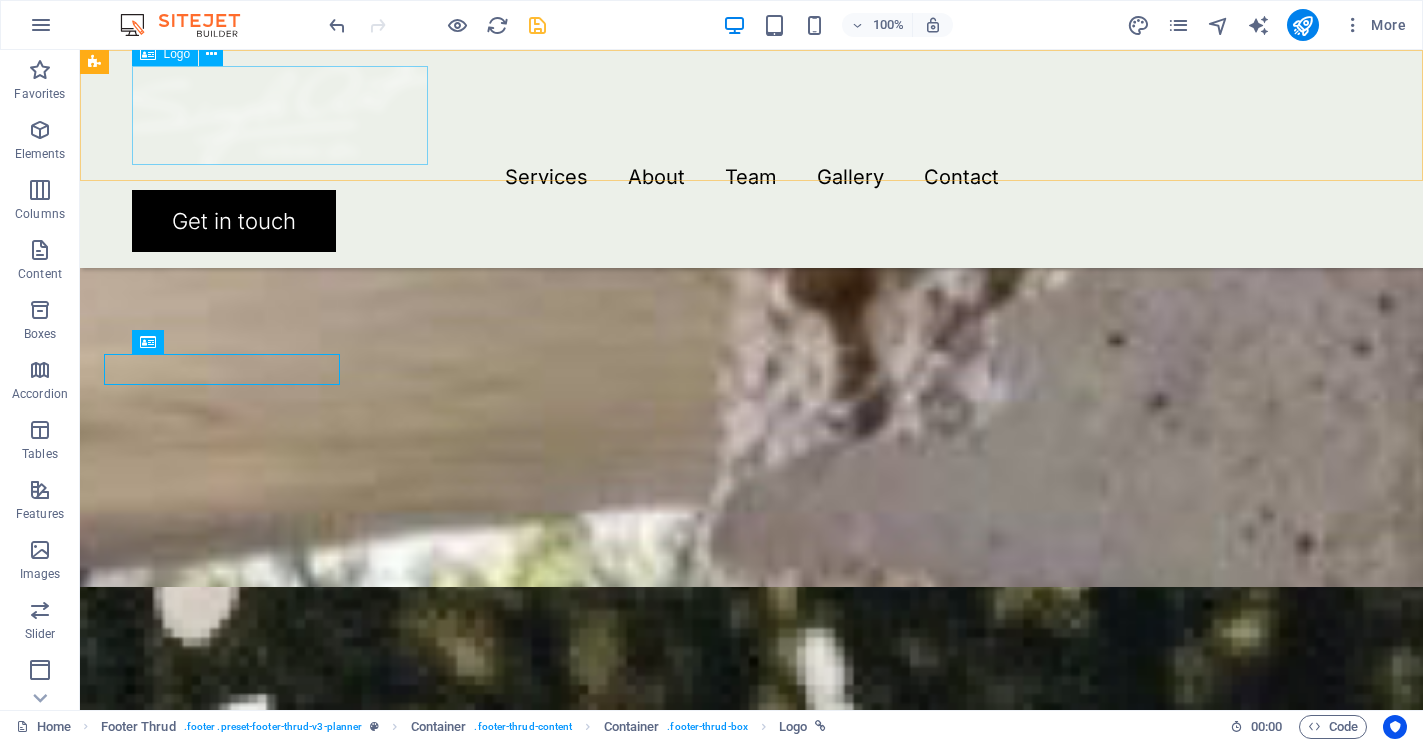 scroll, scrollTop: 4778, scrollLeft: 0, axis: vertical 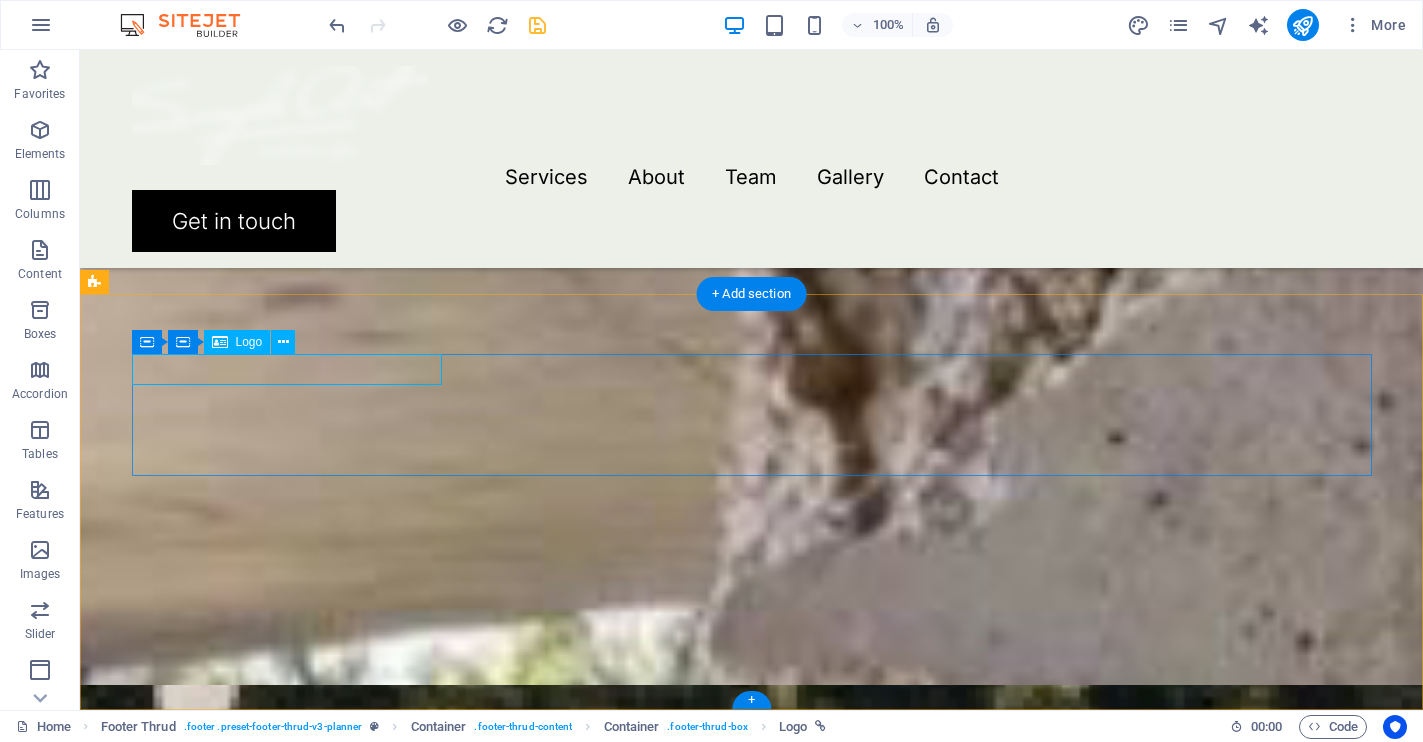 click at bounding box center [752, 2693] 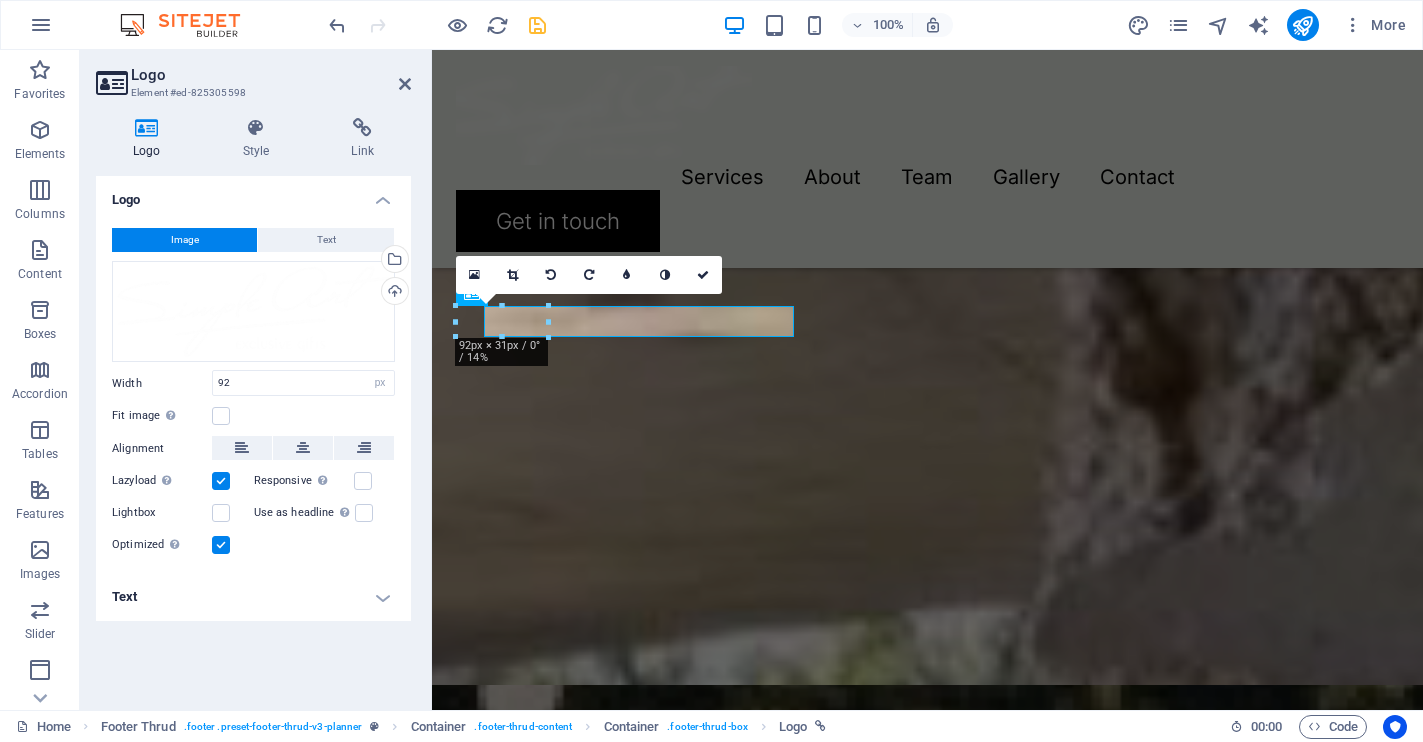 scroll, scrollTop: 4876, scrollLeft: 0, axis: vertical 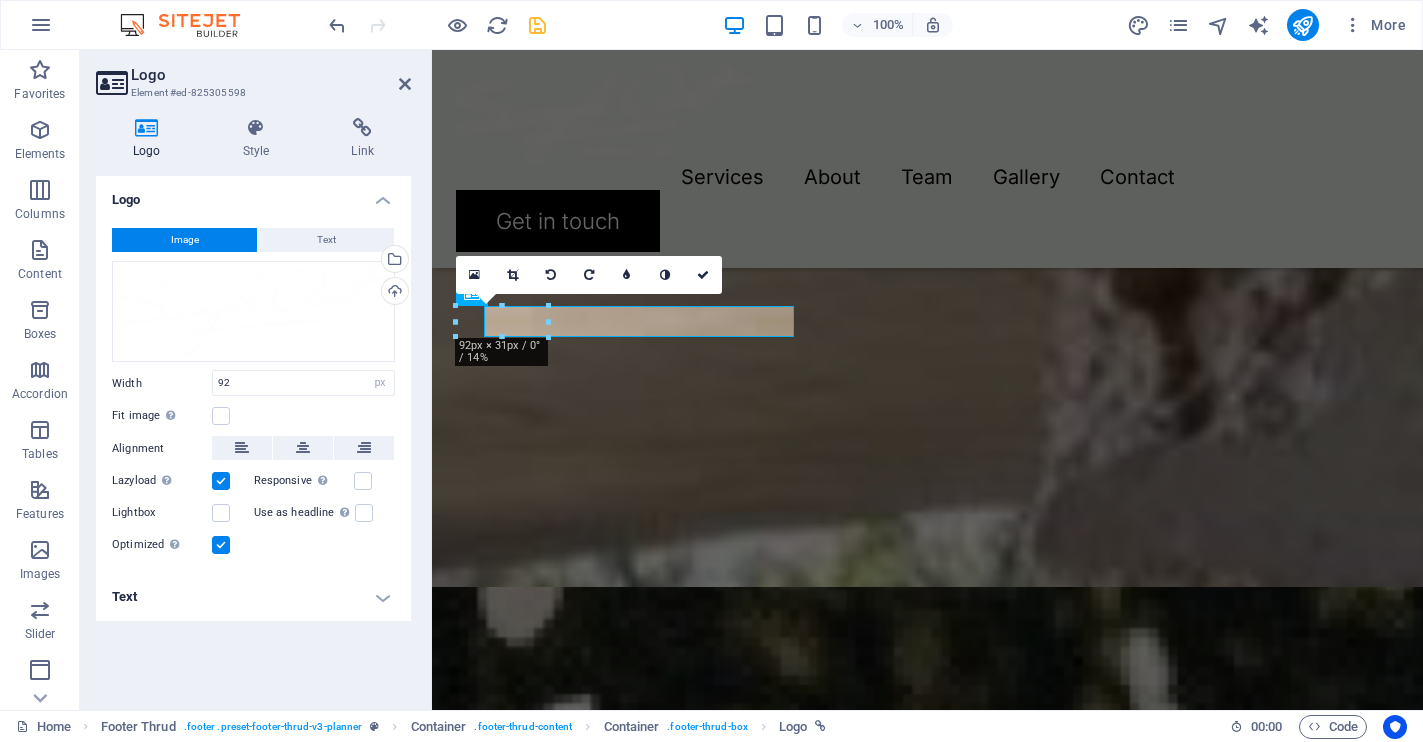 click on "Width 92 Default auto px rem % em vh vw" at bounding box center [253, 383] 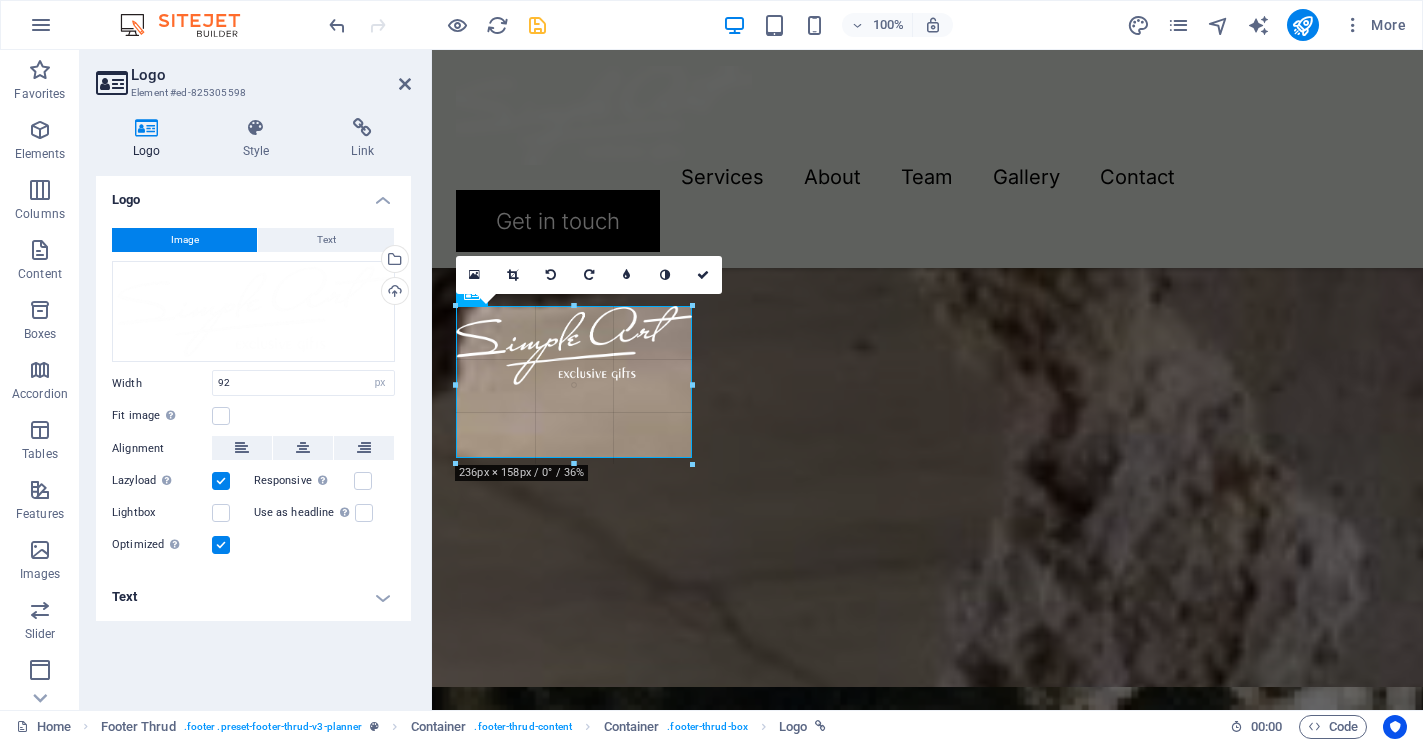 scroll, scrollTop: 4949, scrollLeft: 0, axis: vertical 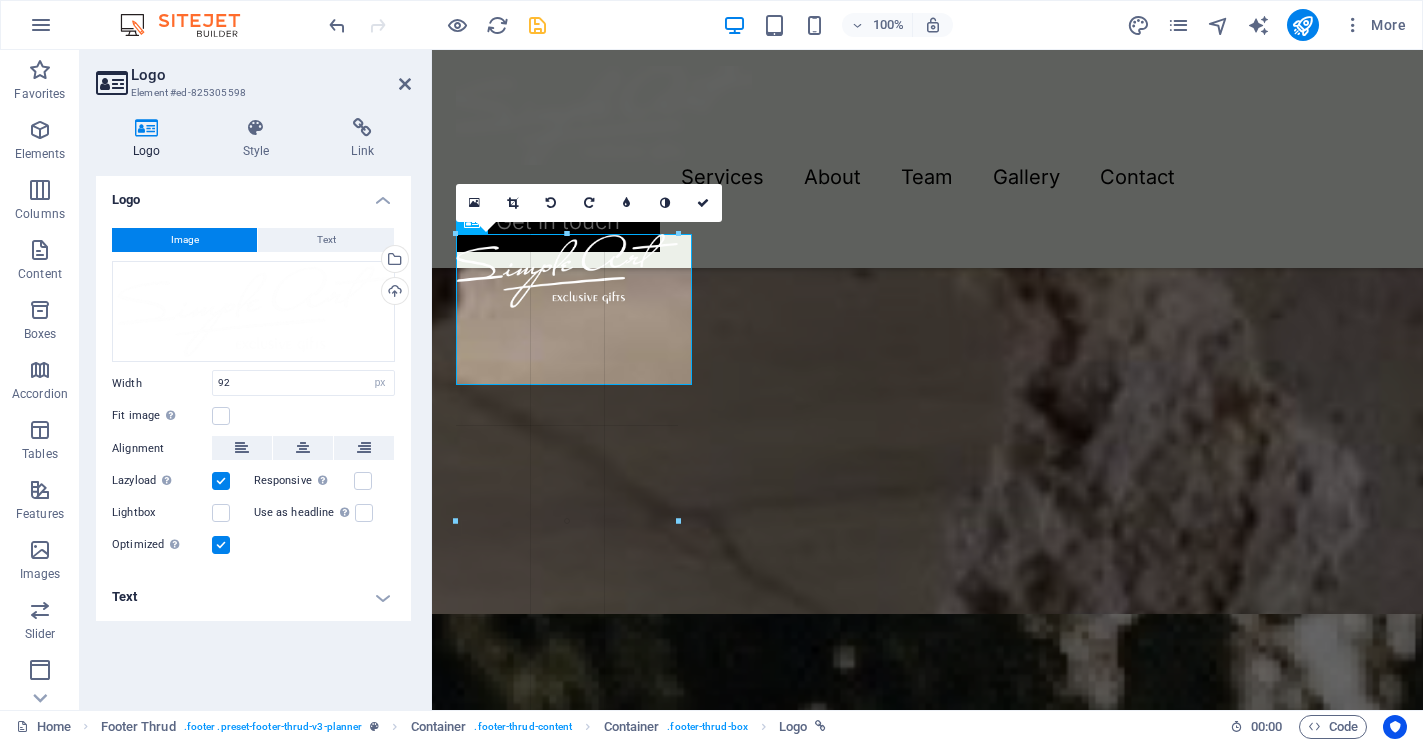 drag, startPoint x: 547, startPoint y: 338, endPoint x: 673, endPoint y: 264, distance: 146.12323 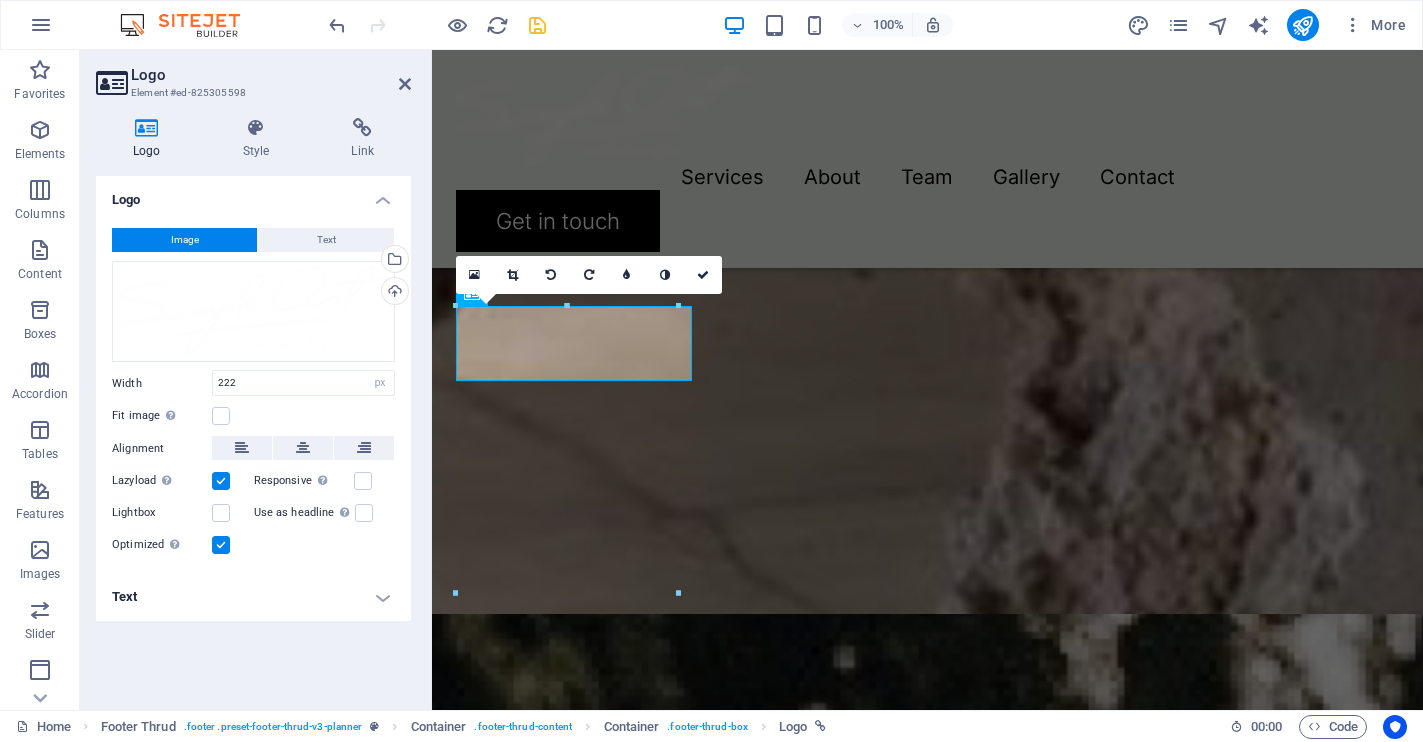scroll, scrollTop: 4876, scrollLeft: 0, axis: vertical 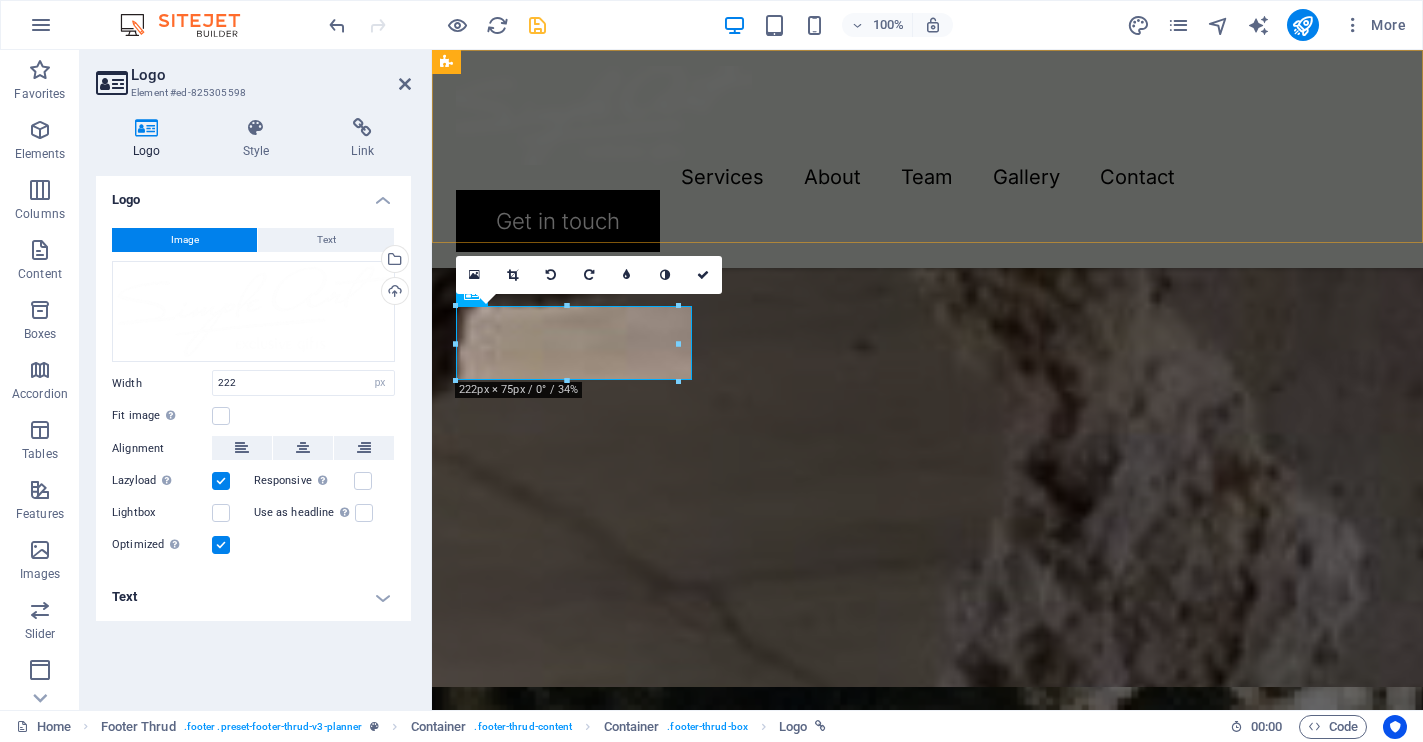 click on "Menu Services About Team Gallery Contact Get in touch" at bounding box center [927, 159] 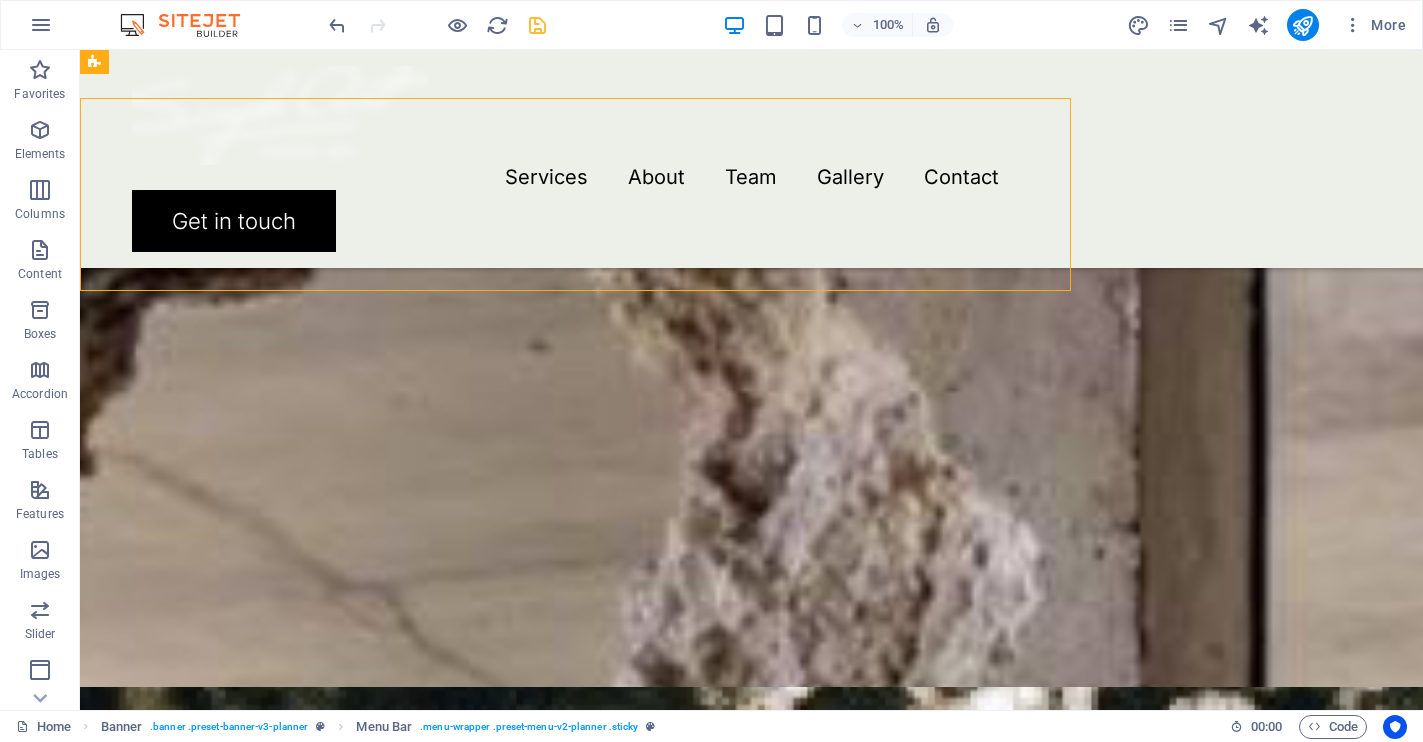 scroll, scrollTop: 4778, scrollLeft: 0, axis: vertical 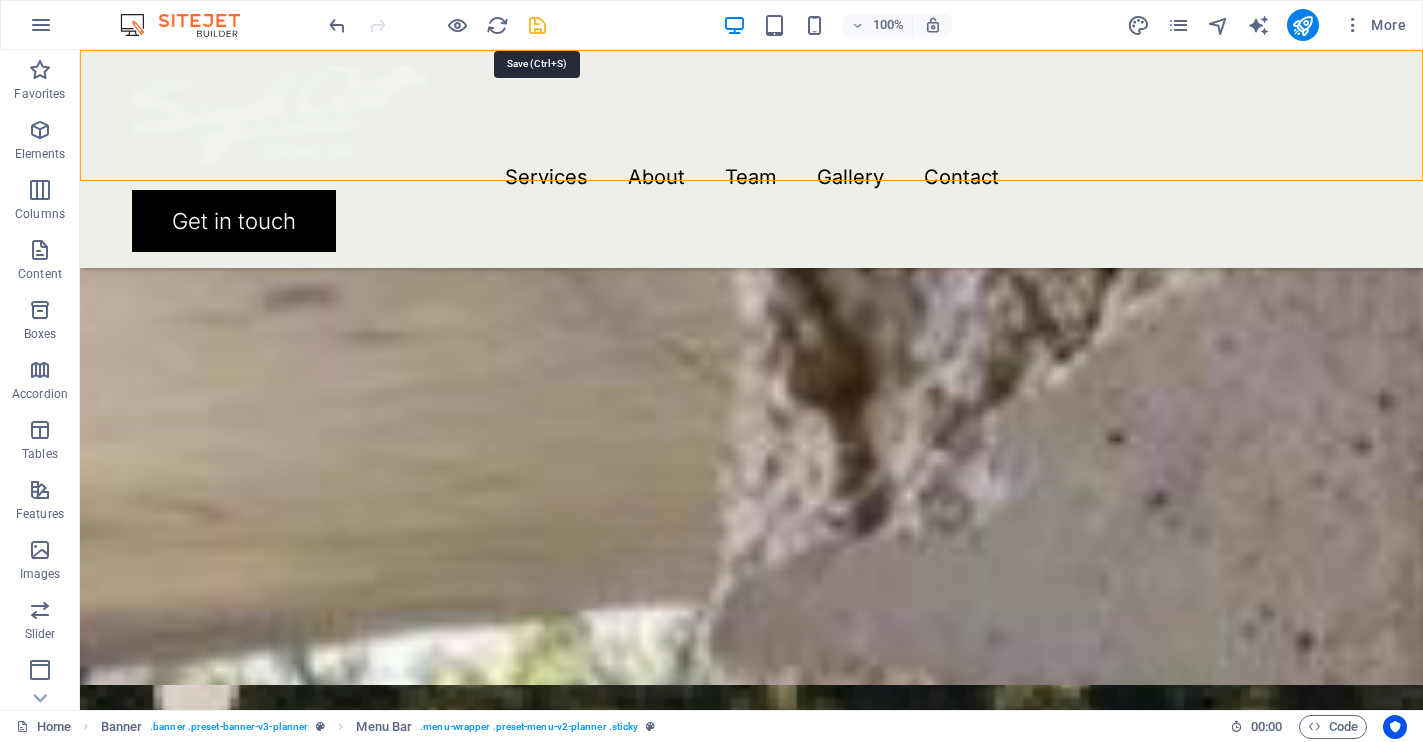 click at bounding box center (537, 25) 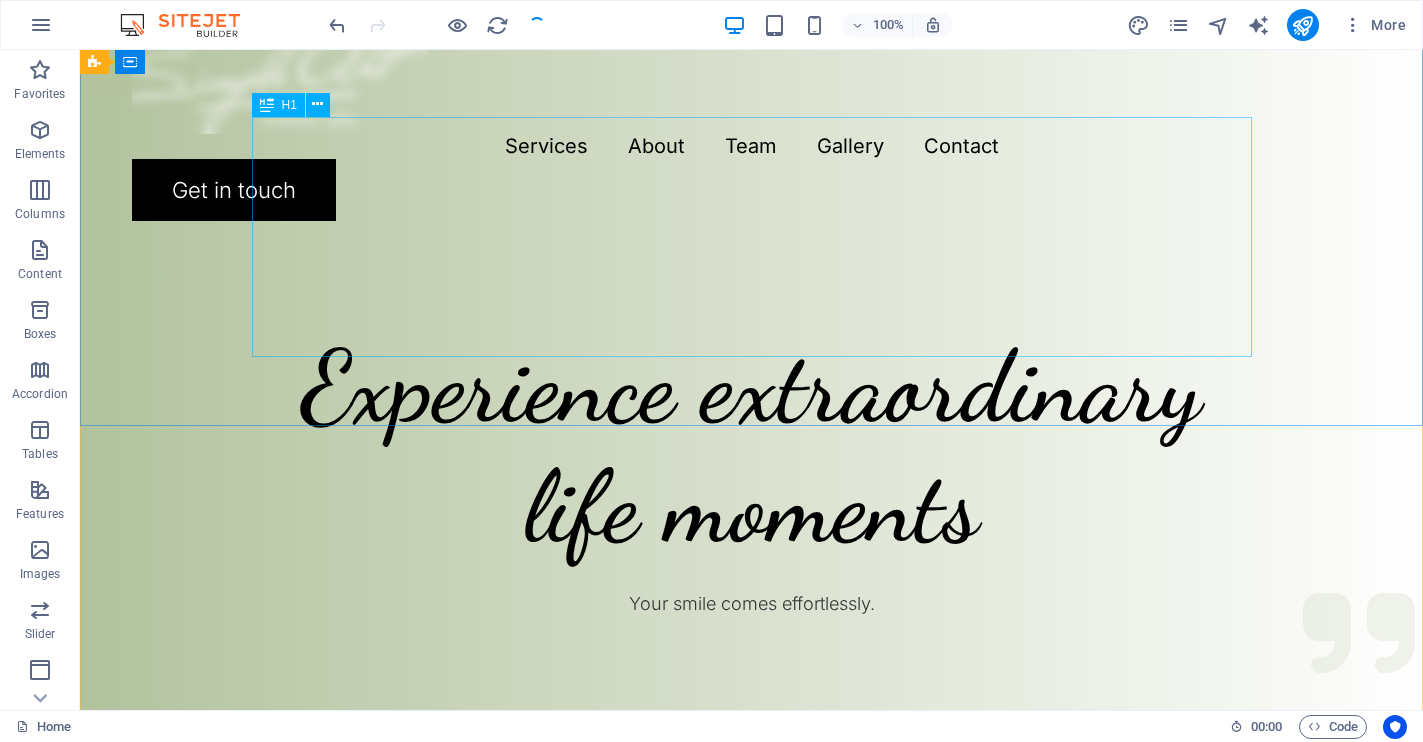 scroll, scrollTop: 0, scrollLeft: 0, axis: both 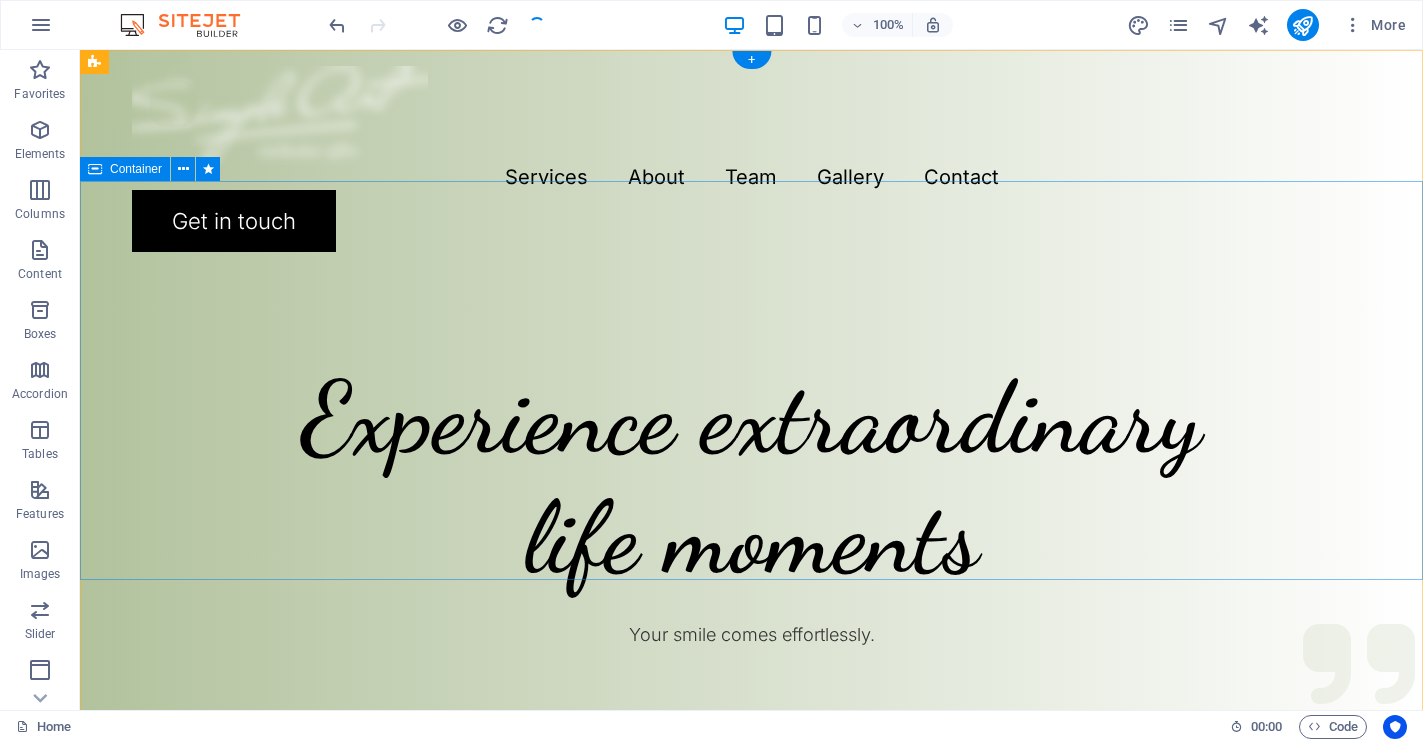 click on "Experience extraordinary life moments Your smile comes effortlessly." at bounding box center (751, 467) 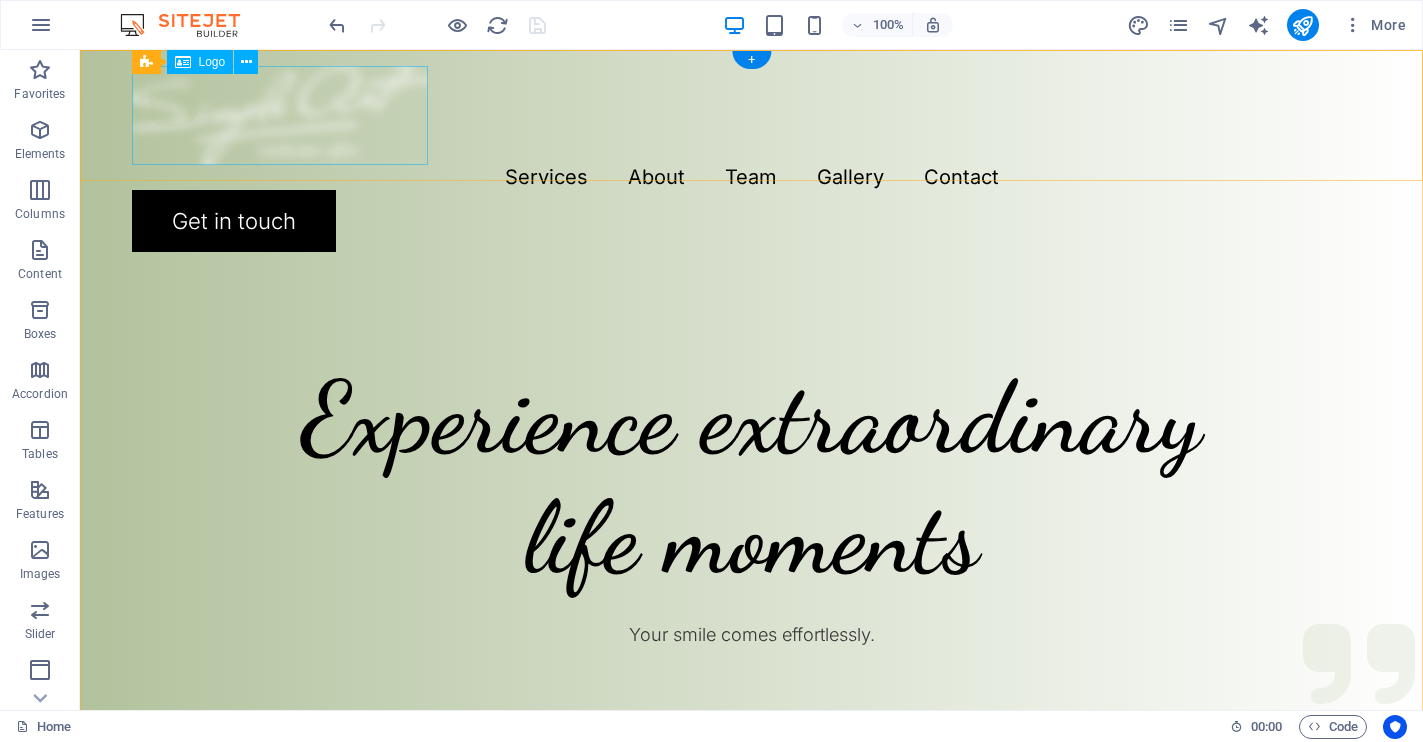 click at bounding box center [752, 115] 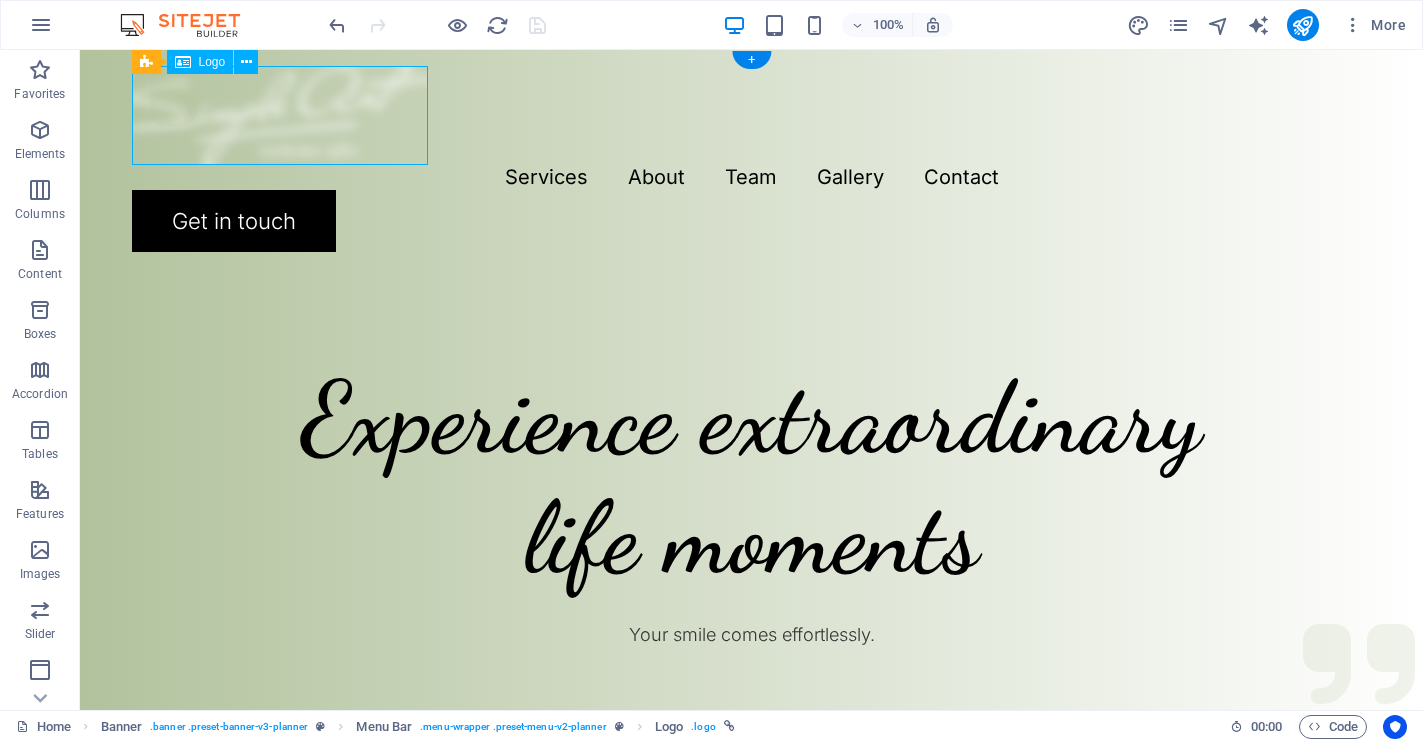 click at bounding box center [752, 115] 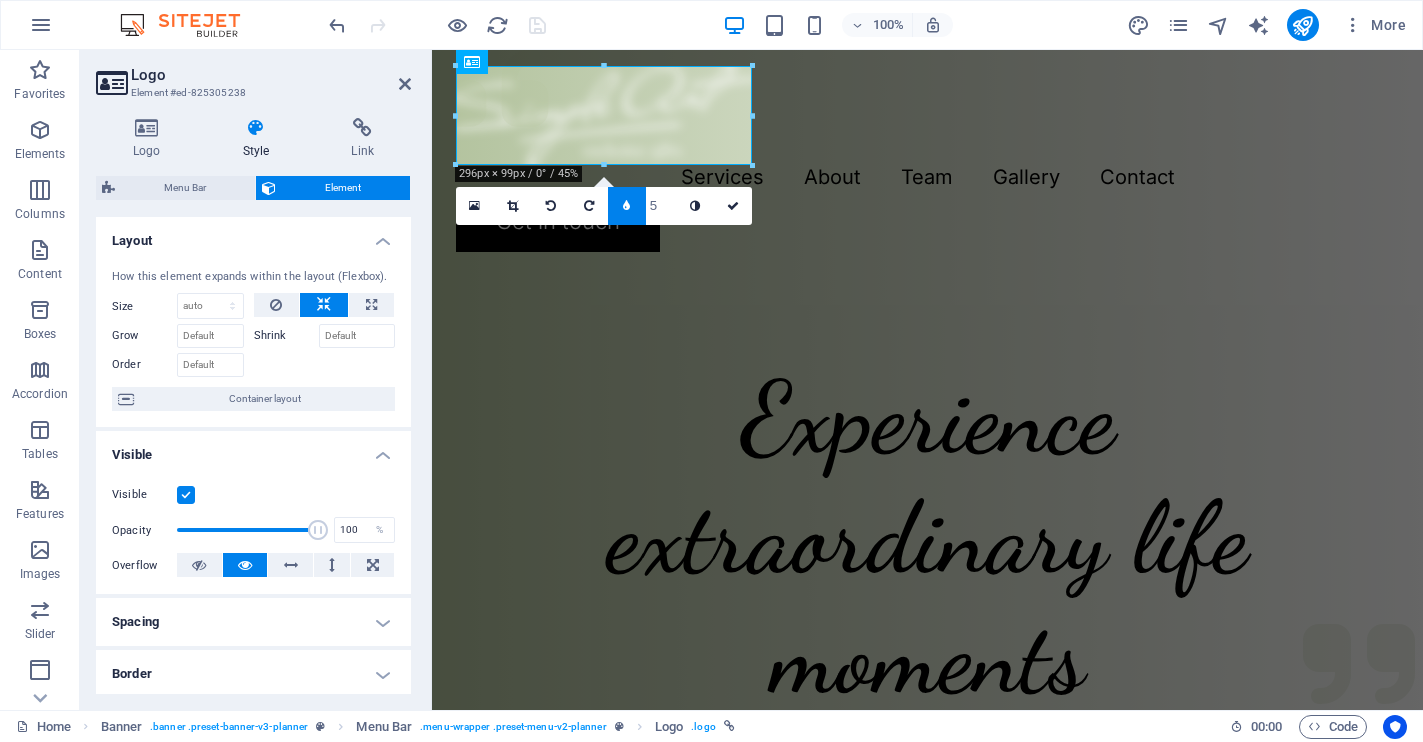 click at bounding box center [627, 206] 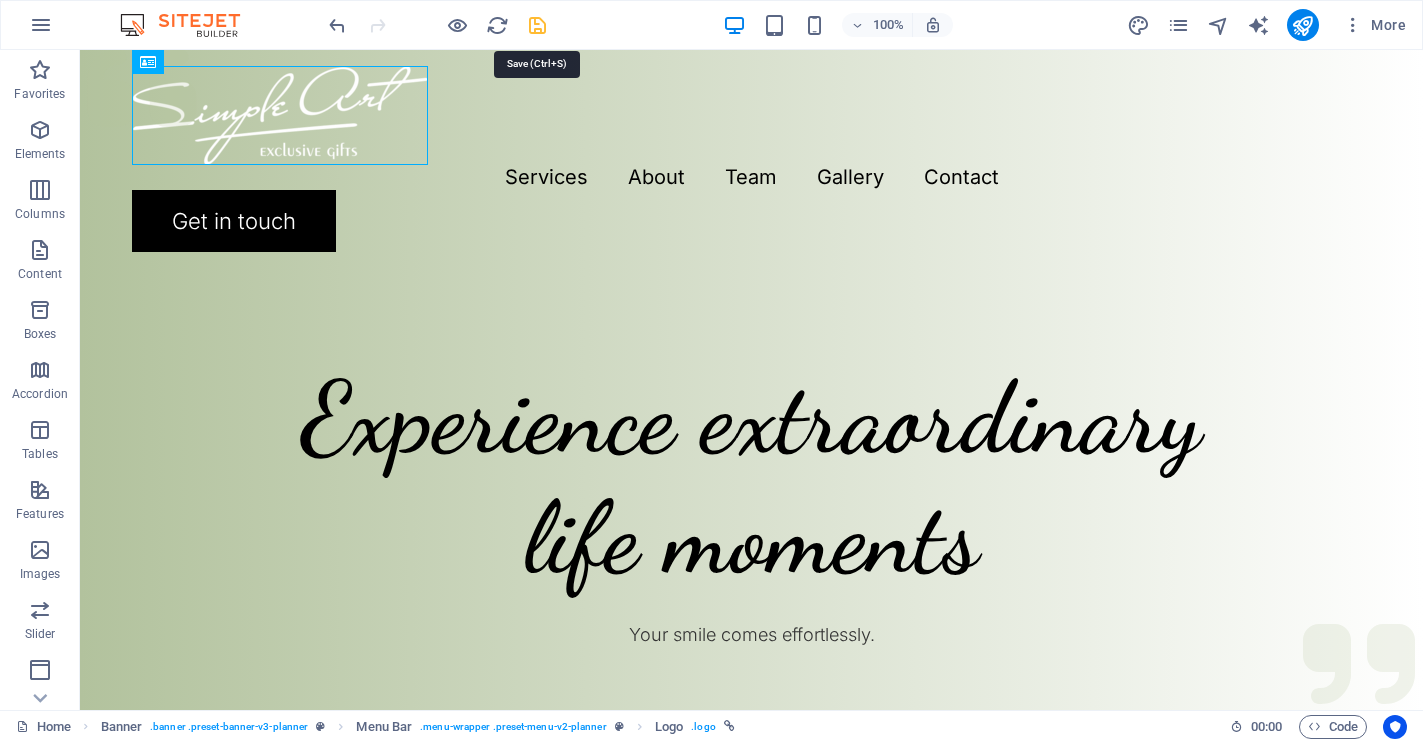click at bounding box center (537, 25) 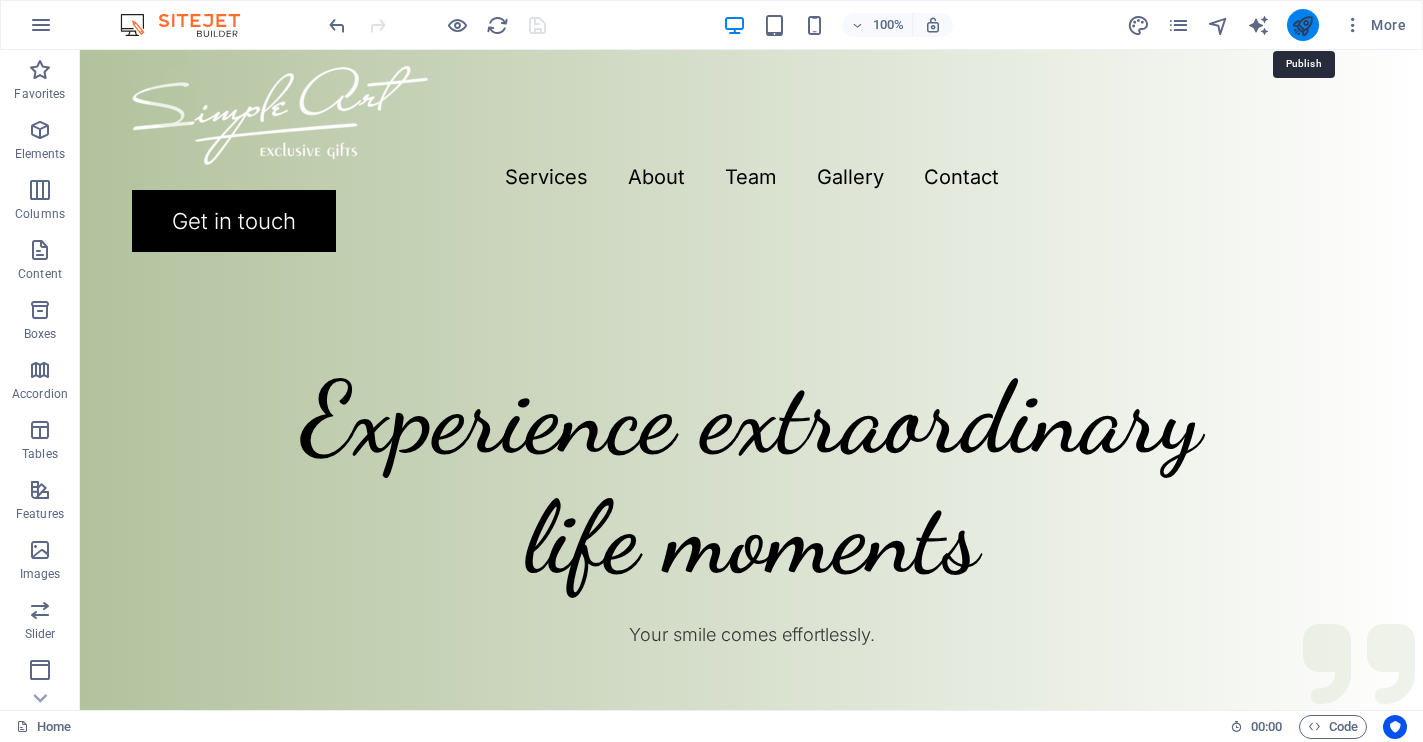 click at bounding box center (1302, 25) 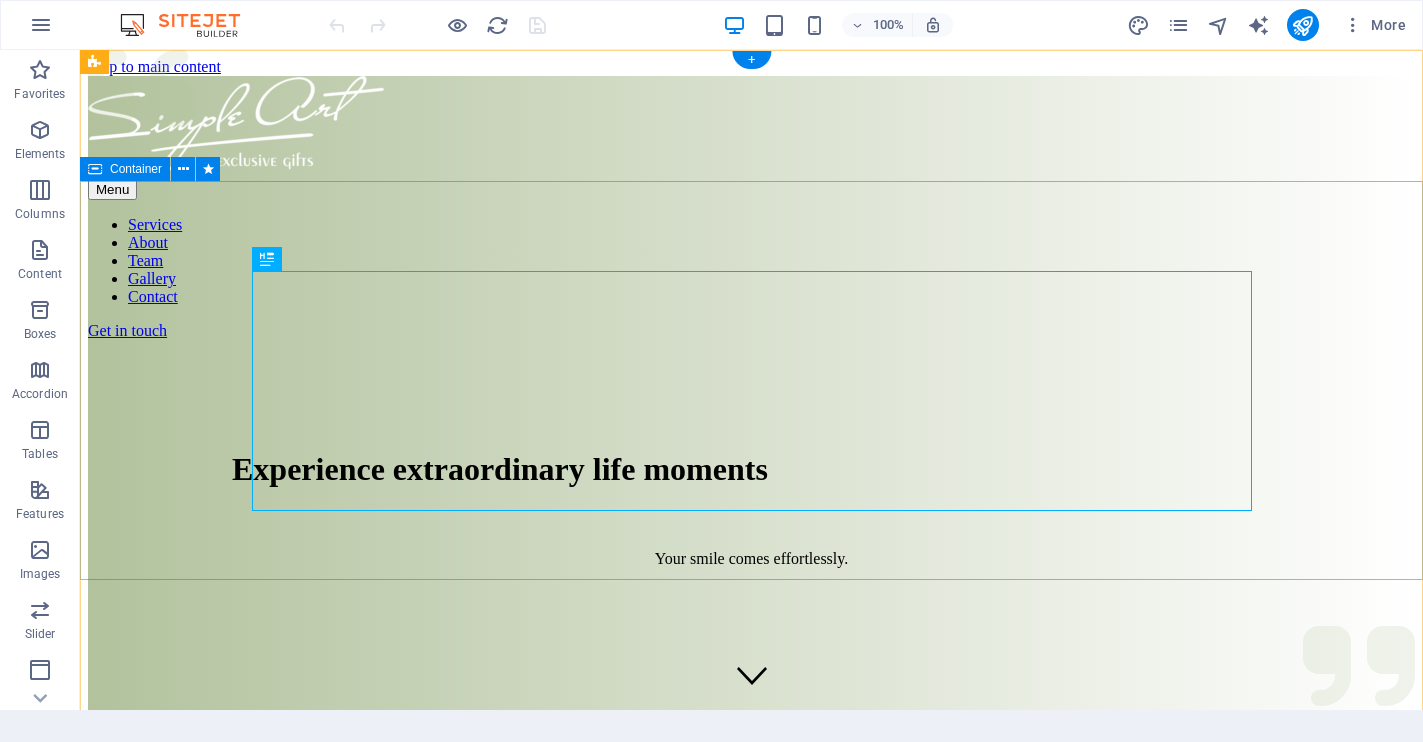 scroll, scrollTop: 0, scrollLeft: 0, axis: both 